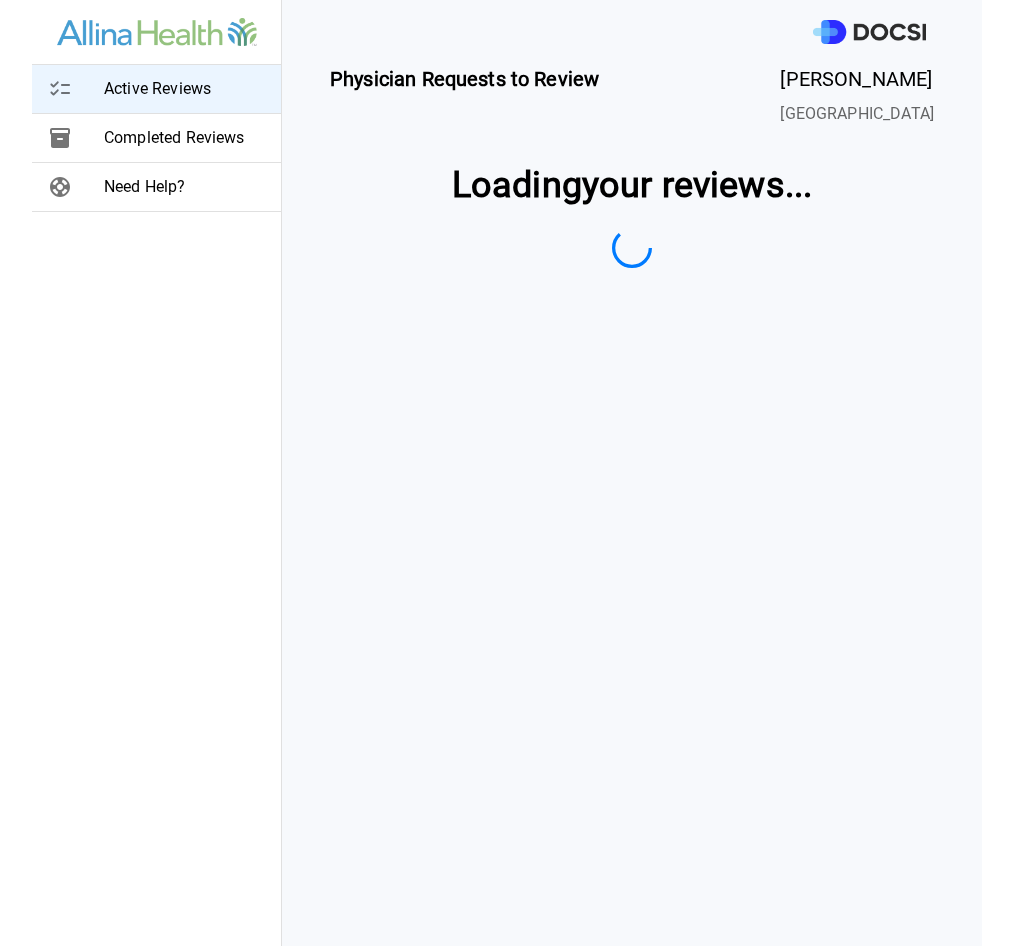 scroll, scrollTop: 0, scrollLeft: 0, axis: both 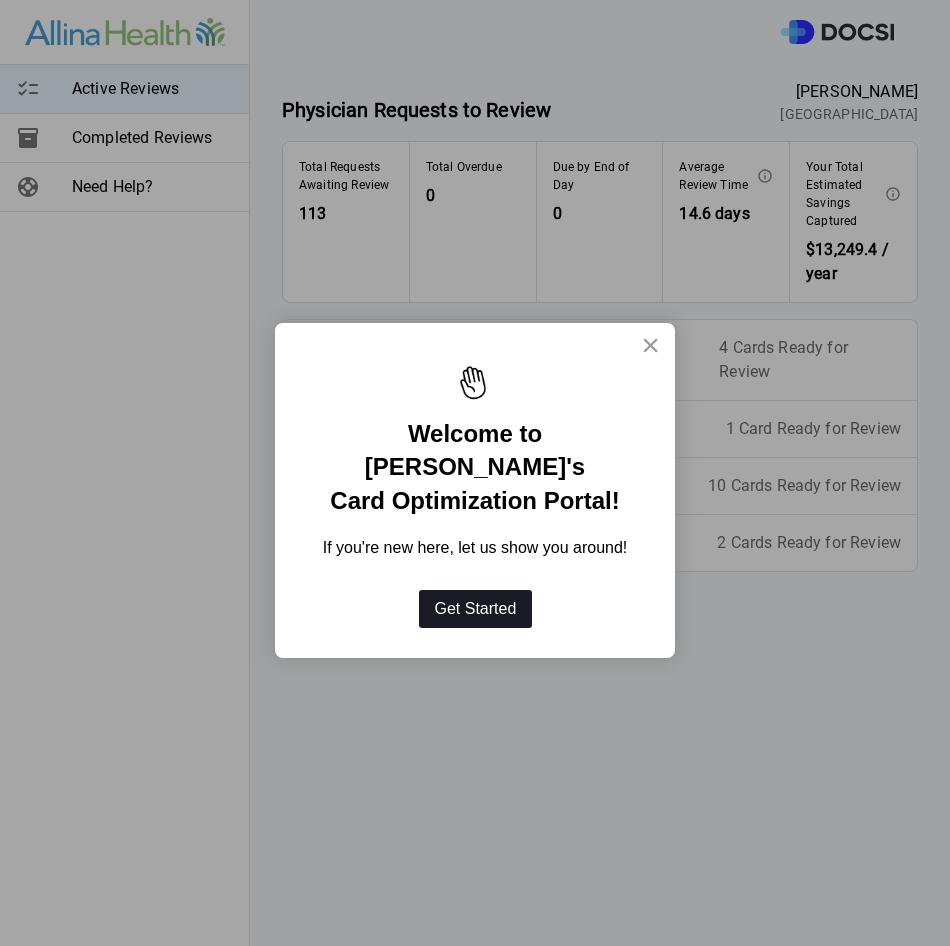 click on "Get Started" at bounding box center (476, 609) 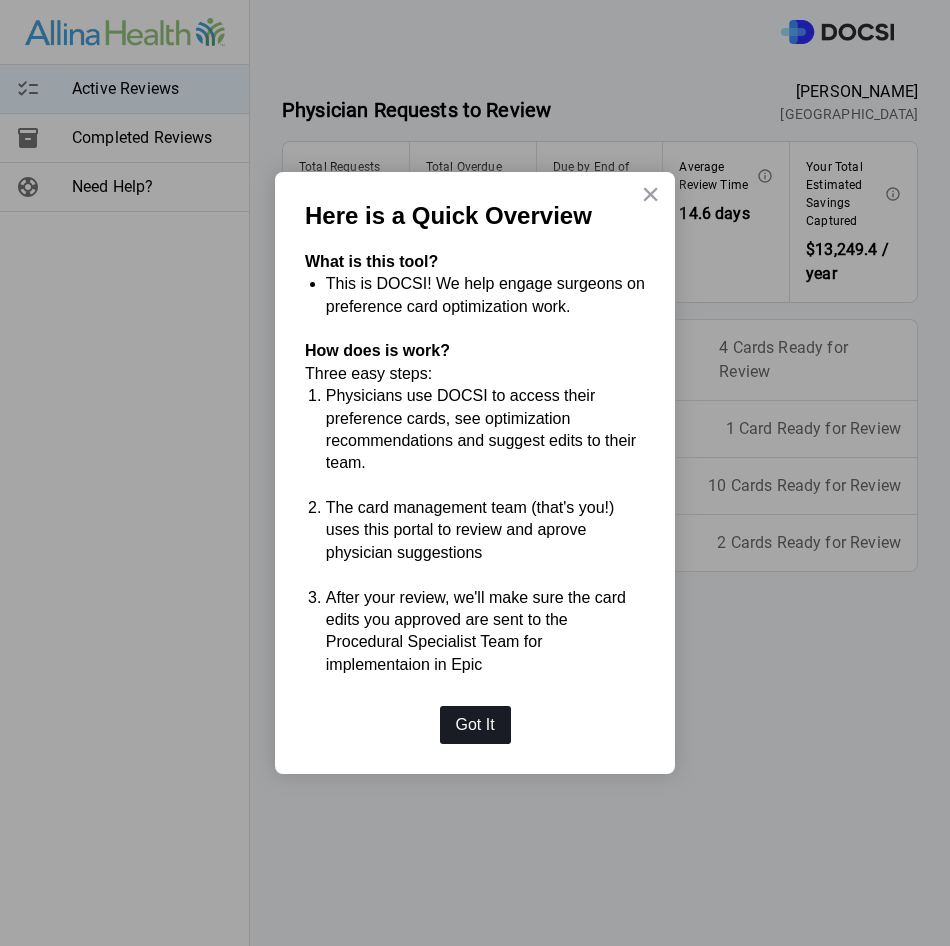 click on "Got It" at bounding box center (475, 725) 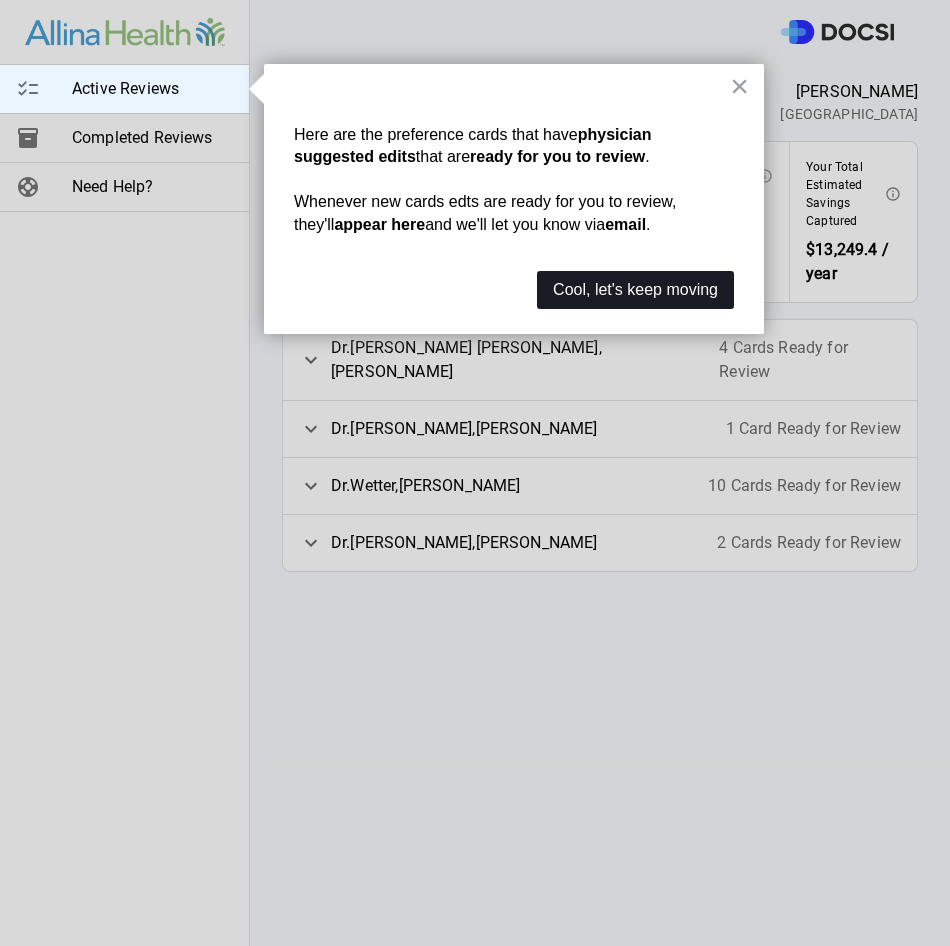 click on "Cool, let's keep moving" at bounding box center (635, 290) 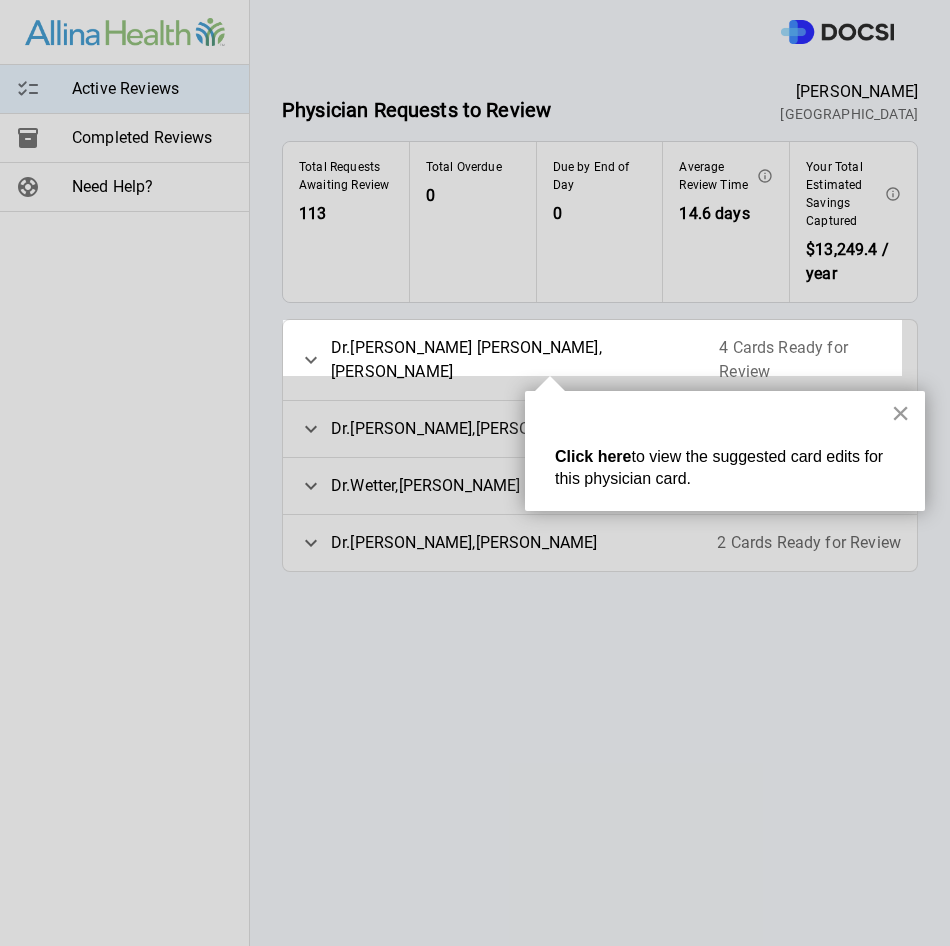 click on "×" at bounding box center (900, 413) 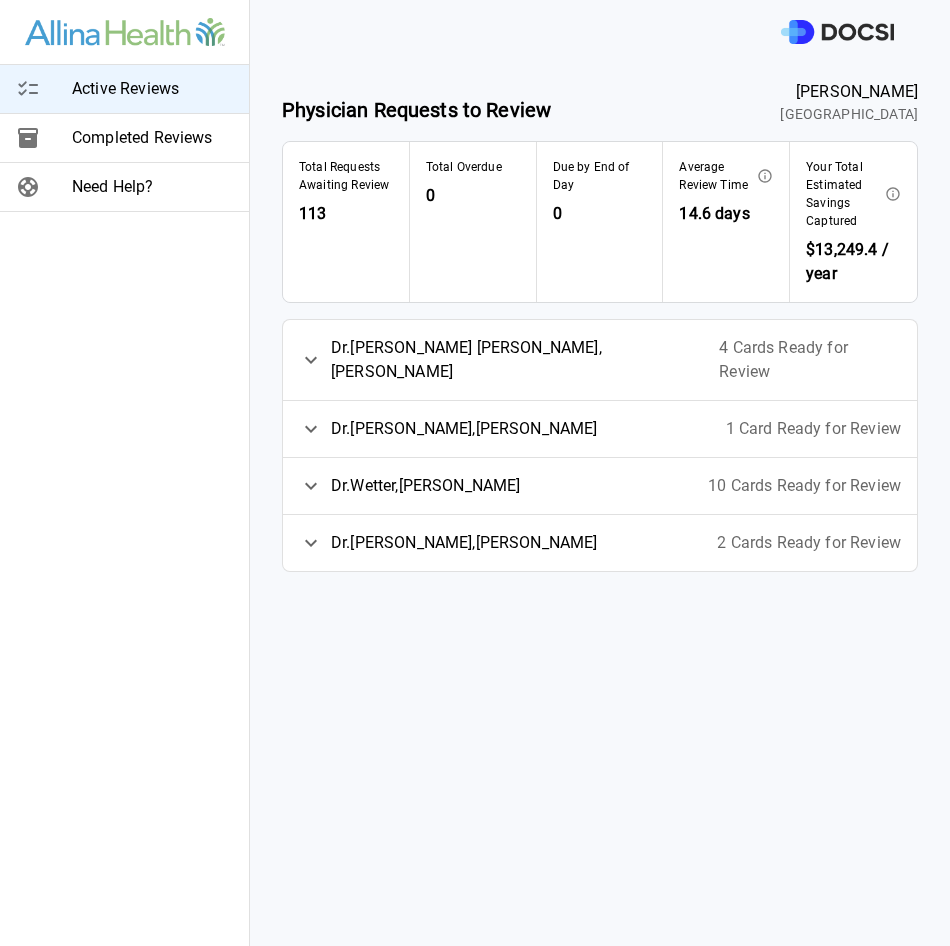 click on "[PERSON_NAME] [PERSON_NAME]" at bounding box center (525, 360) 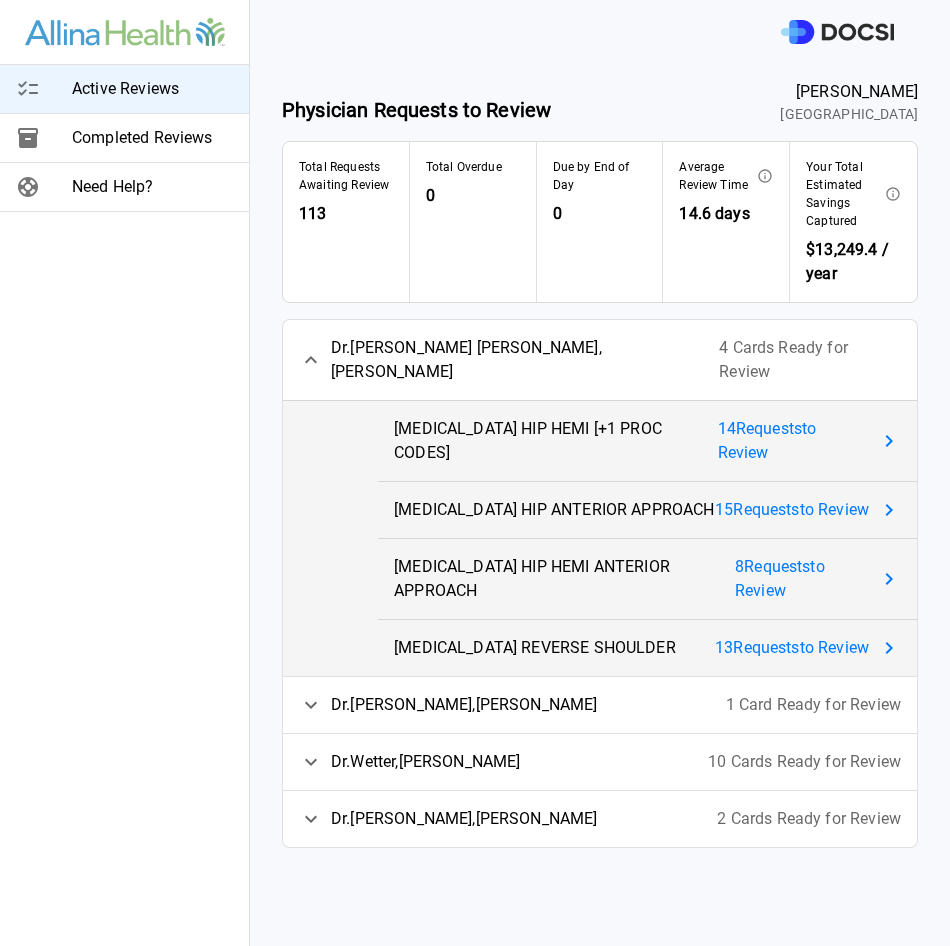 click on "[MEDICAL_DATA] HIP HEMI [+1 PROC CODES]" at bounding box center (555, 441) 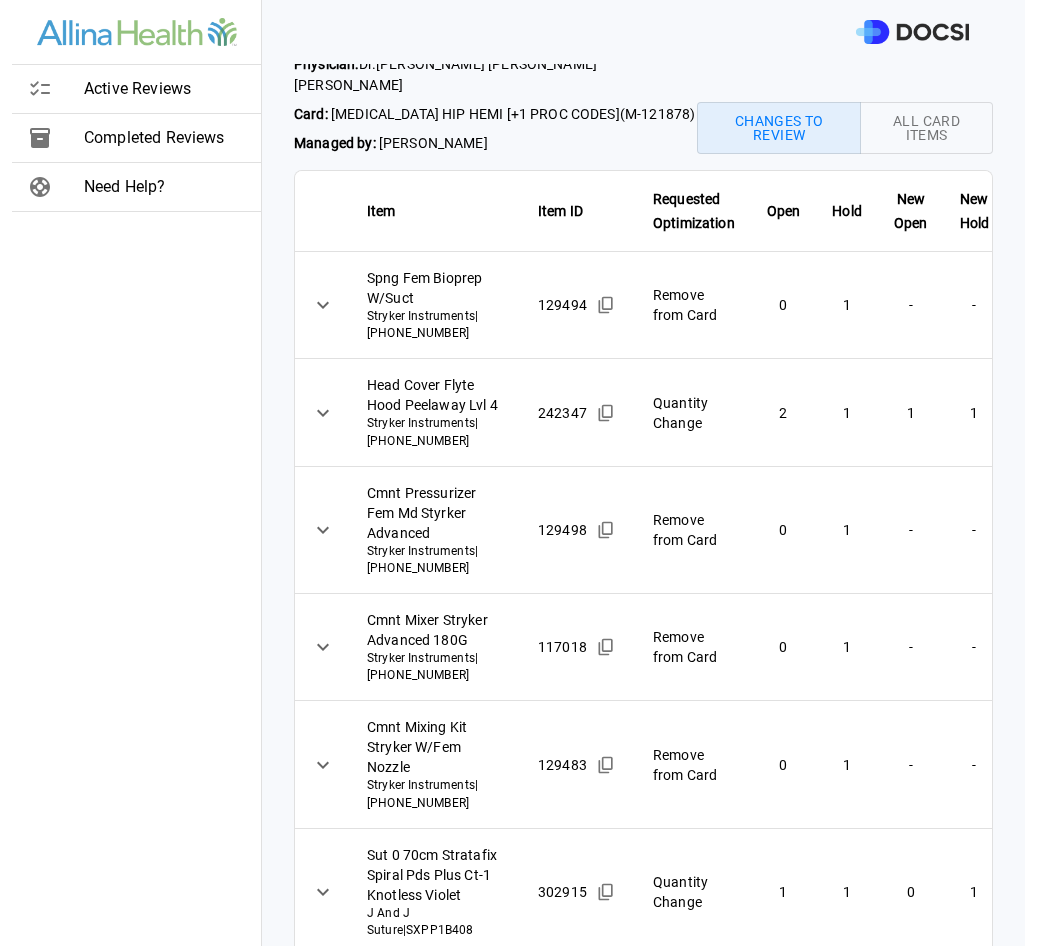 scroll, scrollTop: 0, scrollLeft: 0, axis: both 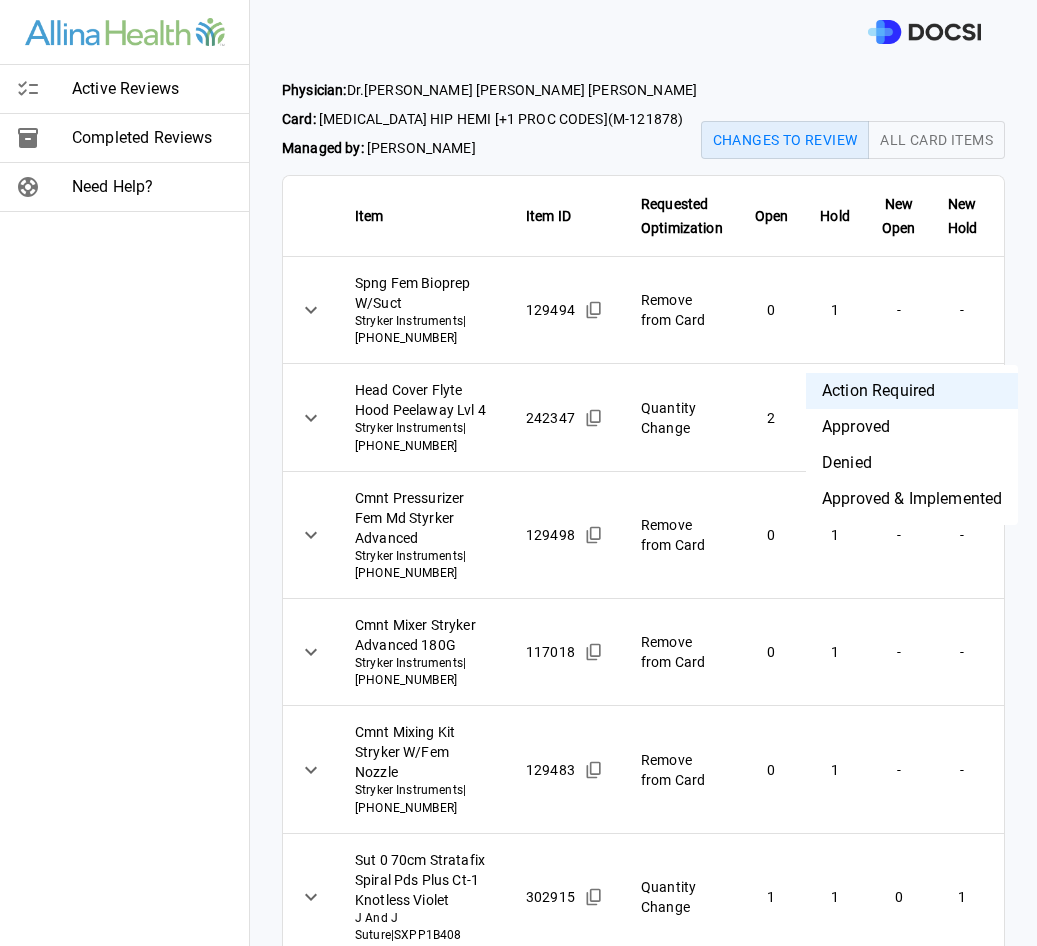 click on "Active Reviews Completed Reviews Need Help? Physician:   [PERSON_NAME] Card:    [MEDICAL_DATA] HIP HEMI [+1 PROC CODES]  ( M-121878 ) Managed by:    [PERSON_NAME] Changes to Review All Card Items Item Item ID Requested Optimization Open Hold New Open New Hold Review Status Spng Fem Bioprep W/Suct Stryker Instruments  |  [PHONE_NUMBER] 129494 Remove from Card 0 1 - - Action Required **** ​ Head Cover Flyte Hood Peelaway Lvl 4 Stryker Instruments  |  [PHONE_NUMBER] 242347 Quantity Change 2 1 1 1 Action Required **** ​ Cmnt Pressurizer Fem Md Styrker Advanced Stryker Instruments  |  [PHONE_NUMBER] 129498 Remove from Card 0 1 - - Action Required **** ​ Cmnt Mixer Stryker Advanced 180G Stryker Instruments  |  [PHONE_NUMBER] 117018 Remove from Card 0 1 - - Action Required **** ​ Cmnt Mixing Kit Stryker W/Fem Nozzle Stryker Instruments  |  [PHONE_NUMBER] 129483 Remove from Card 0 1 - - Action Required **** ​ Sut 0 70cm Stratafix Spiral Pds Plus Ct-1 Knotless Violet J And J Suture  |  302915 1" at bounding box center [518, 473] 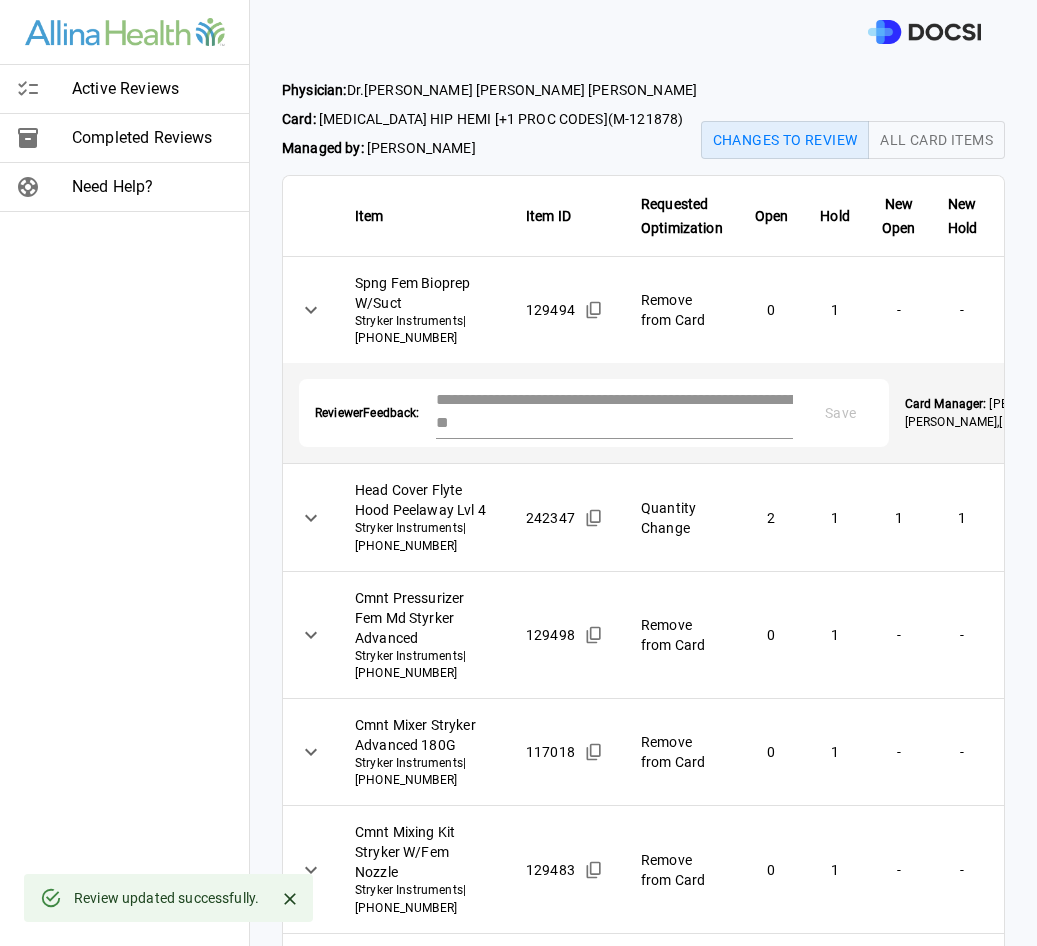 click at bounding box center [614, 411] 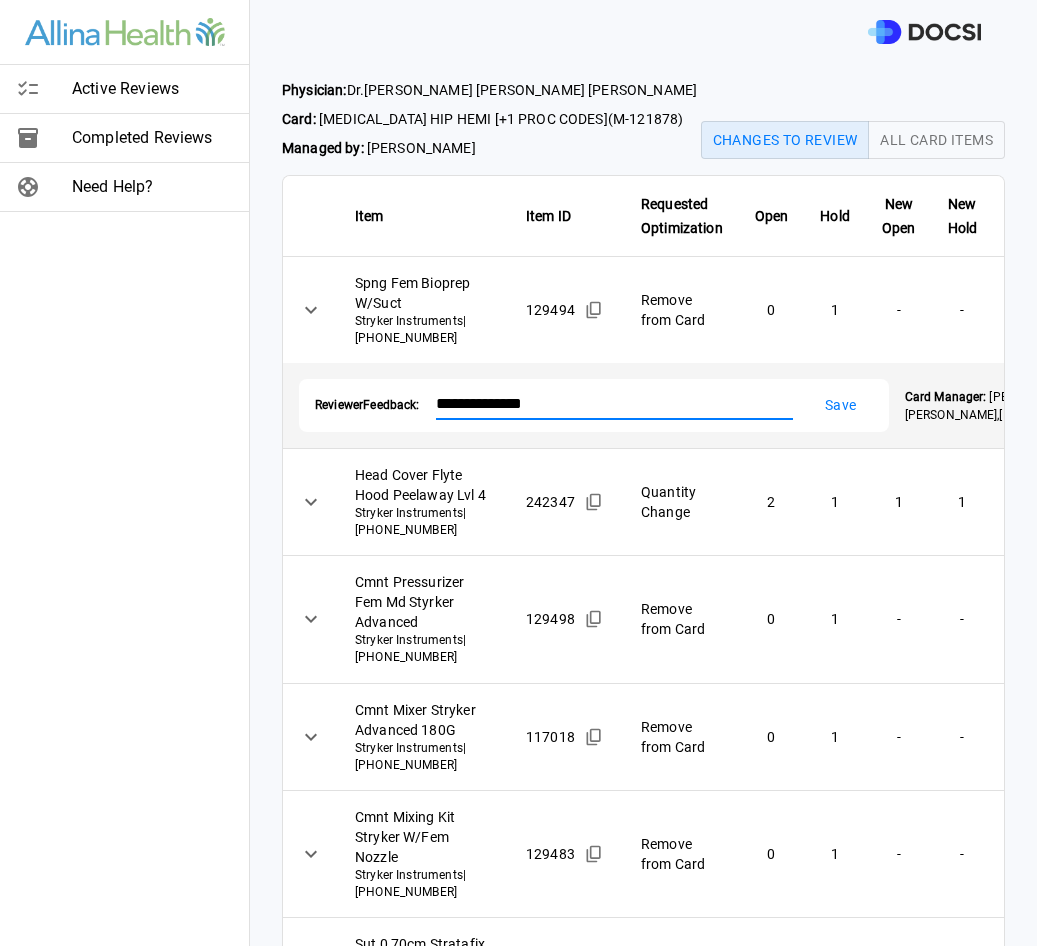 type on "**********" 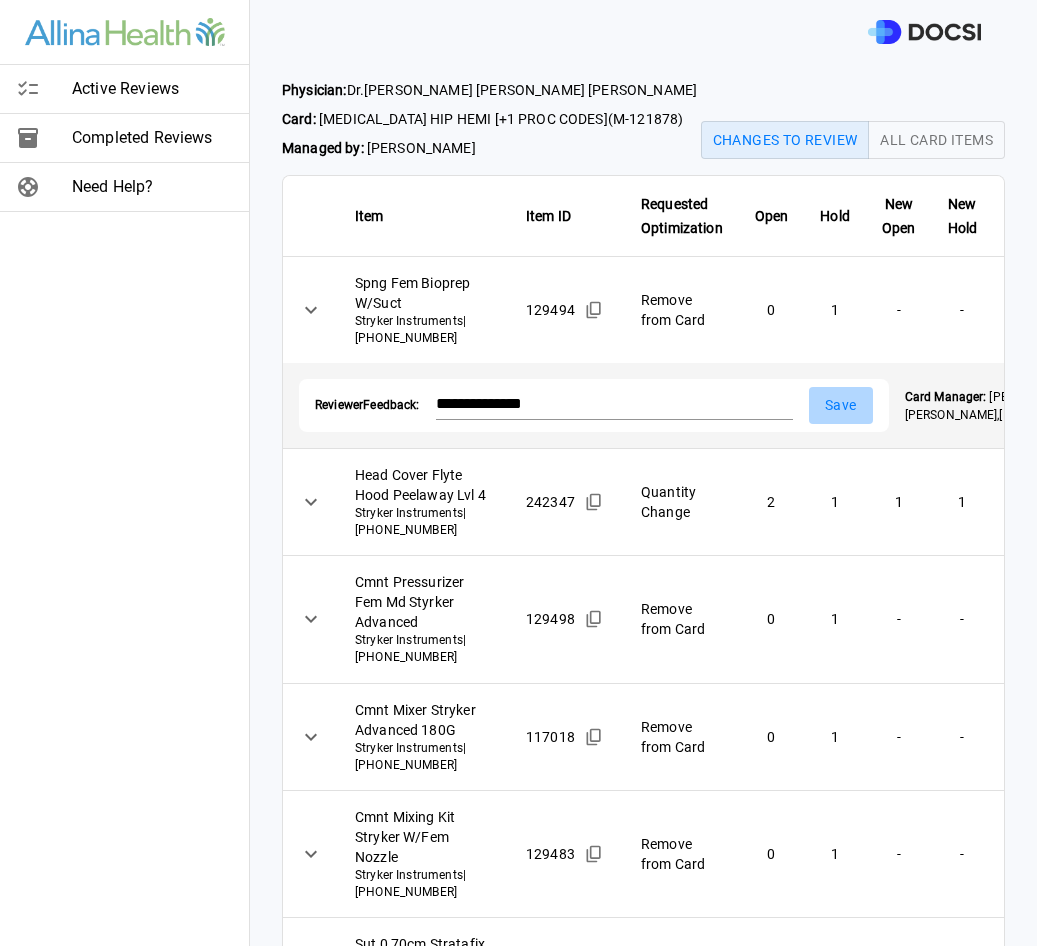 click on "Save" at bounding box center (841, 405) 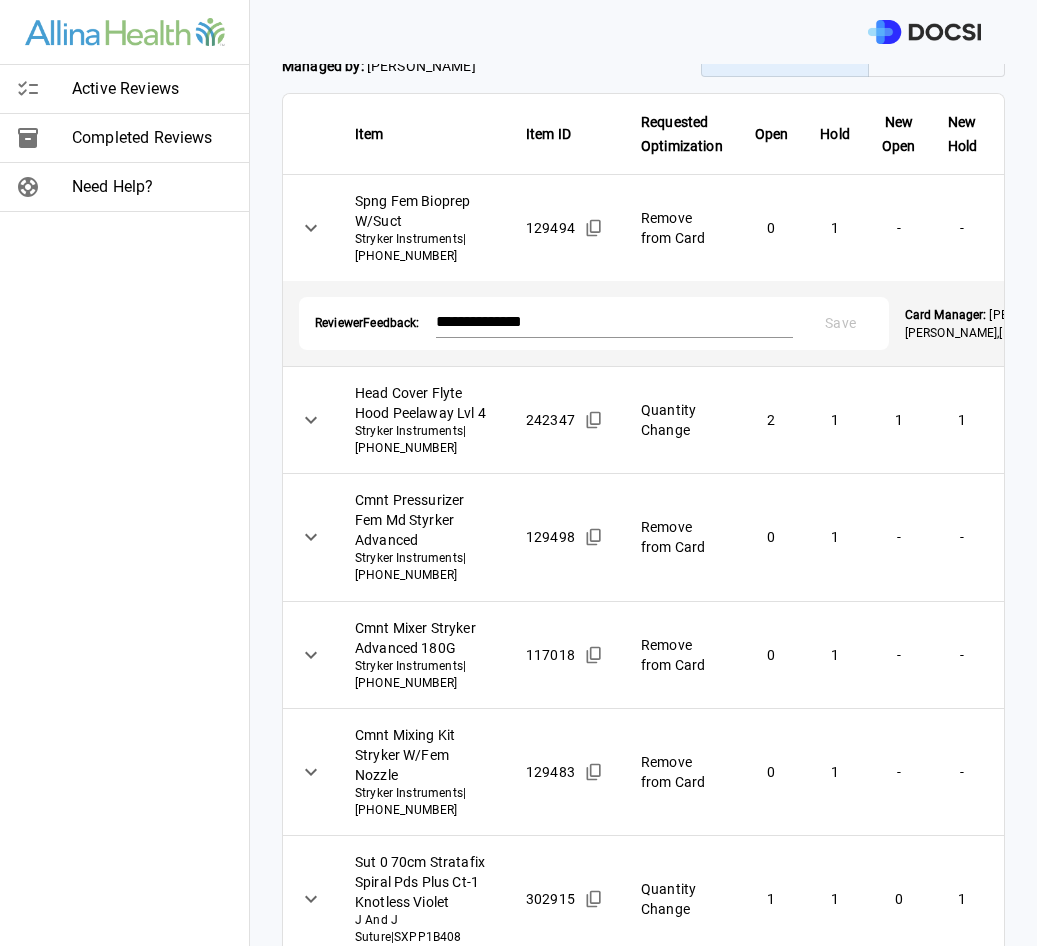 scroll, scrollTop: 100, scrollLeft: 0, axis: vertical 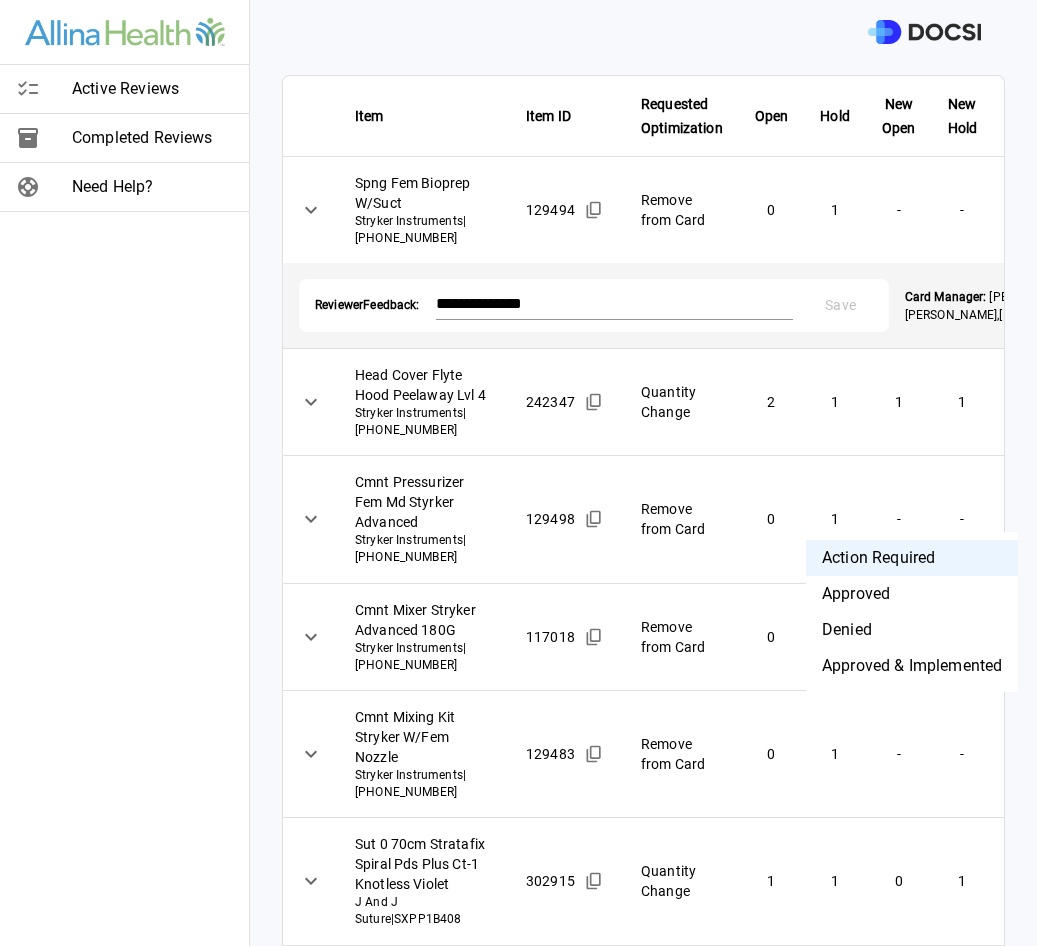 click on "**********" at bounding box center (518, 473) 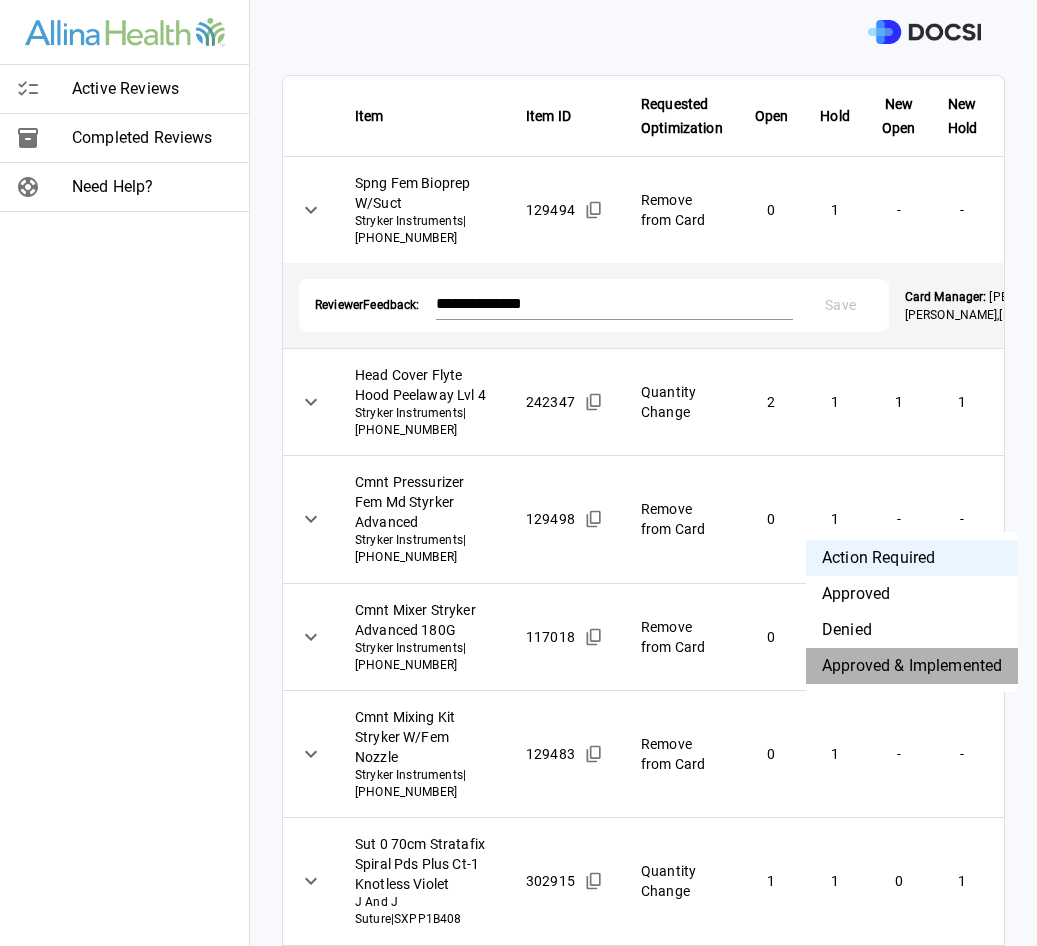 click on "Approved & Implemented" at bounding box center [912, 666] 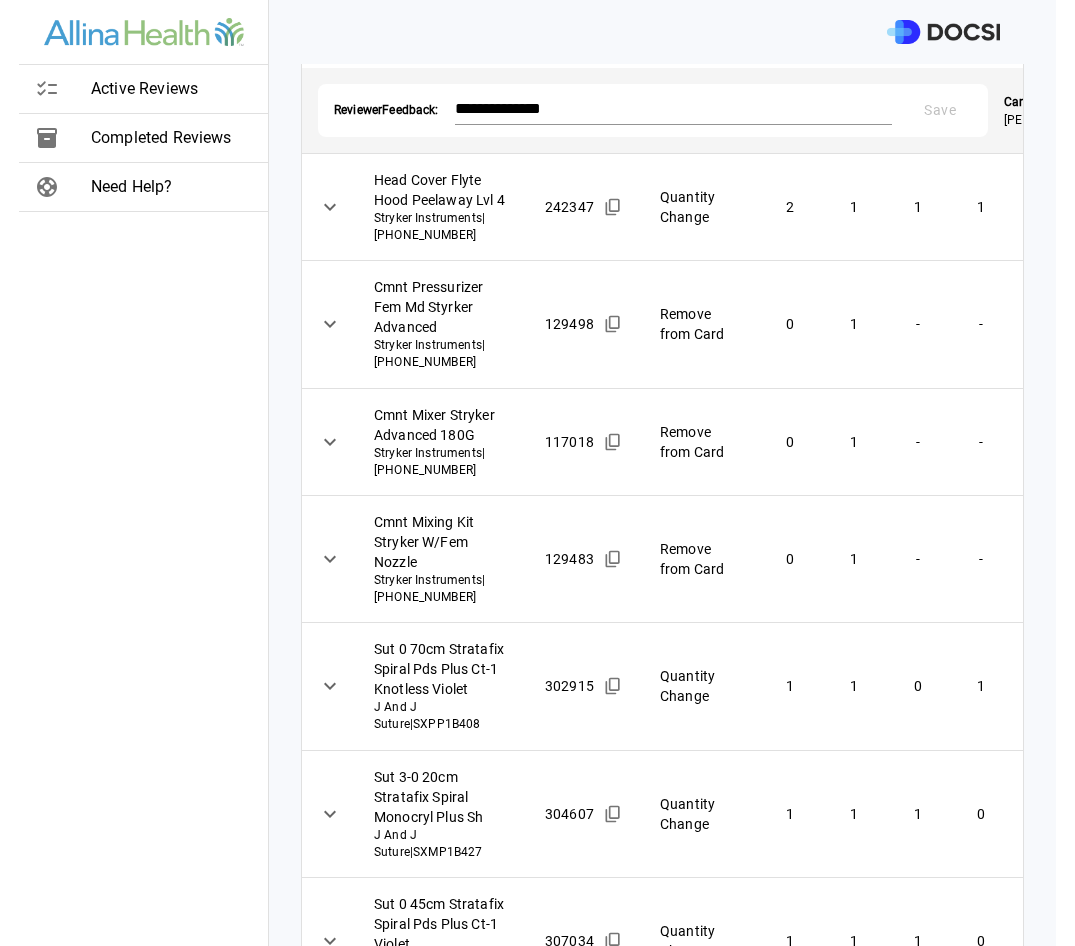 scroll, scrollTop: 300, scrollLeft: 0, axis: vertical 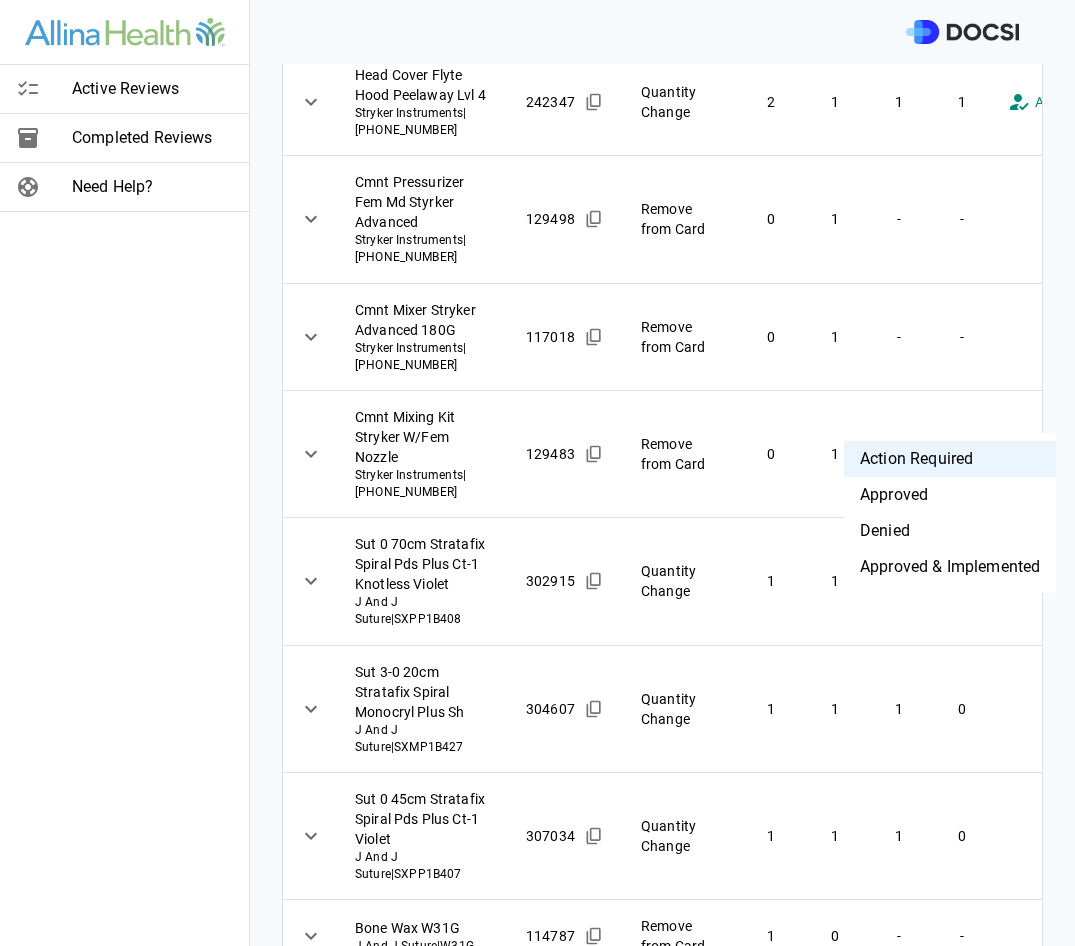 click on "**********" at bounding box center [537, 473] 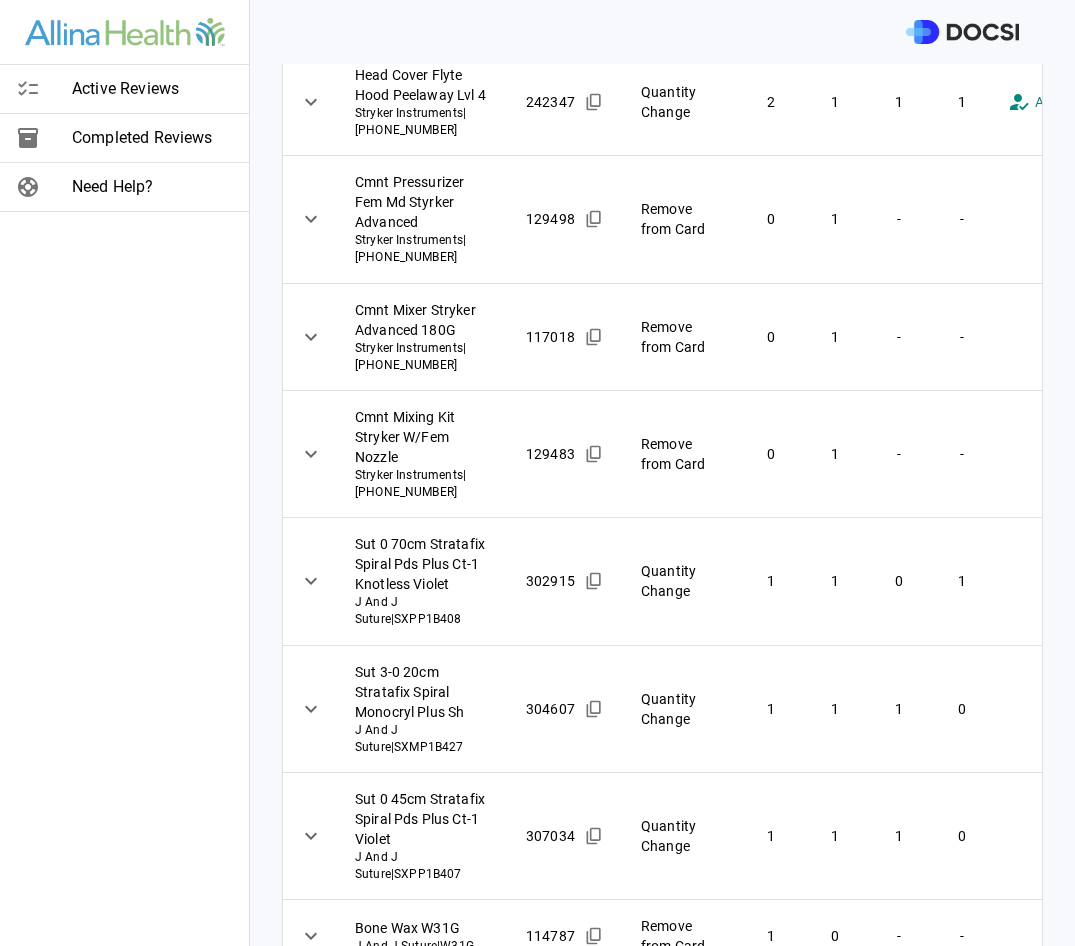 drag, startPoint x: -3, startPoint y: 508, endPoint x: 40, endPoint y: 517, distance: 43.931767 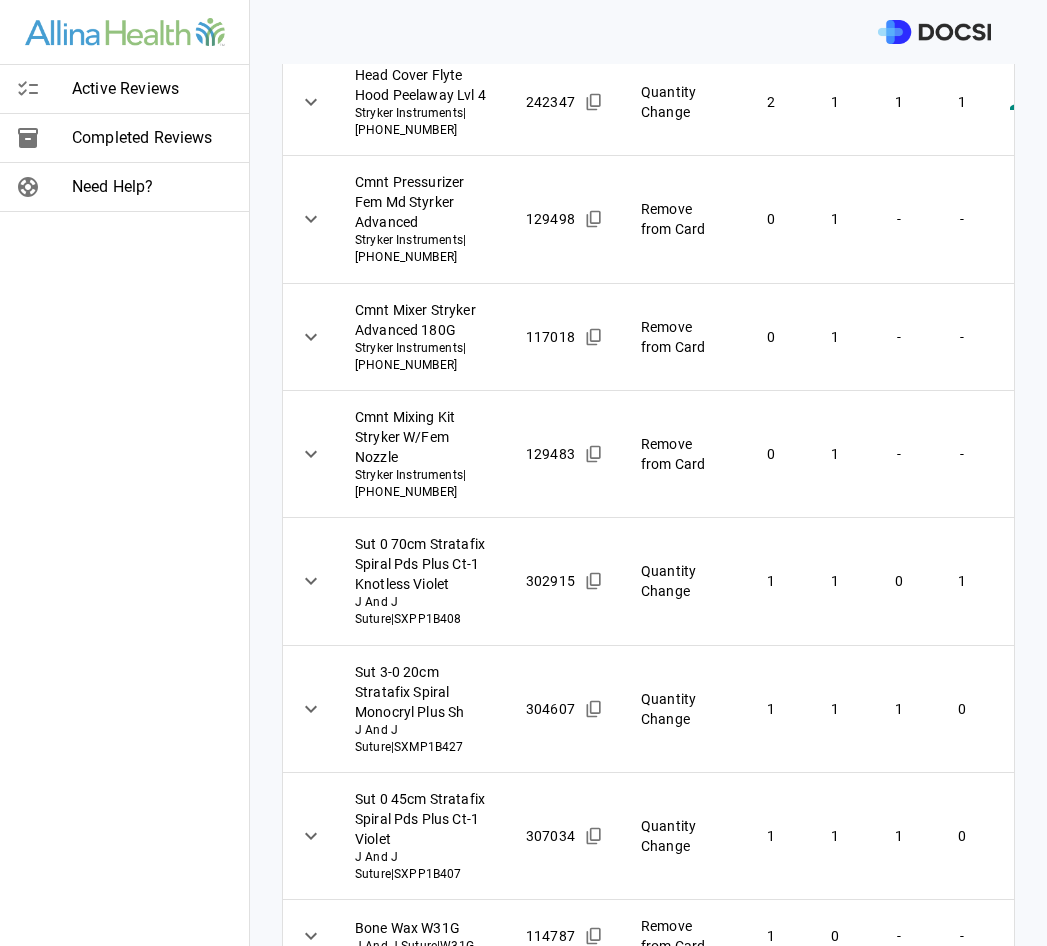 click on "Action Required **** ​" at bounding box center [1109, 219] 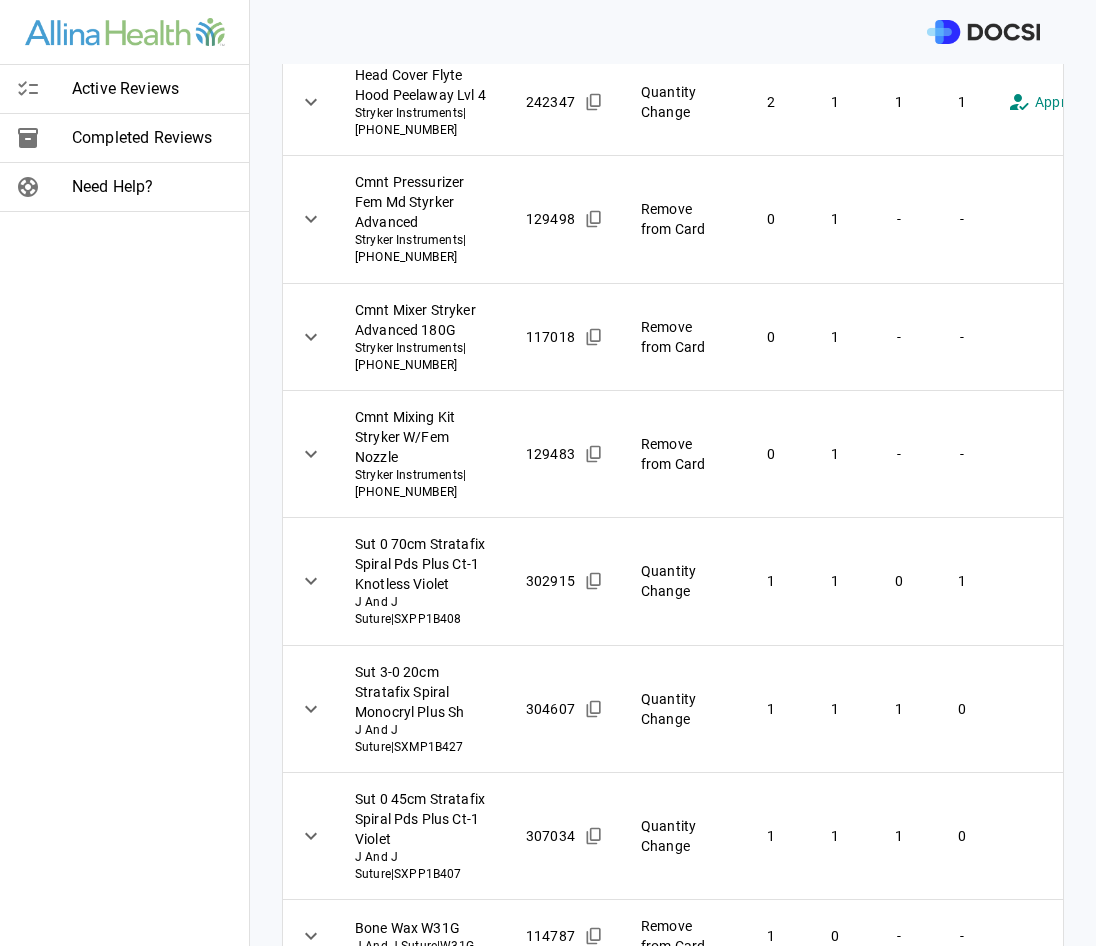 click on "**********" at bounding box center [548, 473] 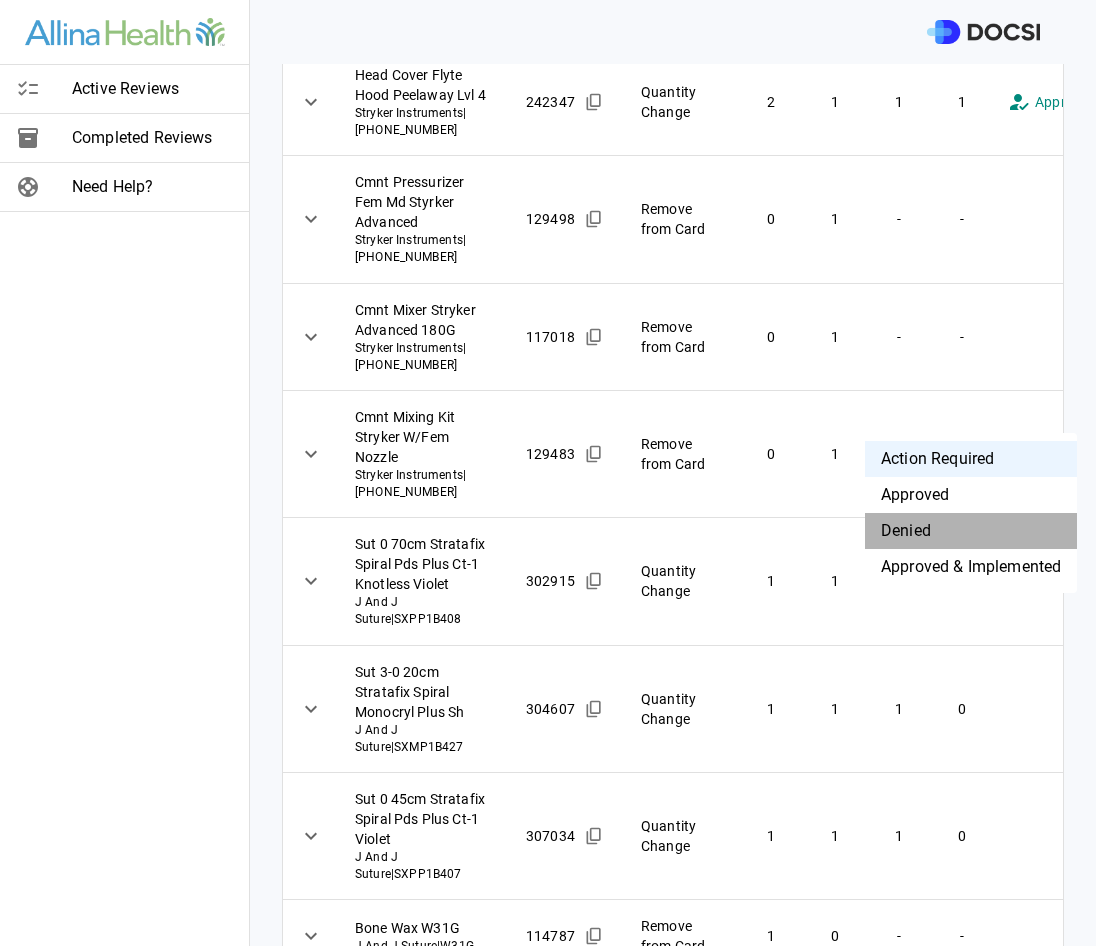 click on "Denied" at bounding box center (971, 531) 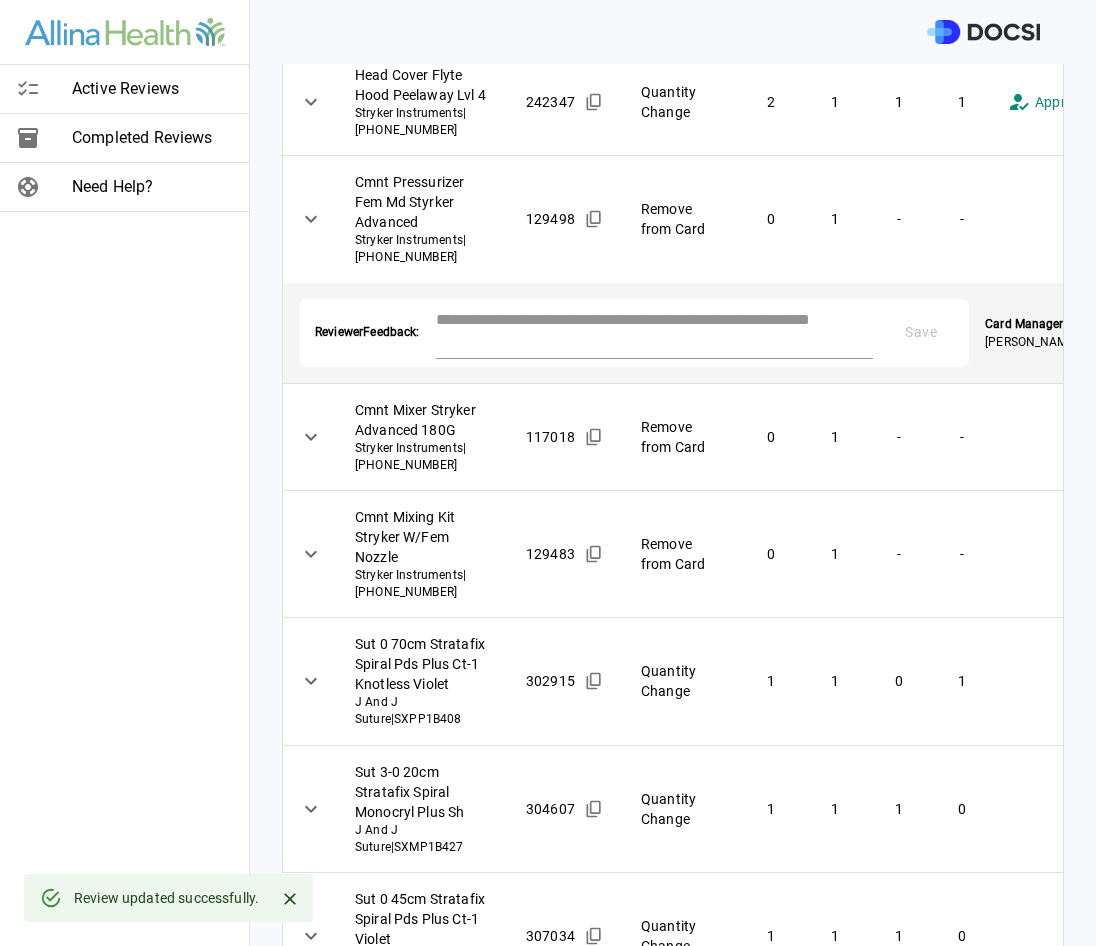 click at bounding box center [655, 331] 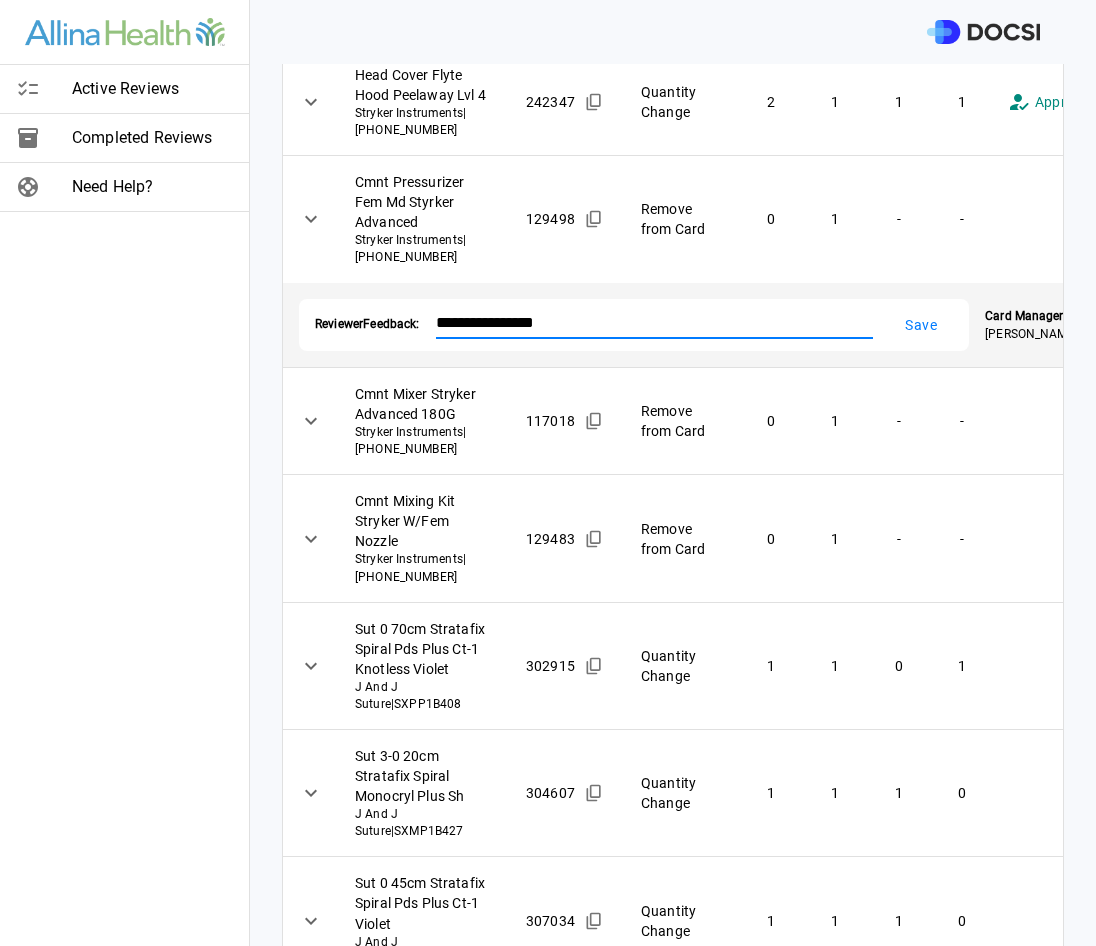 type on "**********" 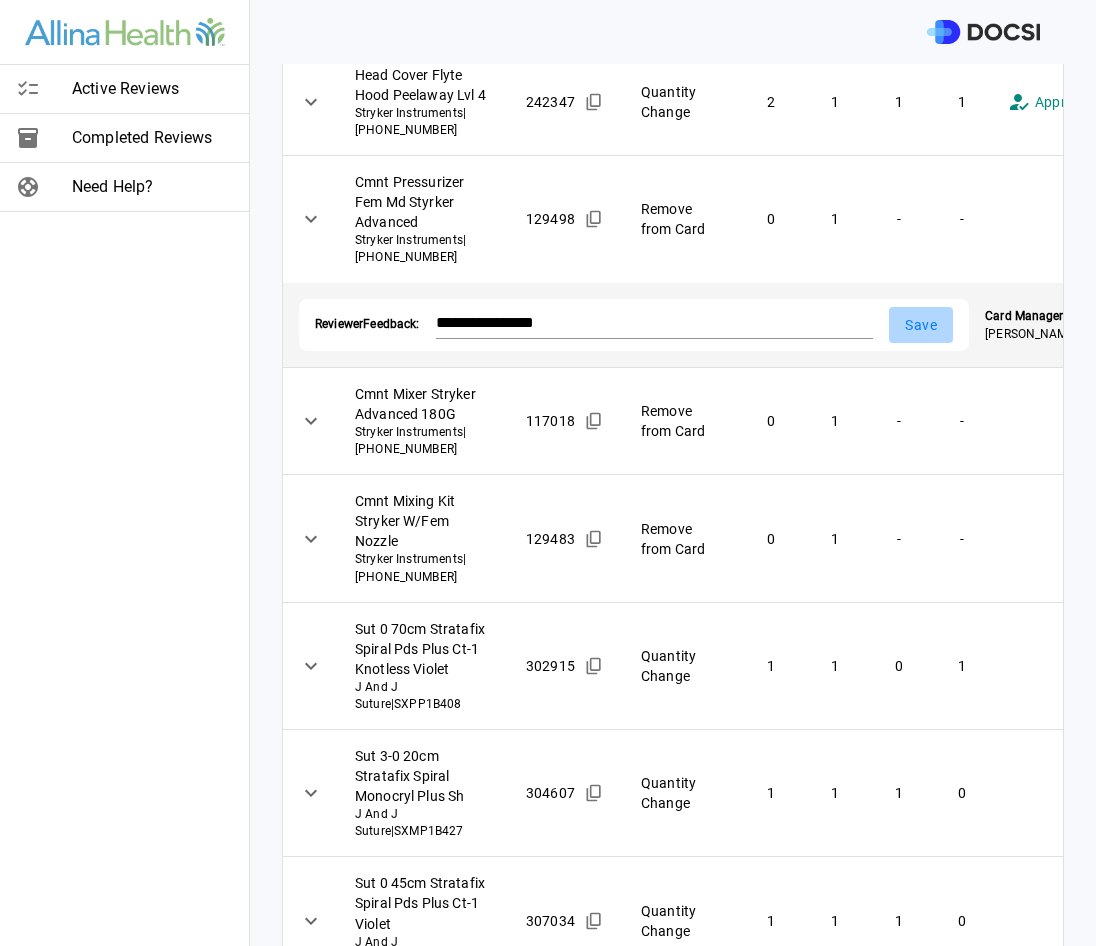 click on "Save" at bounding box center (921, 325) 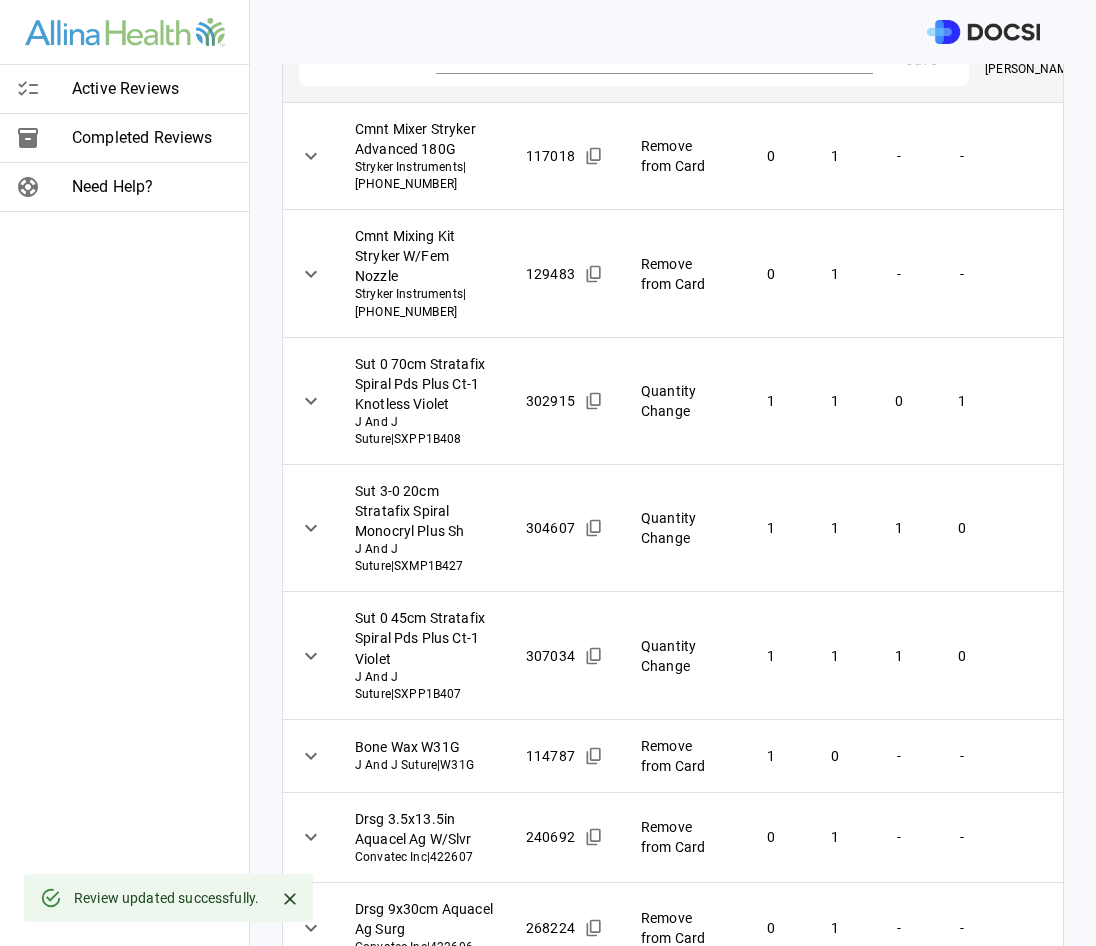 scroll, scrollTop: 700, scrollLeft: 0, axis: vertical 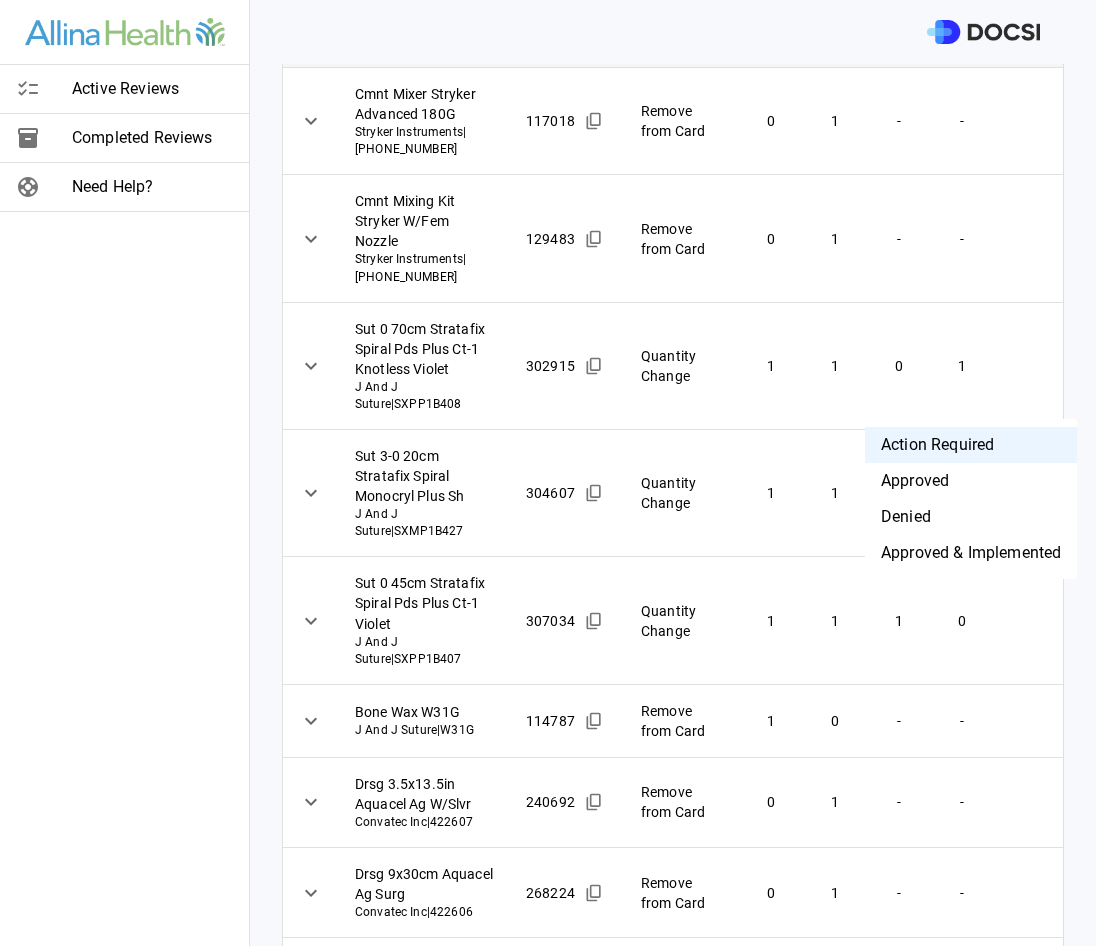 click on "**********" at bounding box center [548, 473] 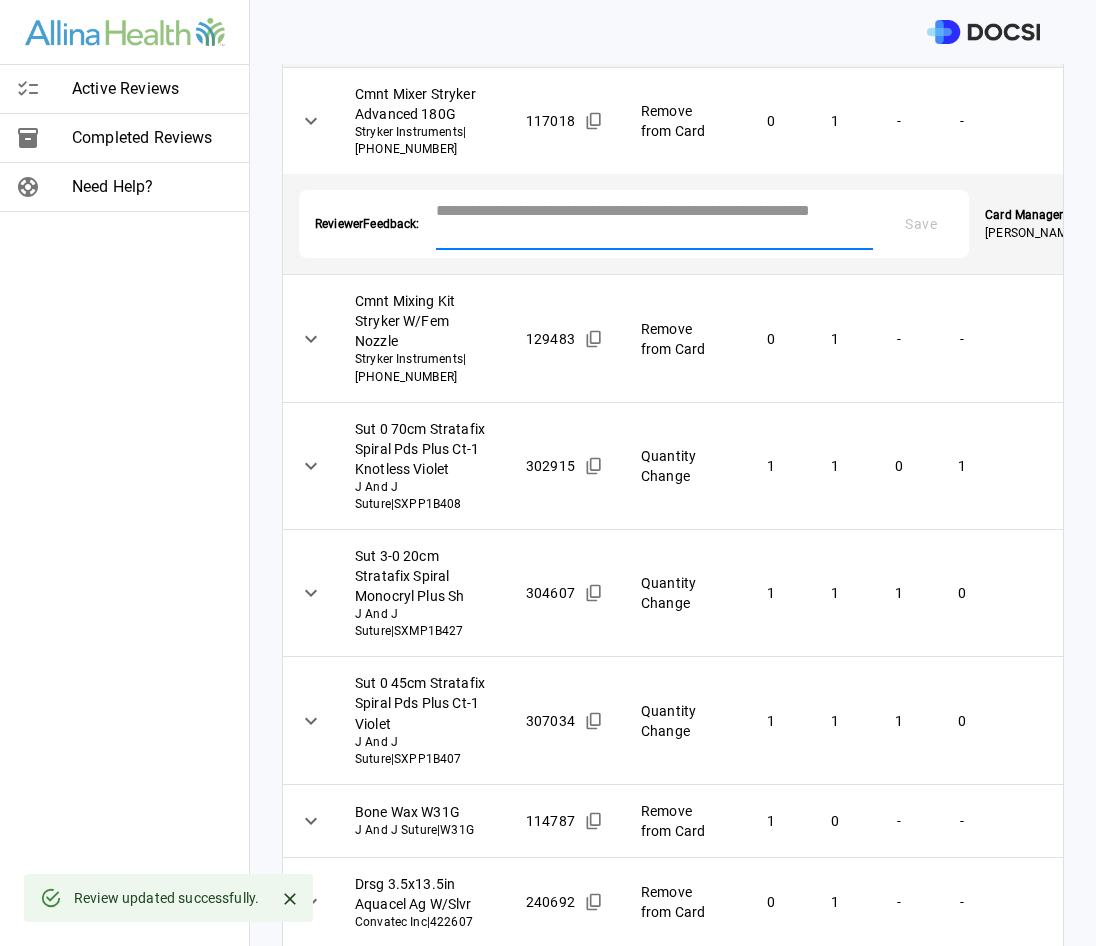 click at bounding box center (655, 222) 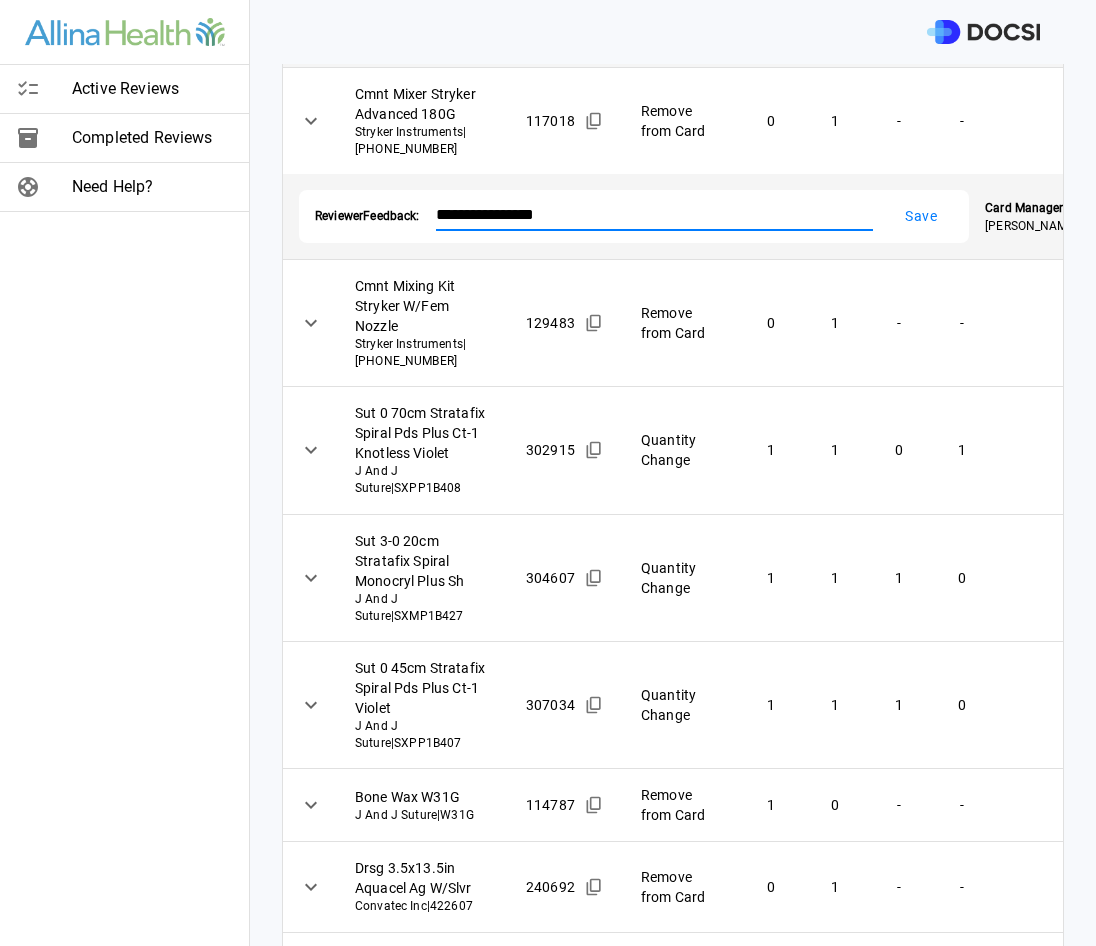 type on "**********" 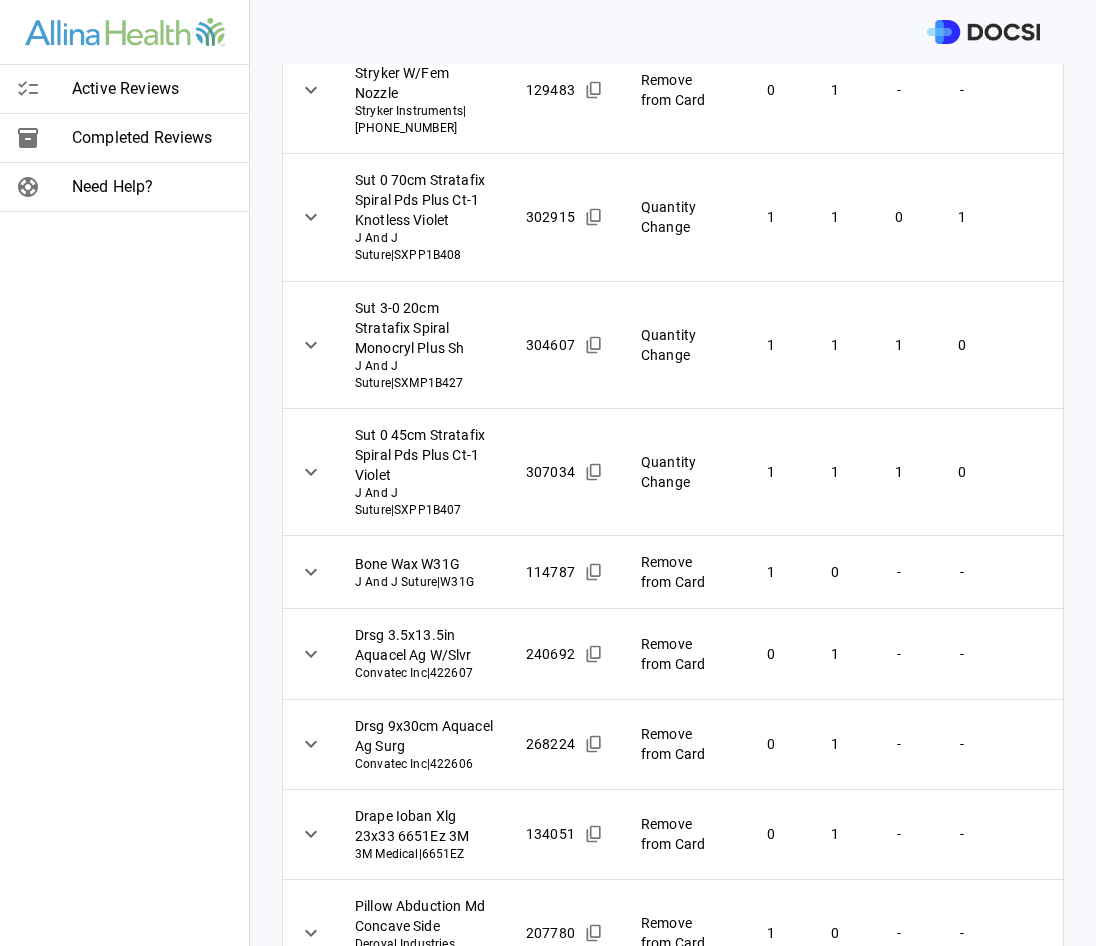 scroll, scrollTop: 950, scrollLeft: 0, axis: vertical 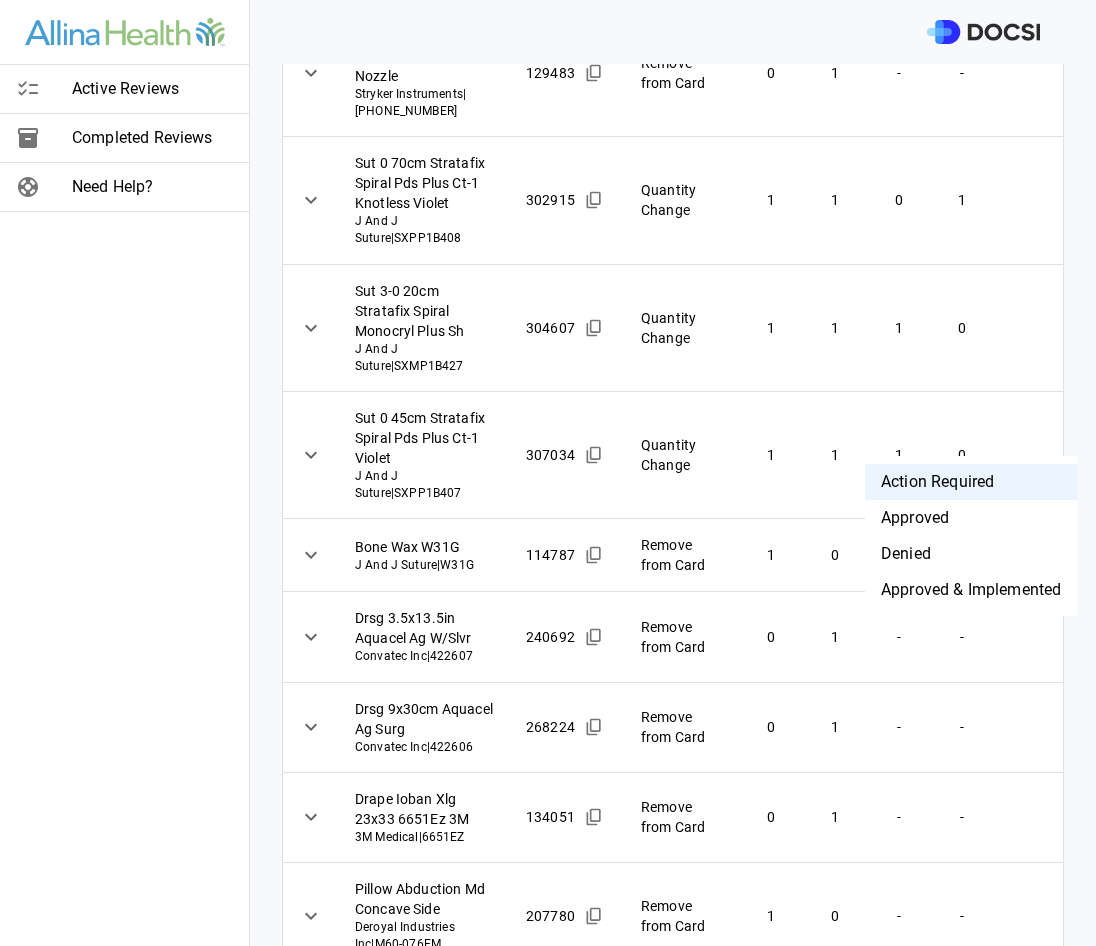 click on "**********" at bounding box center (548, 473) 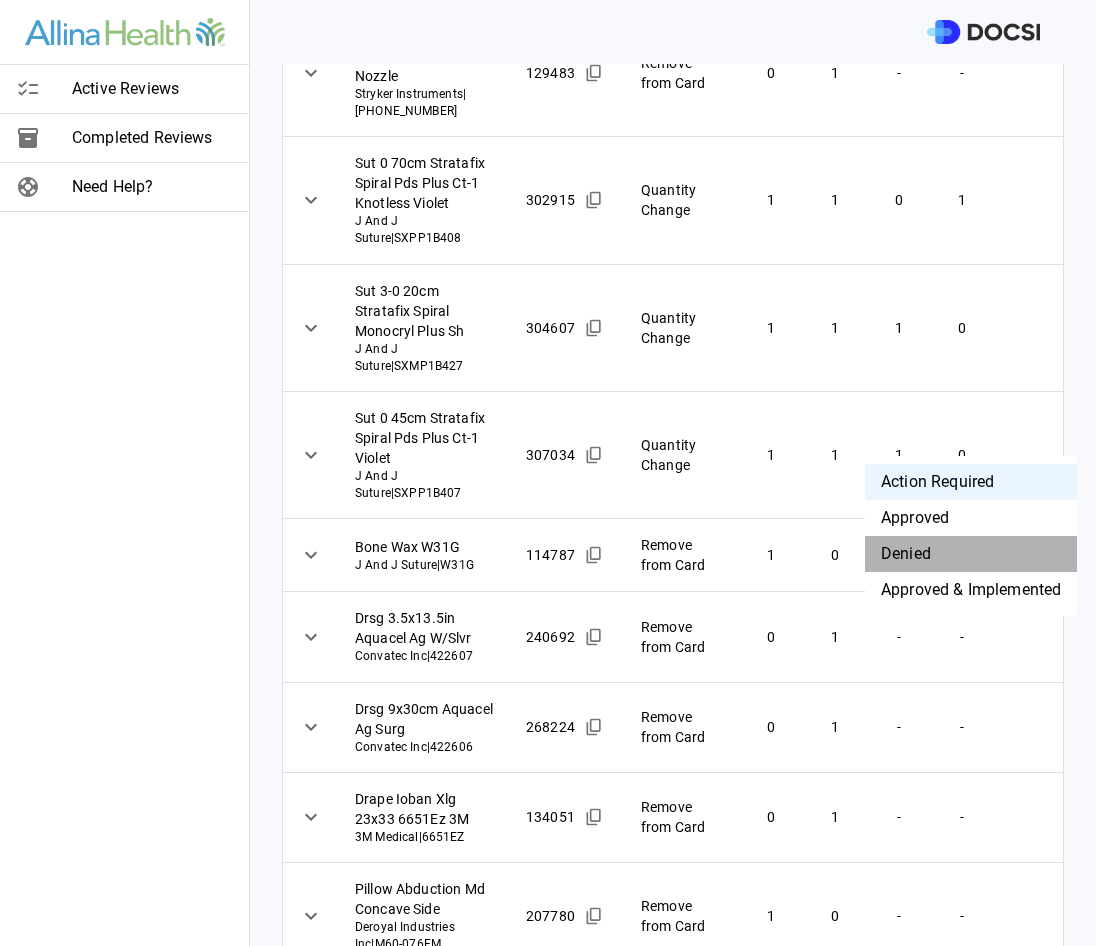 click on "Denied" at bounding box center [971, 554] 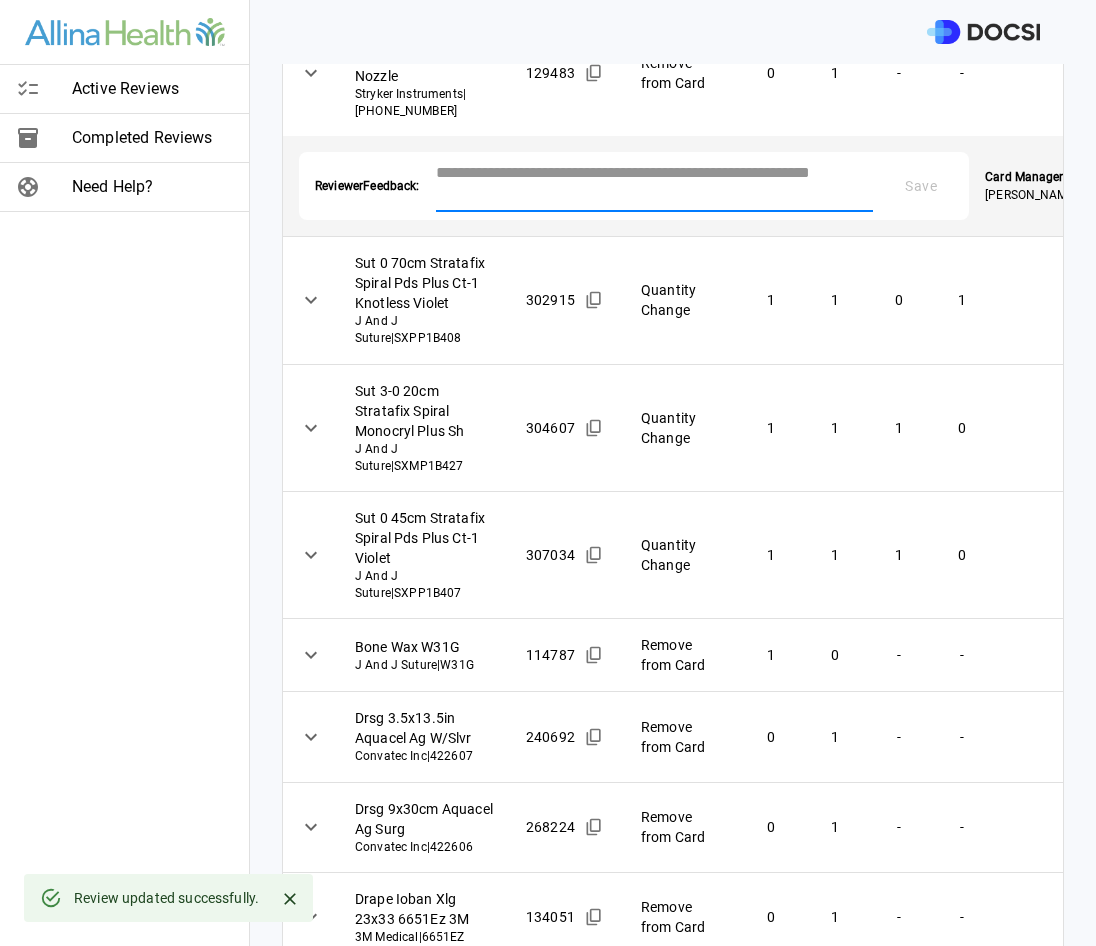 click at bounding box center [655, 184] 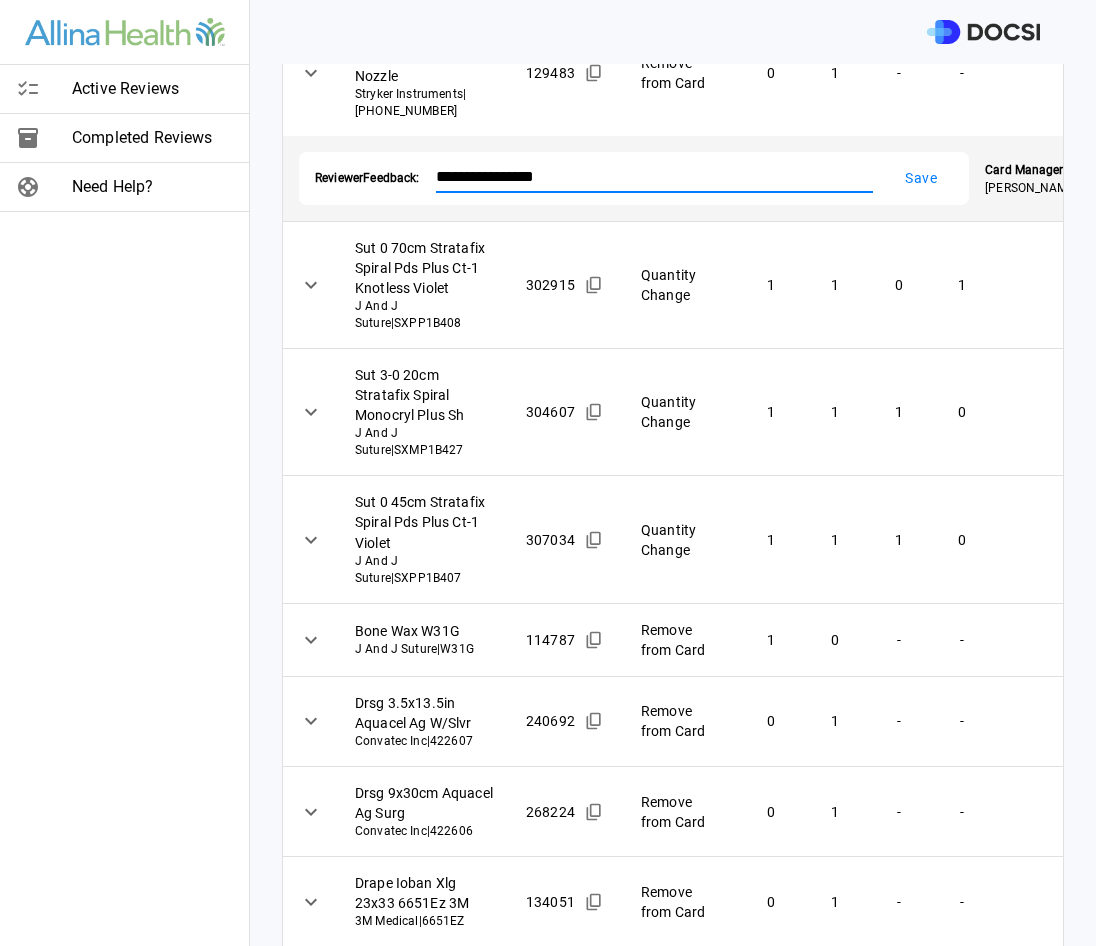 type on "**********" 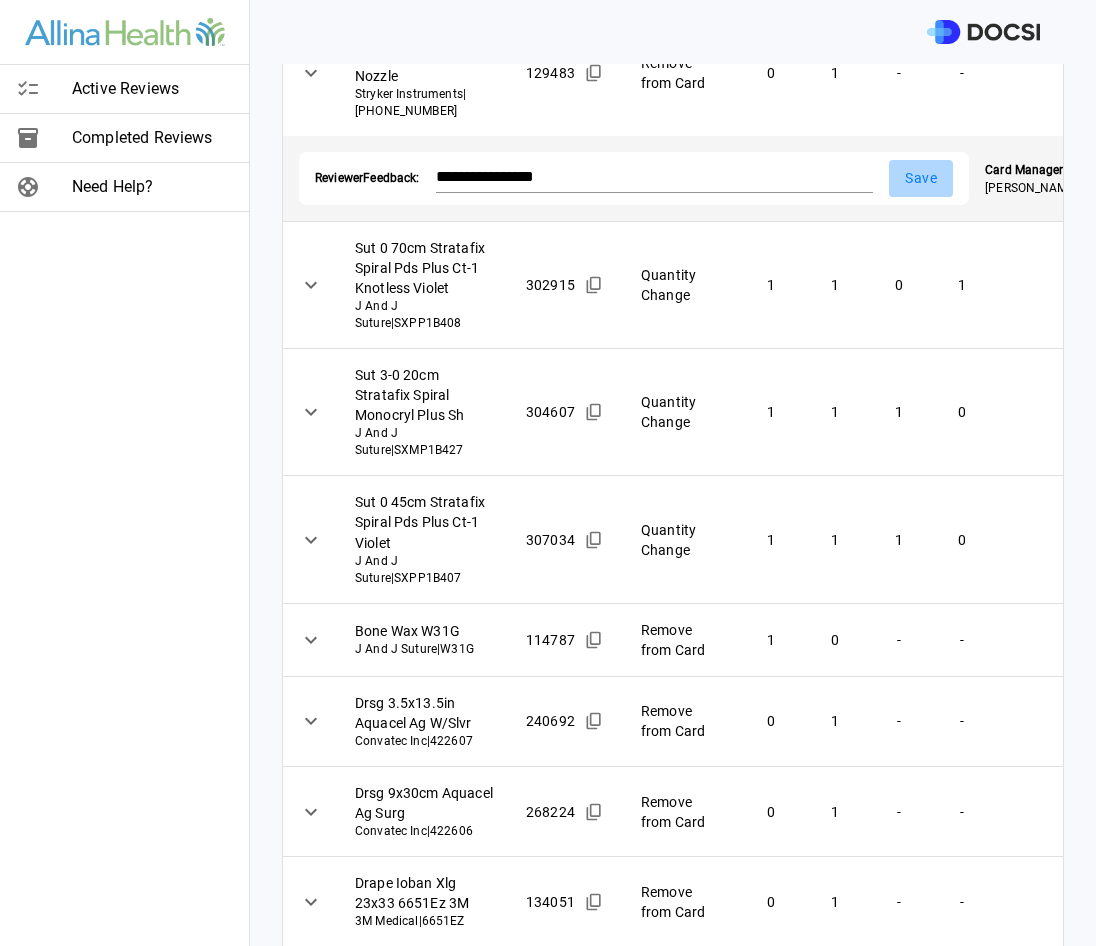click on "Save" at bounding box center (921, 178) 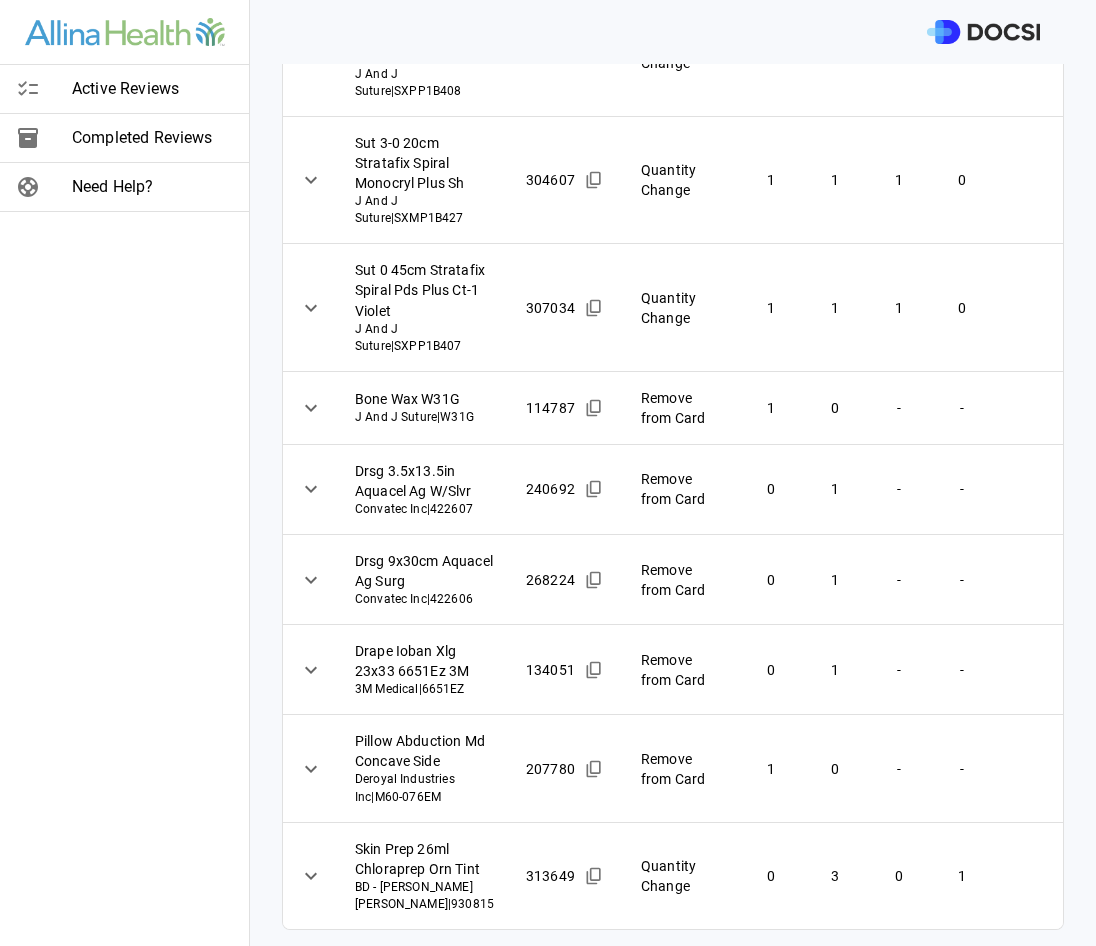 scroll, scrollTop: 1400, scrollLeft: 0, axis: vertical 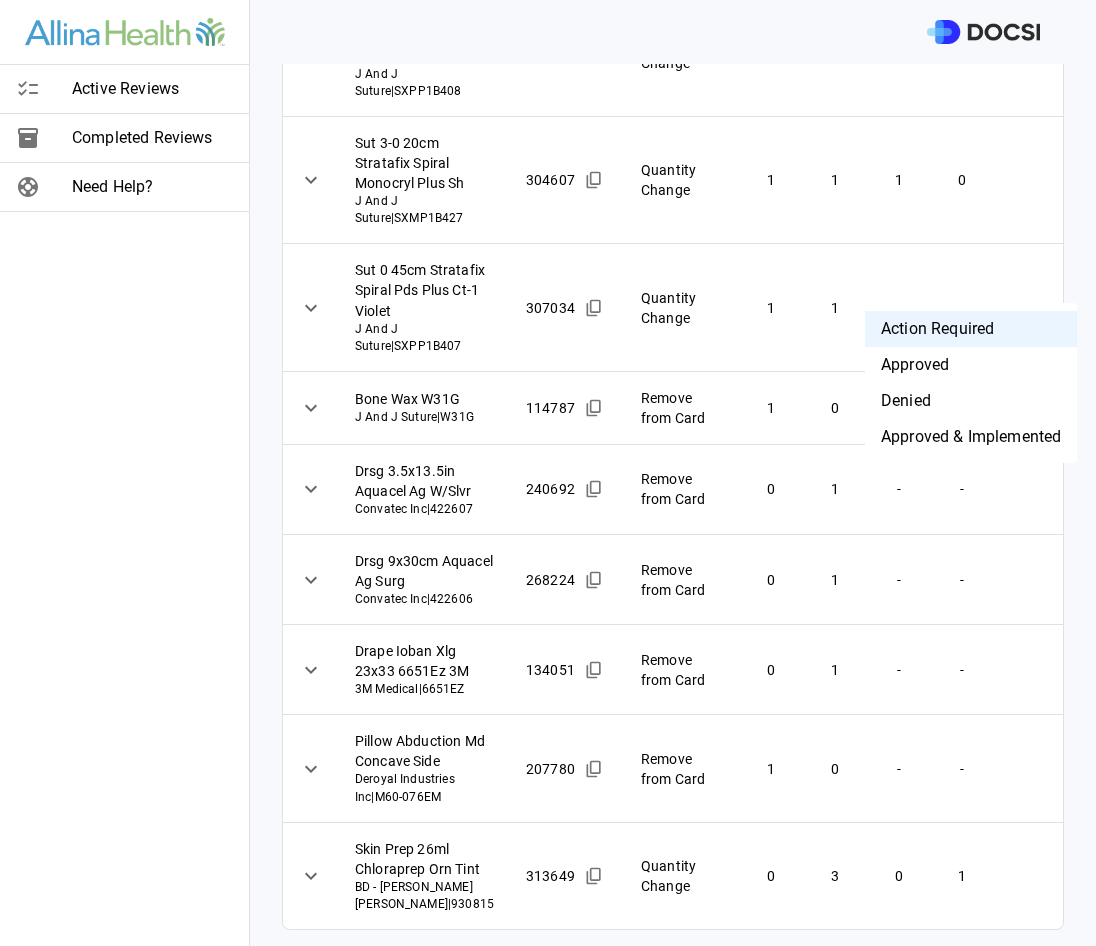 click on "**********" at bounding box center [548, 473] 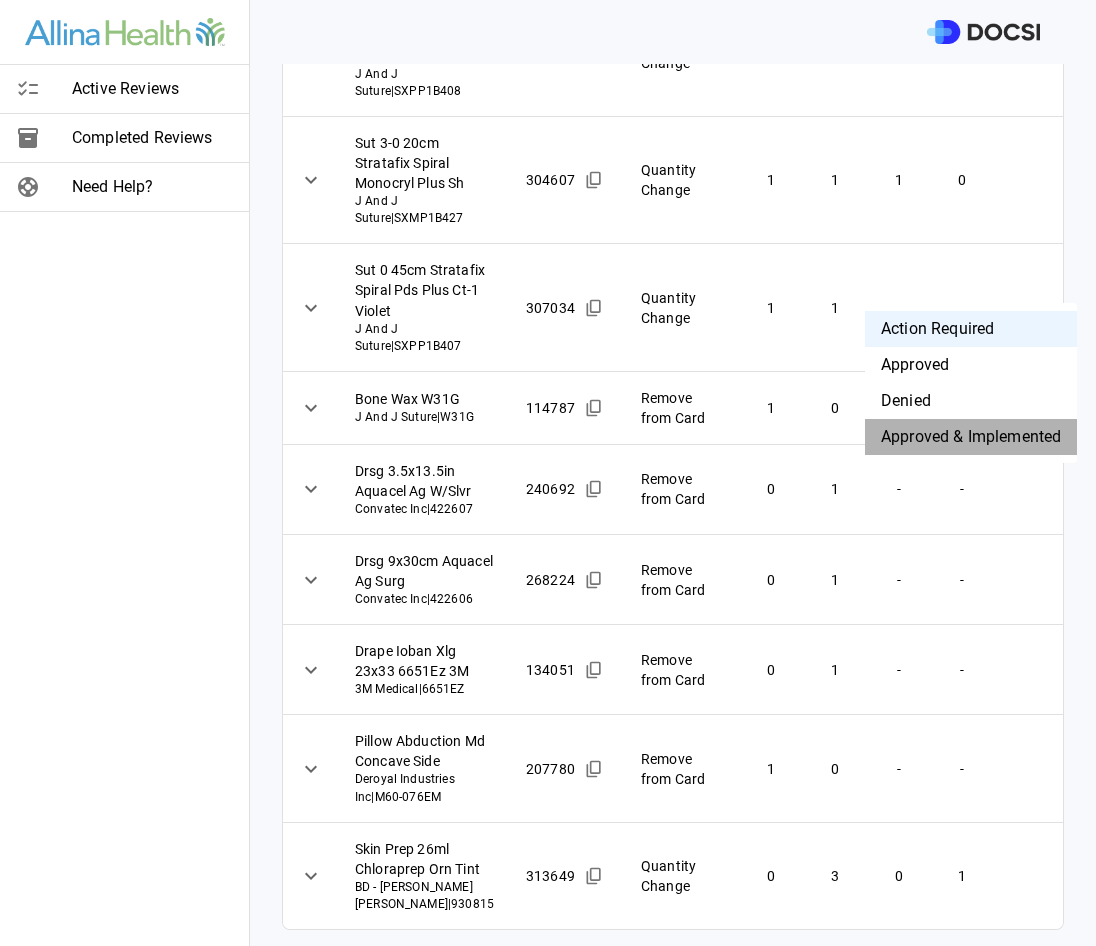 click on "Approved & Implemented" at bounding box center (971, 437) 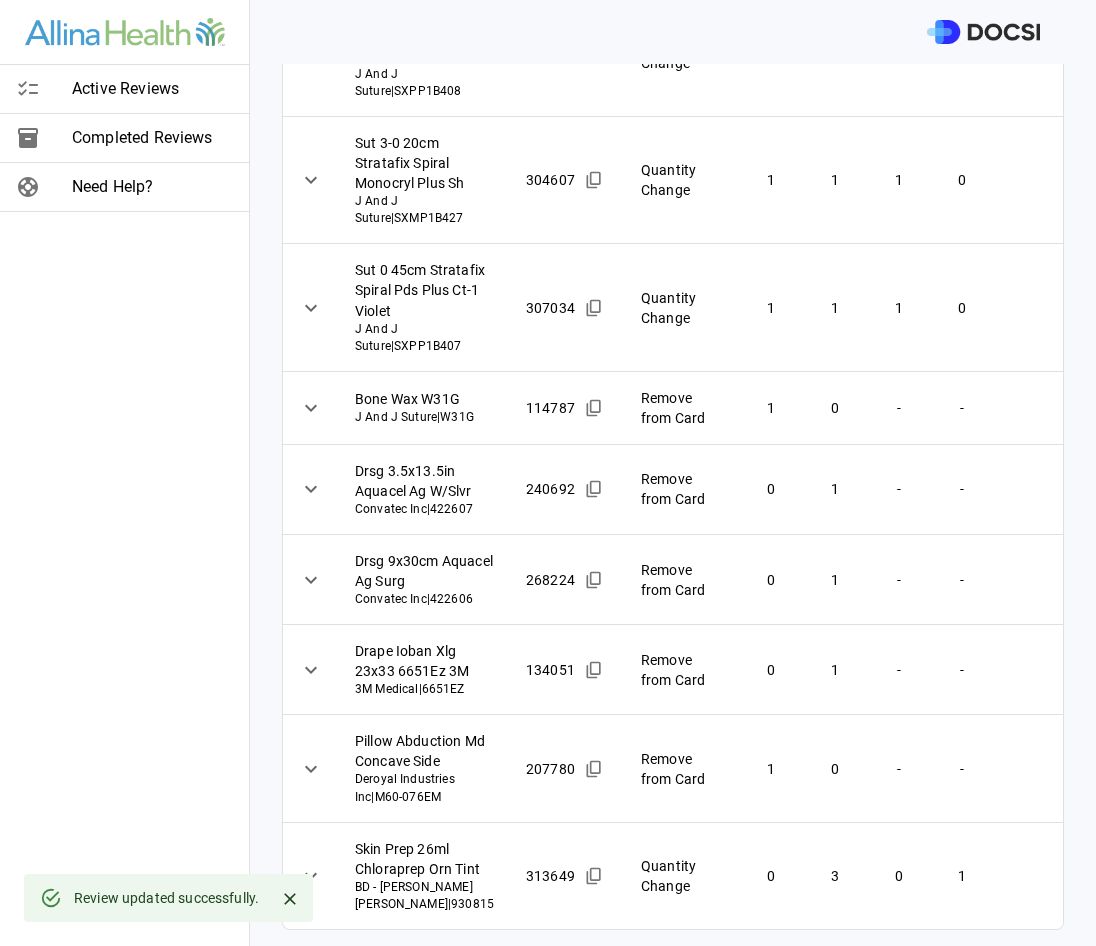 scroll, scrollTop: 1550, scrollLeft: 0, axis: vertical 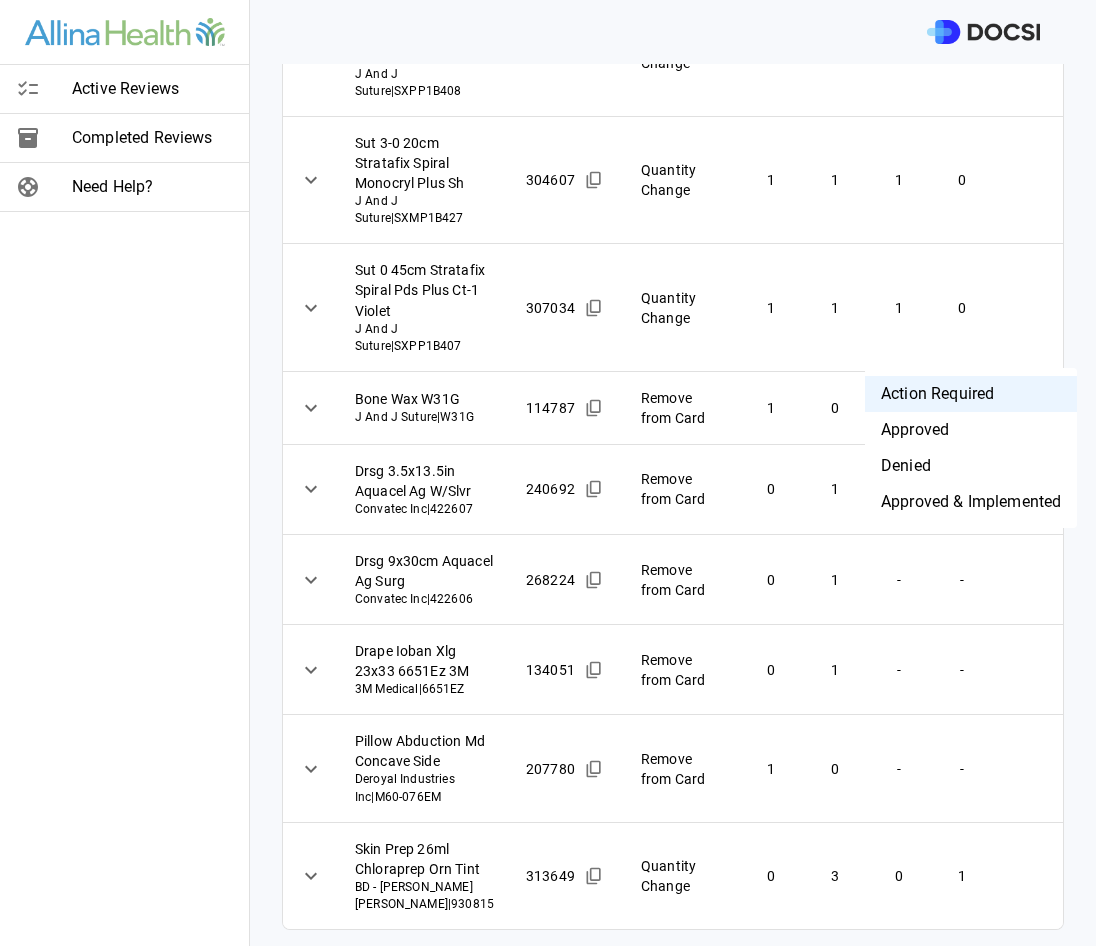 click on "**********" at bounding box center [548, 473] 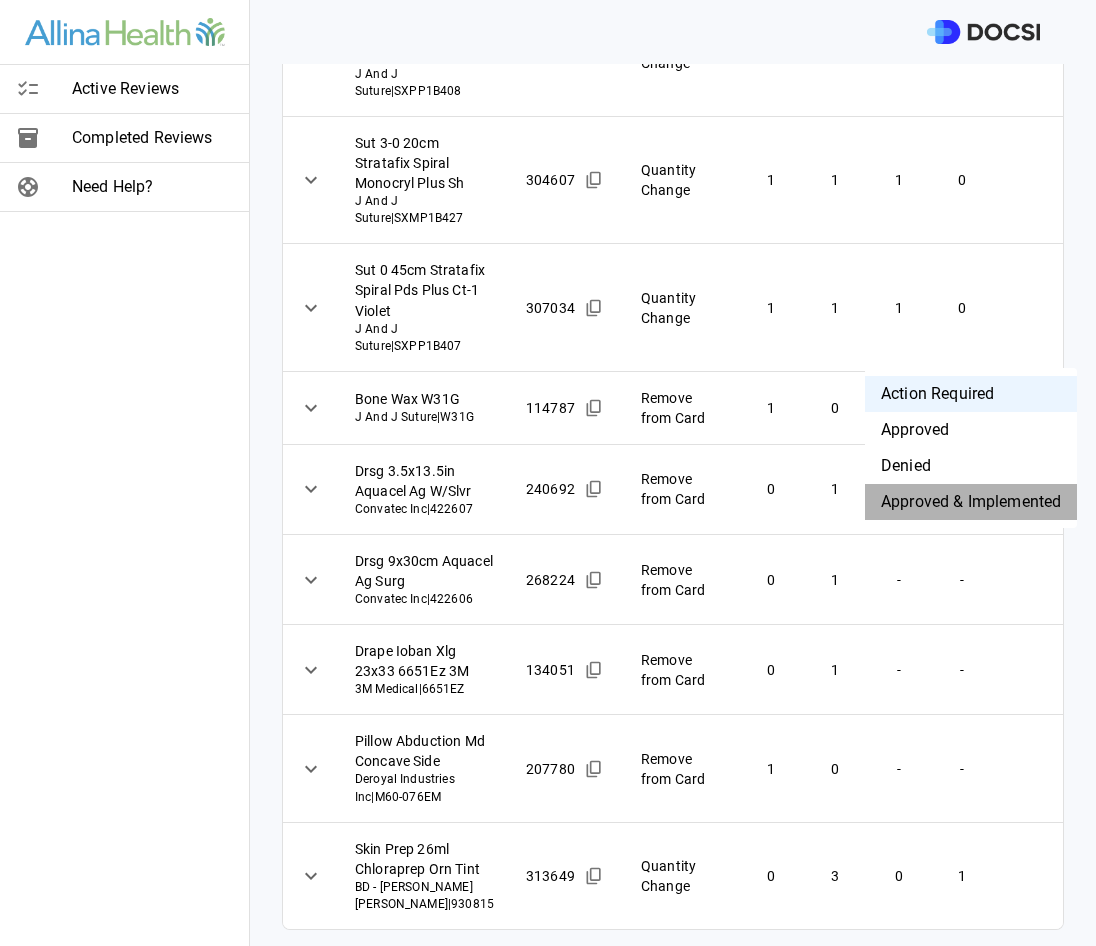 click on "Approved & Implemented" at bounding box center [971, 502] 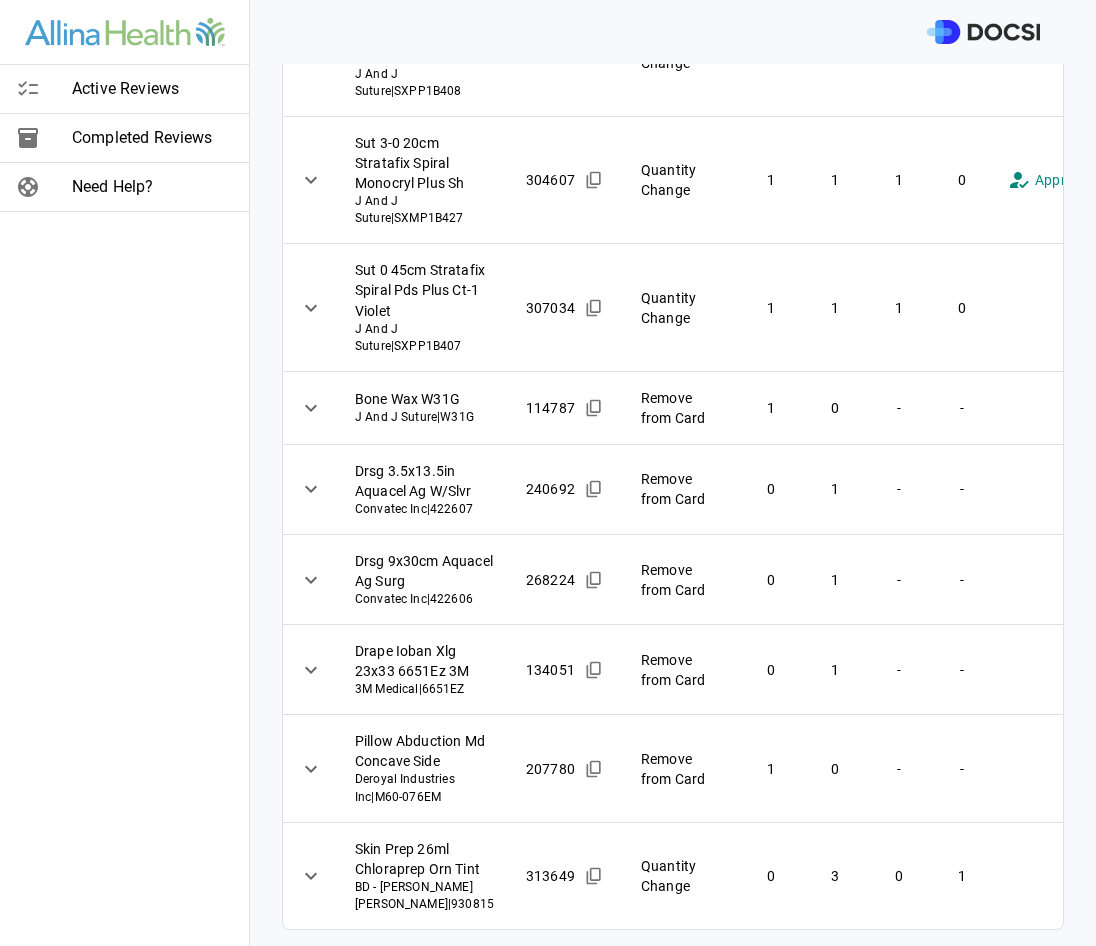 scroll, scrollTop: 1725, scrollLeft: 0, axis: vertical 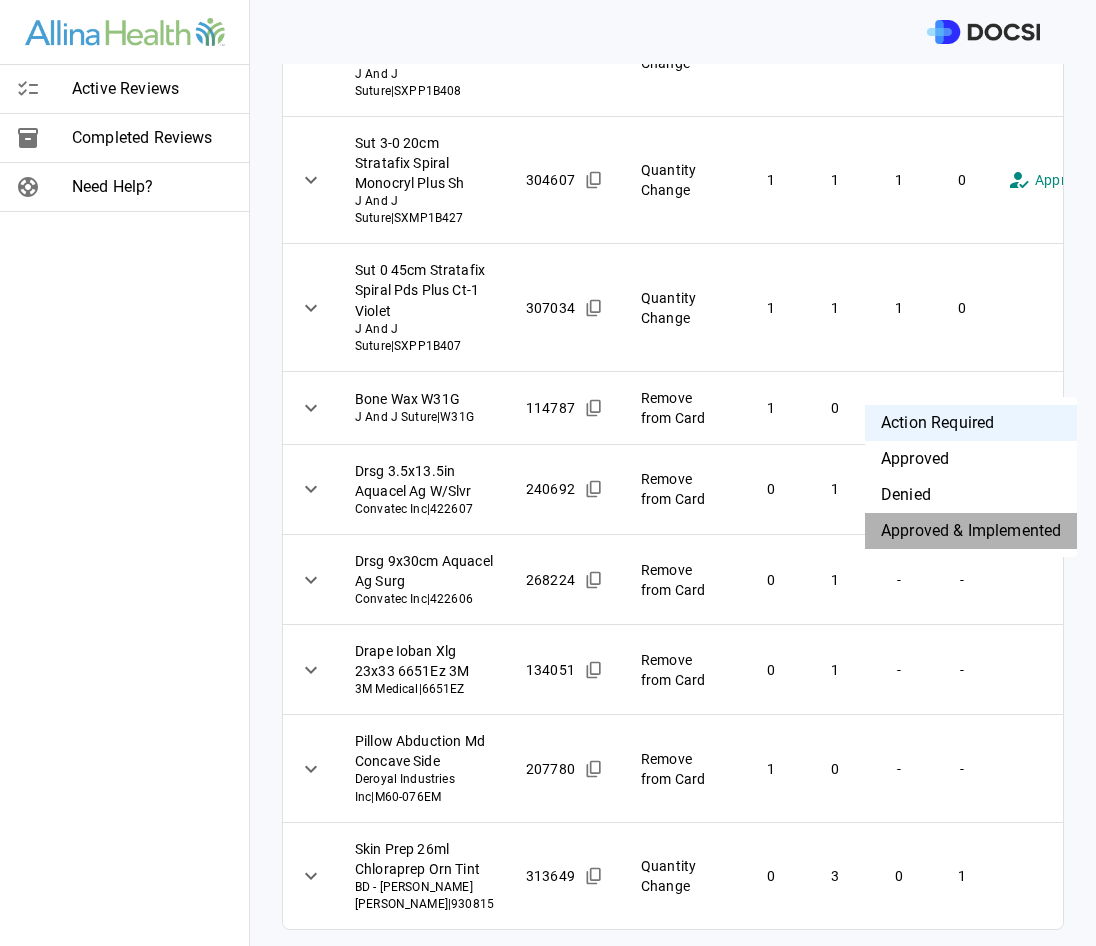click on "Approved & Implemented" at bounding box center (971, 531) 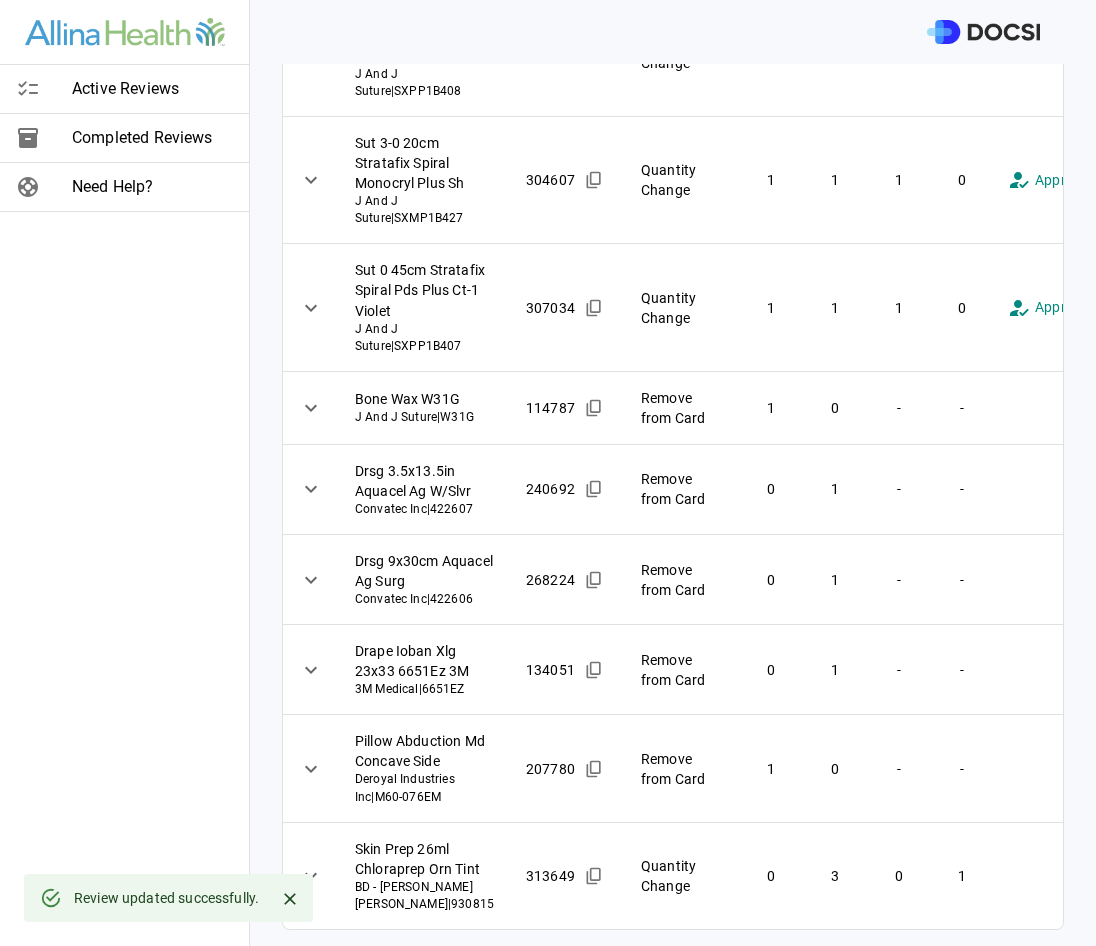 scroll, scrollTop: 2000, scrollLeft: 0, axis: vertical 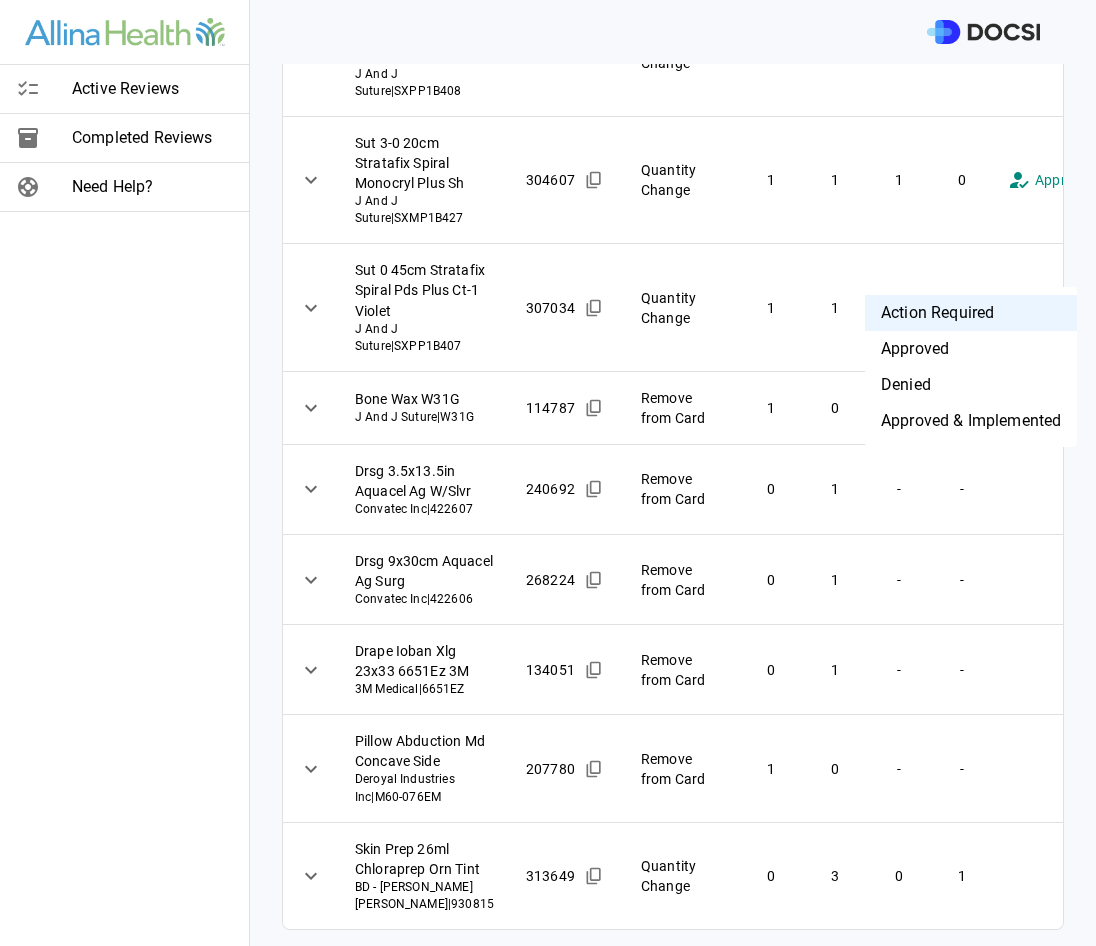 click on "**********" at bounding box center [548, 473] 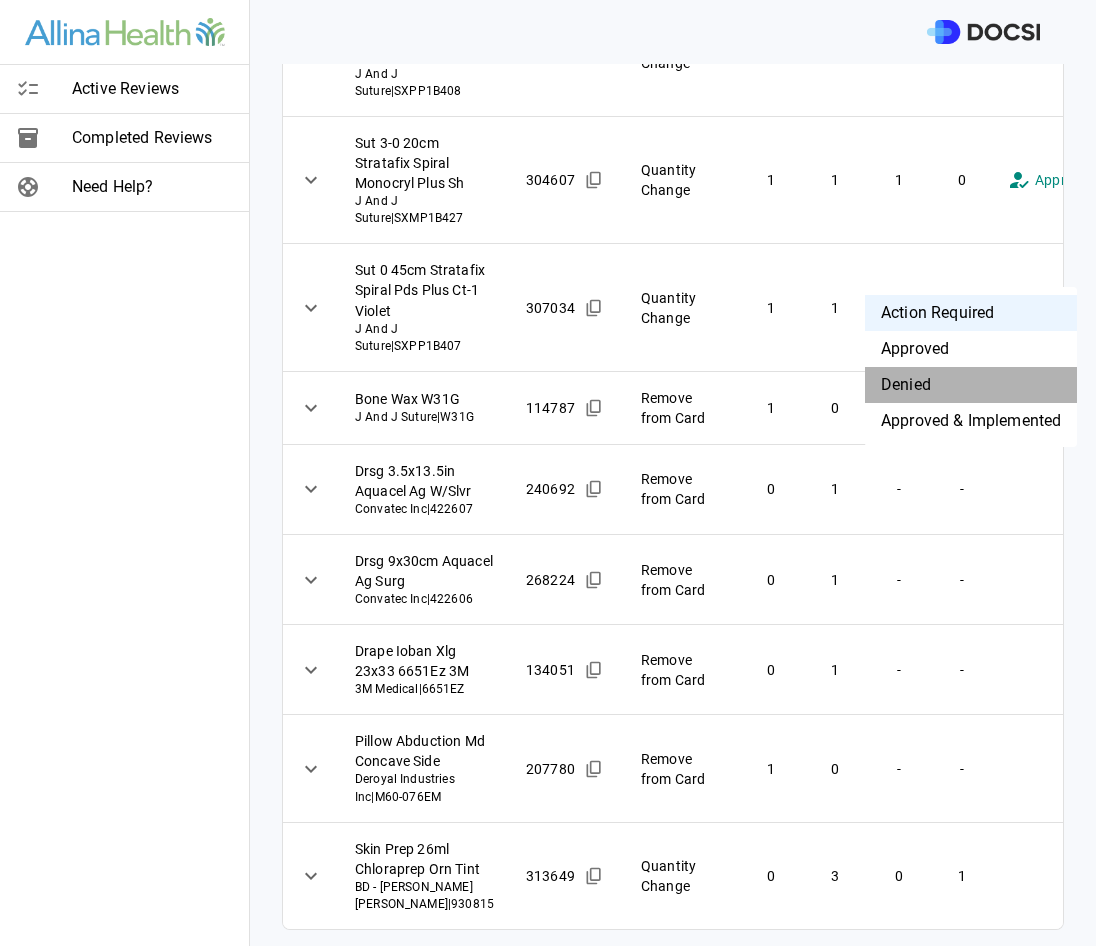 click on "Denied" at bounding box center [971, 385] 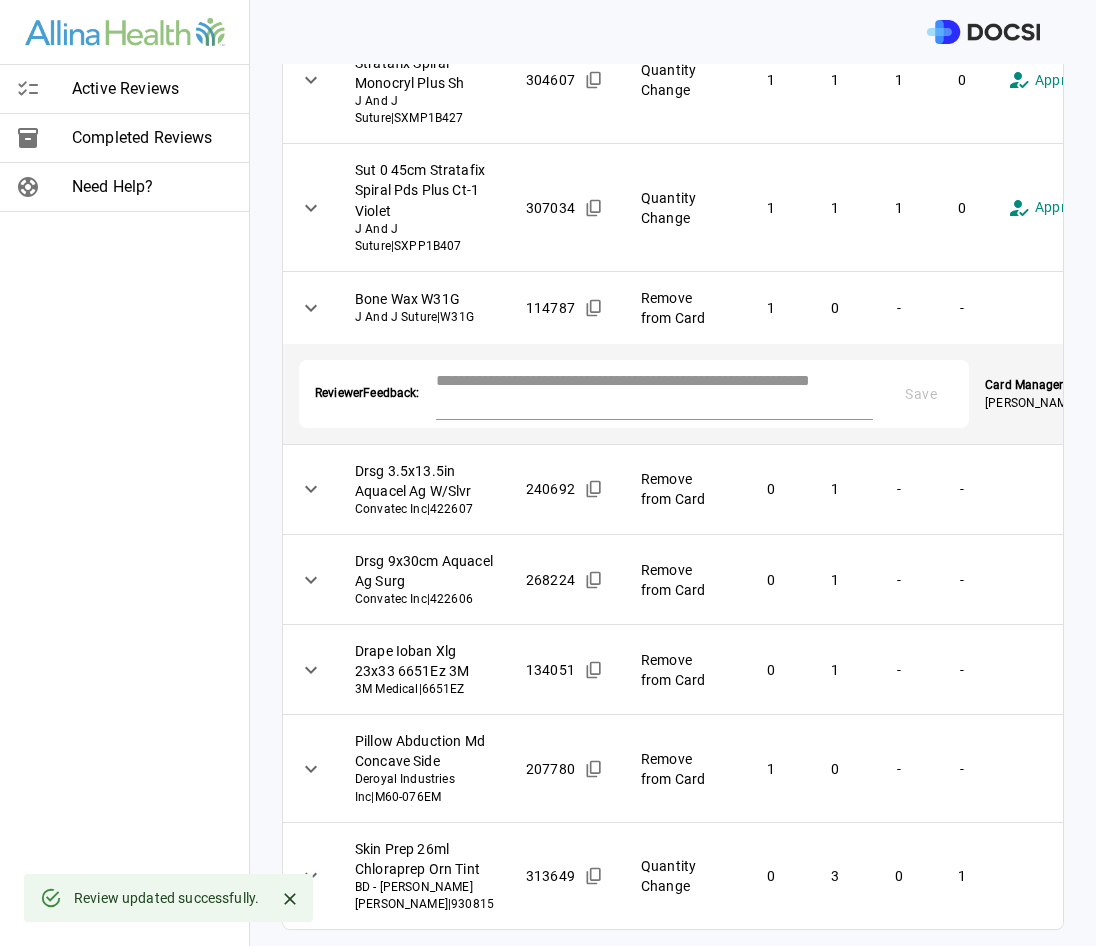 click at bounding box center (655, 392) 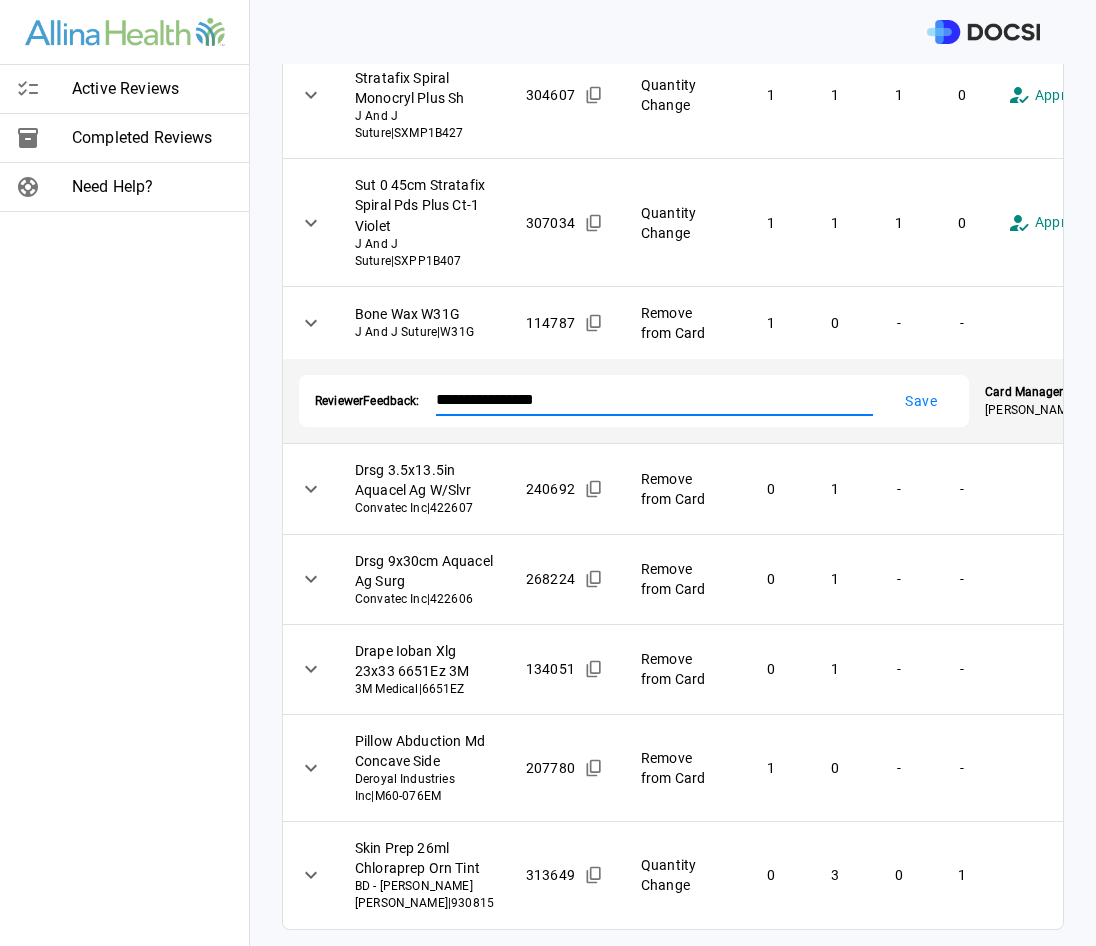 type on "**********" 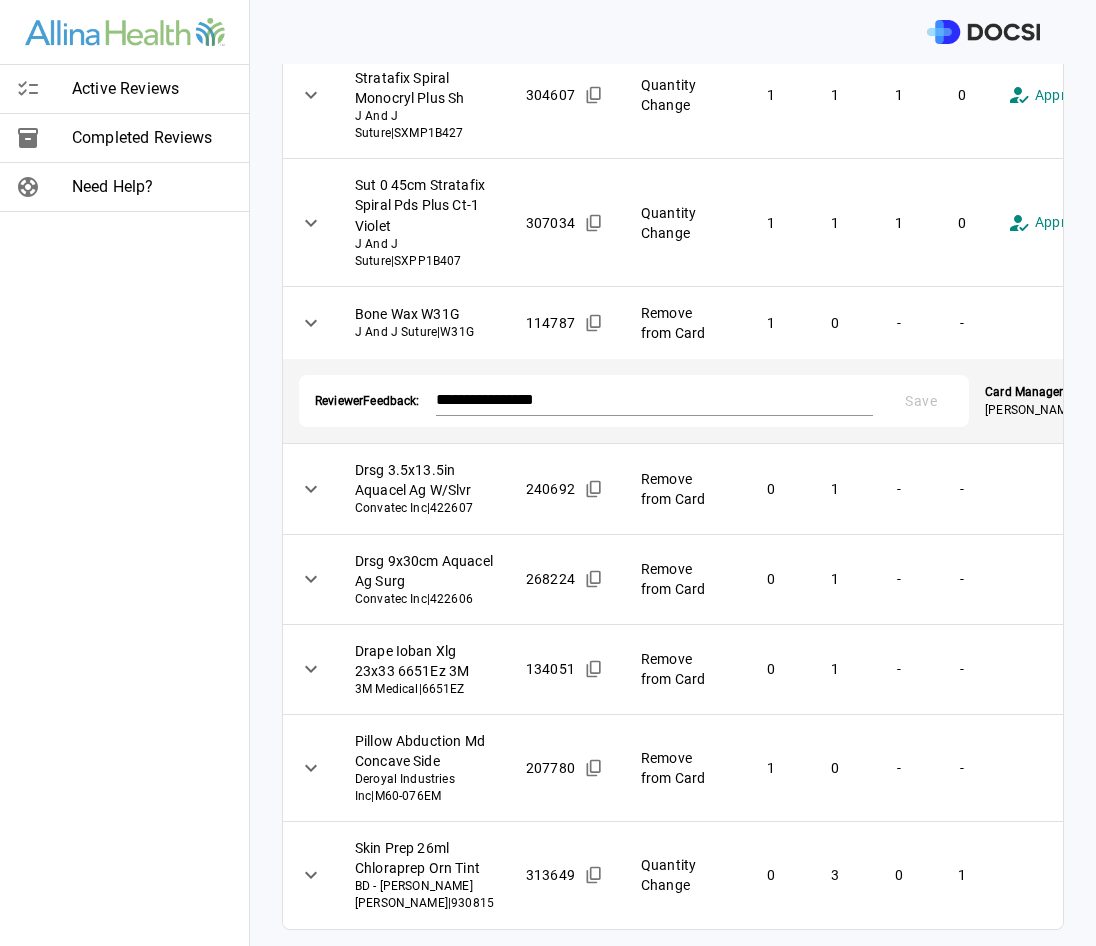 scroll, scrollTop: 1975, scrollLeft: 0, axis: vertical 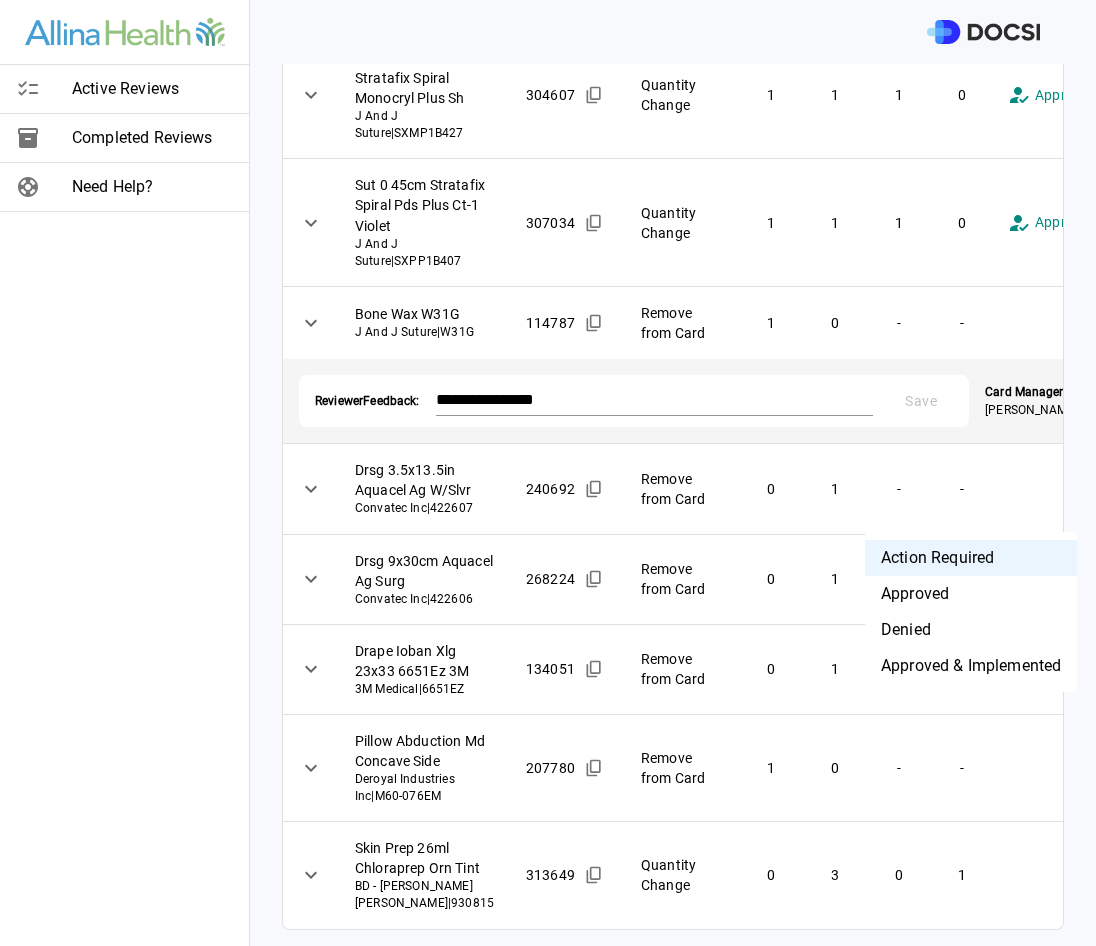 click on "**********" at bounding box center (548, 473) 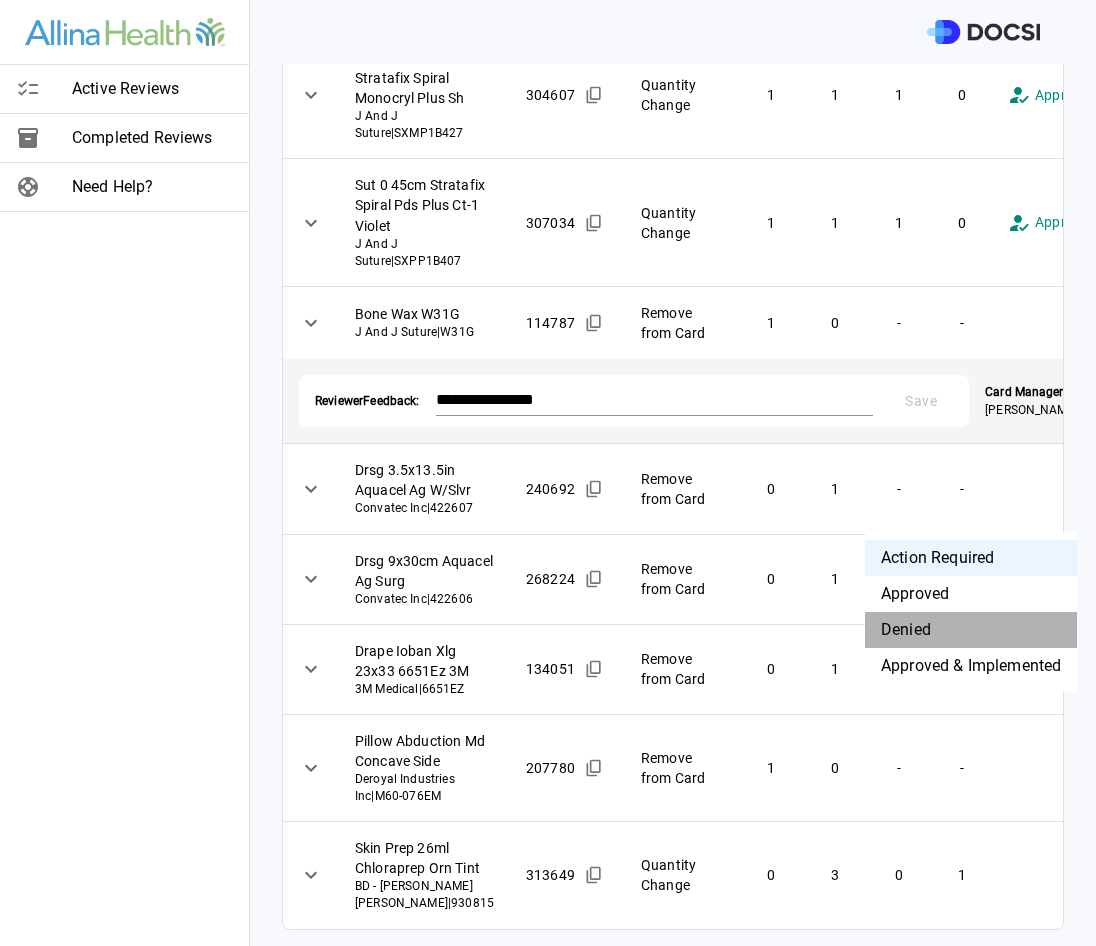 click on "Denied" at bounding box center [971, 630] 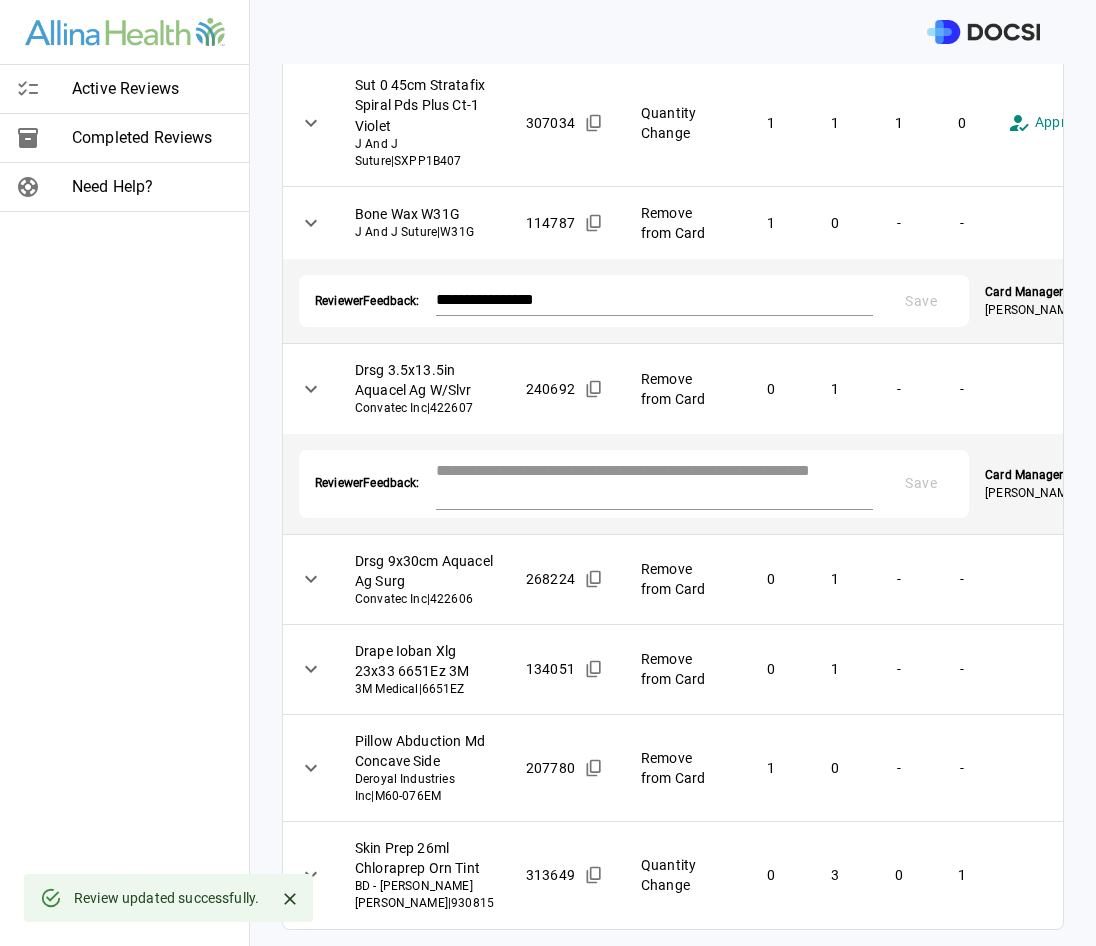 click at bounding box center (655, 482) 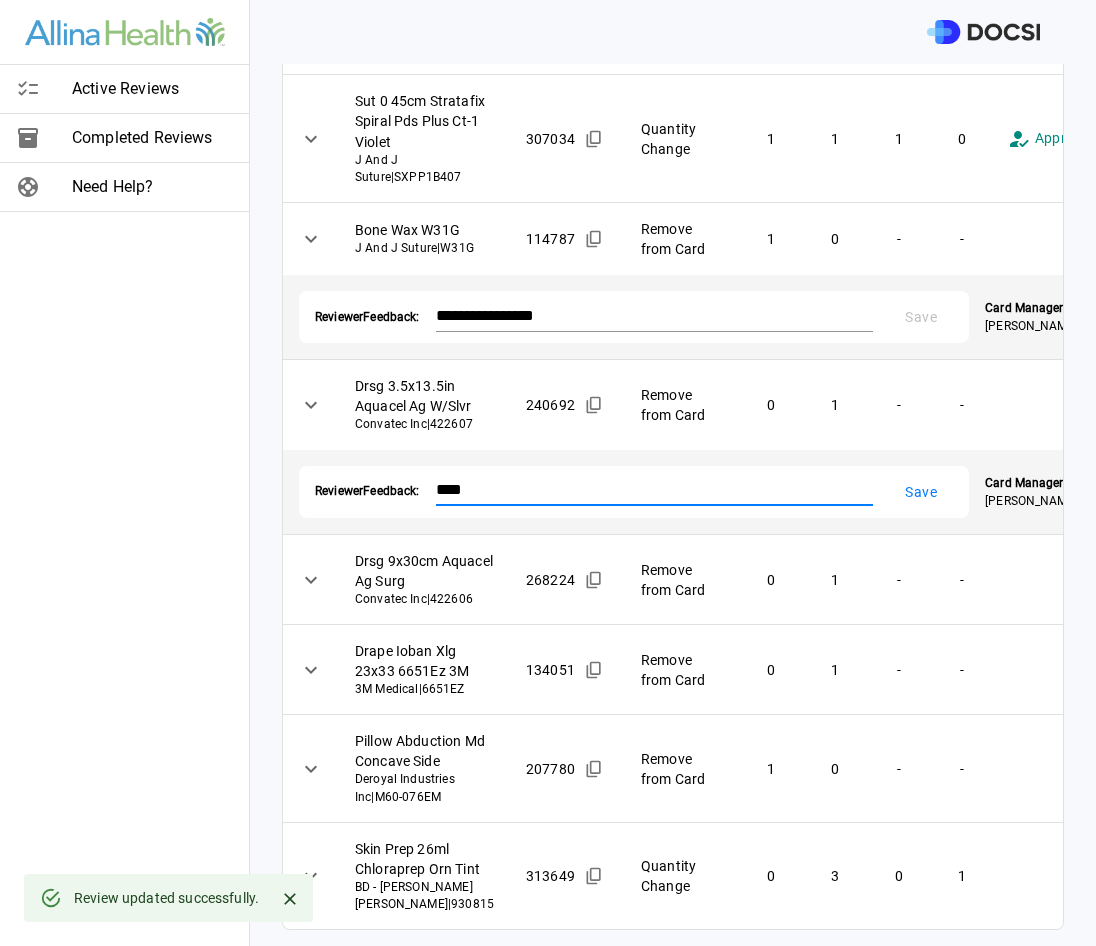 type on "****" 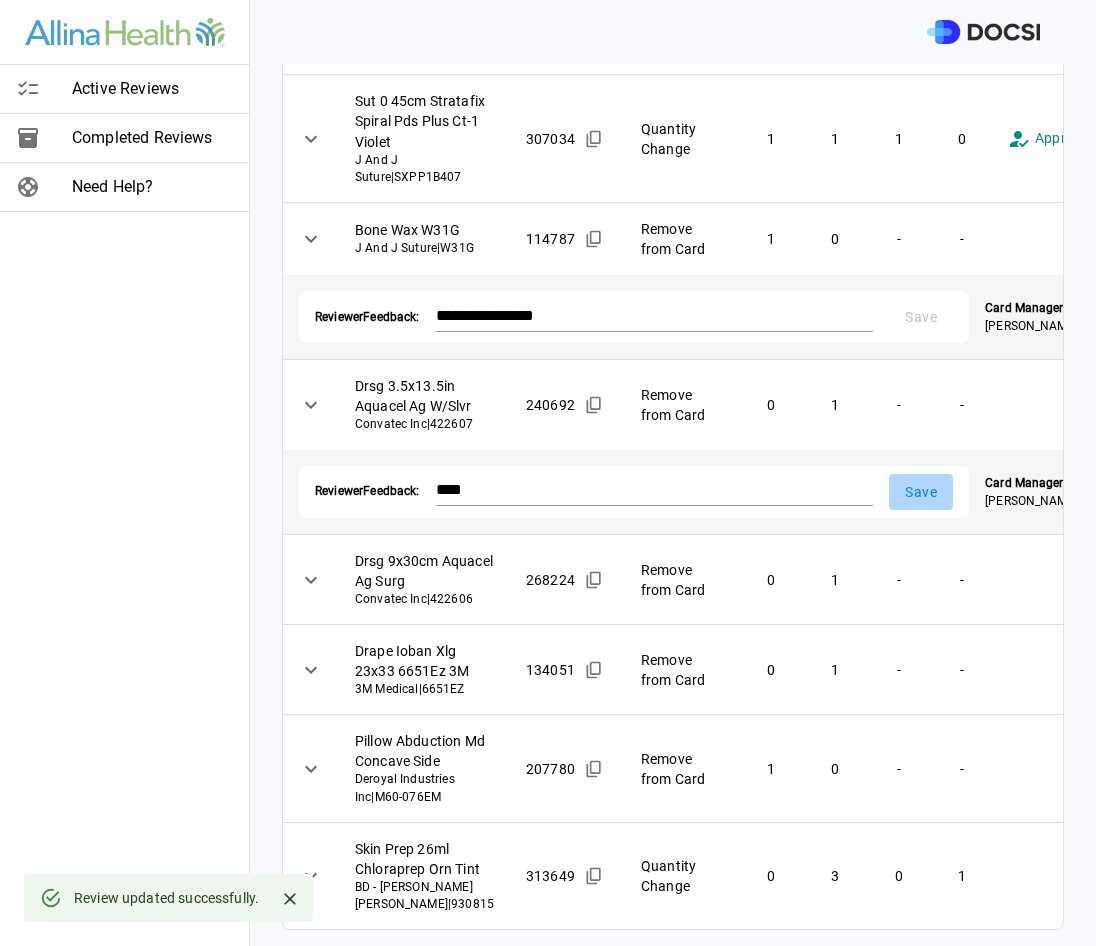 click on "Save" at bounding box center (921, 492) 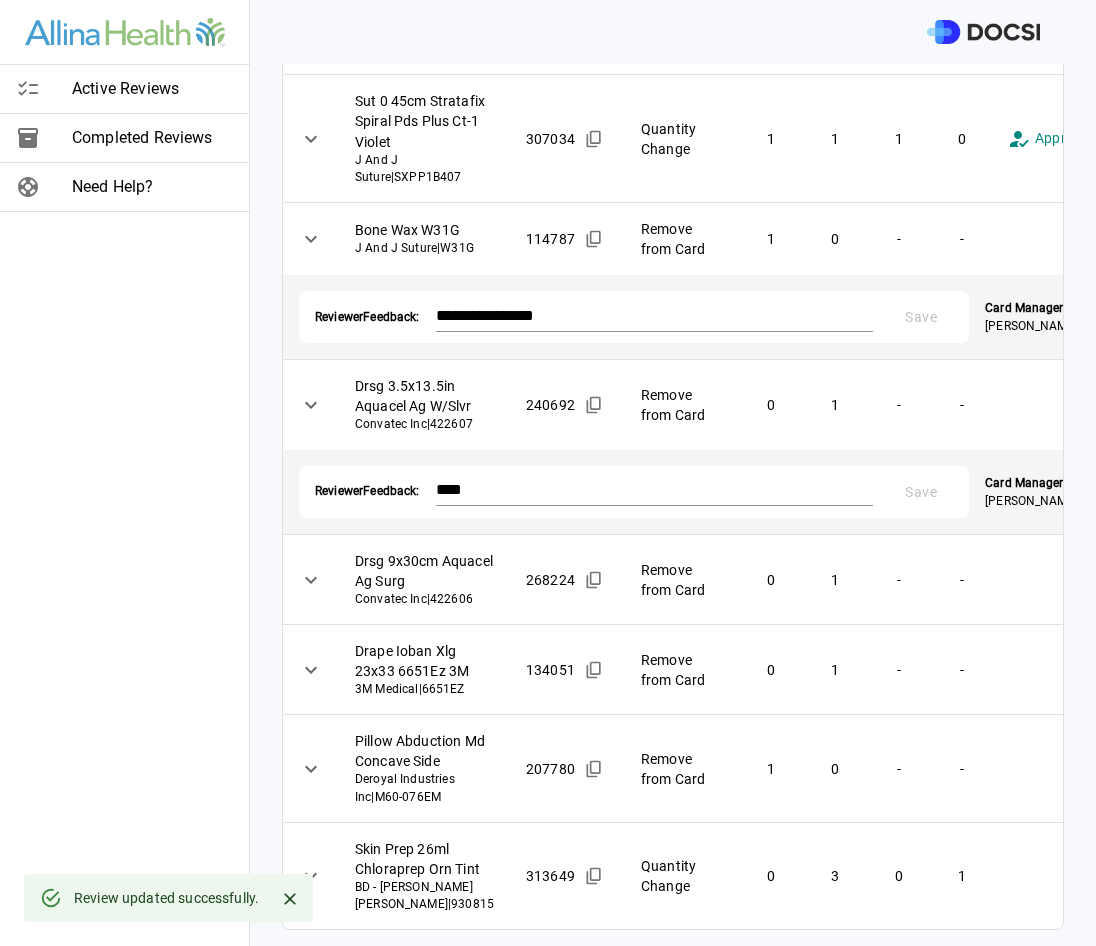 click on "**********" at bounding box center (548, 473) 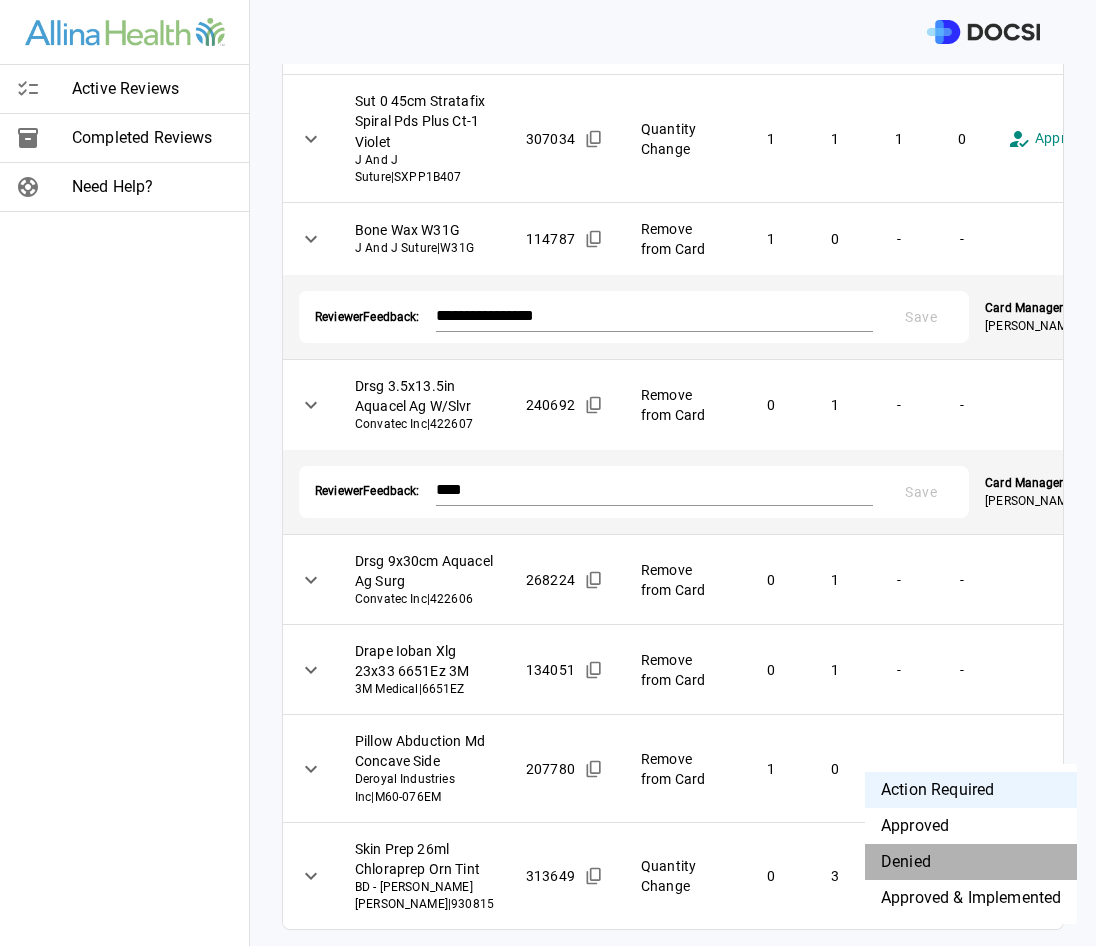 click on "Denied" at bounding box center (971, 862) 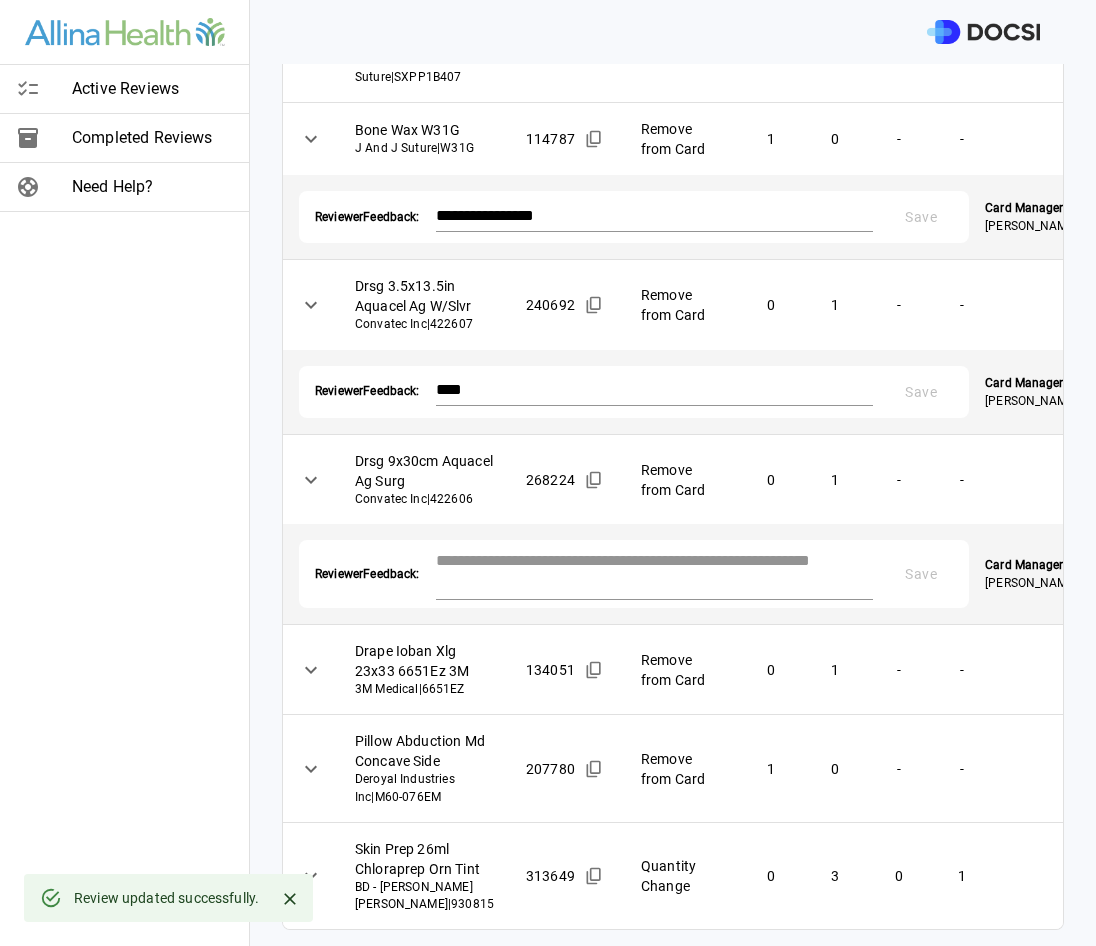 click at bounding box center (655, 572) 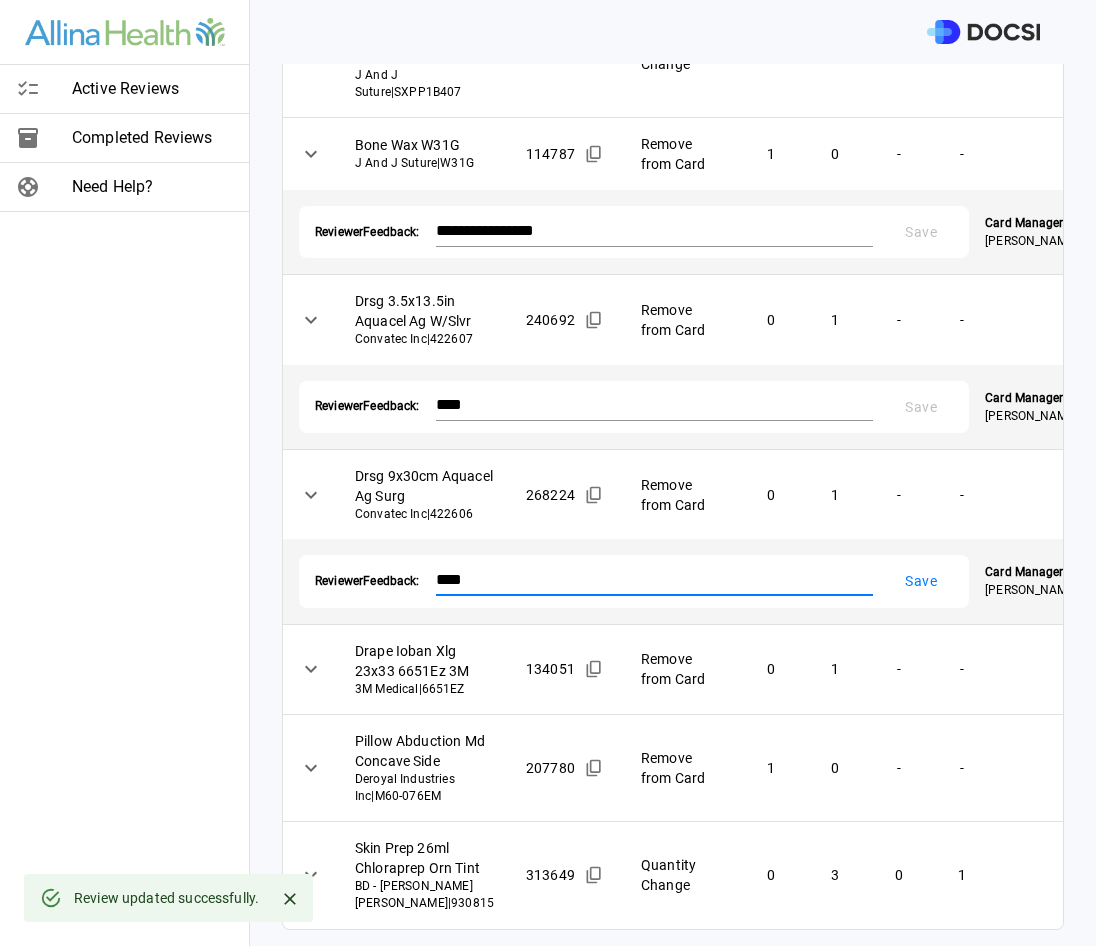 type on "****" 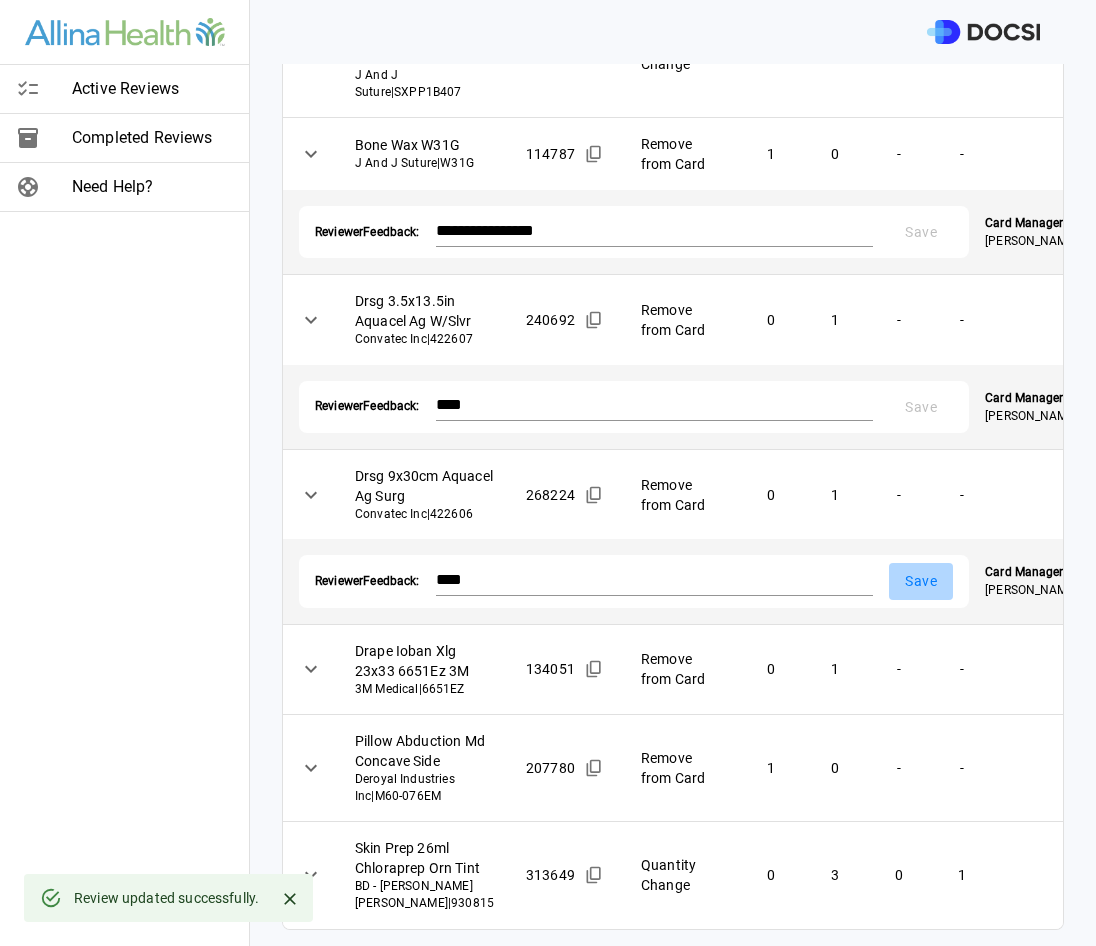 click on "Save" at bounding box center (921, 581) 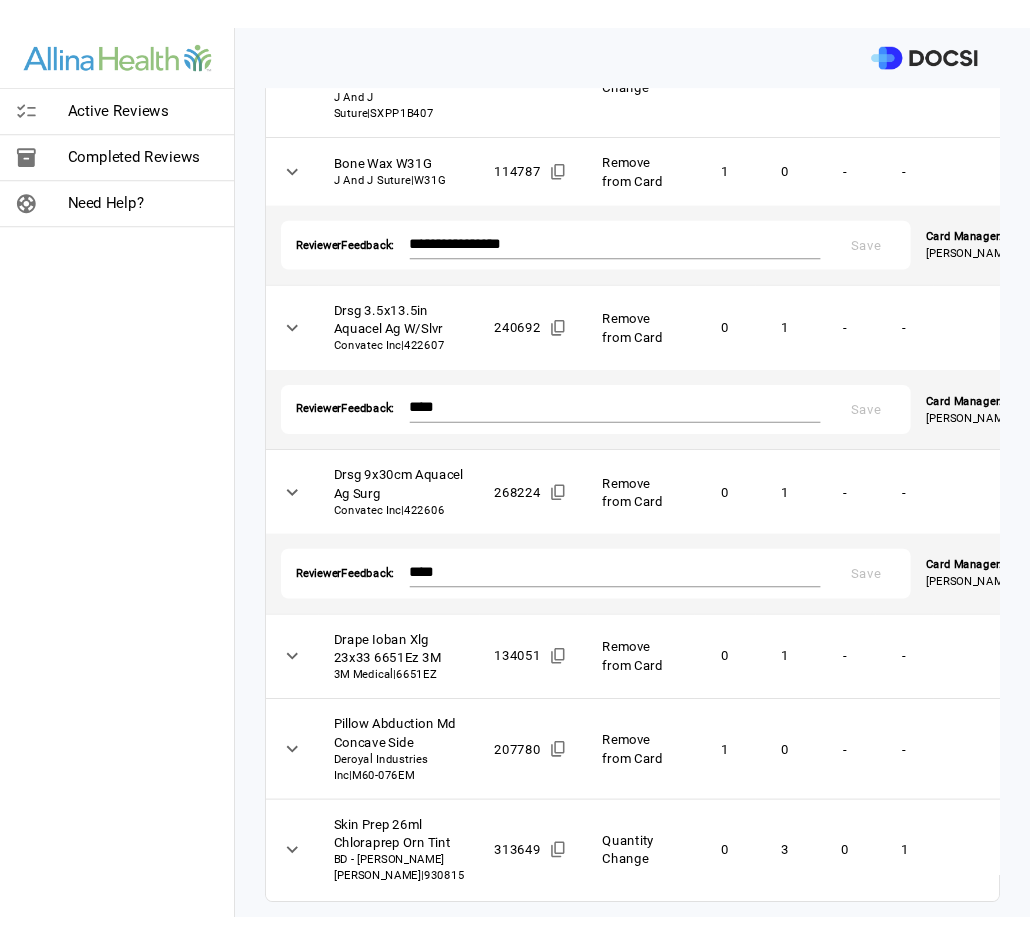 scroll, scrollTop: 2469, scrollLeft: 0, axis: vertical 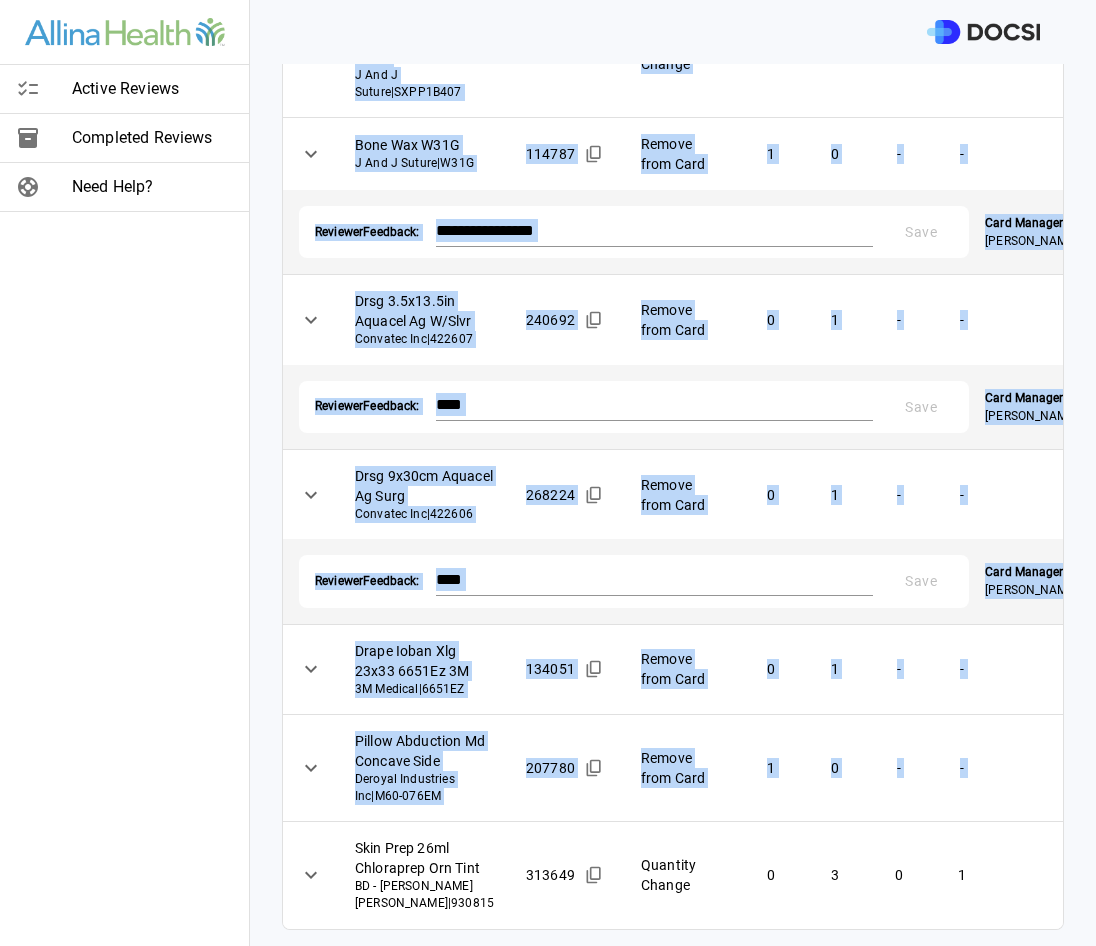 drag, startPoint x: 283, startPoint y: 840, endPoint x: 247, endPoint y: 839, distance: 36.013885 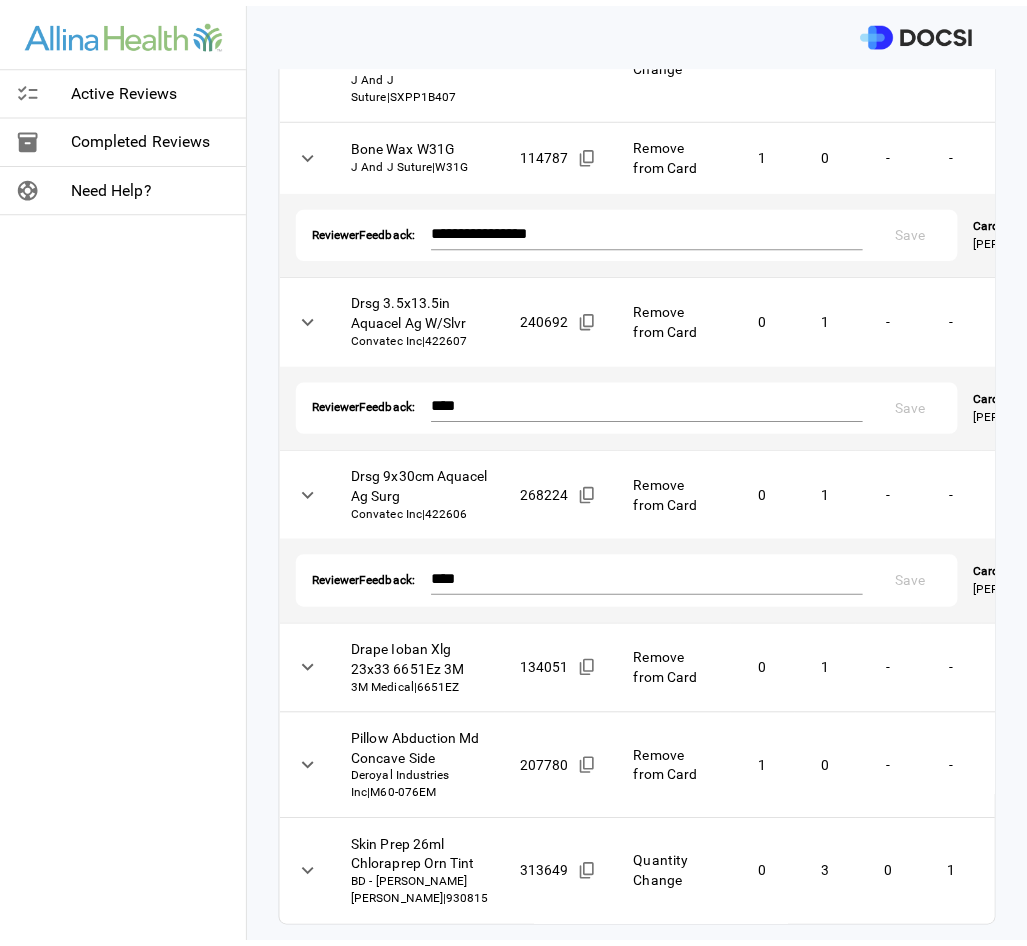scroll, scrollTop: 2490, scrollLeft: 0, axis: vertical 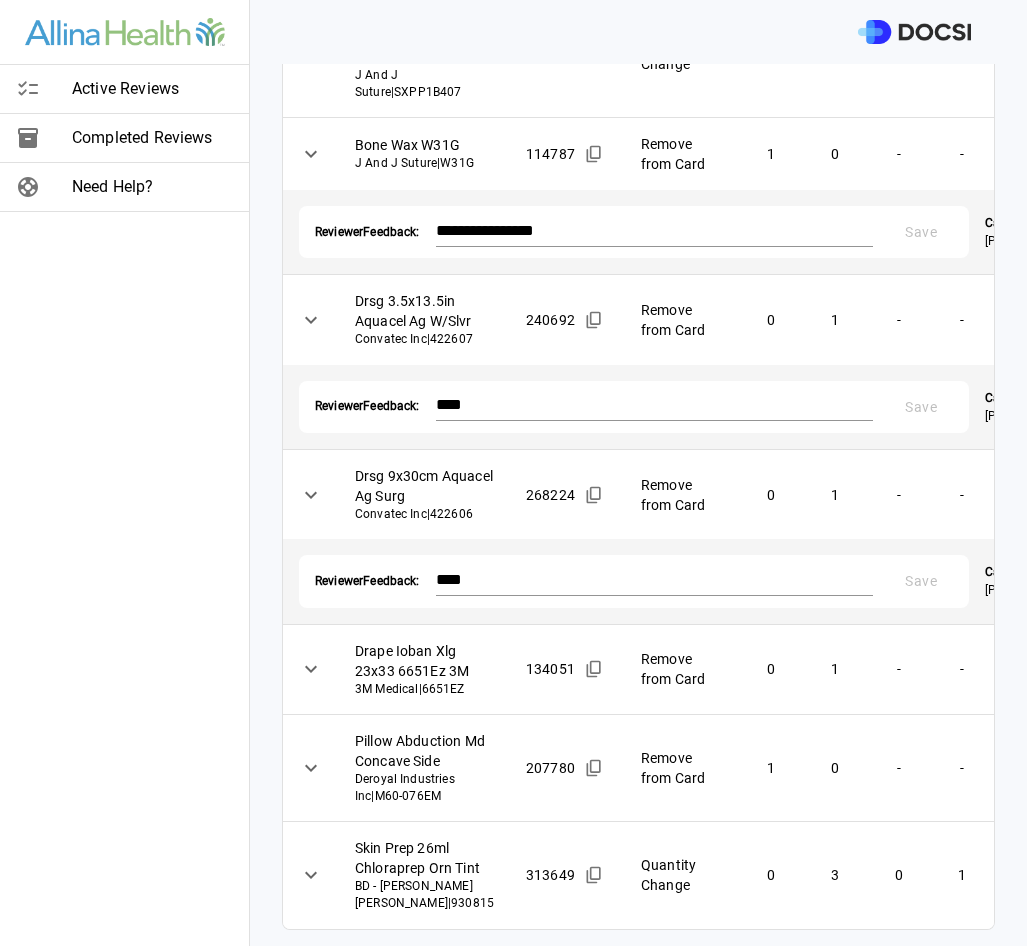click on "Action Required **** ​" at bounding box center (1109, 768) 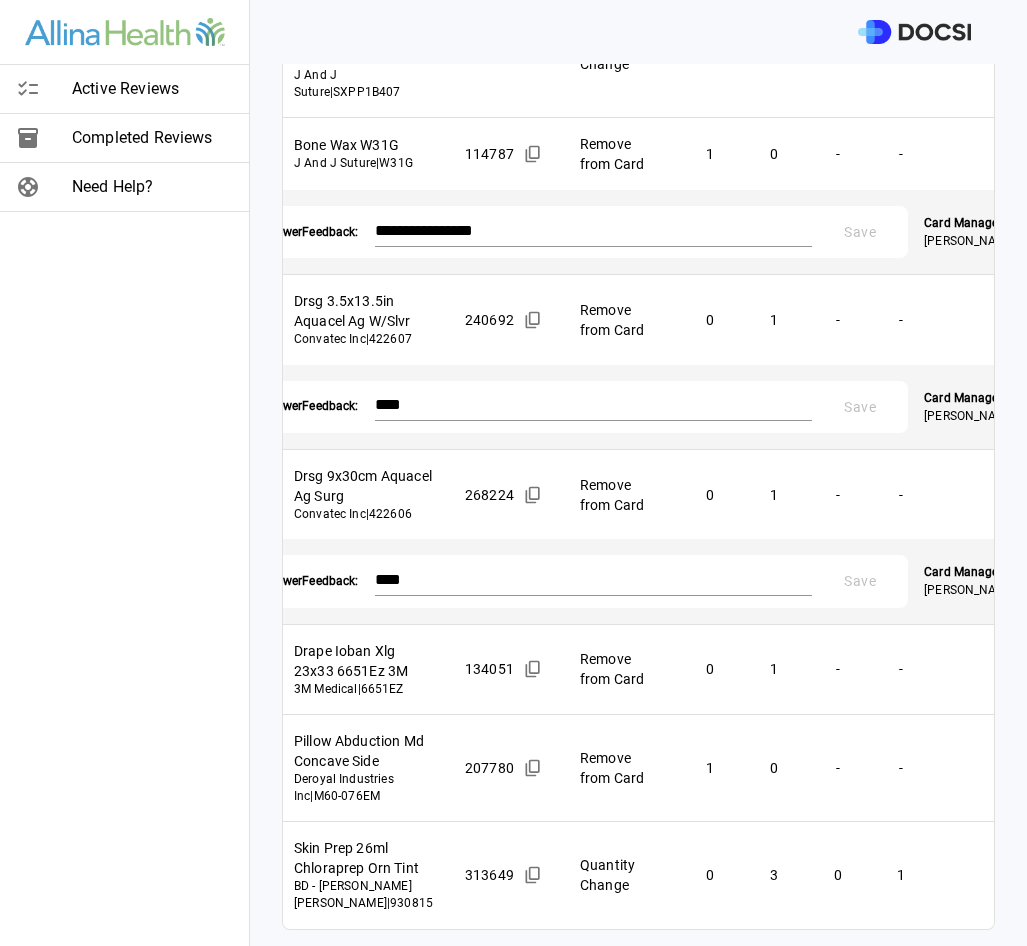 scroll, scrollTop: 0, scrollLeft: 80, axis: horizontal 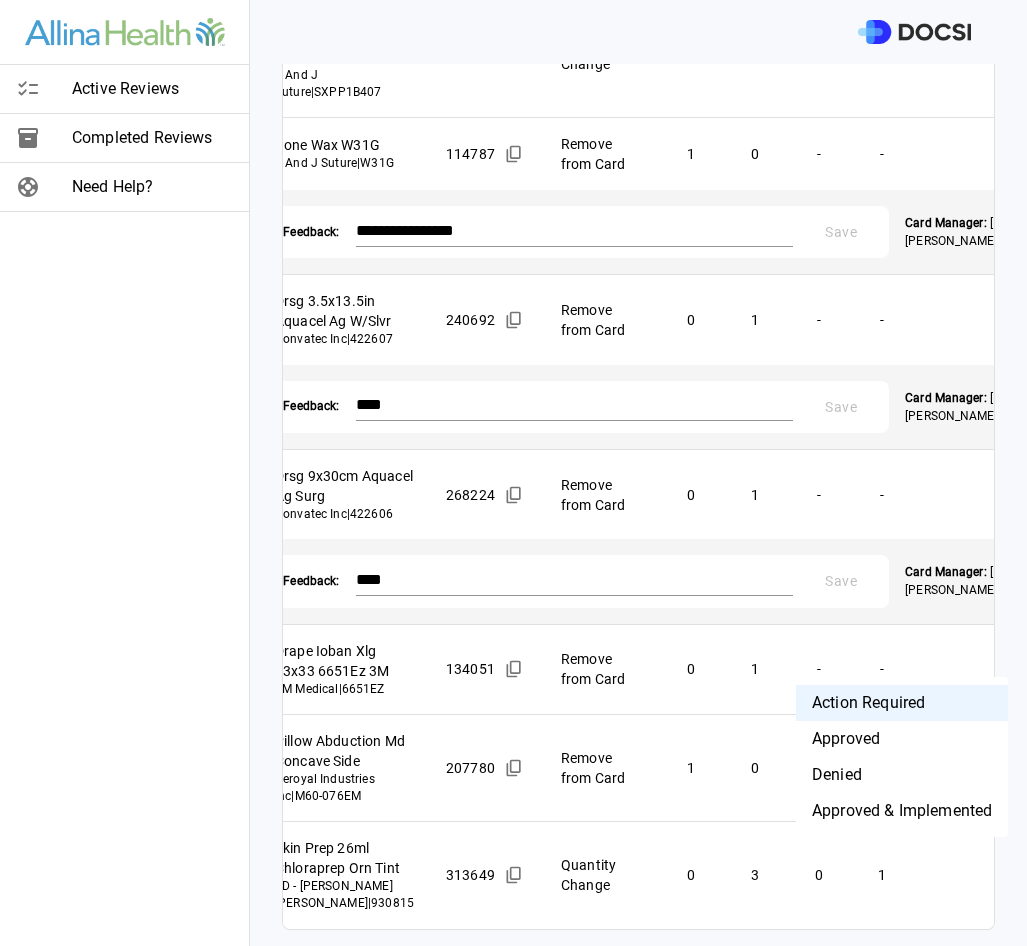 click on "**********" at bounding box center (513, 473) 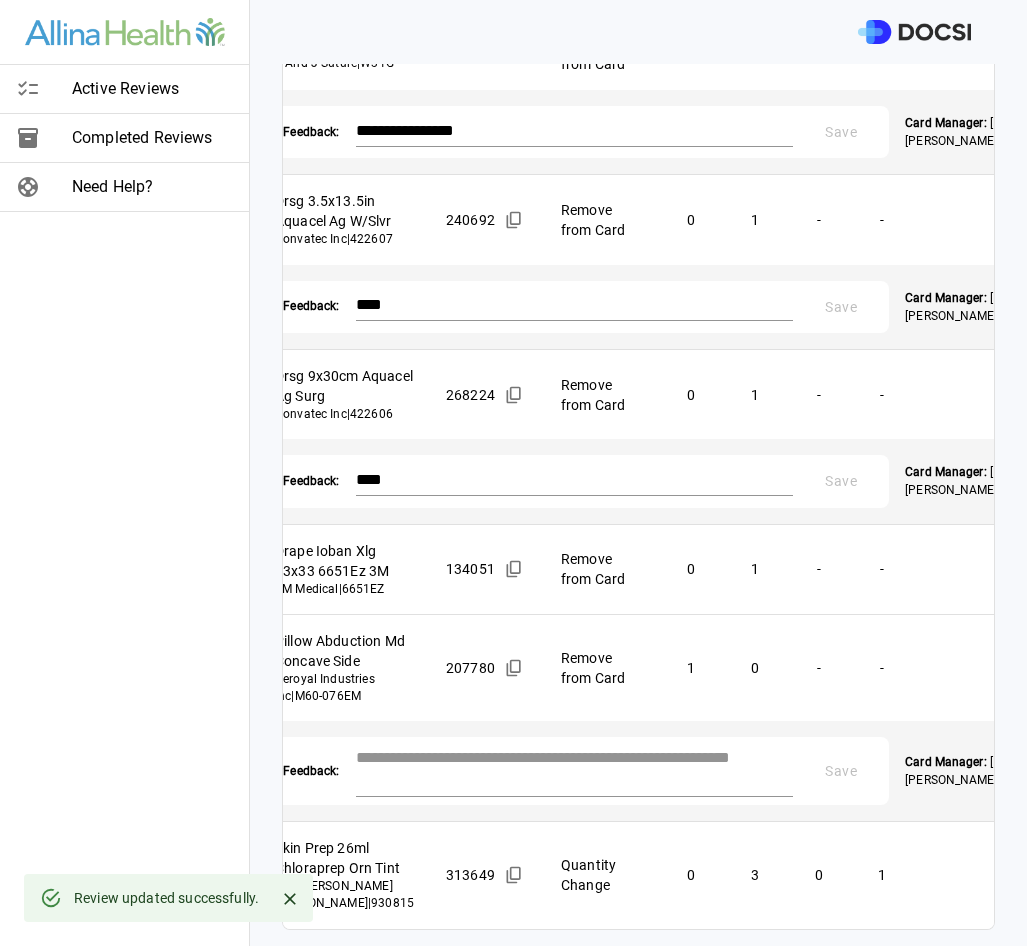 scroll, scrollTop: 2590, scrollLeft: 0, axis: vertical 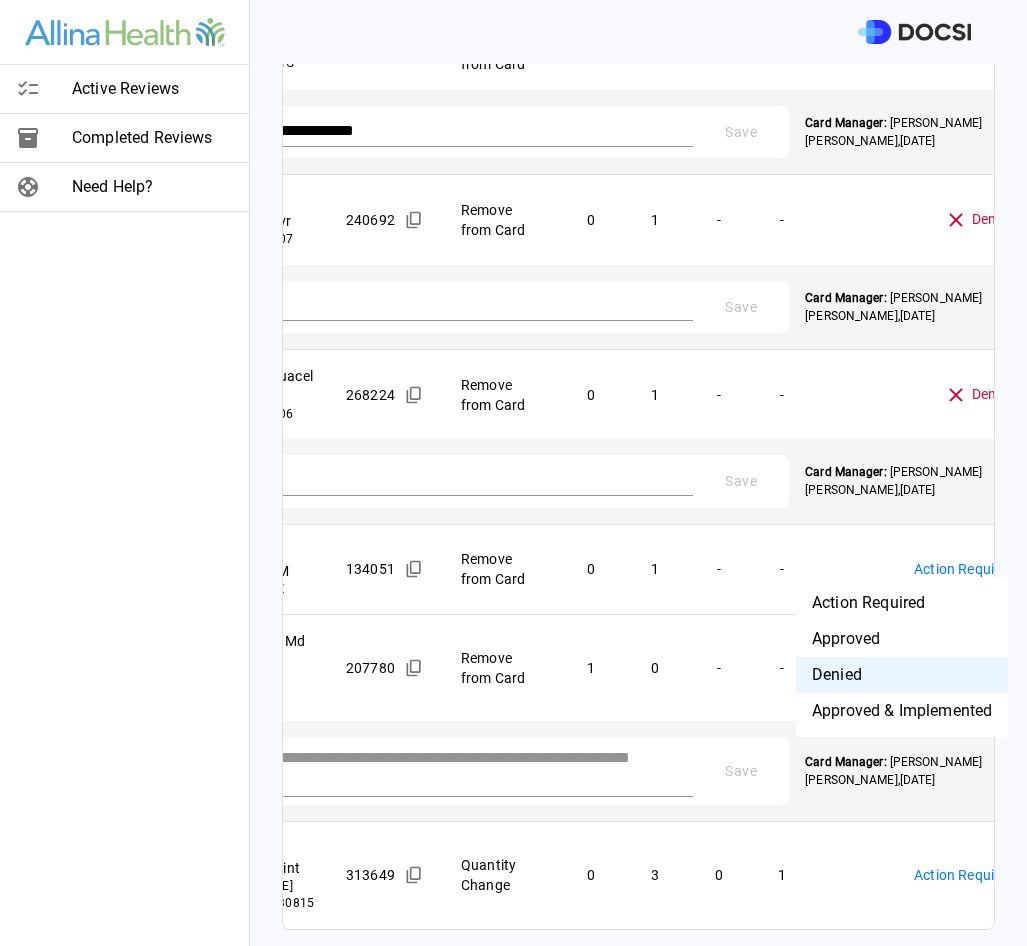 click on "**********" at bounding box center [513, 473] 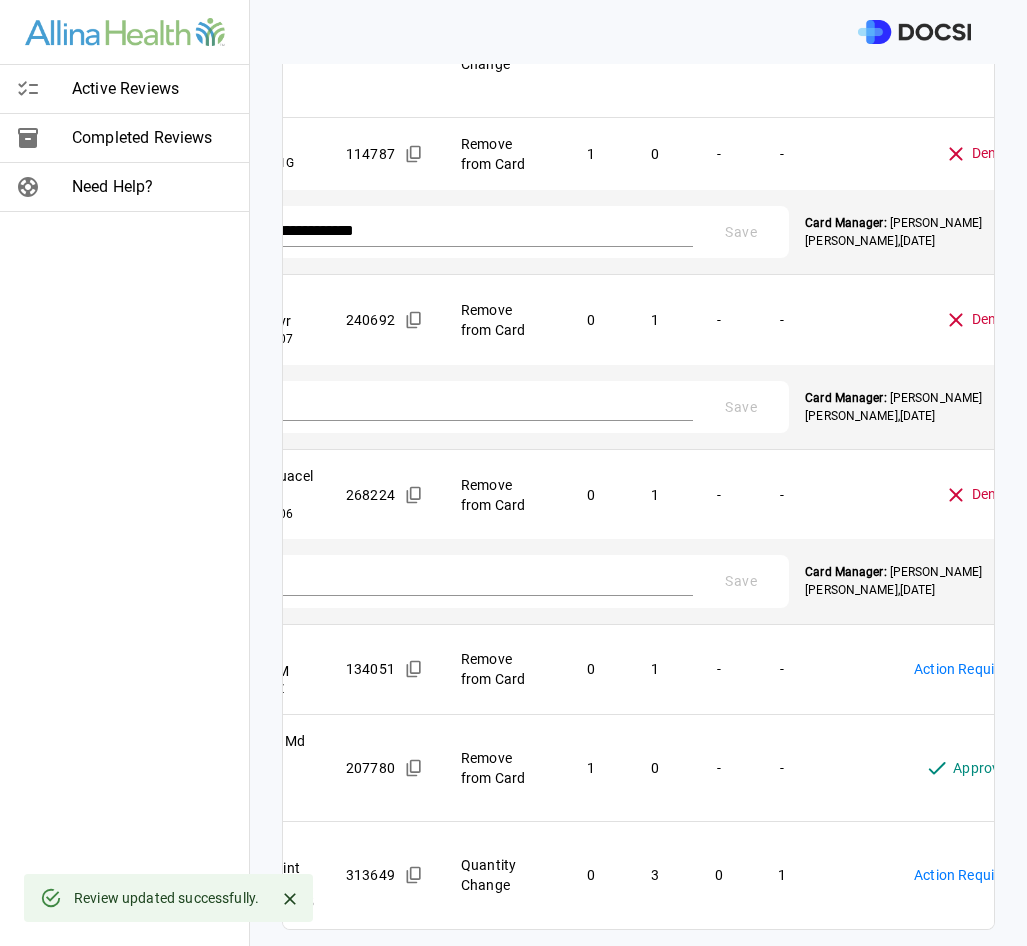 scroll, scrollTop: 2490, scrollLeft: 0, axis: vertical 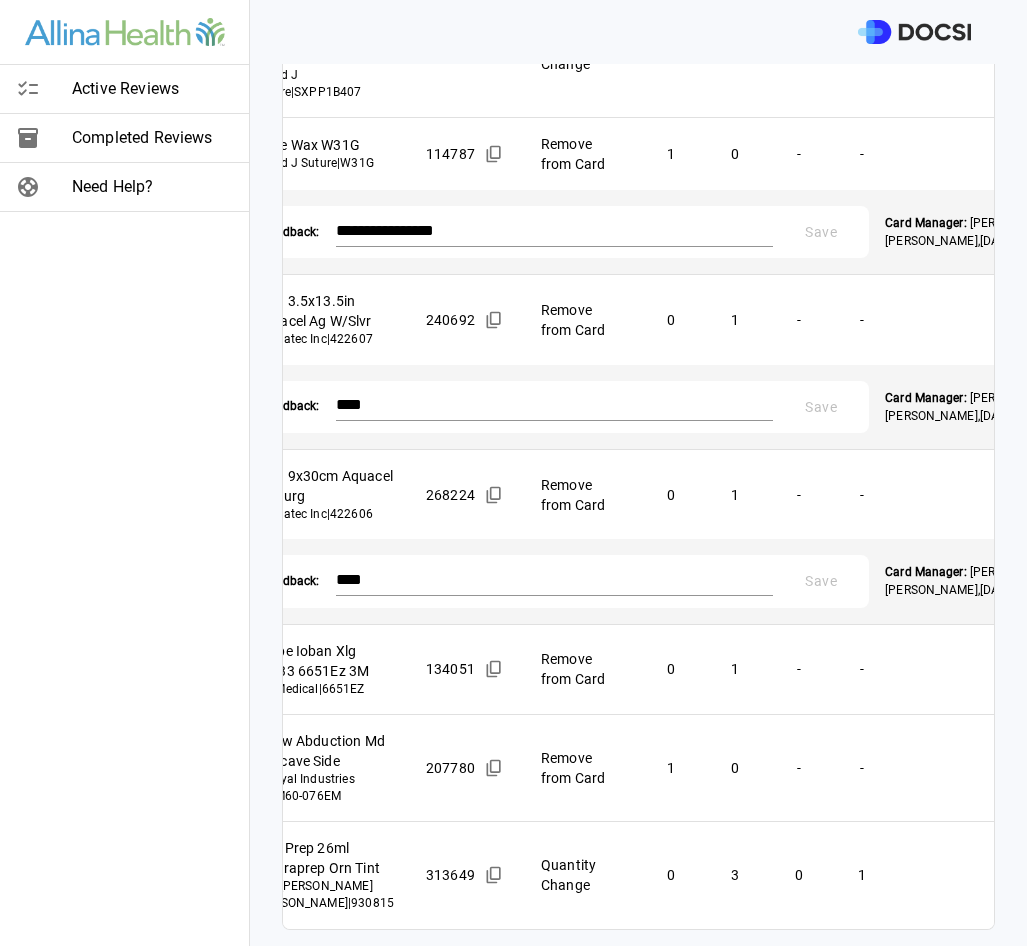 click on "**********" at bounding box center (513, 473) 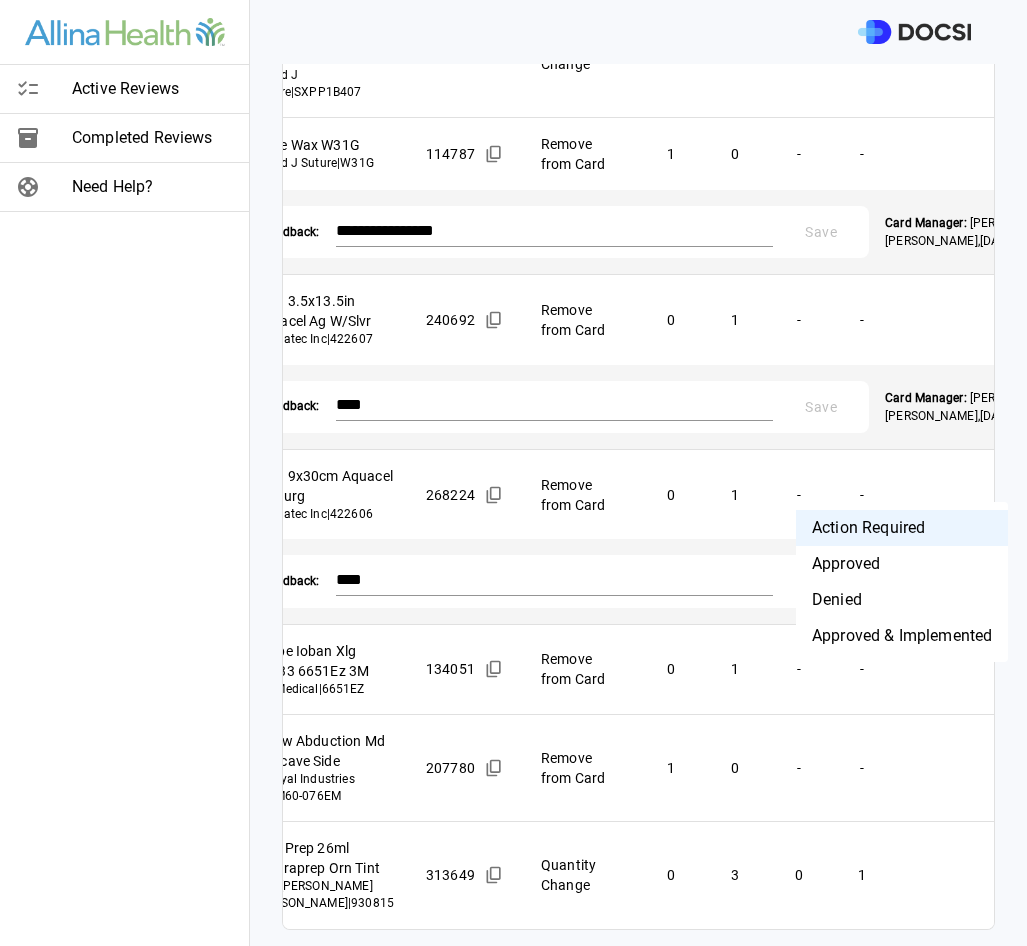 click on "Denied" at bounding box center (902, 600) 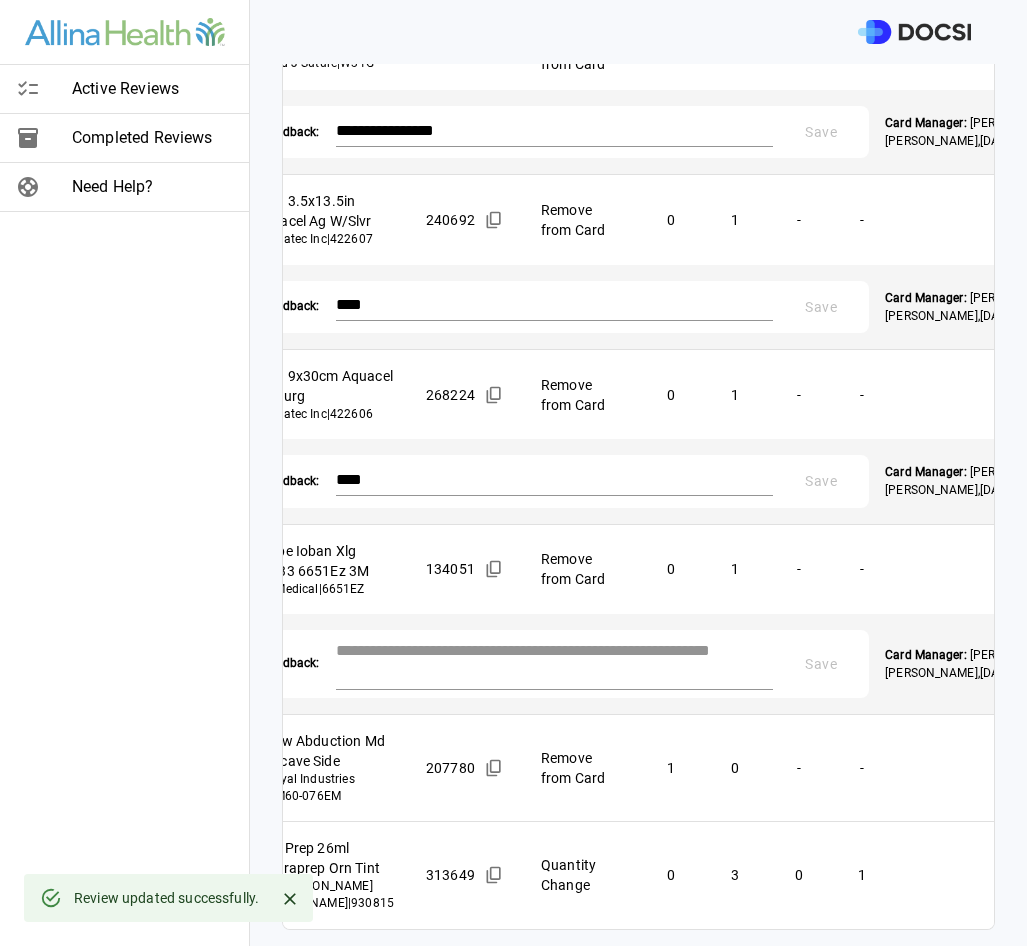 click at bounding box center (555, 662) 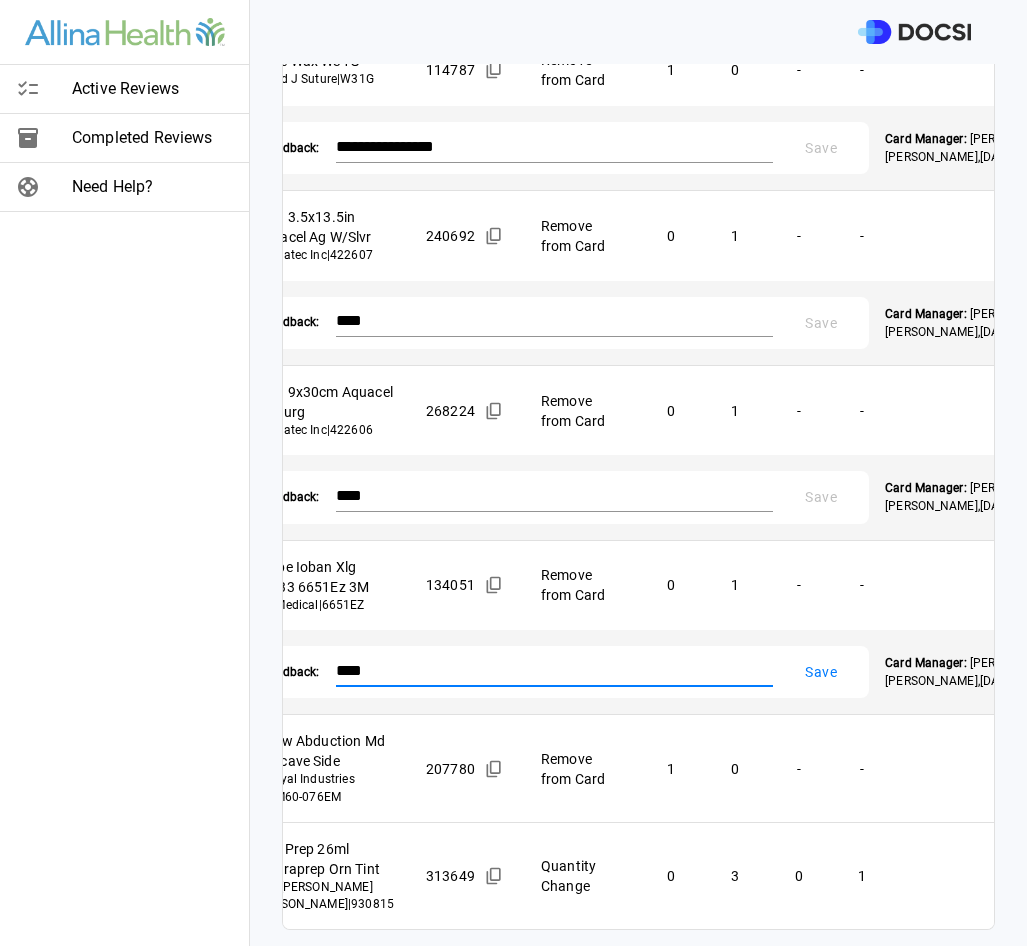 type on "****" 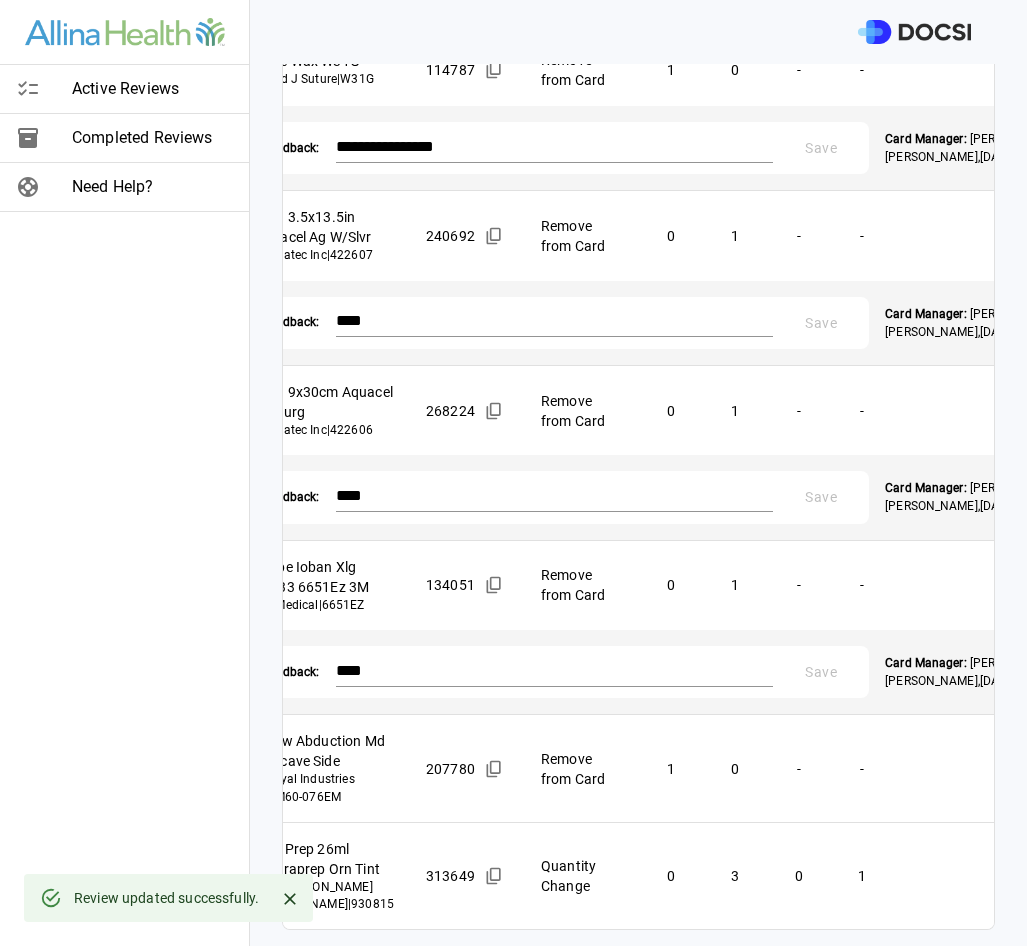 scroll, scrollTop: 2574, scrollLeft: 0, axis: vertical 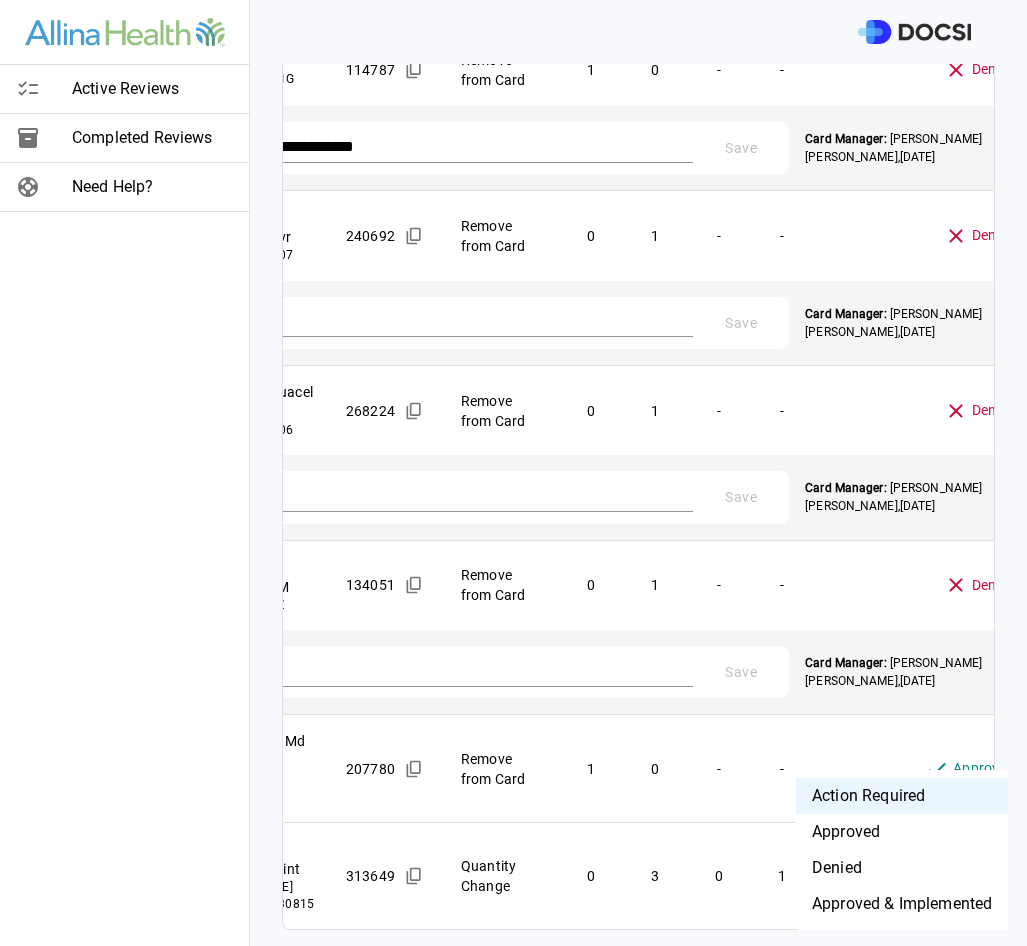 click on "**********" at bounding box center (513, 473) 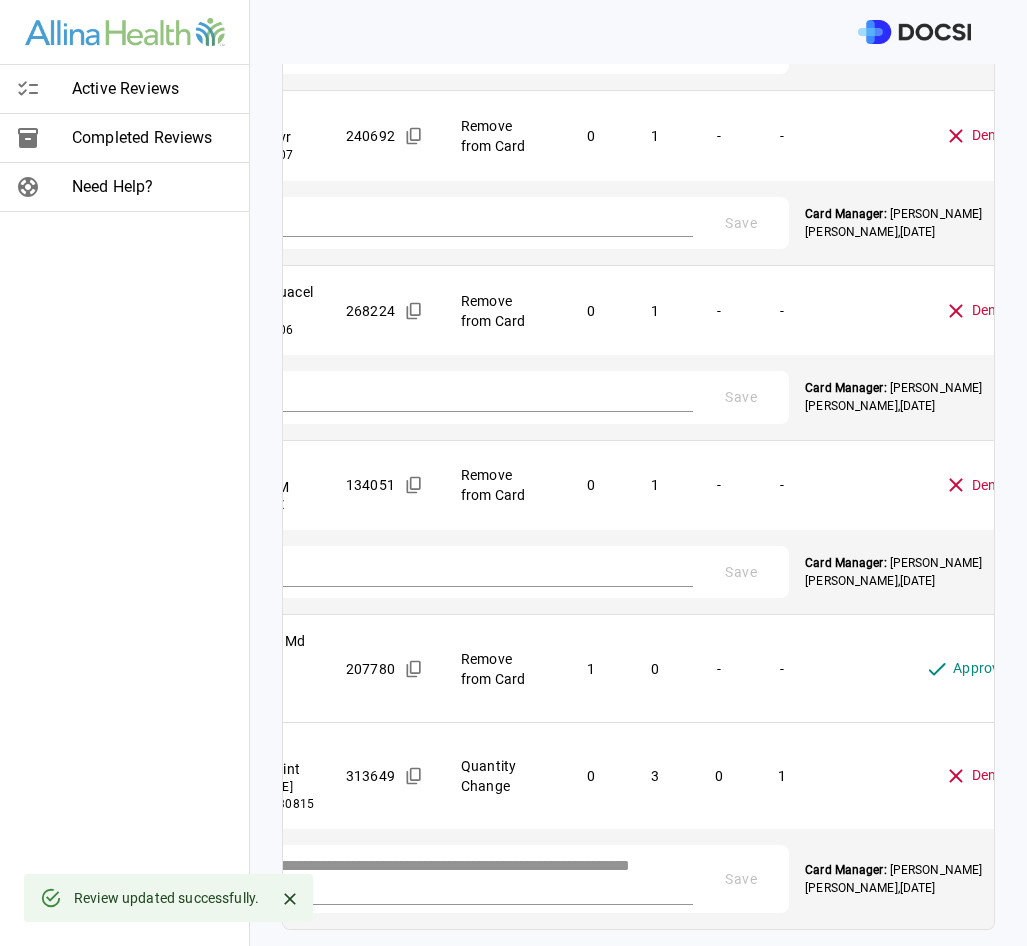 scroll, scrollTop: 2674, scrollLeft: 0, axis: vertical 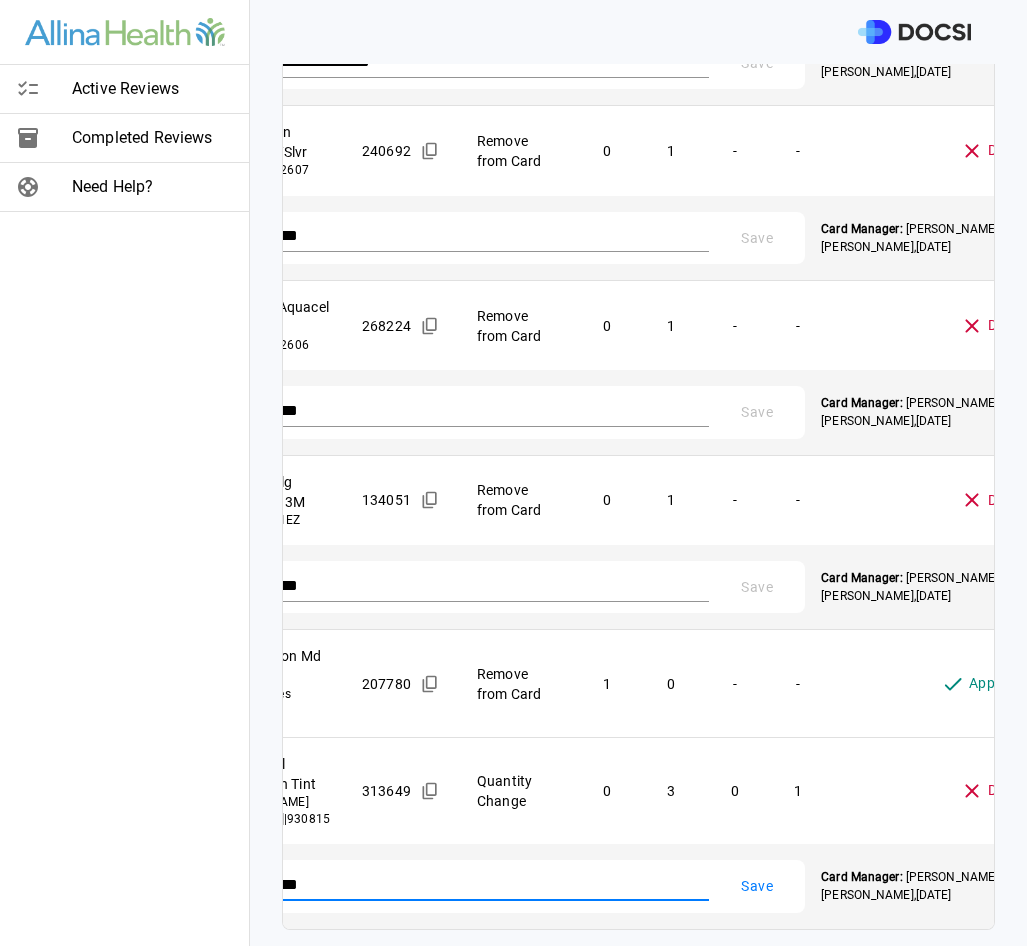 type on "****" 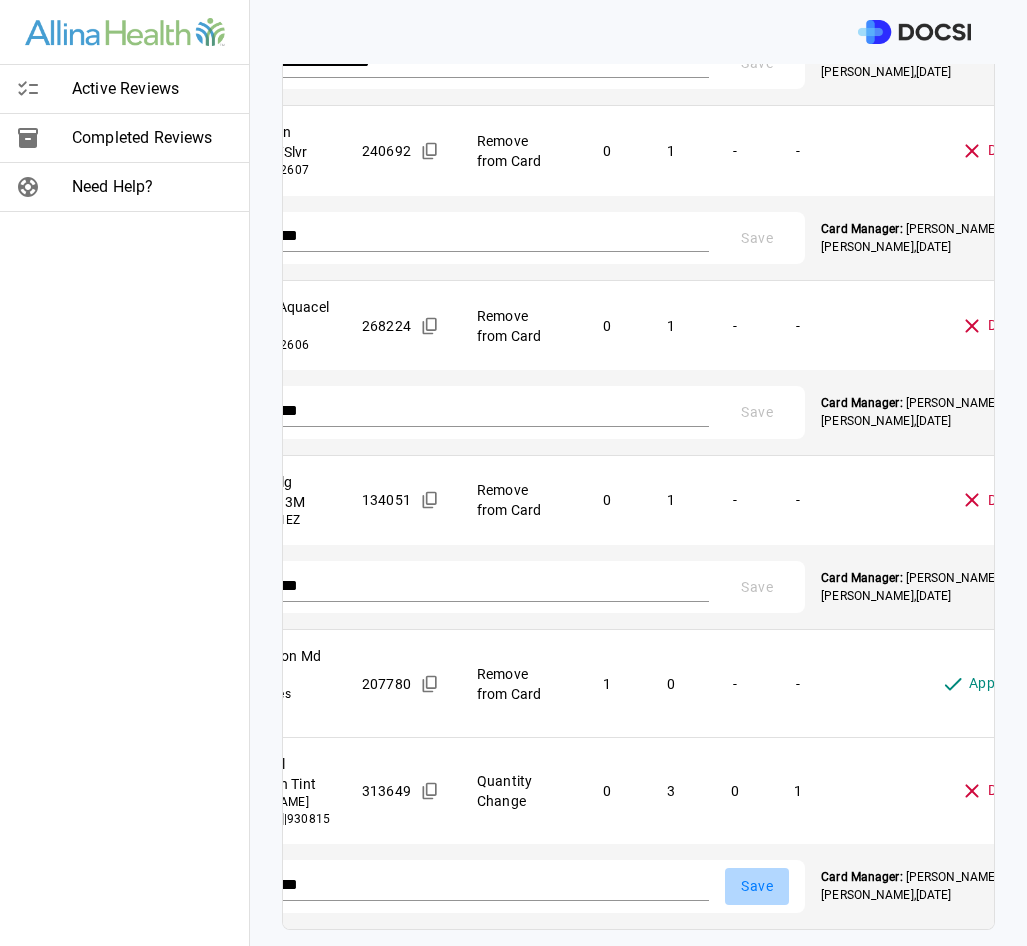 click on "Save" at bounding box center (757, 886) 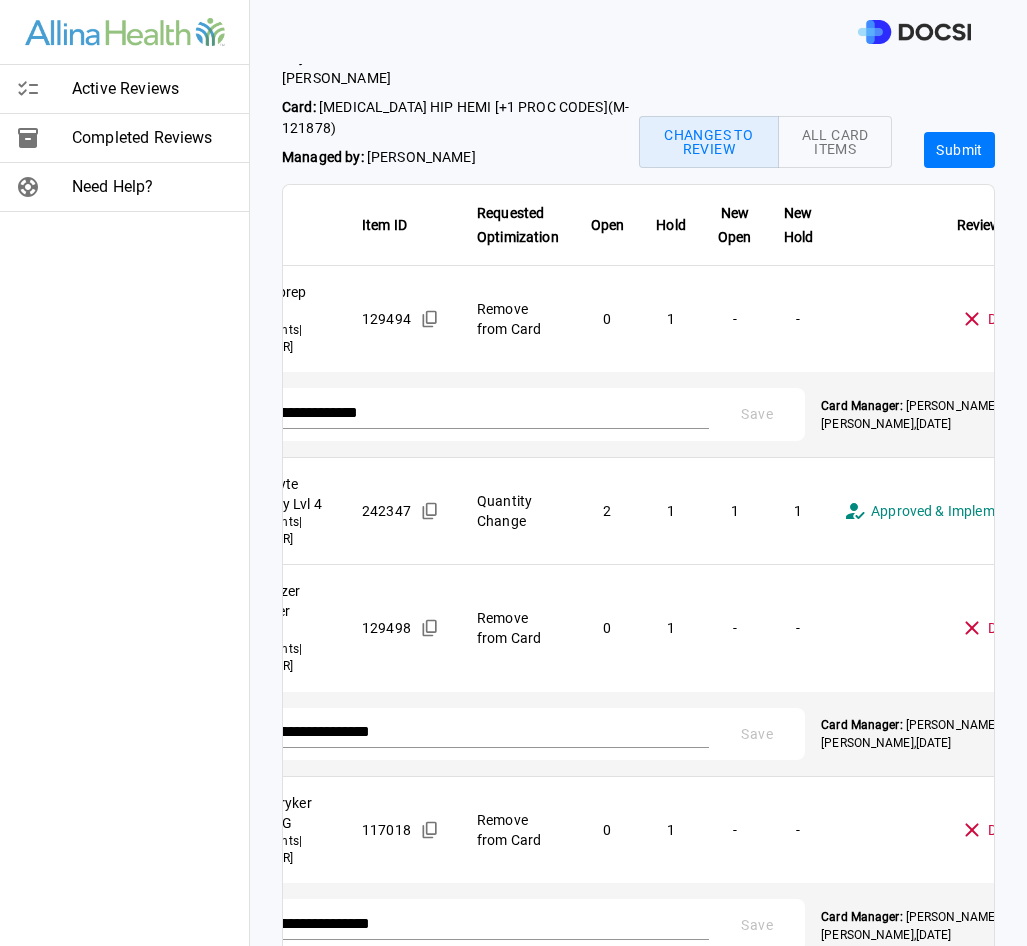 scroll, scrollTop: 0, scrollLeft: 0, axis: both 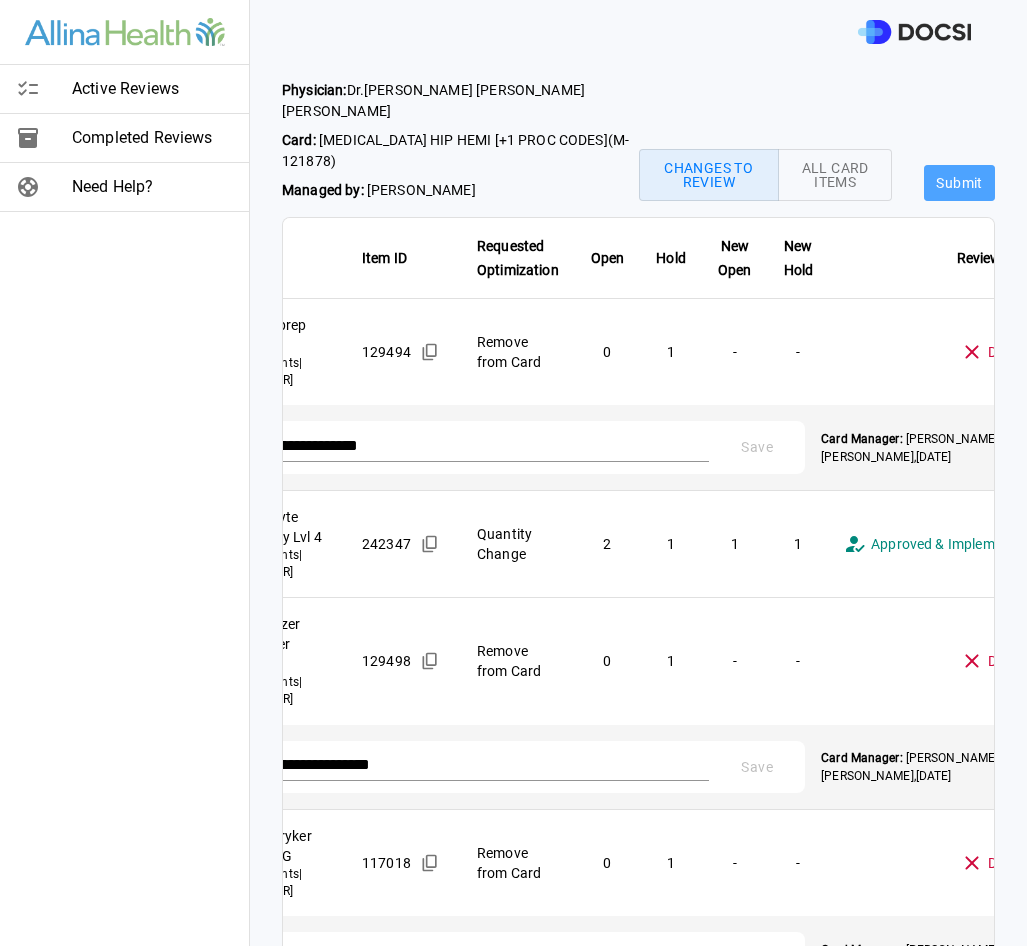 click on "Submit" at bounding box center [959, 183] 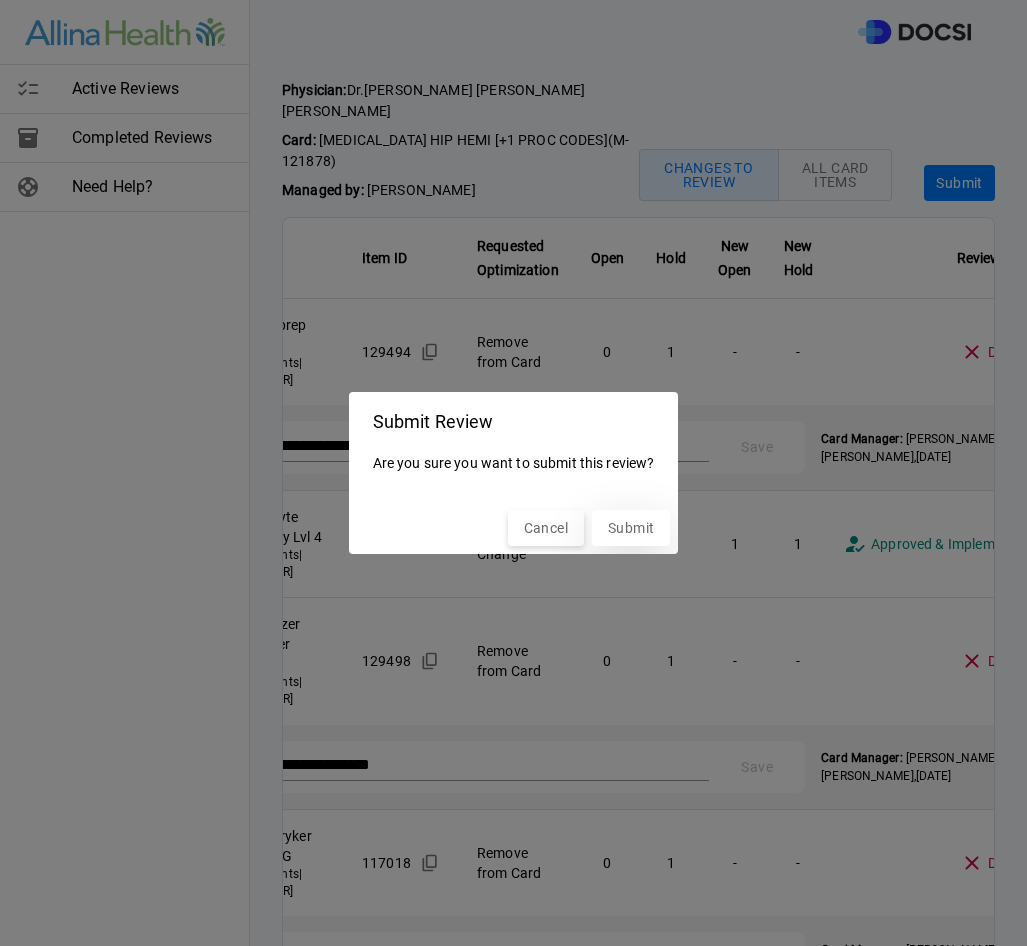 click on "Submit" at bounding box center (631, 528) 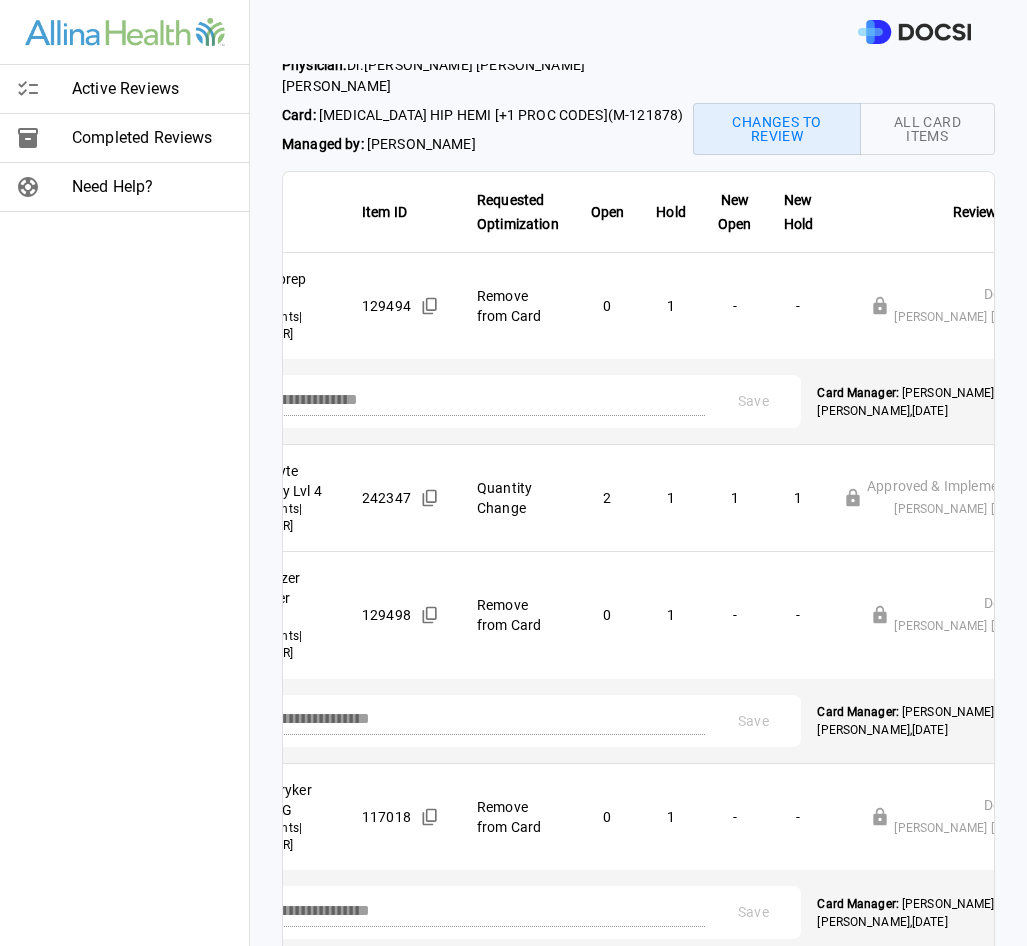 scroll, scrollTop: 0, scrollLeft: 0, axis: both 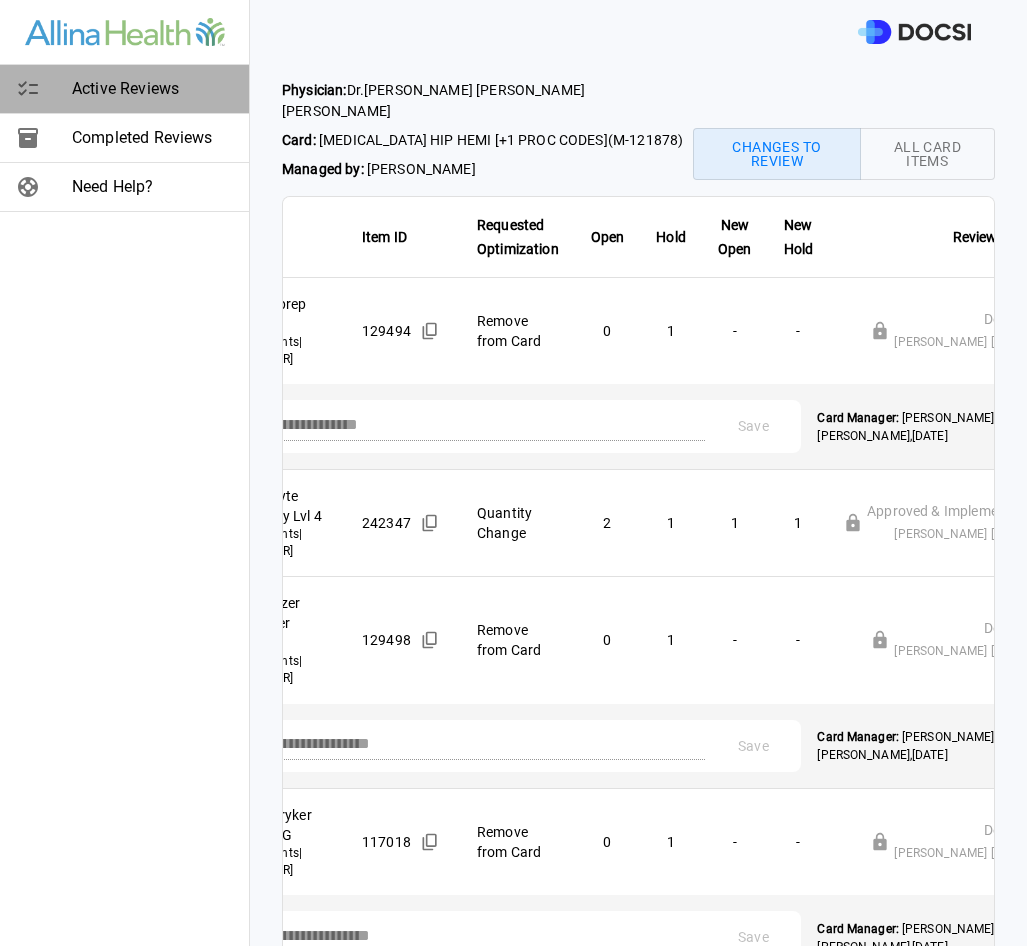 click on "Active Reviews" at bounding box center [152, 89] 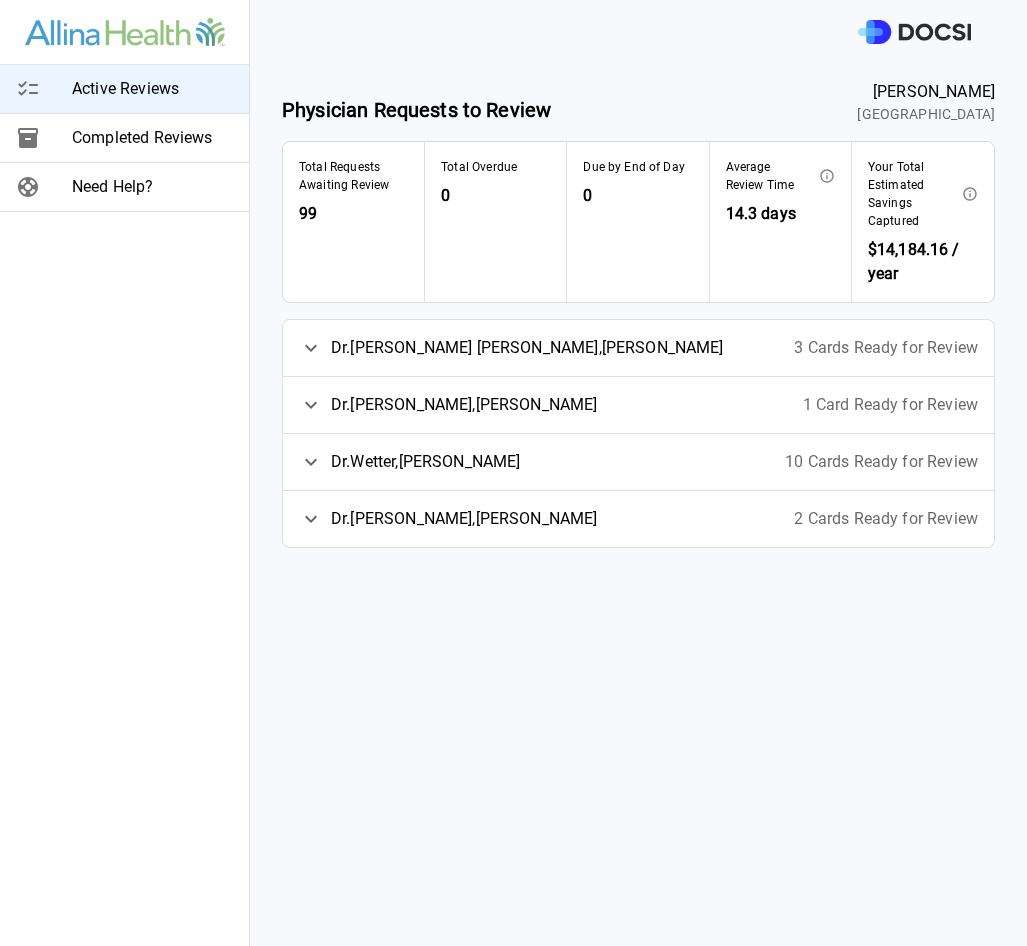click on "[PERSON_NAME] [PERSON_NAME]" at bounding box center [527, 348] 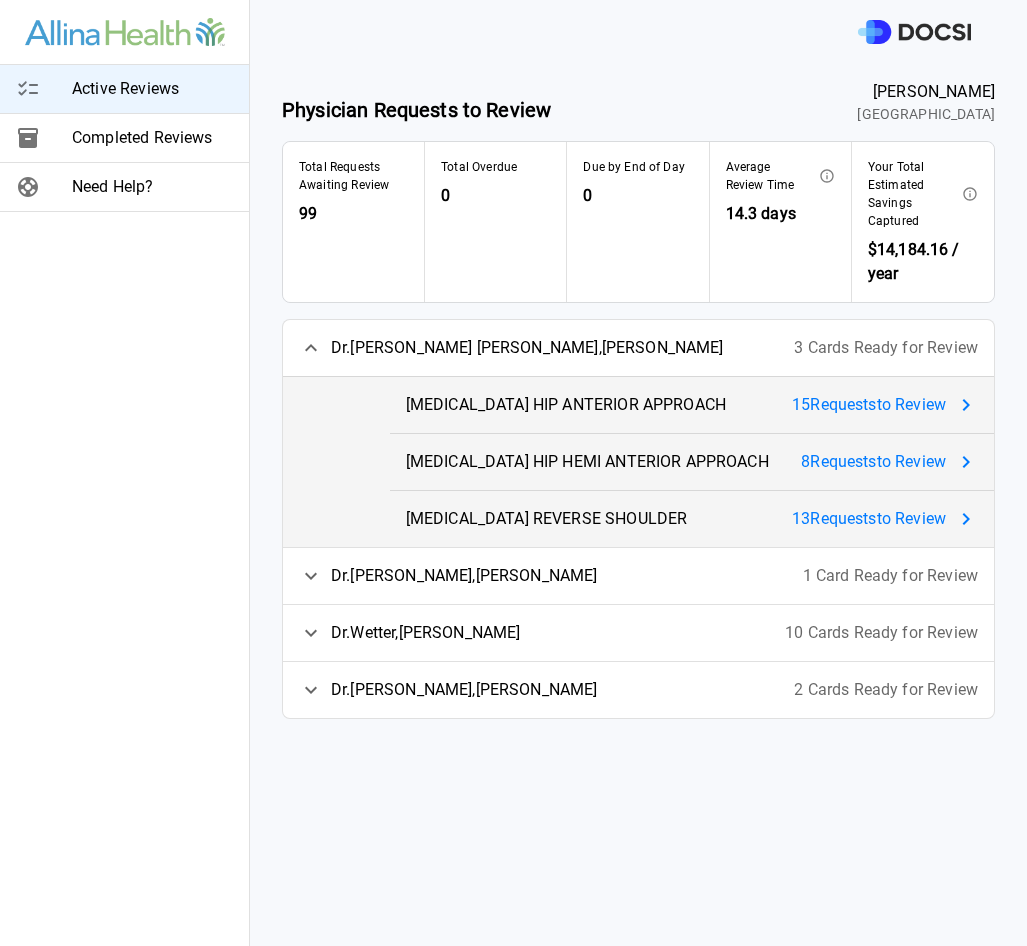 click on "15  Request s  to Review" at bounding box center (869, 405) 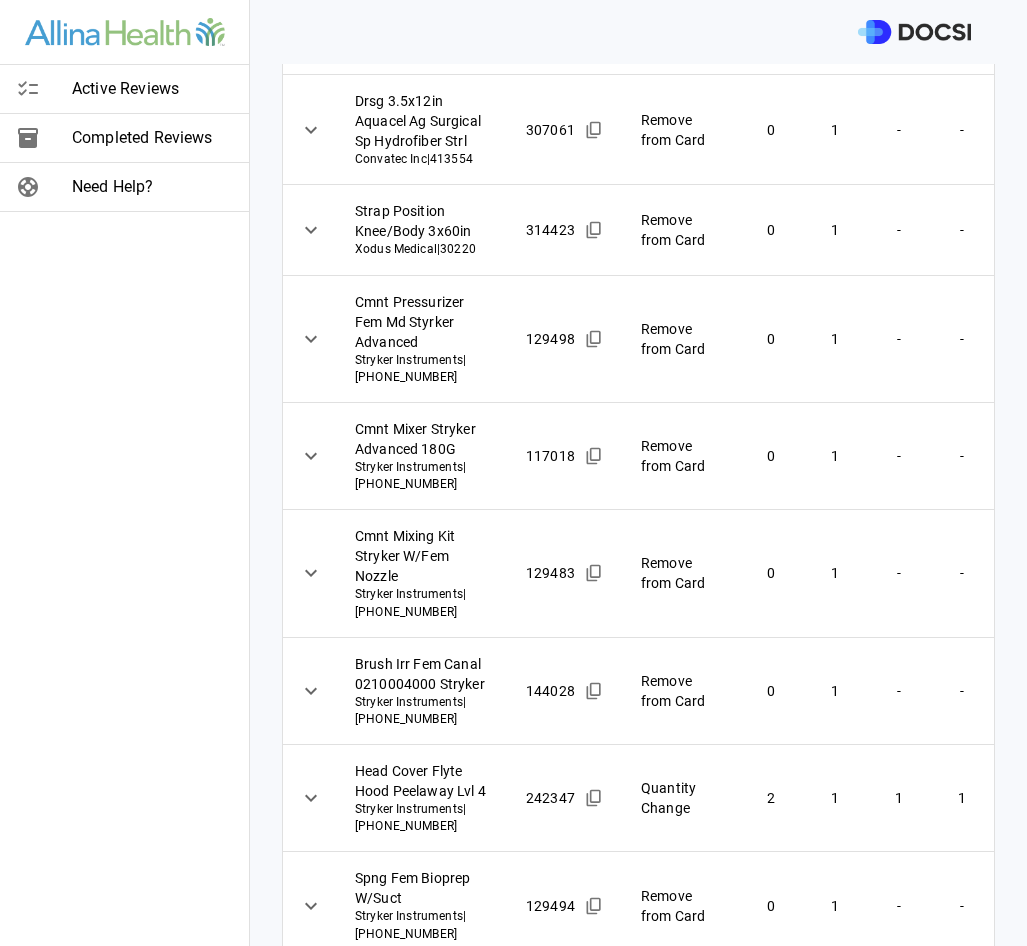scroll, scrollTop: 0, scrollLeft: 0, axis: both 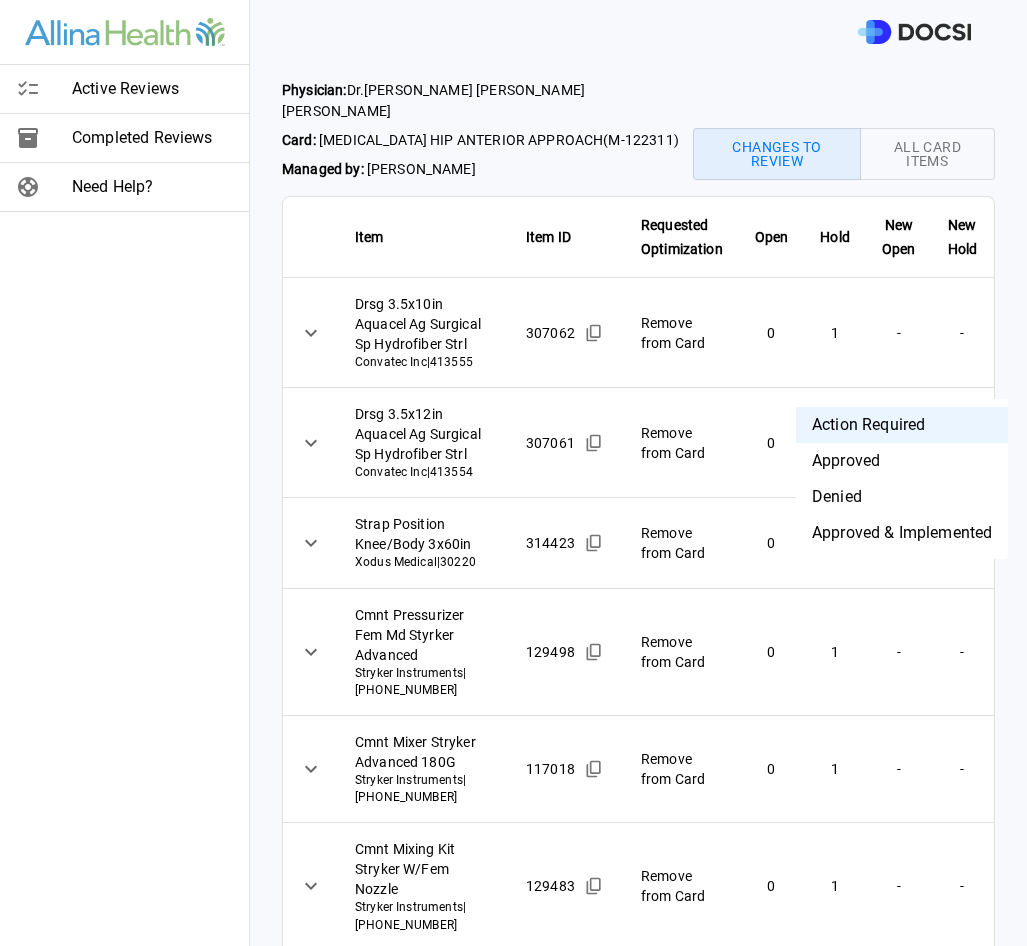 click on "Active Reviews Completed Reviews Need Help? Physician:   [PERSON_NAME] Card:    [MEDICAL_DATA] HIP ANTERIOR APPROACH  ( M-122311 ) Managed by:    [PERSON_NAME] Changes to Review All Card Items Item Item ID Requested Optimization Open Hold New Open New Hold Review Status Drsg 3.5x10in Aquacel Ag Surgical Sp Hydrofiber Strl Convatec Inc  |  413555 307062 Remove from Card 0 1 - - Action Required **** ​ Drsg 3.5x12in Aquacel Ag Surgical Sp Hydrofiber Strl Convatec Inc  |  413554 307061 Remove from Card 0 1 - - Action Required **** ​ Strap Position Knee/Body 3x60in Xodus Medical  |  30220 314423 Remove from Card 0 1 - - Action Required **** ​ Cmnt Pressurizer Fem Md Styrker Advanced Stryker Instruments  |  [PHONE_NUMBER] 129498 Remove from Card 0 1 - - Action Required **** ​ Cmnt Mixer Stryker Advanced 180G Stryker Instruments  |  [PHONE_NUMBER] 117018 Remove from Card 0 1 - - Action Required **** ​ Cmnt Mixing Kit Stryker W/Fem Nozzle Stryker Instruments  |  [PHONE_NUMBER] 129483 0 1 -" at bounding box center [513, 473] 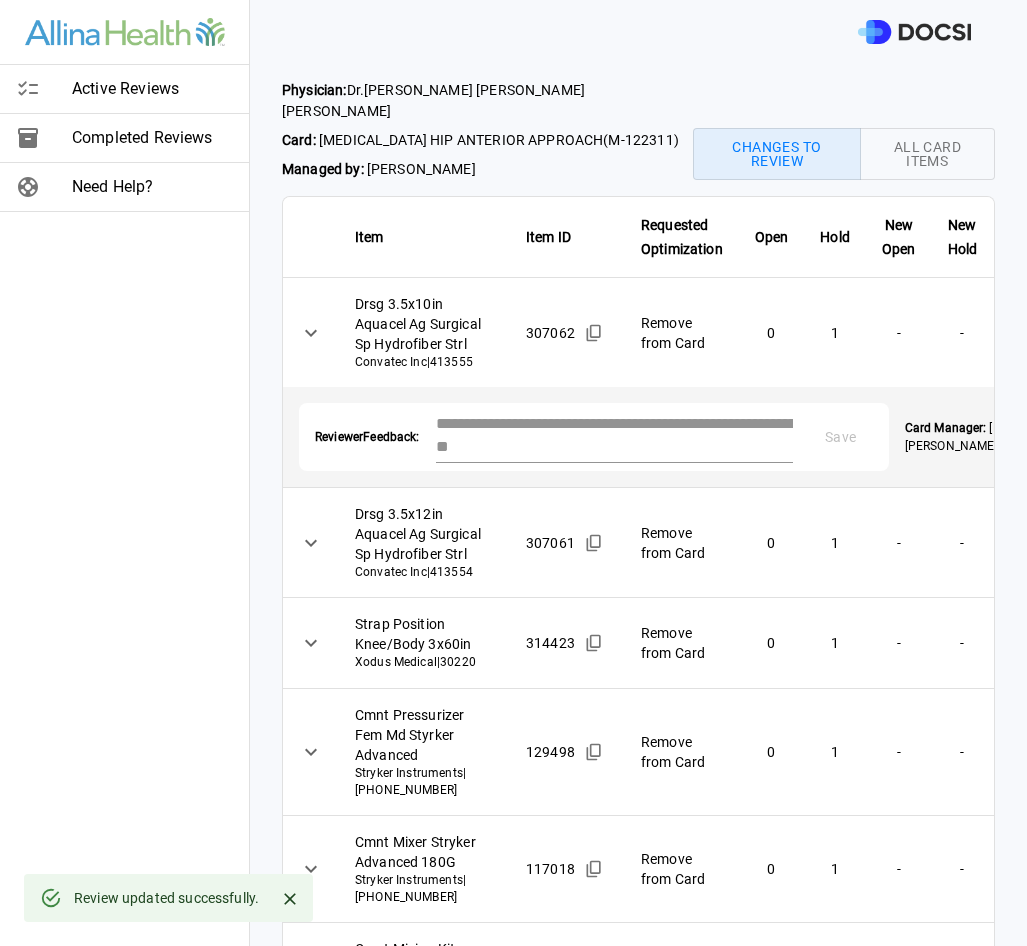 click at bounding box center (614, 435) 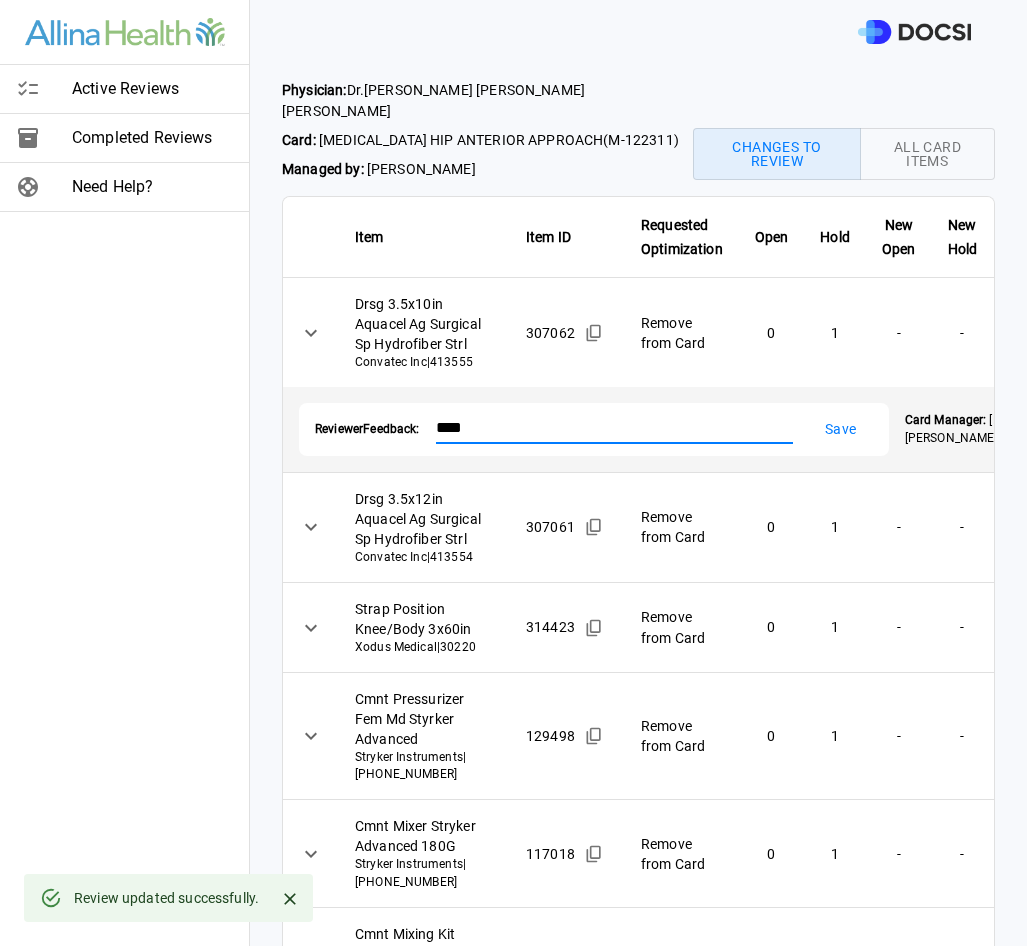 type on "****" 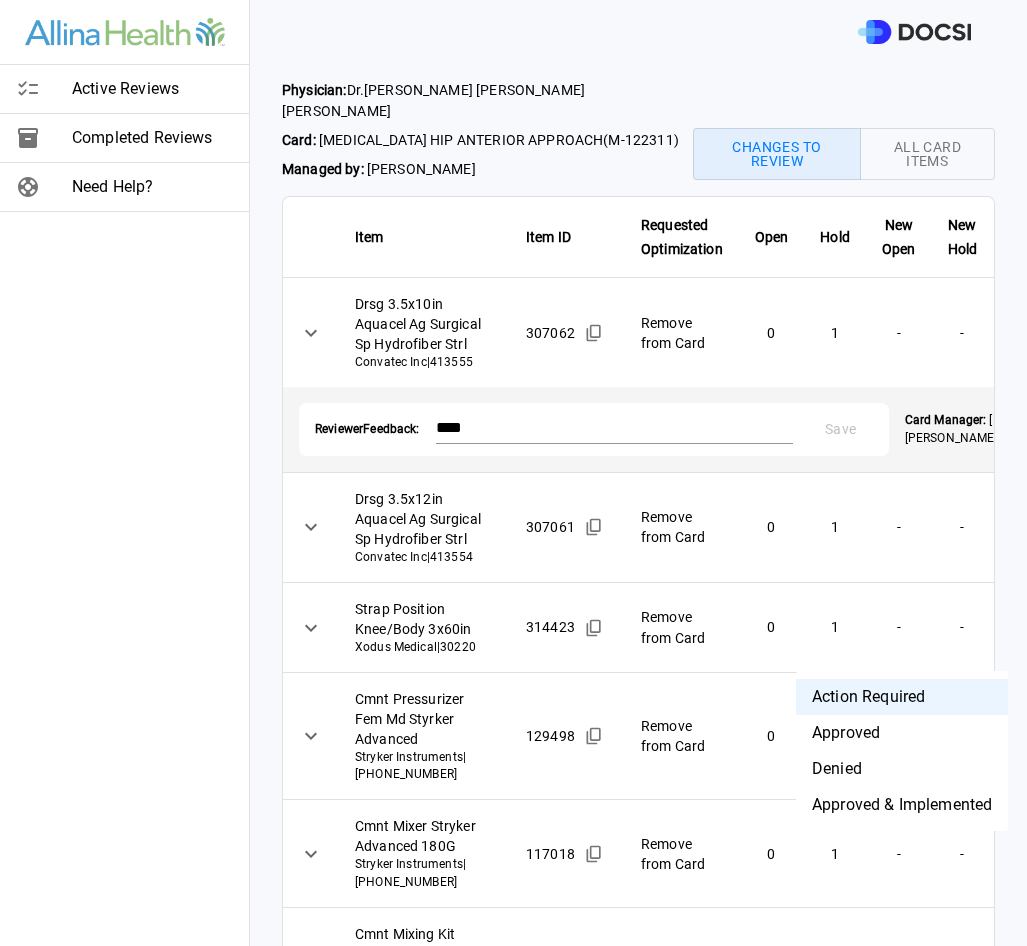 click on "Active Reviews Completed Reviews Need Help? Physician:   [PERSON_NAME] Card:    [MEDICAL_DATA] HIP ANTERIOR APPROACH  ( M-122311 ) Managed by:    [PERSON_NAME] Changes to Review All Card Items Item Item ID Requested Optimization Open Hold New Open New Hold Review Status Drsg 3.5x10in Aquacel Ag Surgical Sp Hydrofiber Strl Convatec Inc  |  413555 307062 Remove from Card 0 1 - - Denied ******** ​ Reviewer  Feedback:  **** * Save Card Manager:    [PERSON_NAME] ,  [DATE]   Drsg 3.5x12in Aquacel Ag Surgical Sp Hydrofiber Strl Convatec Inc  |  413554 307061 Remove from Card 0 1 - - Action Required **** ​ Strap Position Knee/Body 3x60in Xodus Medical  |  30220 314423 Remove from Card 0 1 - - Action Required **** ​ Cmnt Pressurizer Fem Md Styrker Advanced Stryker Instruments  |  [PHONE_NUMBER] 129498 Remove from Card 0 1 - - Action Required **** ​ Cmnt Mixer Stryker Advanced 180G Stryker Instruments  |  [PHONE_NUMBER] 117018 Remove from Card 0 1 - - Action Required **** ​  |  129483" at bounding box center (513, 473) 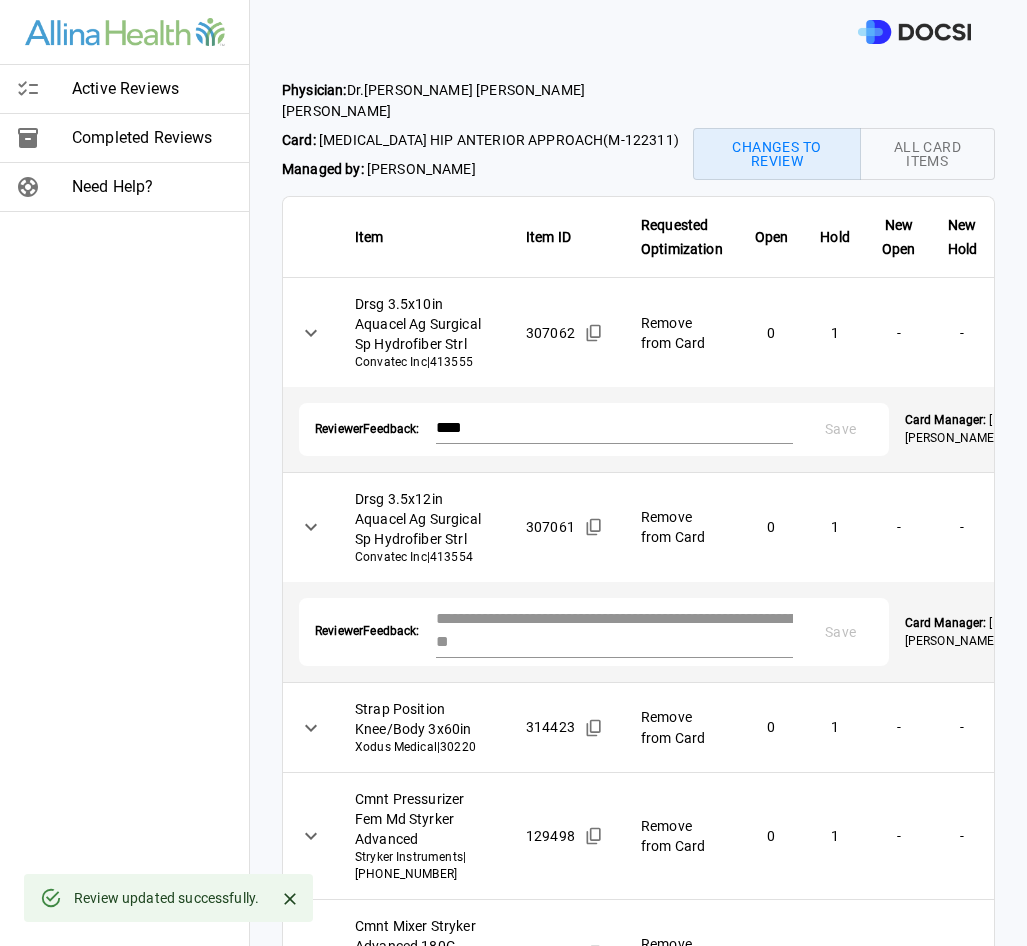 click at bounding box center (614, 630) 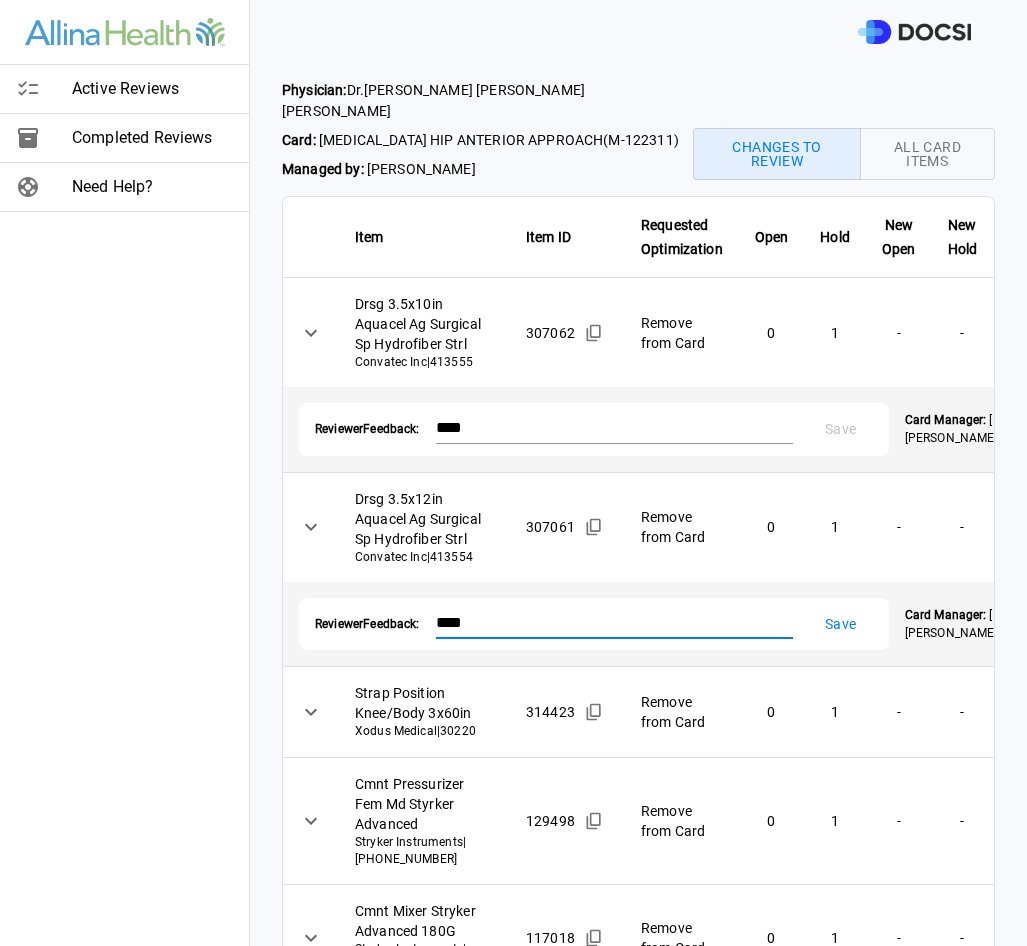 type on "****" 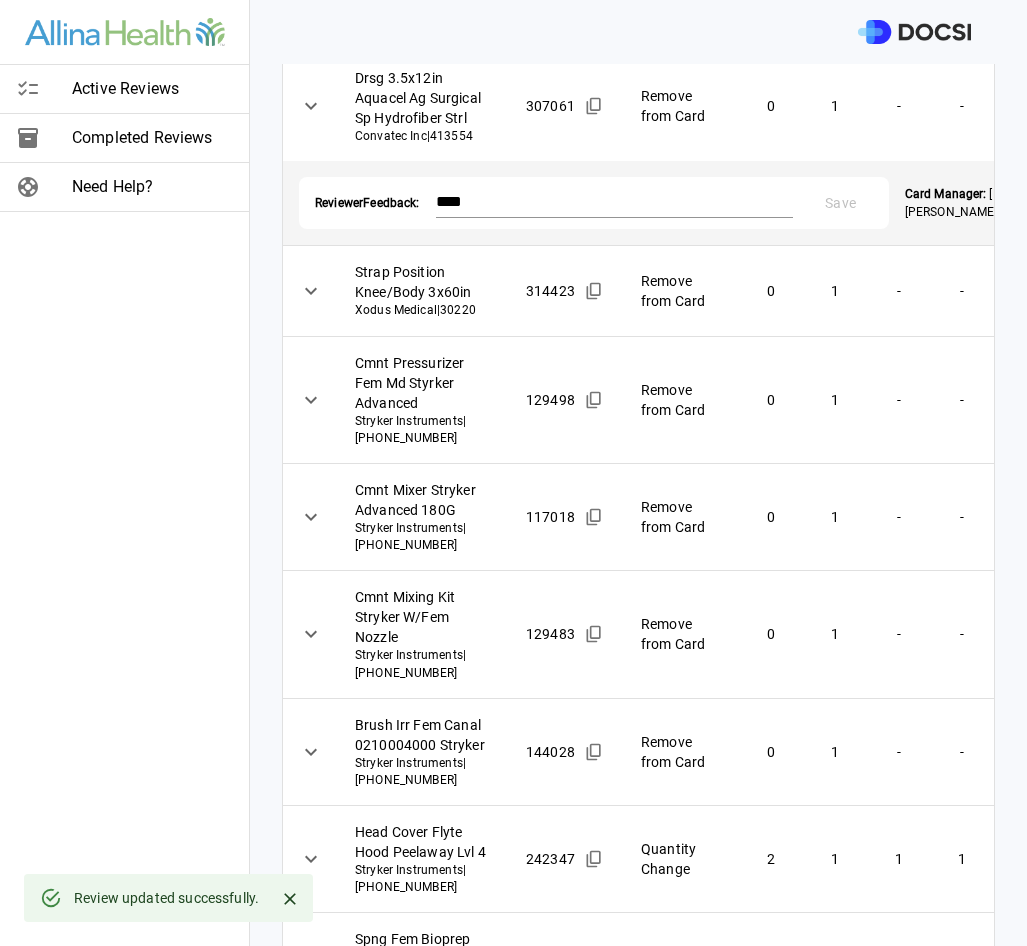 scroll, scrollTop: 425, scrollLeft: 0, axis: vertical 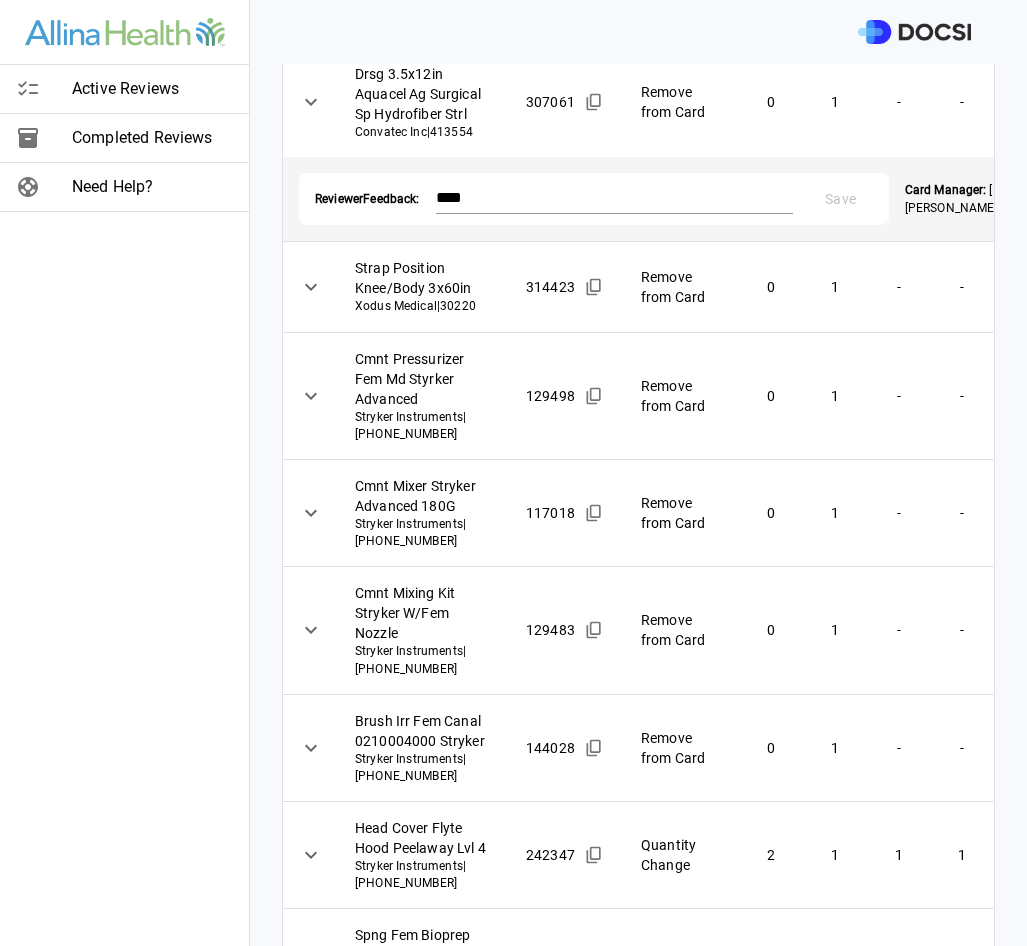 click on "Active Reviews Completed Reviews Need Help? Physician:   [PERSON_NAME] Card:    [MEDICAL_DATA] HIP ANTERIOR APPROACH  ( M-122311 ) Managed by:    [PERSON_NAME] Changes to Review All Card Items Item Item ID Requested Optimization Open Hold New Open New Hold Review Status Drsg 3.5x10in Aquacel Ag Surgical Sp Hydrofiber Strl Convatec Inc  |  413555 307062 Remove from Card 0 1 - - Denied ******** ​ Reviewer  Feedback:  **** * Save Card Manager:    [PERSON_NAME] ,  [DATE]   Drsg 3.5x12in Aquacel Ag Surgical Sp Hydrofiber Strl Convatec Inc  |  413554 307061 Remove from Card 0 1 - - Denied ******** ​ Reviewer  Feedback:  **** * Save Card Manager:    [PERSON_NAME] ,  [DATE]   Strap Position Knee/Body 3x60in Xodus Medical  |  30220 314423 Remove from Card 0 1 - - Action Required **** ​ Cmnt Pressurizer Fem Md Styrker Advanced Stryker Instruments  |  [PHONE_NUMBER] 129498 Remove from Card 0 1 - - Action Required **** ​ Cmnt Mixer Stryker Advanced 180G Stryker Instruments  |  117018" at bounding box center (513, 473) 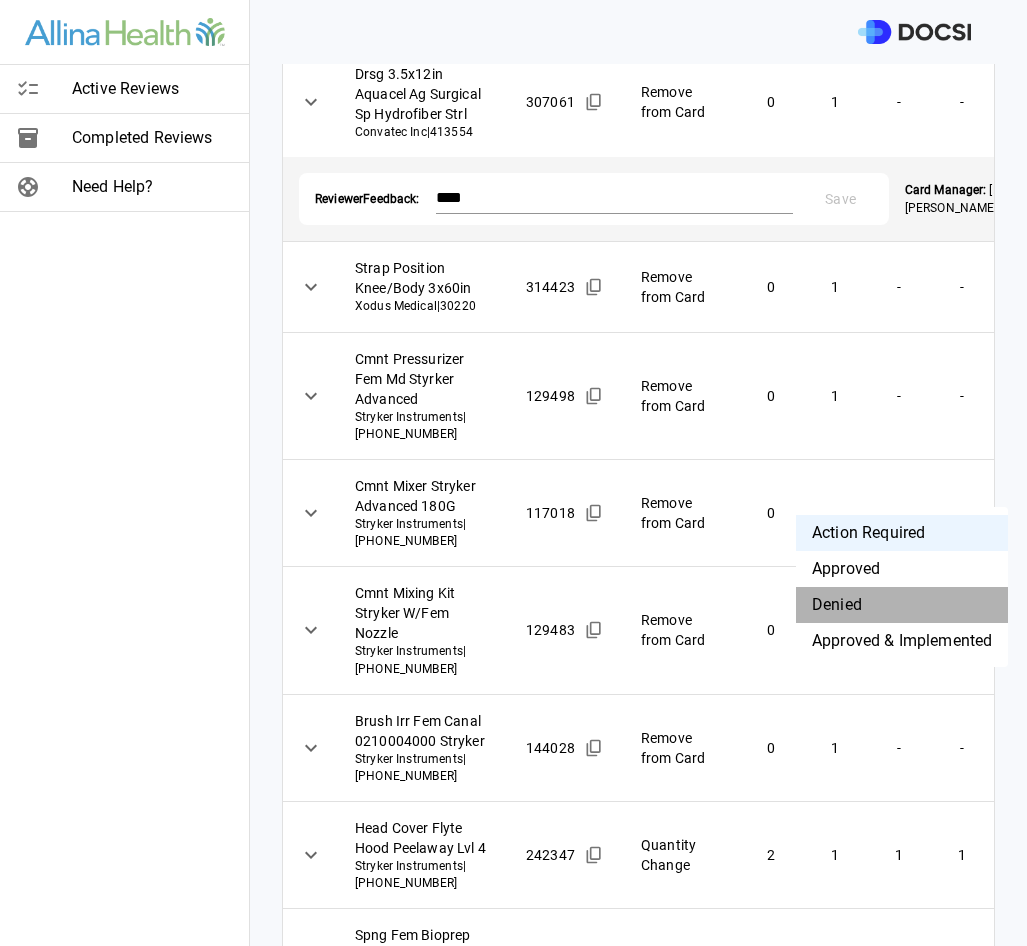 click on "Denied" at bounding box center (902, 605) 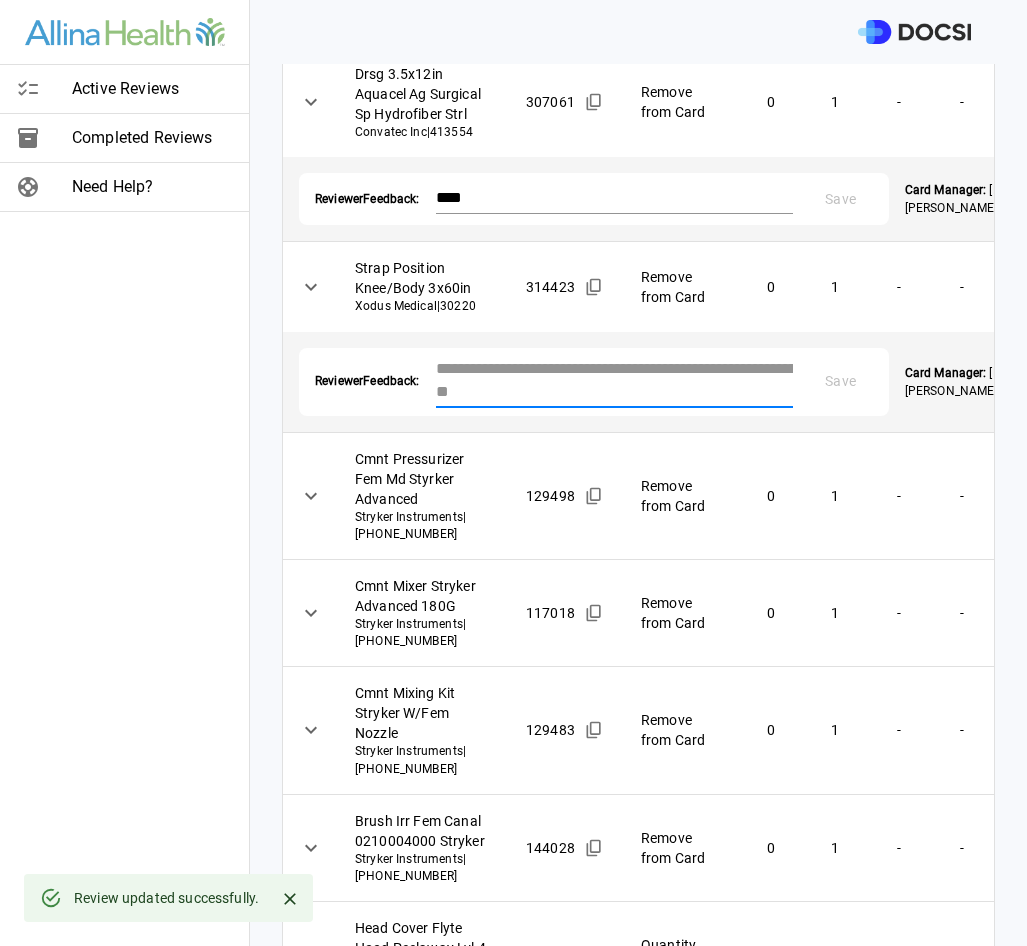 click at bounding box center (614, 380) 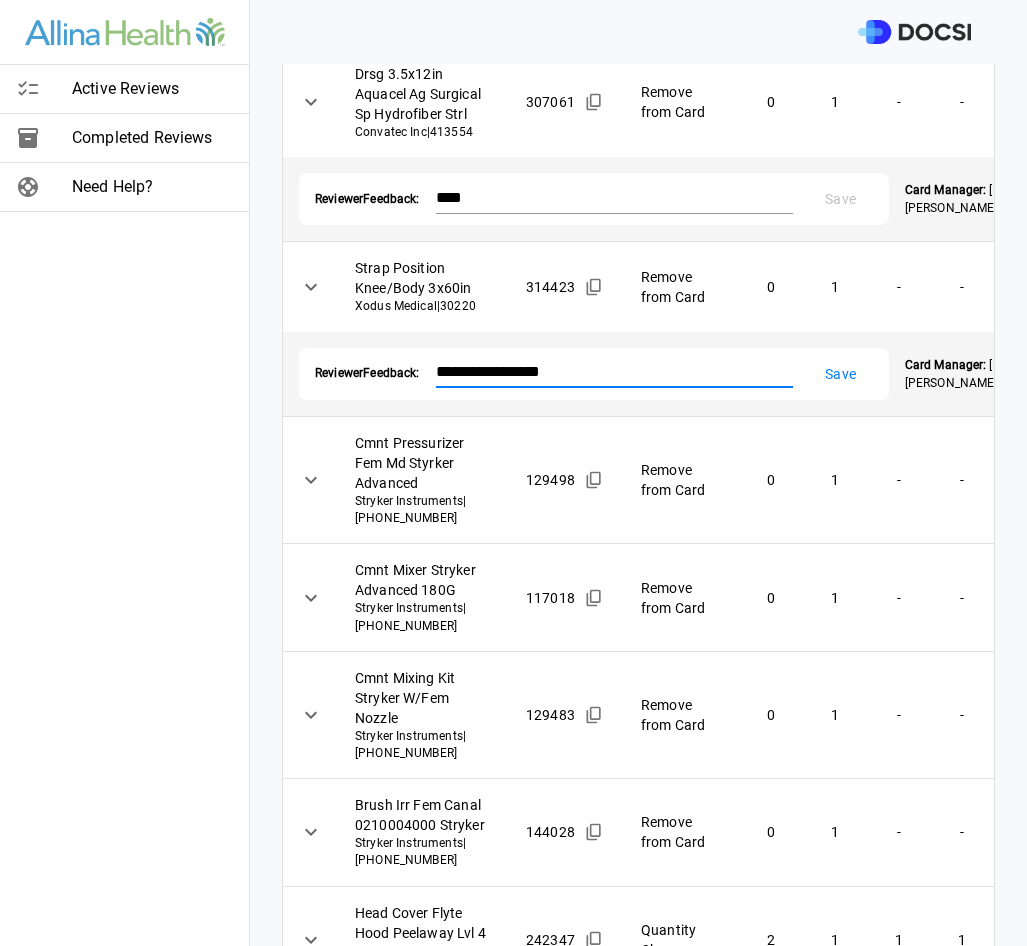 type on "**********" 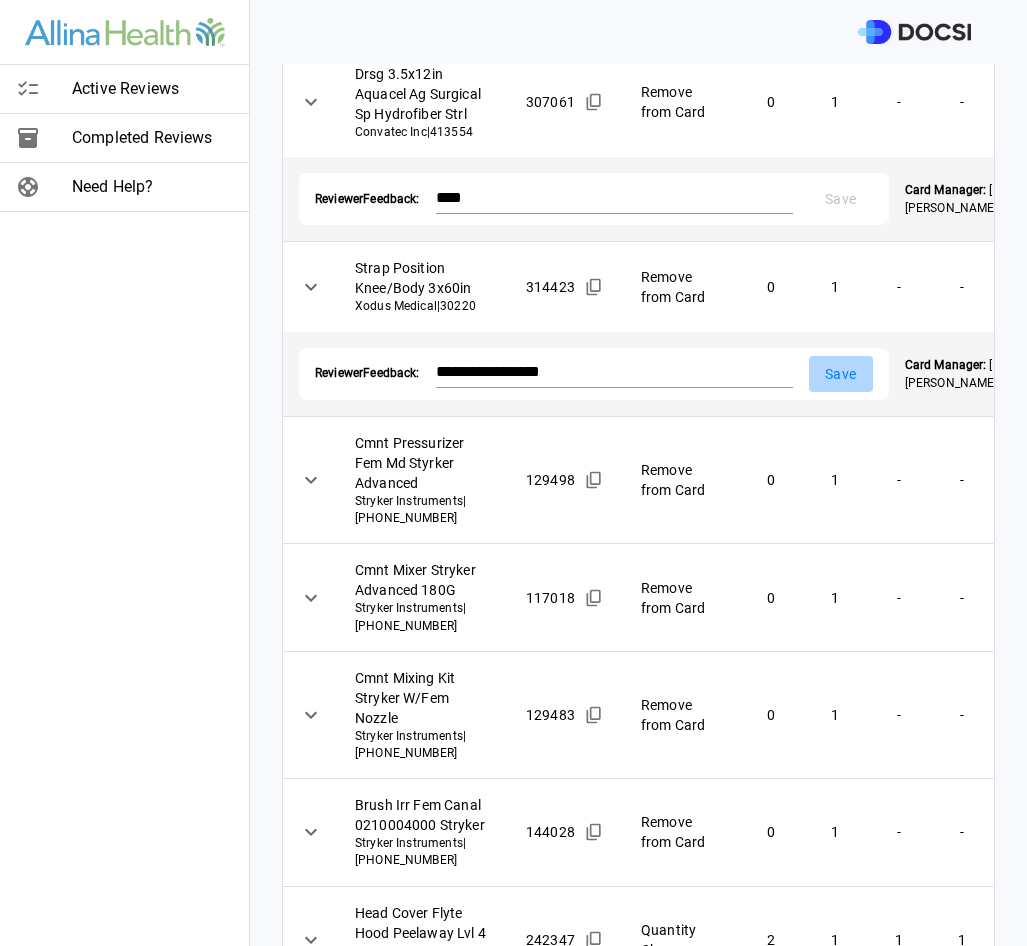 click on "Save" at bounding box center (841, 374) 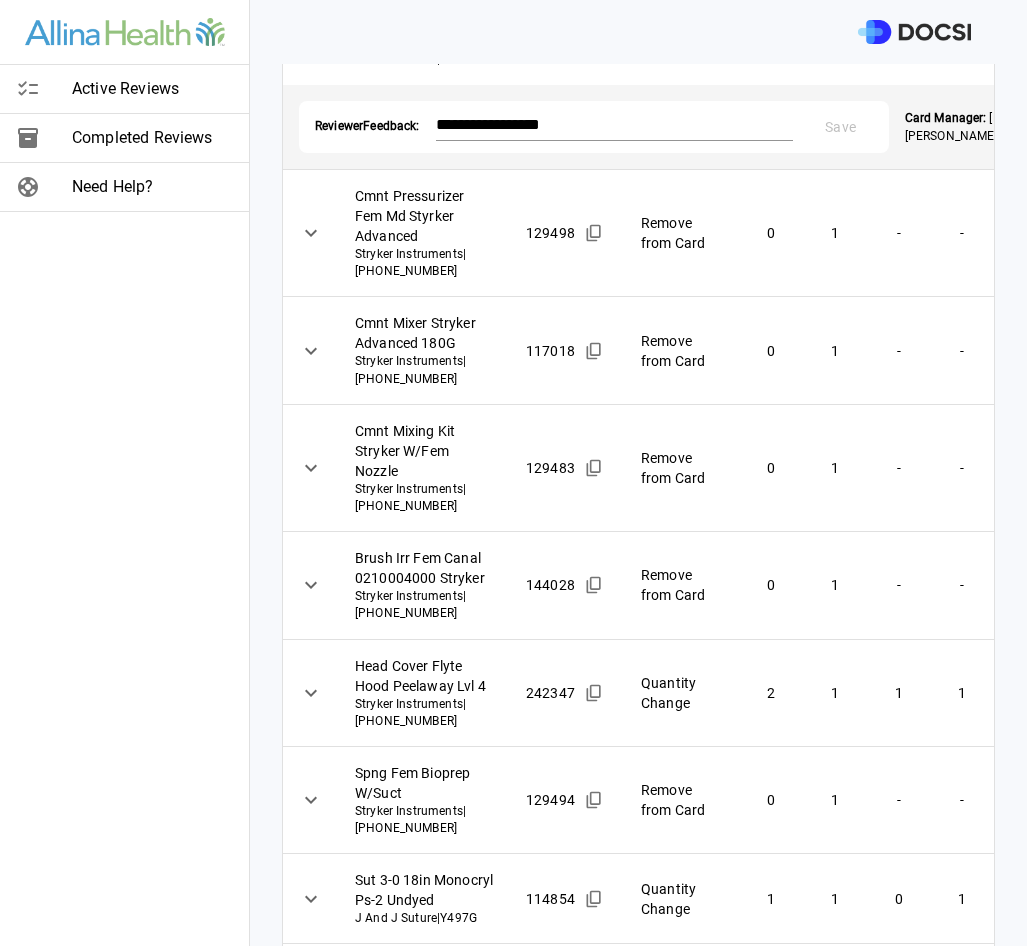 scroll, scrollTop: 700, scrollLeft: 0, axis: vertical 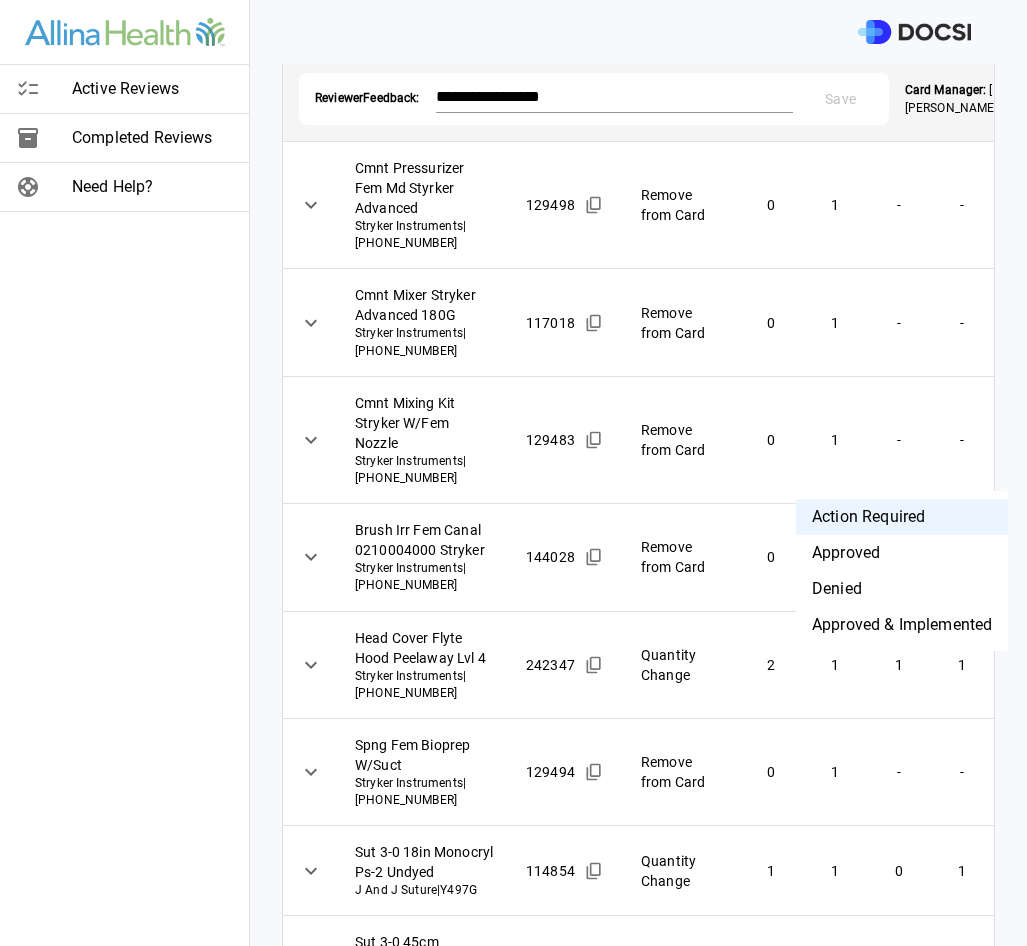 click on "**********" at bounding box center [513, 473] 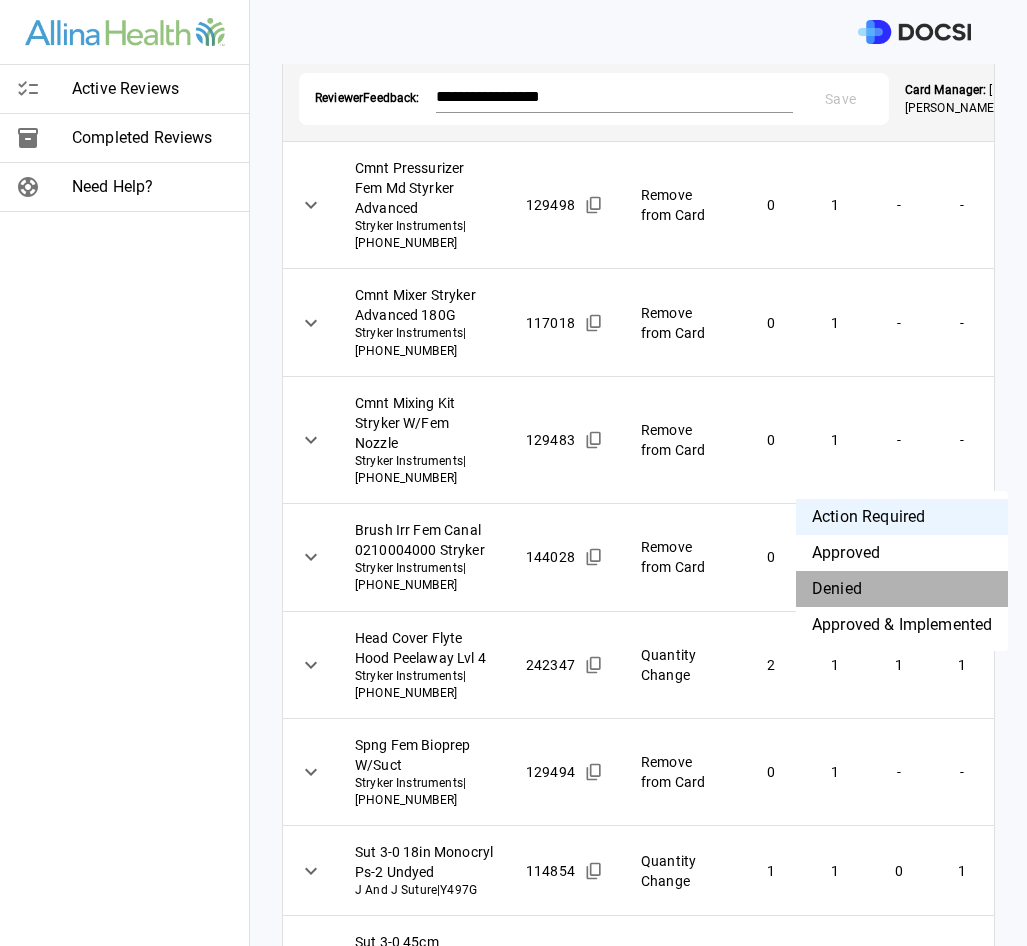 click on "Denied" at bounding box center [902, 589] 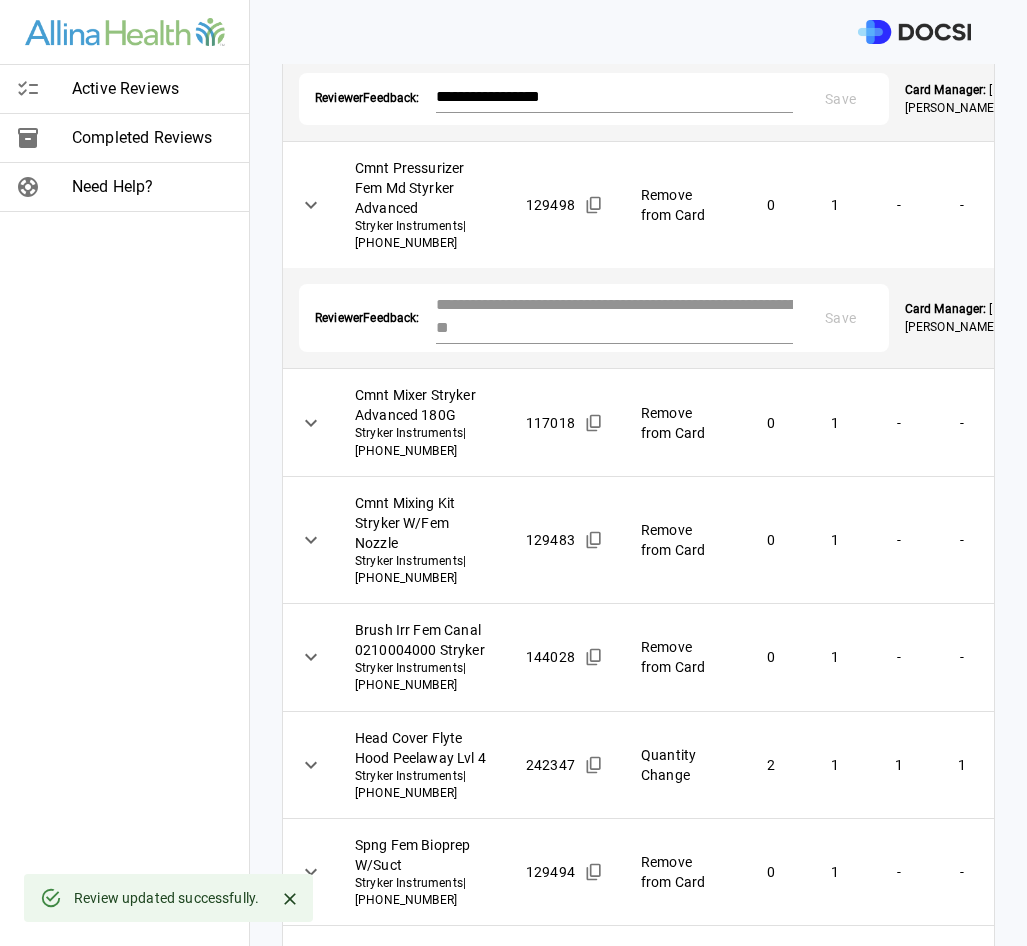 click at bounding box center (614, 316) 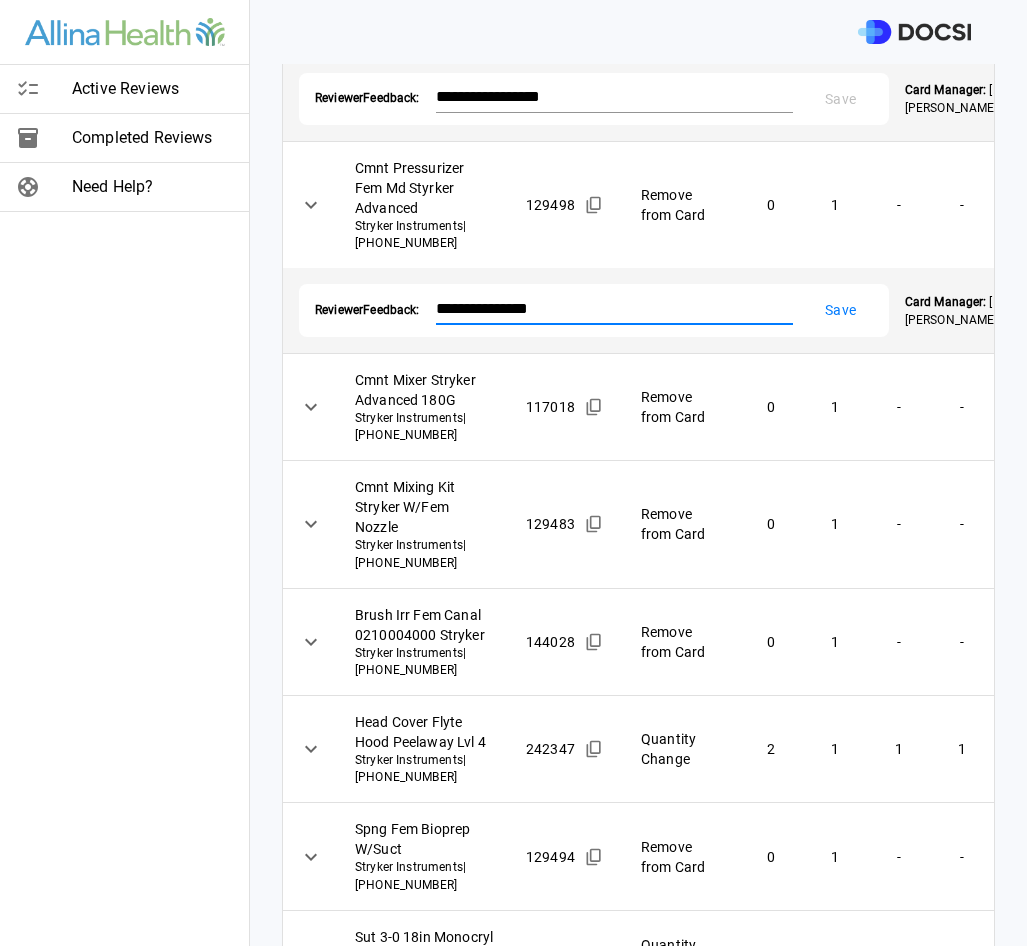 type on "**********" 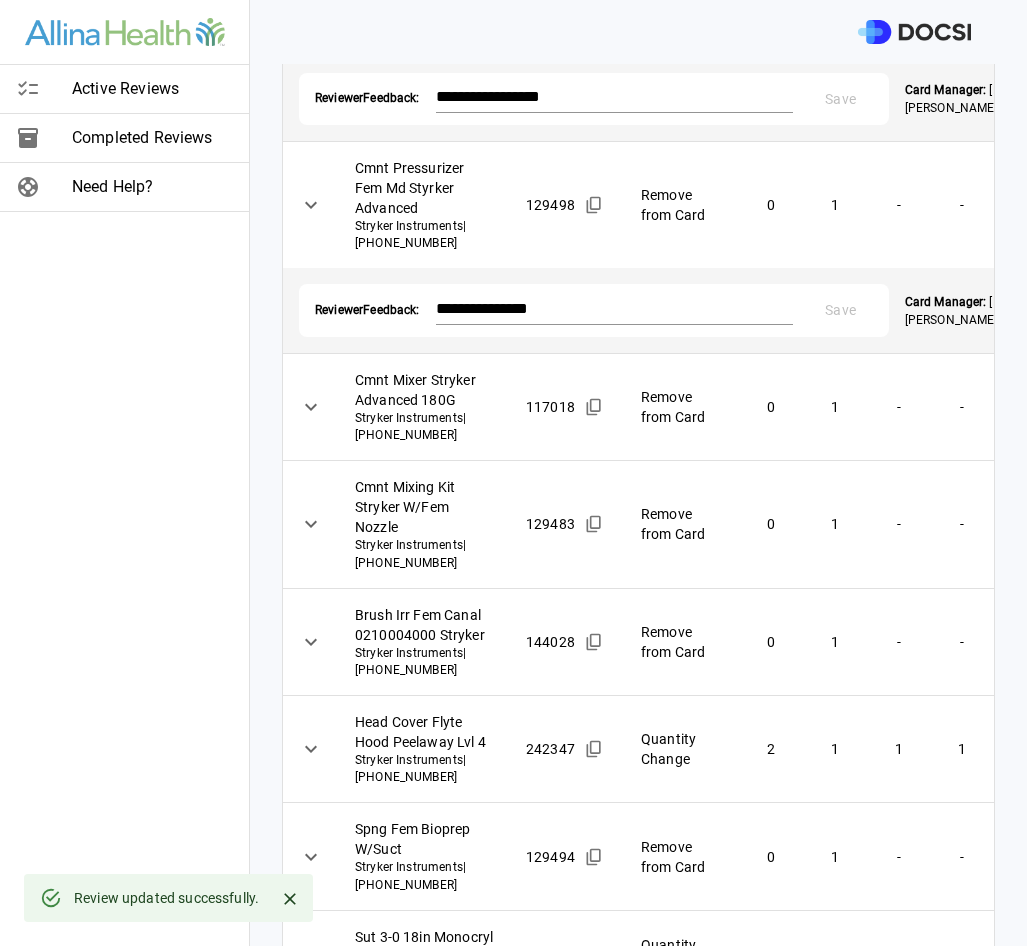 click on "**********" at bounding box center (513, 473) 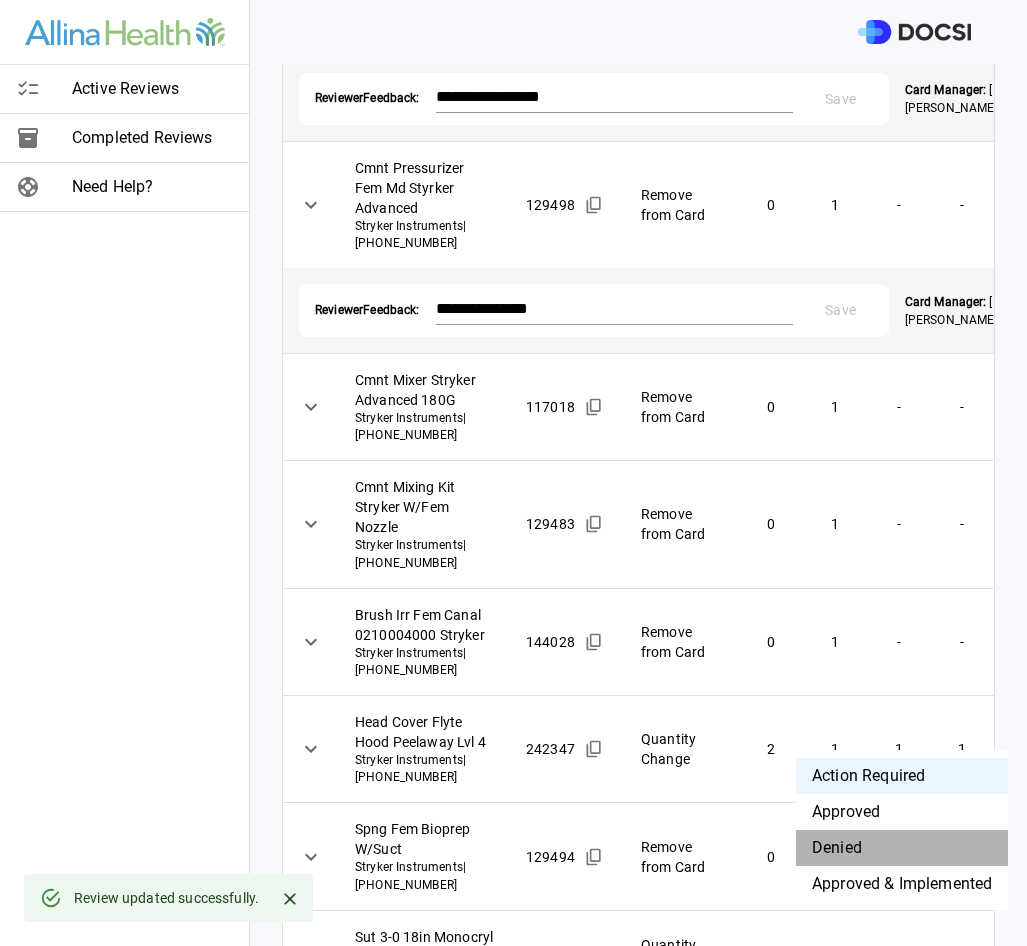 click on "Denied" at bounding box center (902, 848) 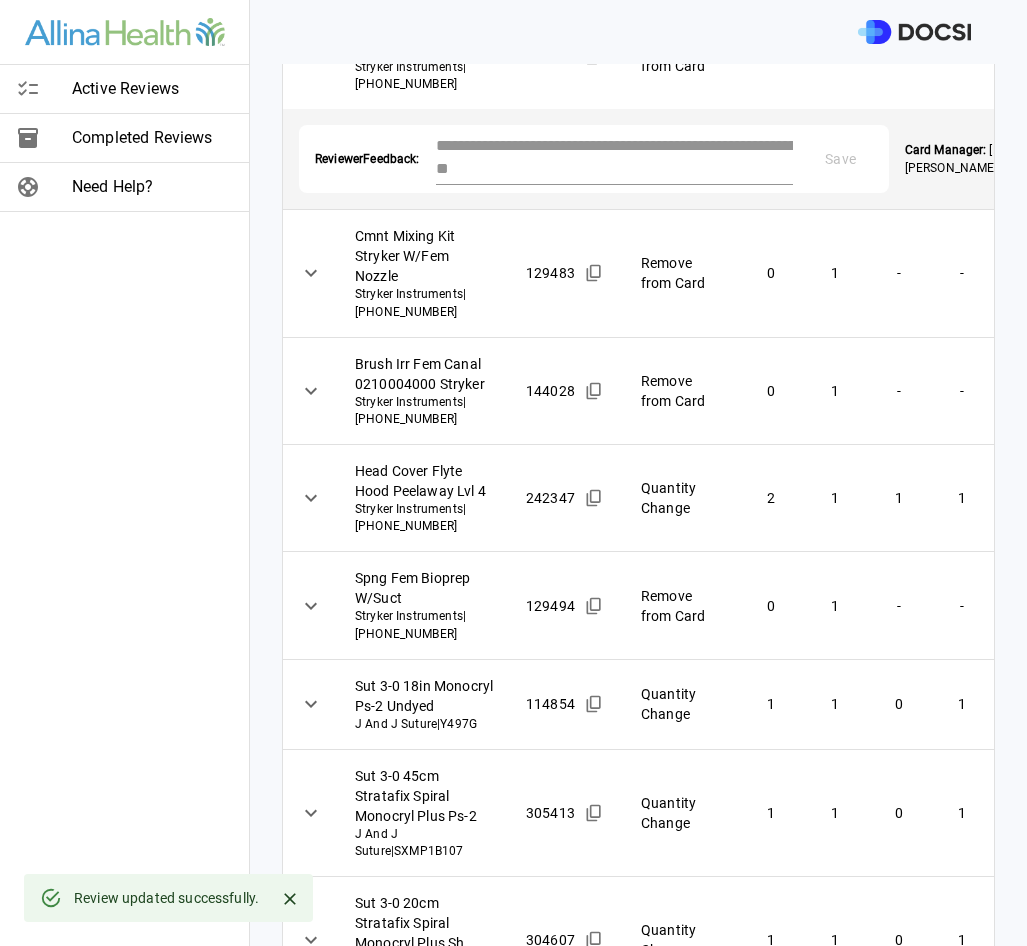 scroll, scrollTop: 1100, scrollLeft: 0, axis: vertical 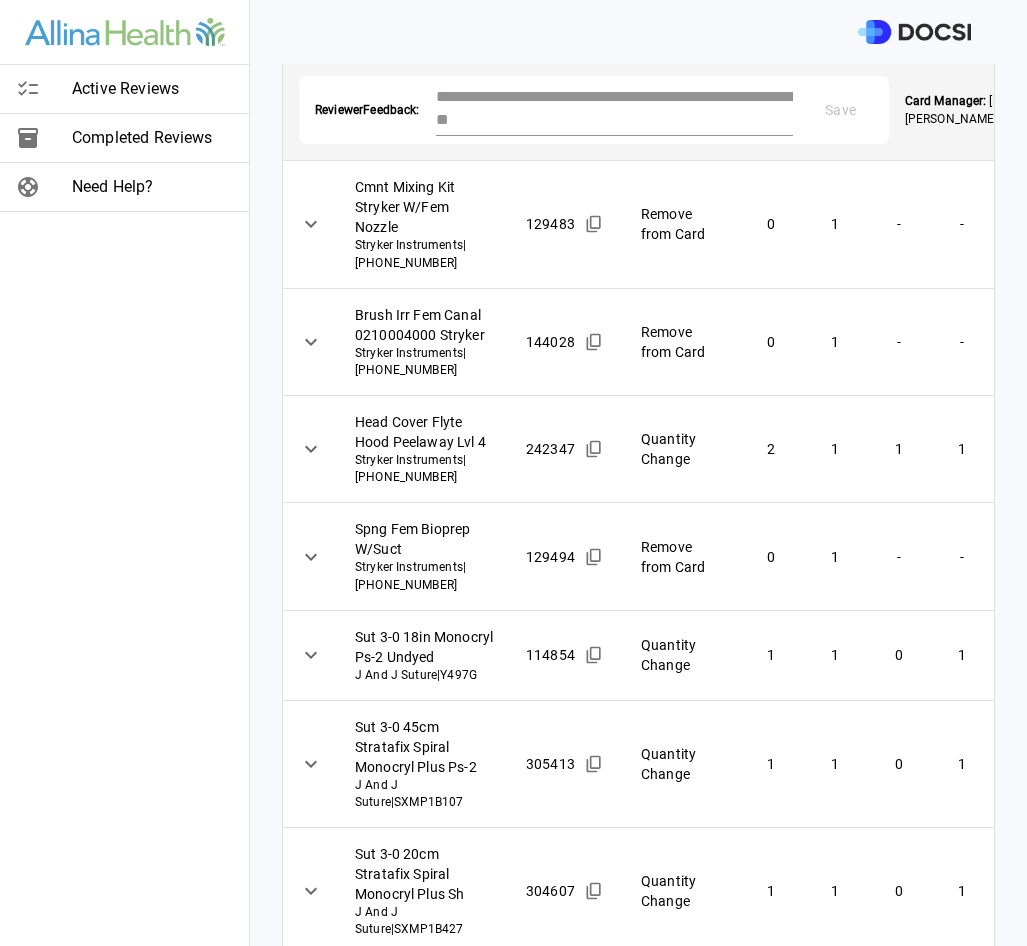 click at bounding box center [614, 108] 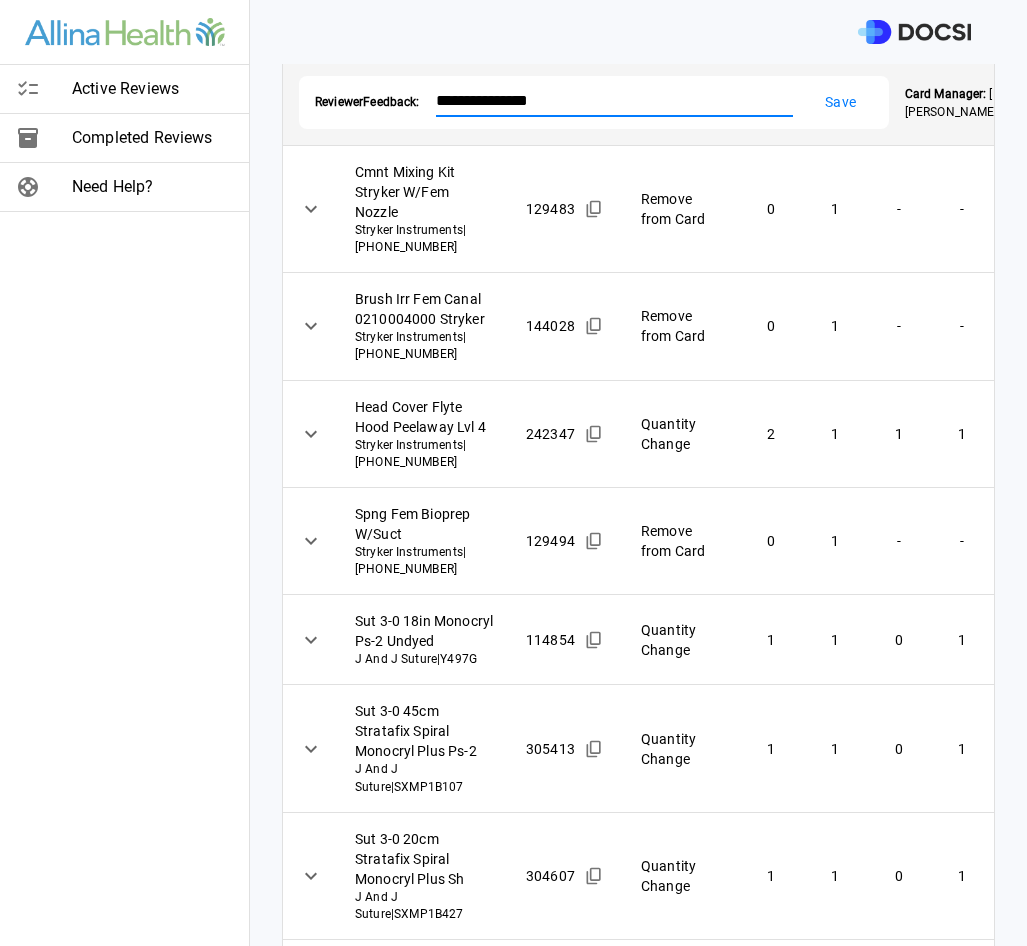 type on "**********" 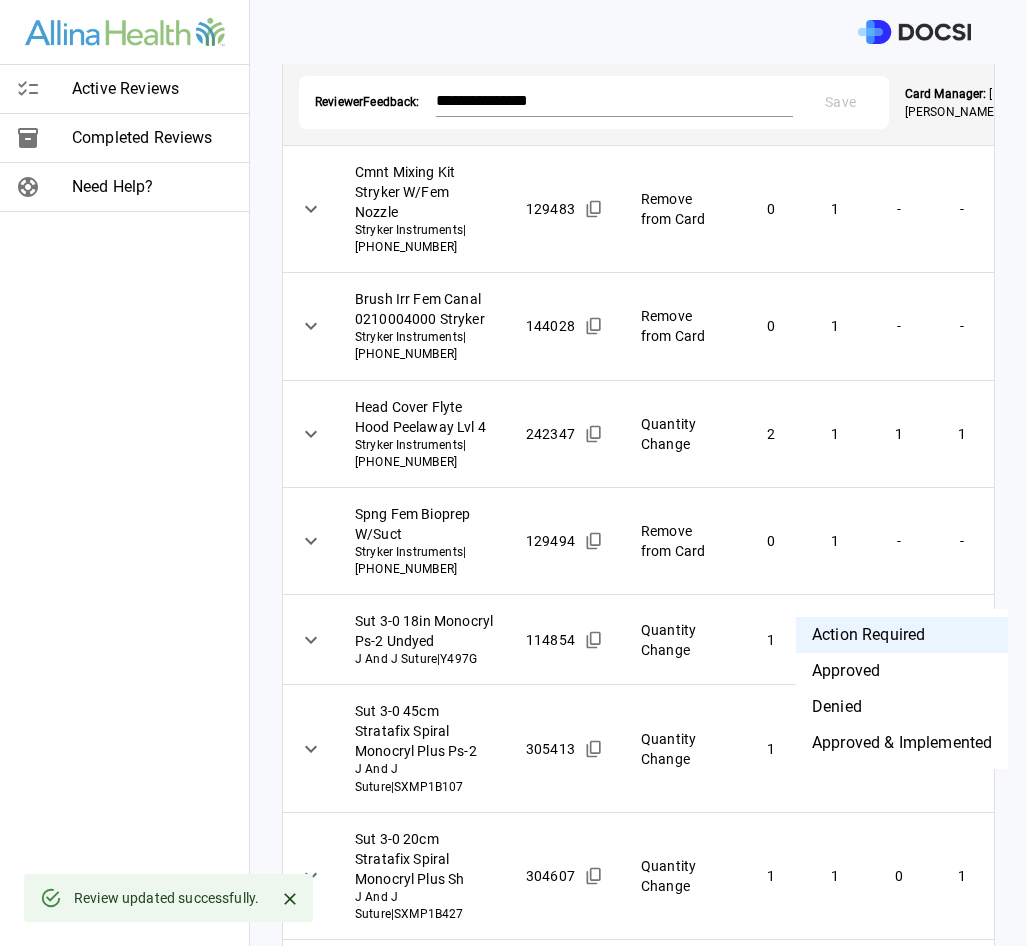 click on "**********" at bounding box center [513, 473] 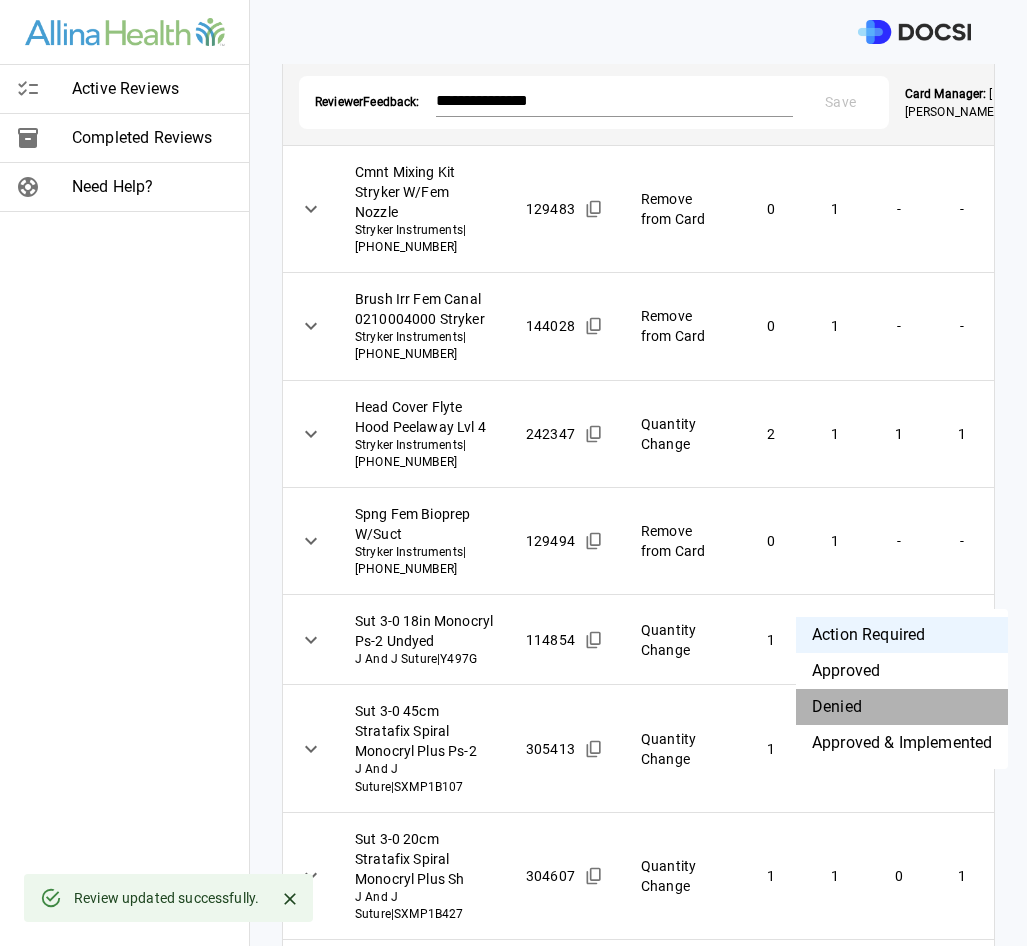 click on "Denied" at bounding box center (902, 707) 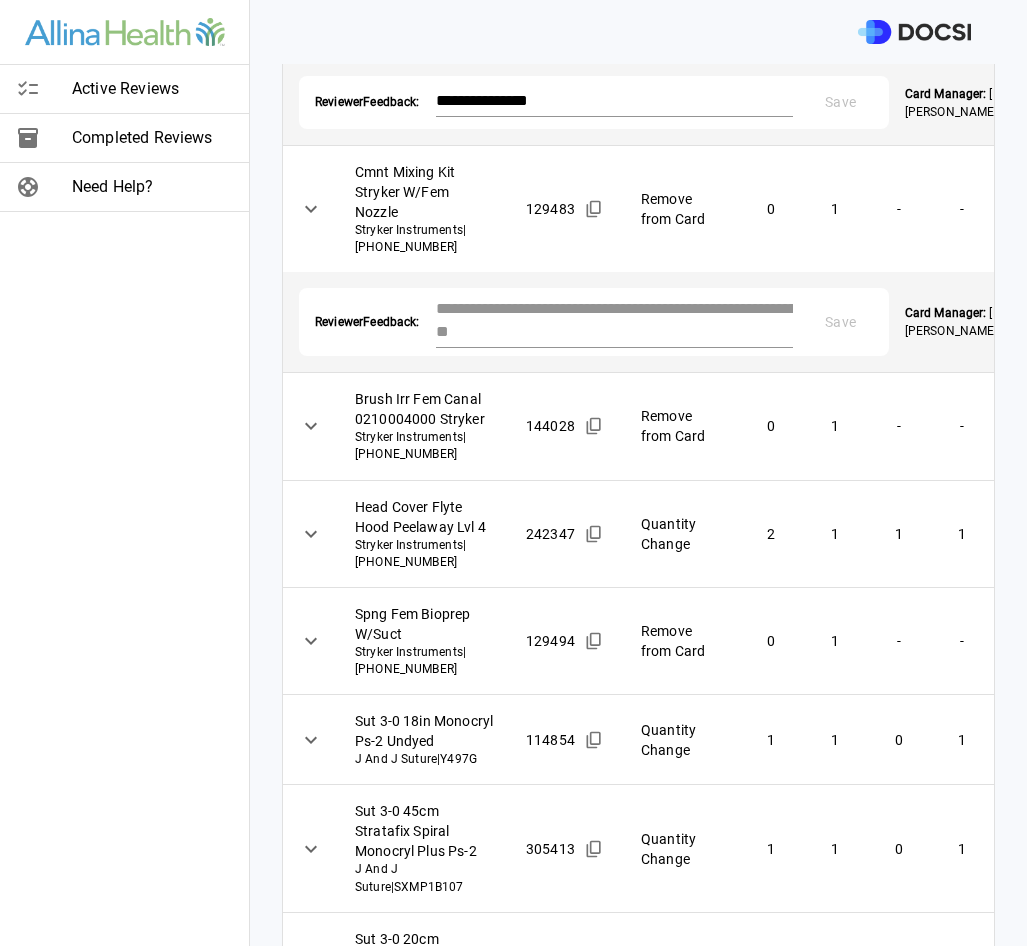 click at bounding box center (614, 320) 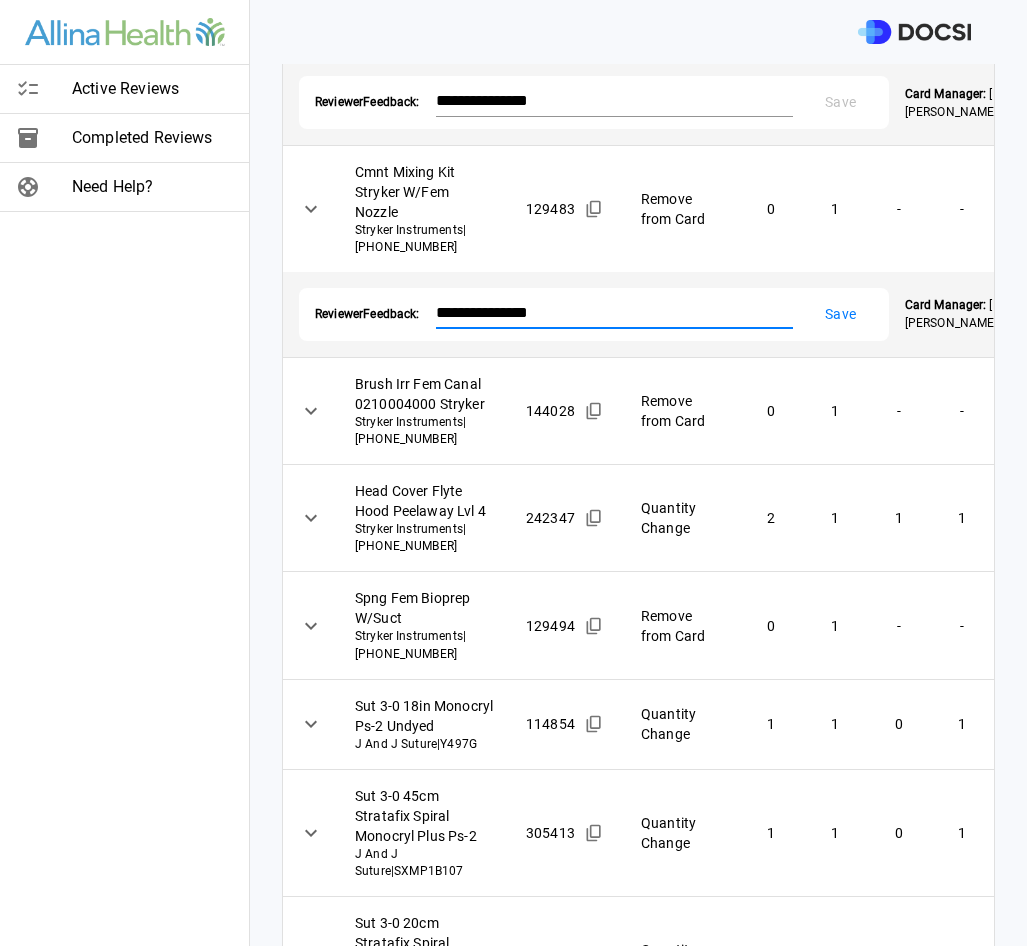 type on "**********" 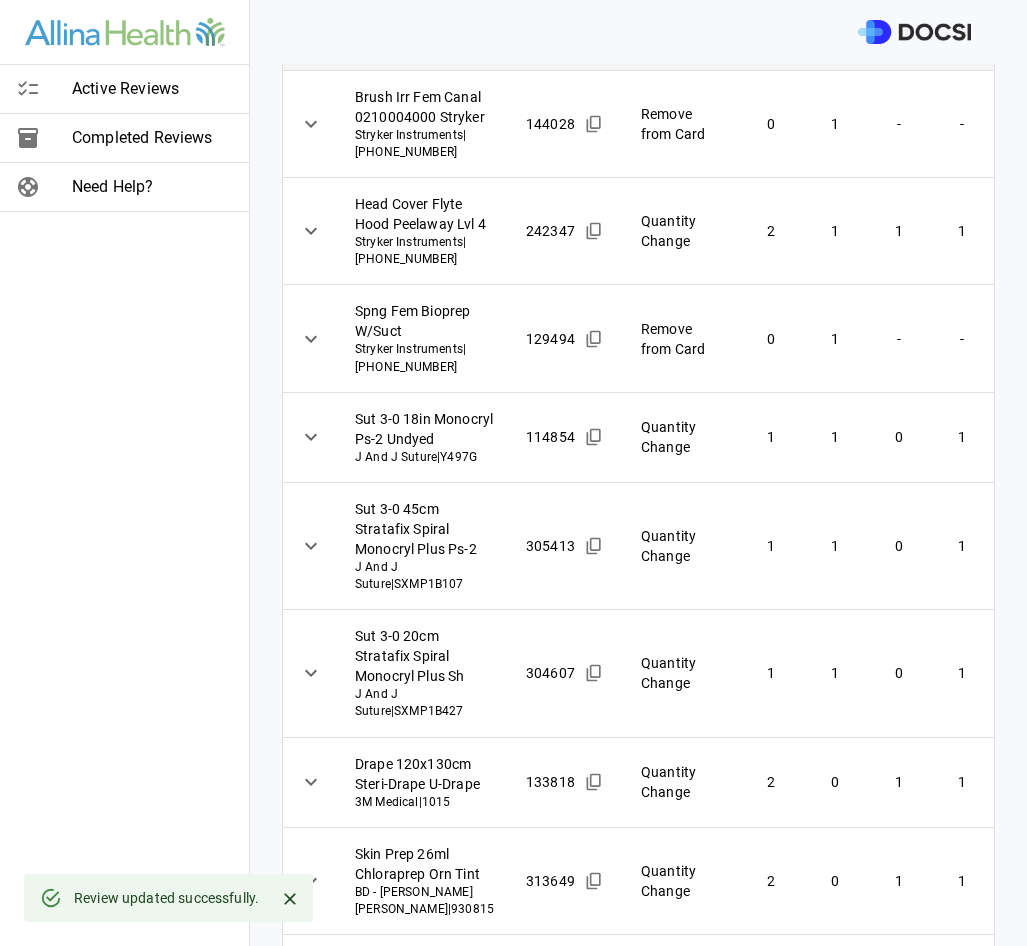 scroll, scrollTop: 1400, scrollLeft: 0, axis: vertical 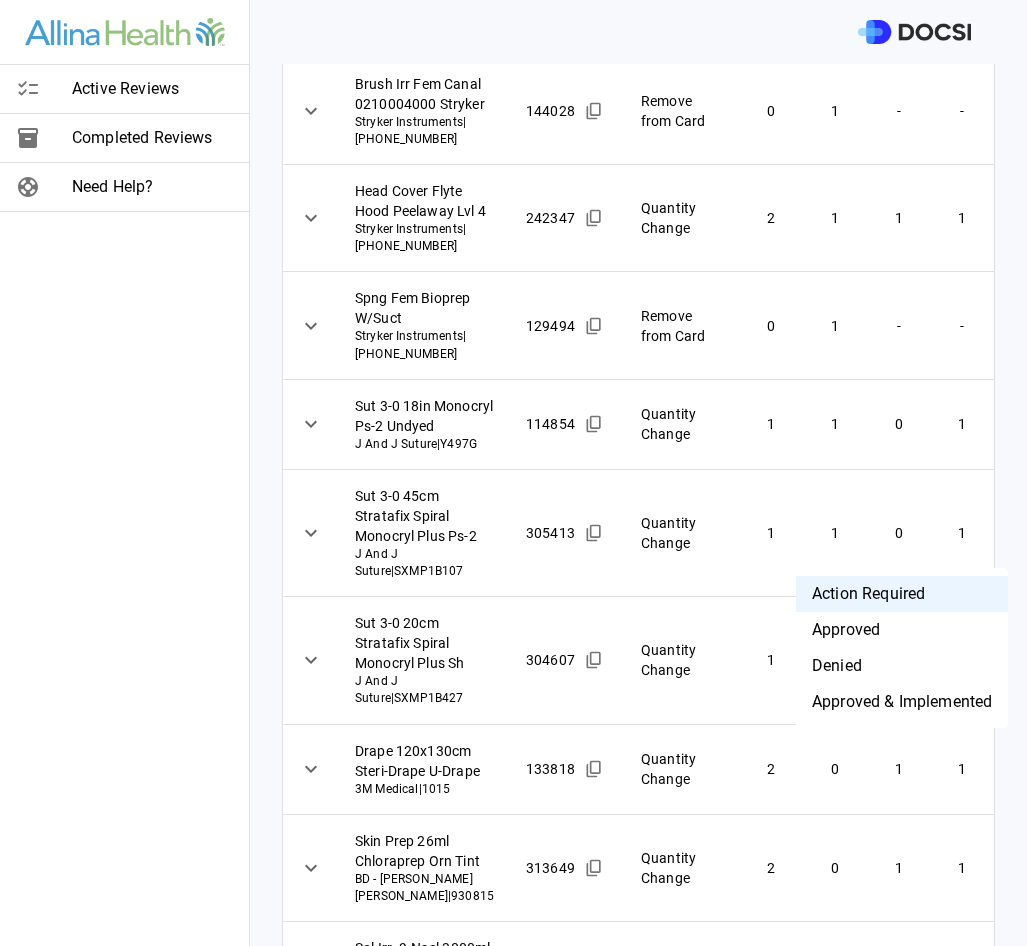 click on "**********" at bounding box center [513, 473] 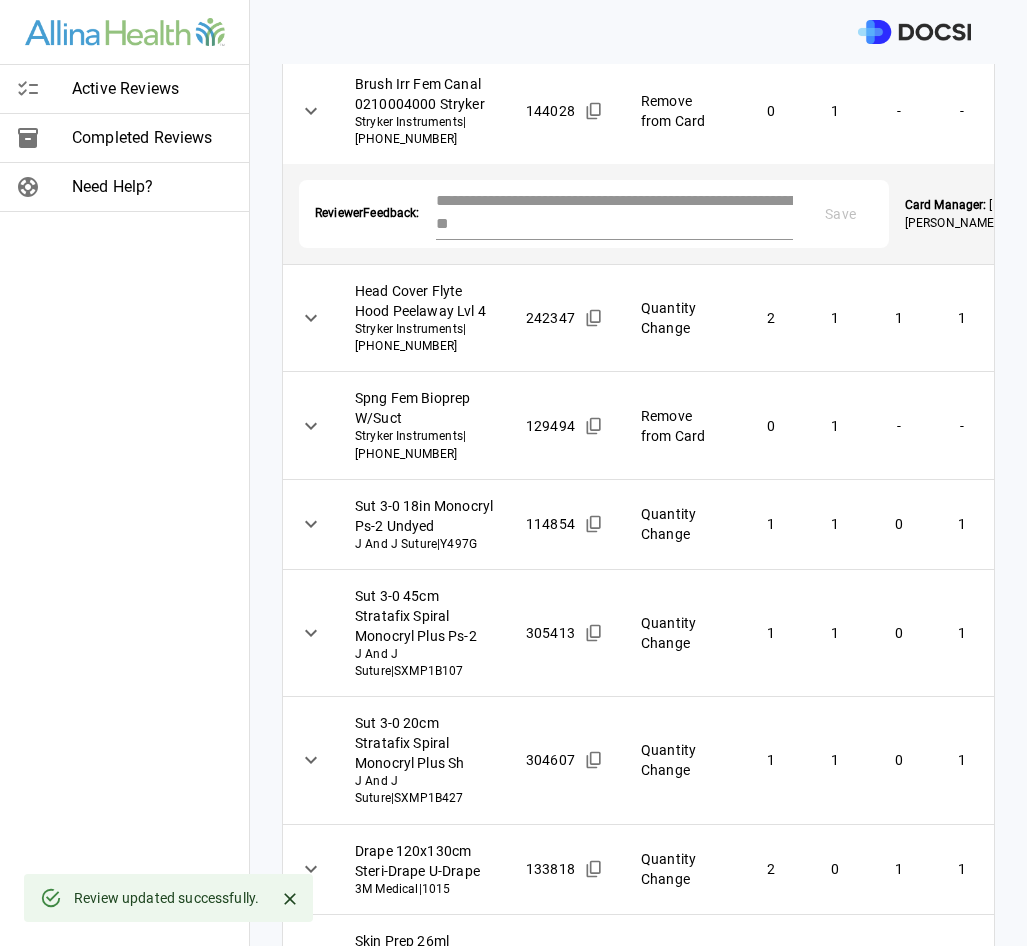click at bounding box center (614, 212) 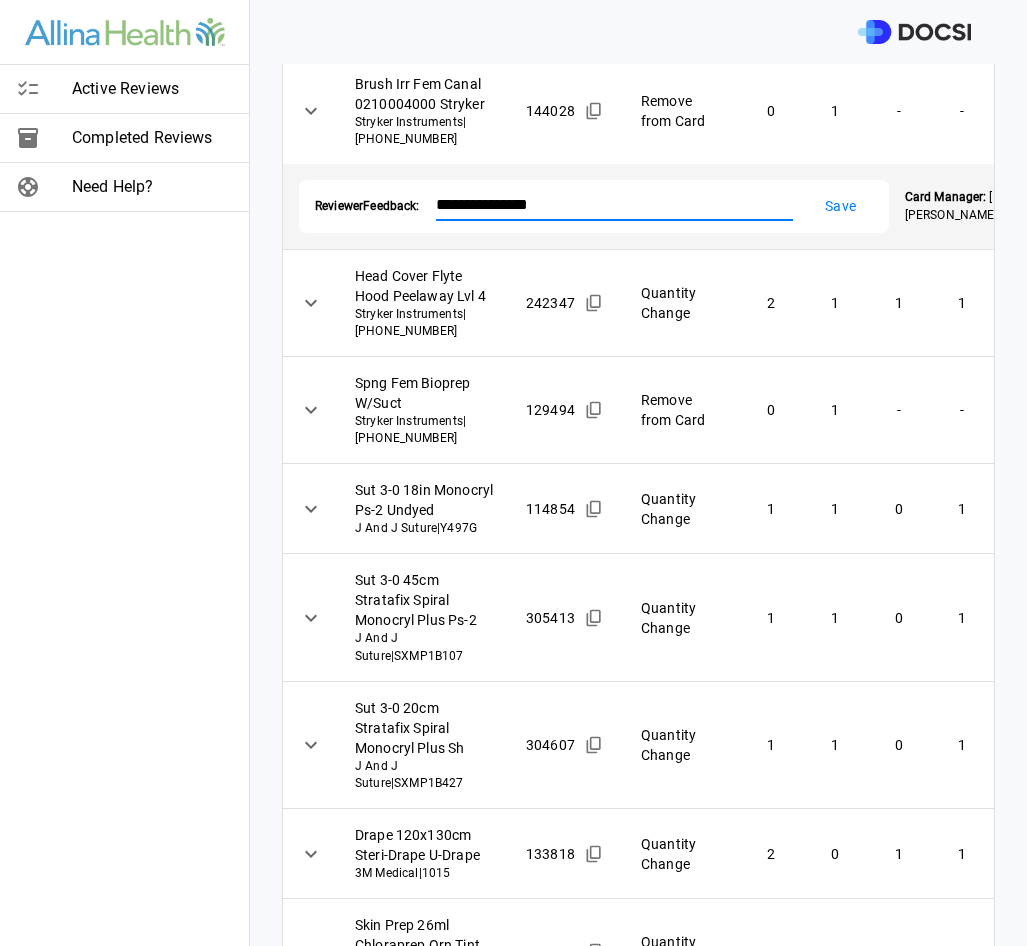 type on "**********" 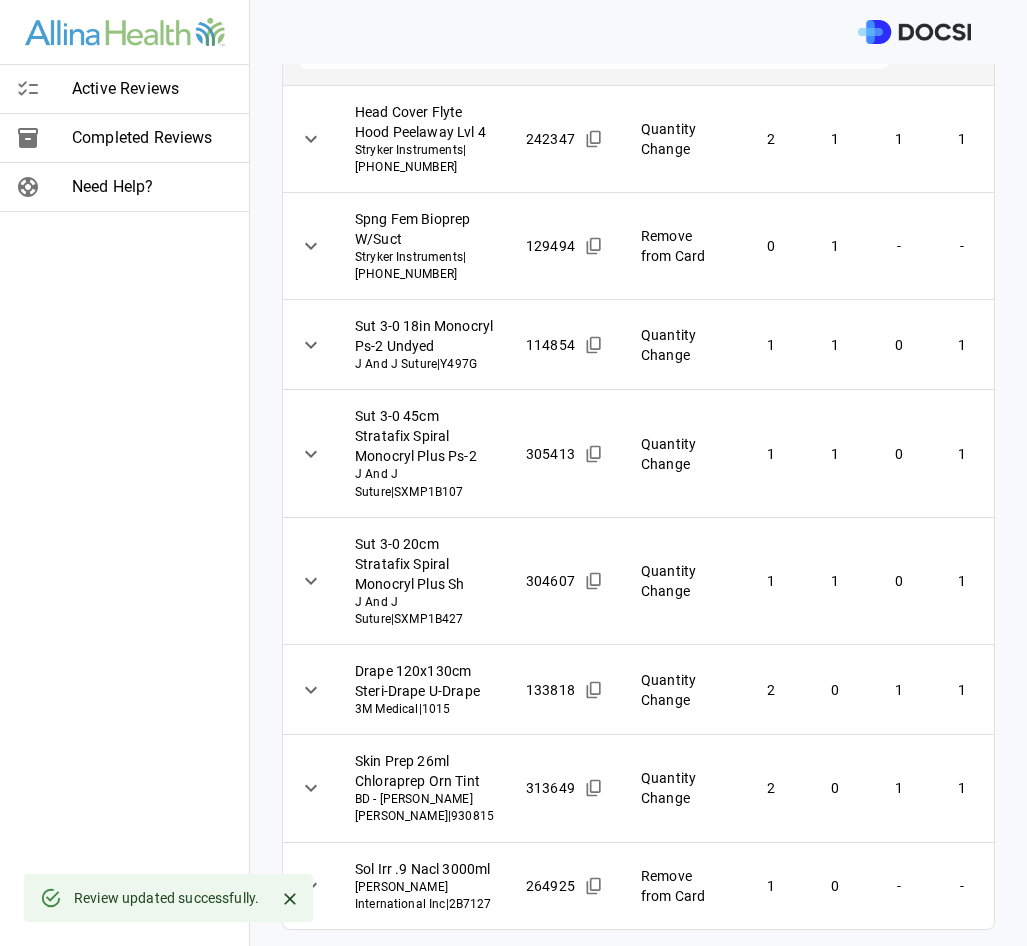 scroll, scrollTop: 1700, scrollLeft: 0, axis: vertical 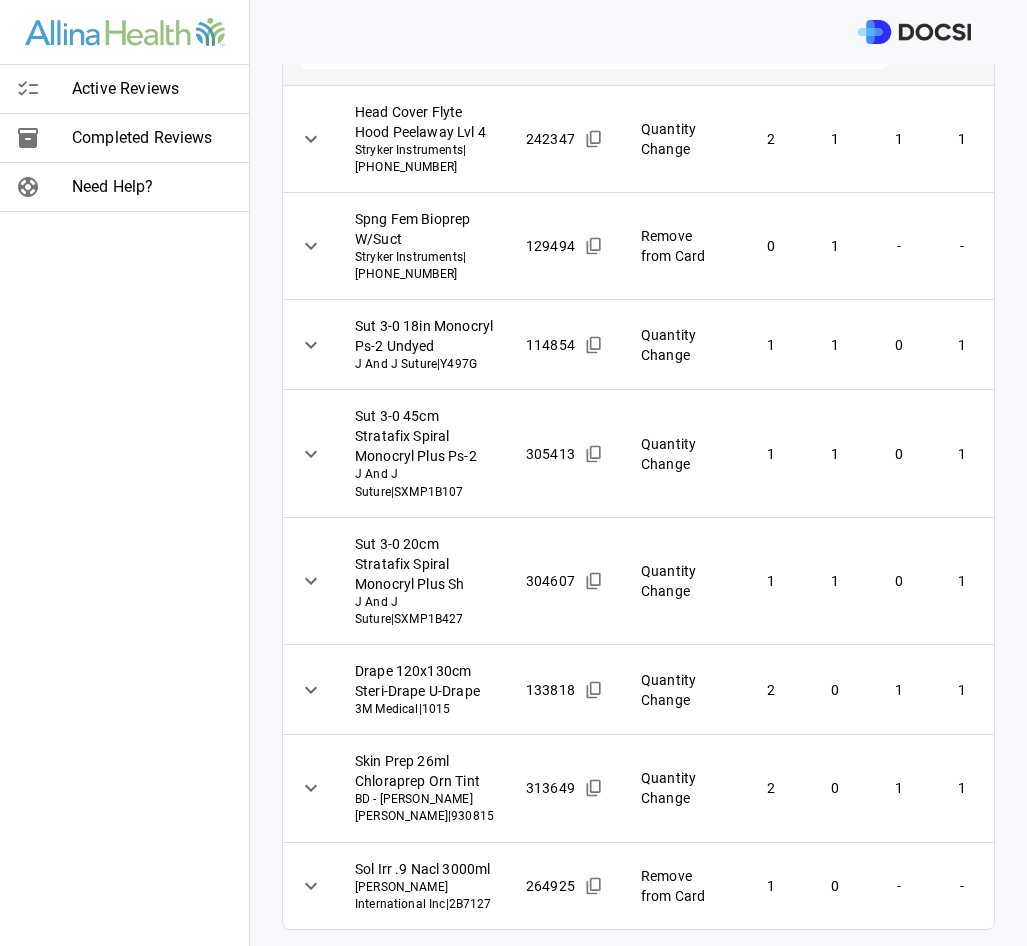 click on "**********" at bounding box center (513, 473) 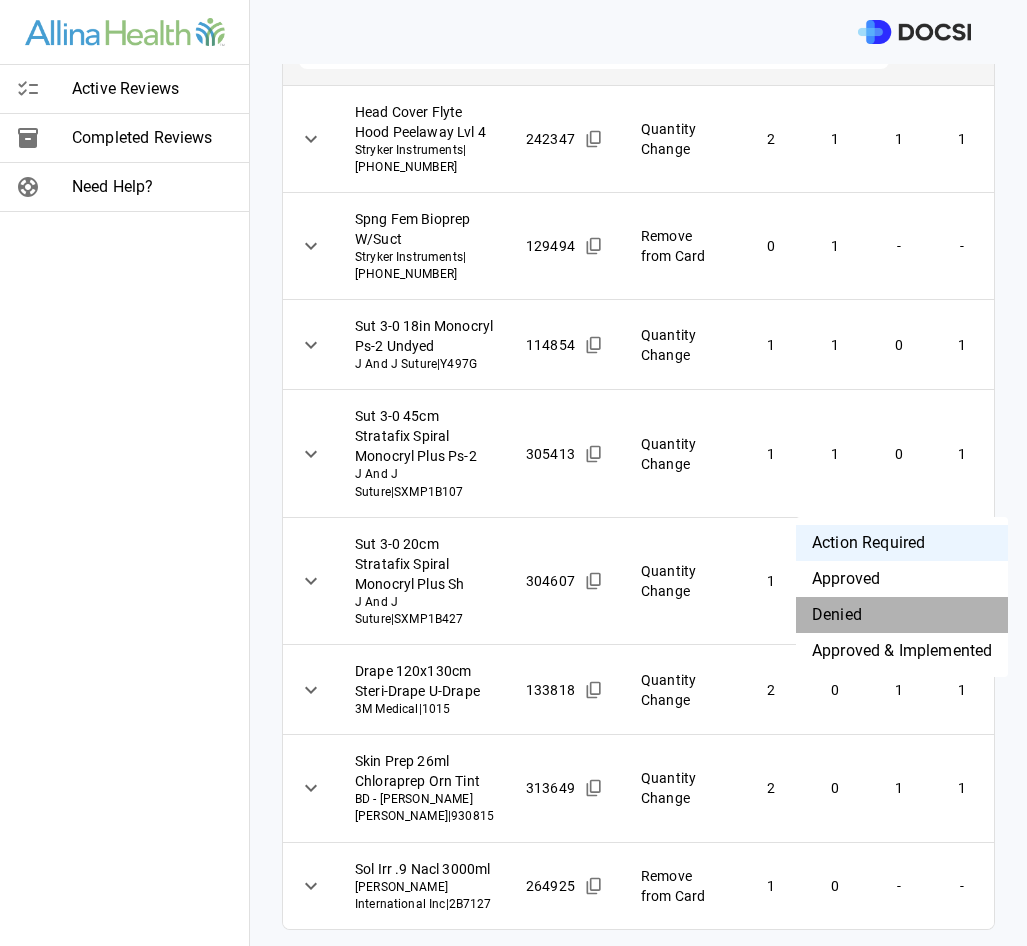 click on "Denied" at bounding box center (902, 615) 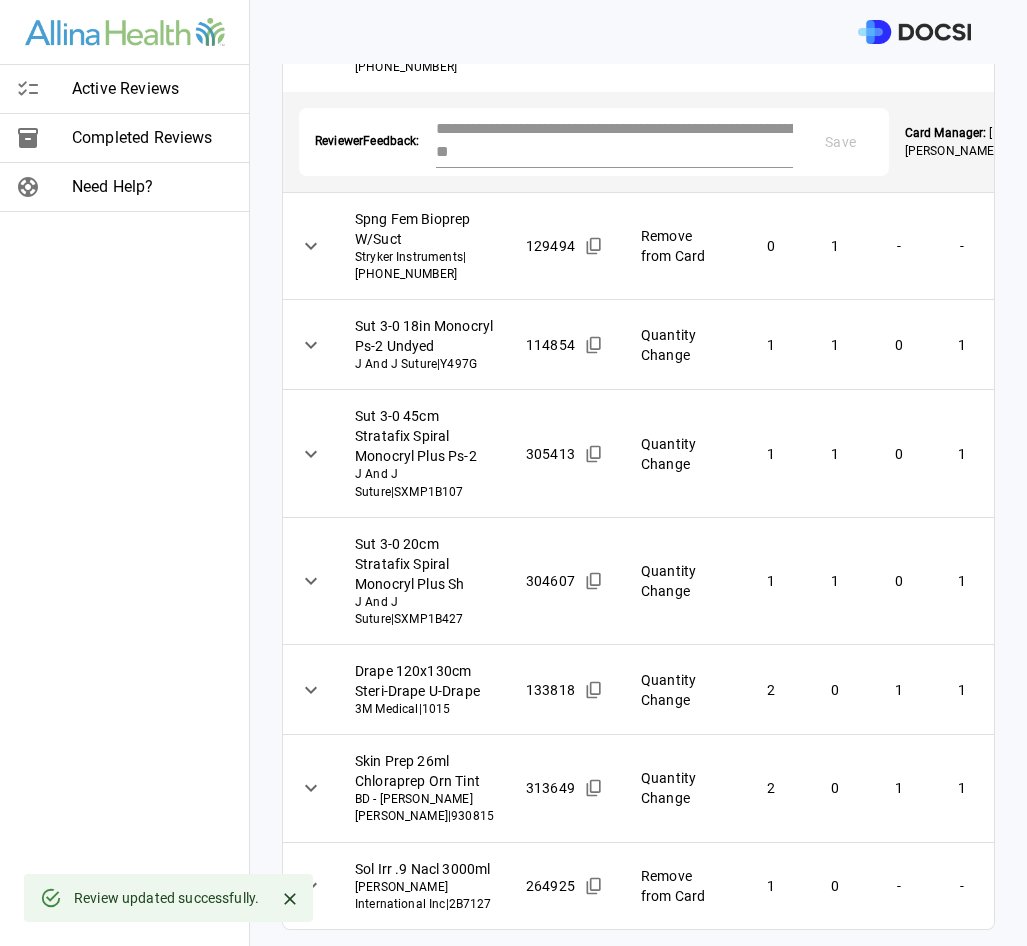 click at bounding box center [614, 140] 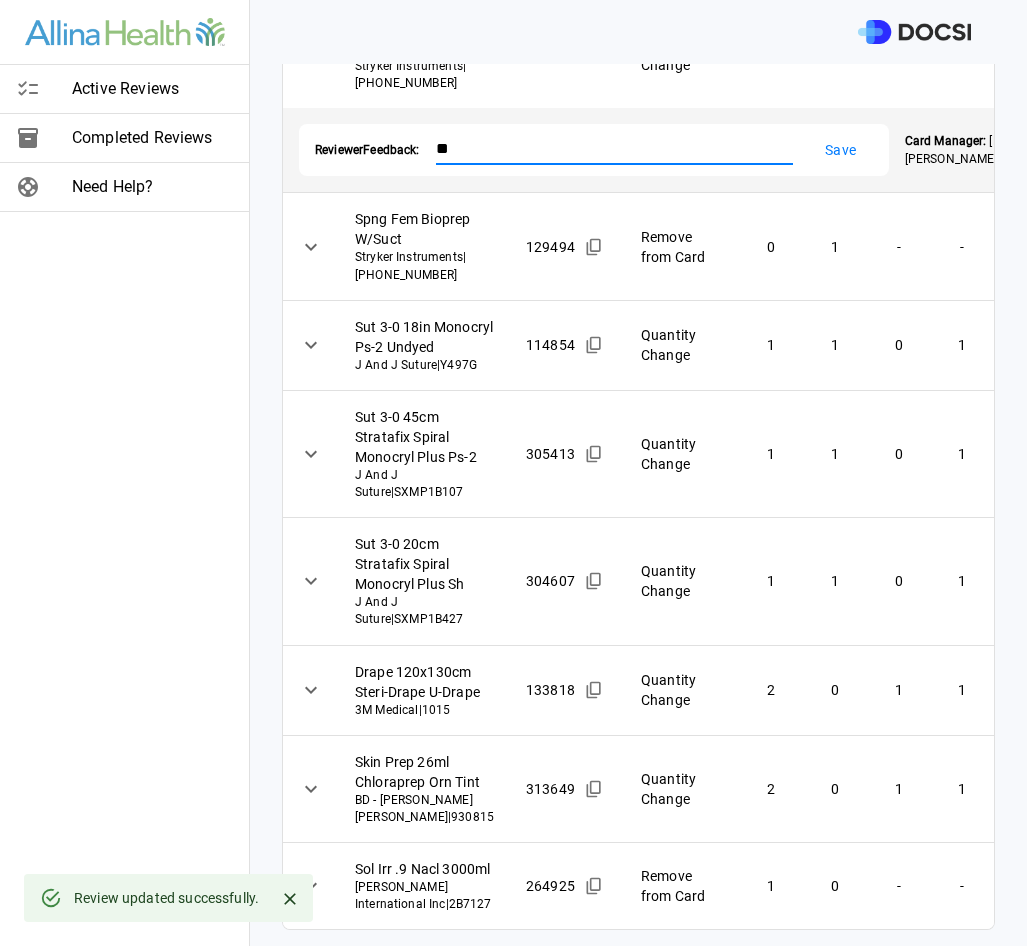 type on "*" 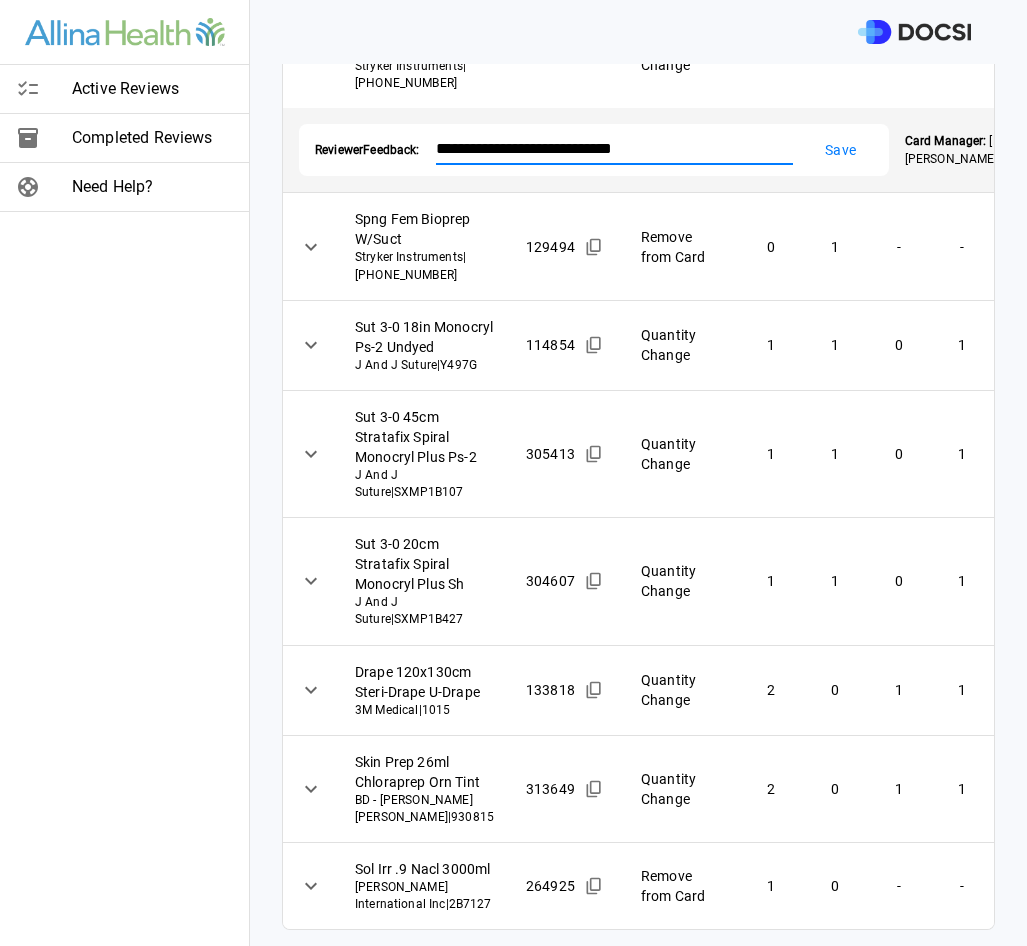 scroll, scrollTop: 1900, scrollLeft: 0, axis: vertical 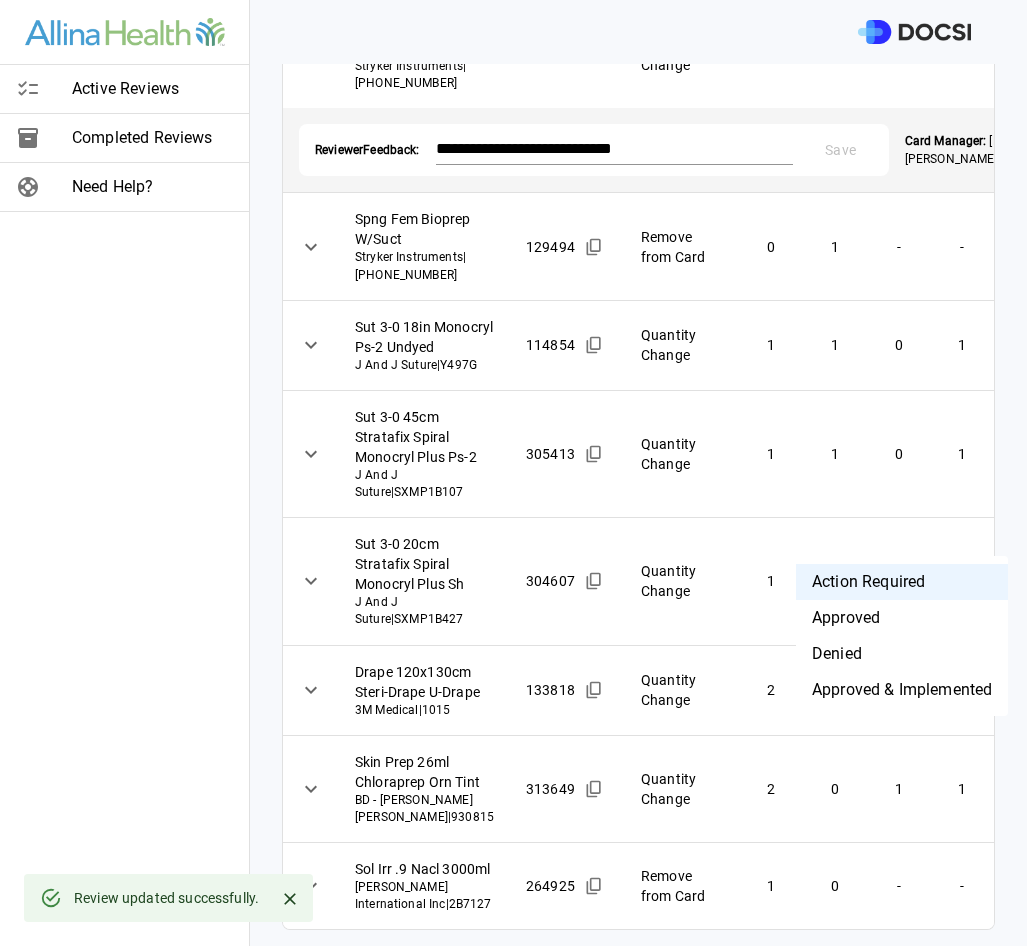 click on "**********" at bounding box center (513, 473) 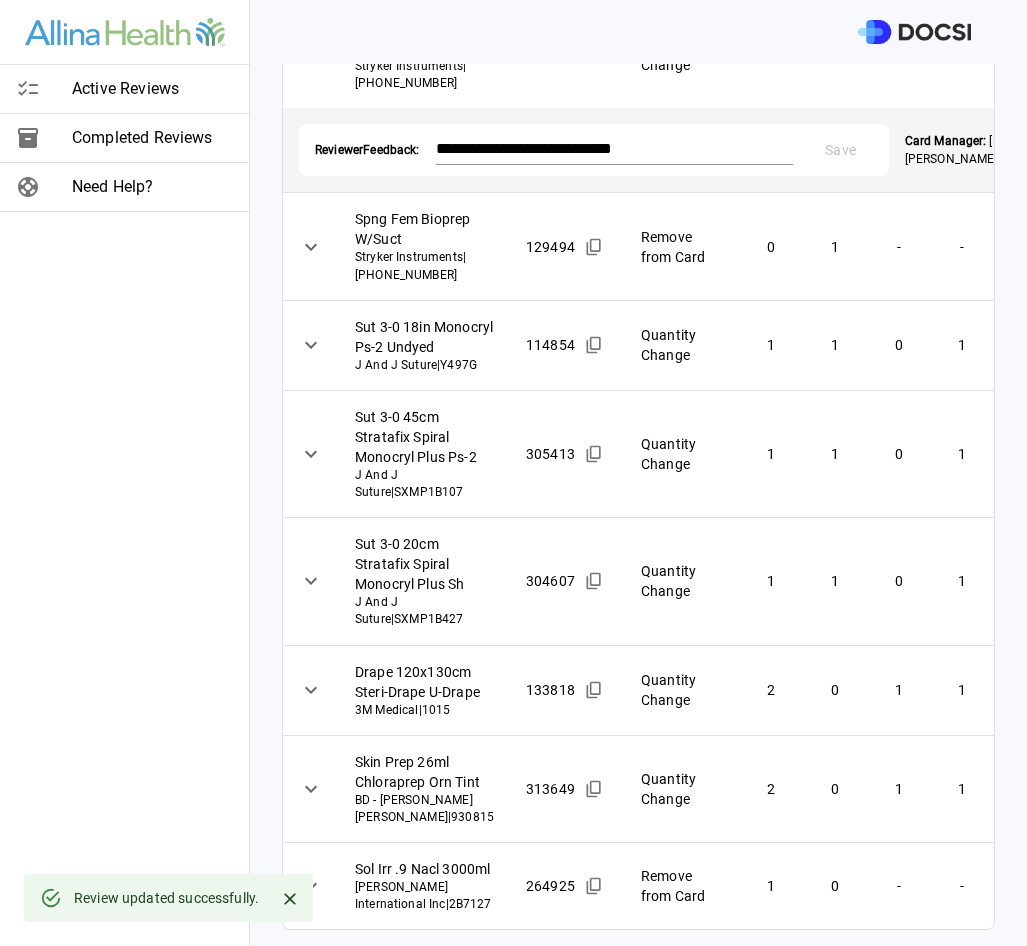 type on "********" 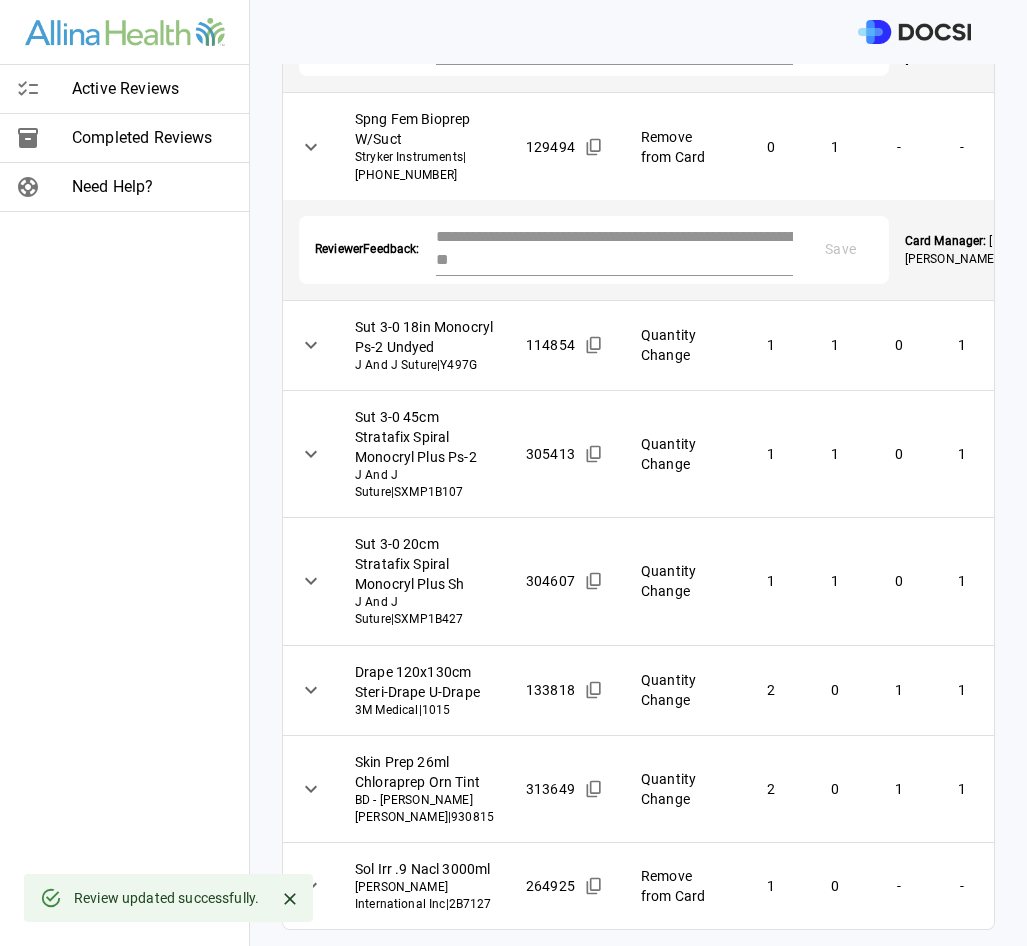 click at bounding box center (614, 248) 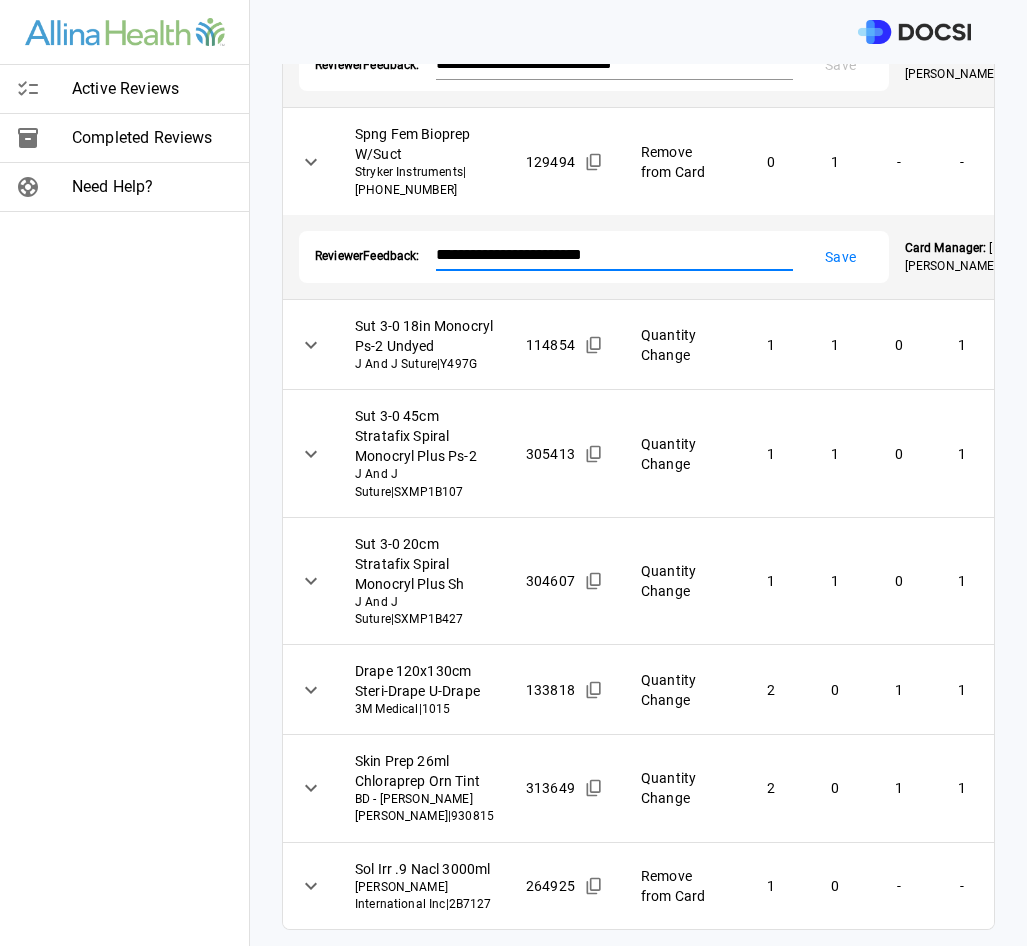 type on "**********" 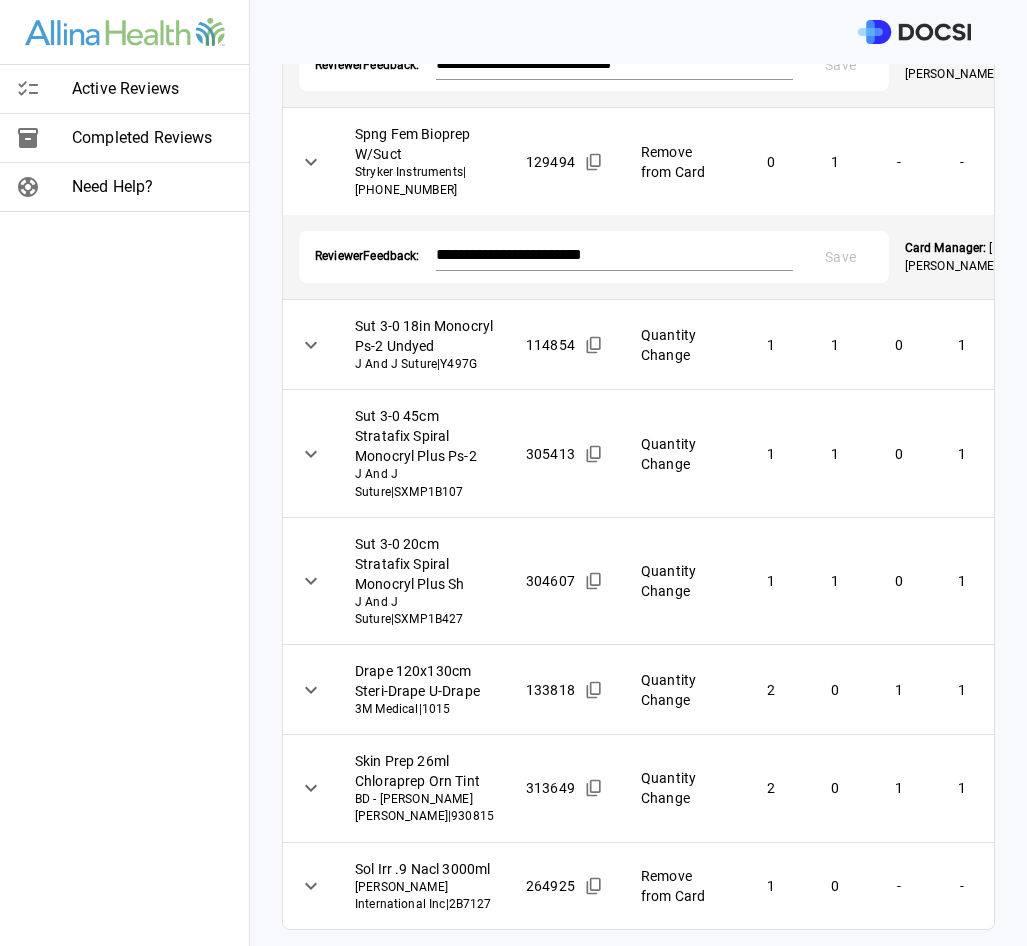 scroll, scrollTop: 2179, scrollLeft: 0, axis: vertical 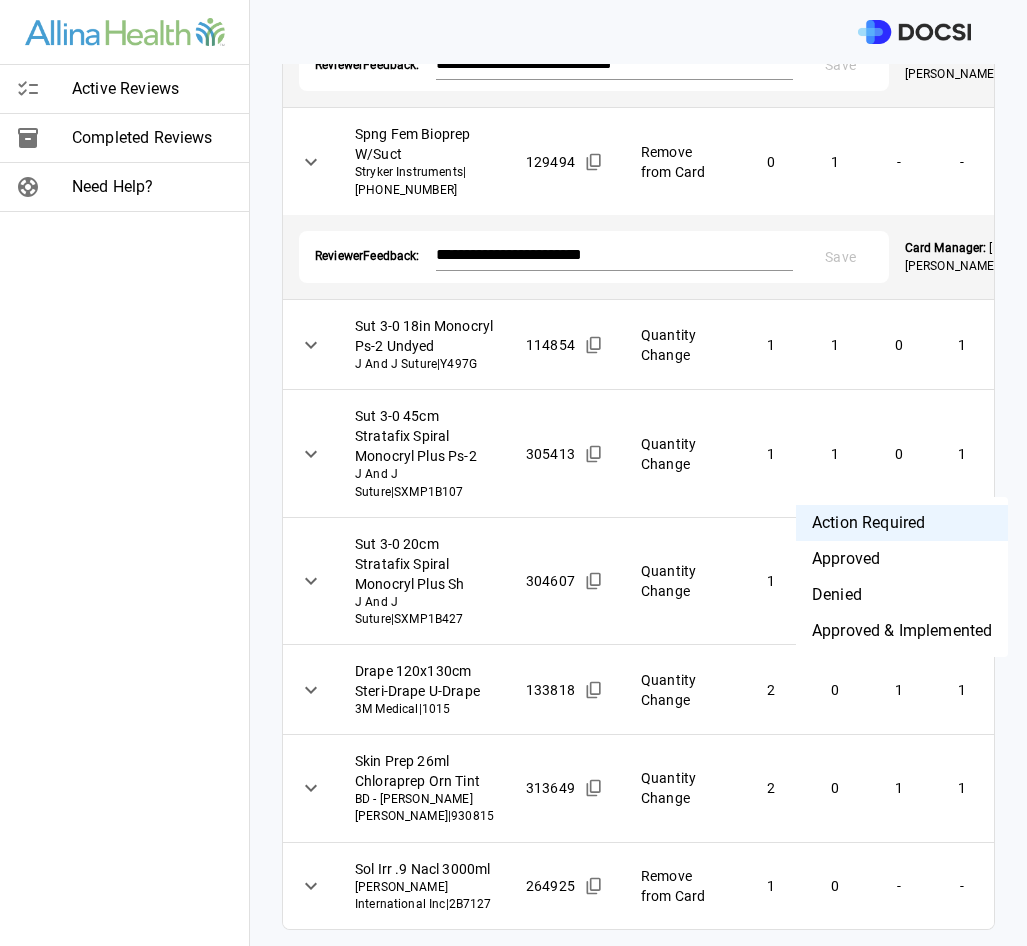 click on "Denied" at bounding box center (902, 595) 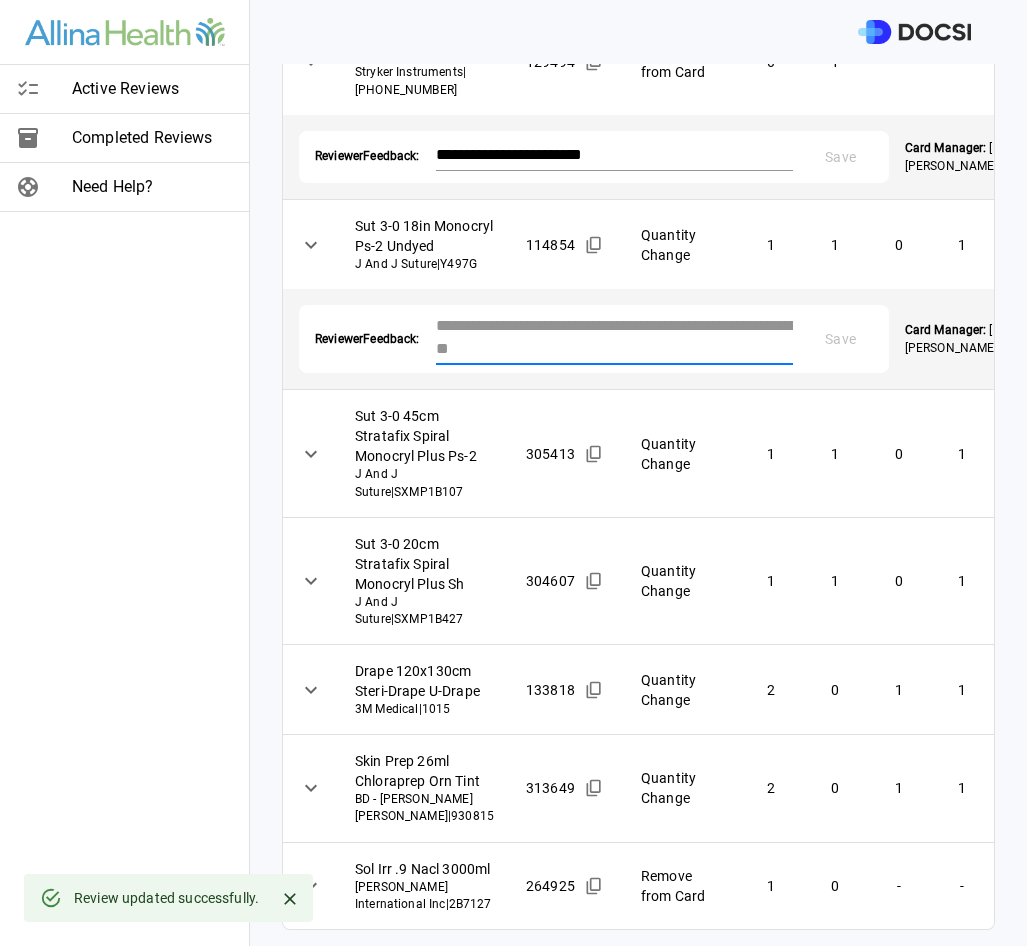 click at bounding box center (614, 337) 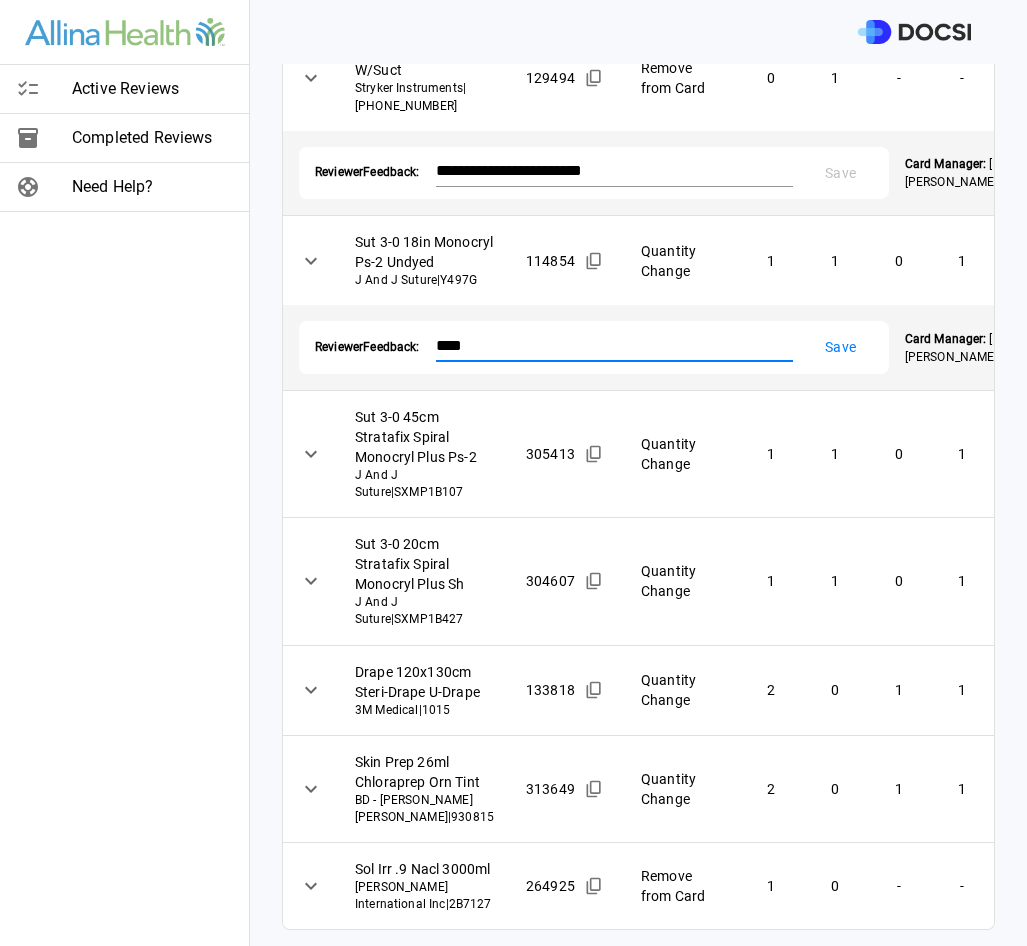 type on "****" 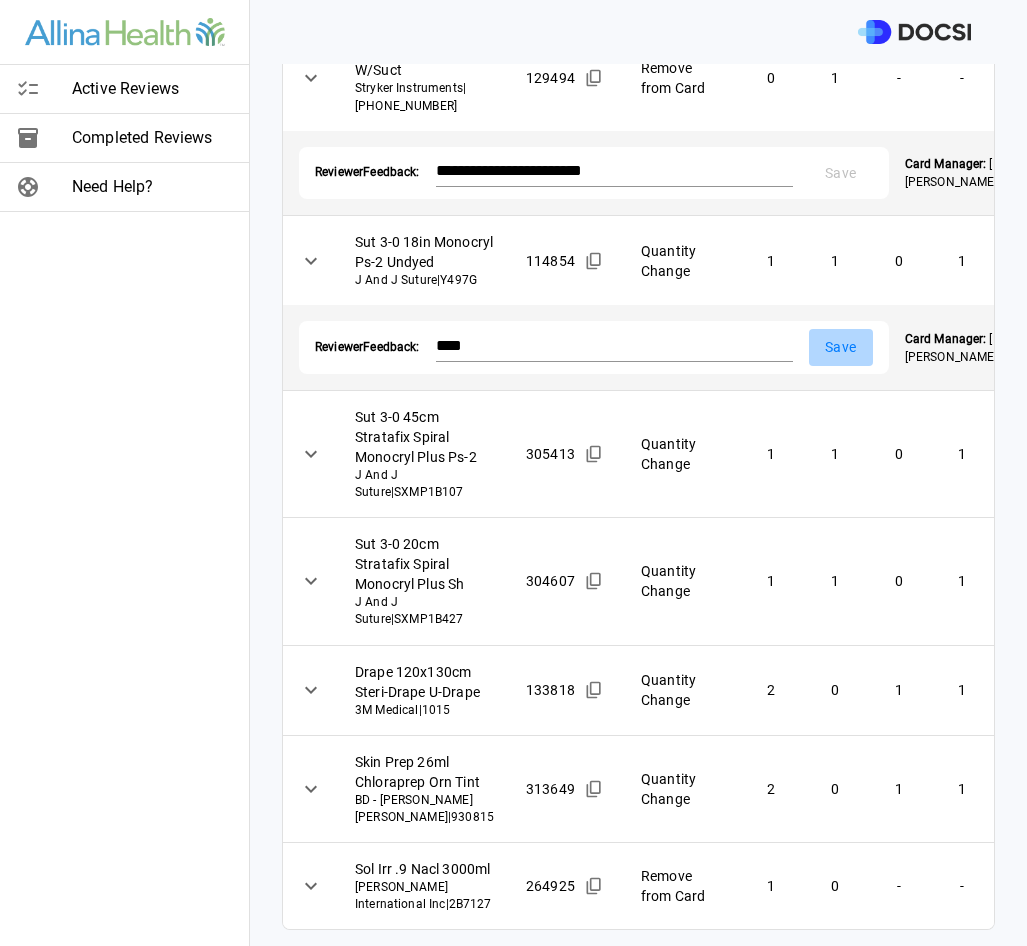 click on "Save" at bounding box center [841, 347] 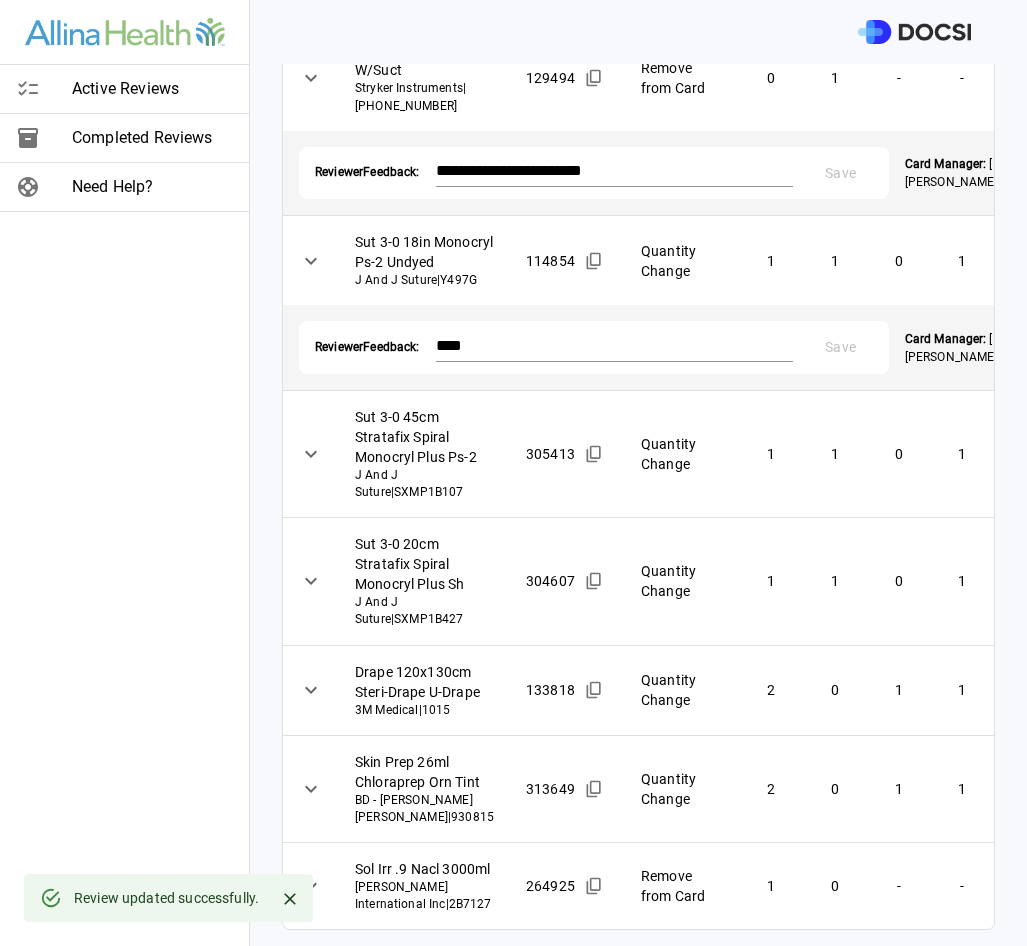 scroll, scrollTop: 2479, scrollLeft: 0, axis: vertical 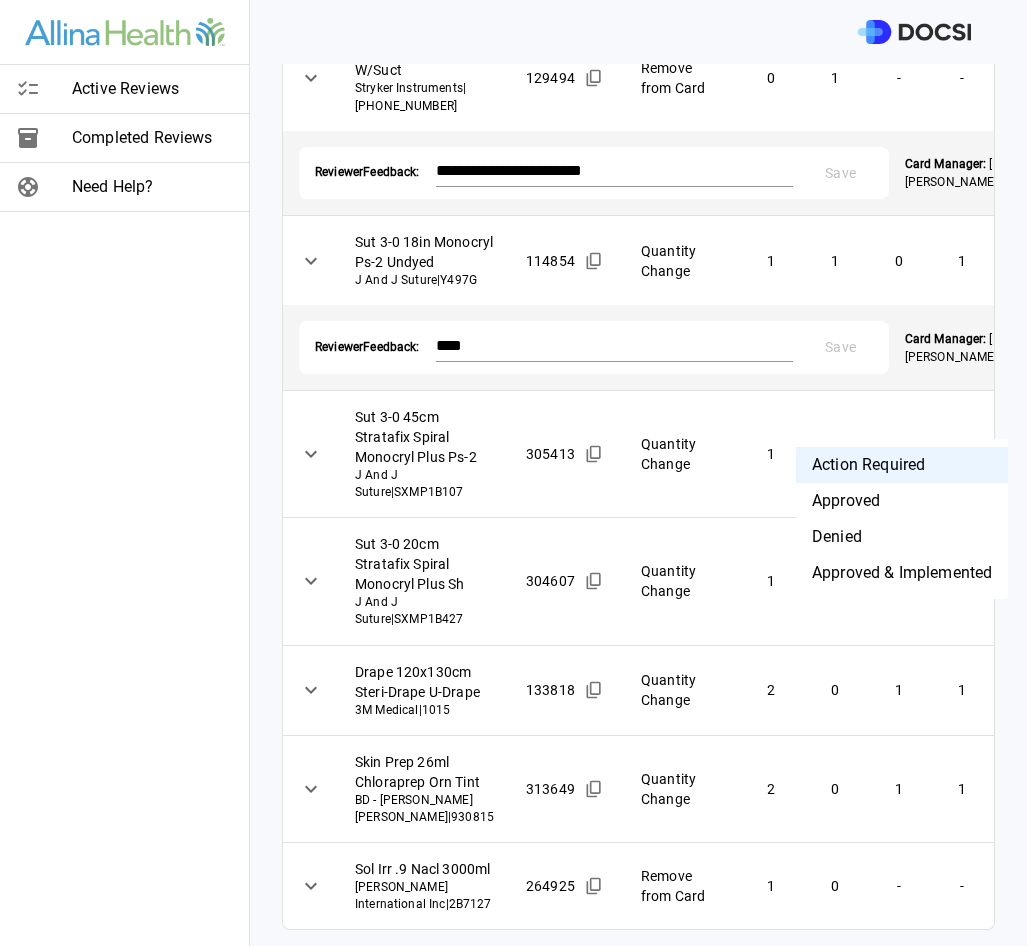 click on "**********" at bounding box center [513, 473] 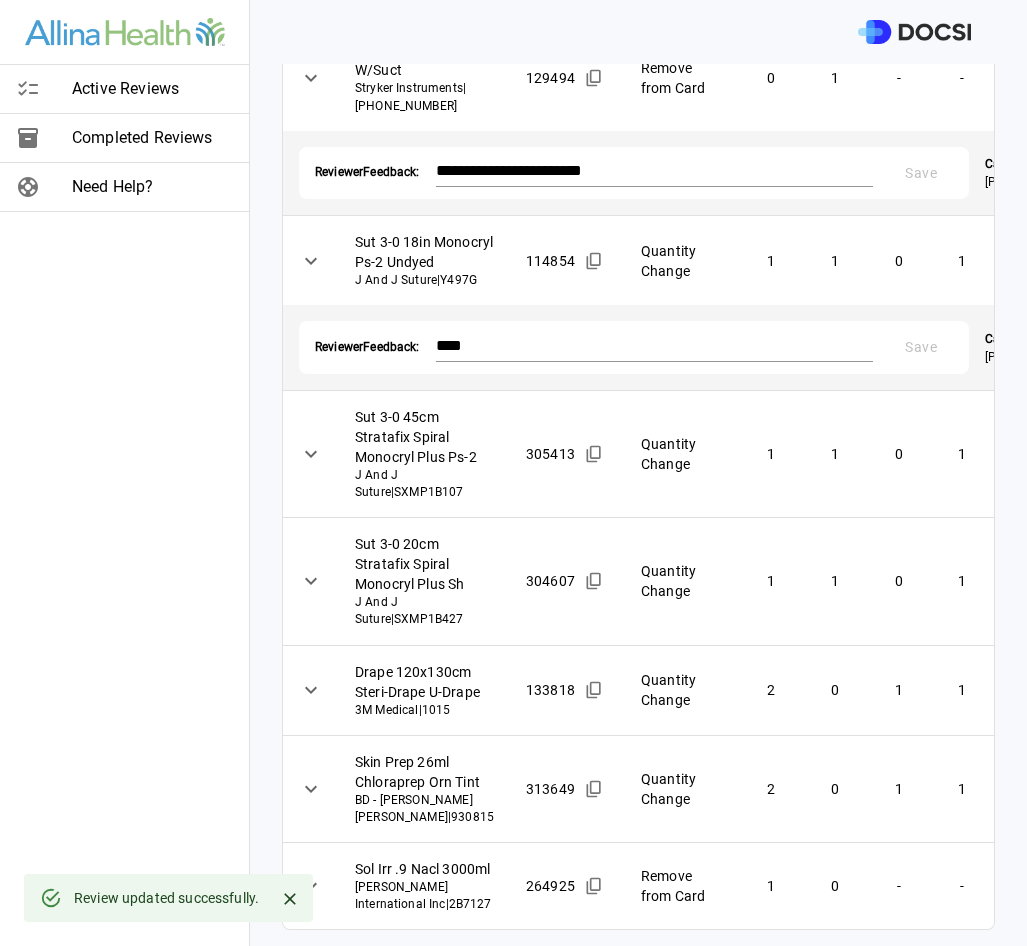 scroll, scrollTop: 2629, scrollLeft: 0, axis: vertical 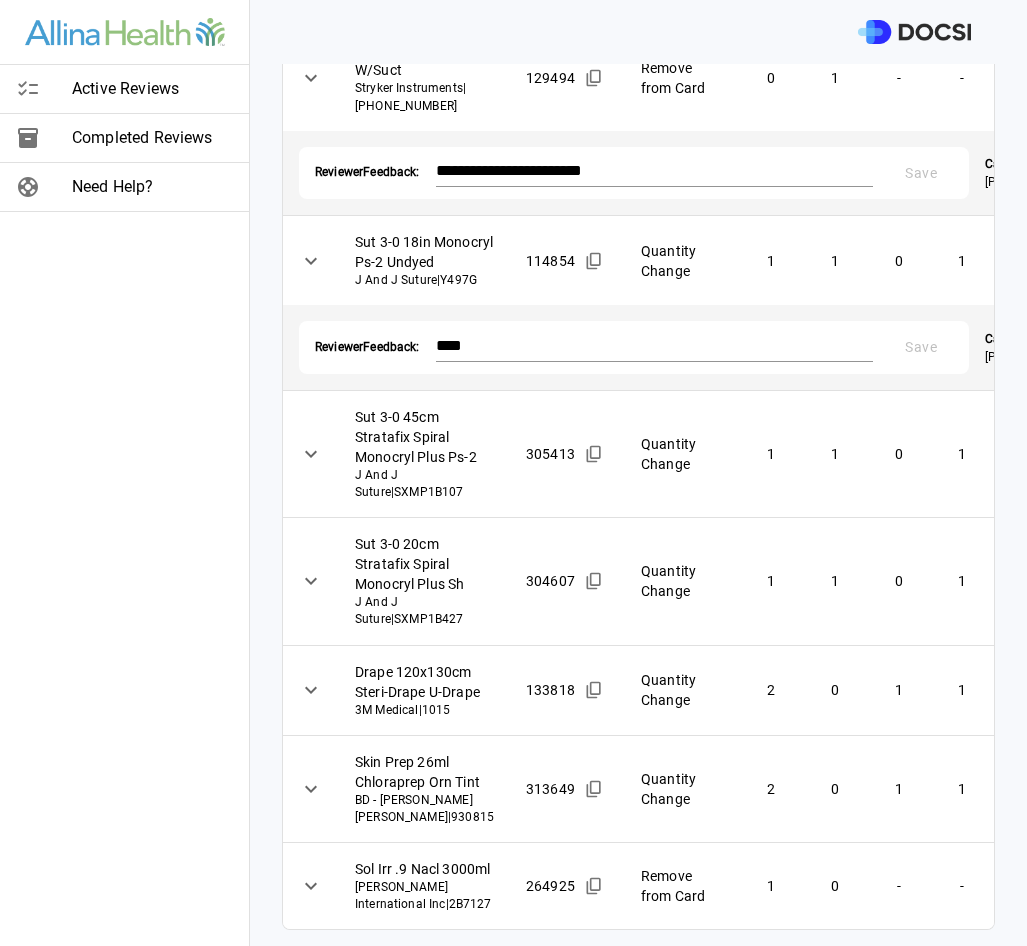 click on "Action Required **** ​" at bounding box center (1109, 581) 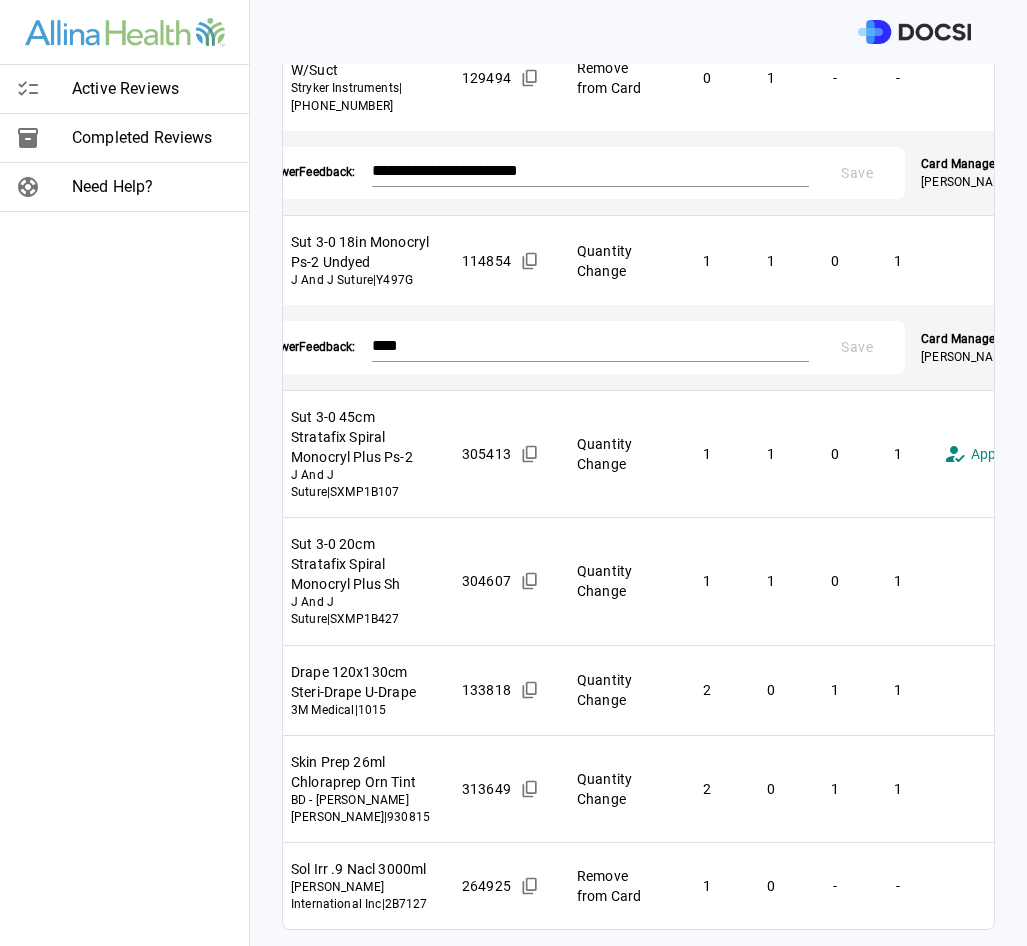 scroll, scrollTop: 0, scrollLeft: 76, axis: horizontal 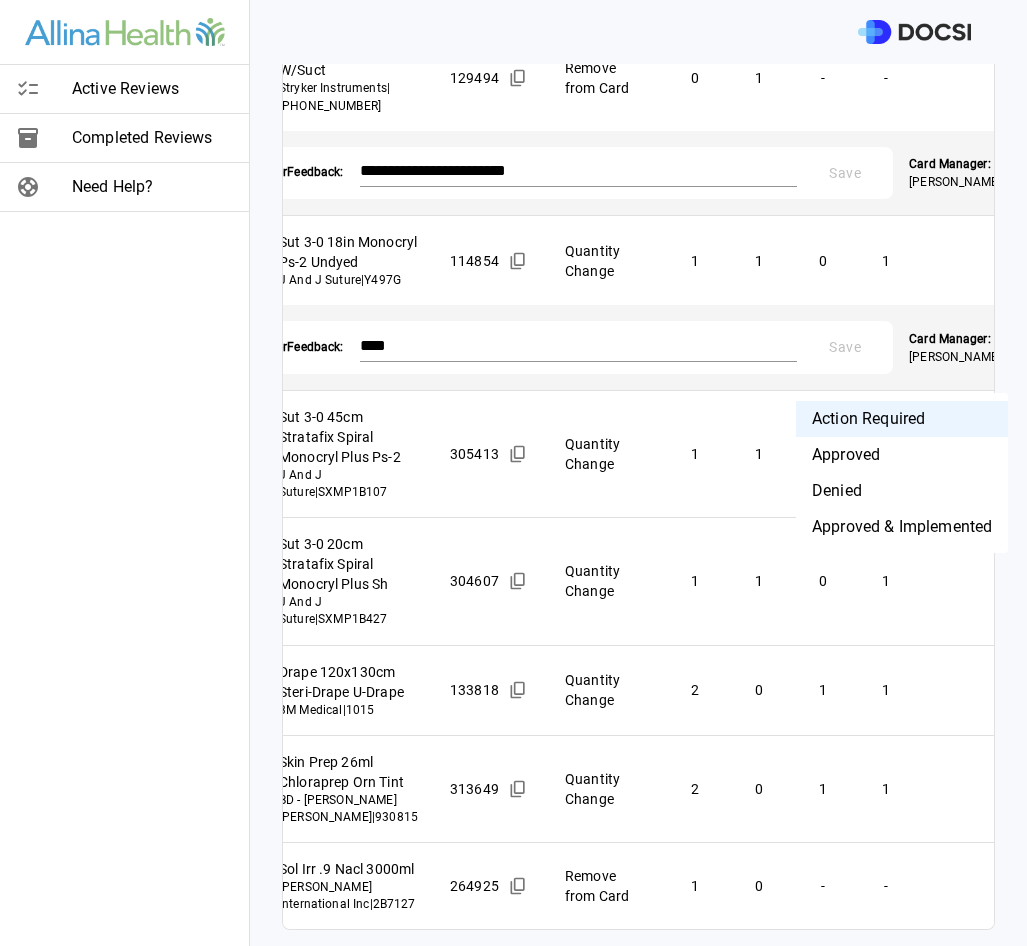 click on "**********" at bounding box center (513, 473) 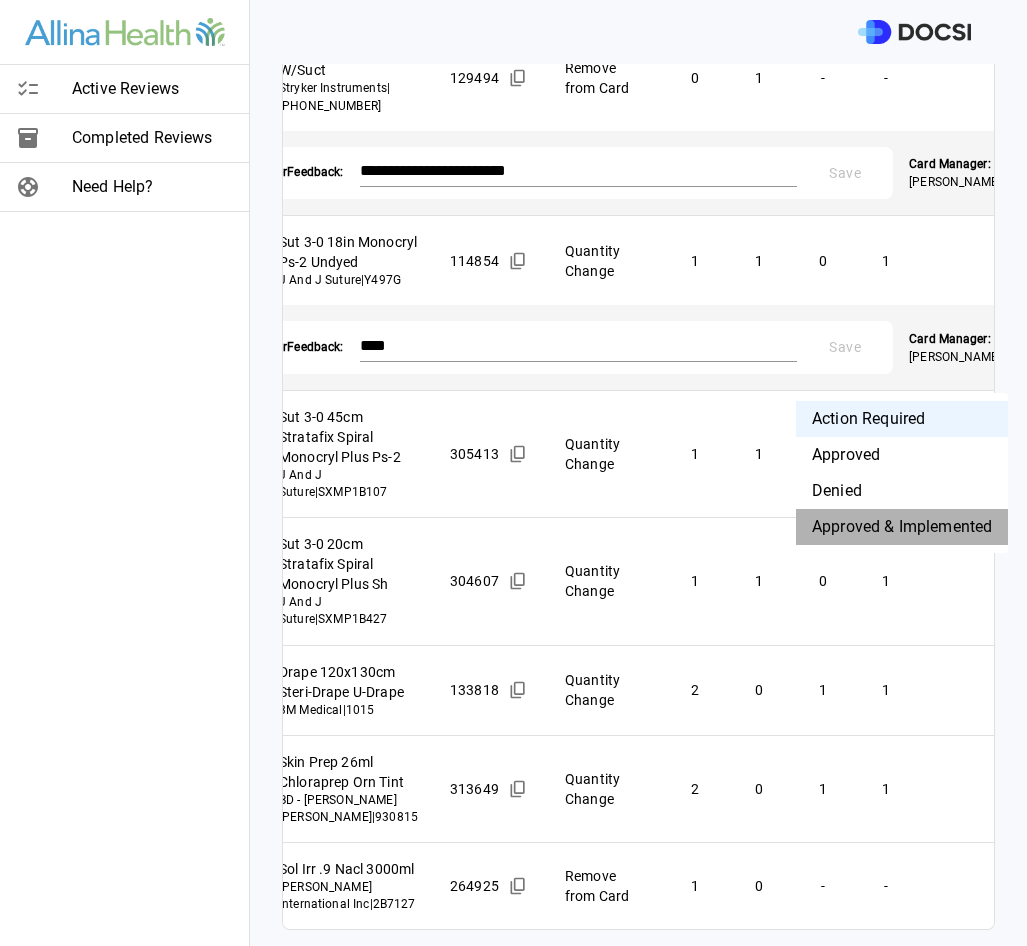 click on "Approved & Implemented" at bounding box center (902, 527) 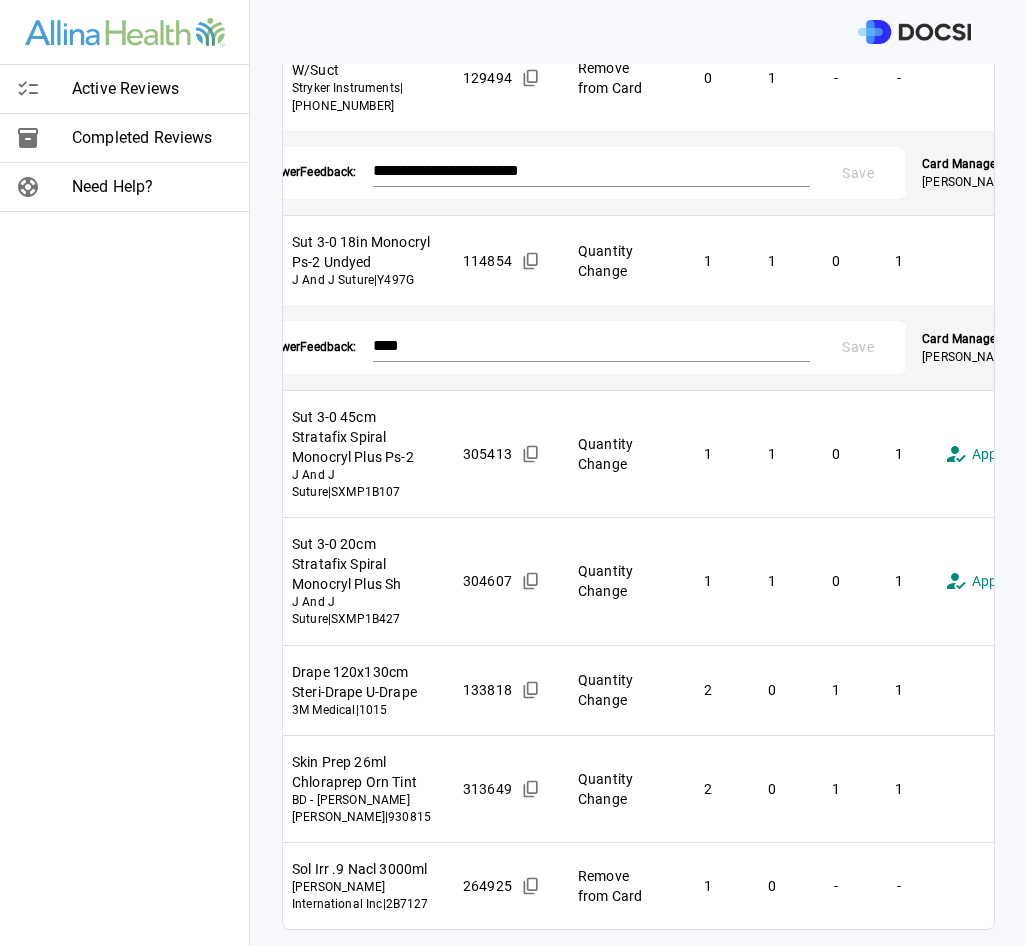 scroll, scrollTop: 0, scrollLeft: 64, axis: horizontal 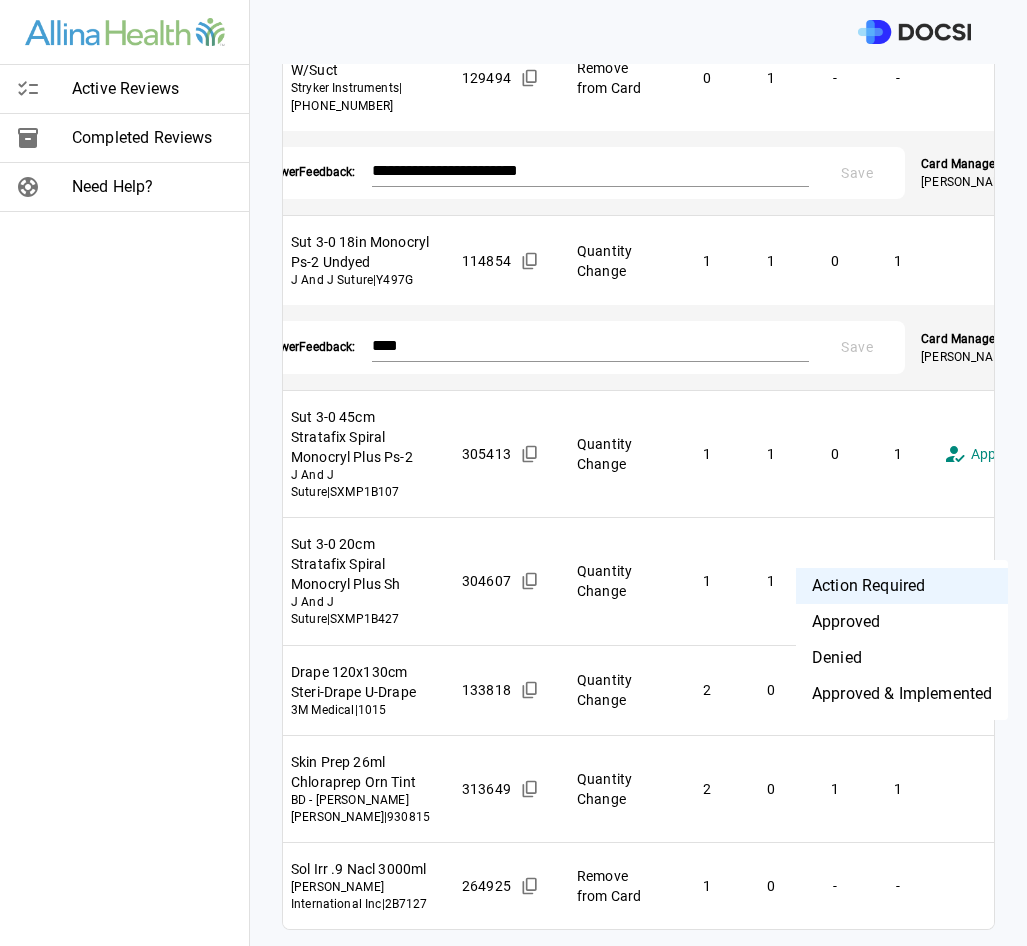 click on "**********" at bounding box center [513, 473] 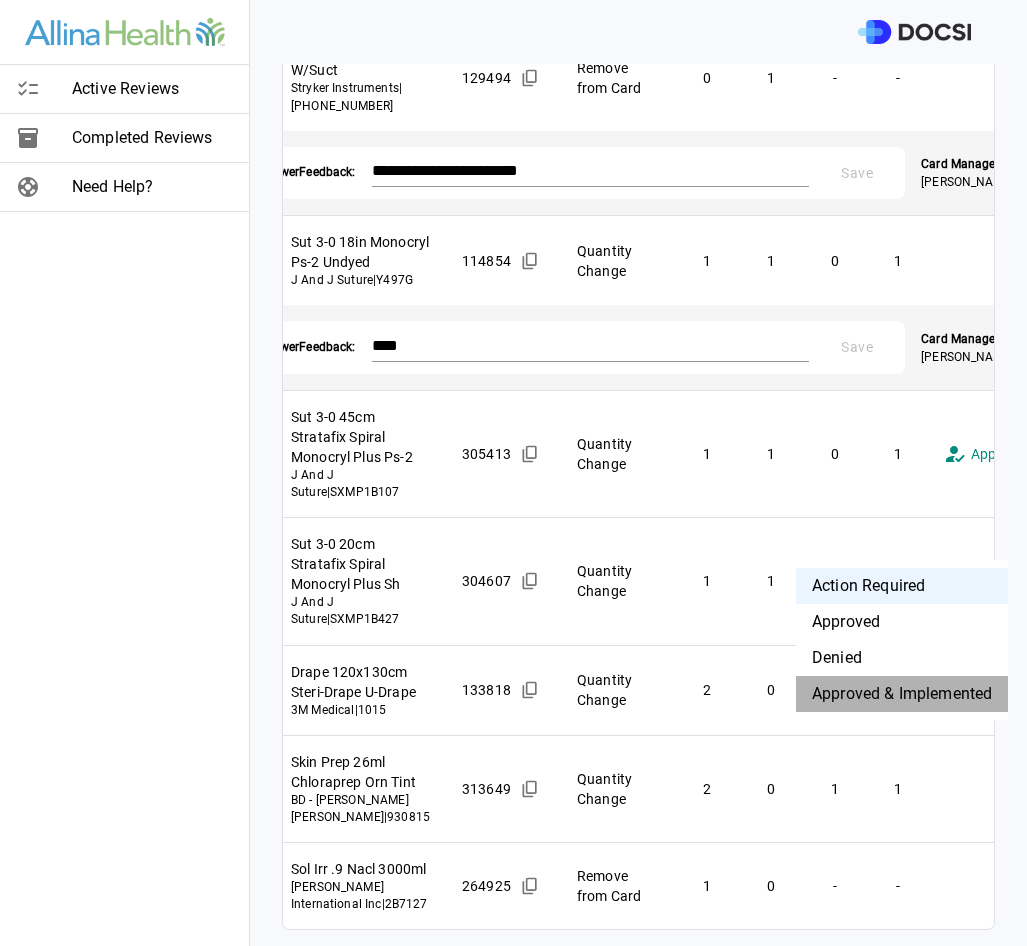 click on "Approved & Implemented" at bounding box center [902, 694] 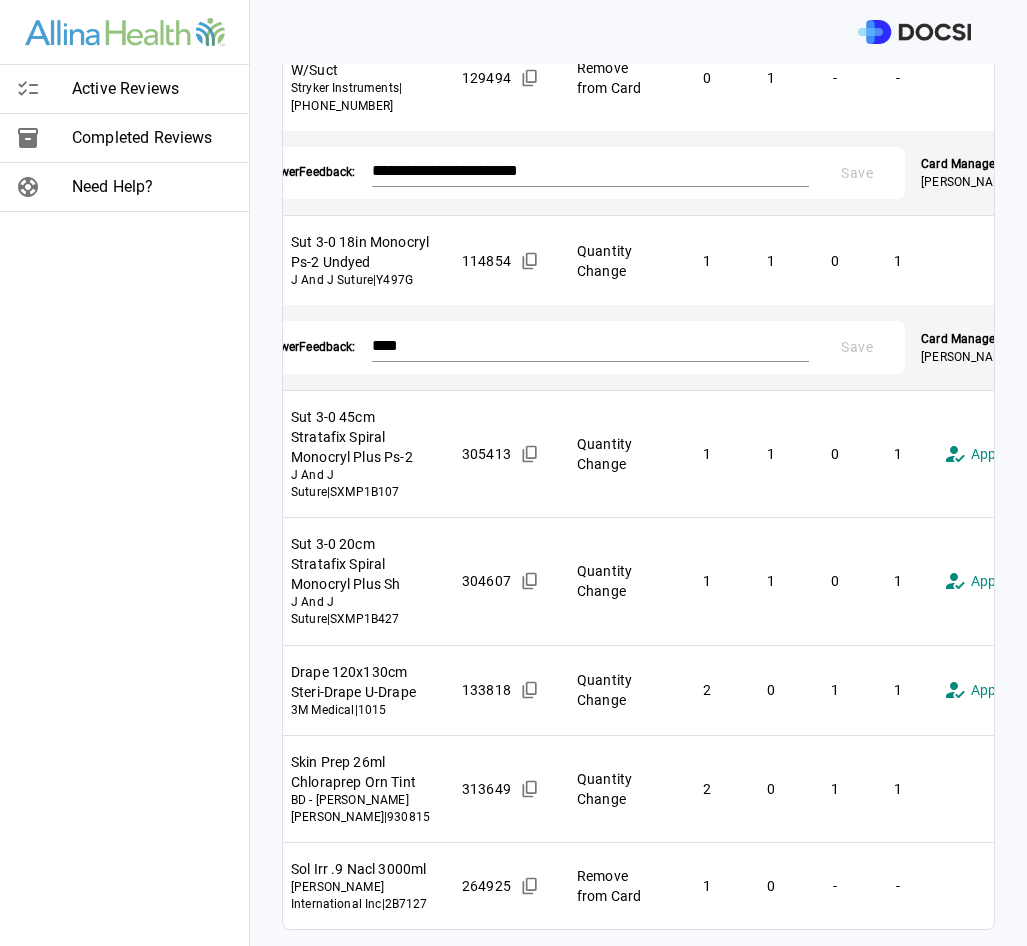 click on "**********" at bounding box center [513, 473] 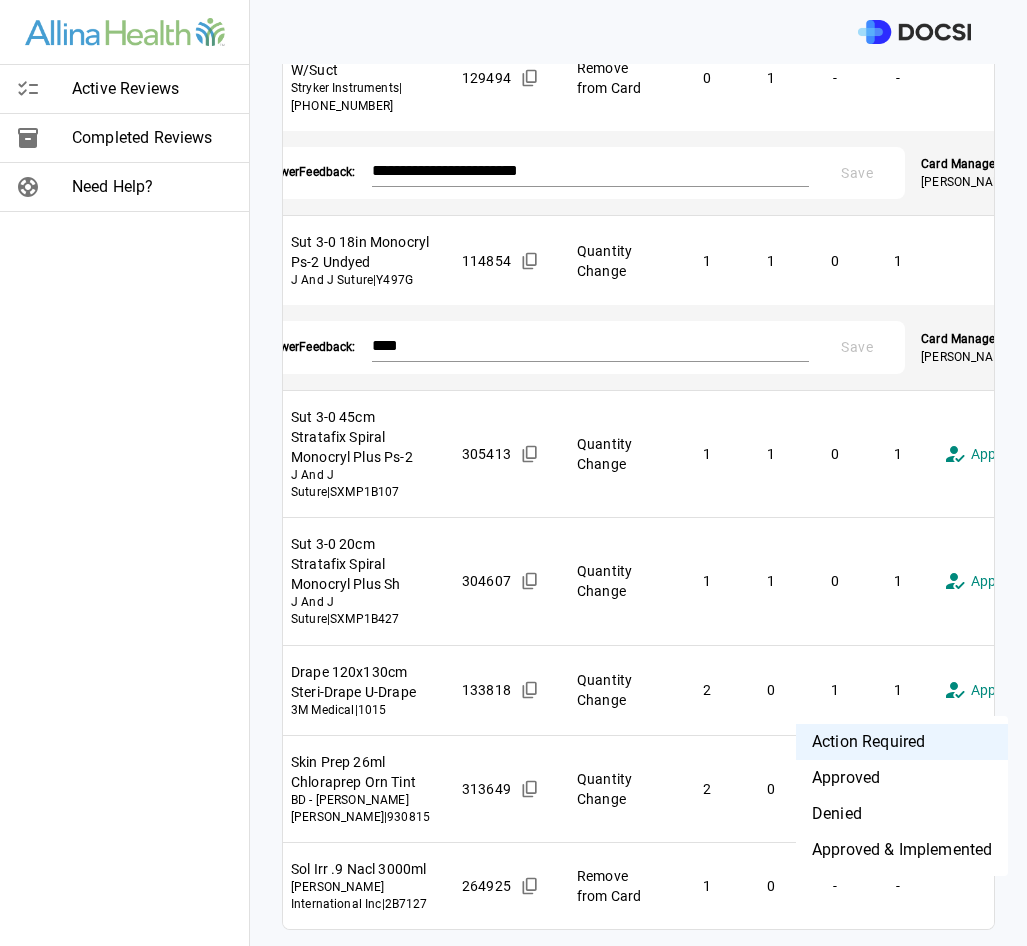 click on "Approved & Implemented" at bounding box center [902, 850] 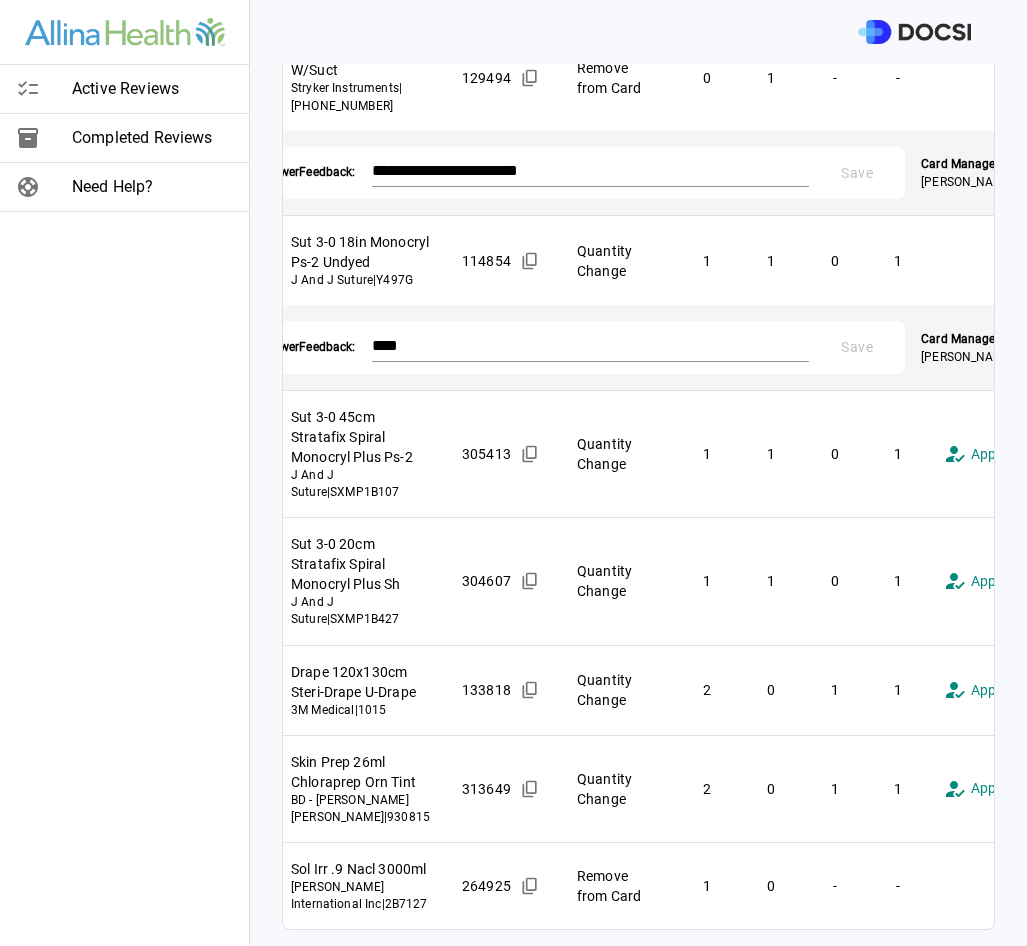 click on "**********" at bounding box center [513, 473] 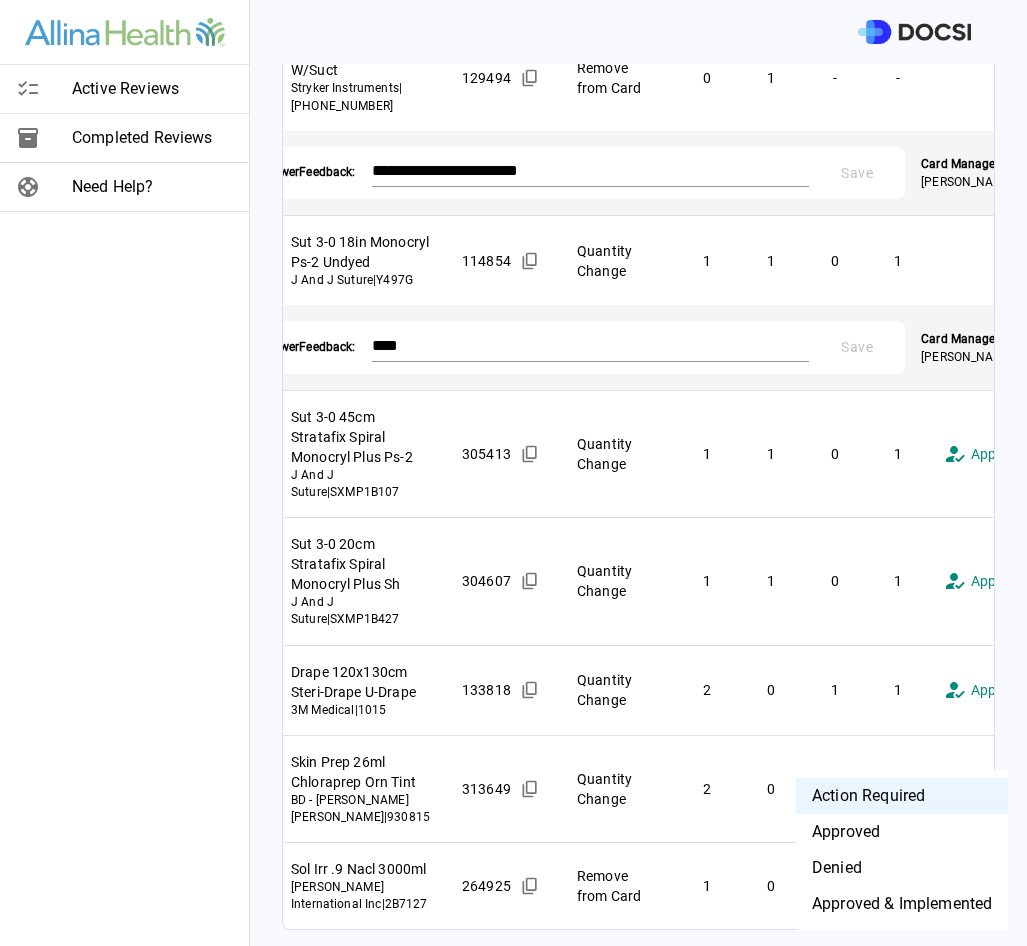 click on "Denied" at bounding box center (902, 868) 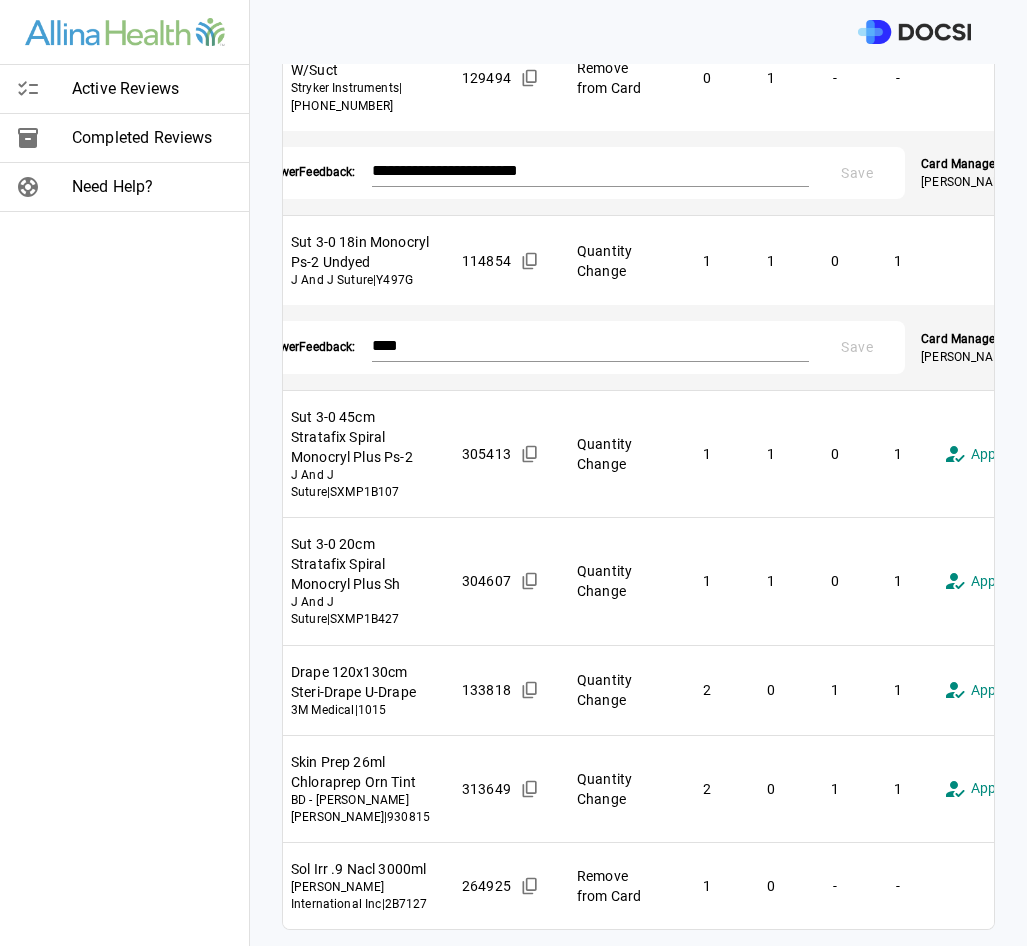 scroll, scrollTop: 0, scrollLeft: 188, axis: horizontal 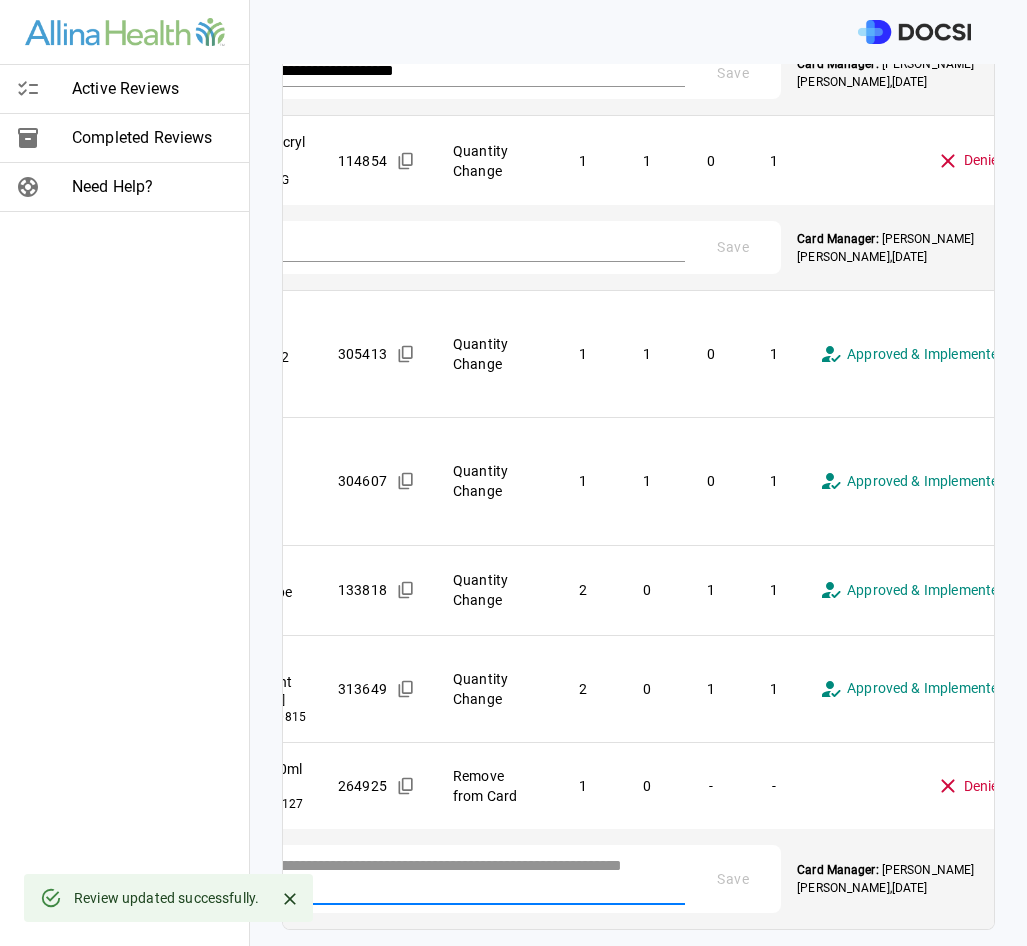 click at bounding box center (467, 877) 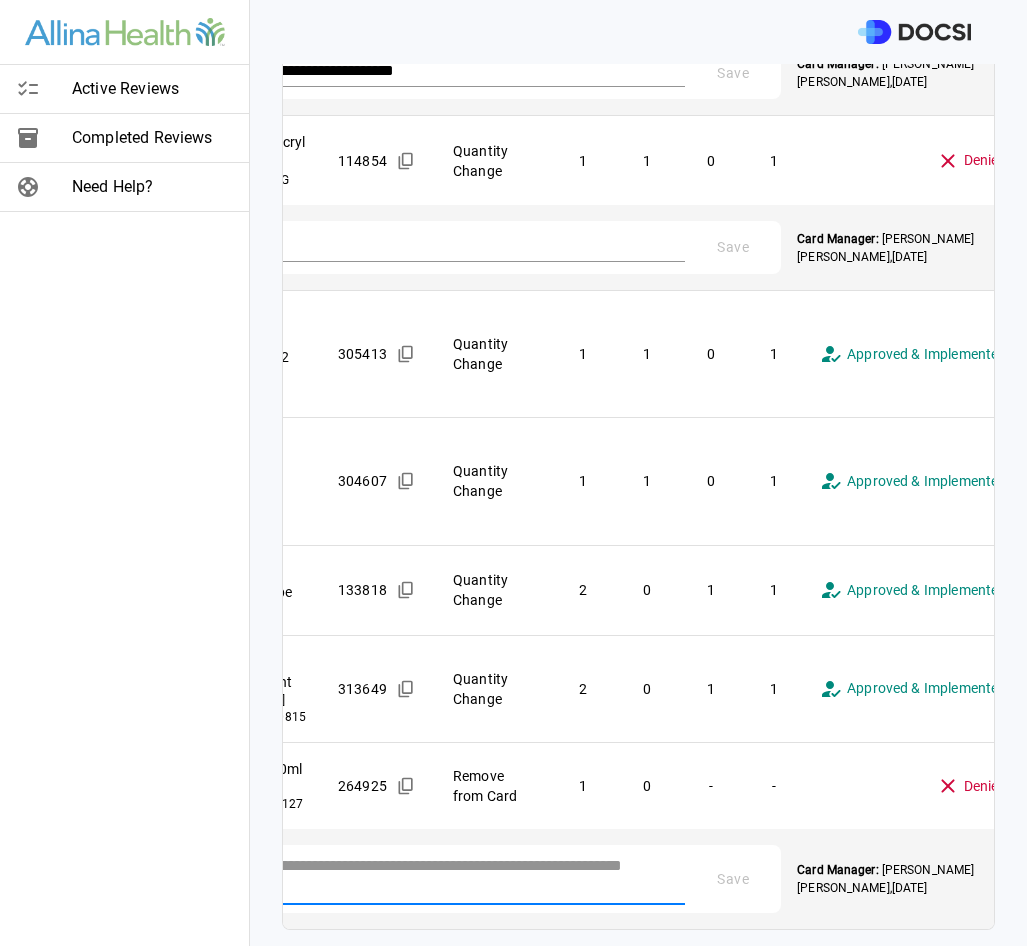 click at bounding box center (467, 877) 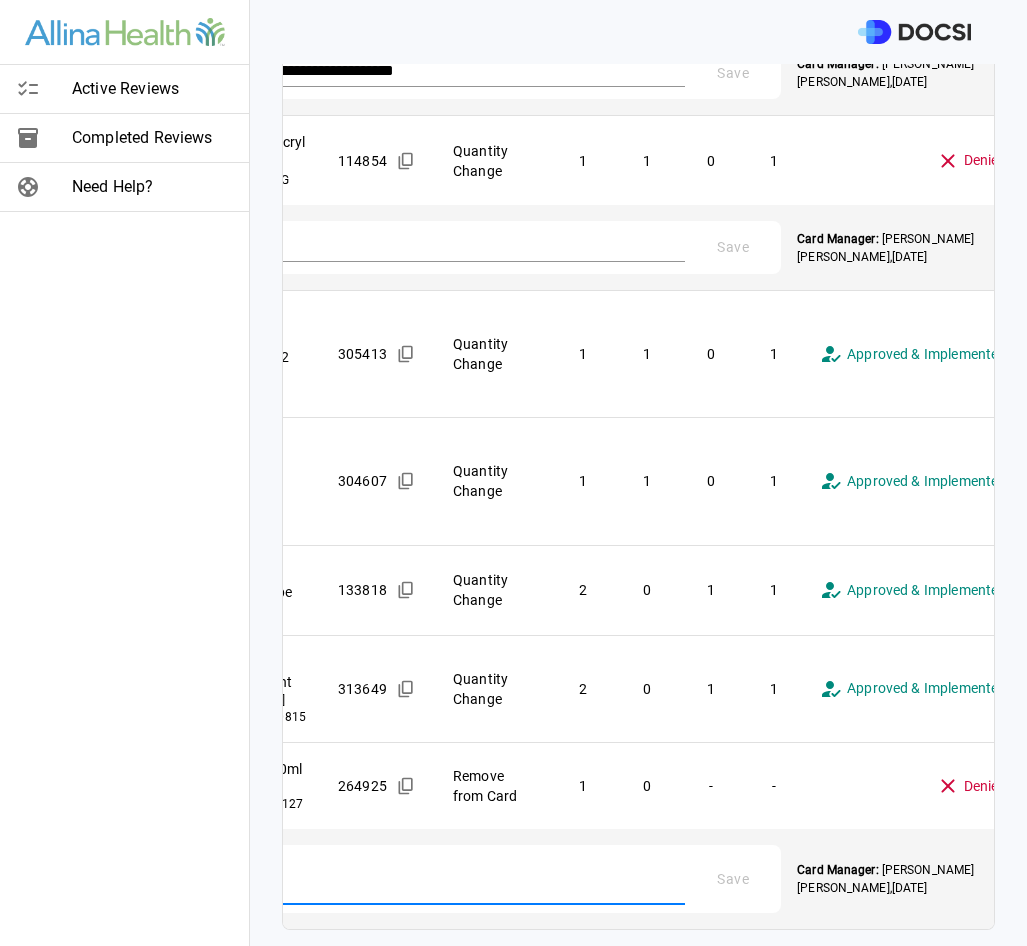 scroll, scrollTop: 0, scrollLeft: 164, axis: horizontal 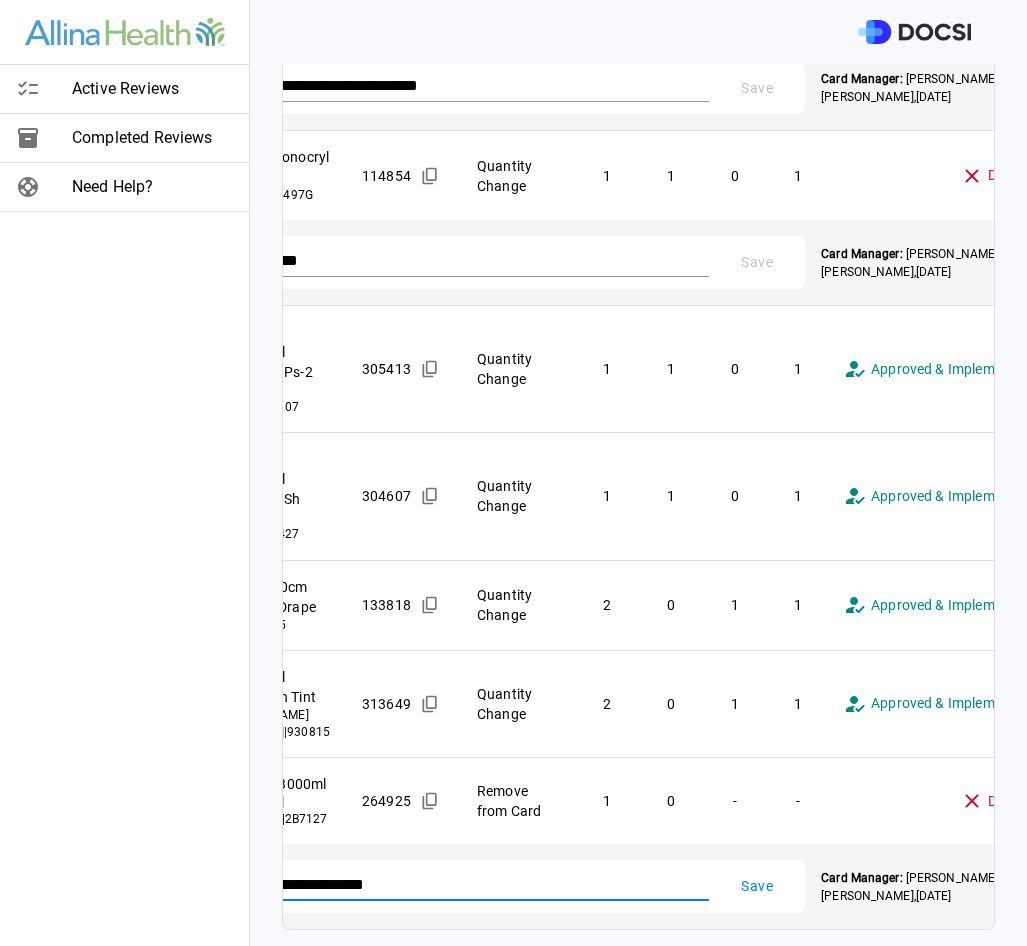 type on "**********" 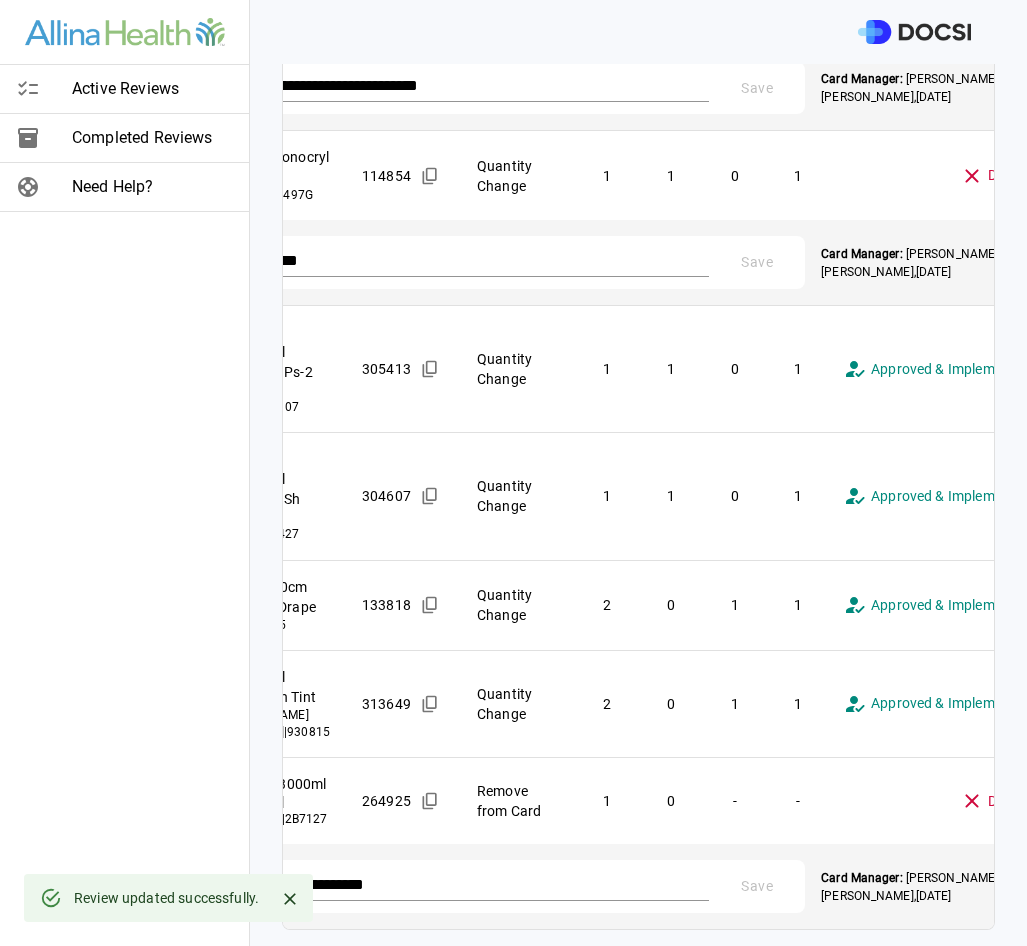 scroll, scrollTop: 2798, scrollLeft: 0, axis: vertical 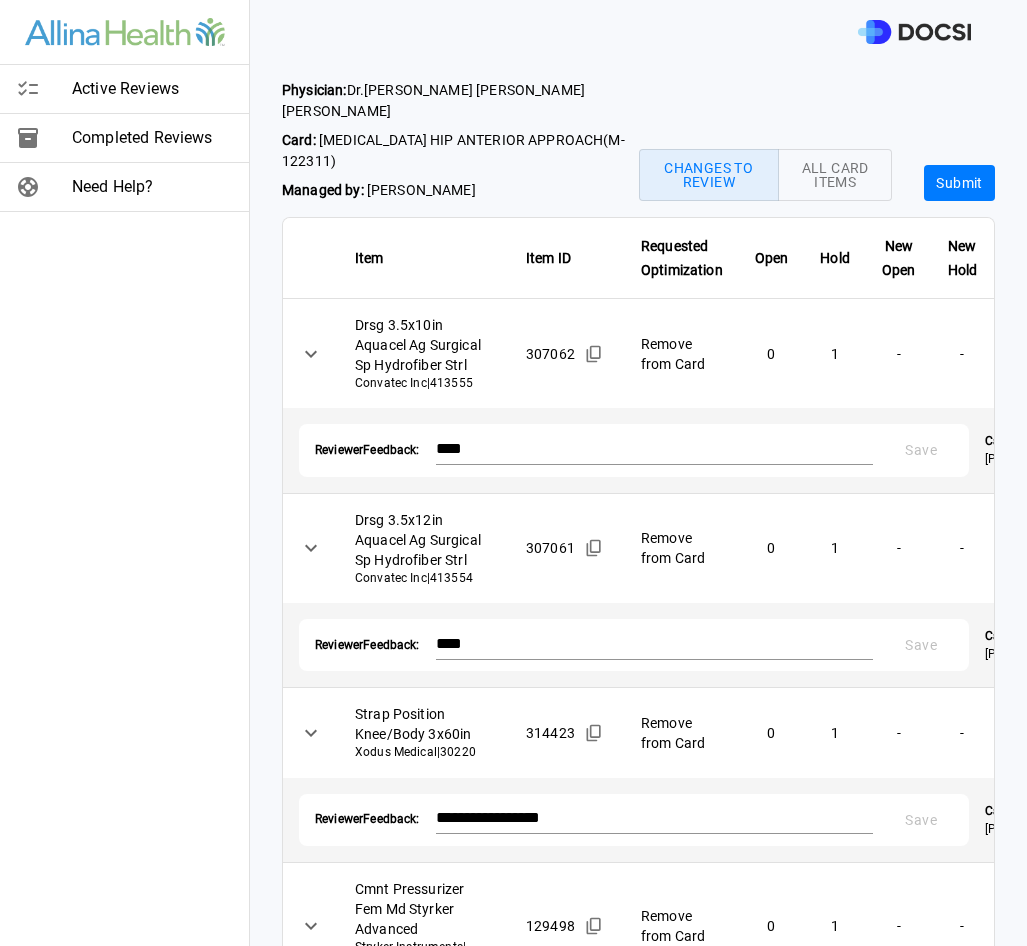 click on "Submit" at bounding box center [959, 183] 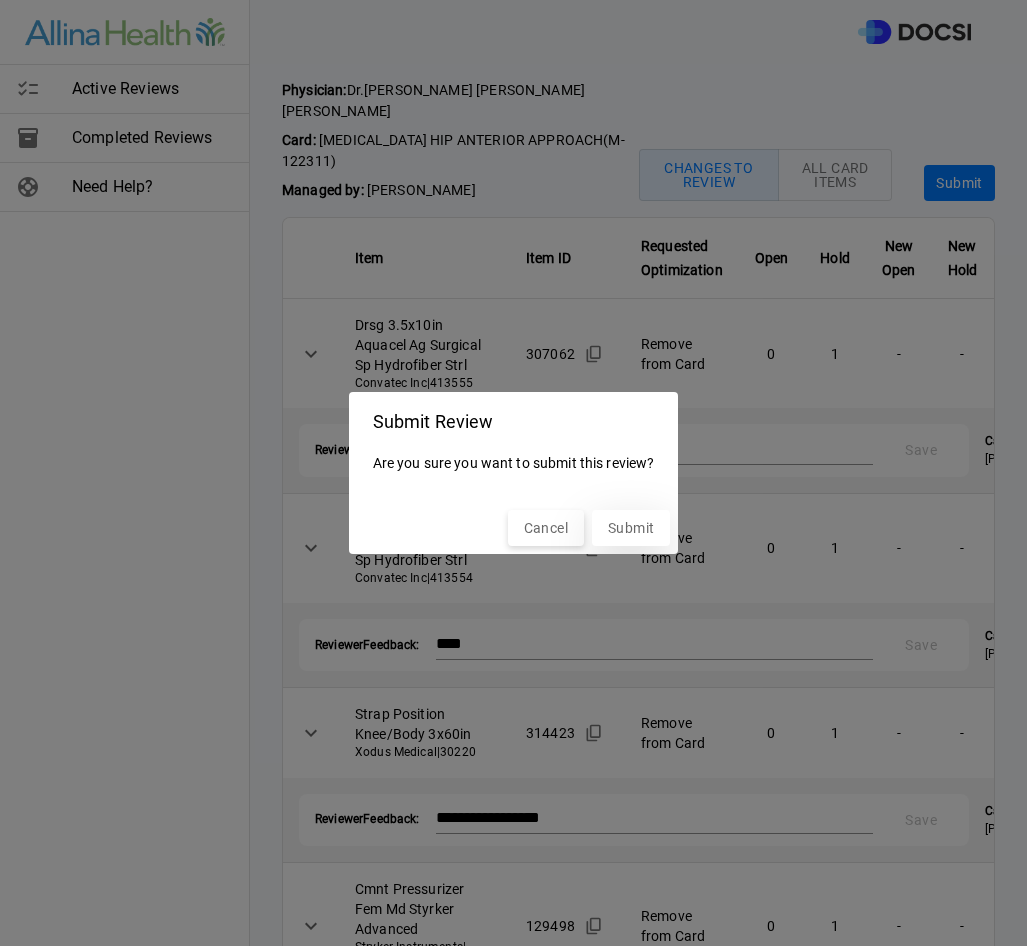 click on "Submit" at bounding box center (631, 528) 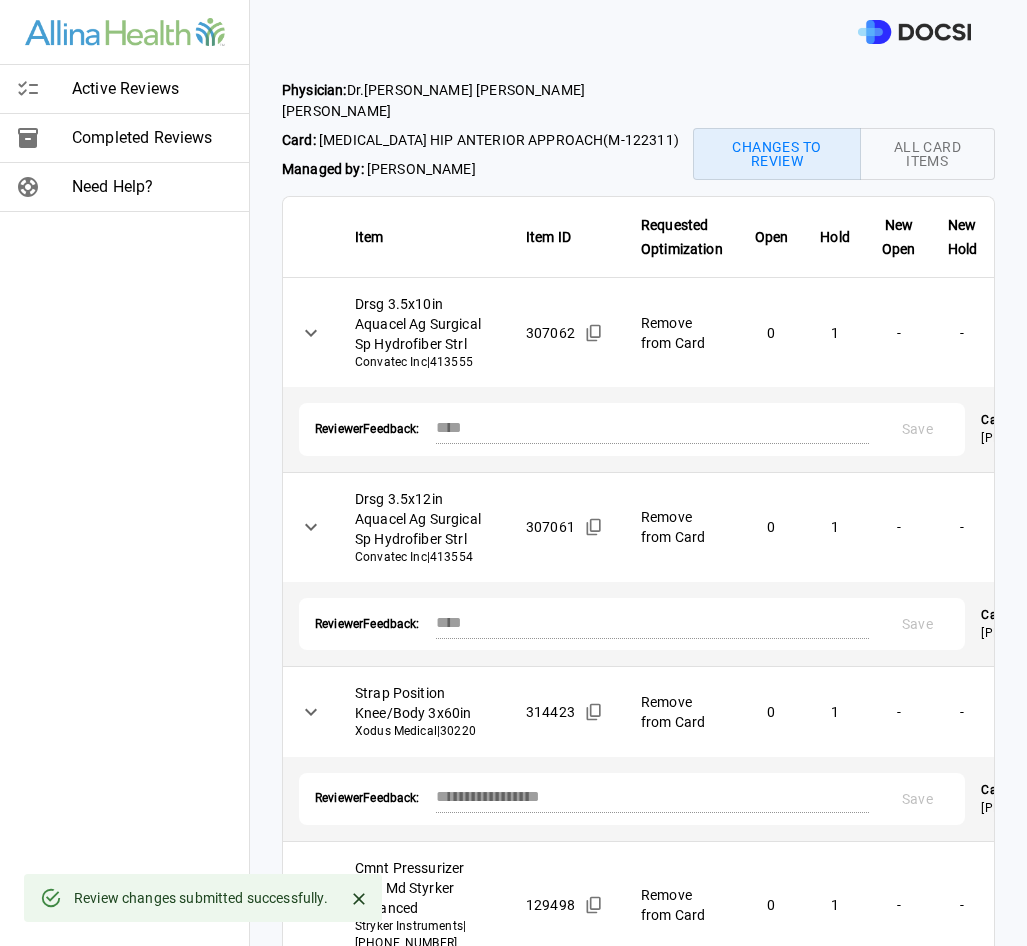 click on "Active Reviews" at bounding box center (152, 89) 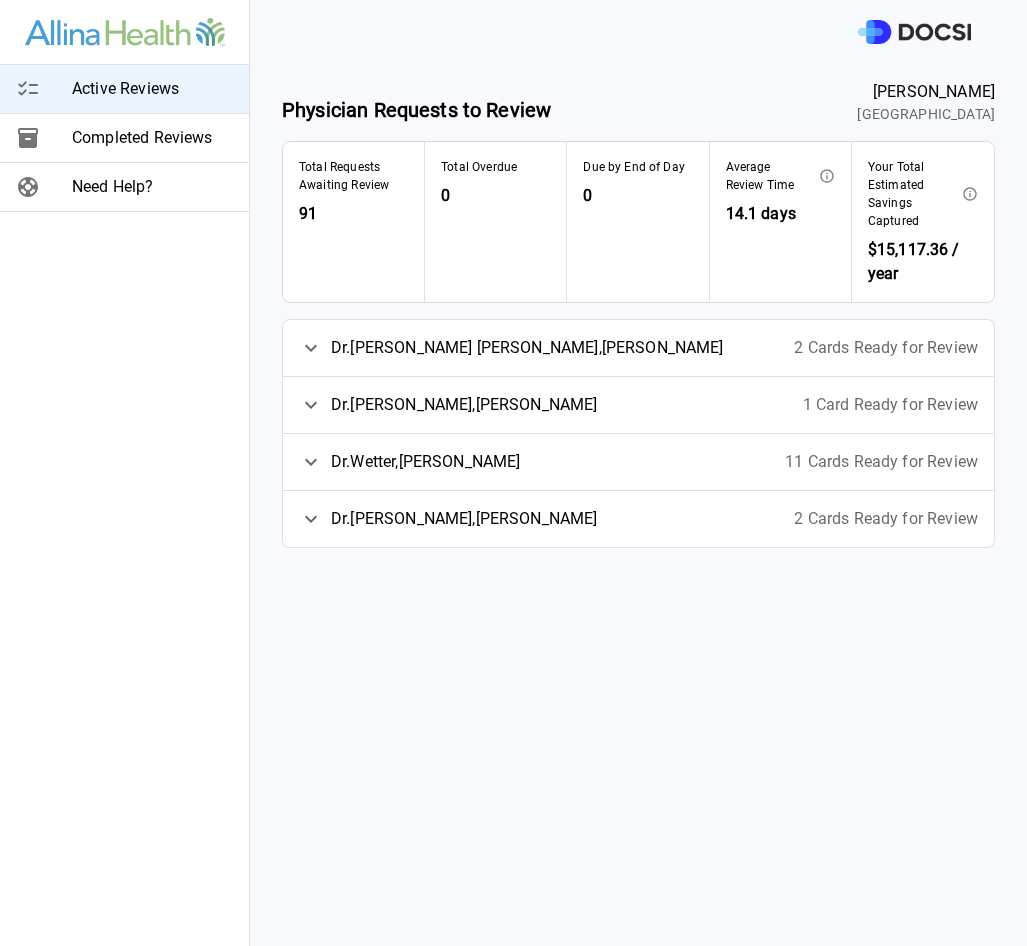 click on "2 Cards Ready for Review" at bounding box center (886, 348) 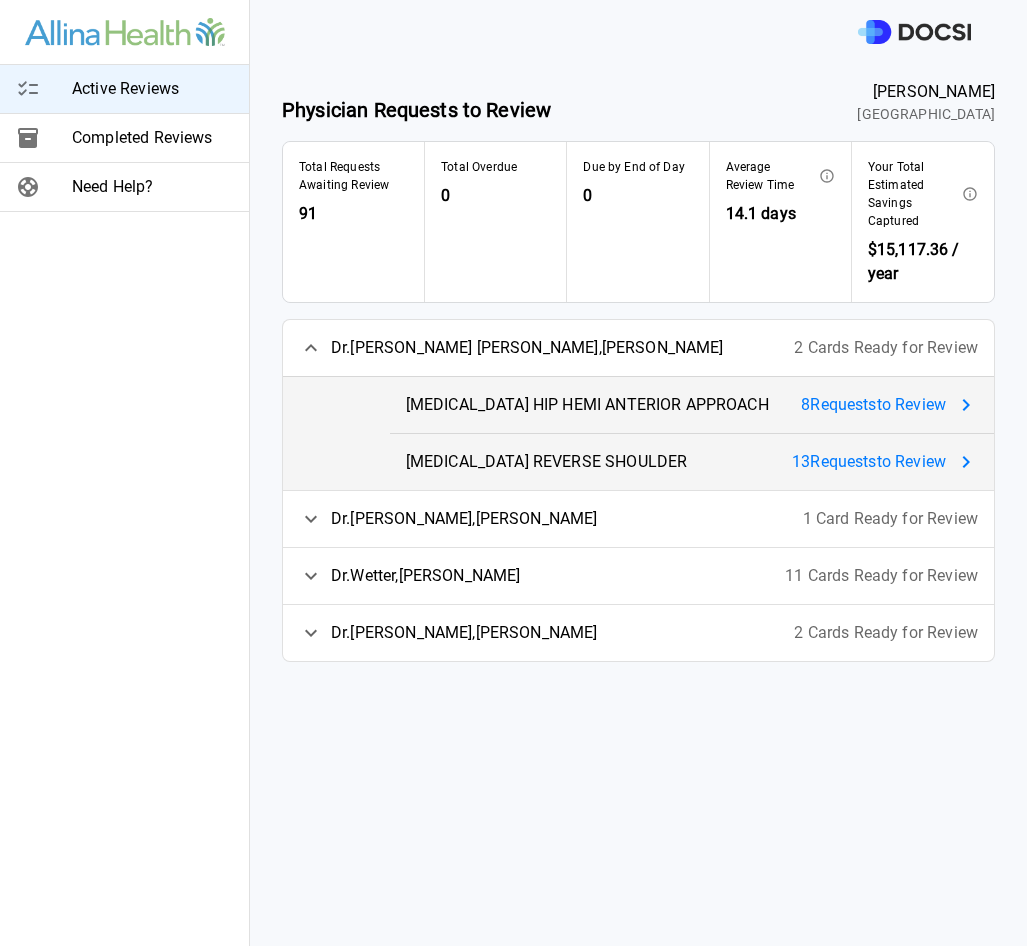 click on "8  Request s  to Review" at bounding box center [873, 405] 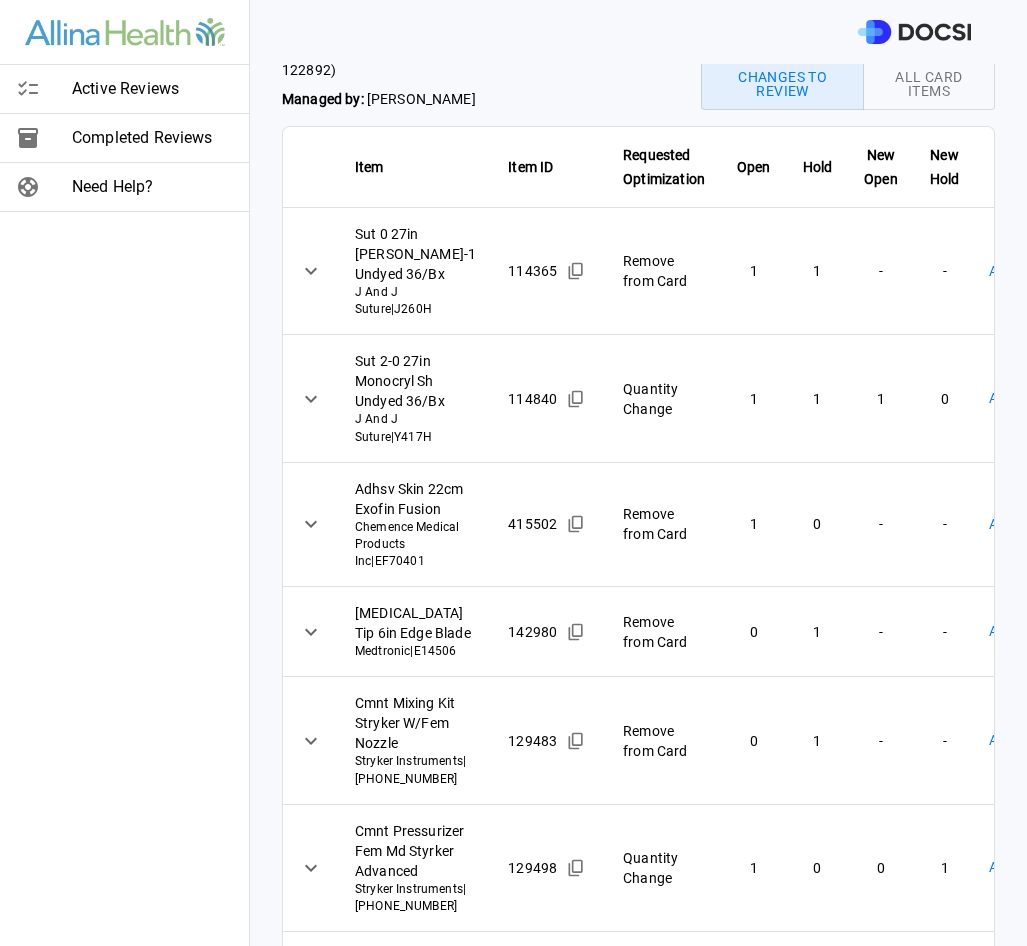 scroll, scrollTop: 0, scrollLeft: 0, axis: both 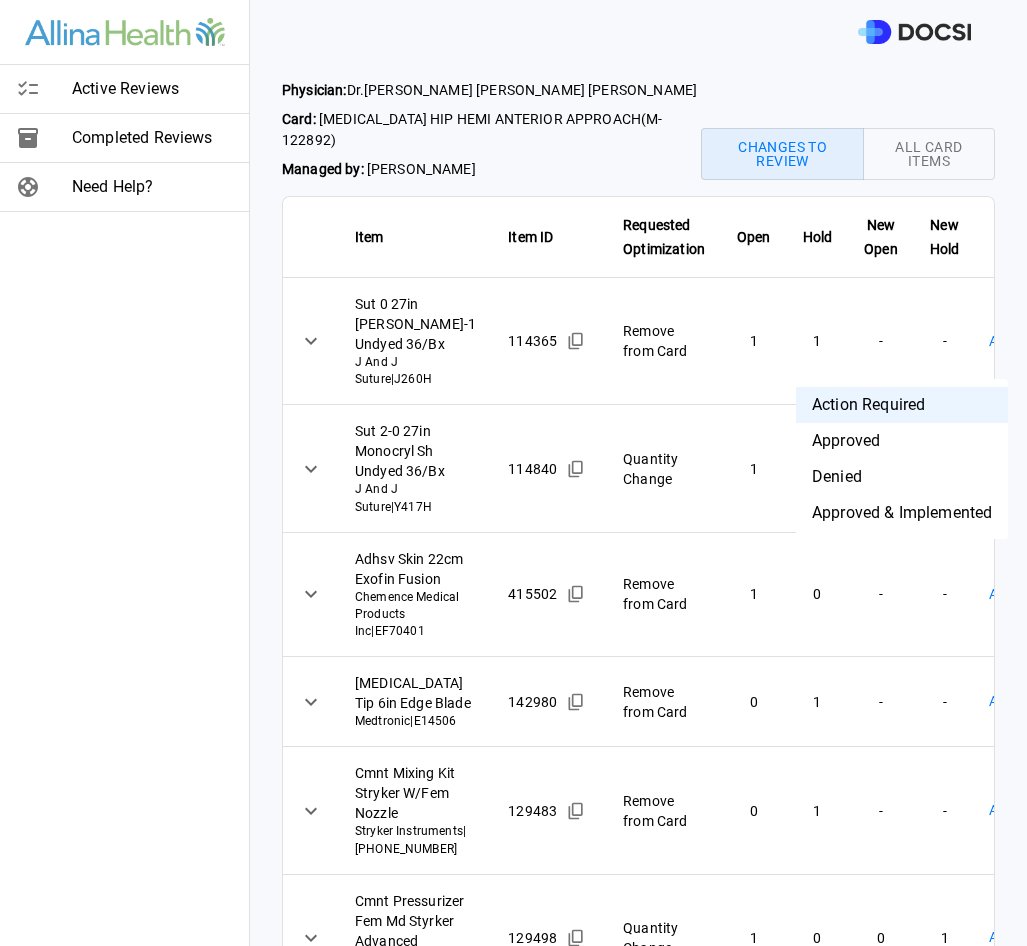 click on "Active Reviews Completed Reviews Need Help? Physician:   [PERSON_NAME] Card:    [MEDICAL_DATA] HIP HEMI ANTERIOR APPROACH  ( M-122892 ) Managed by:    [PERSON_NAME] Changes to Review All Card Items Item Item ID Requested Optimization Open Hold New Open New Hold Review Status Sut 0 27in [PERSON_NAME]-1 Undyed 36/Bx J And J Suture  |  J260H 114365 Remove from Card 1 1 - - Action Required **** ​ Sut 2-0 27in Monocryl Sh Undyed 36/Bx J And J Suture  |  Y417H 114840 Quantity Change 1 1 1 0 Action Required **** ​ Adhsv Skin 22cm Exofin Fusion Chemence Medical Products Inc  |  EF70401 415502 Remove from Card 1 0 - - Action Required **** ​ [MEDICAL_DATA] Tip 6in Edge Blade Medtronic  |  E14506 142980 Remove from Card 0 1 - - Action Required **** ​ Cmnt Mixing Kit Stryker W/Fem Nozzle Stryker Instruments  |  [PHONE_NUMBER] 129483 Remove from Card 0 1 - - Action Required **** ​ Cmnt Pressurizer Fem Md Styrker Advanced Stryker Instruments  |  [PHONE_NUMBER] 129498 Quantity Change 1 0 0 1 **** ​  |" at bounding box center (513, 473) 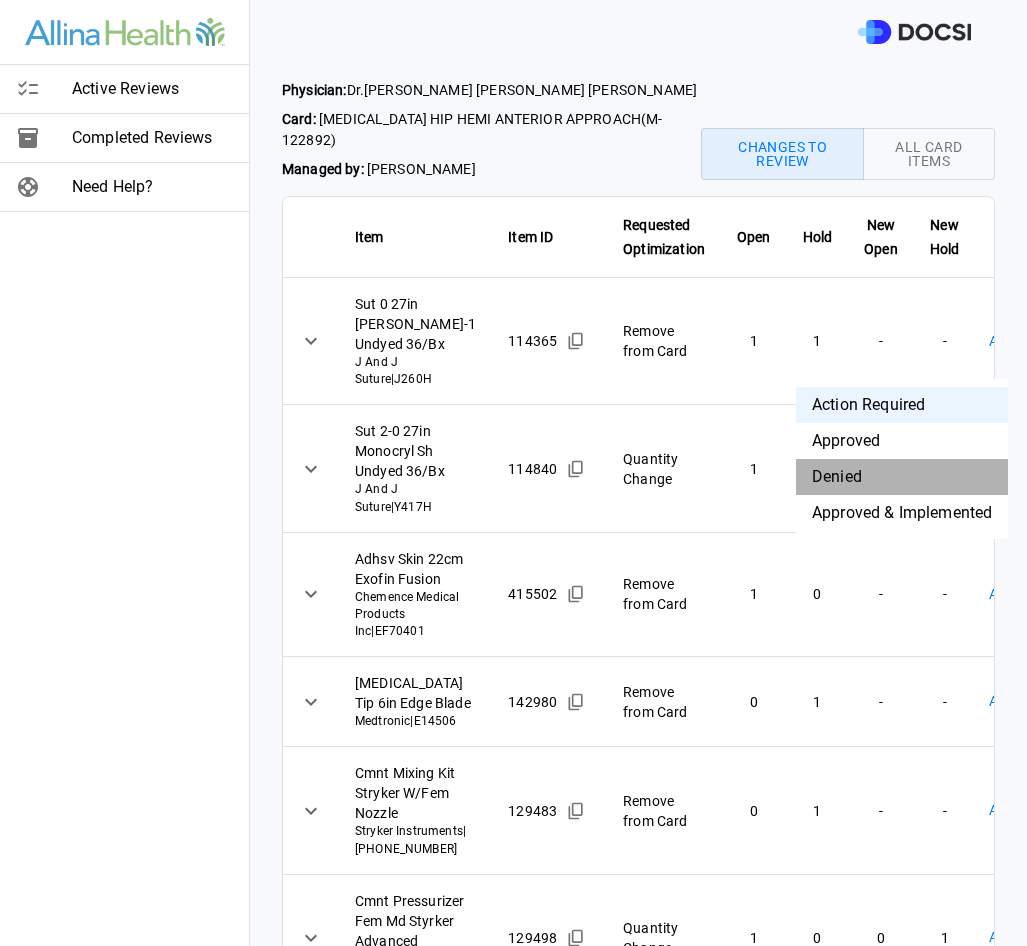 click on "Denied" at bounding box center (902, 477) 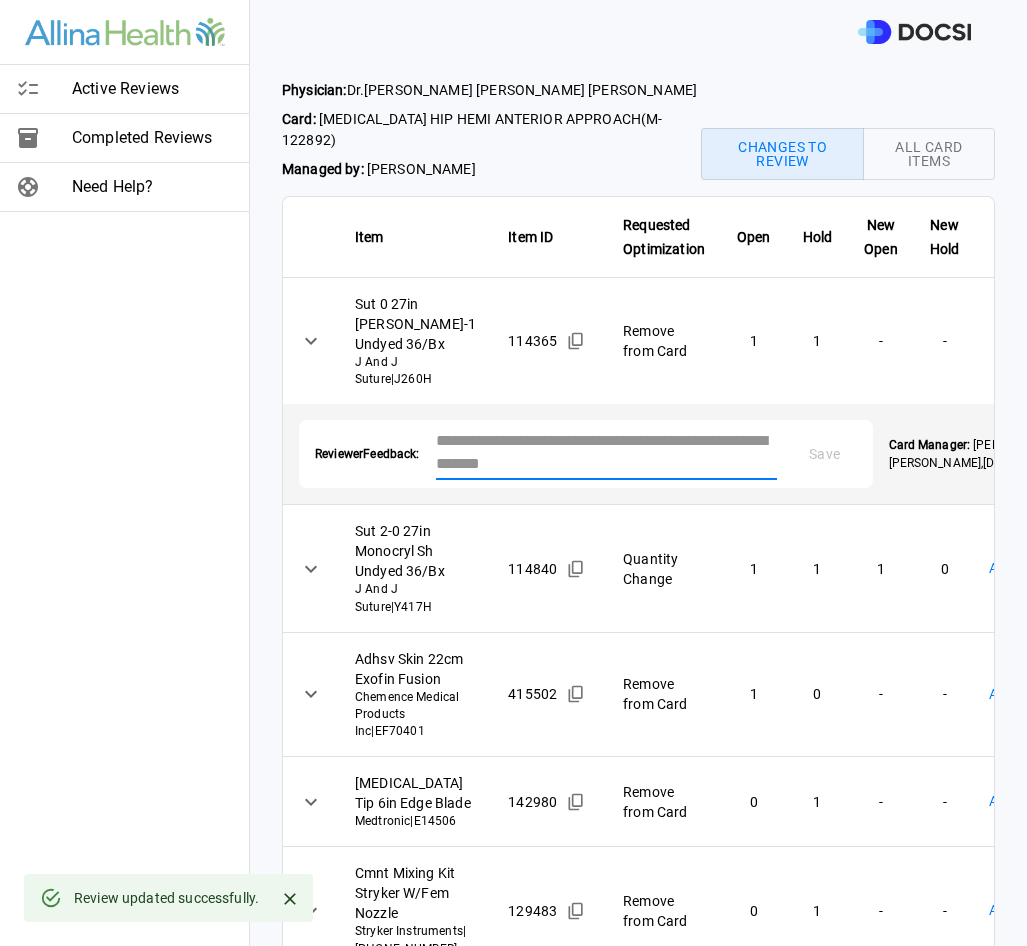 click at bounding box center [606, 452] 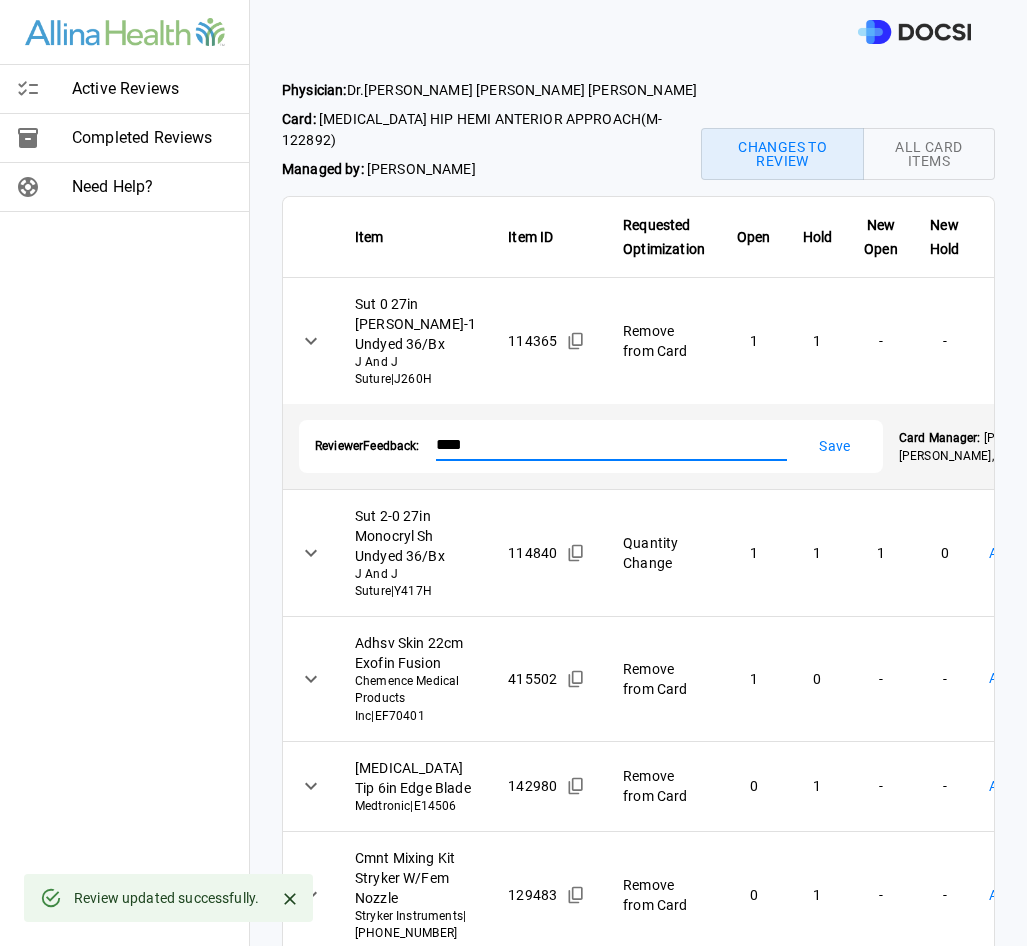 type on "****" 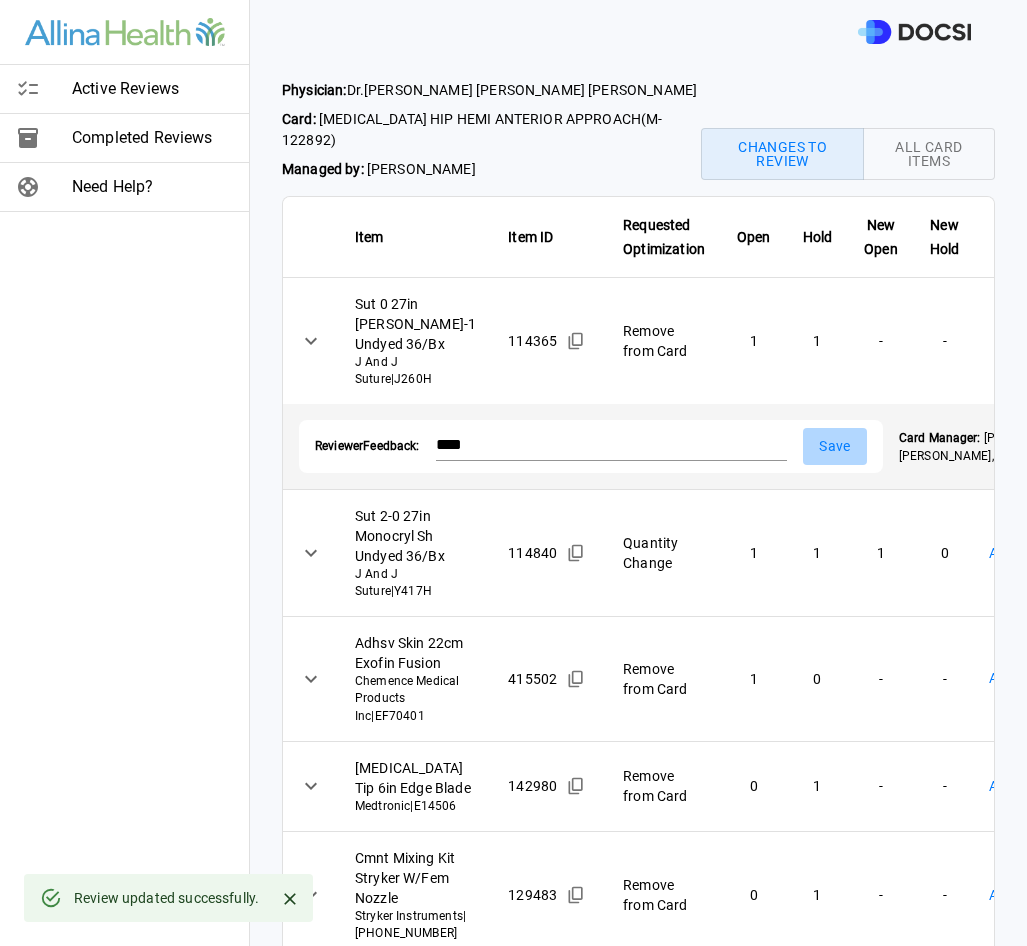 click on "Save" at bounding box center (835, 446) 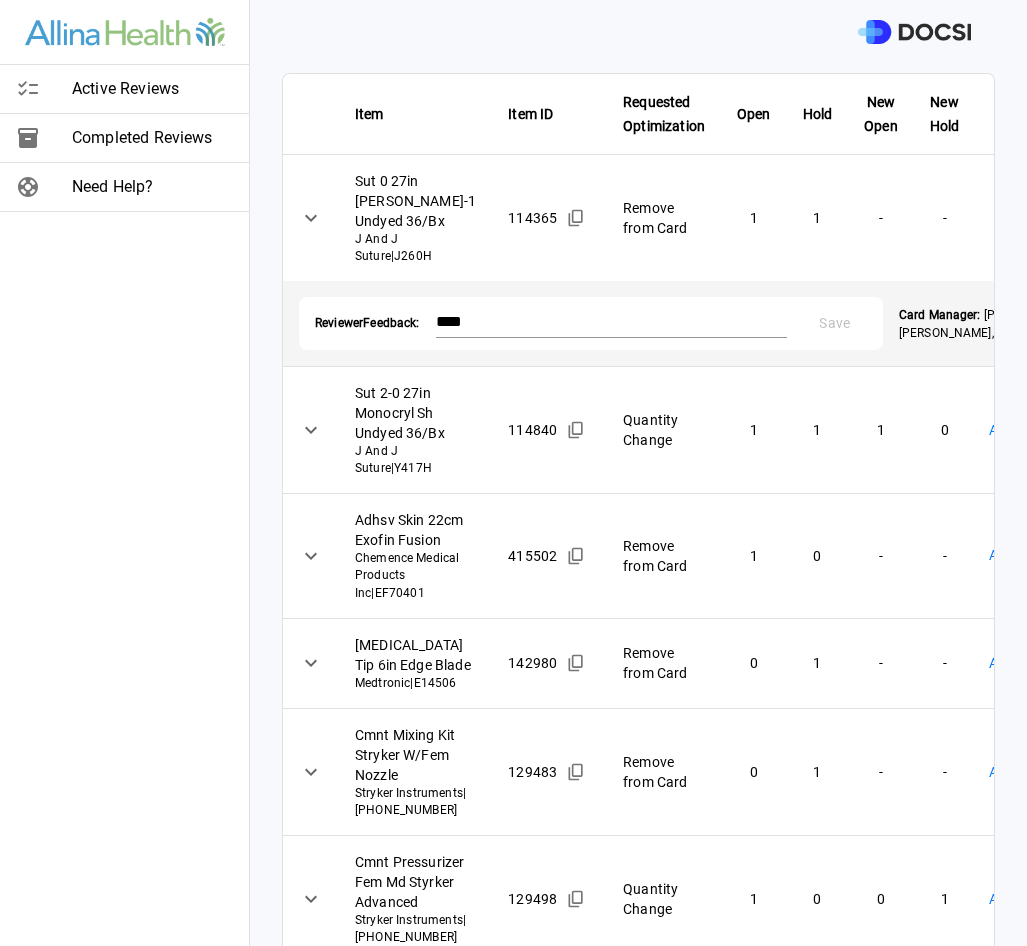 scroll, scrollTop: 125, scrollLeft: 0, axis: vertical 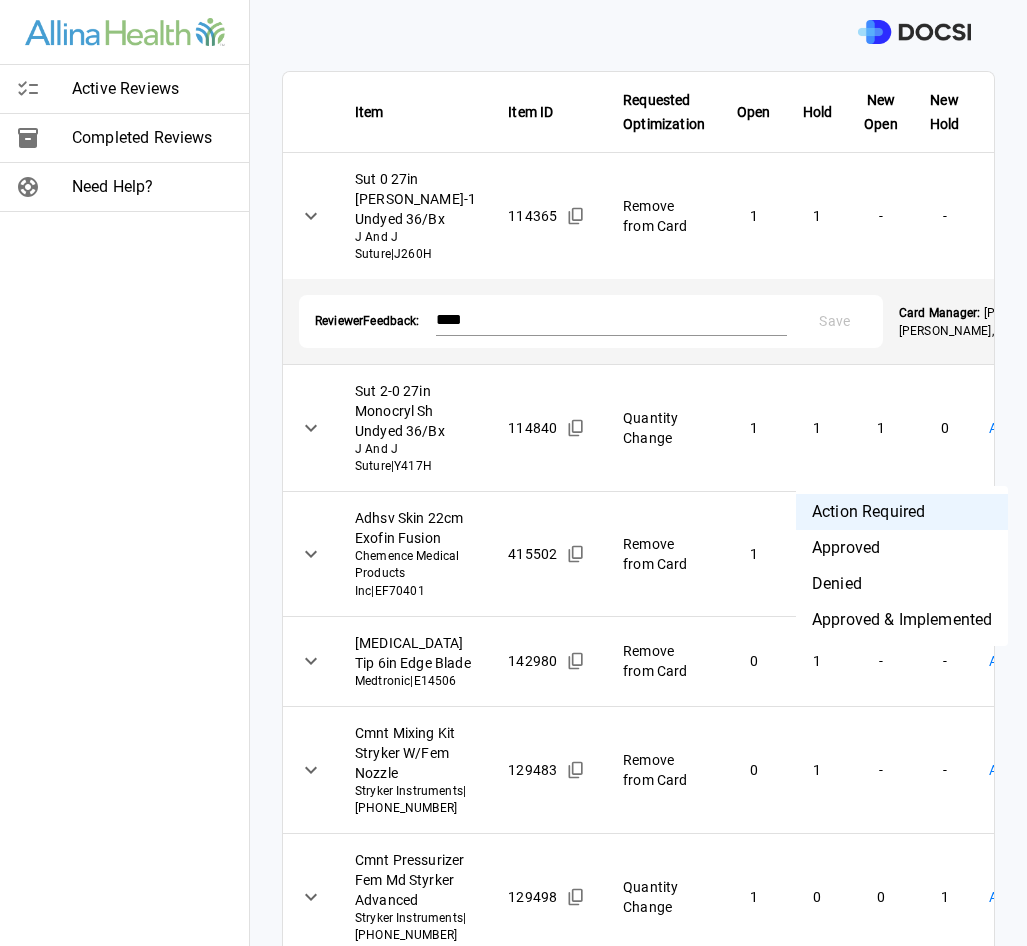 click on "Active Reviews Completed Reviews Need Help? Physician:   [PERSON_NAME] Card:    [MEDICAL_DATA] HIP HEMI ANTERIOR APPROACH  ( M-122892 ) Managed by:    [PERSON_NAME] Changes to Review All Card Items Item Item ID Requested Optimization Open Hold New Open New Hold Review Status Sut 0 27in [PERSON_NAME]-1 Undyed 36/Bx J And J Suture  |  J260H 114365 Remove from Card 1 1 - - Denied ******** ​ Reviewer  Feedback:  **** * Save Card Manager:    [PERSON_NAME] ,  [DATE]   Sut 2-0 27in Monocryl Sh Undyed 36/Bx J And J Suture  |  Y417H 114840 Quantity Change 1 1 1 0 Action Required **** ​ Adhsv Skin 22cm Exofin Fusion Chemence Medical Products Inc  |  EF70401 415502 Remove from Card 1 0 - - Action Required **** ​ [MEDICAL_DATA] Tip 6in Edge Blade Medtronic  |  E14506 142980 Remove from Card 0 1 - - Action Required **** ​ Cmnt Mixing Kit Stryker W/Fem Nozzle Stryker Instruments  |  [PHONE_NUMBER] 129483 Remove from Card 0 1 - - Action Required **** ​ Cmnt Pressurizer Fem Md Styrker Advanced  |  1" at bounding box center (513, 473) 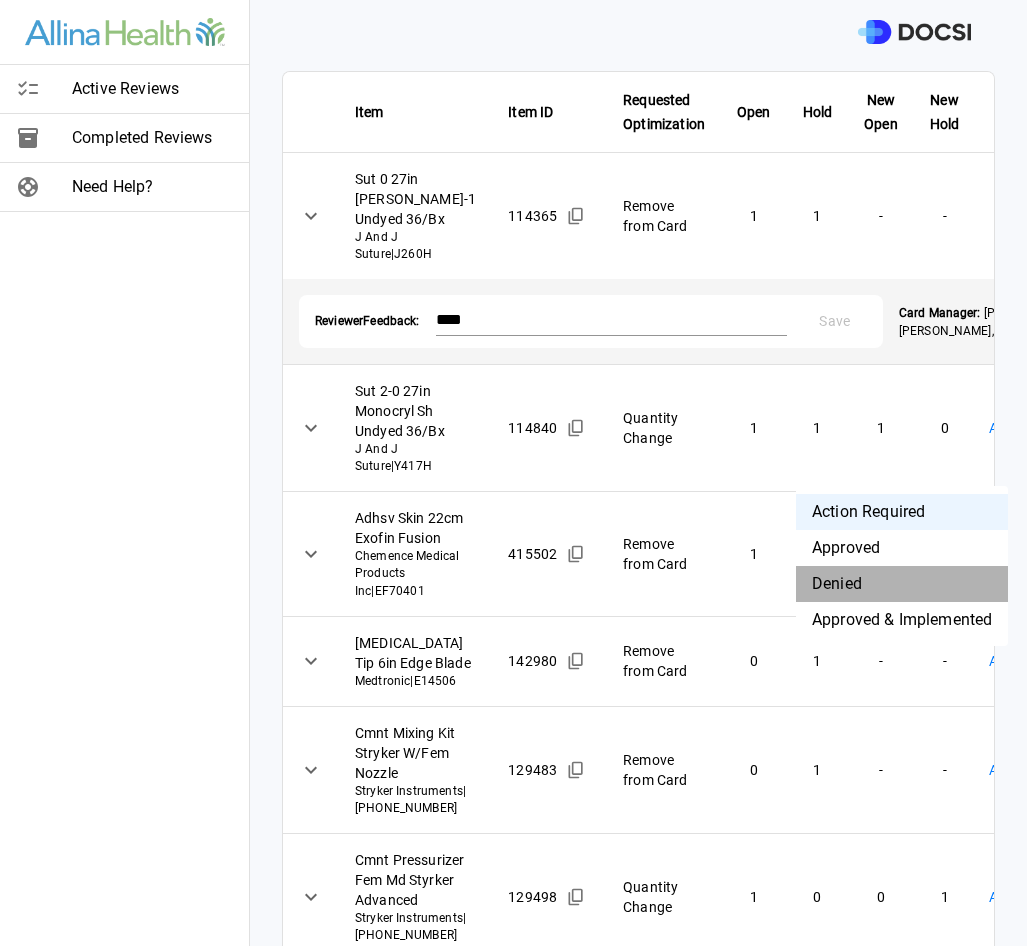 click on "Denied" at bounding box center (902, 584) 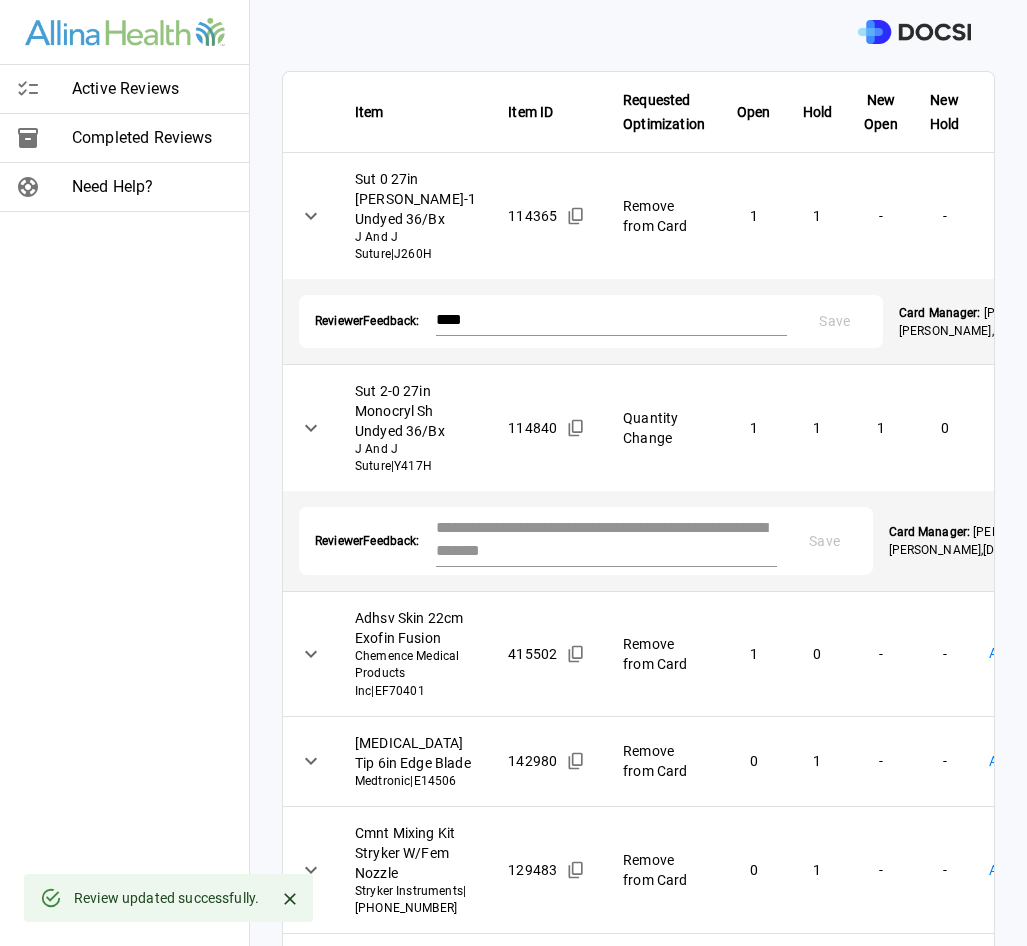 click at bounding box center (606, 539) 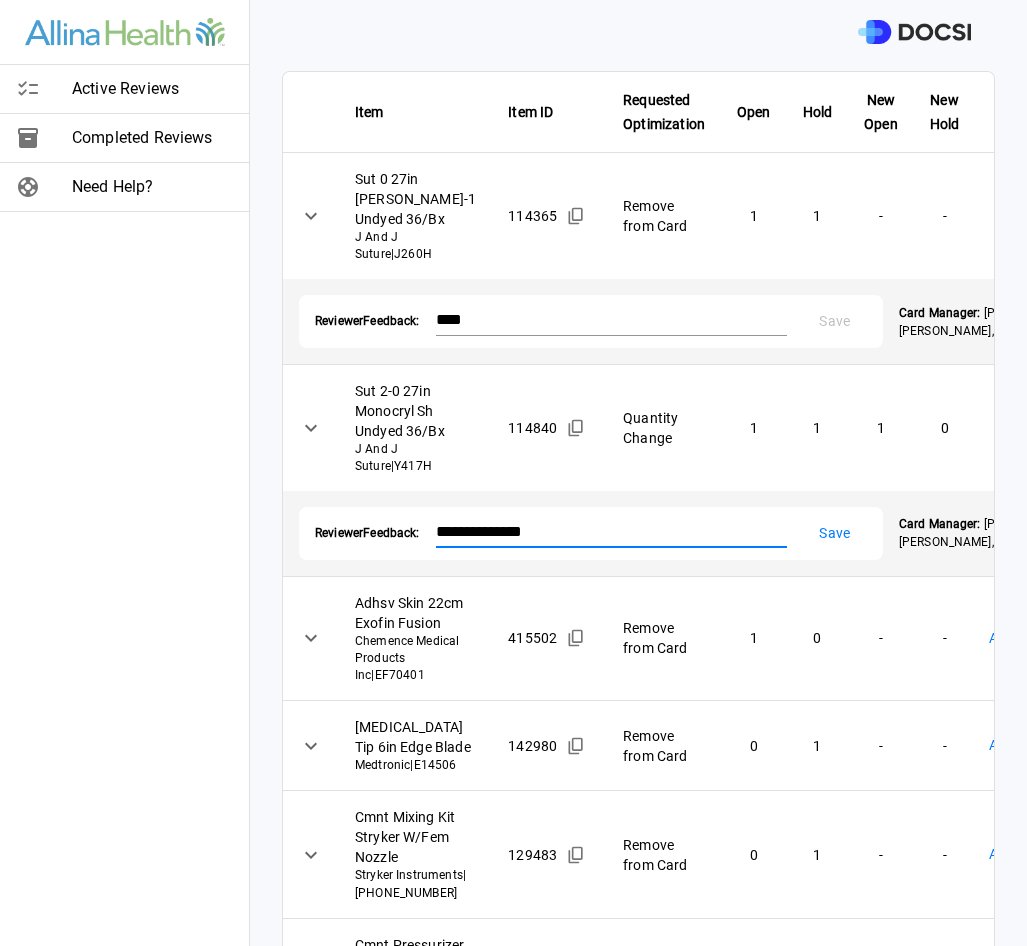 type on "**********" 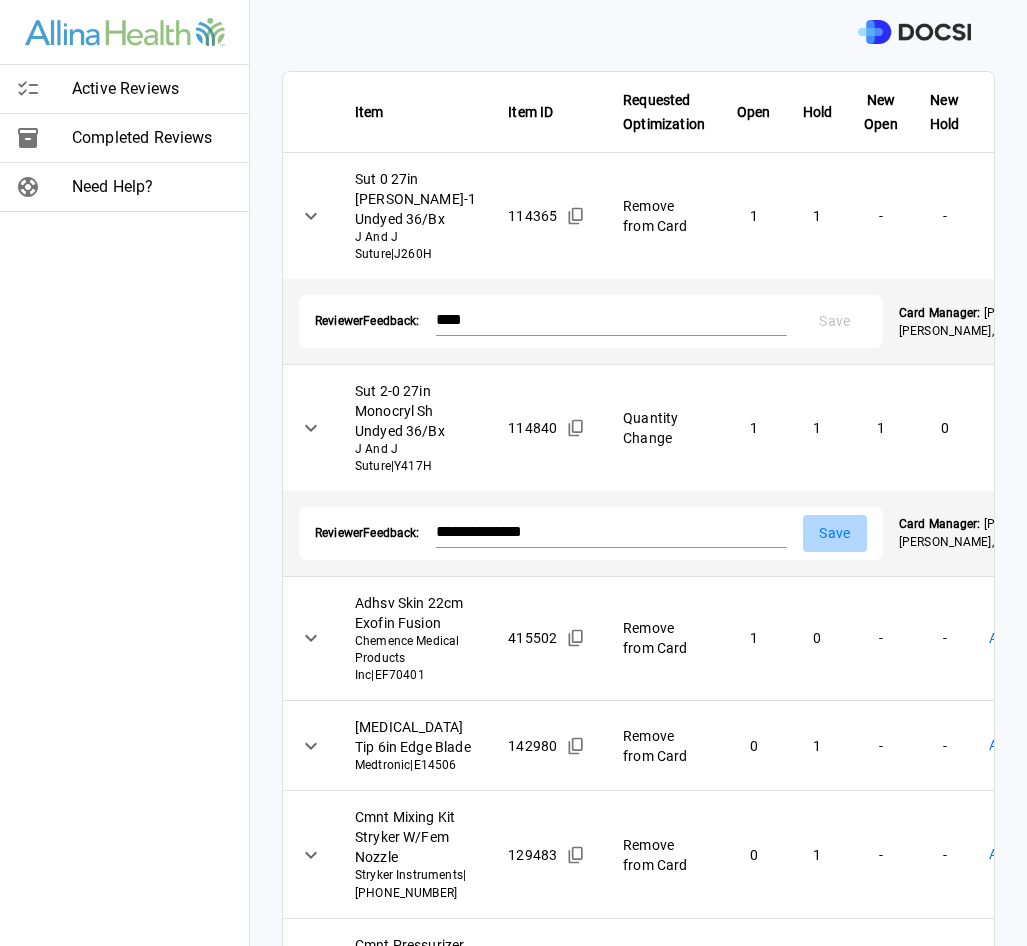 click on "Save" at bounding box center (835, 533) 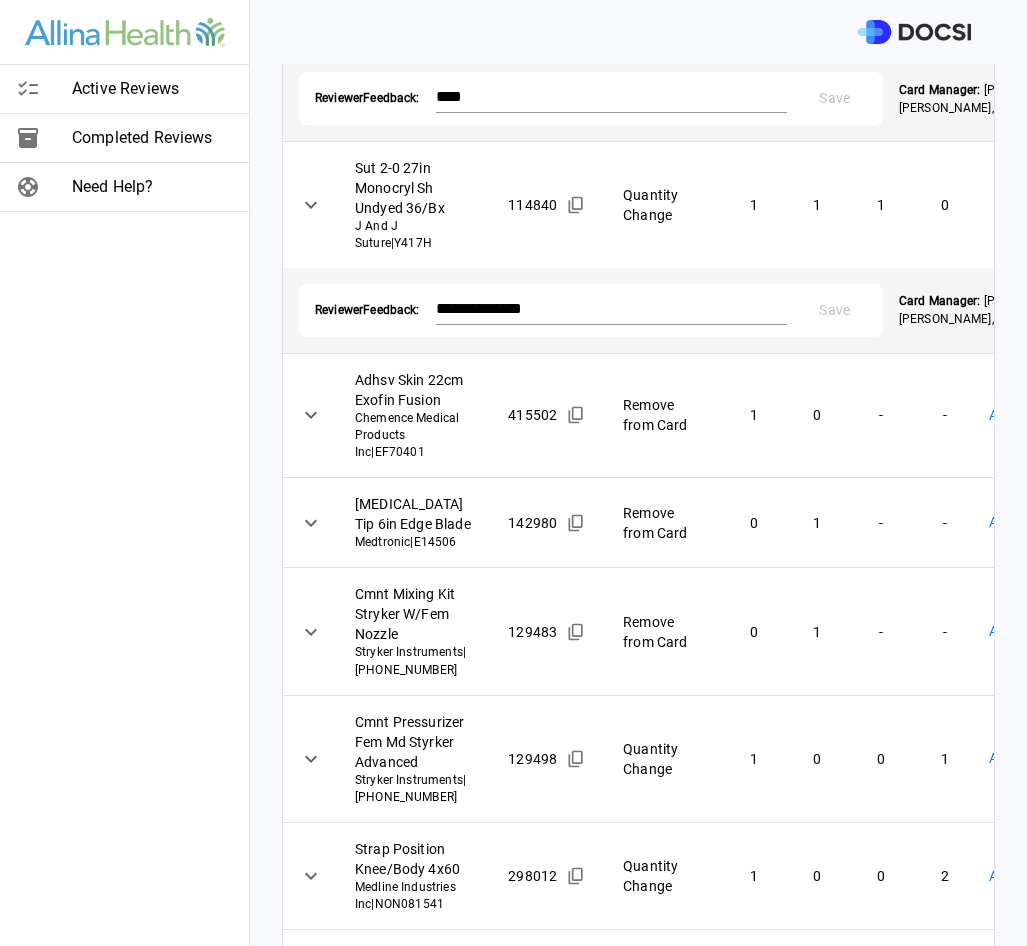 scroll, scrollTop: 350, scrollLeft: 0, axis: vertical 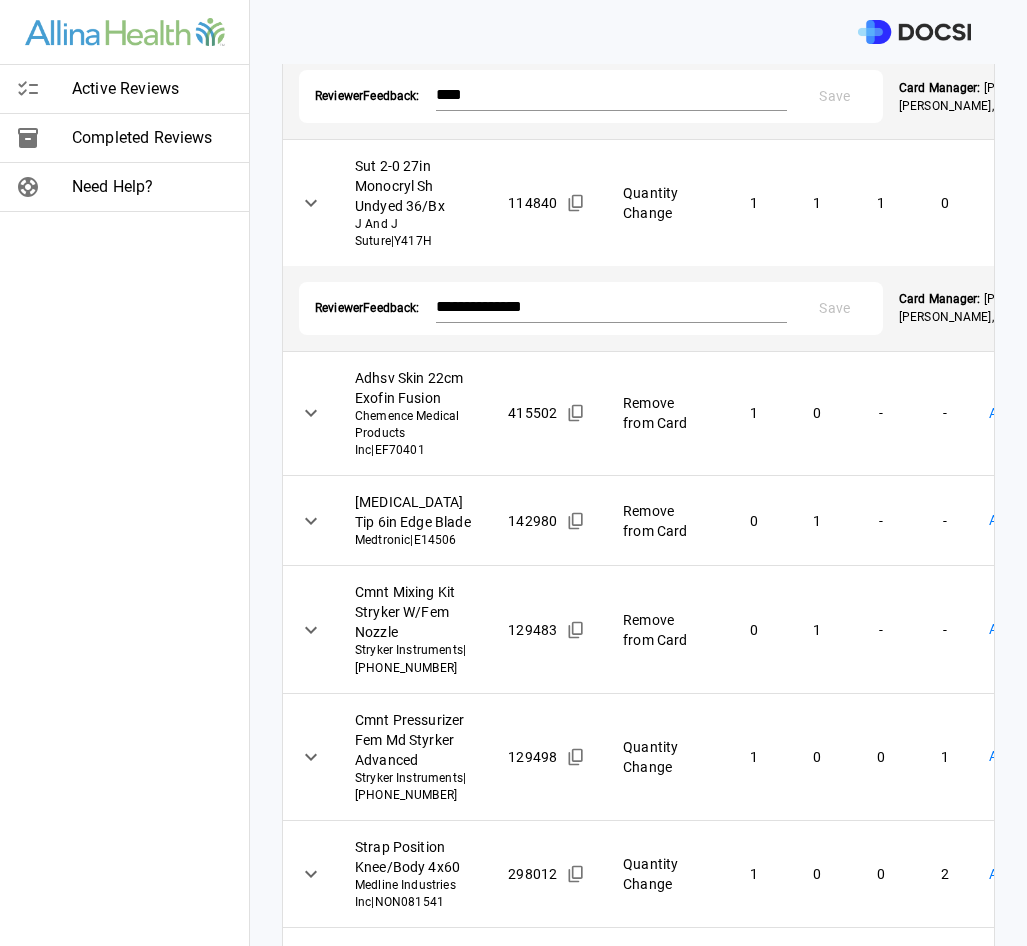 click on "**********" at bounding box center [513, 473] 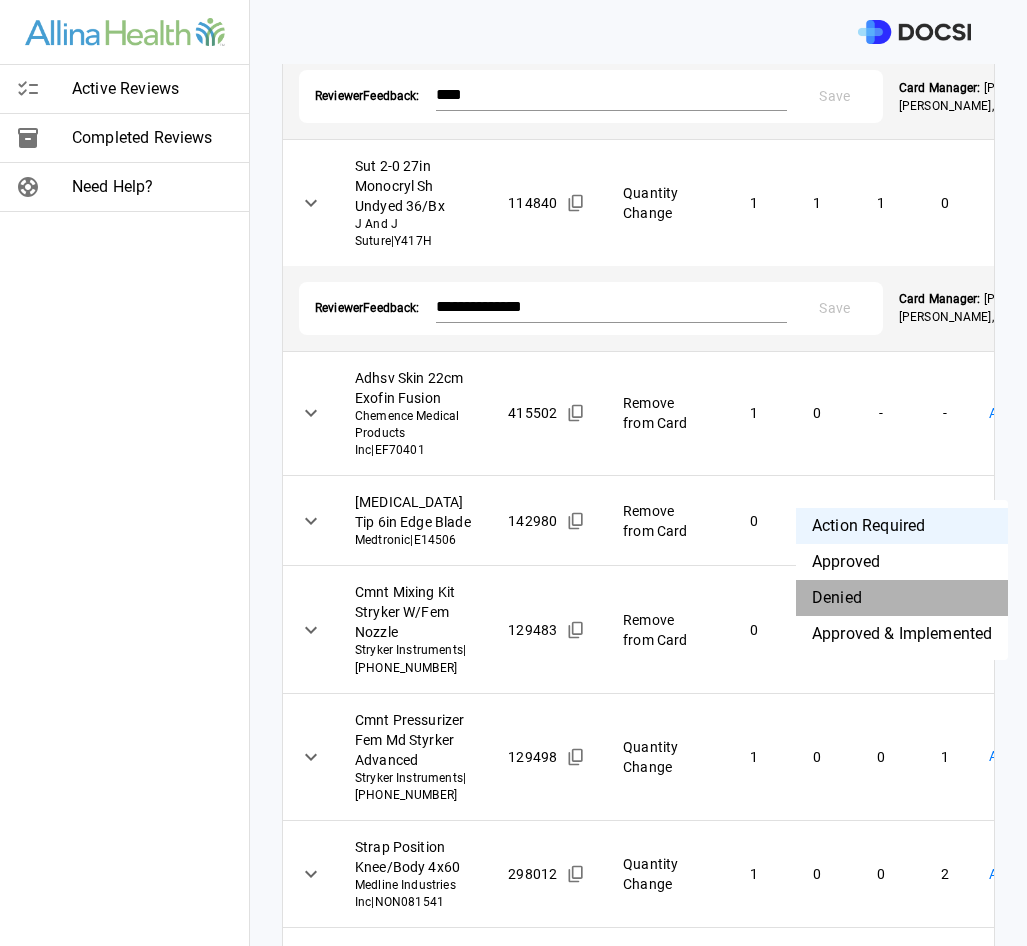 click on "Denied" at bounding box center (902, 598) 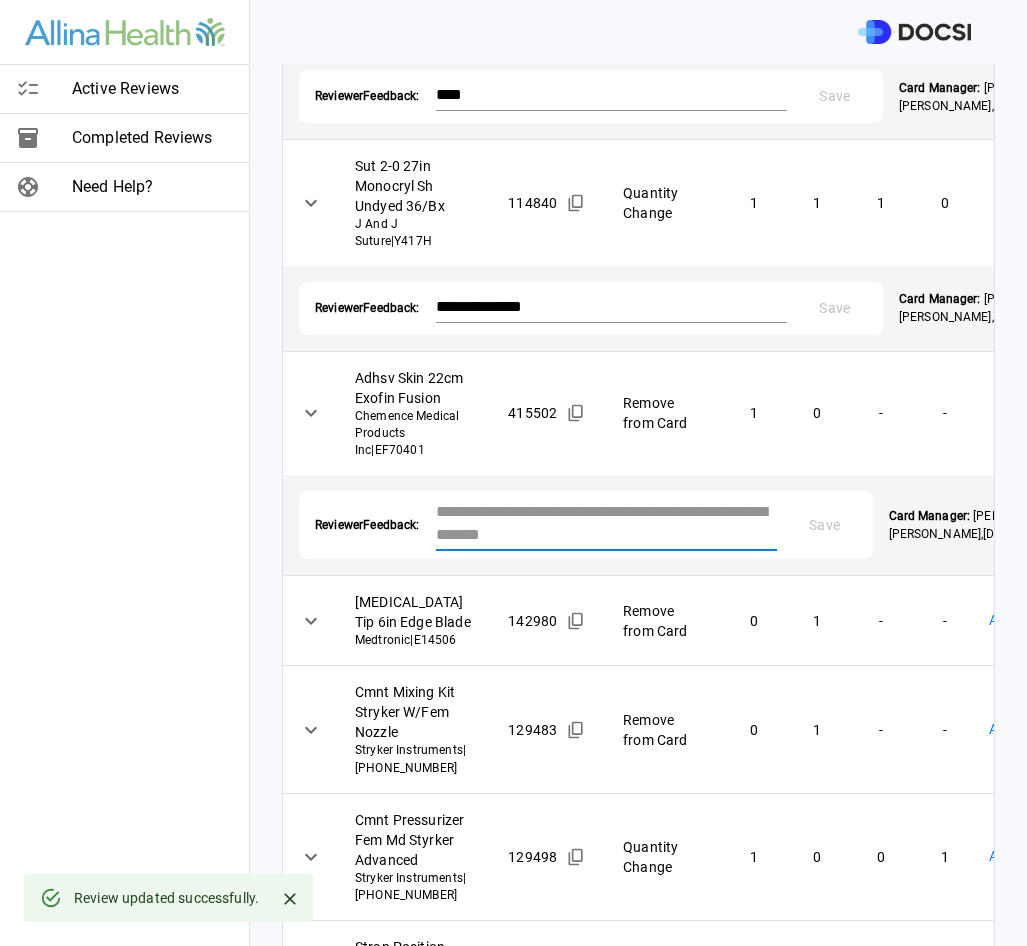click at bounding box center [606, 523] 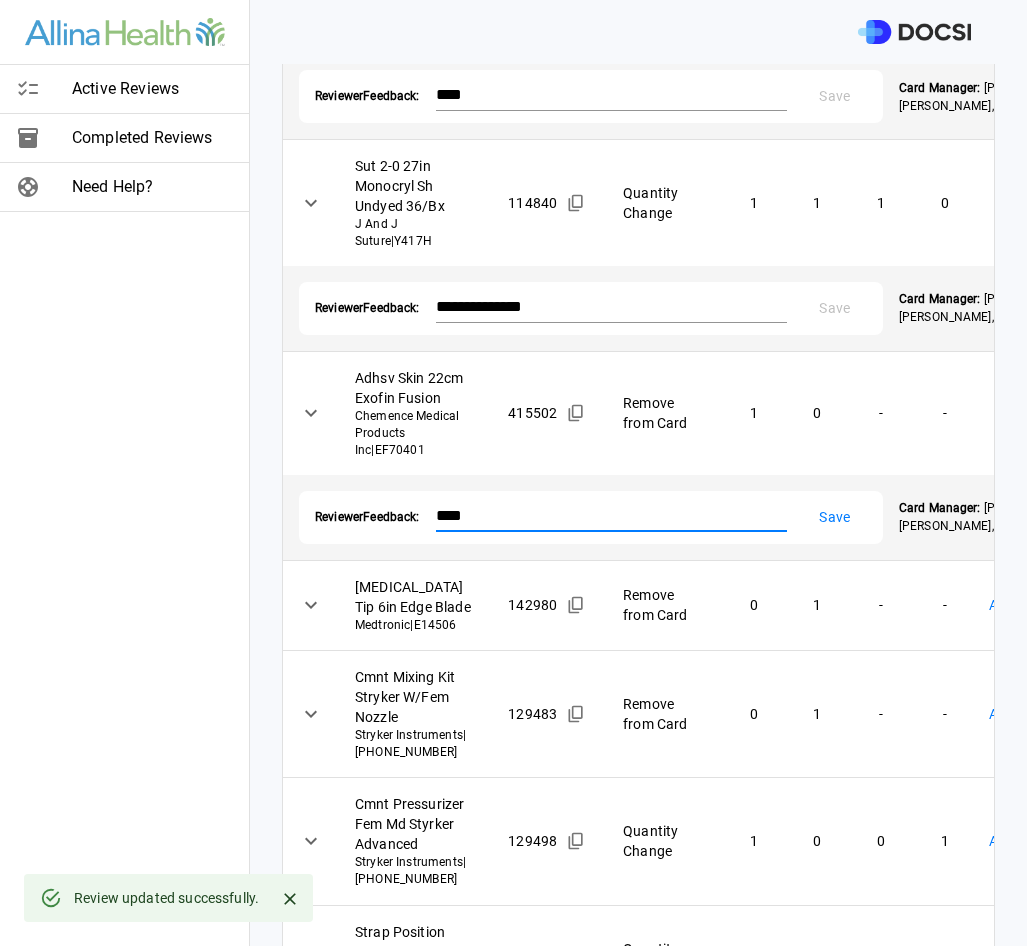 type on "****" 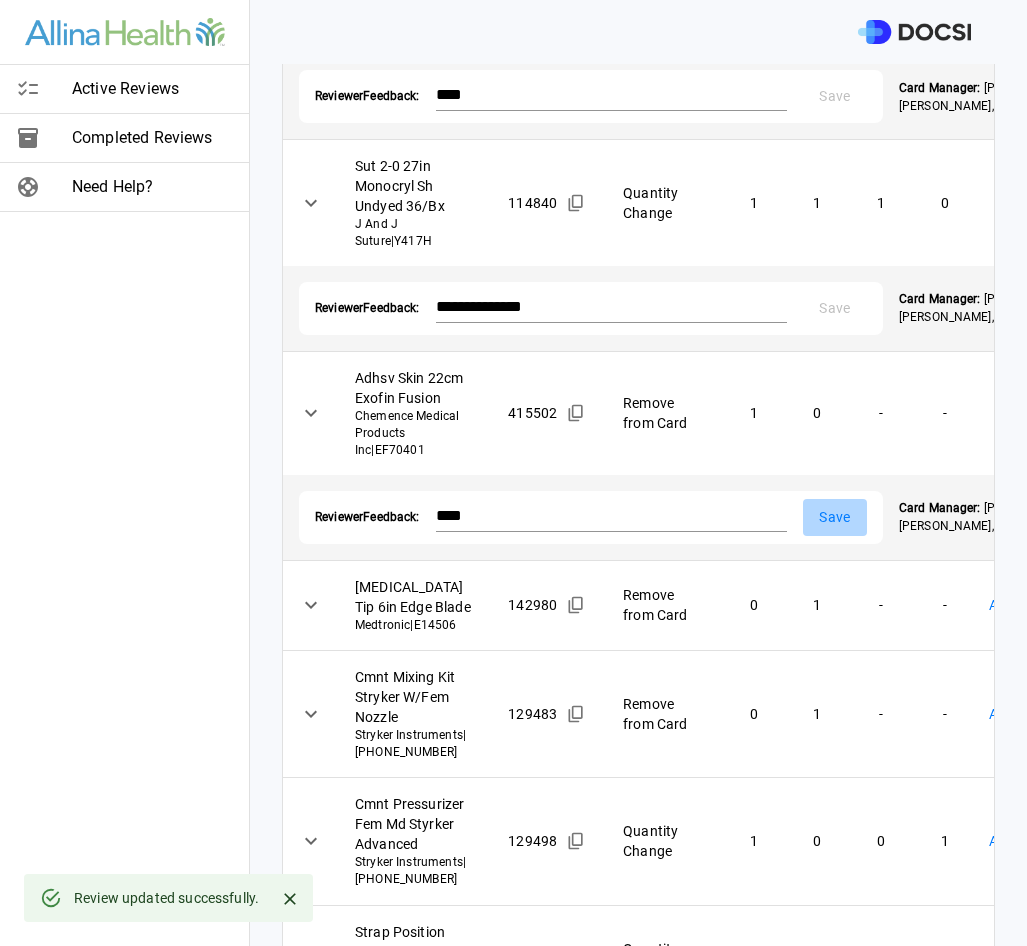click on "Save" at bounding box center (835, 517) 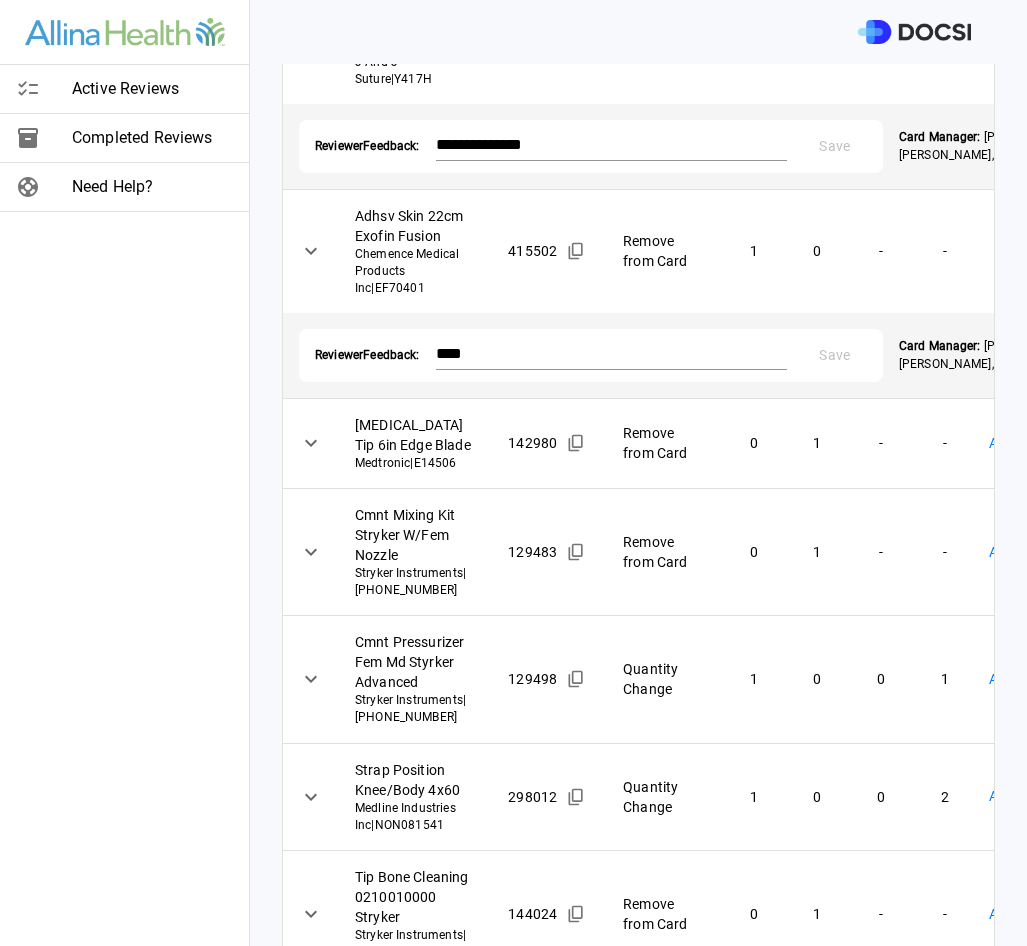 scroll, scrollTop: 575, scrollLeft: 0, axis: vertical 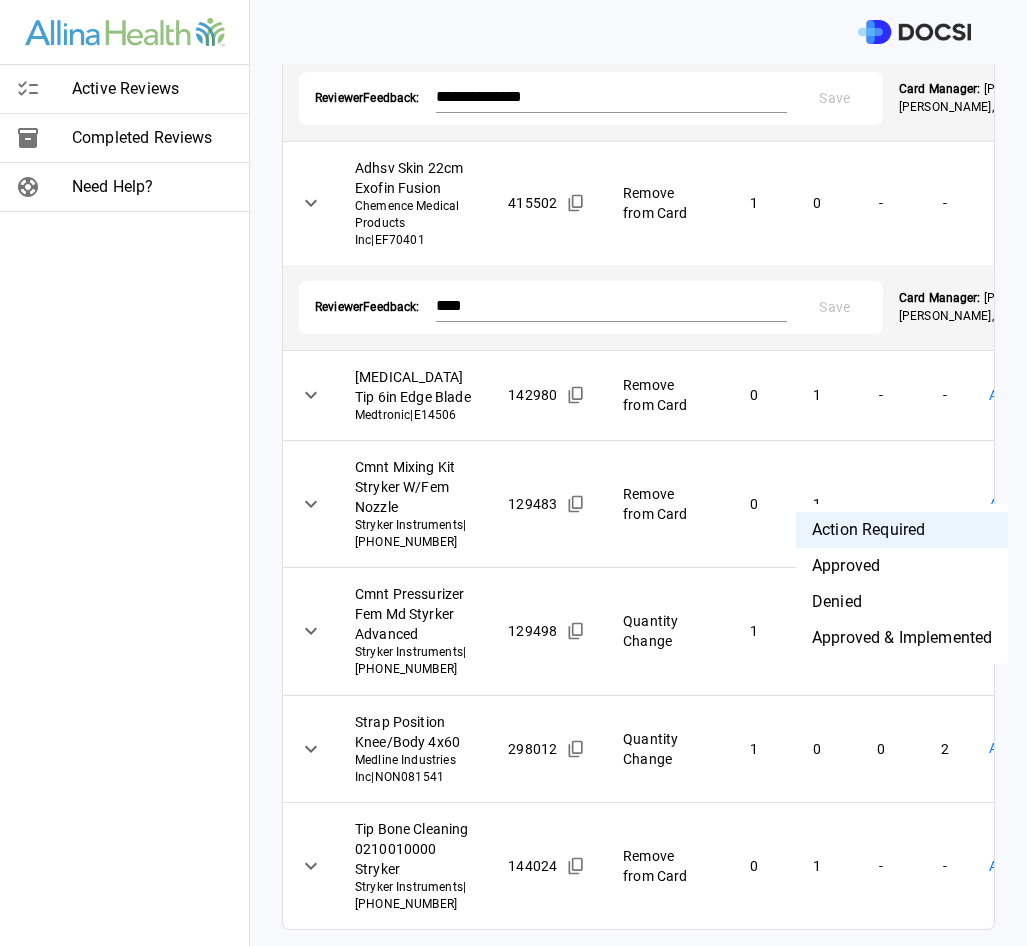 click on "**********" at bounding box center (513, 473) 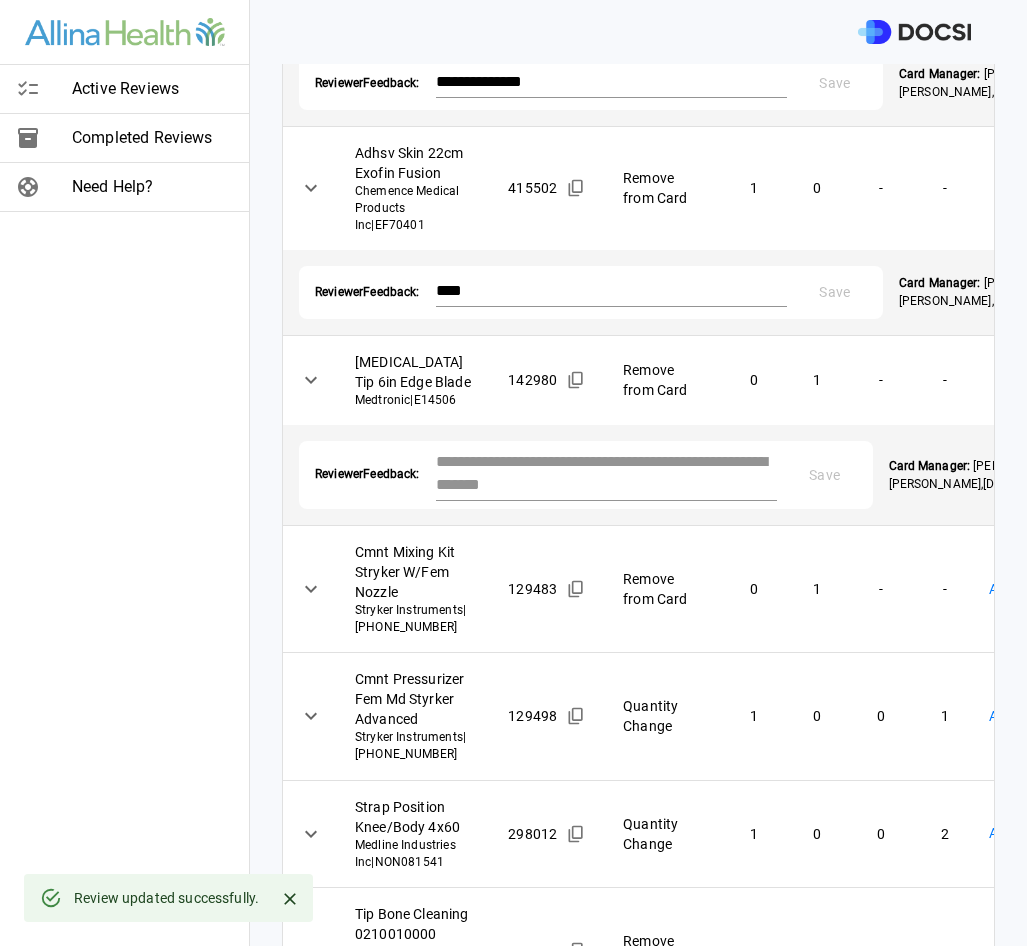 click at bounding box center [606, 473] 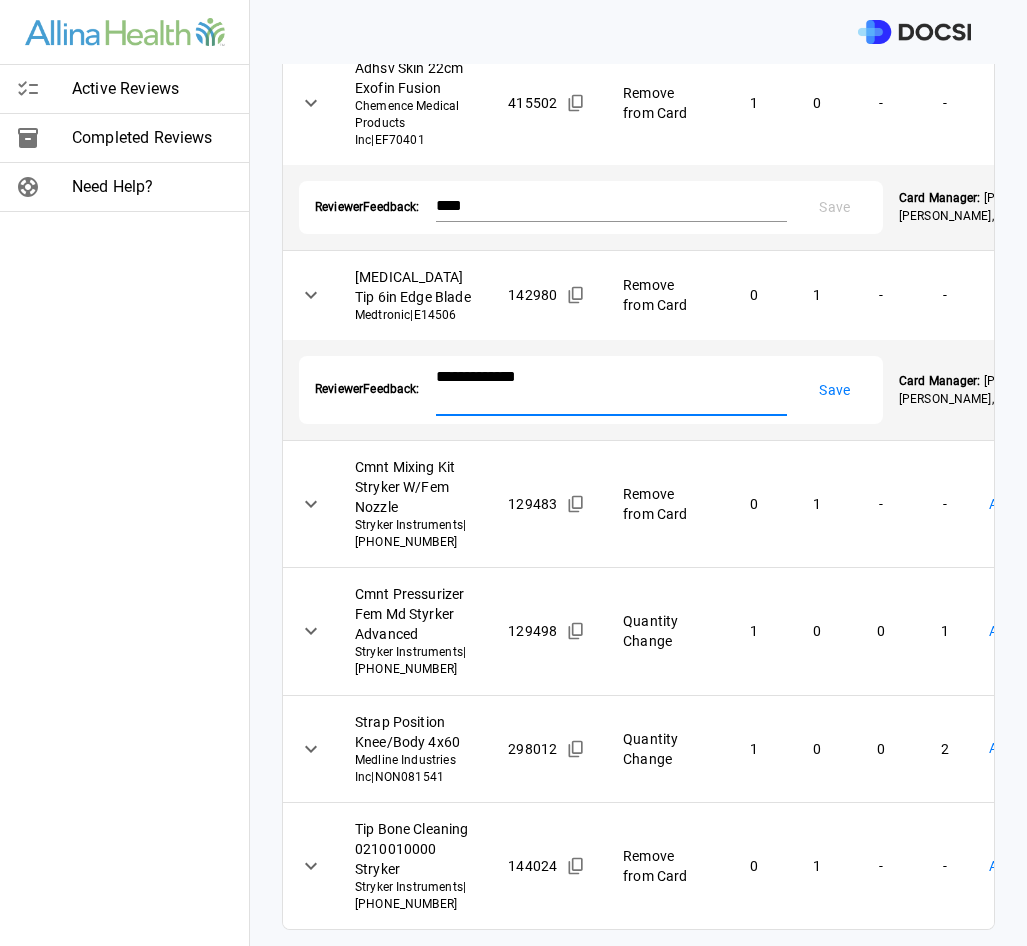 scroll, scrollTop: 800, scrollLeft: 0, axis: vertical 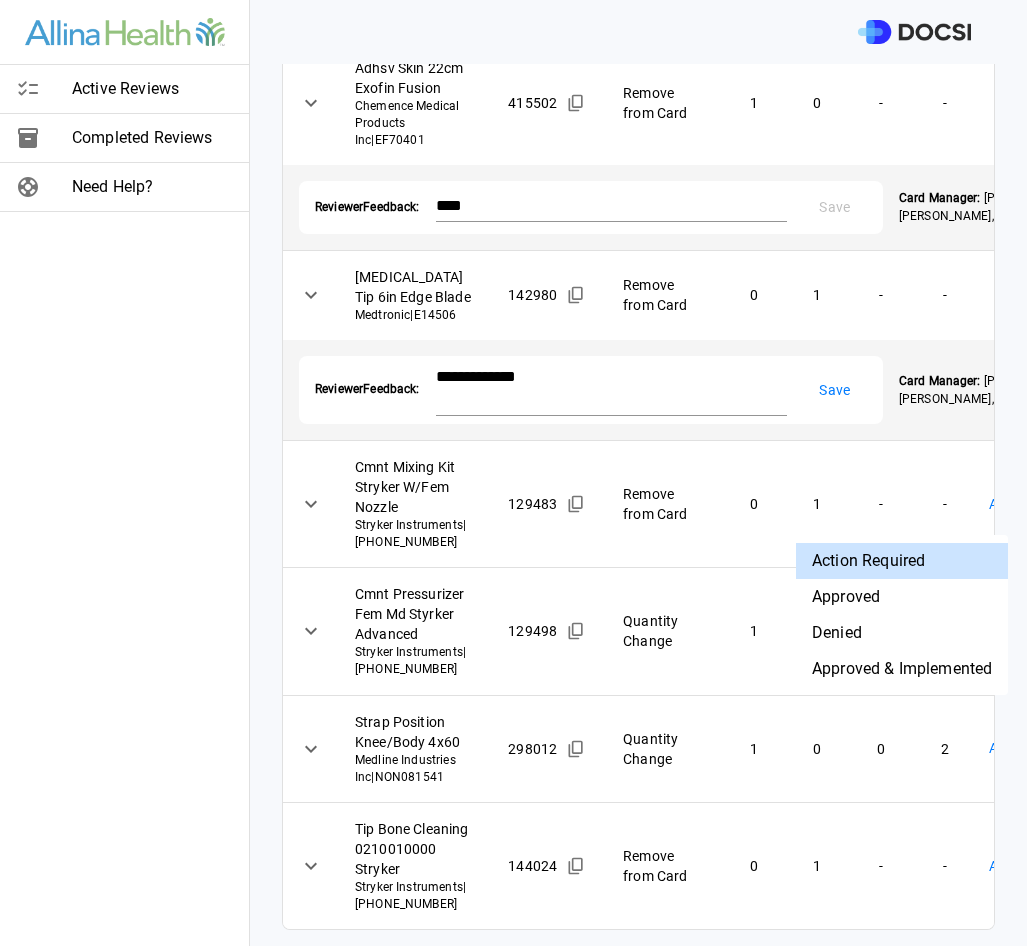click on "**********" at bounding box center [513, 473] 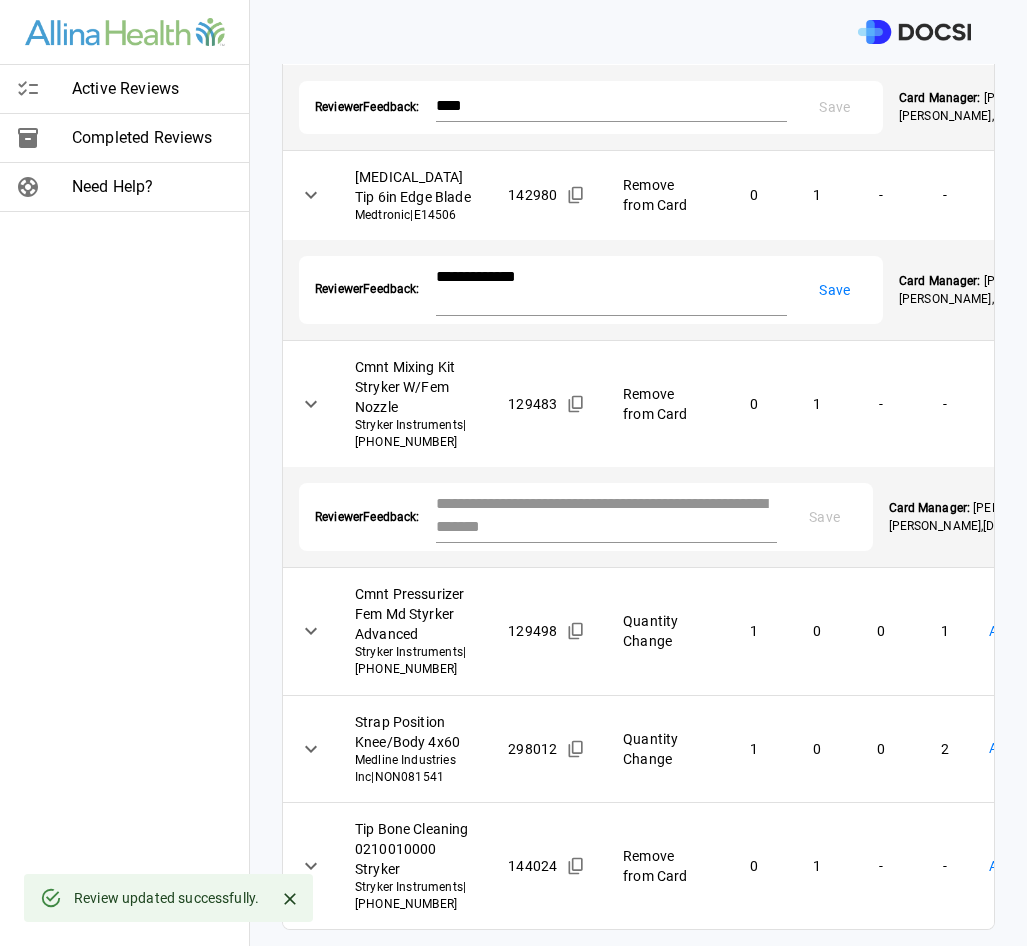 click at bounding box center (606, 515) 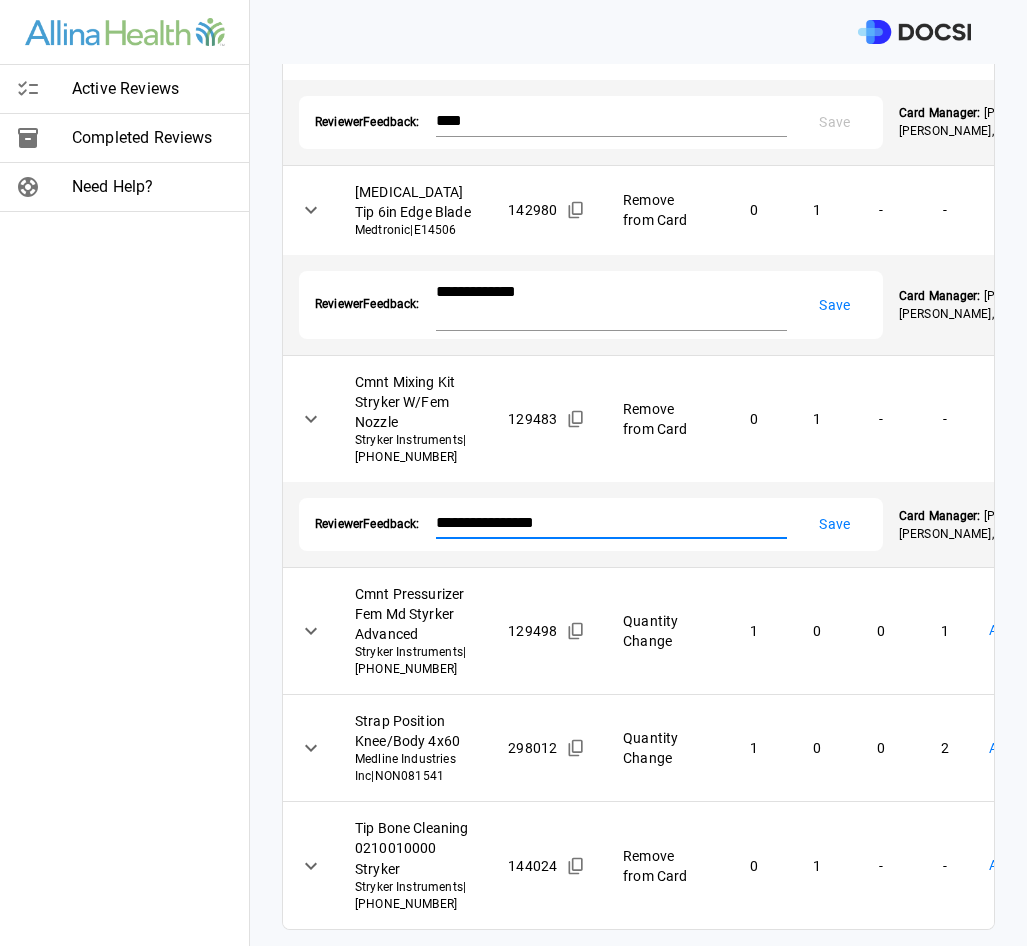 type on "**********" 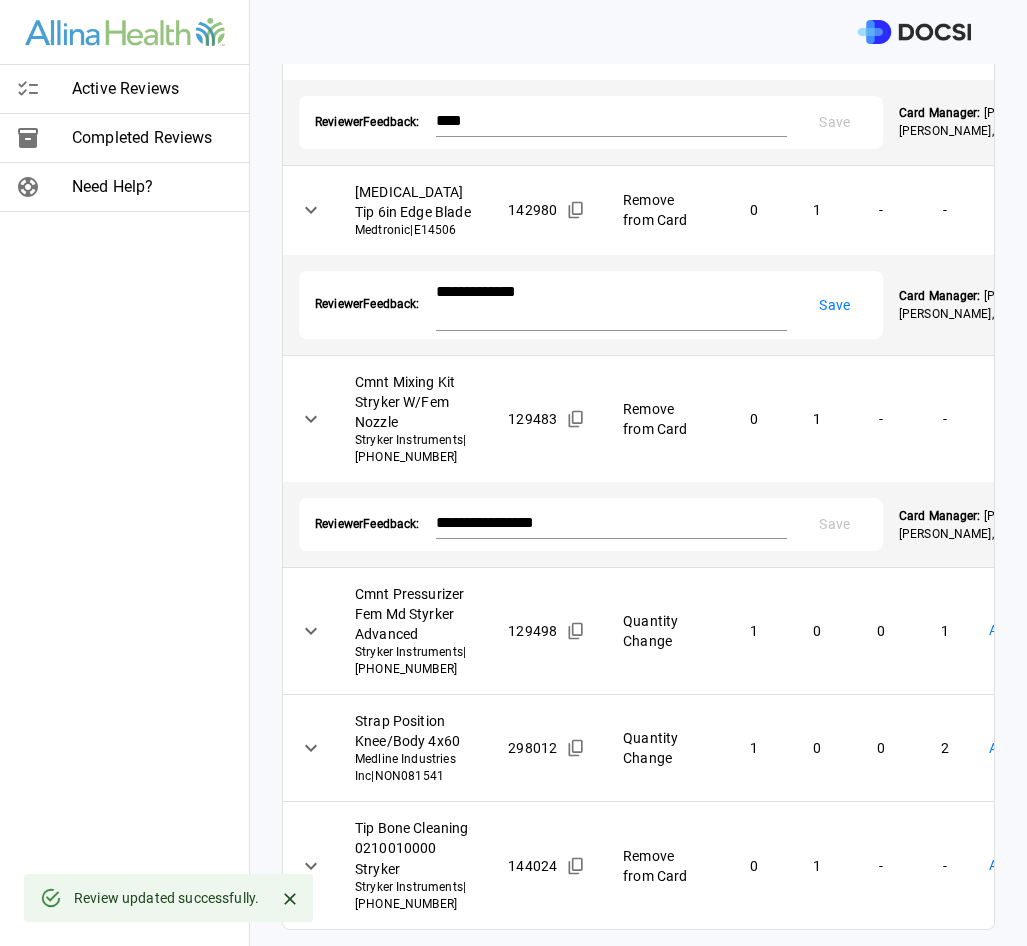 scroll, scrollTop: 1075, scrollLeft: 0, axis: vertical 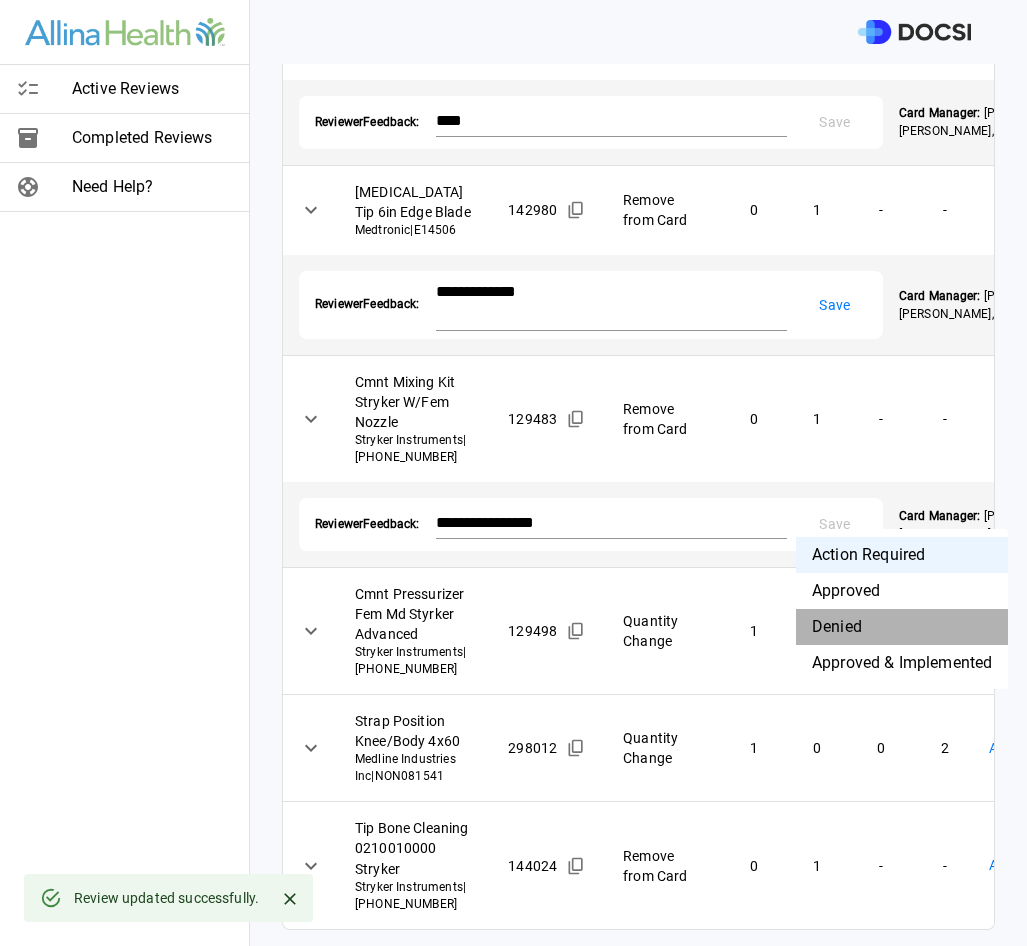 click on "Denied" at bounding box center [902, 627] 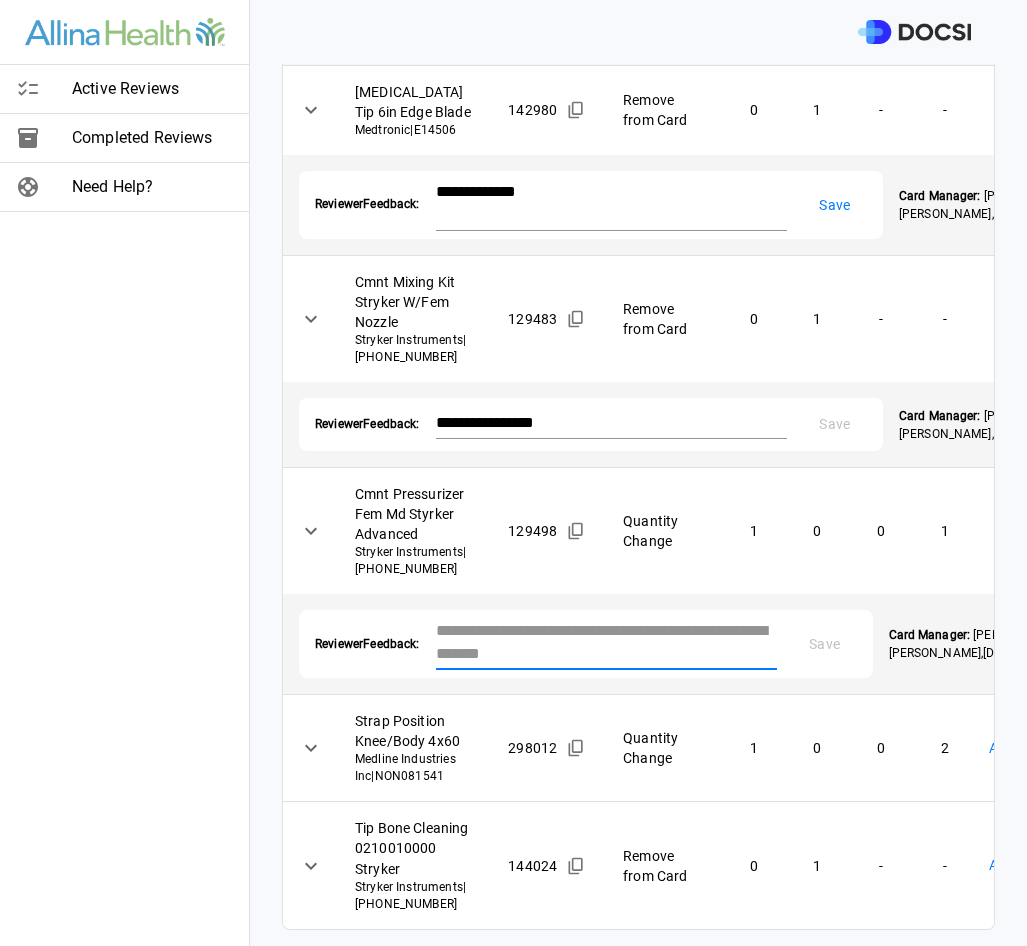 click at bounding box center (606, 642) 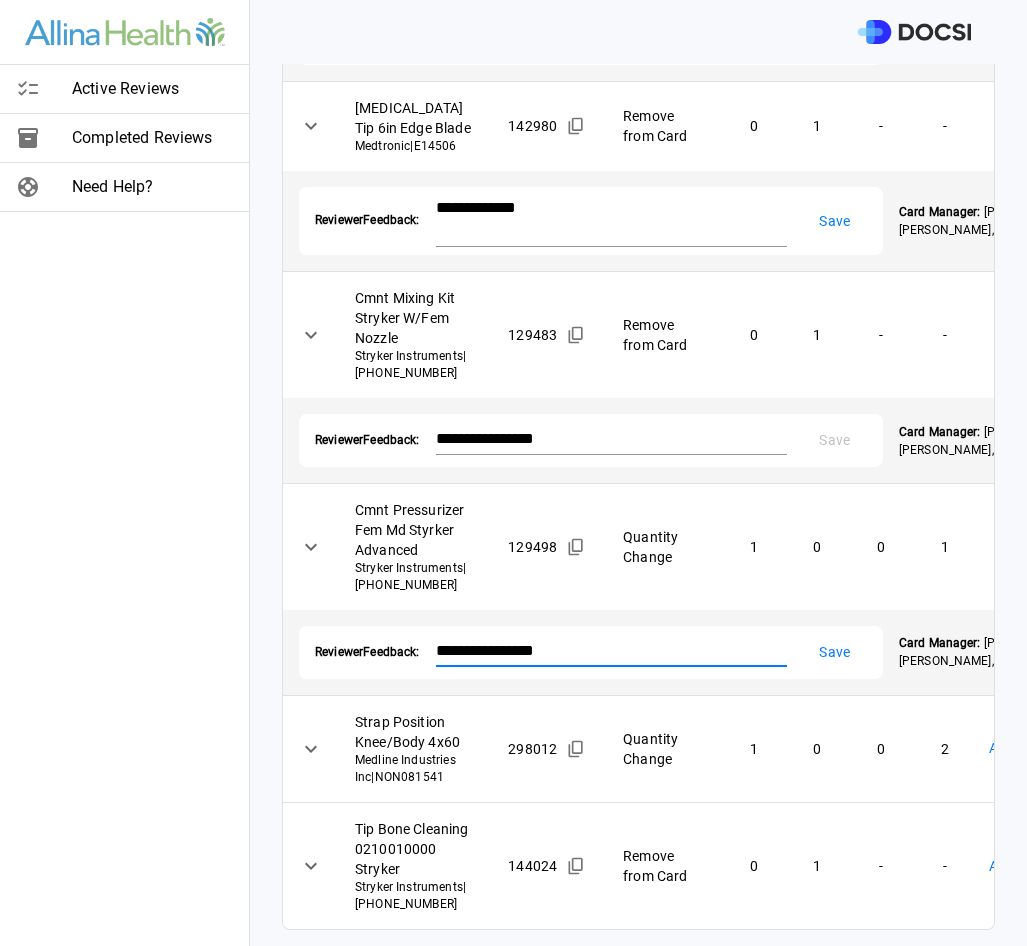 type on "**********" 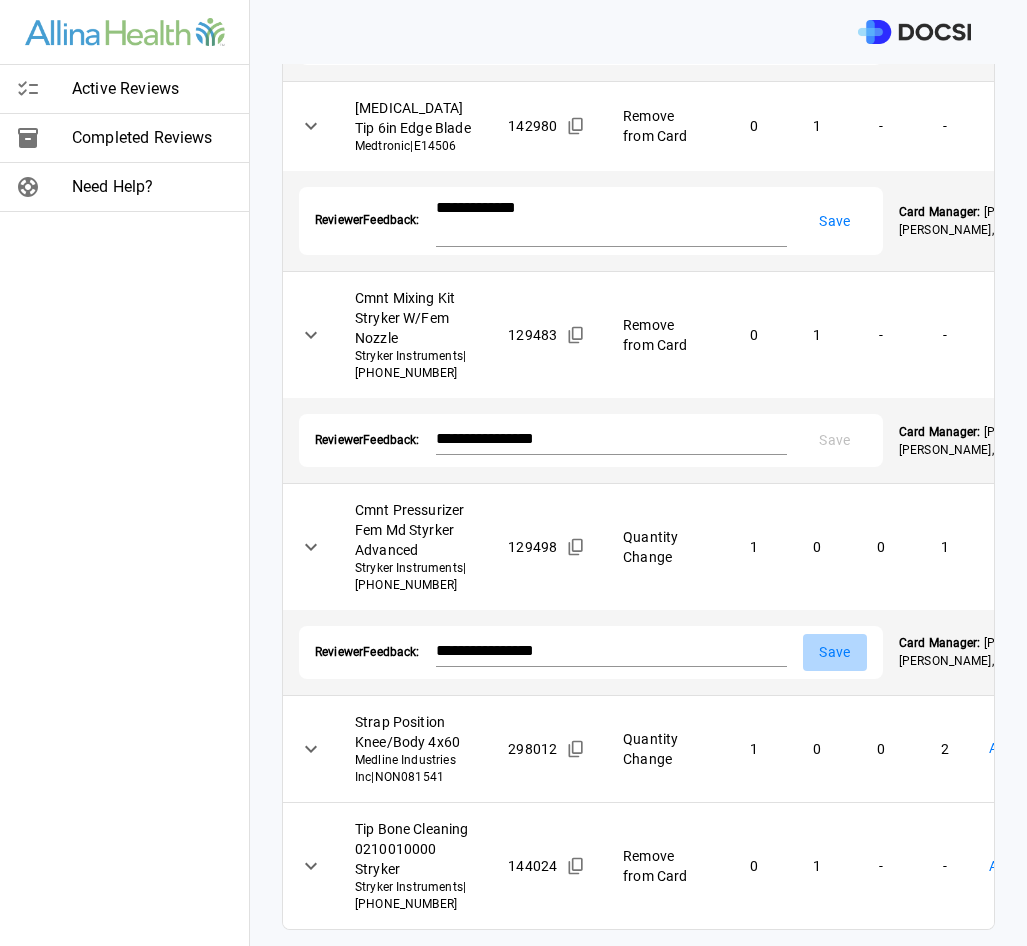 click on "Save" at bounding box center (835, 652) 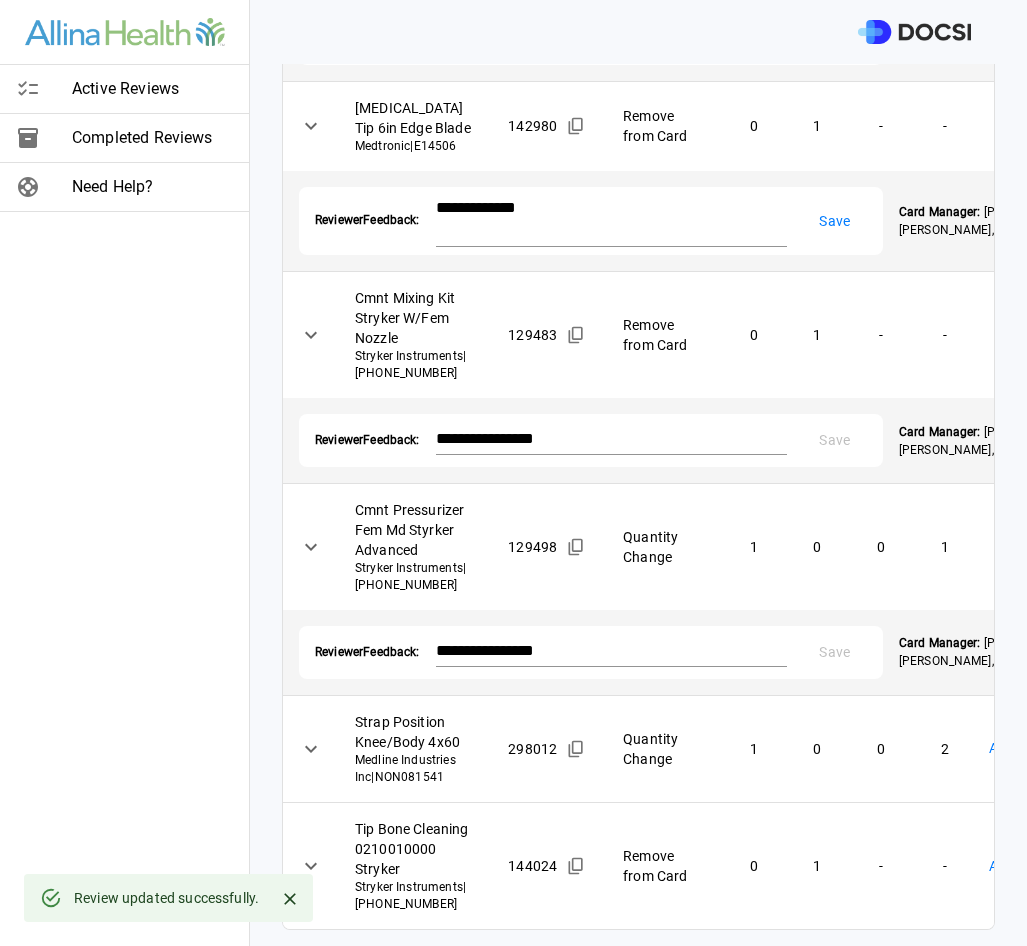 scroll, scrollTop: 1167, scrollLeft: 0, axis: vertical 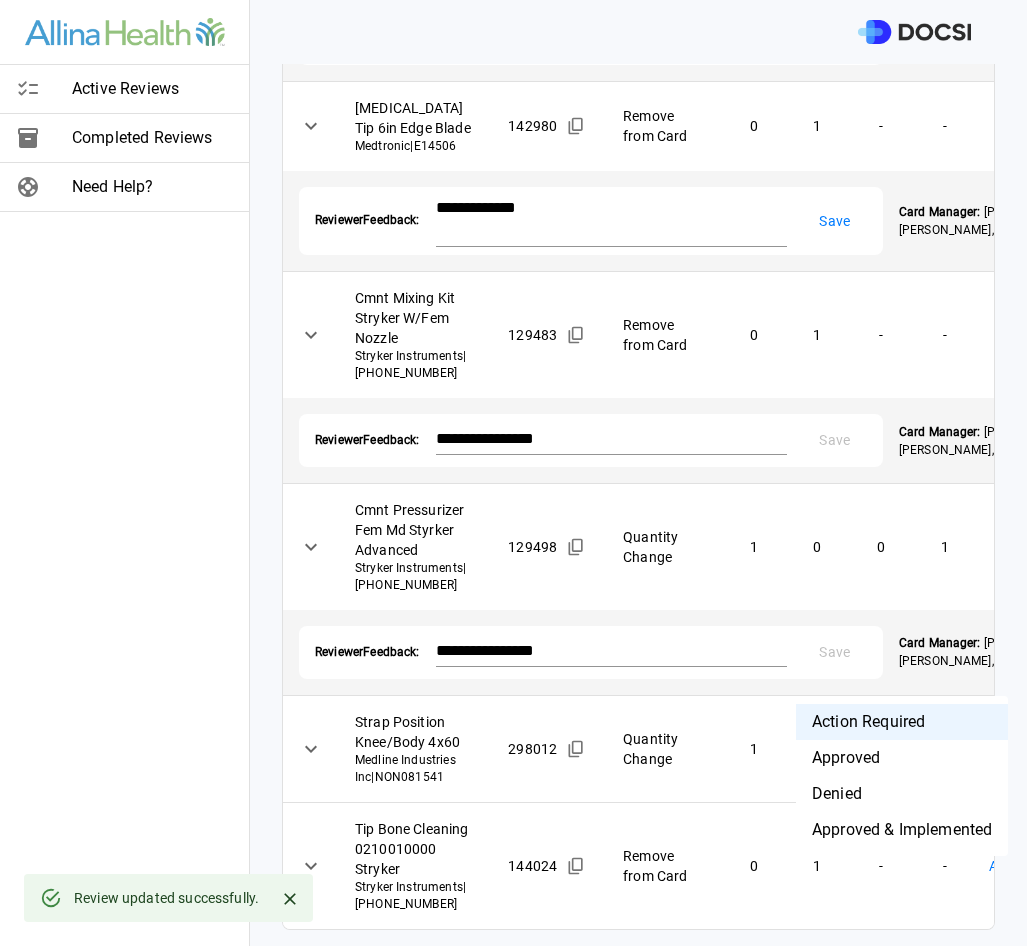 click on "**********" at bounding box center (513, 473) 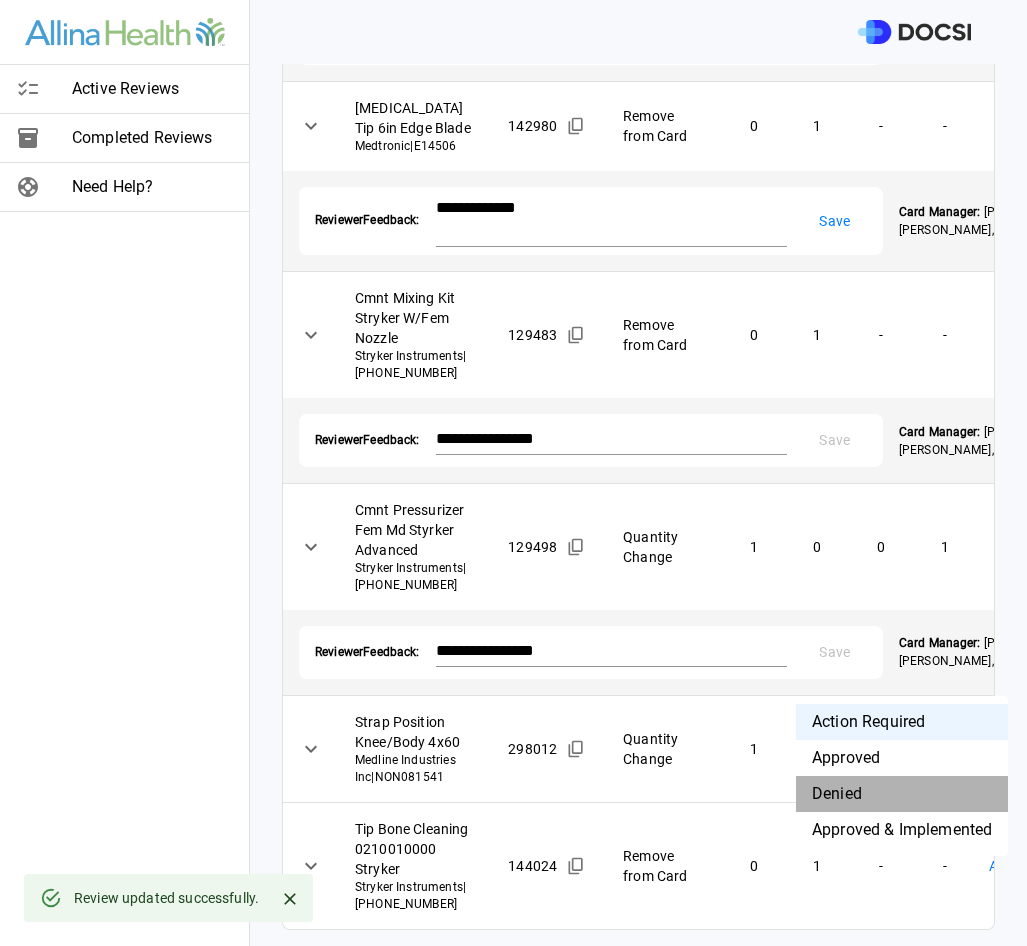 click on "Denied" at bounding box center (902, 794) 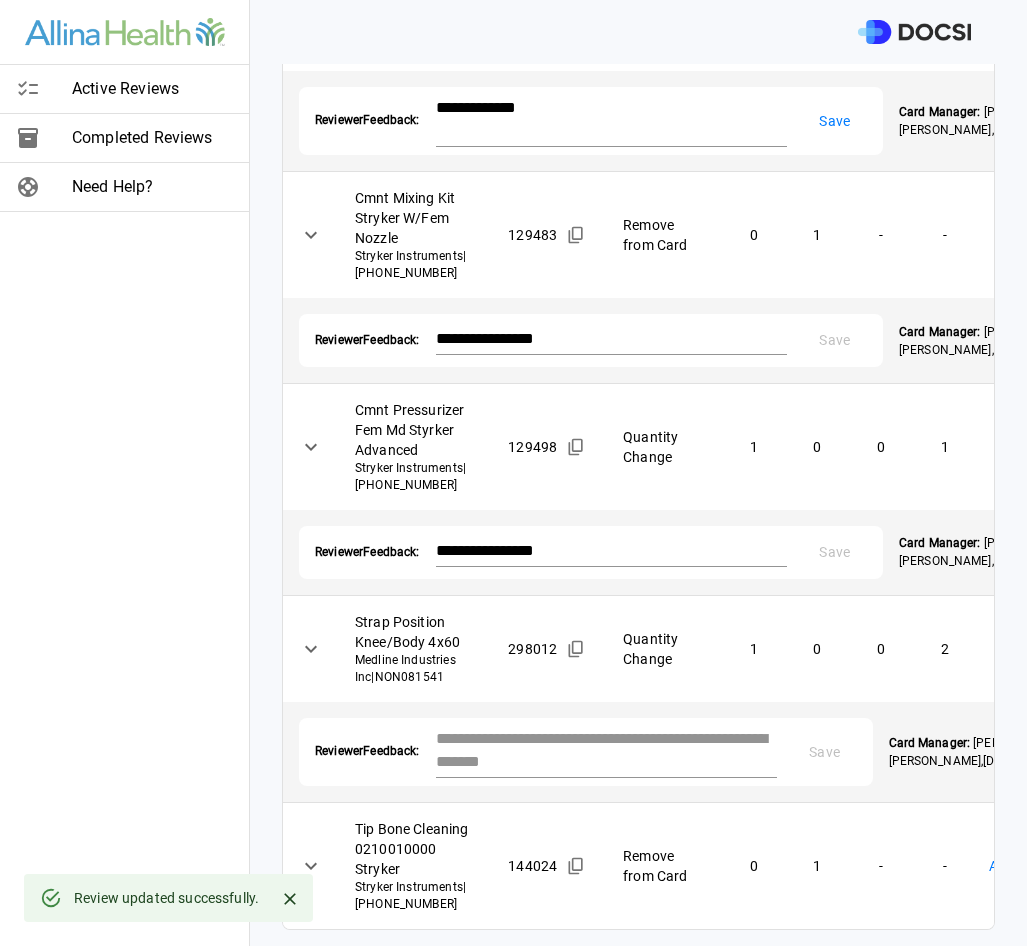 click at bounding box center (606, 750) 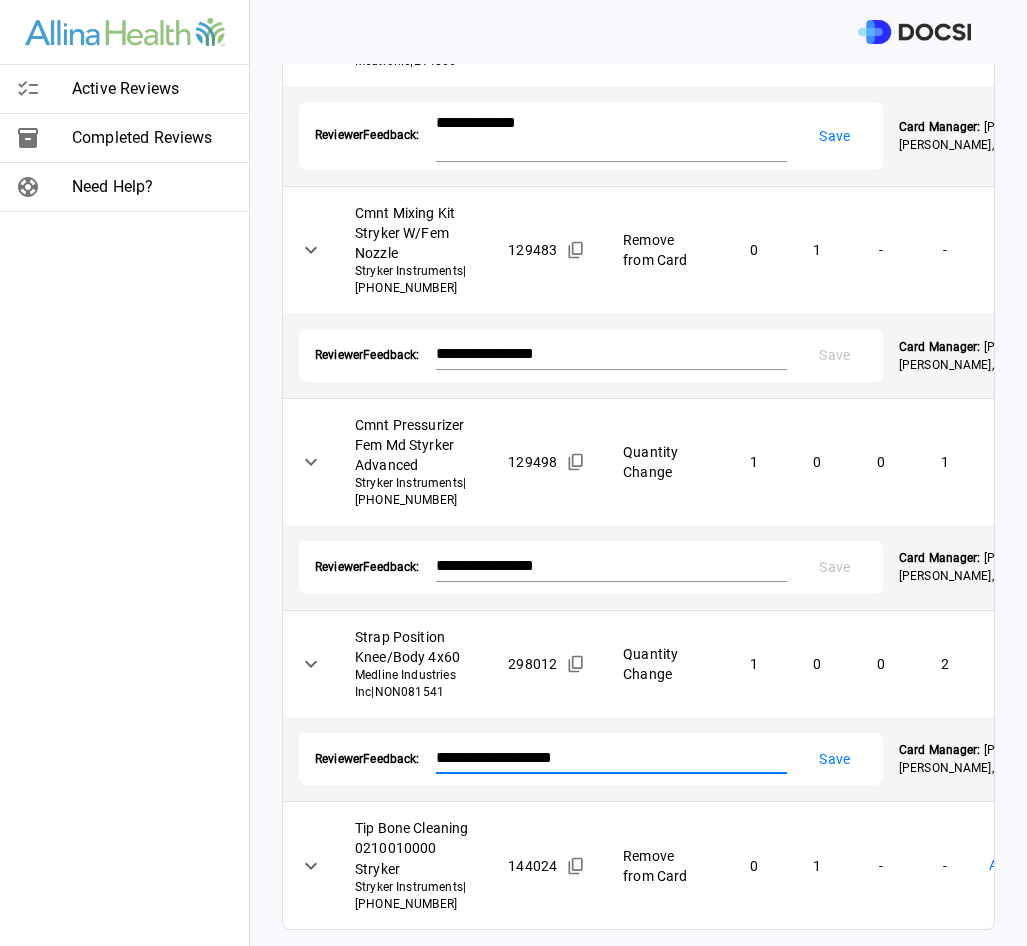 type on "**********" 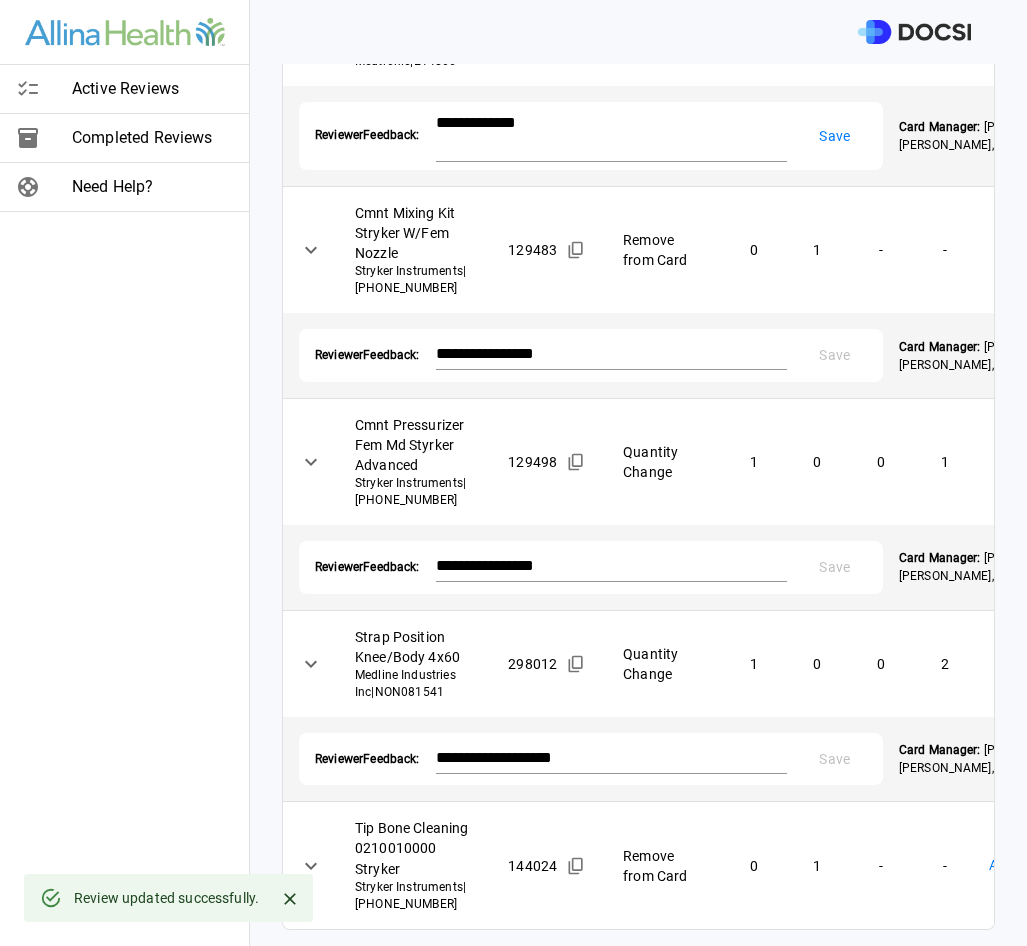 scroll, scrollTop: 1252, scrollLeft: 0, axis: vertical 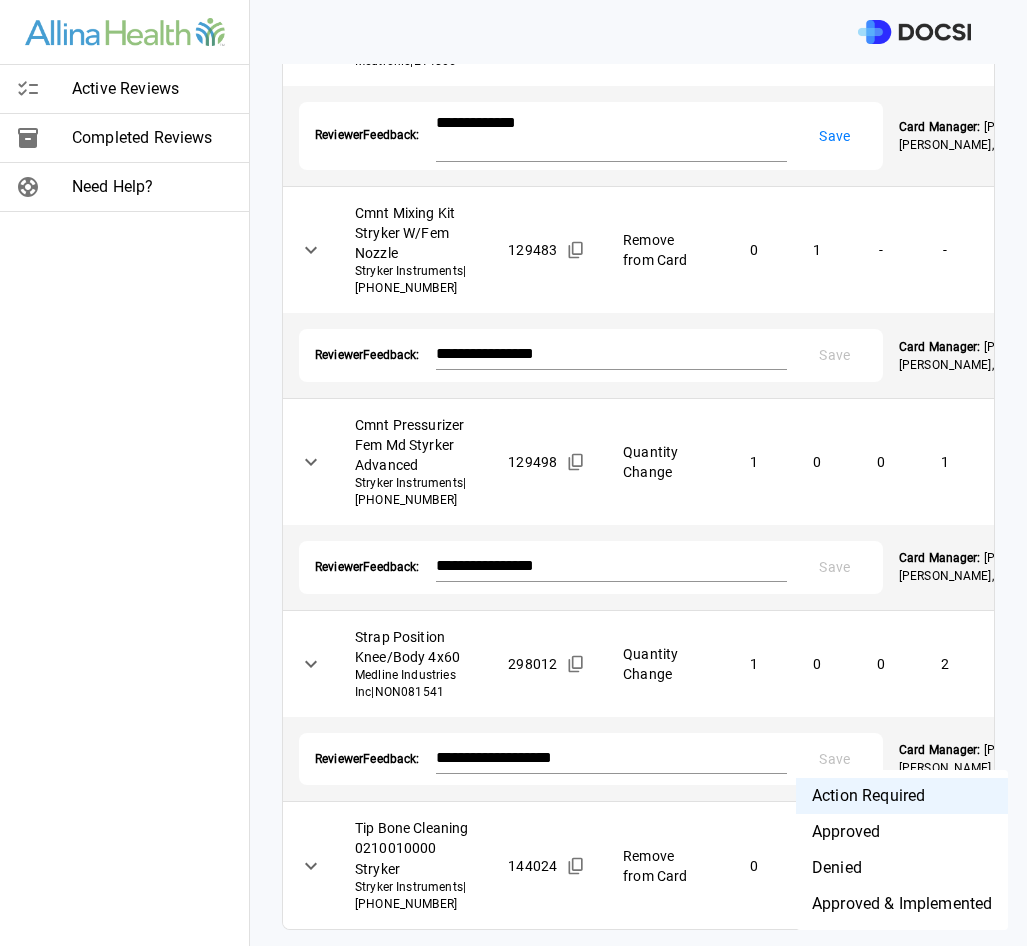 click on "**********" at bounding box center [513, 473] 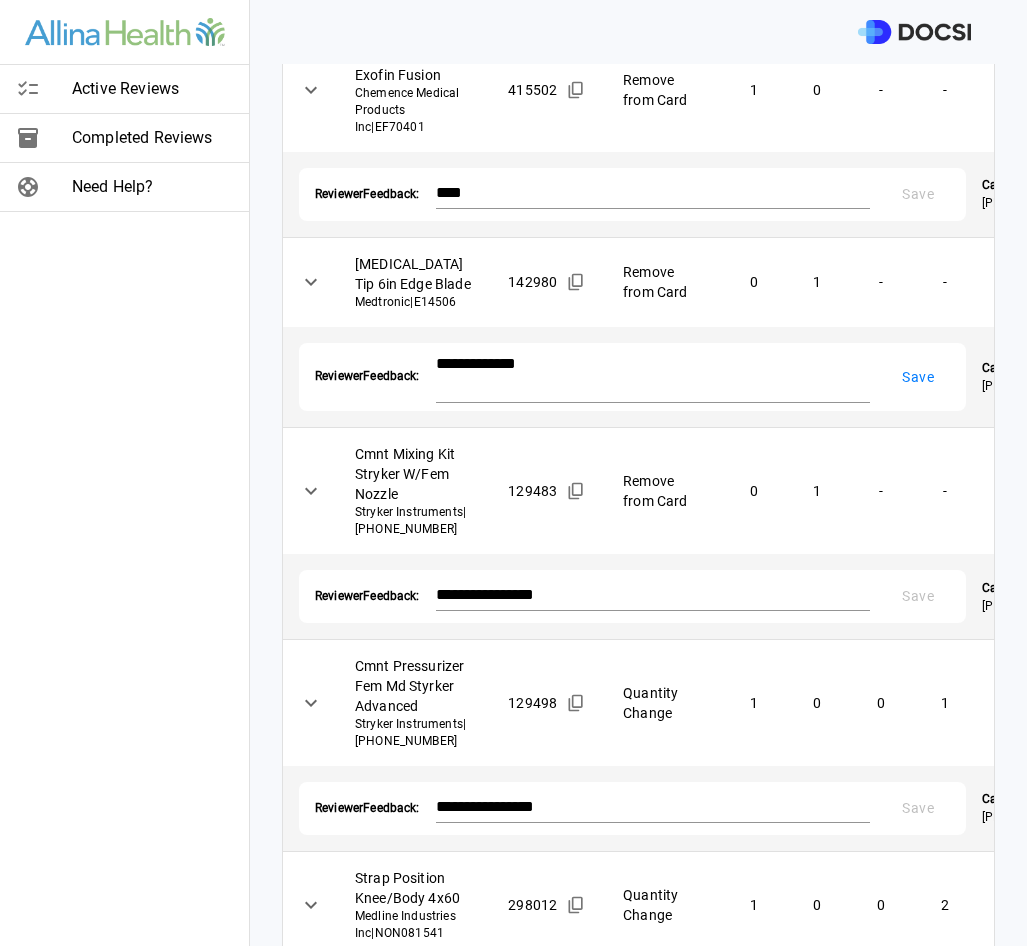 scroll, scrollTop: 675, scrollLeft: 0, axis: vertical 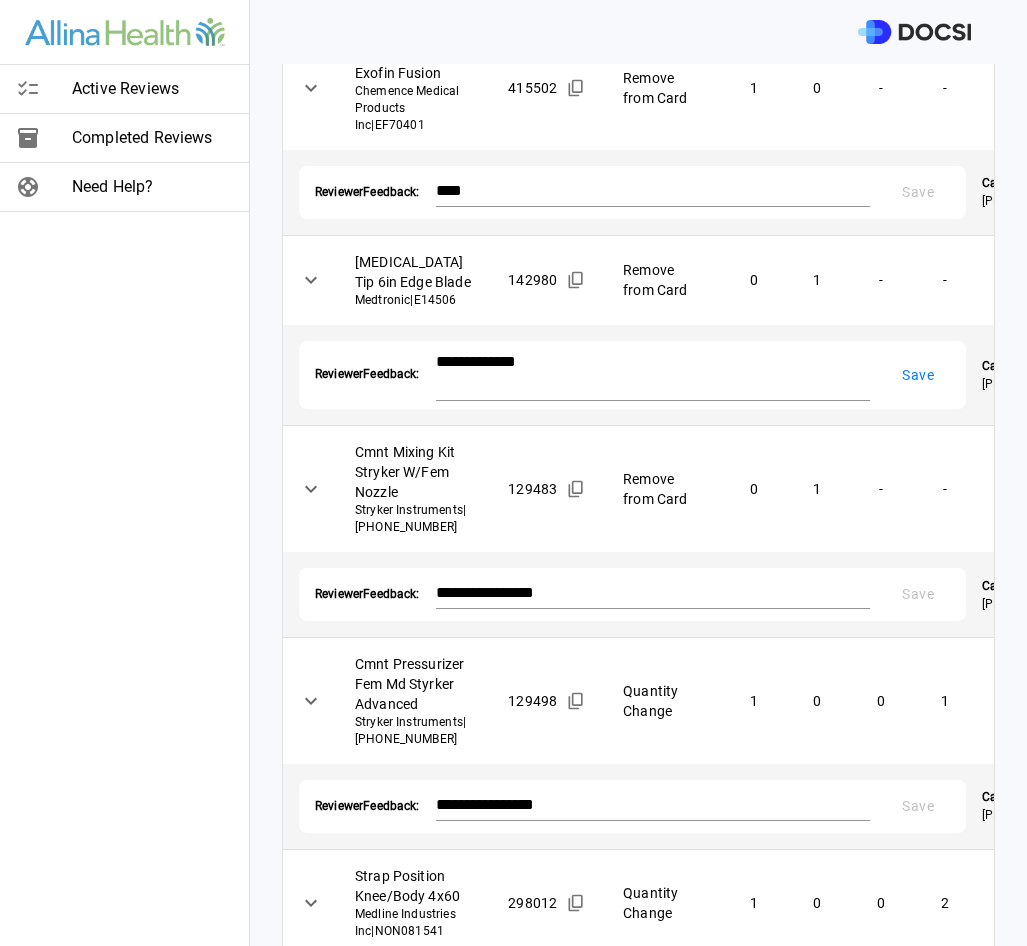 click on "Save" at bounding box center [918, 375] 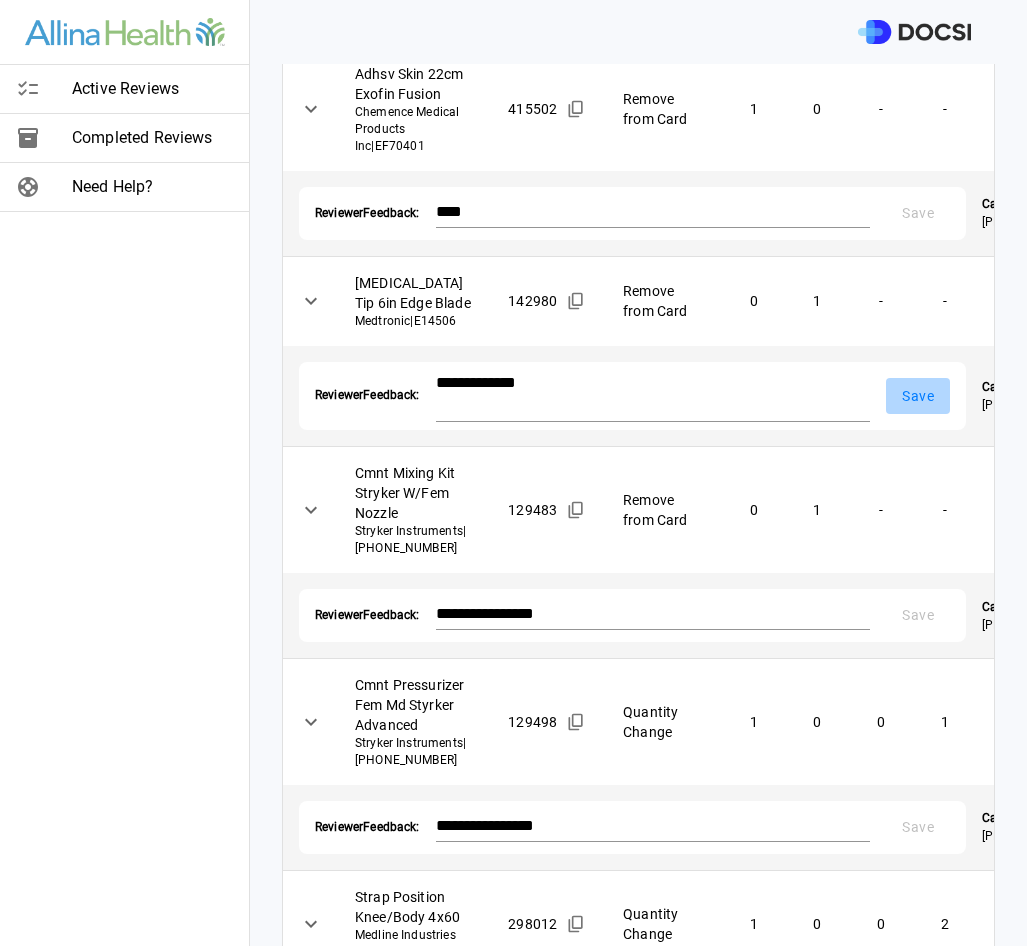 click on "Save" at bounding box center [918, 396] 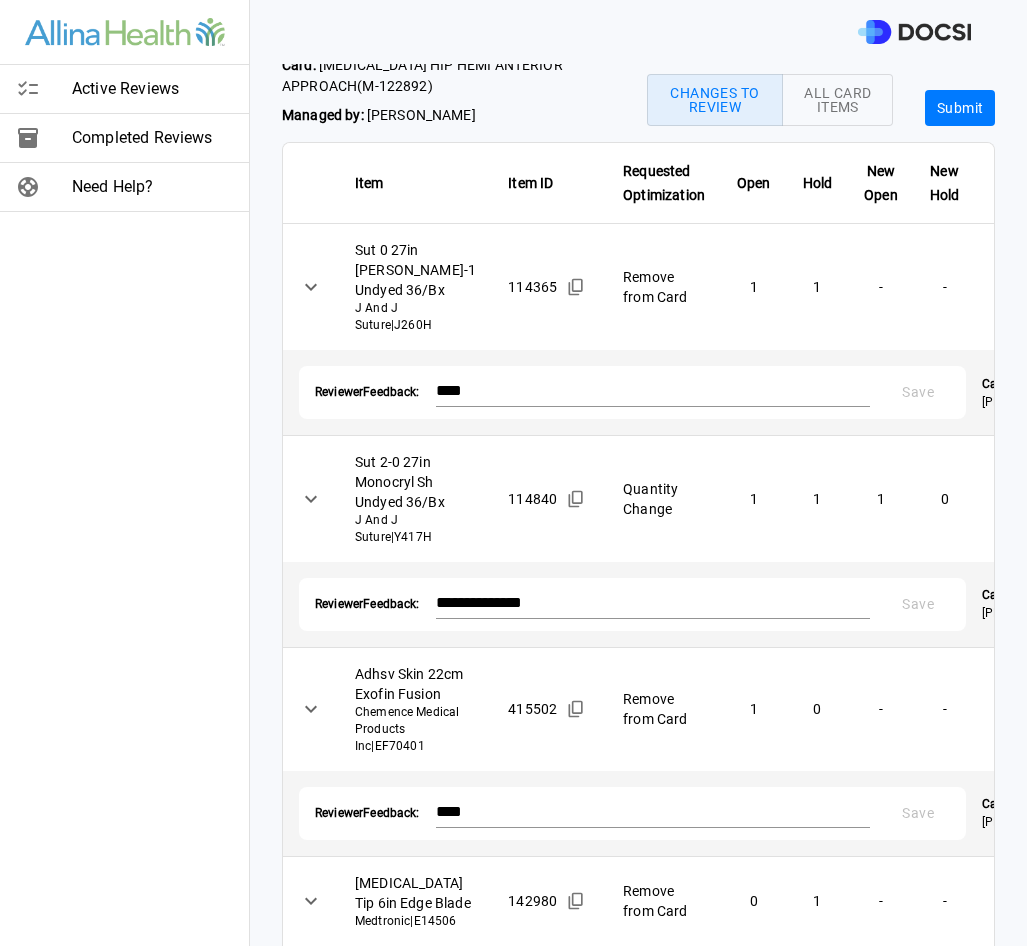 scroll, scrollTop: 0, scrollLeft: 0, axis: both 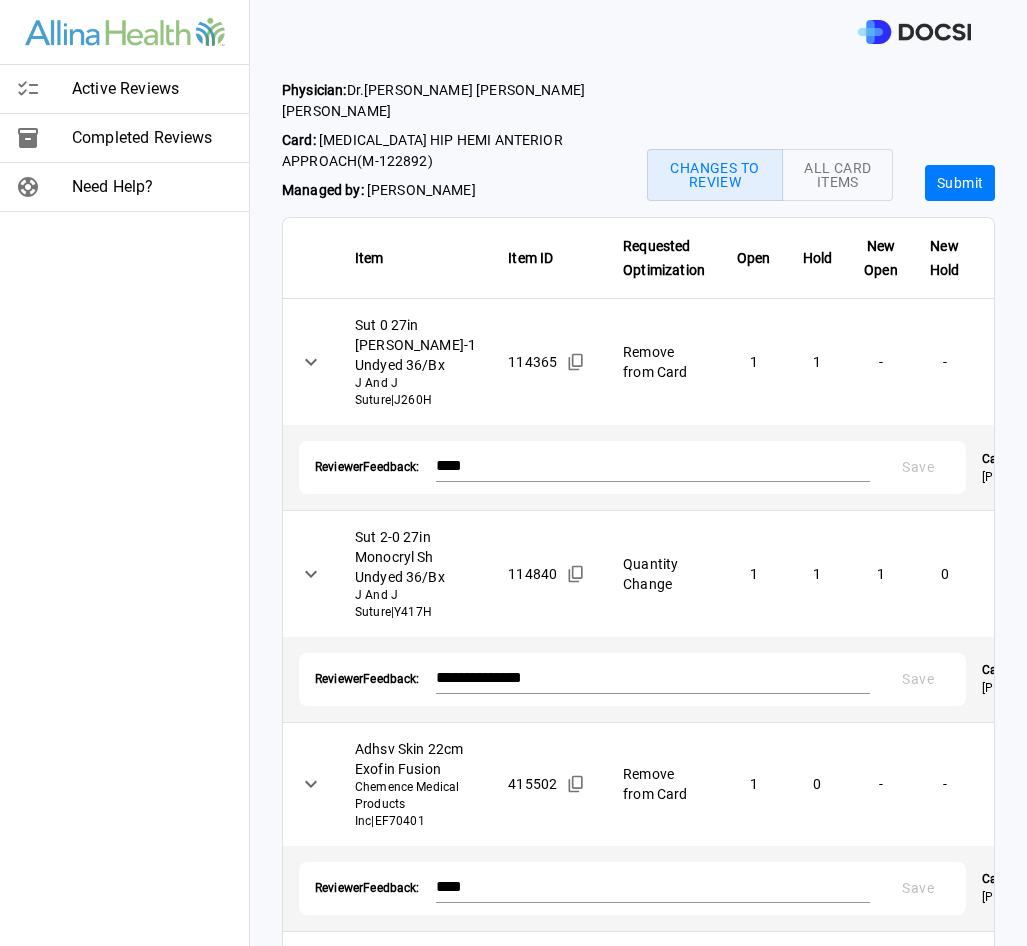 click on "Submit" at bounding box center [960, 183] 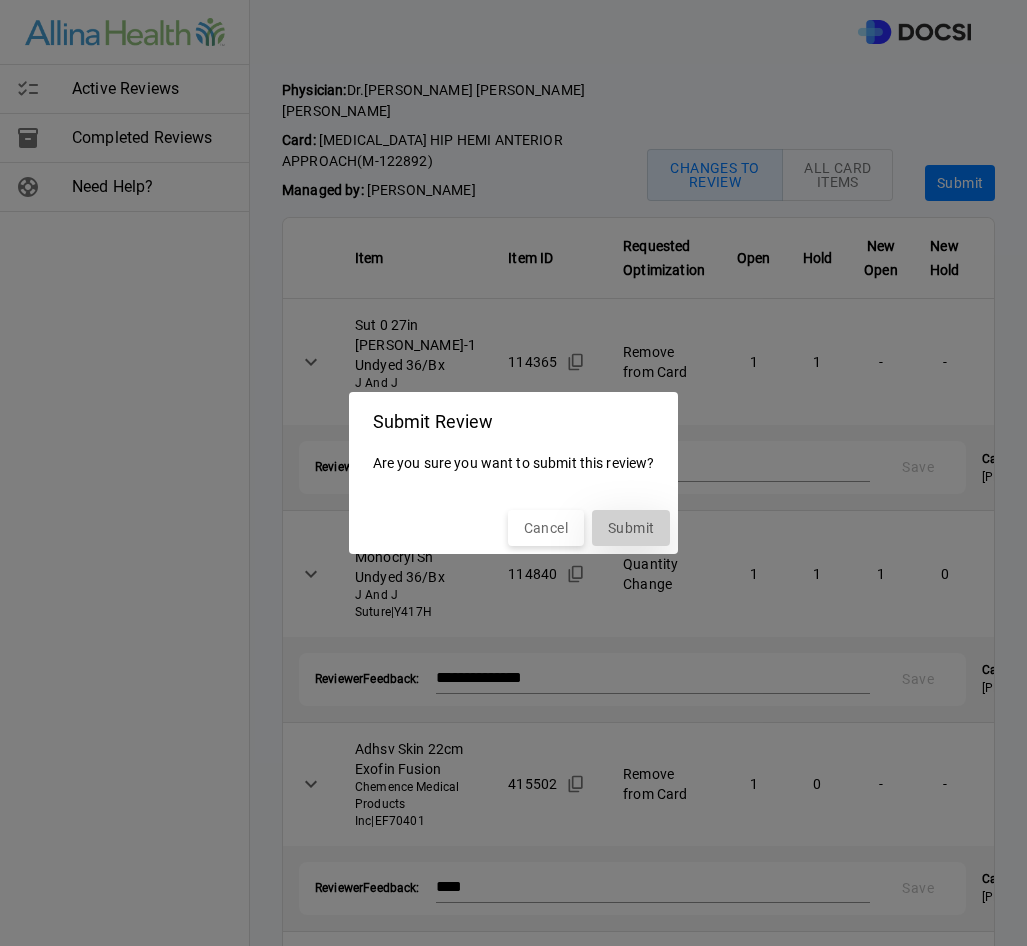 click on "Submit" at bounding box center (631, 528) 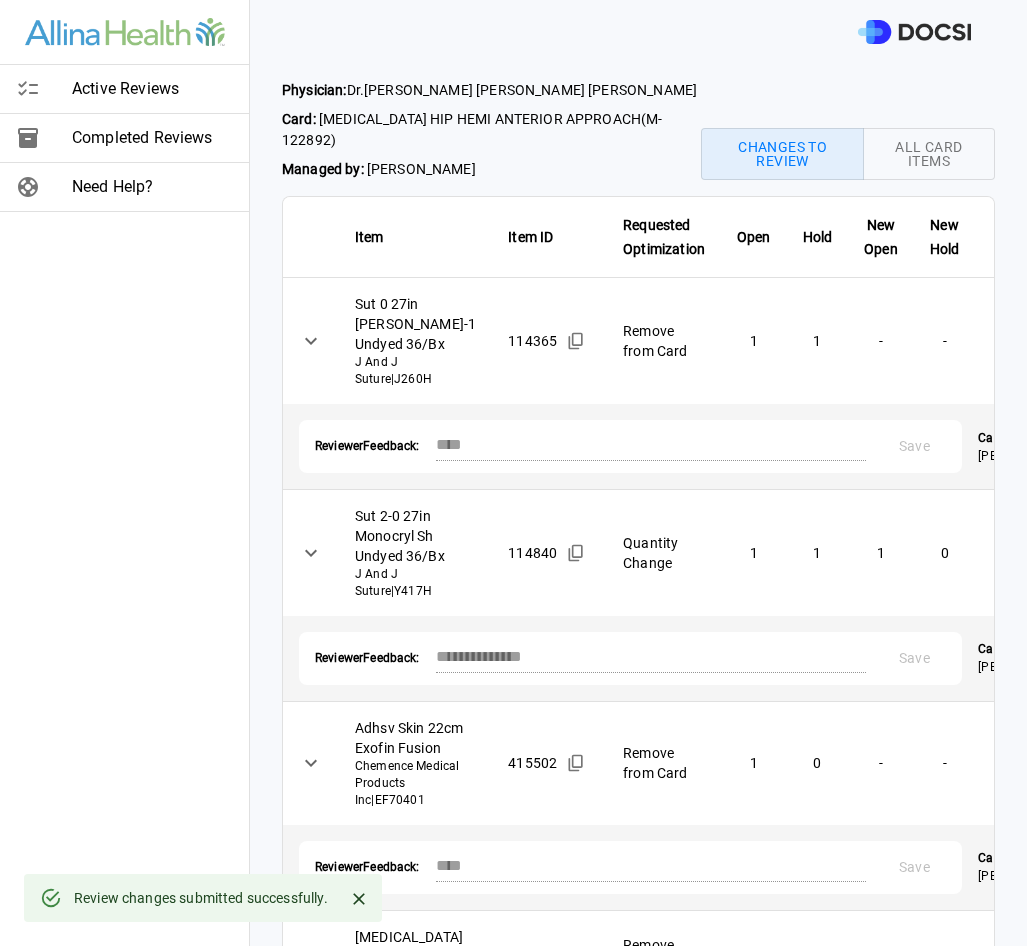 click on "Active Reviews" at bounding box center (152, 89) 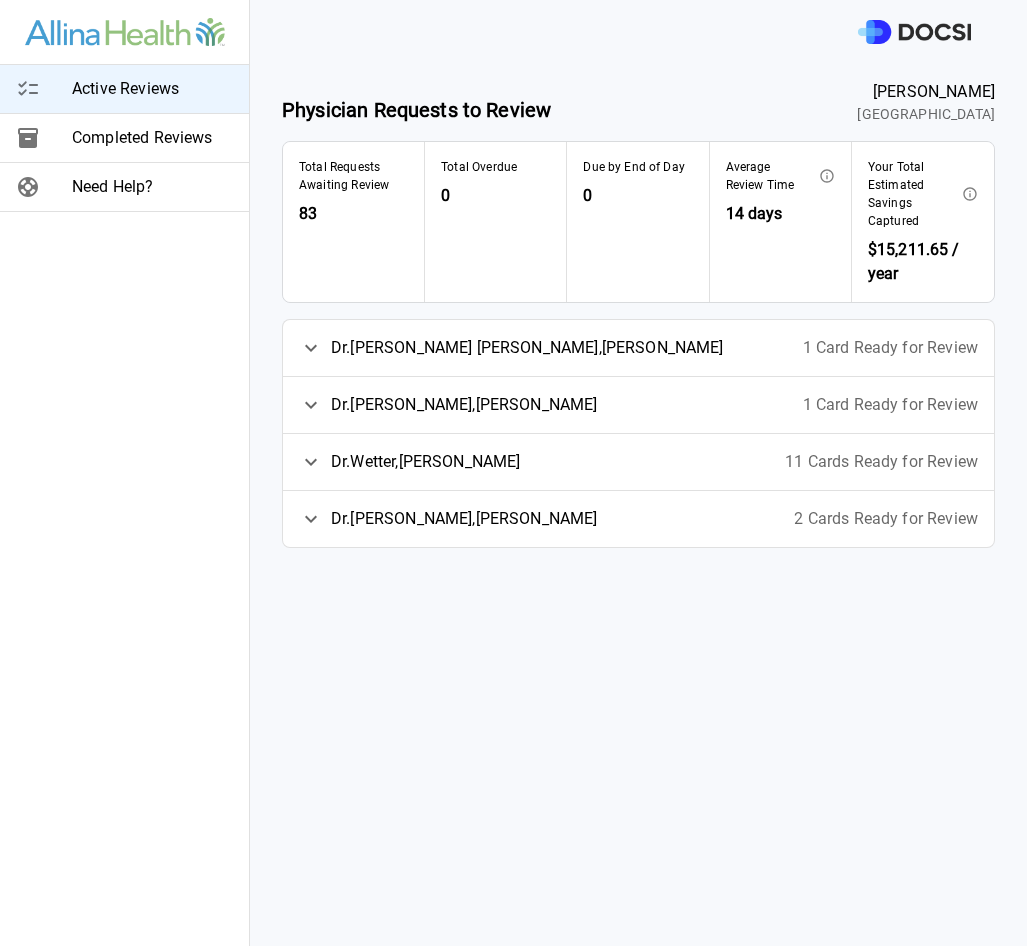 click on "1 Card Ready for Review" at bounding box center (890, 348) 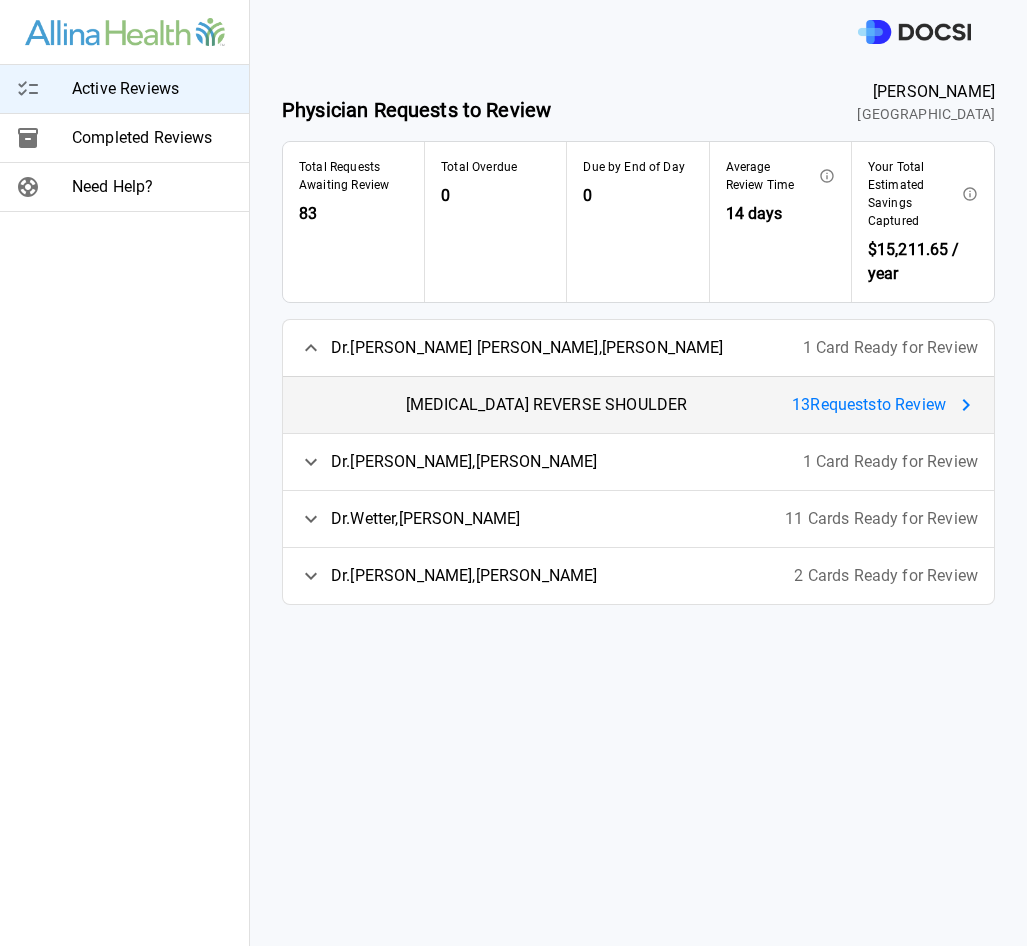click on "13  Request s  to Review" at bounding box center (869, 405) 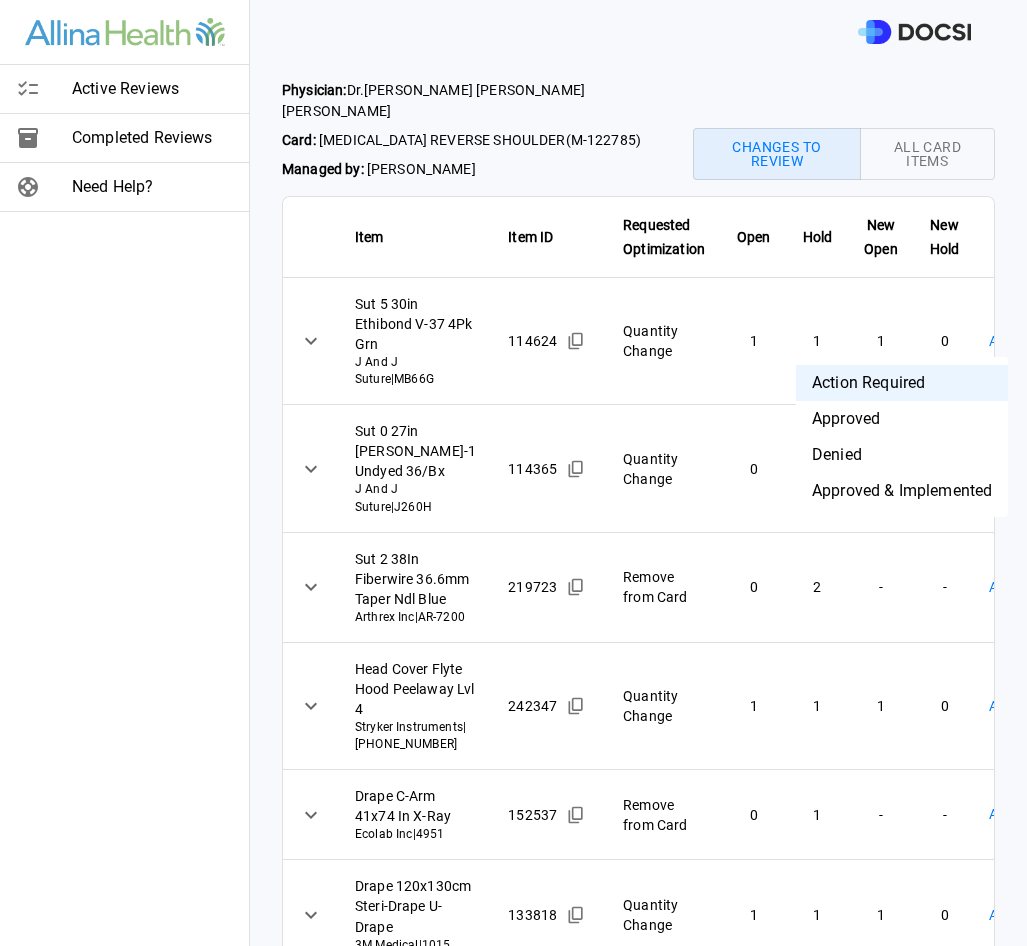 click on "Active Reviews Completed Reviews Need Help? Physician:   [PERSON_NAME] Card:    [MEDICAL_DATA] REVERSE SHOULDER  ( M-122785 ) Managed by:    [PERSON_NAME] Changes to Review All Card Items Item Item ID Requested Optimization Open Hold New Open New Hold Review Status Sut 5 30in Ethibond V-37 4Pk Grn J And J Suture  |  MB66G 114624 Quantity Change 1 1 1 0 Action Required **** ​ Sut 0 27in [PERSON_NAME]-1 Undyed 36/Bx J And J Suture  |  J260H 114365 Quantity Change 0 2 0 1 Action Required **** ​ Sut 2 38In Fiberwire 36.6mm Taper Ndl Blue Arthrex Inc  |  AR-7200 219723 Remove from Card 0 2 - - Action Required **** ​ Head Cover Flyte Hood Peelaway Lvl 4 Stryker Instruments  |  [PHONE_NUMBER] 242347 Quantity Change 1 1 1 0 Action Required **** ​ Drape C-Arm 41x74 In X-Ray Ecolab Inc  |  4951 152537 Remove from Card 0 1 - - Action Required **** ​ Drape 120x130cm Steri-Drape U-Drape 3M Medical  |  1015 133818 Quantity Change 1 1 1 0 Action Required **** ​ Sheet Split Imperv 89331  |  2 0" at bounding box center (513, 473) 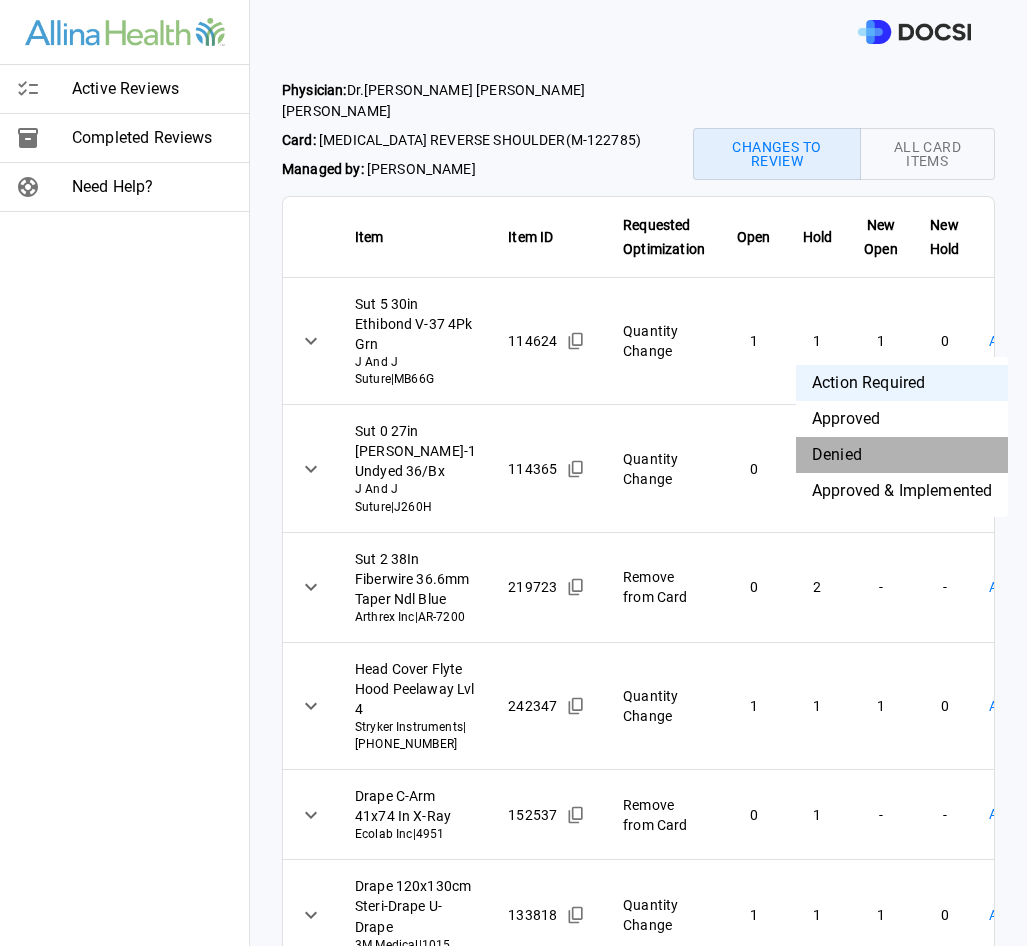 click on "Denied" at bounding box center (902, 455) 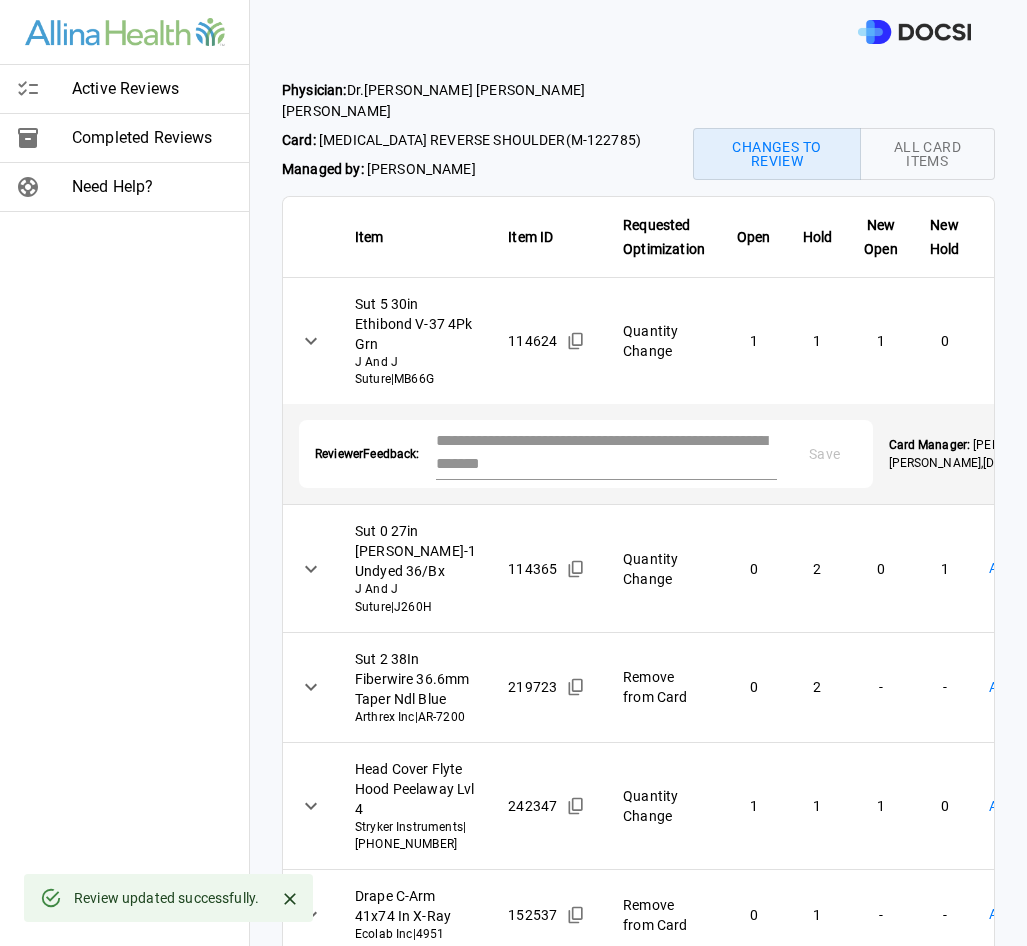 click at bounding box center (606, 452) 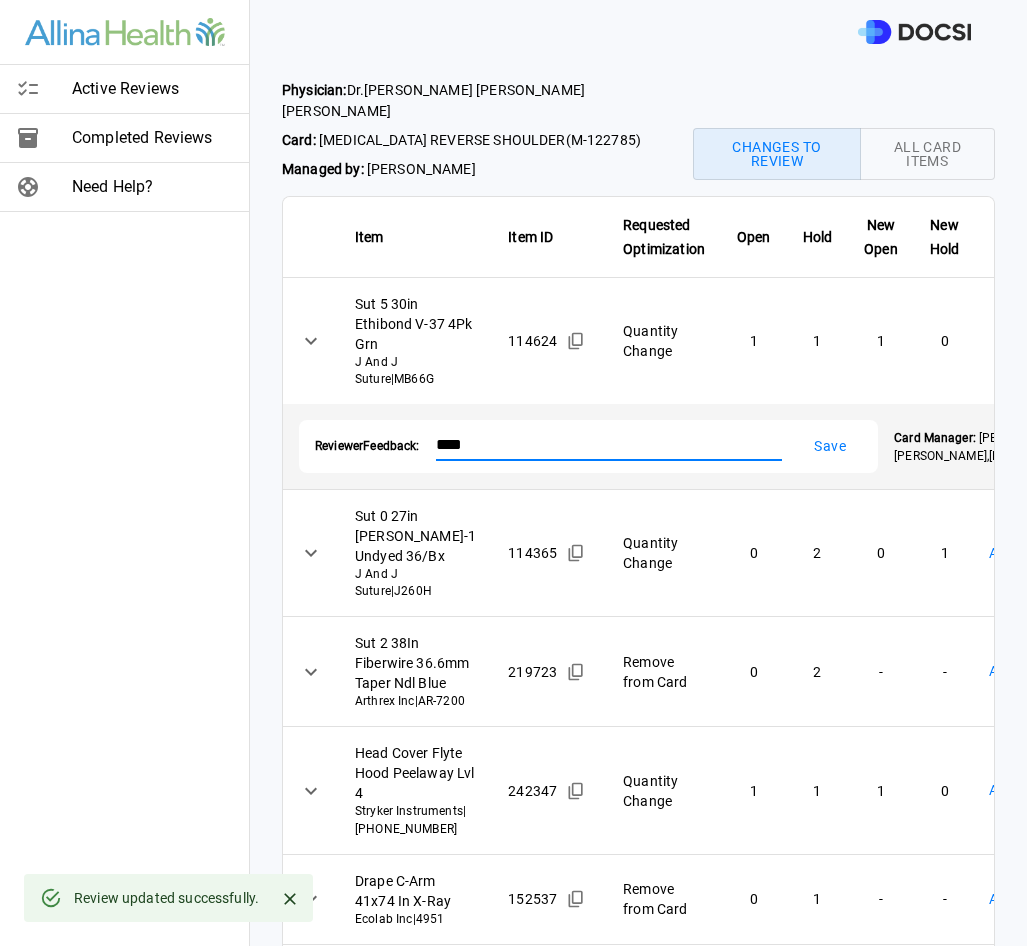 type on "****" 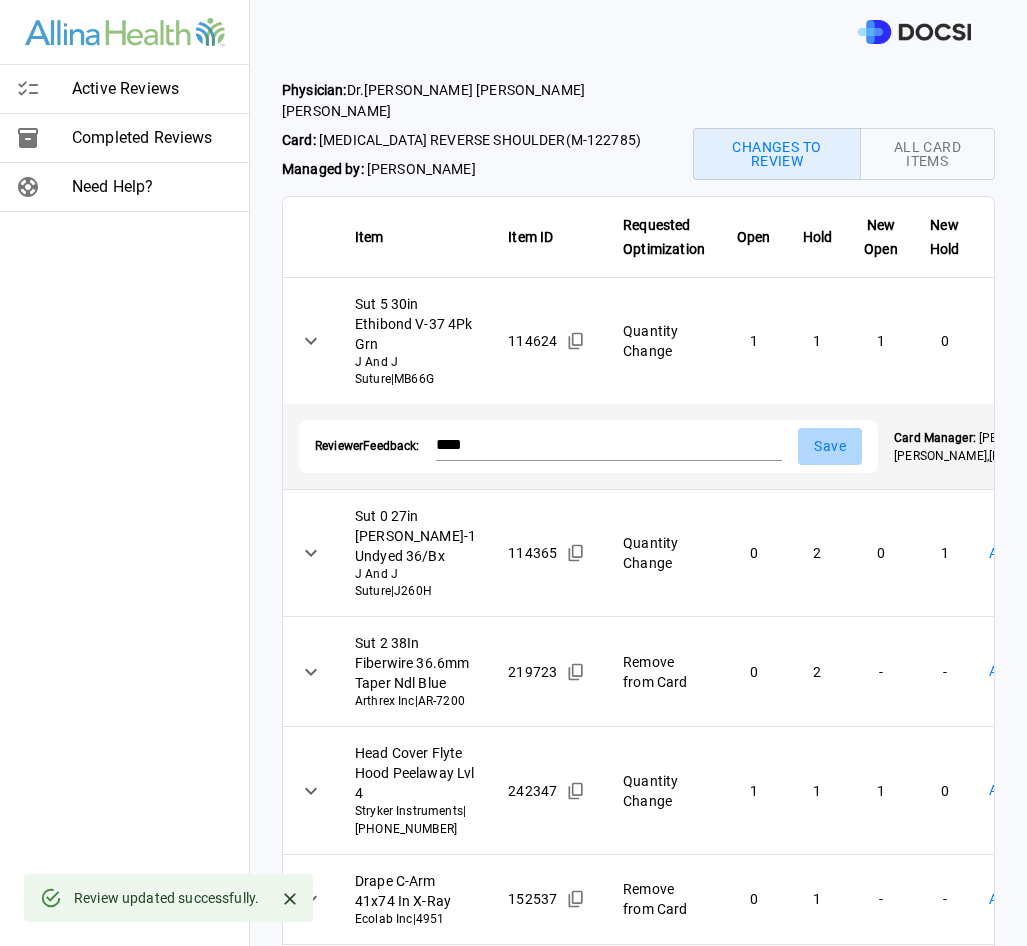click on "Save" at bounding box center [830, 446] 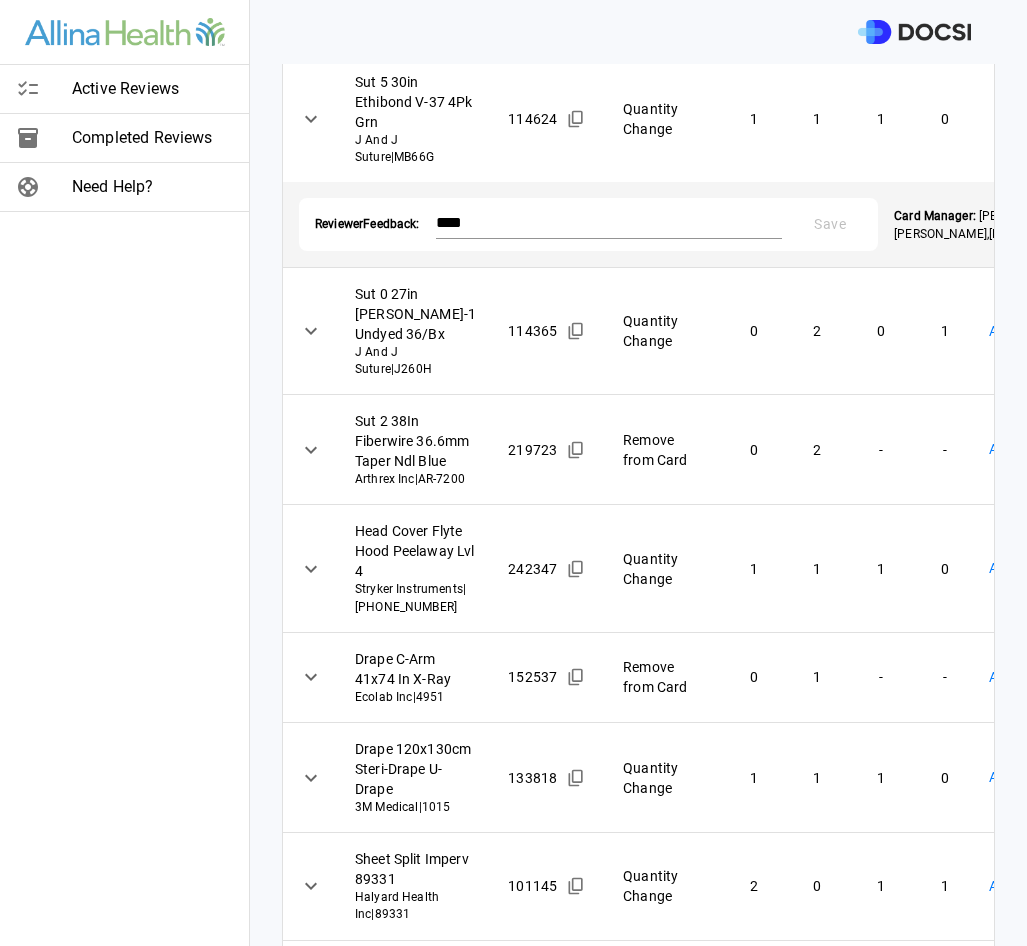 scroll, scrollTop: 225, scrollLeft: 0, axis: vertical 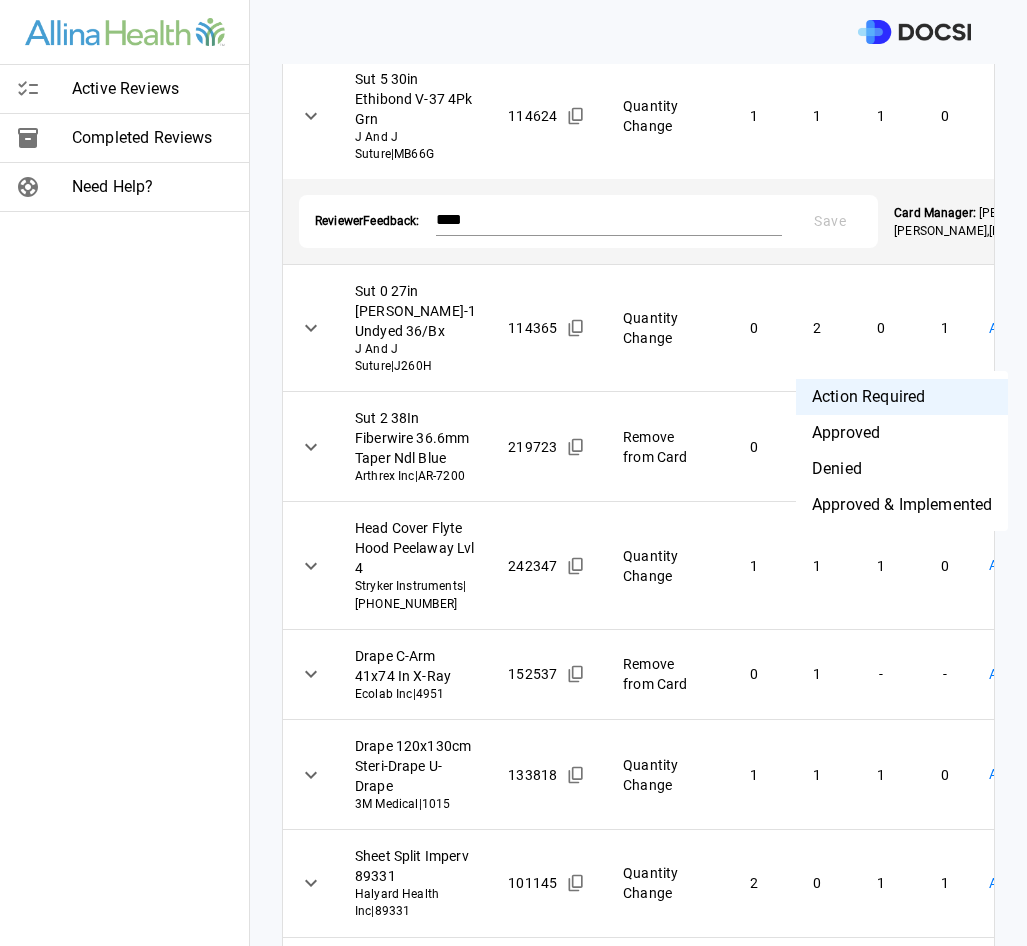 click on "Active Reviews Completed Reviews Need Help? Physician:   [PERSON_NAME] Card:    [MEDICAL_DATA] REVERSE SHOULDER  ( M-122785 ) Managed by:    [PERSON_NAME] Changes to Review All Card Items Item Item ID Requested Optimization Open Hold New Open New Hold Review Status Sut 5 30in Ethibond V-37 4Pk Grn J And J Suture  |  MB66G 114624 Quantity Change 1 1 1 0 Denied ******** ​ Reviewer  Feedback:  **** * Save Card Manager:    [PERSON_NAME] ,  [DATE]   Sut 0 27in [PERSON_NAME]-1 Undyed 36/Bx J And J Suture  |  J260H 114365 Quantity Change 0 2 0 1 Action Required **** ​ Sut 2 38In Fiberwire 36.6mm Taper Ndl Blue Arthrex Inc  |  AR-7200 219723 Remove from Card 0 2 - - Action Required **** ​ Head Cover Flyte Hood Peelaway Lvl 4 Stryker Instruments  |  [PHONE_NUMBER] 242347 Quantity Change 1 1 1 0 Action Required **** ​ Drape C-Arm 41x74 In X-Ray Ecolab Inc  |  4951 152537 Remove from Card 0 1 - - Action Required **** ​ Drape 120x130cm Steri-Drape U-Drape 3M Medical  |  1015 133818 1 1 1 0" at bounding box center (513, 473) 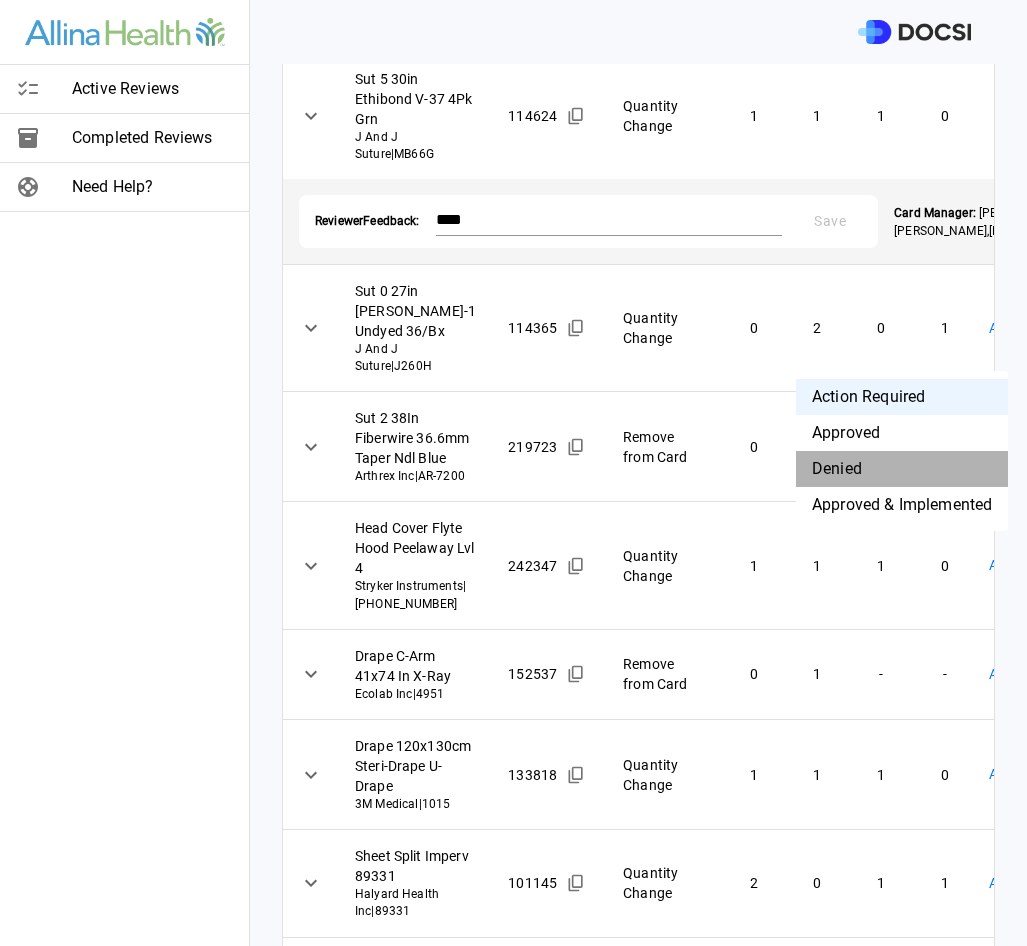 click on "Denied" at bounding box center (902, 469) 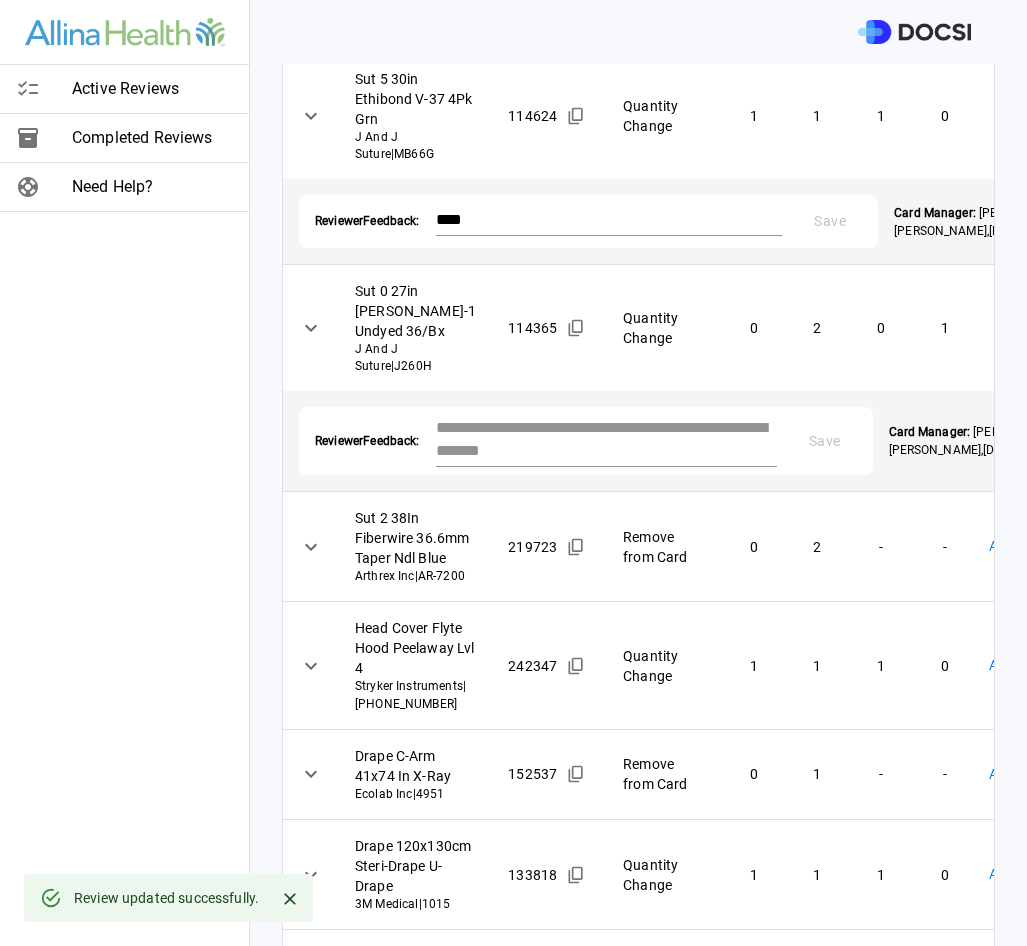 click at bounding box center (606, 439) 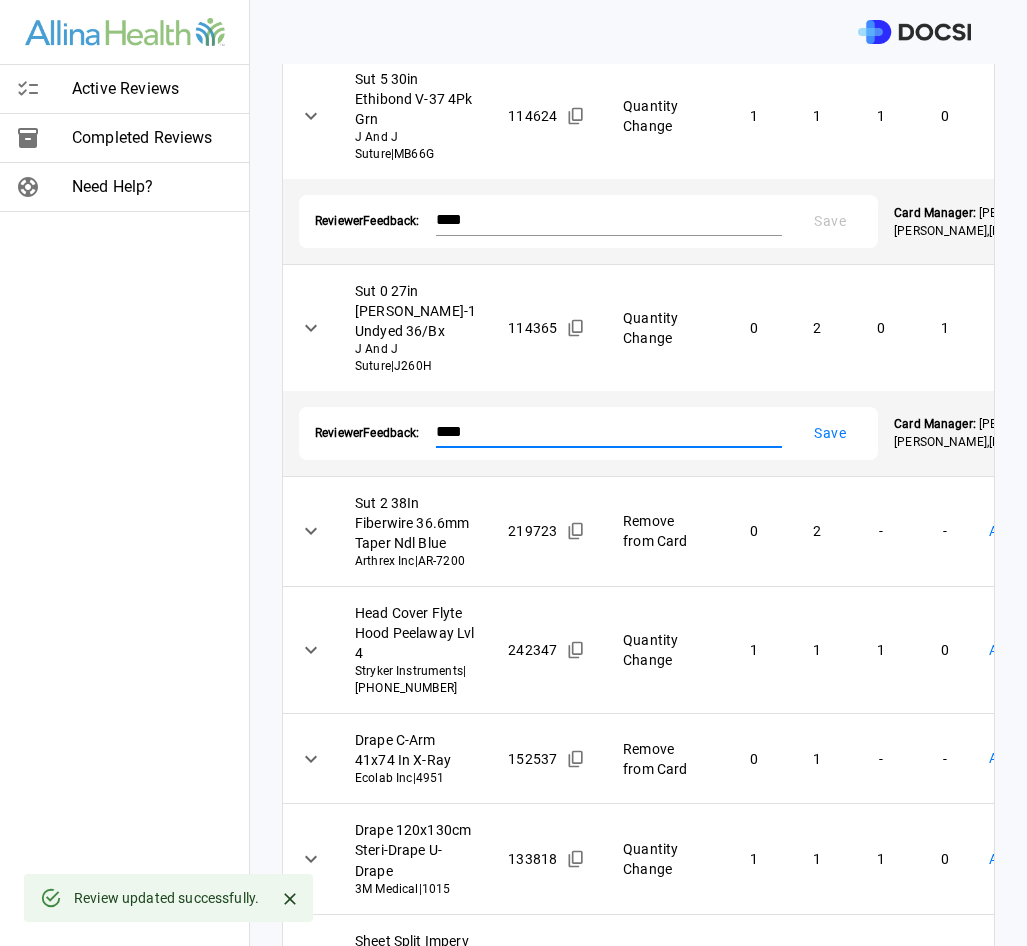 type on "****" 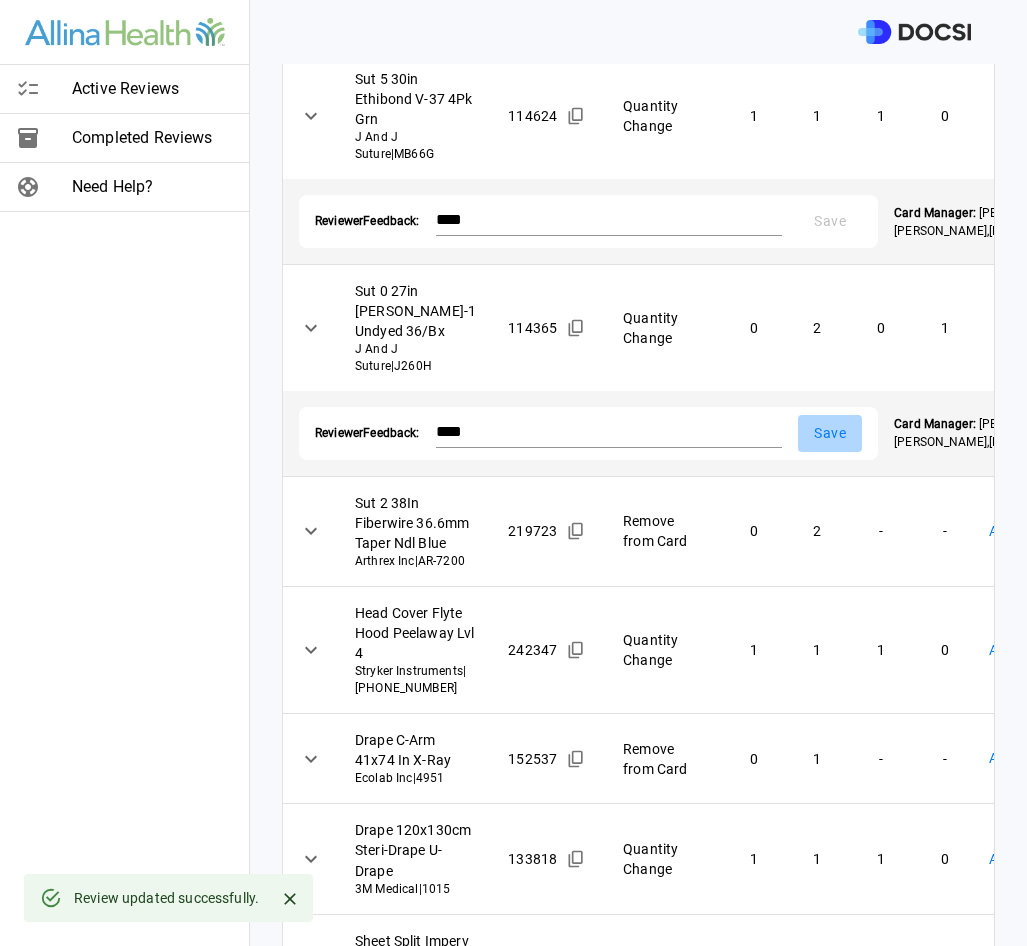 click on "Save" at bounding box center (830, 433) 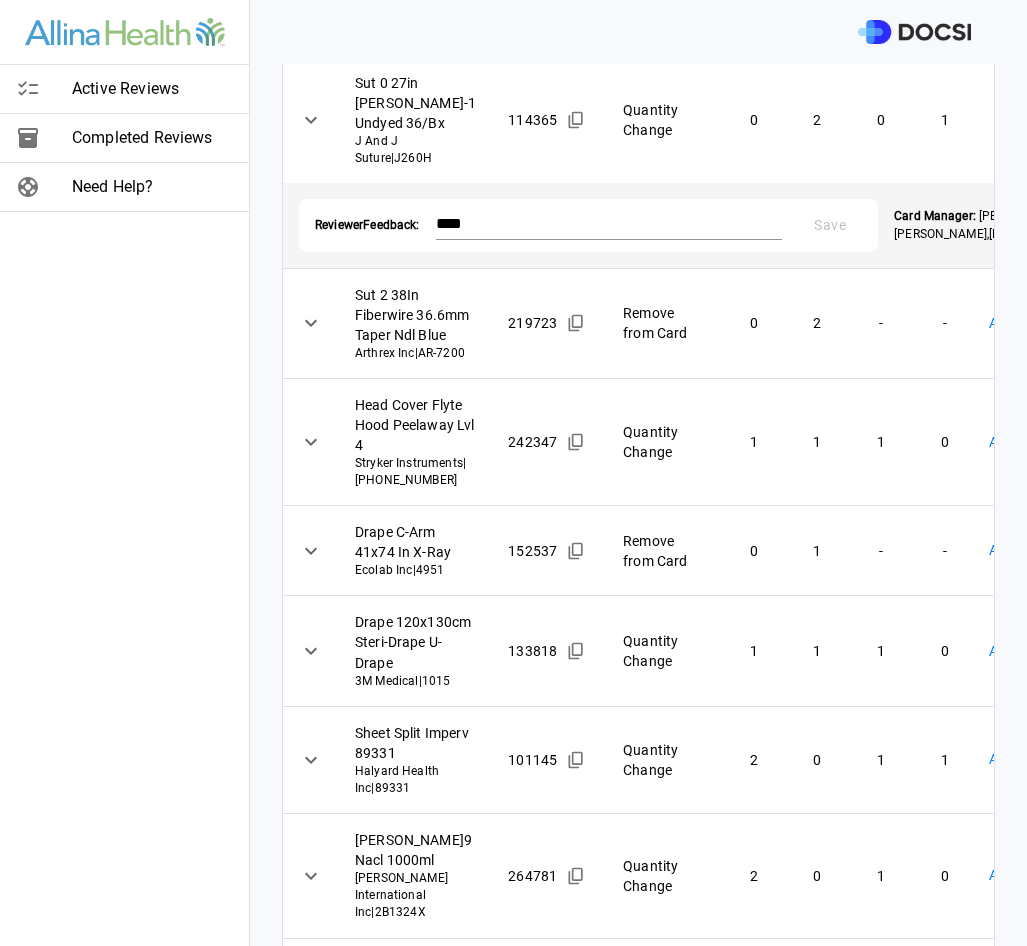 scroll, scrollTop: 450, scrollLeft: 0, axis: vertical 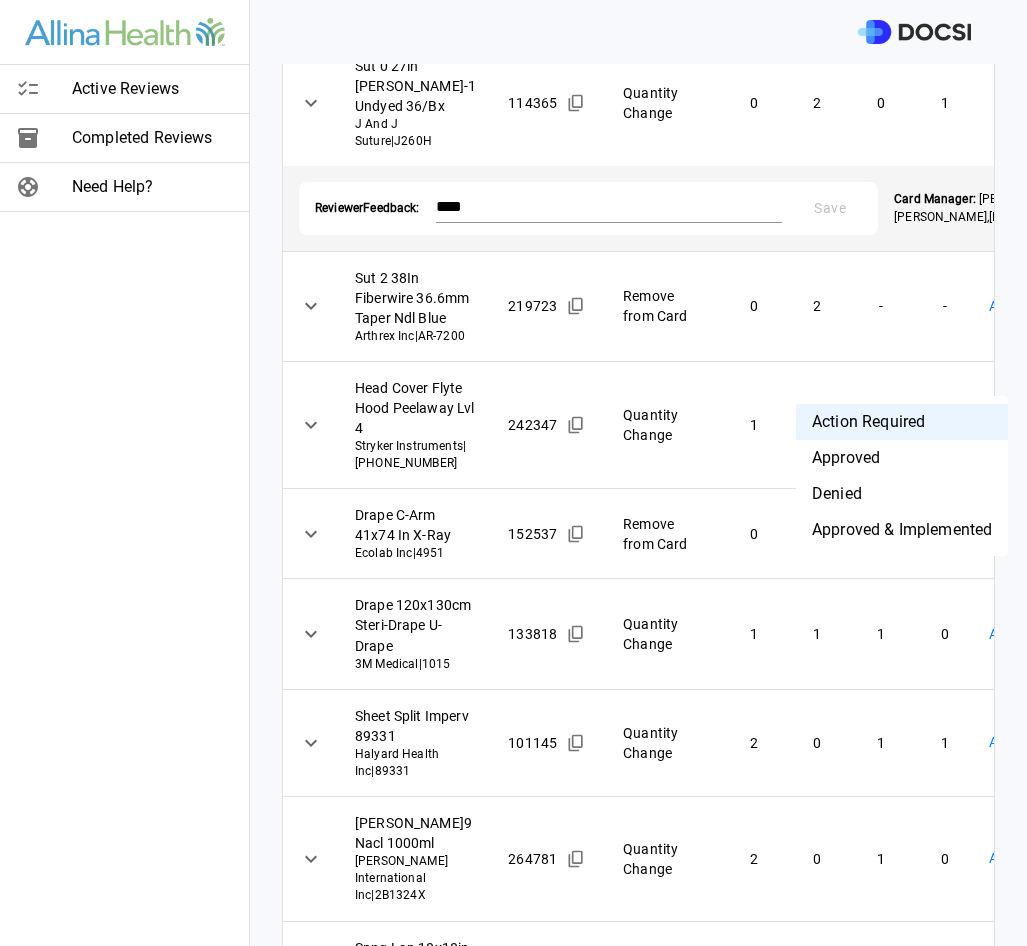 click on "Active Reviews Completed Reviews Need Help? Physician:   [PERSON_NAME] Card:    [MEDICAL_DATA] REVERSE SHOULDER  ( M-122785 ) Managed by:    [PERSON_NAME] Changes to Review All Card Items Item Item ID Requested Optimization Open Hold New Open New Hold Review Status Sut 5 30in Ethibond V-37 4Pk Grn J And J Suture  |  MB66G 114624 Quantity Change 1 1 1 0 Denied ******** ​ Reviewer  Feedback:  **** * Save Card Manager:    [PERSON_NAME] ,  [DATE]   Sut 0 27in [PERSON_NAME]-1 Undyed 36/Bx J And J Suture  |  J260H 114365 Quantity Change 0 2 0 1 Denied ******** ​ Reviewer  Feedback:  **** * Save Card Manager:    [PERSON_NAME] ,  [DATE]   Sut 2 38In Fiberwire 36.6mm Taper Ndl Blue Arthrex Inc  |  AR-7200 219723 Remove from Card 0 2 - - Action Required **** ​ Head Cover Flyte Hood Peelaway Lvl 4 Stryker Instruments  |  [PHONE_NUMBER] 242347 Quantity Change 1 1 1 0 Action Required **** ​ Drape C-Arm 41x74 In X-Ray Ecolab Inc  |  4951 152537 Remove from Card 0 1 - - Action Required ****" at bounding box center [513, 473] 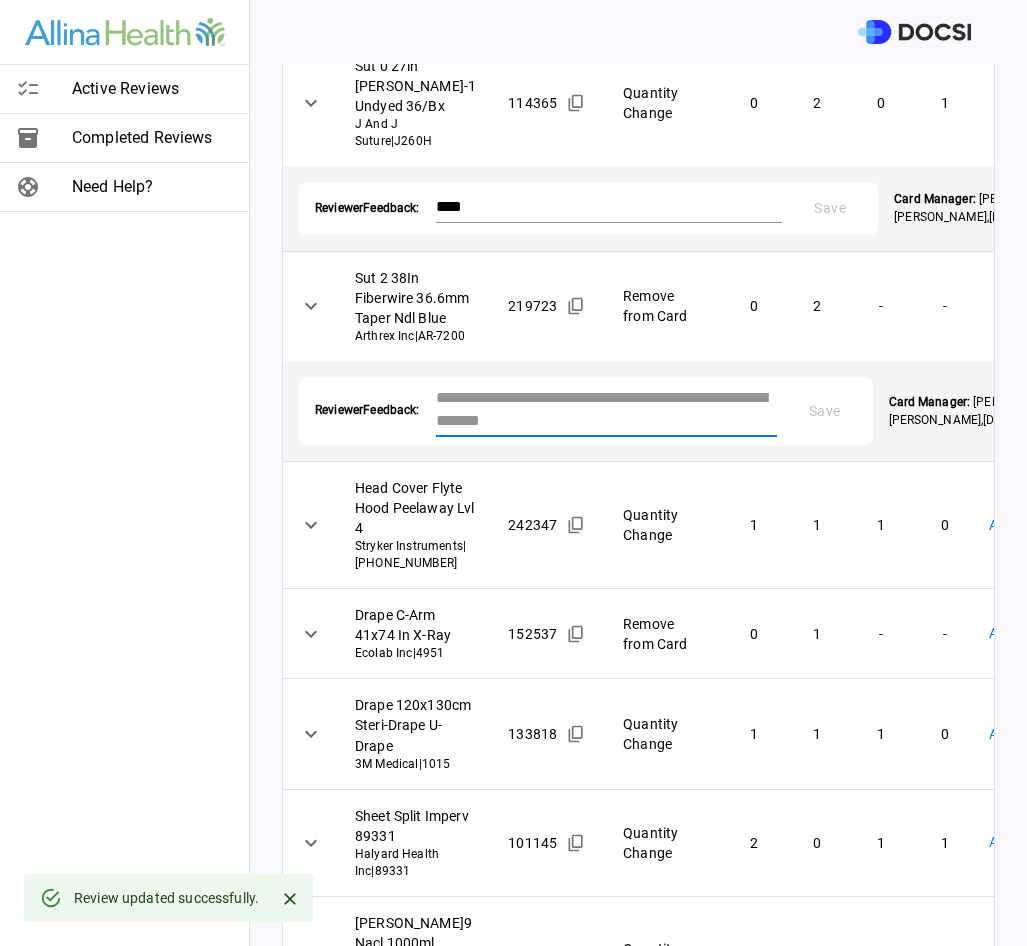 click at bounding box center [606, 409] 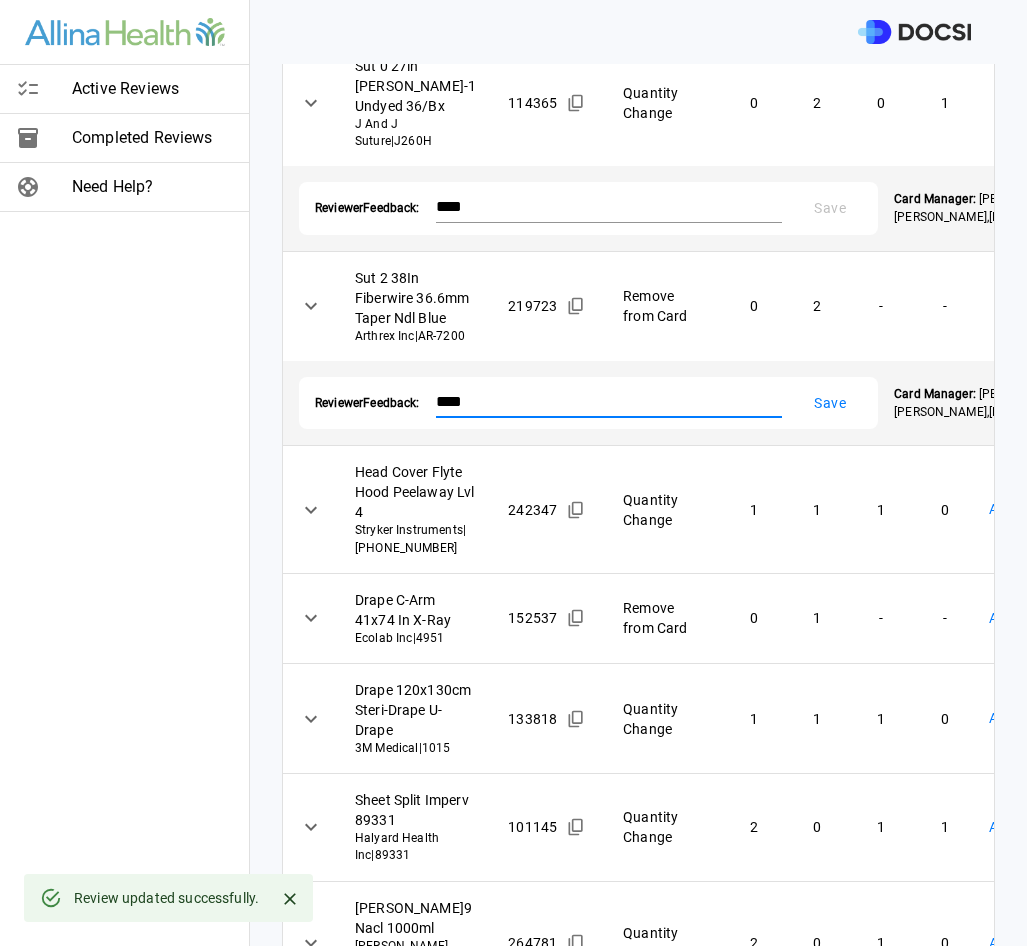type on "****" 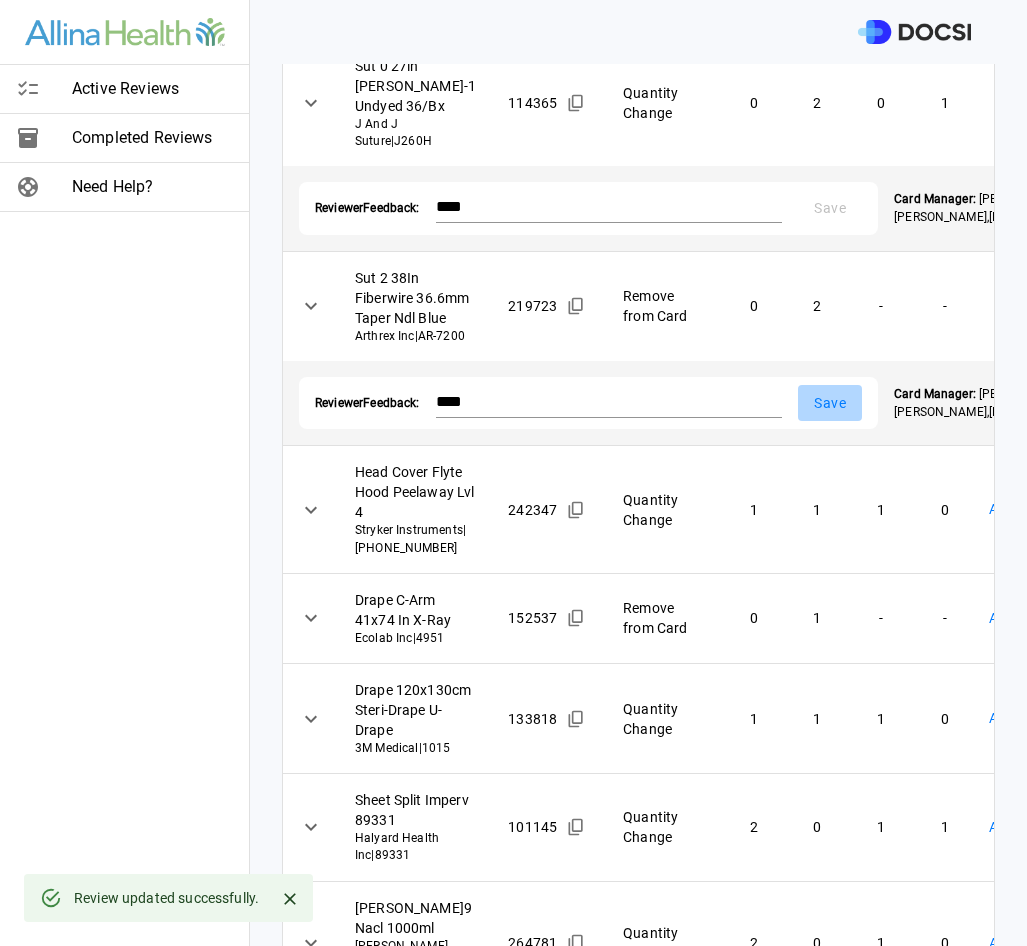 click on "Save" at bounding box center [830, 403] 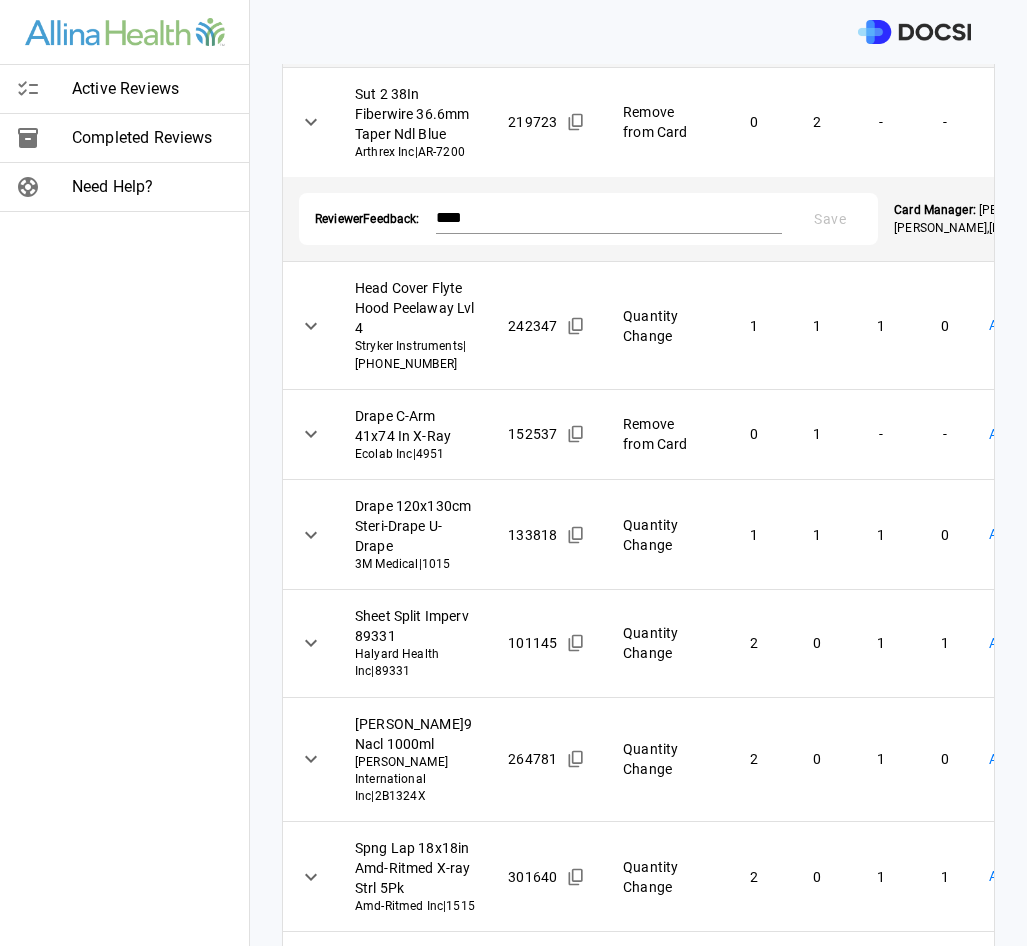 scroll, scrollTop: 650, scrollLeft: 0, axis: vertical 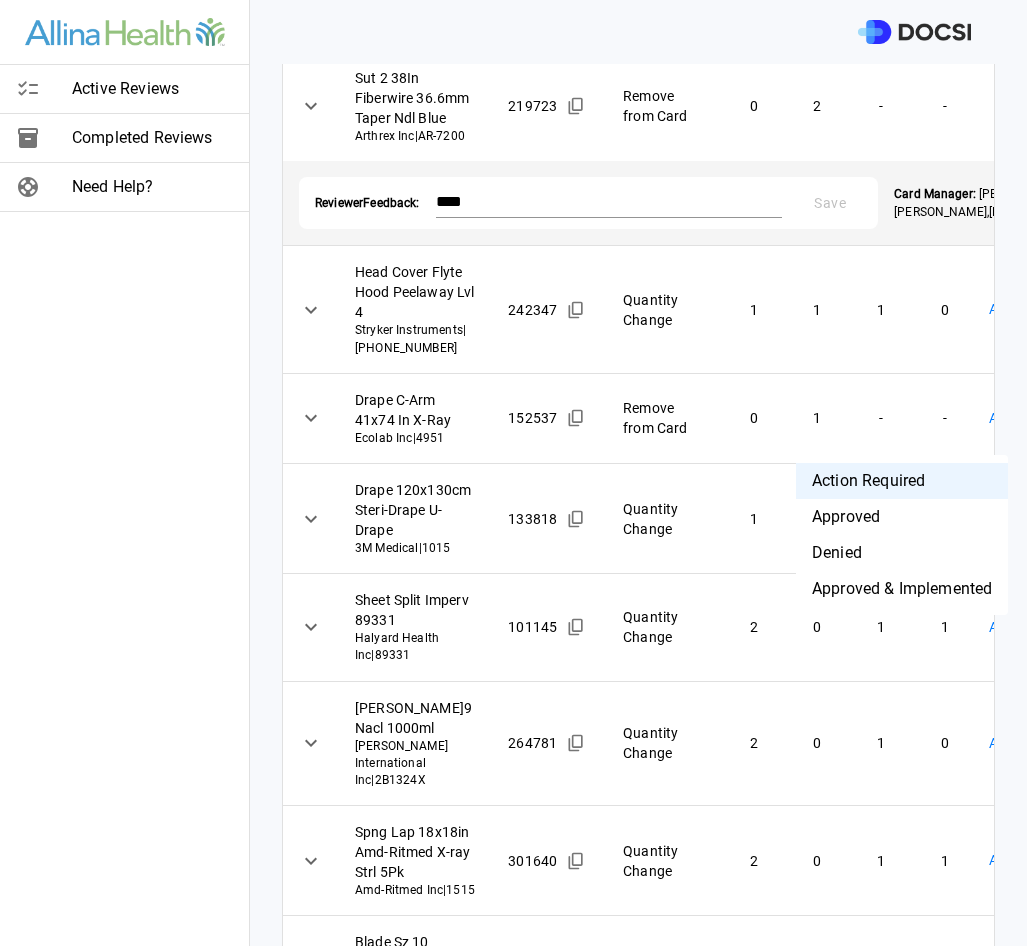 click on "Active Reviews Completed Reviews Need Help? Physician:   [PERSON_NAME] Card:    [MEDICAL_DATA] REVERSE SHOULDER  ( M-122785 ) Managed by:    [PERSON_NAME] Changes to Review All Card Items Item Item ID Requested Optimization Open Hold New Open New Hold Review Status Sut 5 30in Ethibond V-37 4Pk Grn J And J Suture  |  MB66G 114624 Quantity Change 1 1 1 0 Denied ******** ​ Reviewer  Feedback:  **** * Save Card Manager:    [PERSON_NAME] ,  [DATE]   Sut 0 27in [PERSON_NAME]-1 Undyed 36/Bx J And J Suture  |  J260H 114365 Quantity Change 0 2 0 1 Denied ******** ​ Reviewer  Feedback:  **** * Save Card Manager:    [PERSON_NAME] ,  [DATE]   Sut 2 38In Fiberwire 36.6mm Taper Ndl Blue Arthrex Inc  |  AR-7200 219723 Remove from Card 0 2 - - Denied ******** ​ Reviewer  Feedback:  **** * Save Card Manager:    [PERSON_NAME] ,  [DATE]   Head Cover Flyte Hood Peelaway Lvl 4 Stryker Instruments  |  [PHONE_NUMBER] 242347 Quantity Change 1 1 1 0 Action Required **** ​ Ecolab Inc  |  4951 0 1" at bounding box center [513, 473] 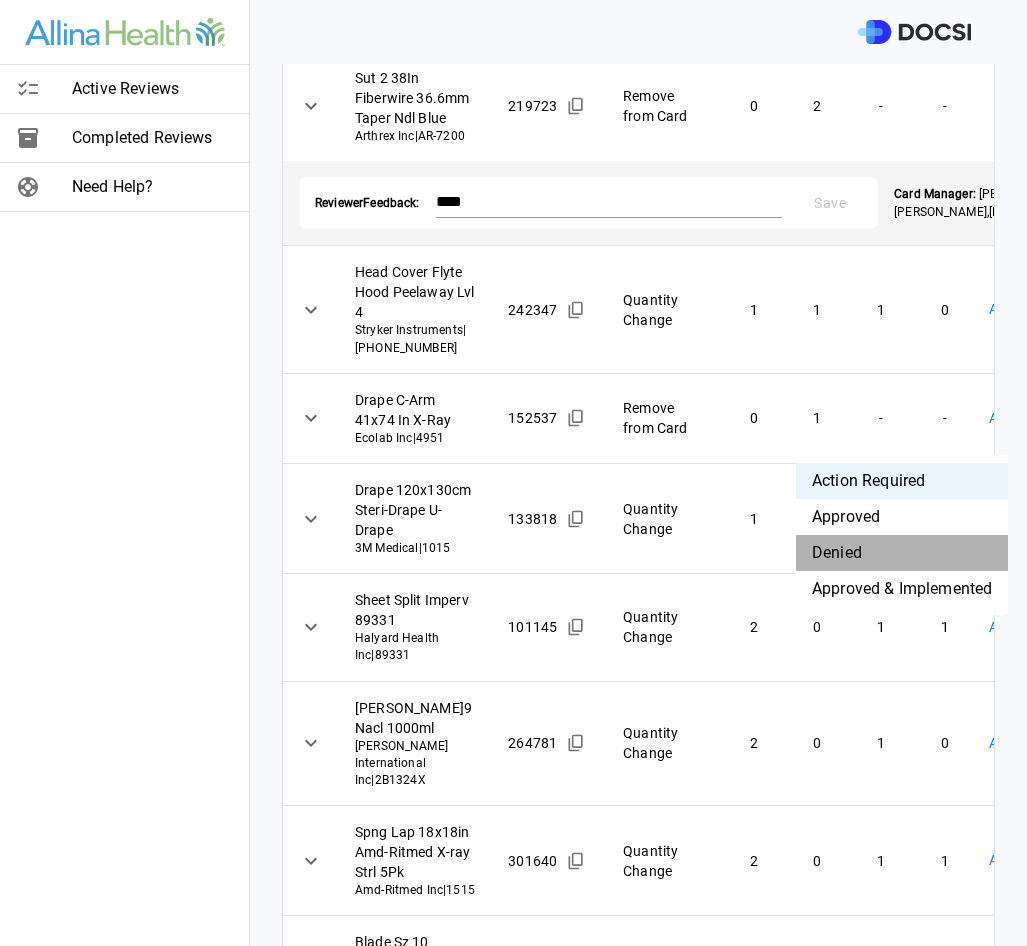 click on "Denied" at bounding box center [902, 553] 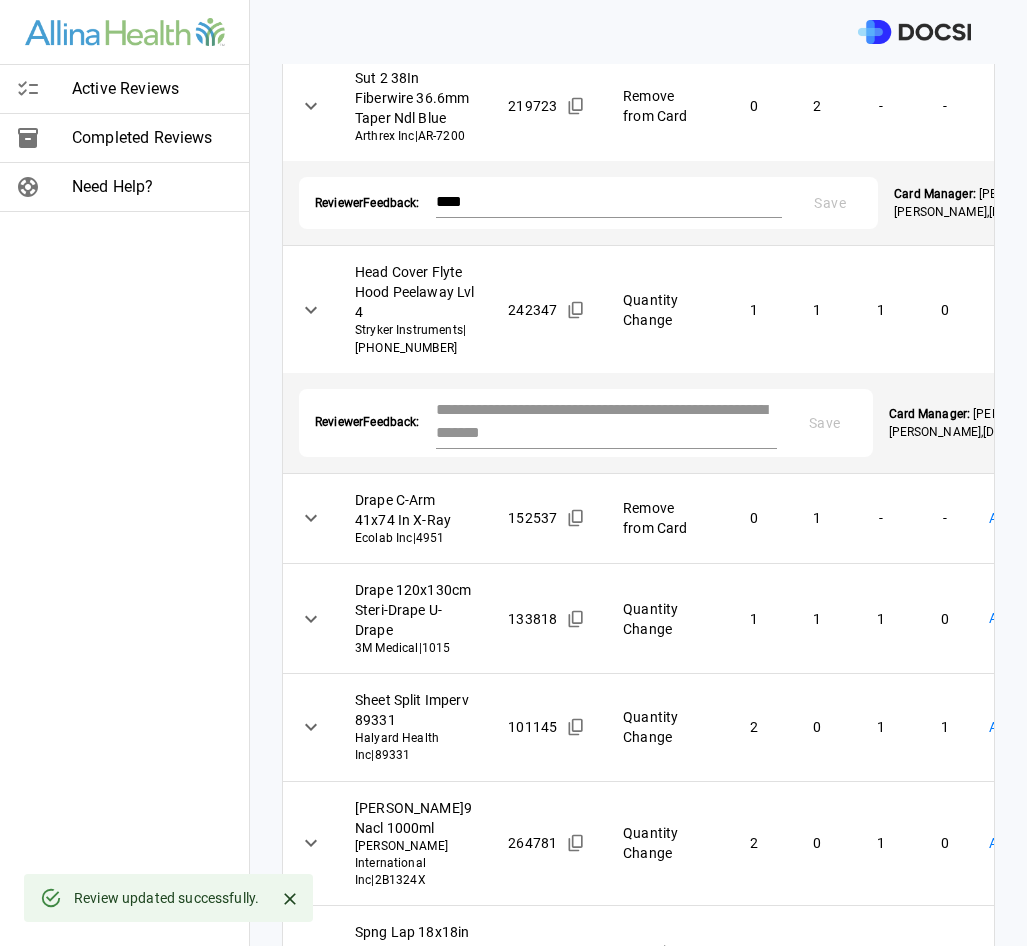 click at bounding box center [606, 421] 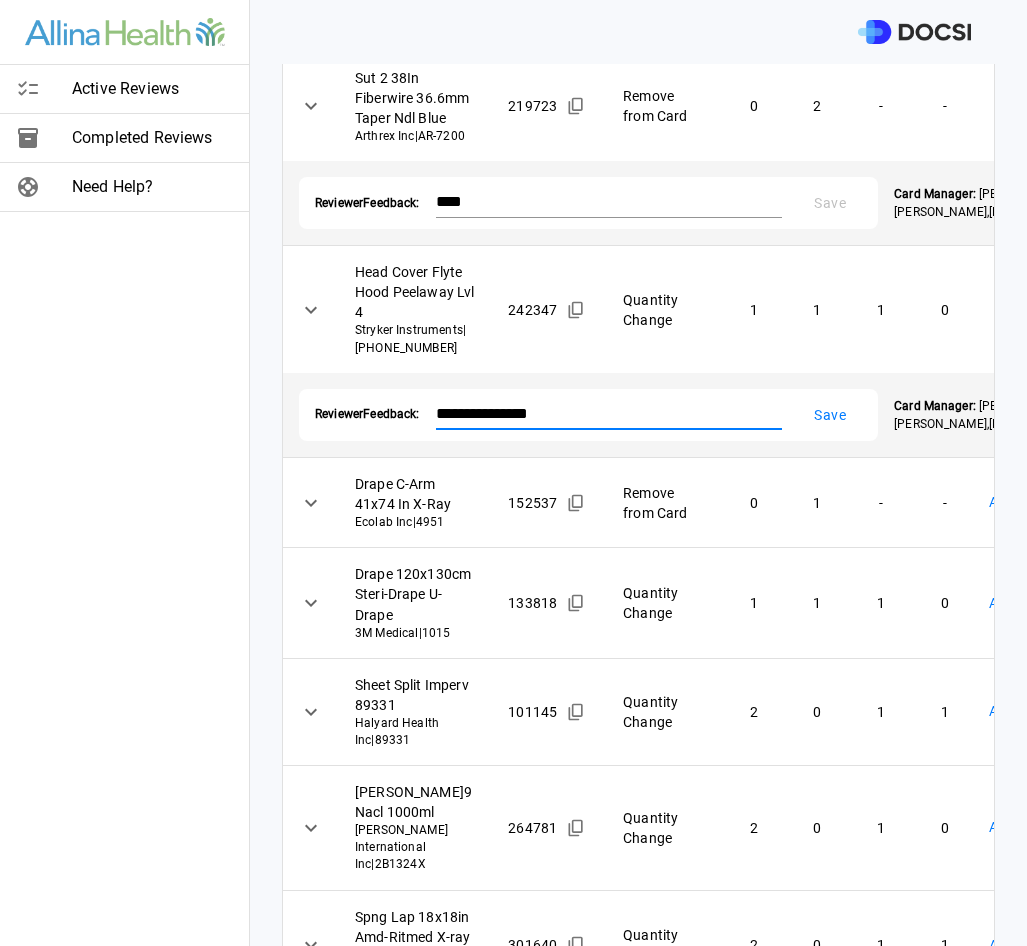 type on "**********" 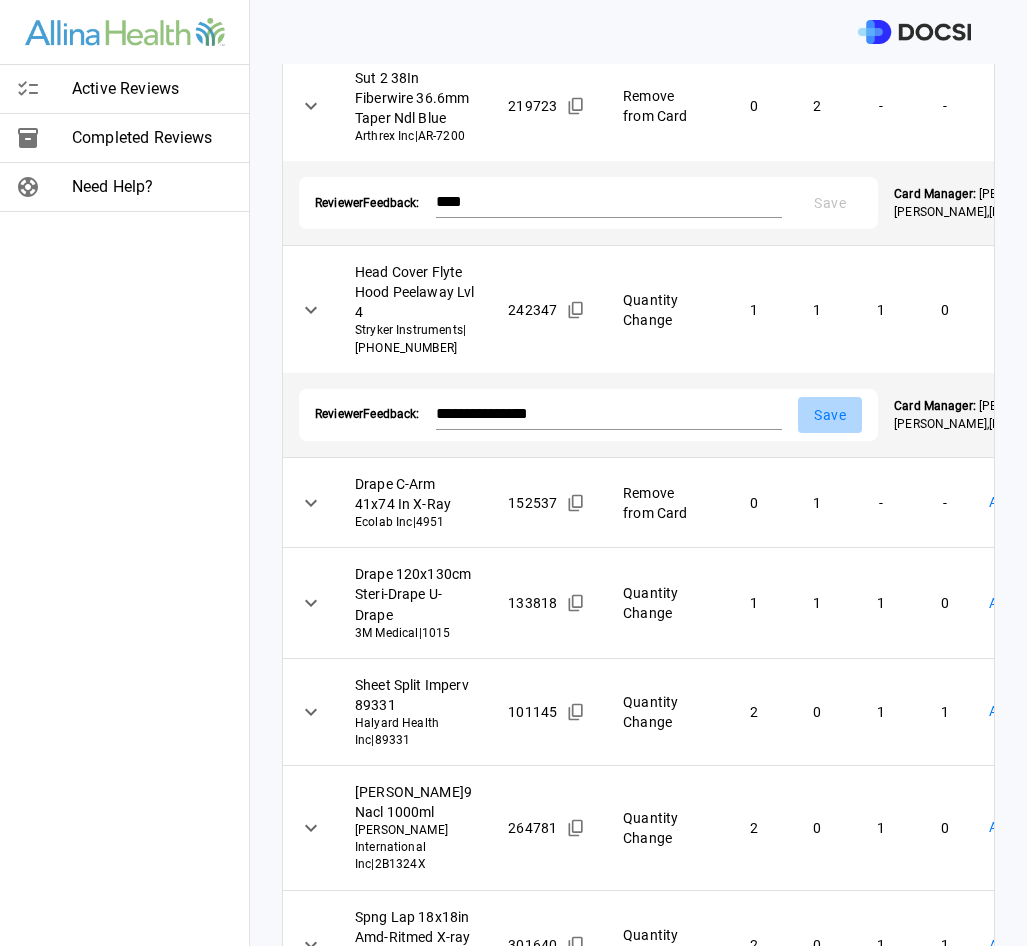 click on "Save" at bounding box center [830, 415] 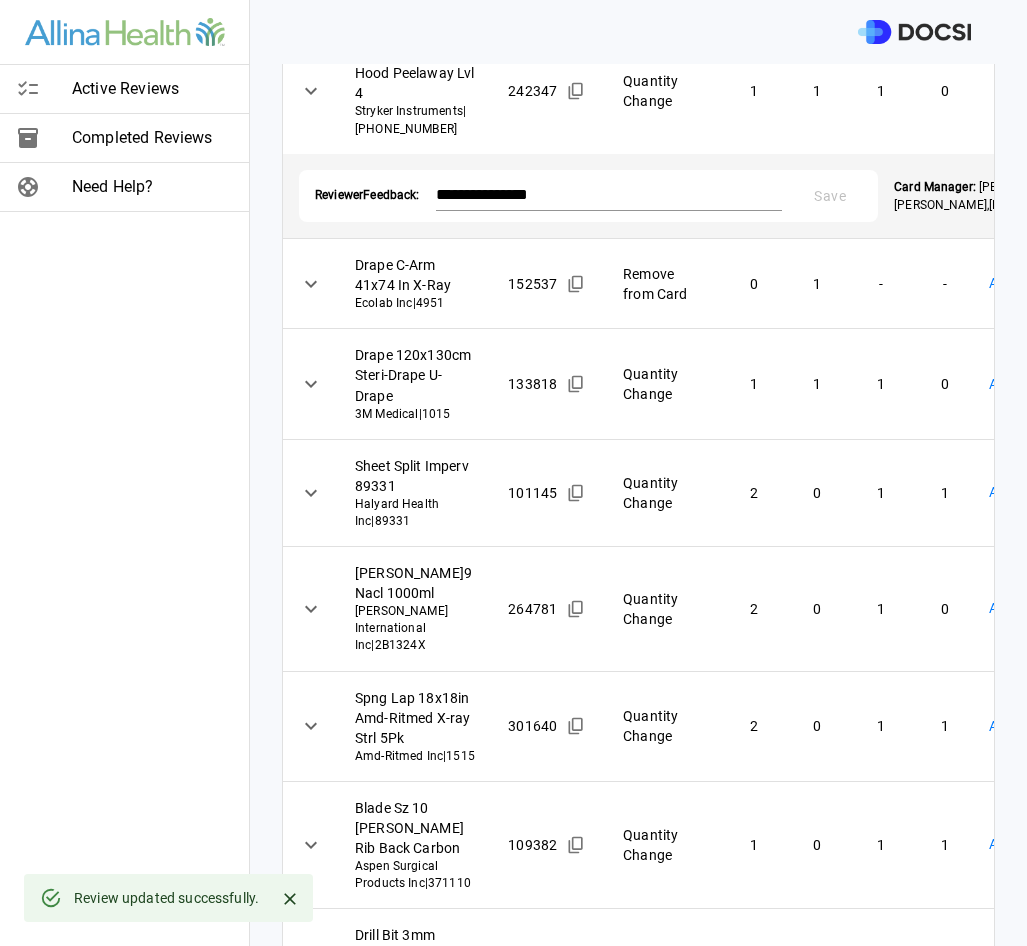 scroll, scrollTop: 875, scrollLeft: 0, axis: vertical 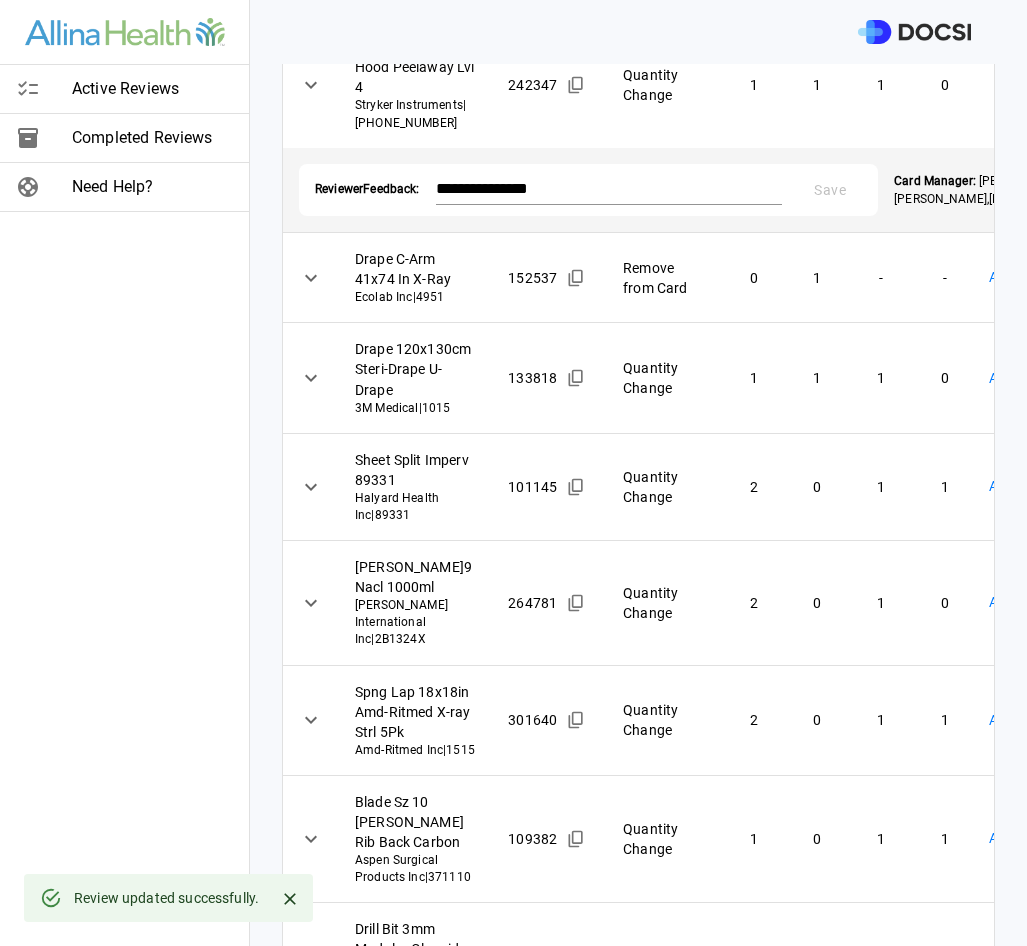 click on "Active Reviews Completed Reviews Need Help? Physician:   [PERSON_NAME] Card:    [MEDICAL_DATA] REVERSE SHOULDER  ( M-122785 ) Managed by:    [PERSON_NAME] Changes to Review All Card Items Item Item ID Requested Optimization Open Hold New Open New Hold Review Status Sut 5 30in Ethibond V-37 4Pk Grn J And J Suture  |  MB66G 114624 Quantity Change 1 1 1 0 Denied ******** ​ Reviewer  Feedback:  **** * Save Card Manager:    [PERSON_NAME] ,  [DATE]   Sut 0 27in [PERSON_NAME]-1 Undyed 36/Bx J And J Suture  |  J260H 114365 Quantity Change 0 2 0 1 Denied ******** ​ Reviewer  Feedback:  **** * Save Card Manager:    [PERSON_NAME] ,  [DATE]   Sut 2 38In Fiberwire 36.6mm Taper Ndl Blue Arthrex Inc  |  AR-7200 219723 Remove from Card 0 2 - - Denied ******** ​ Reviewer  Feedback:  **** * Save Card Manager:    [PERSON_NAME] ,  [DATE]   Head Cover Flyte Hood Peelaway Lvl 4 Stryker Instruments  |  [PHONE_NUMBER] 242347 Quantity Change 1 1 1 0 Denied ******** ​ Reviewer  Feedback:  * Save" at bounding box center (513, 473) 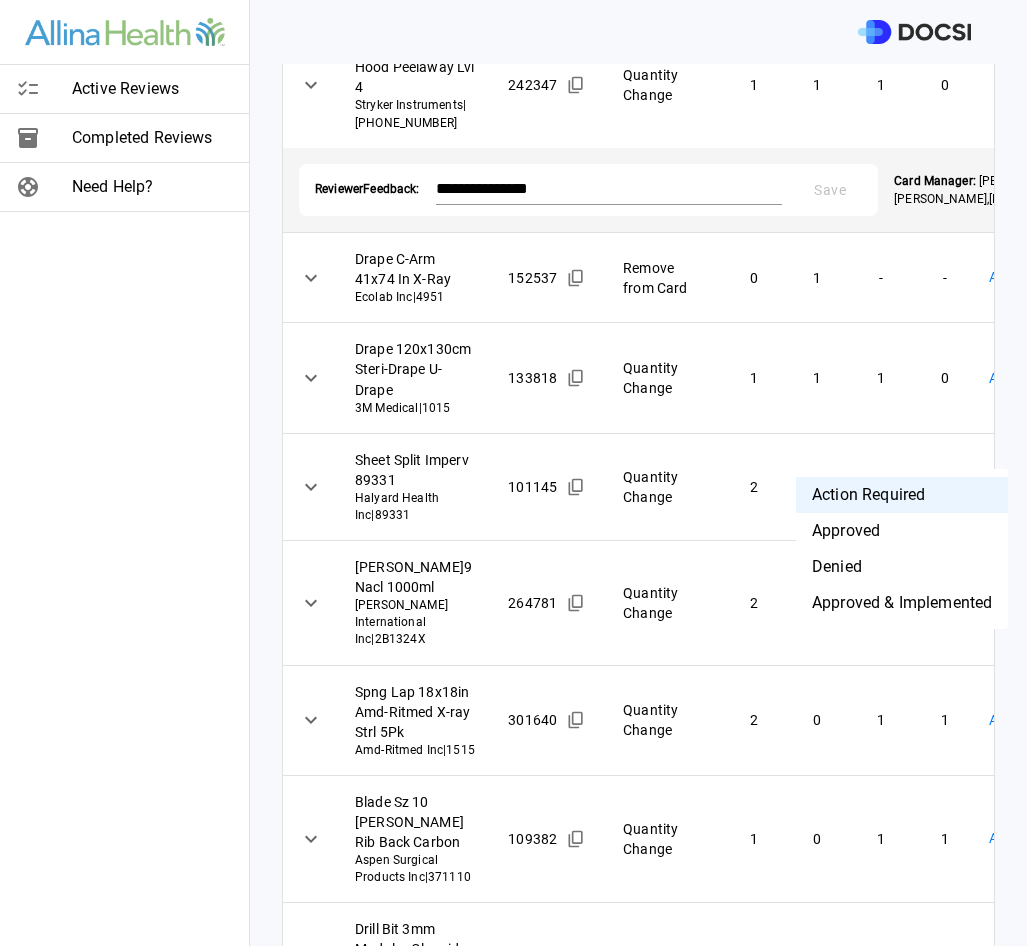 click on "Denied" at bounding box center (902, 567) 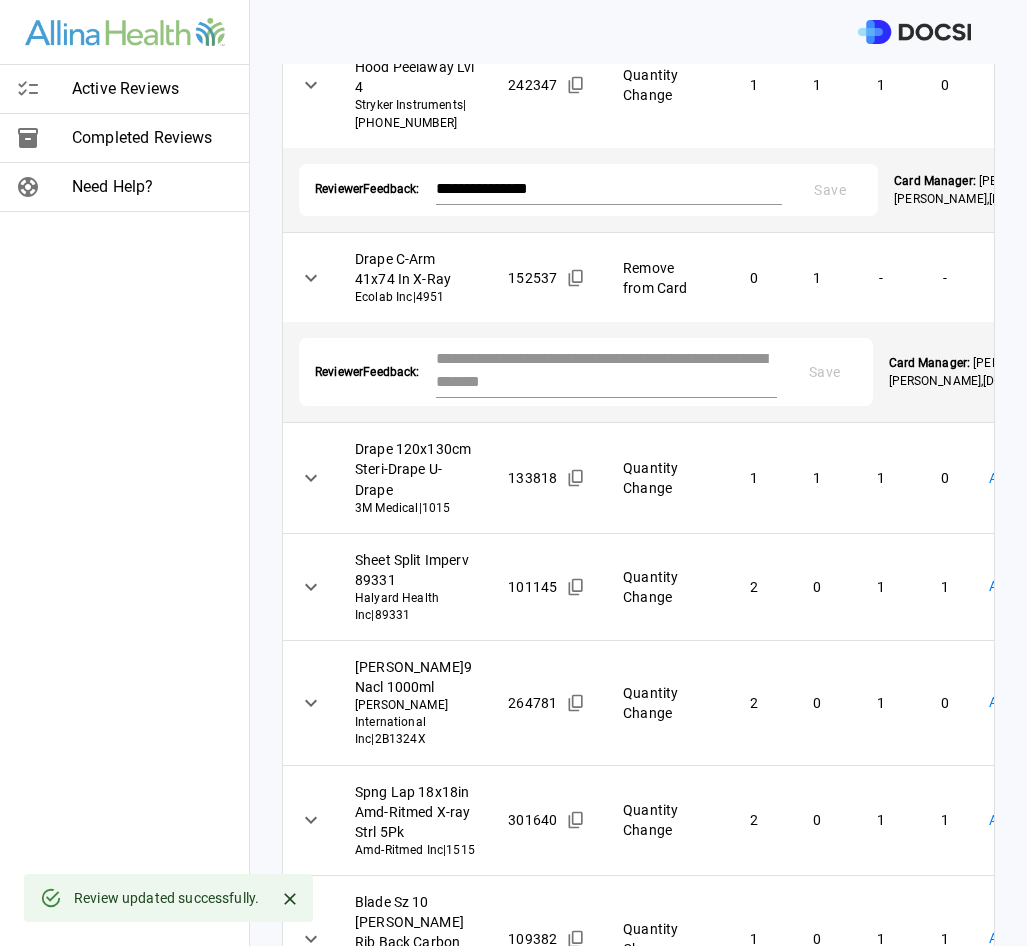 click at bounding box center [606, 370] 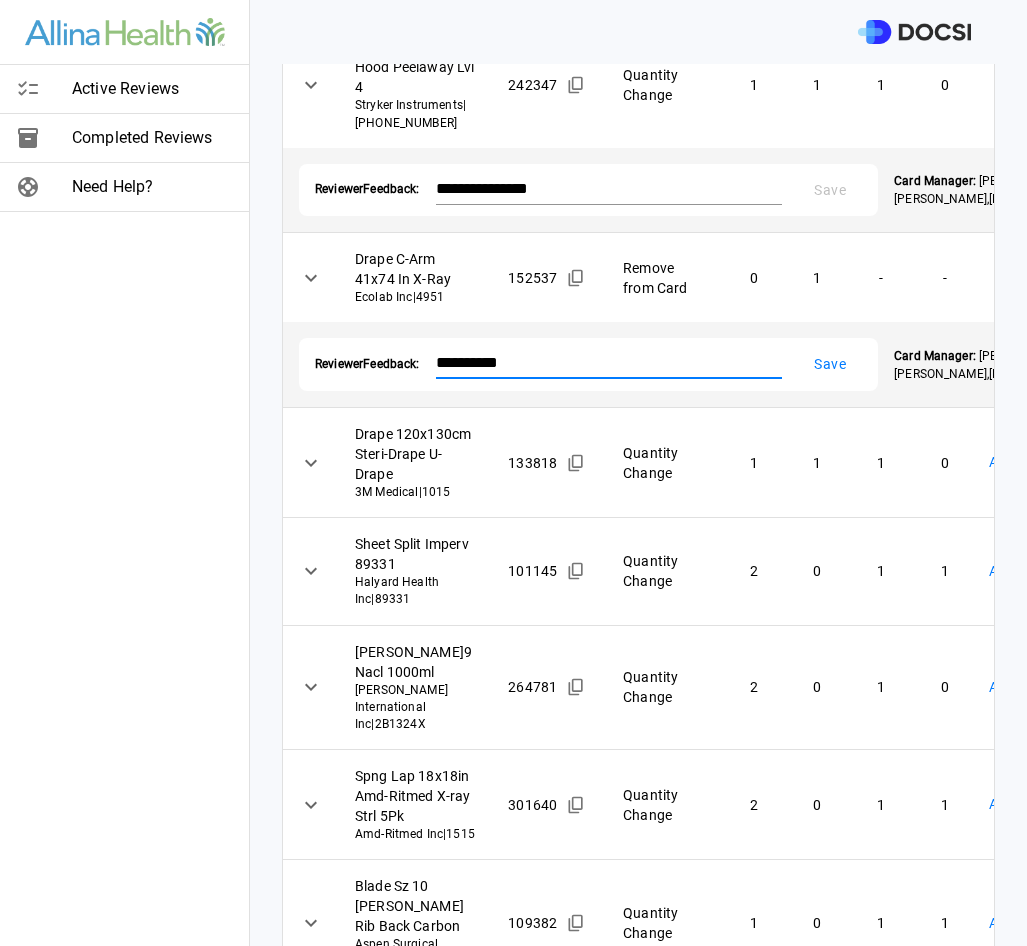 type on "**********" 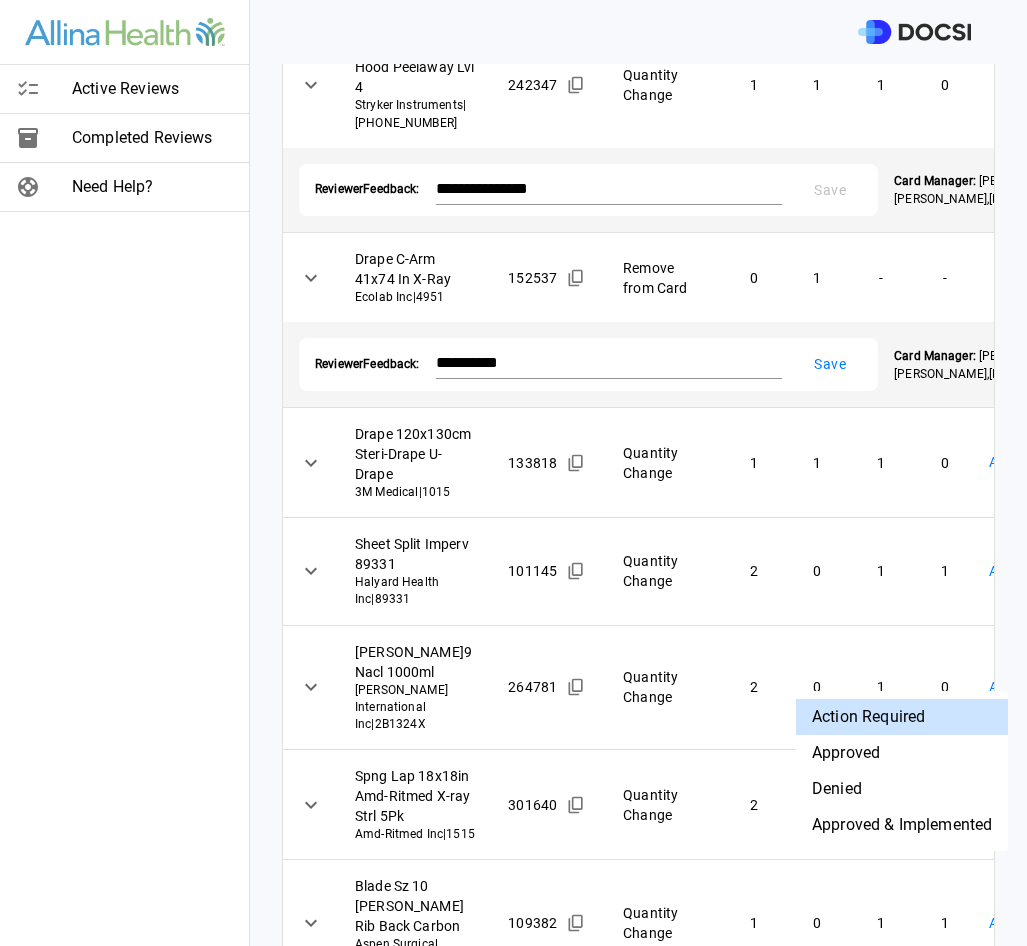 click on "Active Reviews Completed Reviews Need Help? Physician:   [PERSON_NAME] Card:    [MEDICAL_DATA] REVERSE SHOULDER  ( M-122785 ) Managed by:    [PERSON_NAME] Changes to Review All Card Items Item Item ID Requested Optimization Open Hold New Open New Hold Review Status Sut 5 30in Ethibond V-37 4Pk Grn J And J Suture  |  MB66G 114624 Quantity Change 1 1 1 0 Denied ******** ​ Reviewer  Feedback:  **** * Save Card Manager:    [PERSON_NAME] ,  [DATE]   Sut 0 27in [PERSON_NAME]-1 Undyed 36/Bx J And J Suture  |  J260H 114365 Quantity Change 0 2 0 1 Denied ******** ​ Reviewer  Feedback:  **** * Save Card Manager:    [PERSON_NAME] ,  [DATE]   Sut 2 38In Fiberwire 36.6mm Taper Ndl Blue Arthrex Inc  |  AR-7200 219723 Remove from Card 0 2 - - Denied ******** ​ Reviewer  Feedback:  **** * Save Card Manager:    [PERSON_NAME] ,  [DATE]   Head Cover Flyte Hood Peelaway Lvl 4 Stryker Instruments  |  [PHONE_NUMBER] 242347 Quantity Change 1 1 1 0 Denied ******** ​ Reviewer  Feedback:  * Save" at bounding box center [513, 473] 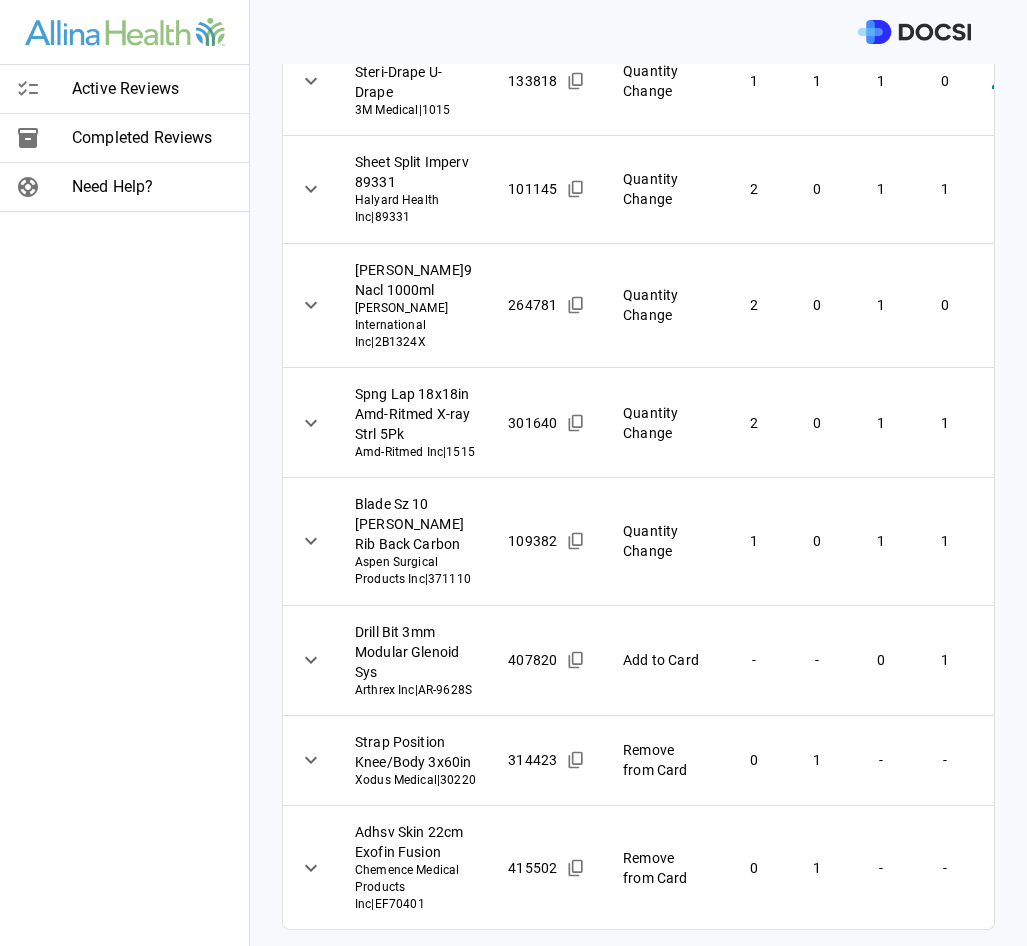 scroll, scrollTop: 1846, scrollLeft: 0, axis: vertical 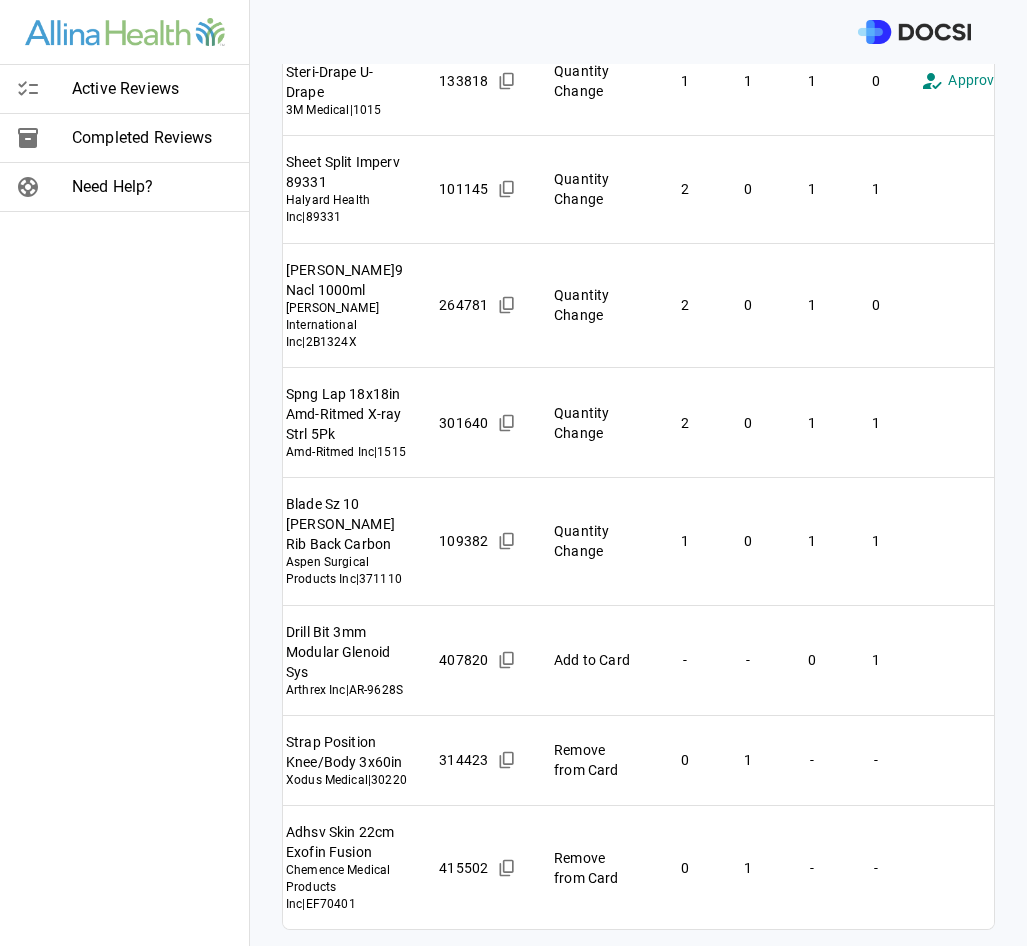 click on "Active Reviews Completed Reviews Need Help? Physician:   [PERSON_NAME] Card:    [MEDICAL_DATA] REVERSE SHOULDER  ( M-122785 ) Managed by:    [PERSON_NAME] Changes to Review All Card Items Item Item ID Requested Optimization Open Hold New Open New Hold Review Status Sut 5 30in Ethibond V-37 4Pk Grn J And J Suture  |  MB66G 114624 Quantity Change 1 1 1 0 Denied ******** ​ Reviewer  Feedback:  **** * Save Card Manager:    [PERSON_NAME] ,  [DATE]   Sut 0 27in [PERSON_NAME]-1 Undyed 36/Bx J And J Suture  |  J260H 114365 Quantity Change 0 2 0 1 Denied ******** ​ Reviewer  Feedback:  **** * Save Card Manager:    [PERSON_NAME] ,  [DATE]   Sut 2 38In Fiberwire 36.6mm Taper Ndl Blue Arthrex Inc  |  AR-7200 219723 Remove from Card 0 2 - - Denied ******** ​ Reviewer  Feedback:  **** * Save Card Manager:    [PERSON_NAME] ,  [DATE]   Head Cover Flyte Hood Peelaway Lvl 4 Stryker Instruments  |  [PHONE_NUMBER] 242347 Quantity Change 1 1 1 0 Denied ******** ​ Reviewer  Feedback:  * Save" at bounding box center [513, 473] 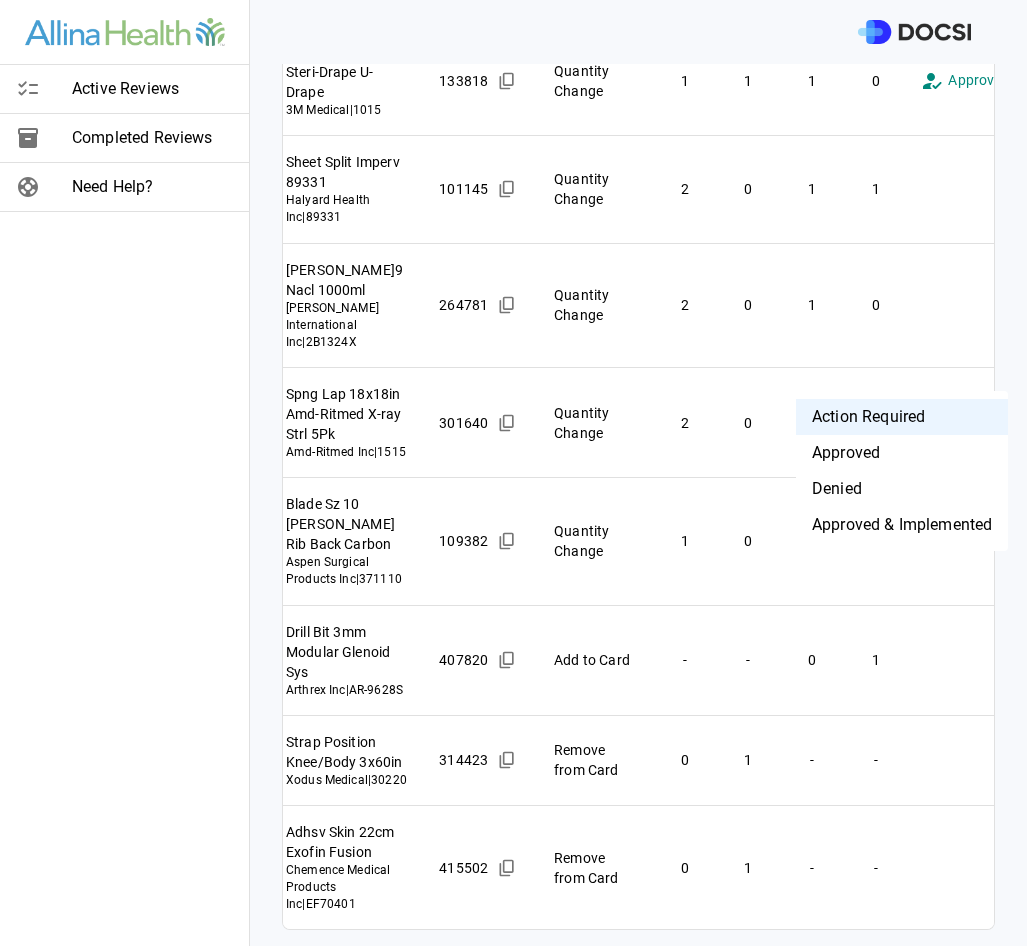 click on "Approved & Implemented" at bounding box center (902, 525) 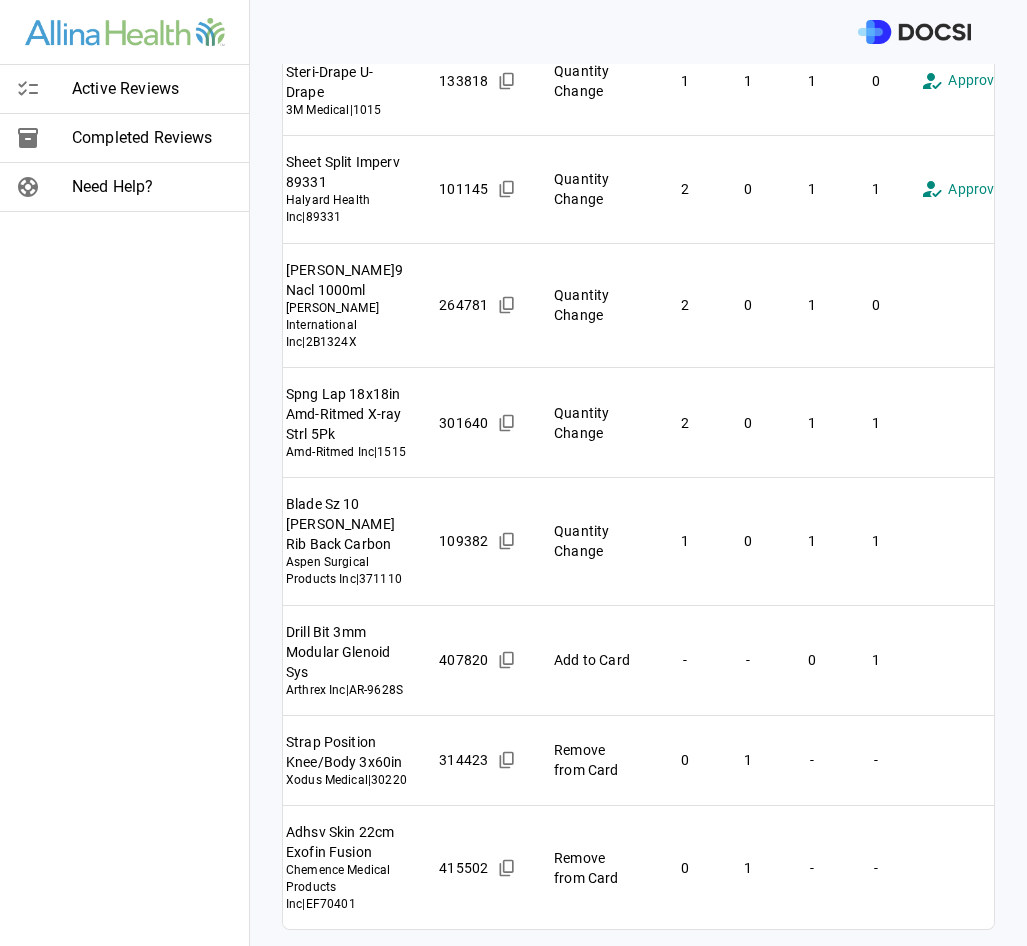 click on "Active Reviews Completed Reviews Need Help? Physician:   [PERSON_NAME] Card:    [MEDICAL_DATA] REVERSE SHOULDER  ( M-122785 ) Managed by:    [PERSON_NAME] Changes to Review All Card Items Item Item ID Requested Optimization Open Hold New Open New Hold Review Status Sut 5 30in Ethibond V-37 4Pk Grn J And J Suture  |  MB66G 114624 Quantity Change 1 1 1 0 Denied ******** ​ Reviewer  Feedback:  **** * Save Card Manager:    [PERSON_NAME] ,  [DATE]   Sut 0 27in [PERSON_NAME]-1 Undyed 36/Bx J And J Suture  |  J260H 114365 Quantity Change 0 2 0 1 Denied ******** ​ Reviewer  Feedback:  **** * Save Card Manager:    [PERSON_NAME] ,  [DATE]   Sut 2 38In Fiberwire 36.6mm Taper Ndl Blue Arthrex Inc  |  AR-7200 219723 Remove from Card 0 2 - - Denied ******** ​ Reviewer  Feedback:  **** * Save Card Manager:    [PERSON_NAME] ,  [DATE]   Head Cover Flyte Hood Peelaway Lvl 4 Stryker Instruments  |  [PHONE_NUMBER] 242347 Quantity Change 1 1 1 0 Denied ******** ​ Reviewer  Feedback:  * Save" at bounding box center (513, 473) 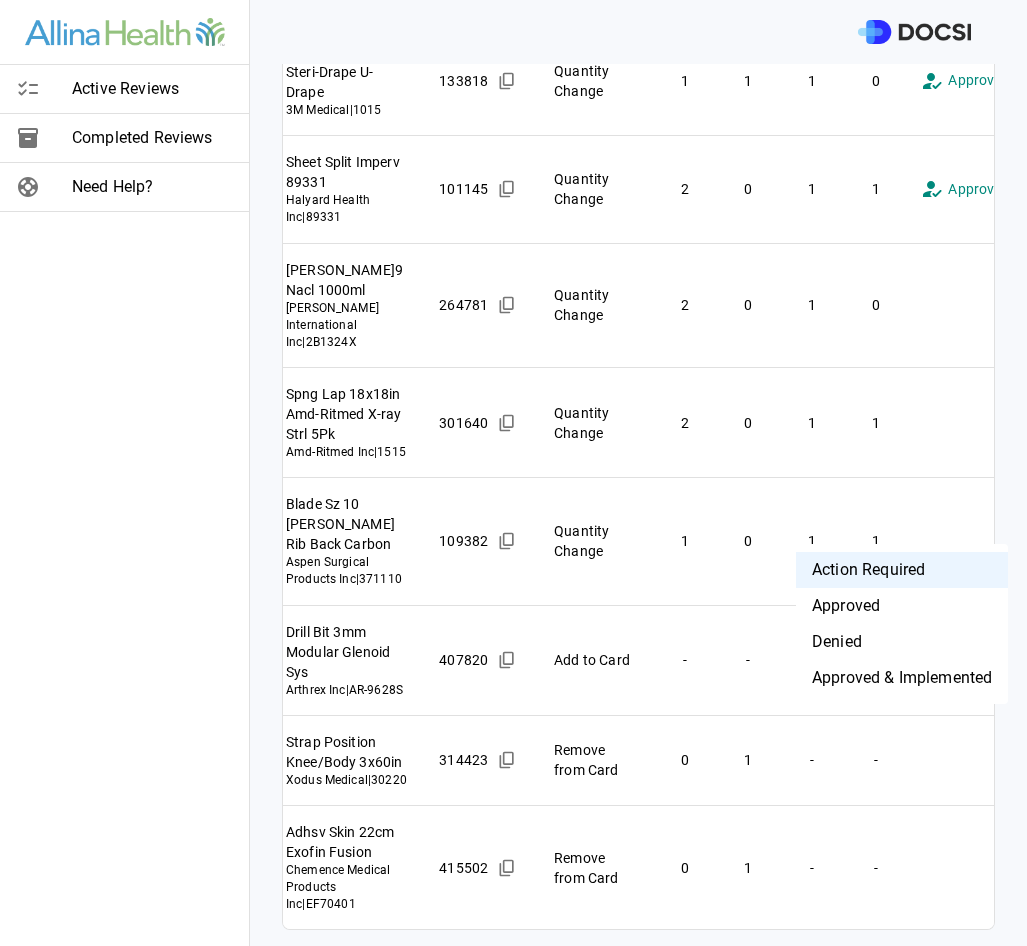 click on "Approved & Implemented" at bounding box center (902, 678) 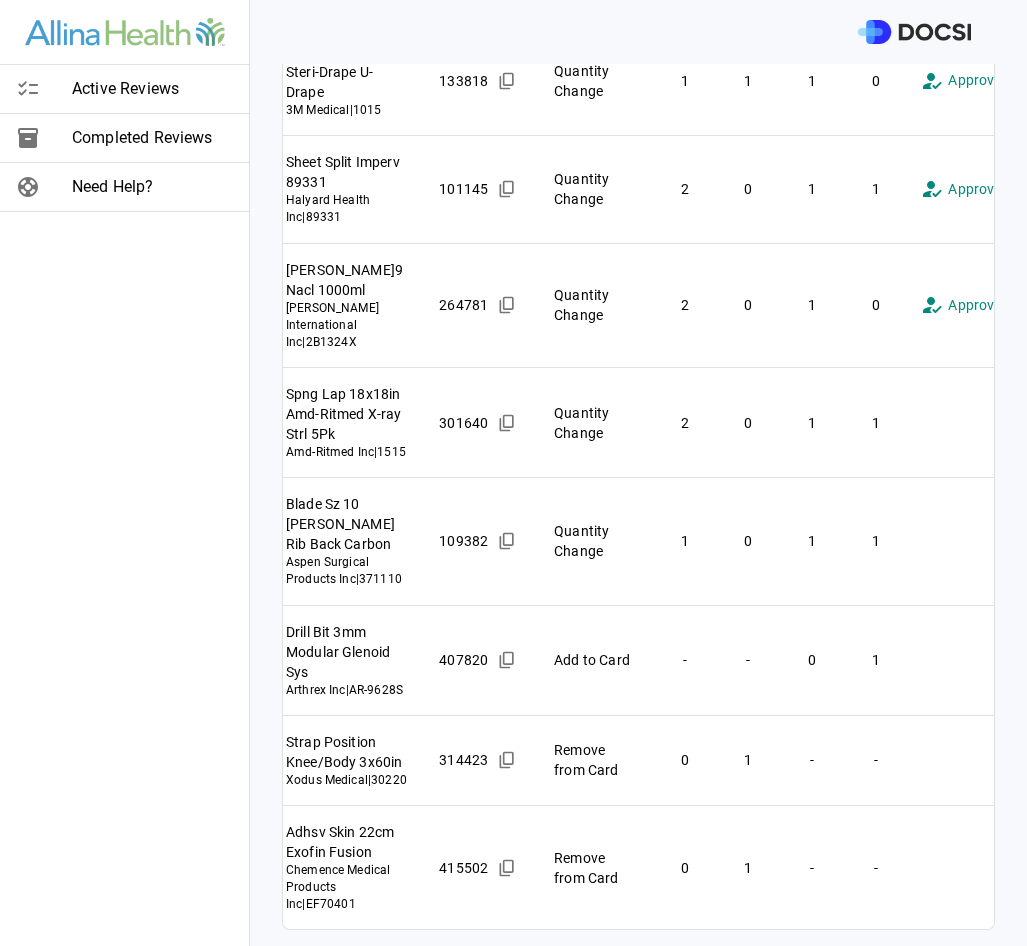 click on "Active Reviews Completed Reviews Need Help? Physician:   [PERSON_NAME] Card:    [MEDICAL_DATA] REVERSE SHOULDER  ( M-122785 ) Managed by:    [PERSON_NAME] Changes to Review All Card Items Item Item ID Requested Optimization Open Hold New Open New Hold Review Status Sut 5 30in Ethibond V-37 4Pk Grn J And J Suture  |  MB66G 114624 Quantity Change 1 1 1 0 Denied ******** ​ Reviewer  Feedback:  **** * Save Card Manager:    [PERSON_NAME] ,  [DATE]   Sut 0 27in [PERSON_NAME]-1 Undyed 36/Bx J And J Suture  |  J260H 114365 Quantity Change 0 2 0 1 Denied ******** ​ Reviewer  Feedback:  **** * Save Card Manager:    [PERSON_NAME] ,  [DATE]   Sut 2 38In Fiberwire 36.6mm Taper Ndl Blue Arthrex Inc  |  AR-7200 219723 Remove from Card 0 2 - - Denied ******** ​ Reviewer  Feedback:  **** * Save Card Manager:    [PERSON_NAME] ,  [DATE]   Head Cover Flyte Hood Peelaway Lvl 4 Stryker Instruments  |  [PHONE_NUMBER] 242347 Quantity Change 1 1 1 0 Denied ******** ​ Reviewer  Feedback:  * Save" at bounding box center (513, 473) 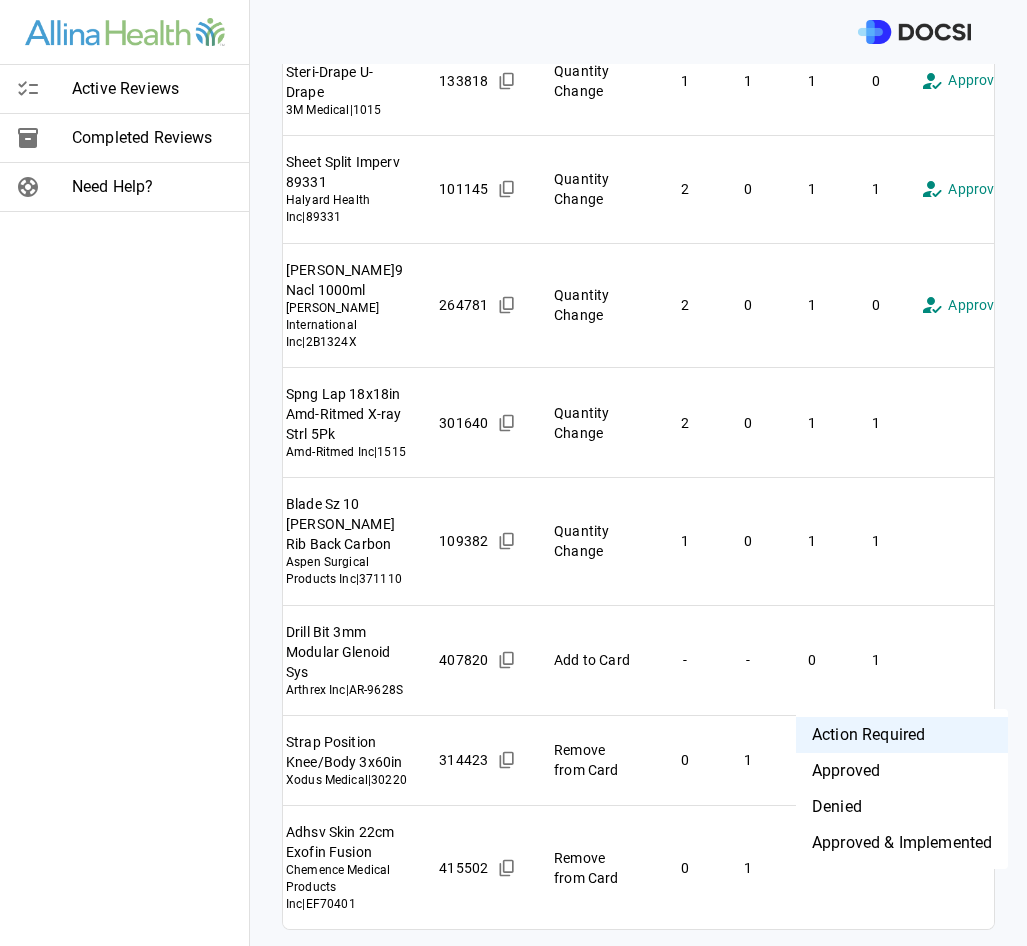 click on "Approved & Implemented" at bounding box center [902, 843] 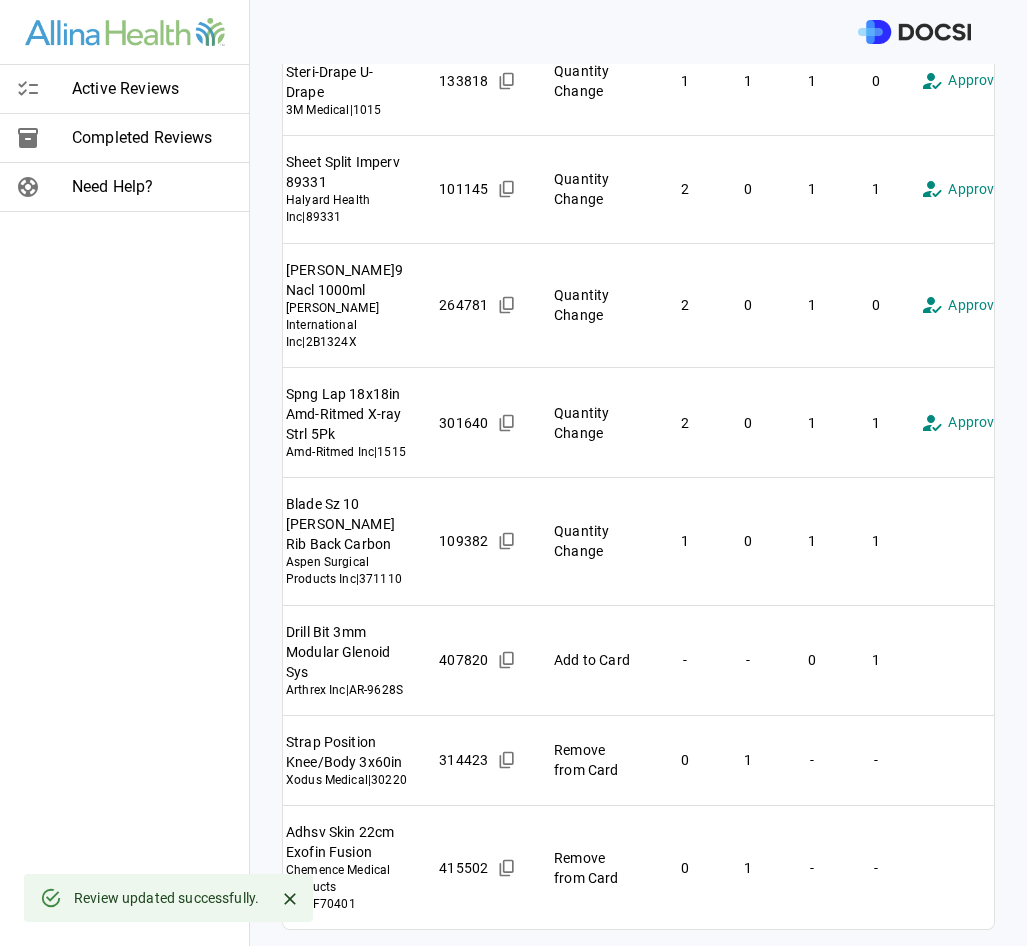 scroll, scrollTop: 1721, scrollLeft: 0, axis: vertical 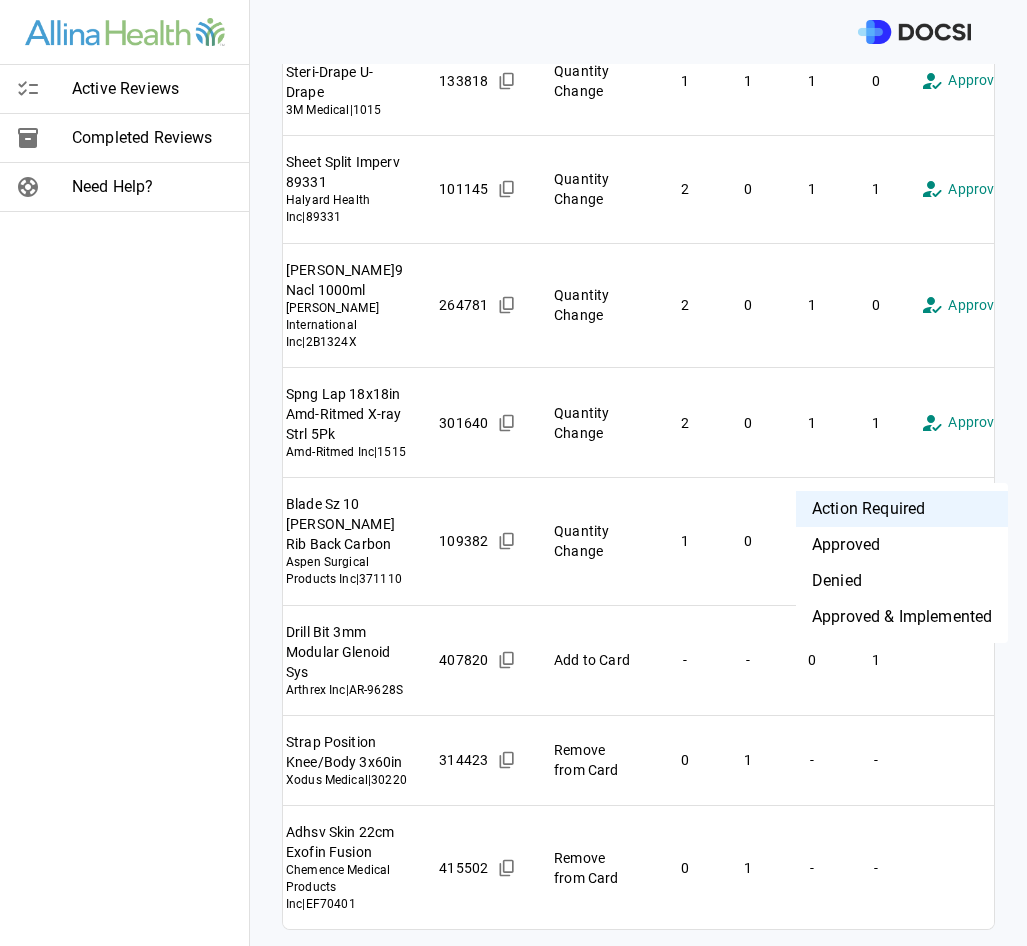 click on "Active Reviews Completed Reviews Need Help? Physician:   [PERSON_NAME] Card:    [MEDICAL_DATA] REVERSE SHOULDER  ( M-122785 ) Managed by:    [PERSON_NAME] Changes to Review All Card Items Item Item ID Requested Optimization Open Hold New Open New Hold Review Status Sut 5 30in Ethibond V-37 4Pk Grn J And J Suture  |  MB66G 114624 Quantity Change 1 1 1 0 Denied ******** ​ Reviewer  Feedback:  **** * Save Card Manager:    [PERSON_NAME] ,  [DATE]   Sut 0 27in [PERSON_NAME]-1 Undyed 36/Bx J And J Suture  |  J260H 114365 Quantity Change 0 2 0 1 Denied ******** ​ Reviewer  Feedback:  **** * Save Card Manager:    [PERSON_NAME] ,  [DATE]   Sut 2 38In Fiberwire 36.6mm Taper Ndl Blue Arthrex Inc  |  AR-7200 219723 Remove from Card 0 2 - - Denied ******** ​ Reviewer  Feedback:  **** * Save Card Manager:    [PERSON_NAME] ,  [DATE]   Head Cover Flyte Hood Peelaway Lvl 4 Stryker Instruments  |  [PHONE_NUMBER] 242347 Quantity Change 1 1 1 0 Denied ******** ​ Reviewer  Feedback:  * Save" at bounding box center [513, 473] 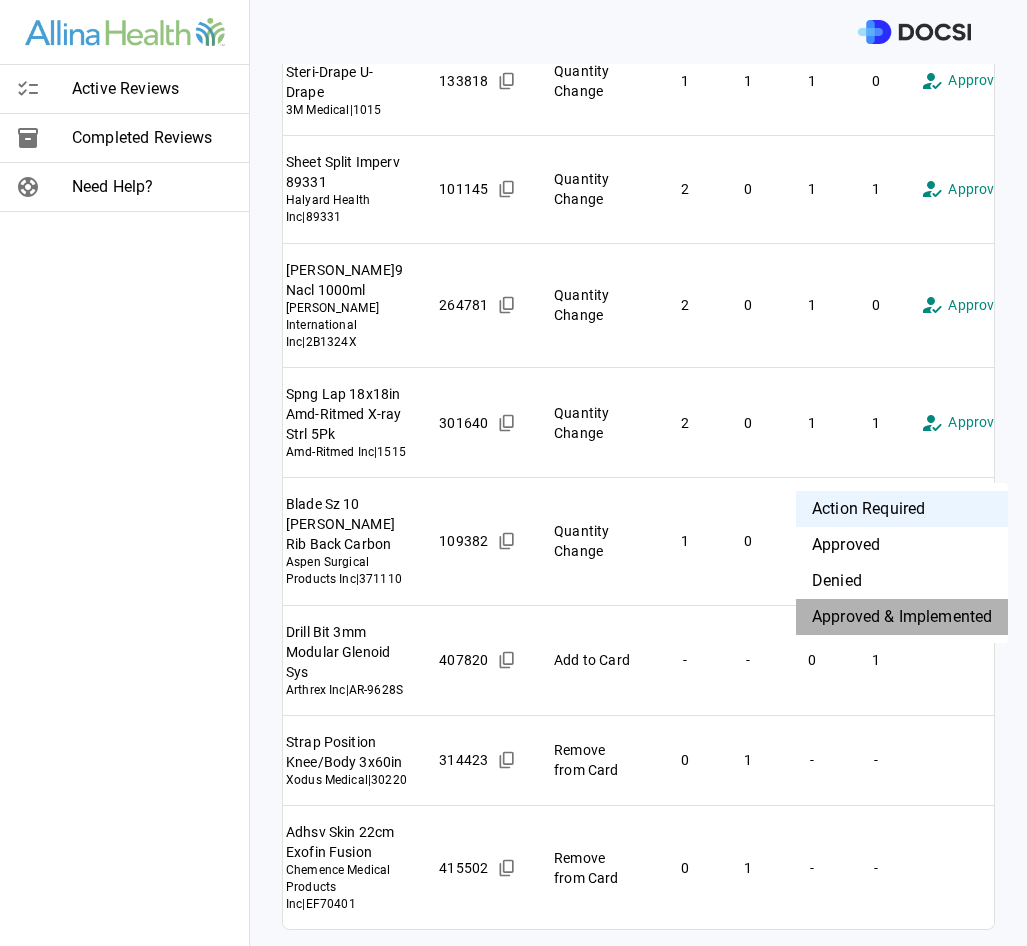 click on "Approved & Implemented" at bounding box center [902, 617] 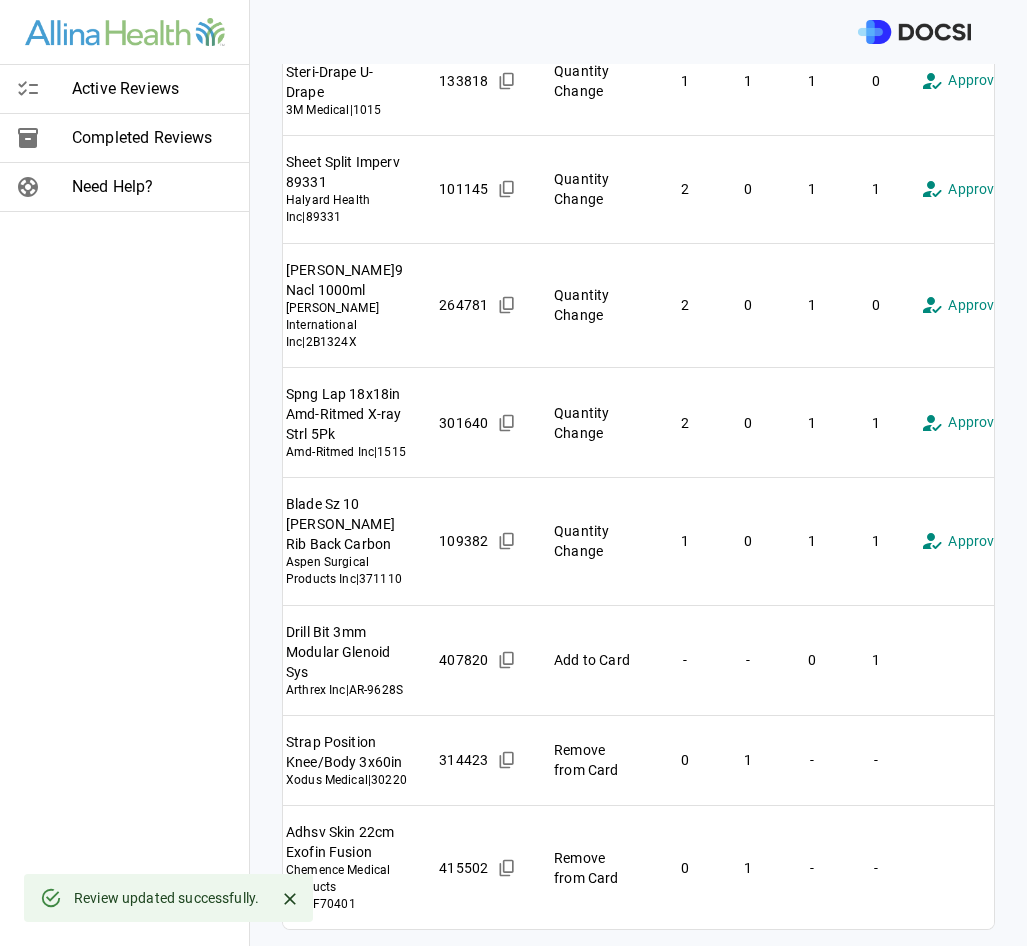 scroll, scrollTop: 1846, scrollLeft: 0, axis: vertical 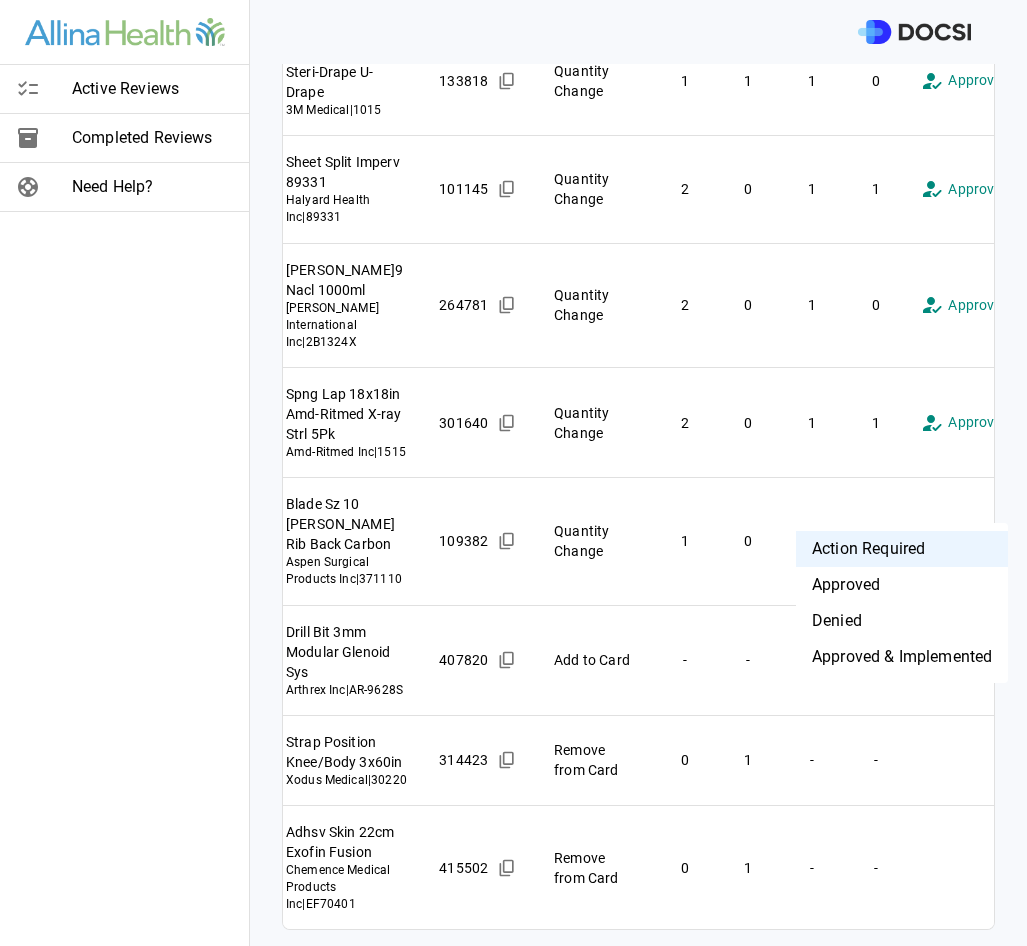 click on "Active Reviews Completed Reviews Need Help? Physician:   [PERSON_NAME] Card:    [MEDICAL_DATA] REVERSE SHOULDER  ( M-122785 ) Managed by:    [PERSON_NAME] Changes to Review All Card Items Item Item ID Requested Optimization Open Hold New Open New Hold Review Status Sut 5 30in Ethibond V-37 4Pk Grn J And J Suture  |  MB66G 114624 Quantity Change 1 1 1 0 Denied ******** ​ Reviewer  Feedback:  **** * Save Card Manager:    [PERSON_NAME] ,  [DATE]   Sut 0 27in [PERSON_NAME]-1 Undyed 36/Bx J And J Suture  |  J260H 114365 Quantity Change 0 2 0 1 Denied ******** ​ Reviewer  Feedback:  **** * Save Card Manager:    [PERSON_NAME] ,  [DATE]   Sut 2 38In Fiberwire 36.6mm Taper Ndl Blue Arthrex Inc  |  AR-7200 219723 Remove from Card 0 2 - - Denied ******** ​ Reviewer  Feedback:  **** * Save Card Manager:    [PERSON_NAME] ,  [DATE]   Head Cover Flyte Hood Peelaway Lvl 4 Stryker Instruments  |  [PHONE_NUMBER] 242347 Quantity Change 1 1 1 0 Denied ******** ​ Reviewer  Feedback:  * Save" at bounding box center (513, 473) 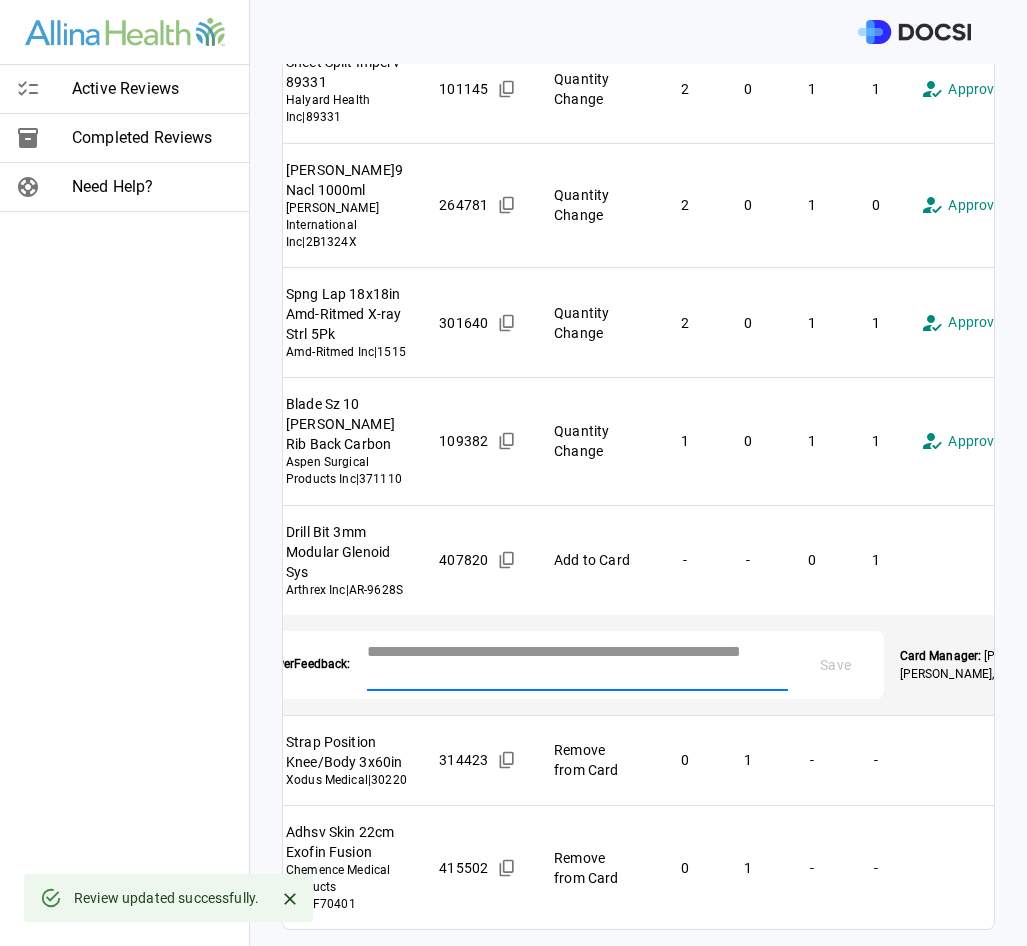 click at bounding box center [577, 663] 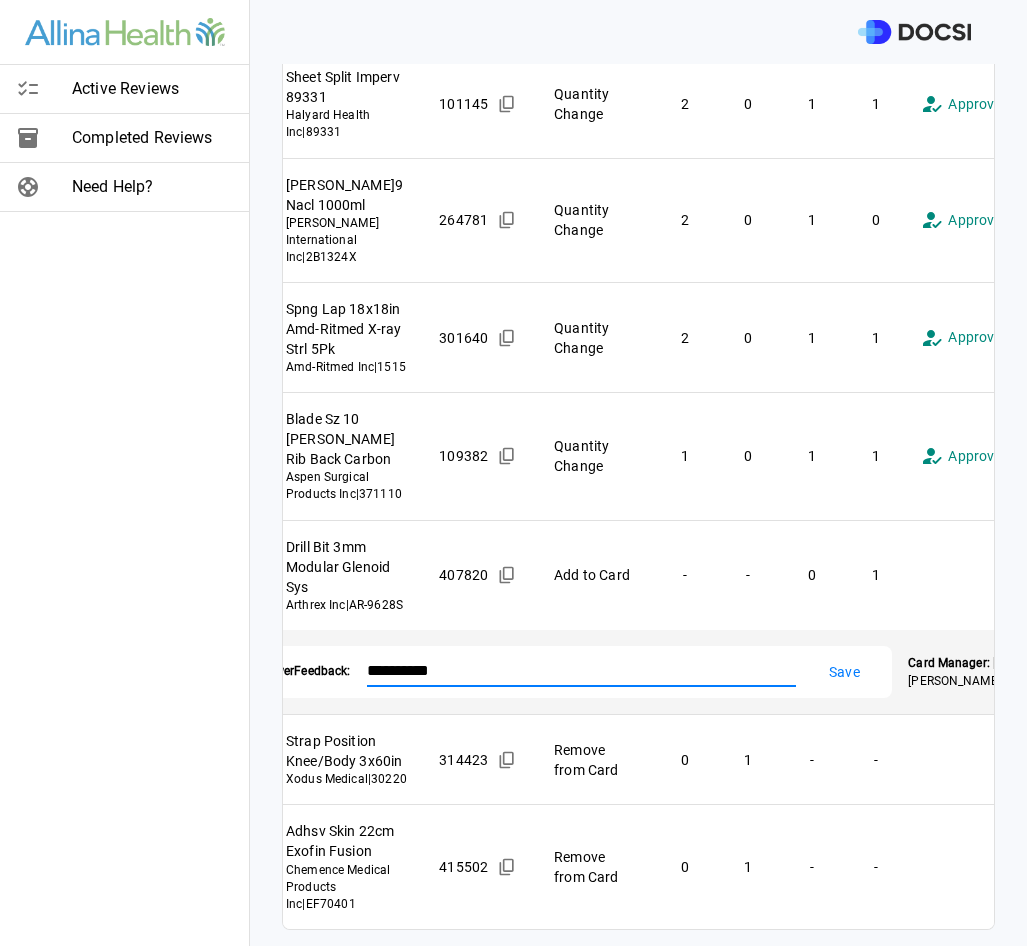 type on "**********" 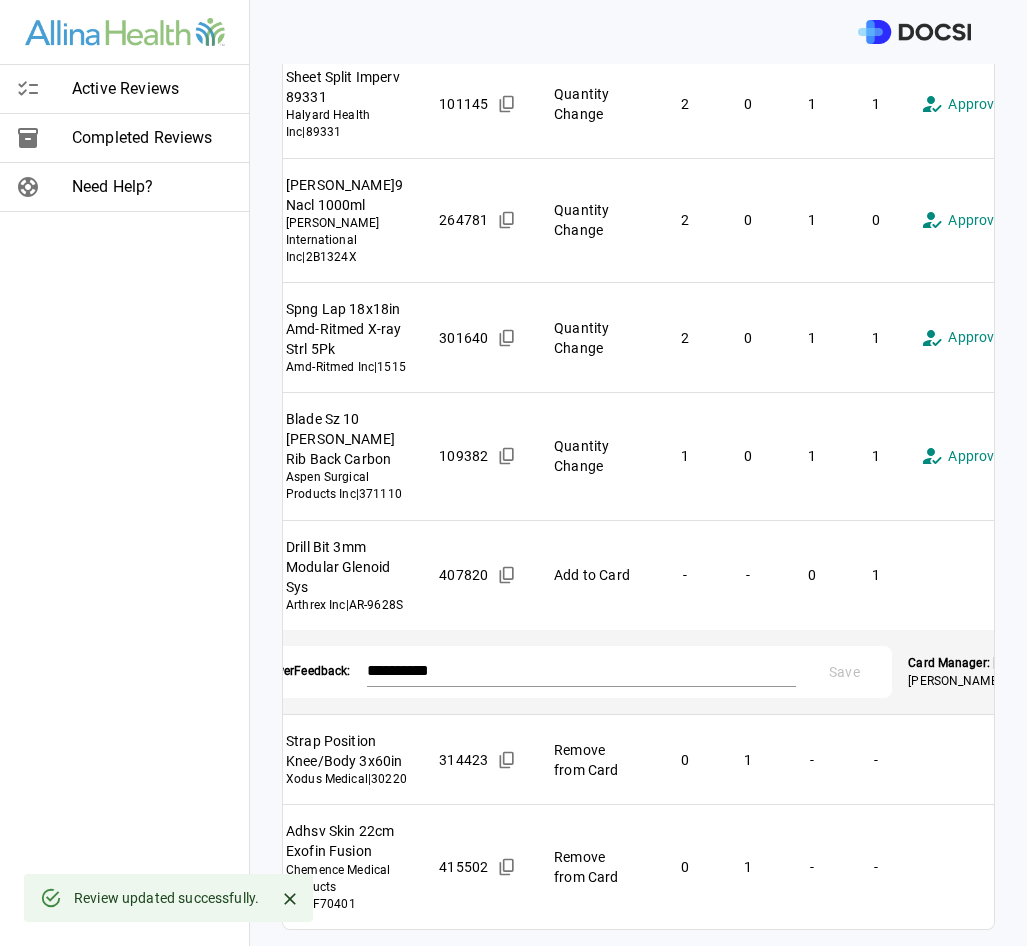 scroll, scrollTop: 1931, scrollLeft: 0, axis: vertical 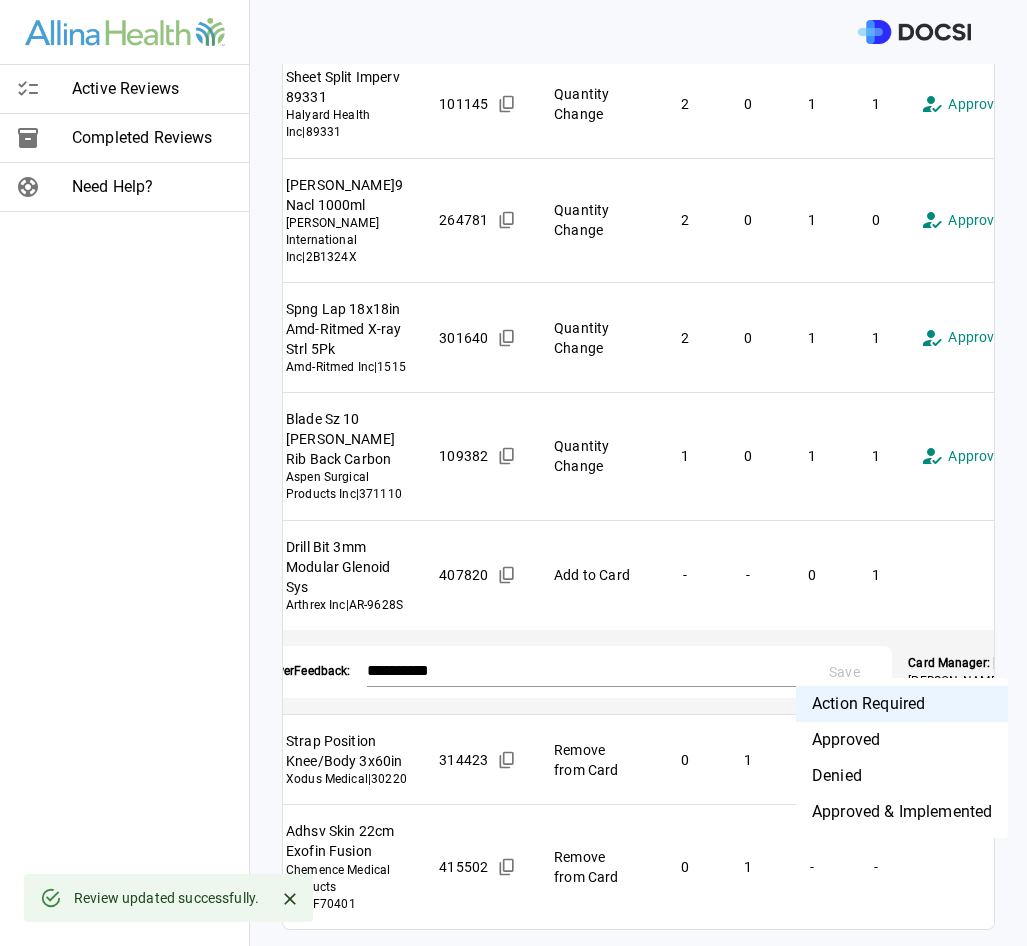 click on "Active Reviews Completed Reviews Need Help? Physician:   [PERSON_NAME] Card:    [MEDICAL_DATA] REVERSE SHOULDER  ( M-122785 ) Managed by:    [PERSON_NAME] Changes to Review All Card Items Item Item ID Requested Optimization Open Hold New Open New Hold Review Status Sut 5 30in Ethibond V-37 4Pk Grn J And J Suture  |  MB66G 114624 Quantity Change 1 1 1 0 Denied ******** ​ Reviewer  Feedback:  **** * Save Card Manager:    [PERSON_NAME] ,  [DATE]   Sut 0 27in [PERSON_NAME]-1 Undyed 36/Bx J And J Suture  |  J260H 114365 Quantity Change 0 2 0 1 Denied ******** ​ Reviewer  Feedback:  **** * Save Card Manager:    [PERSON_NAME] ,  [DATE]   Sut 2 38In Fiberwire 36.6mm Taper Ndl Blue Arthrex Inc  |  AR-7200 219723 Remove from Card 0 2 - - Denied ******** ​ Reviewer  Feedback:  **** * Save Card Manager:    [PERSON_NAME] ,  [DATE]   Head Cover Flyte Hood Peelaway Lvl 4 Stryker Instruments  |  [PHONE_NUMBER] 242347 Quantity Change 1 1 1 0 Denied ******** ​ Reviewer  Feedback:  * Save" at bounding box center [513, 473] 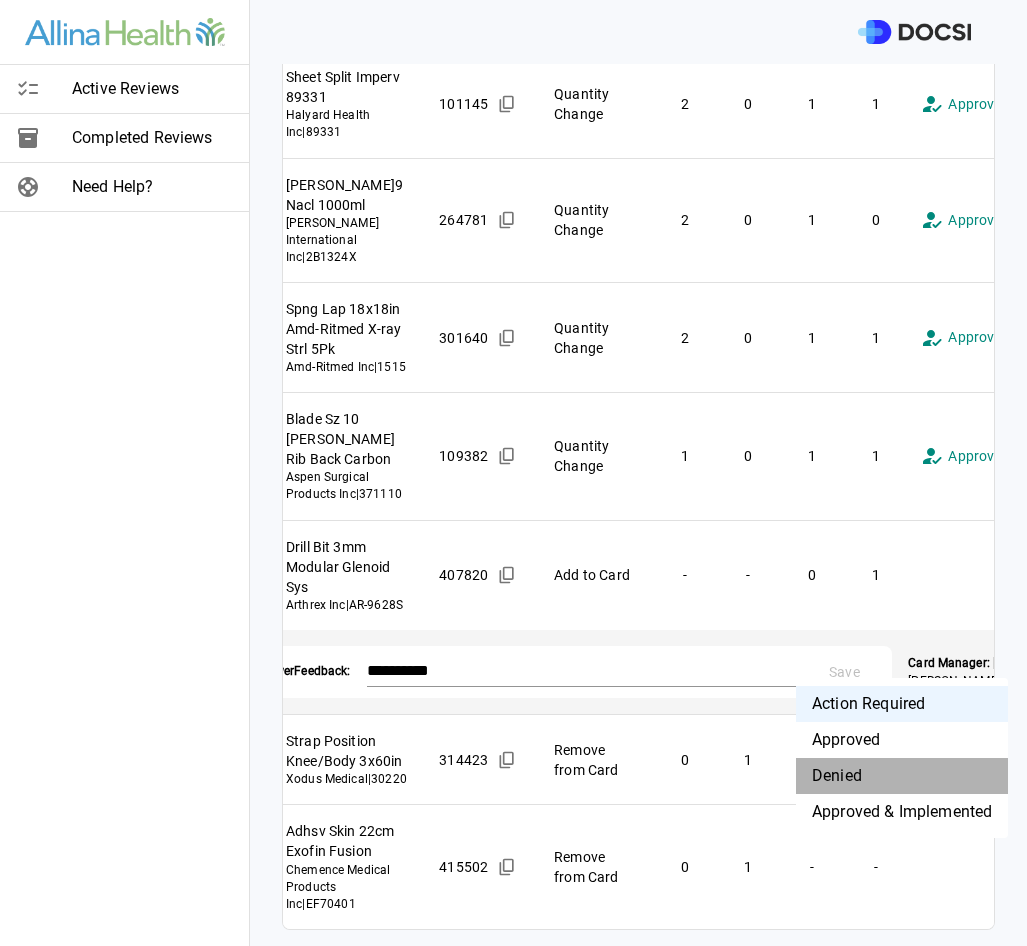 click on "Denied" at bounding box center [902, 776] 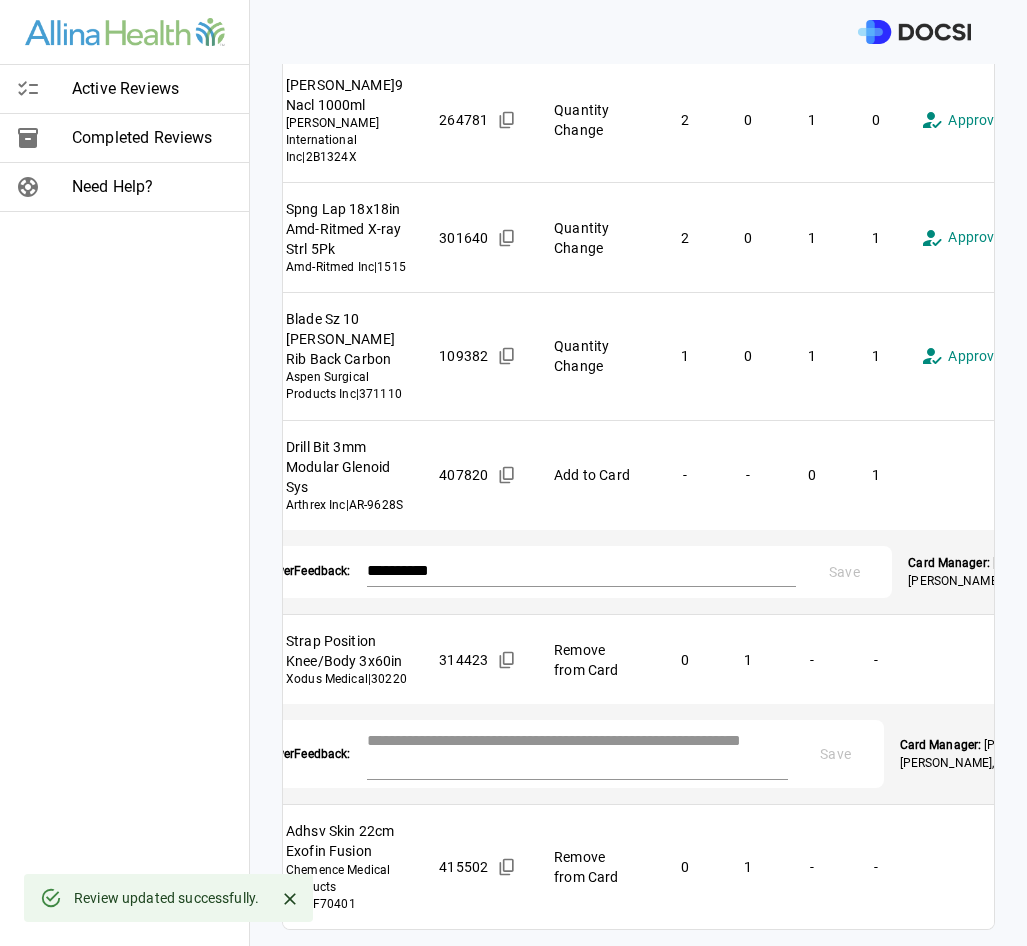 click at bounding box center (577, 752) 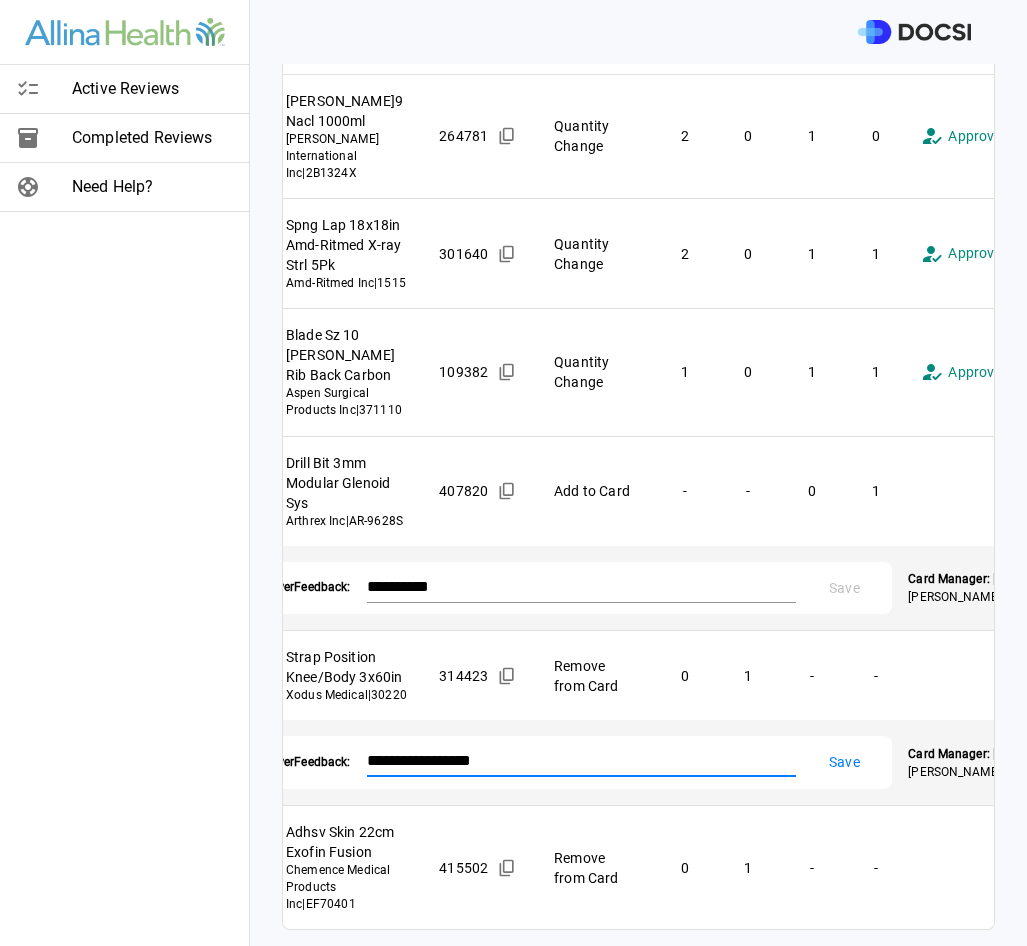 type on "**********" 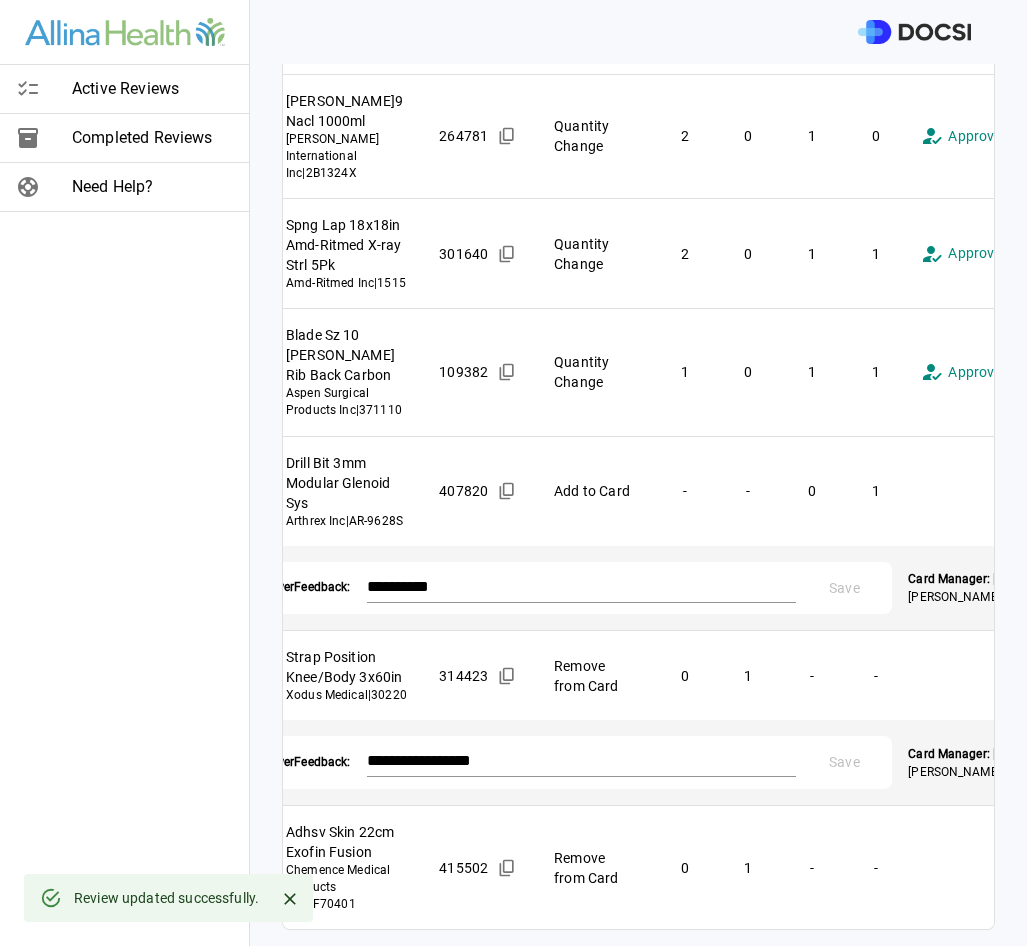 scroll, scrollTop: 2015, scrollLeft: 0, axis: vertical 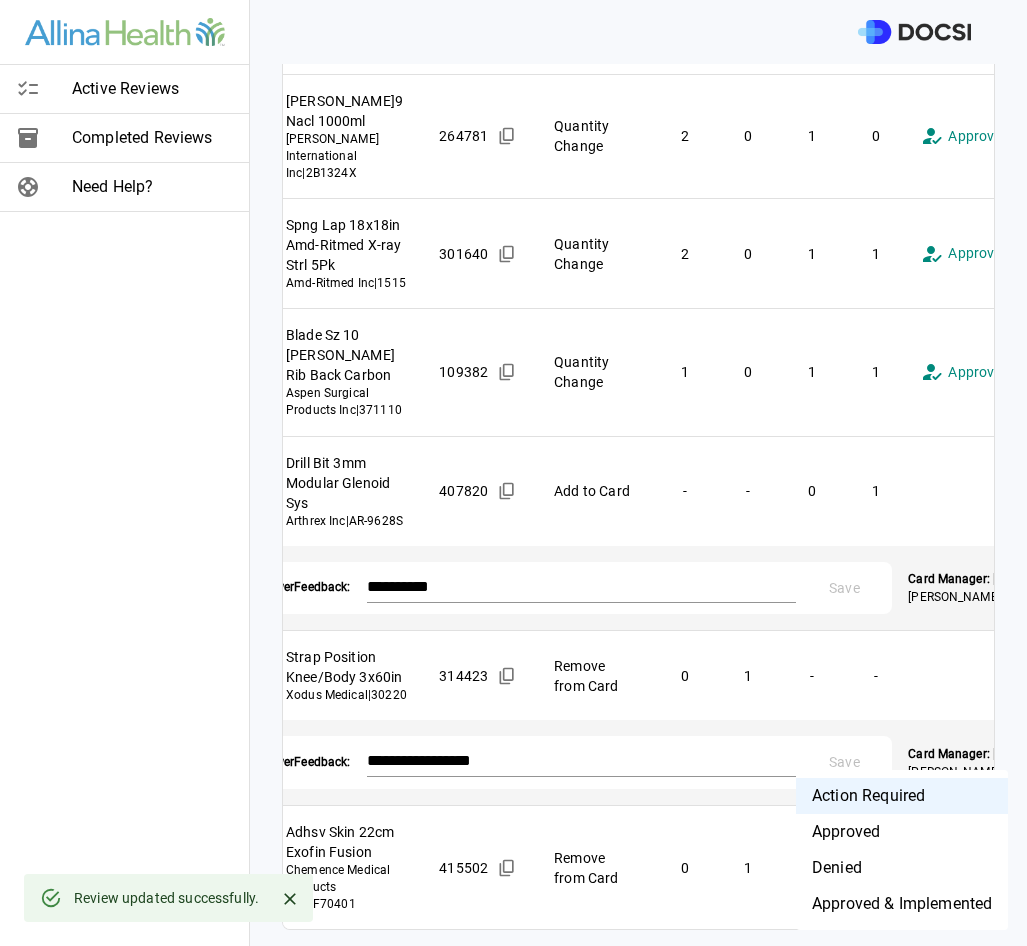 click on "Denied" at bounding box center [902, 868] 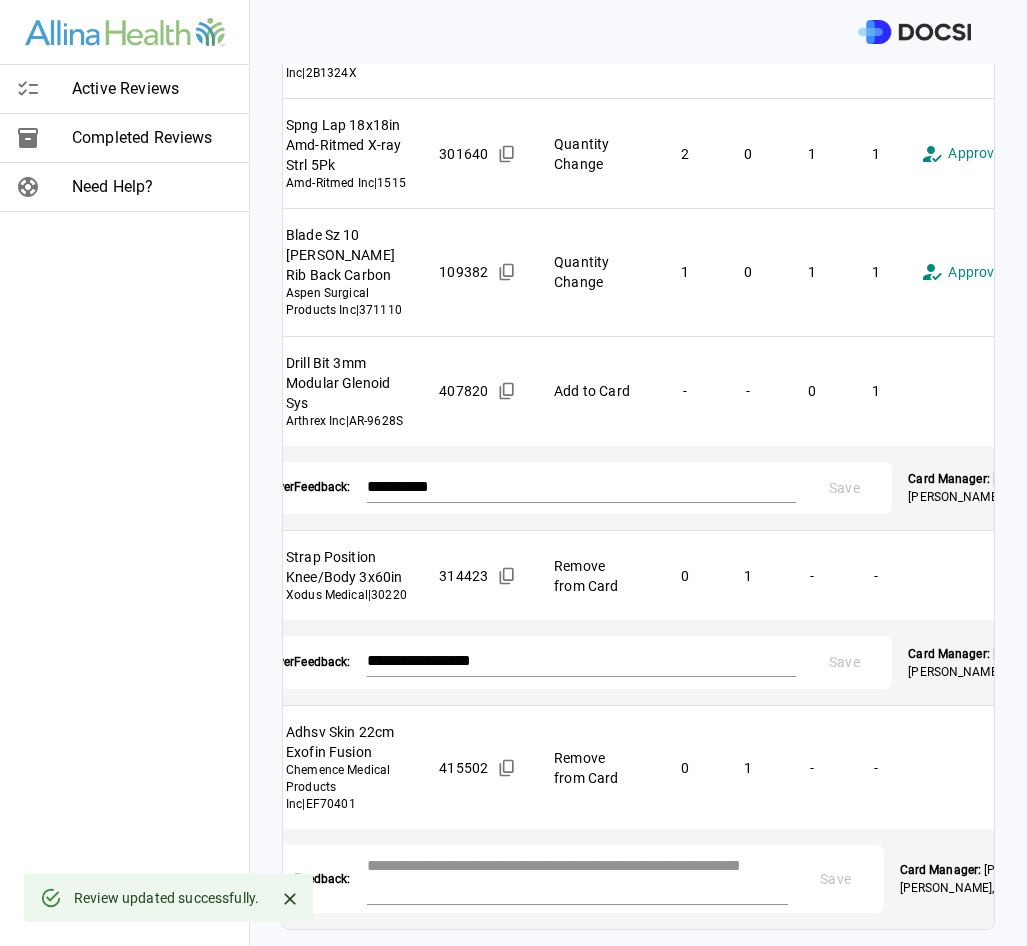 scroll, scrollTop: 2115, scrollLeft: 0, axis: vertical 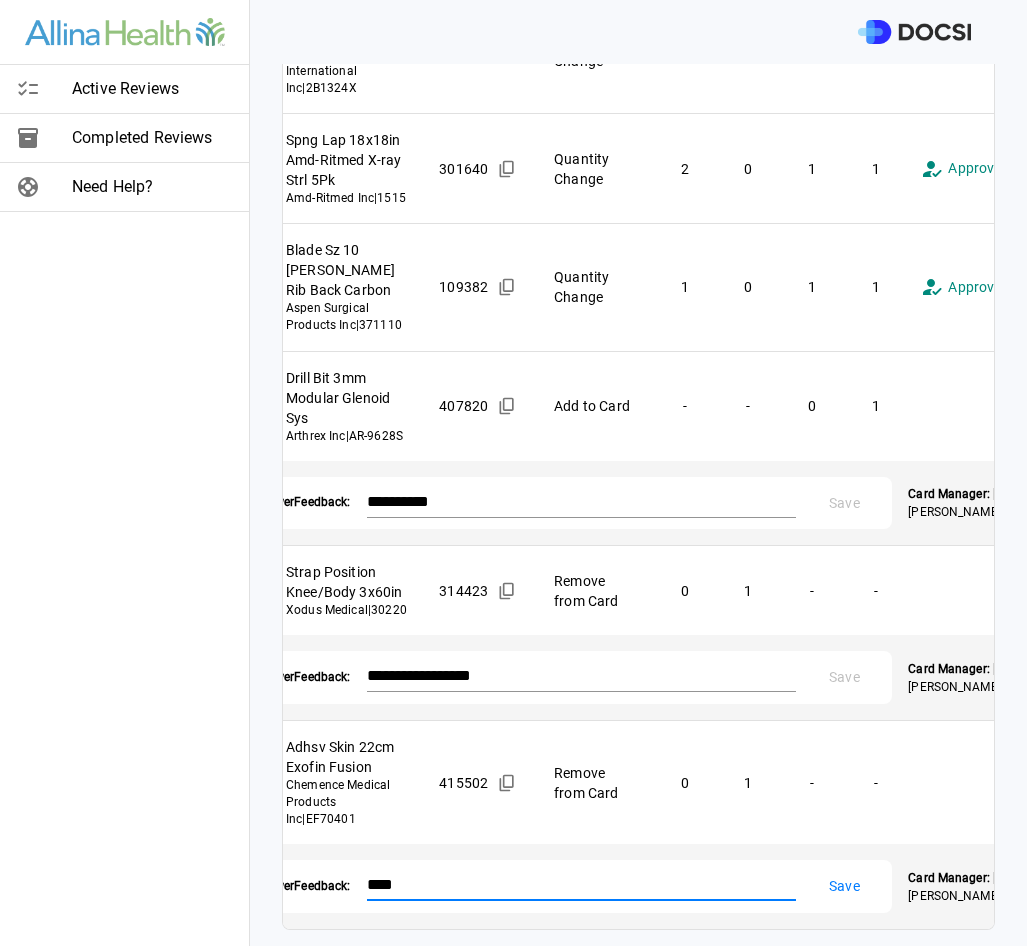 type on "****" 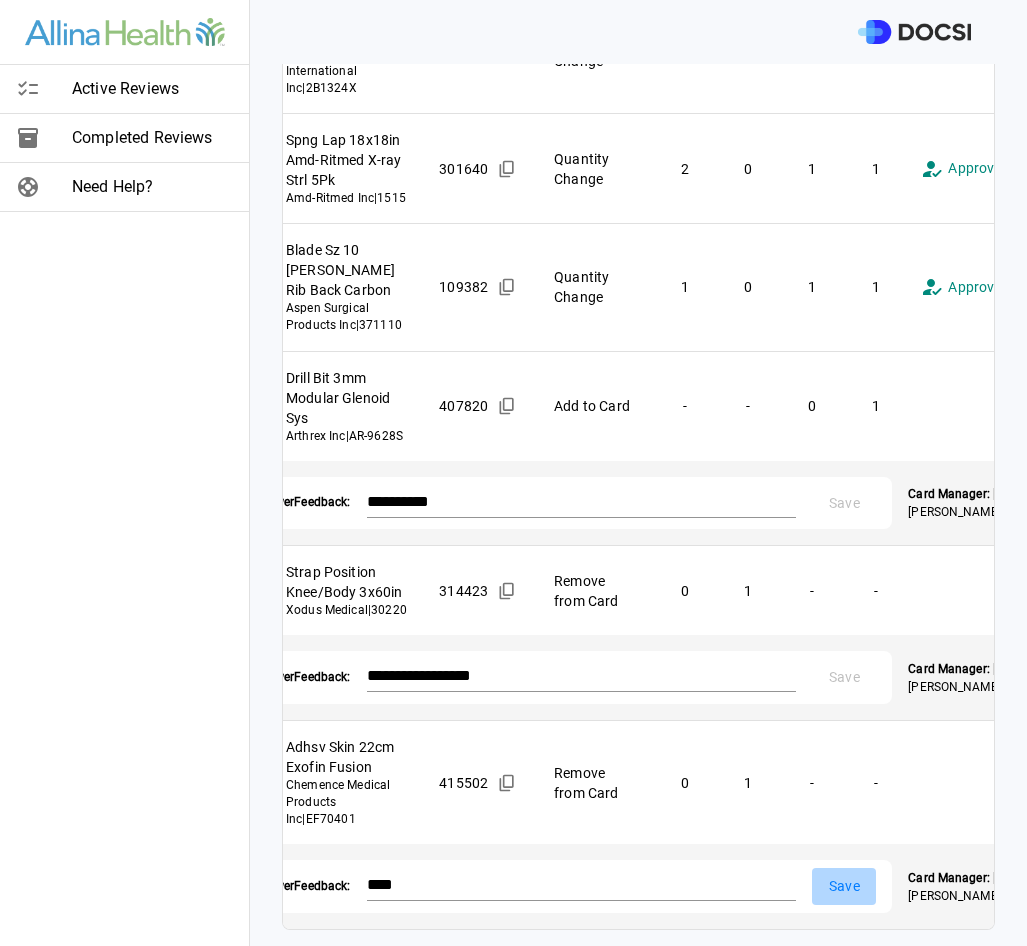 click on "Save" at bounding box center [844, 886] 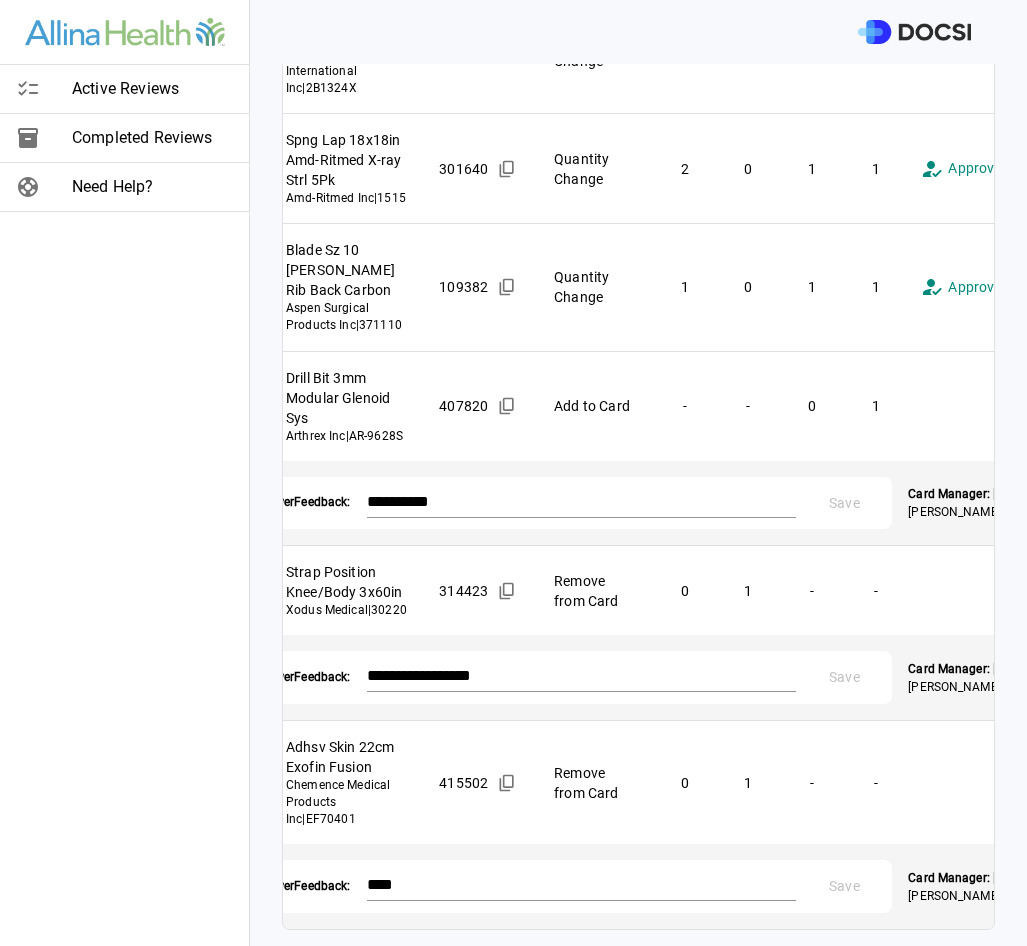scroll, scrollTop: 2100, scrollLeft: 0, axis: vertical 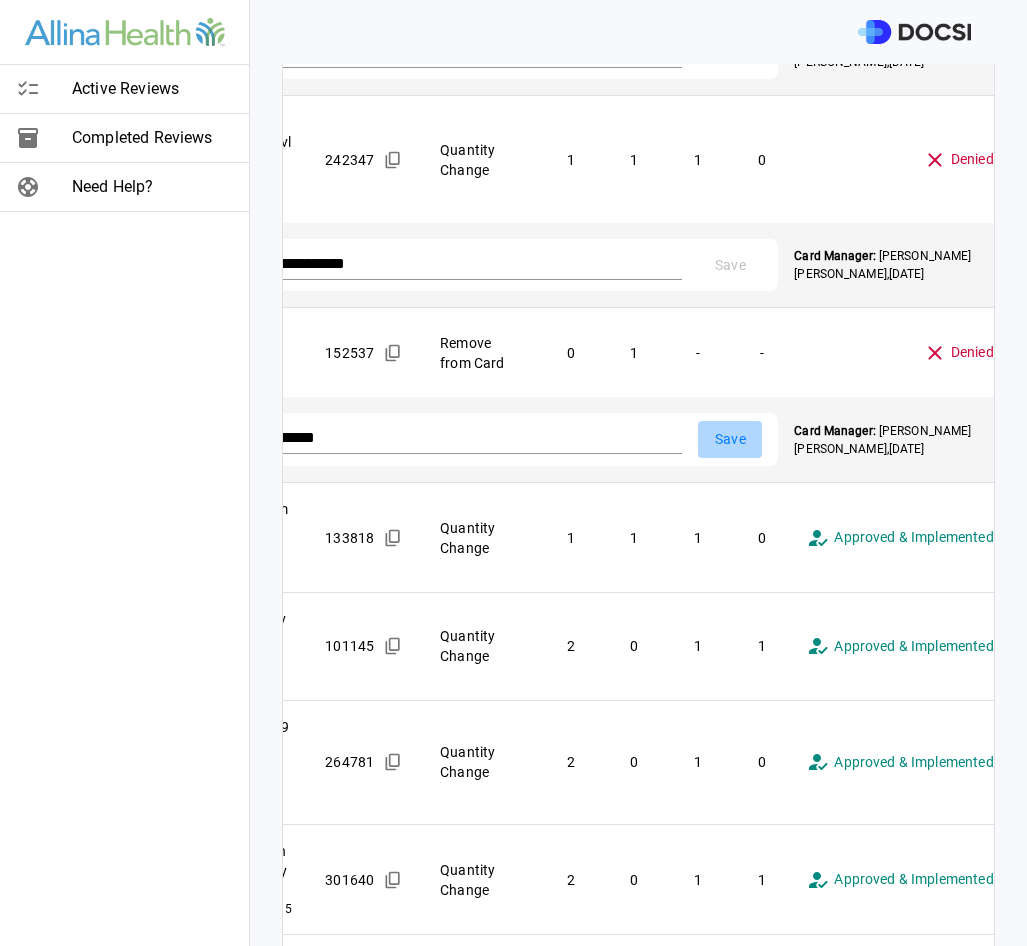 click on "Save" at bounding box center [730, 439] 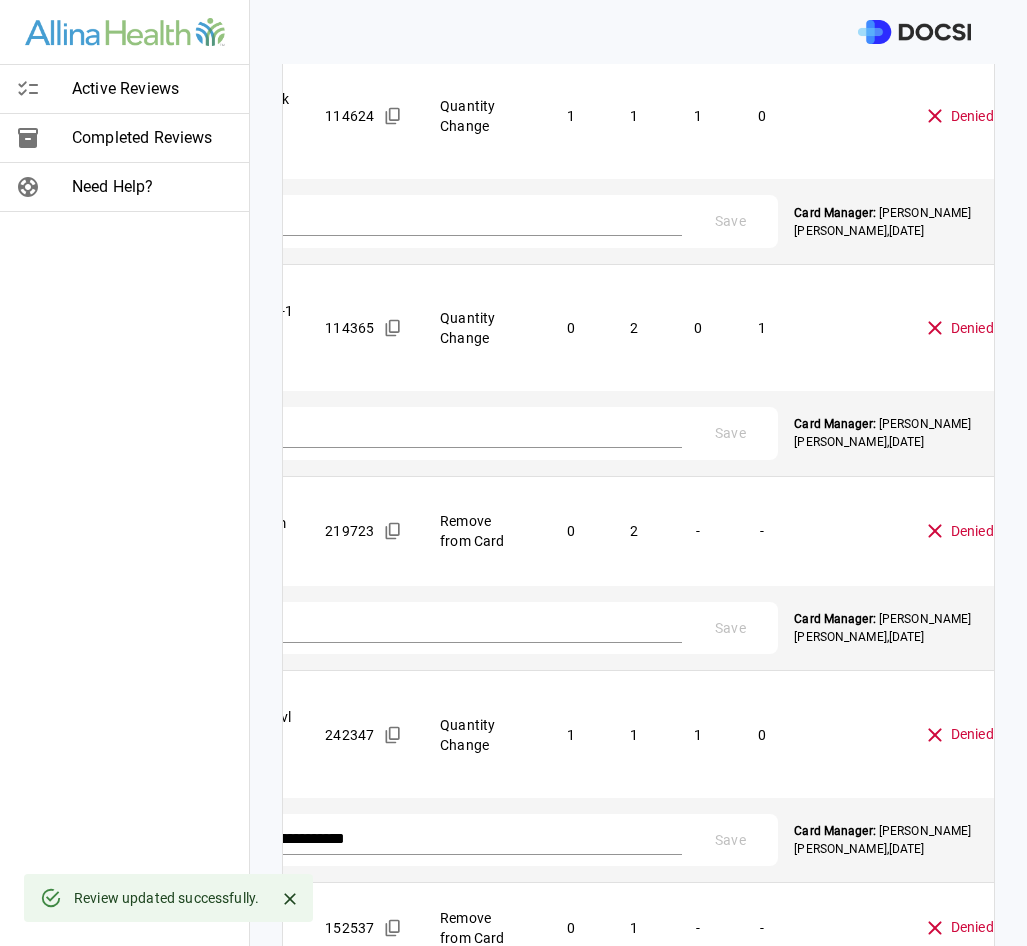 scroll, scrollTop: 0, scrollLeft: 0, axis: both 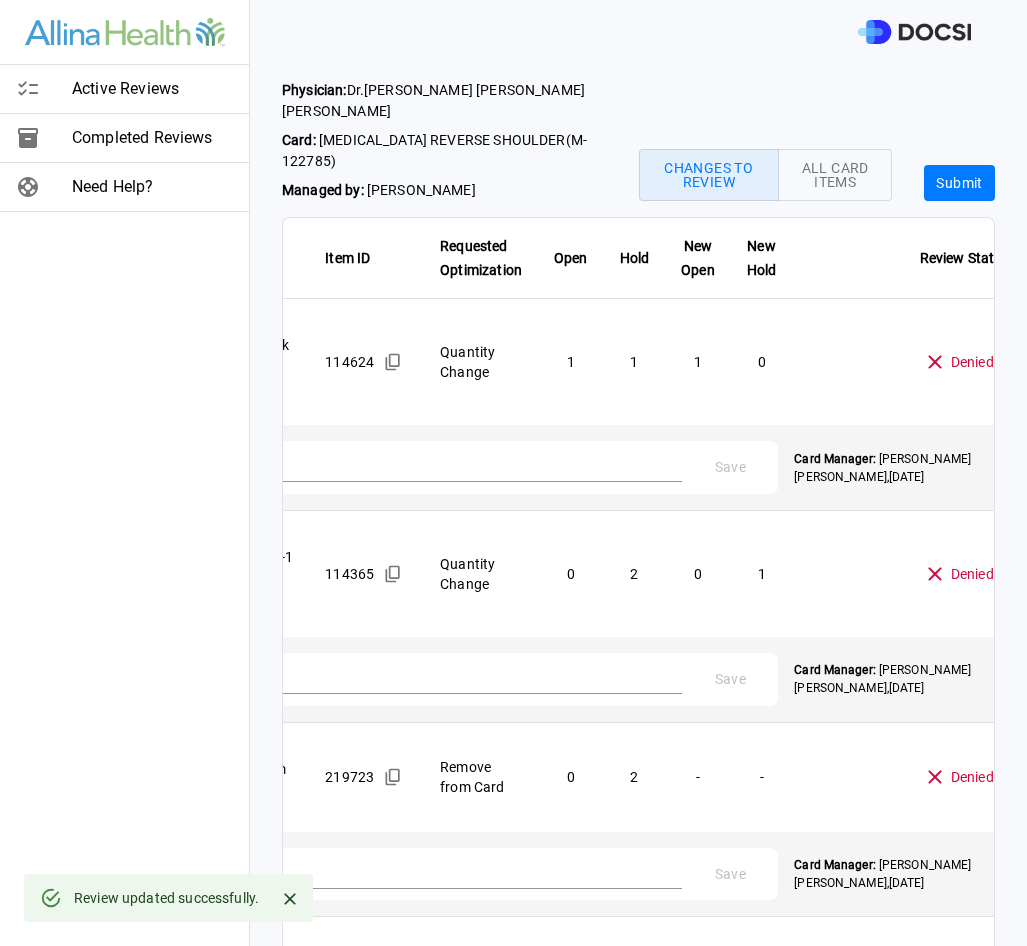 click on "Submit" at bounding box center [959, 183] 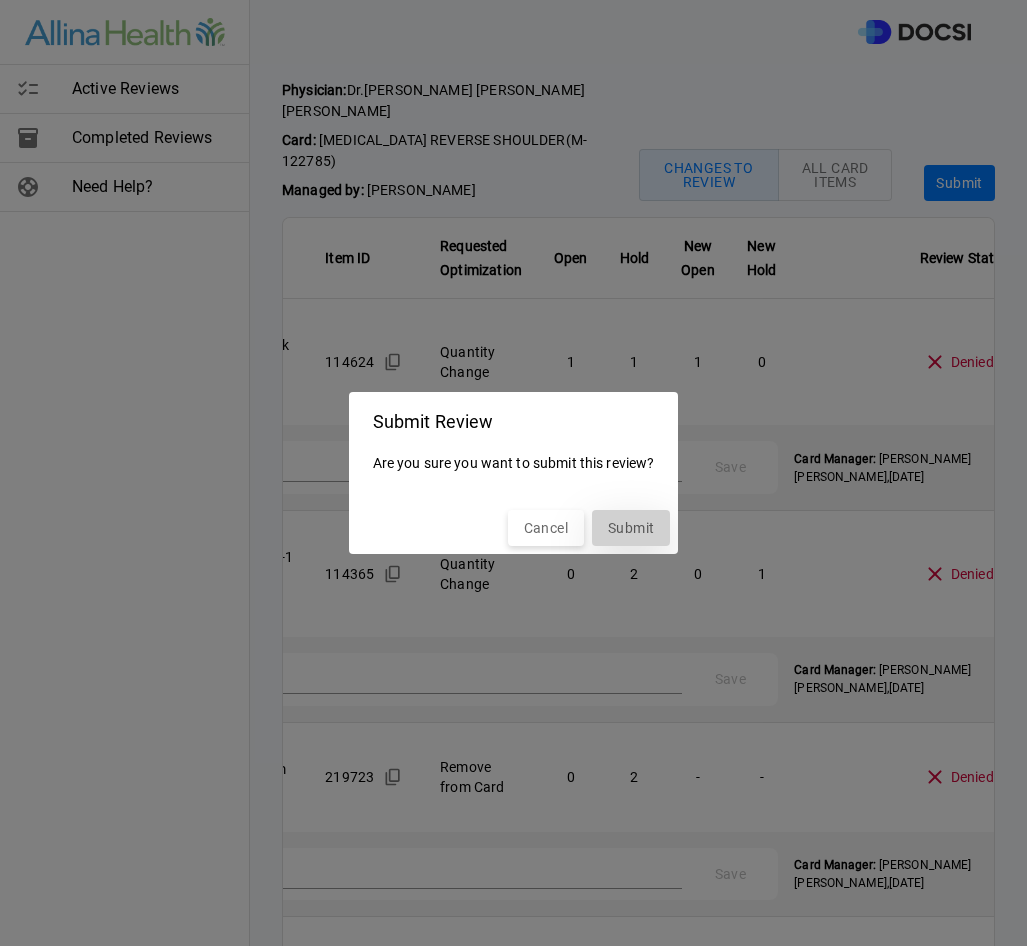 click on "Submit" at bounding box center (631, 528) 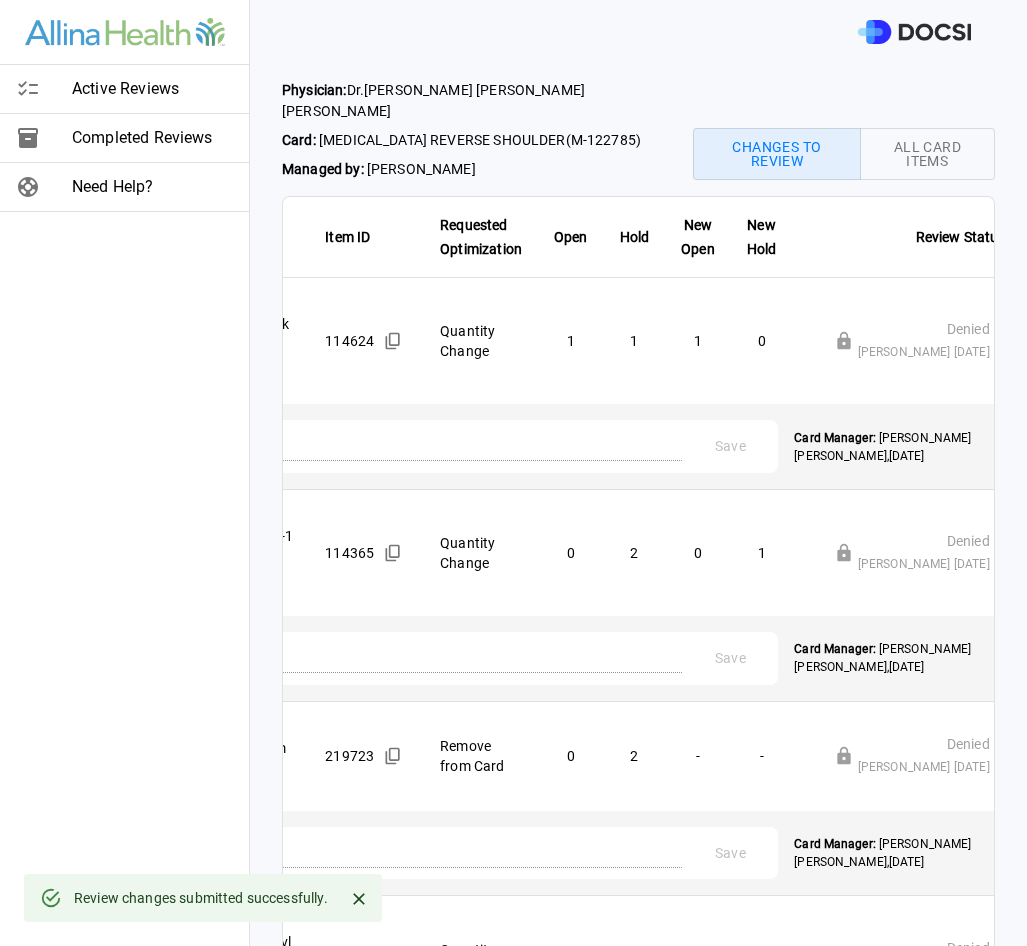 scroll, scrollTop: 0, scrollLeft: 179, axis: horizontal 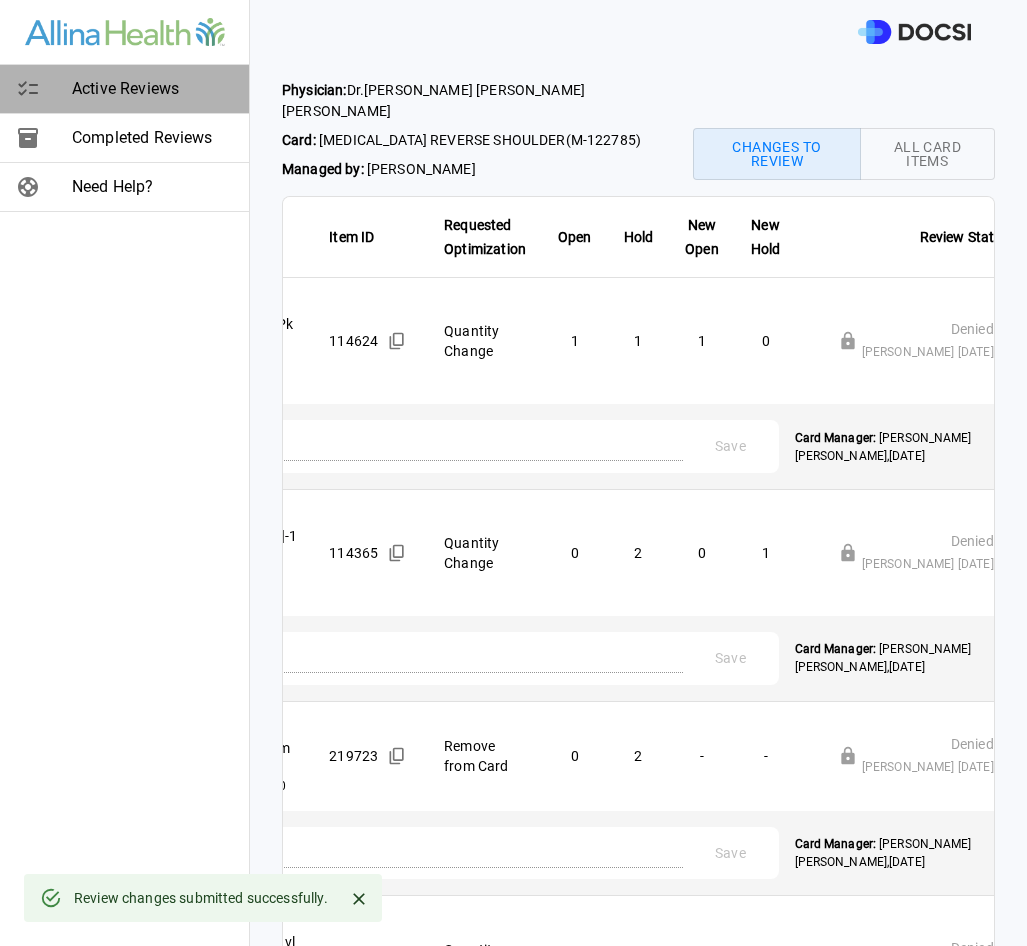 click on "Active Reviews" at bounding box center [152, 89] 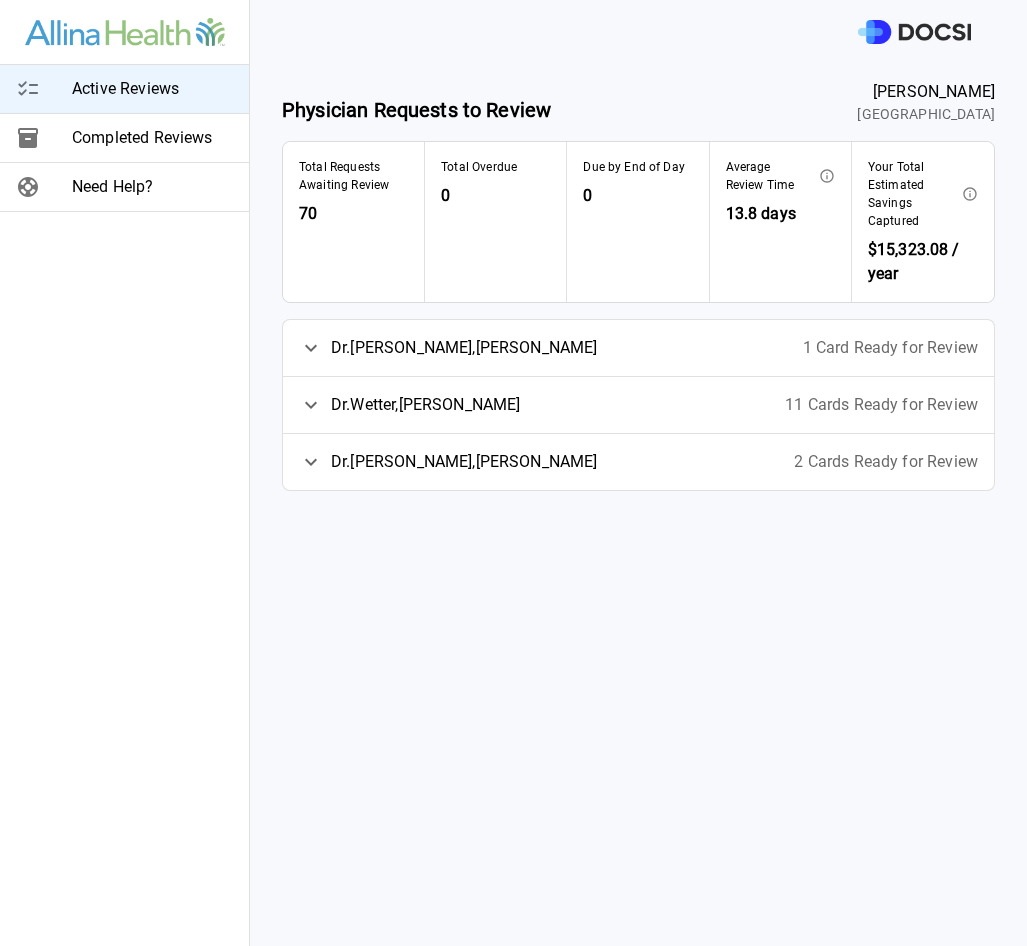 click on "1 Card Ready for Review" at bounding box center (890, 348) 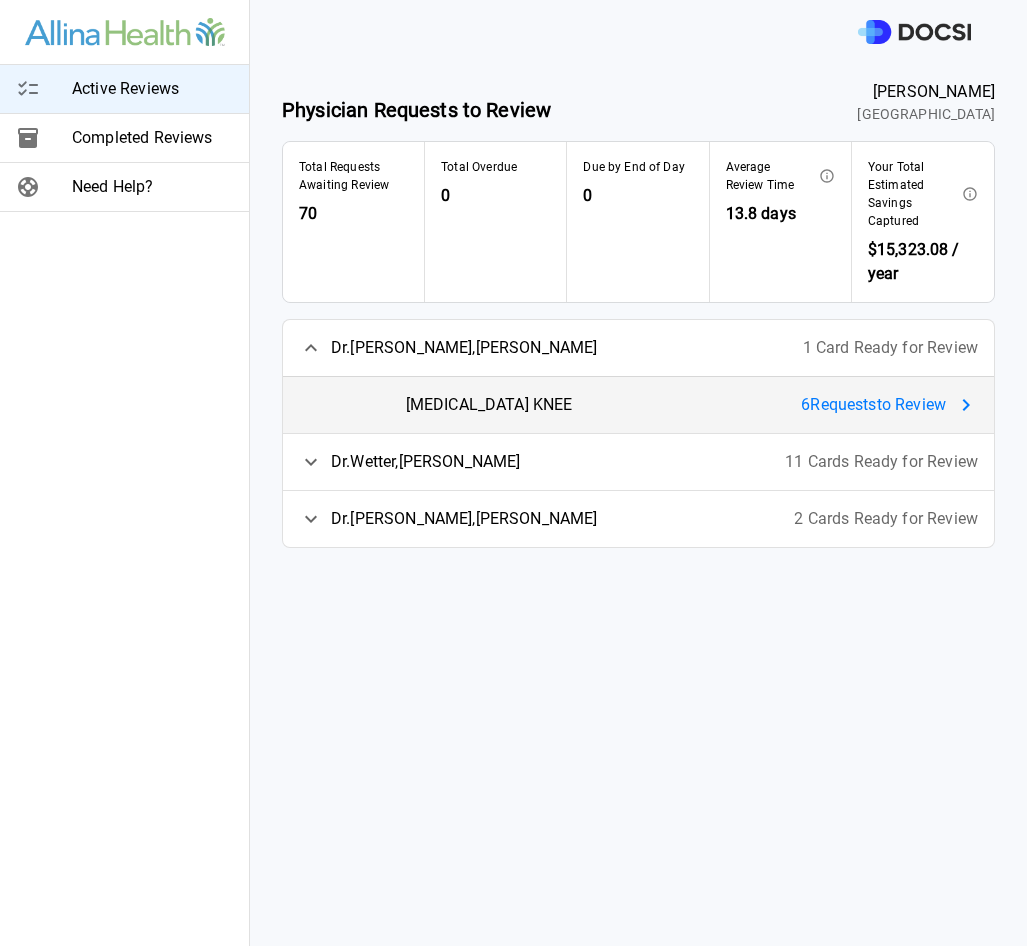 click on "6  Request s  to Review" at bounding box center (873, 405) 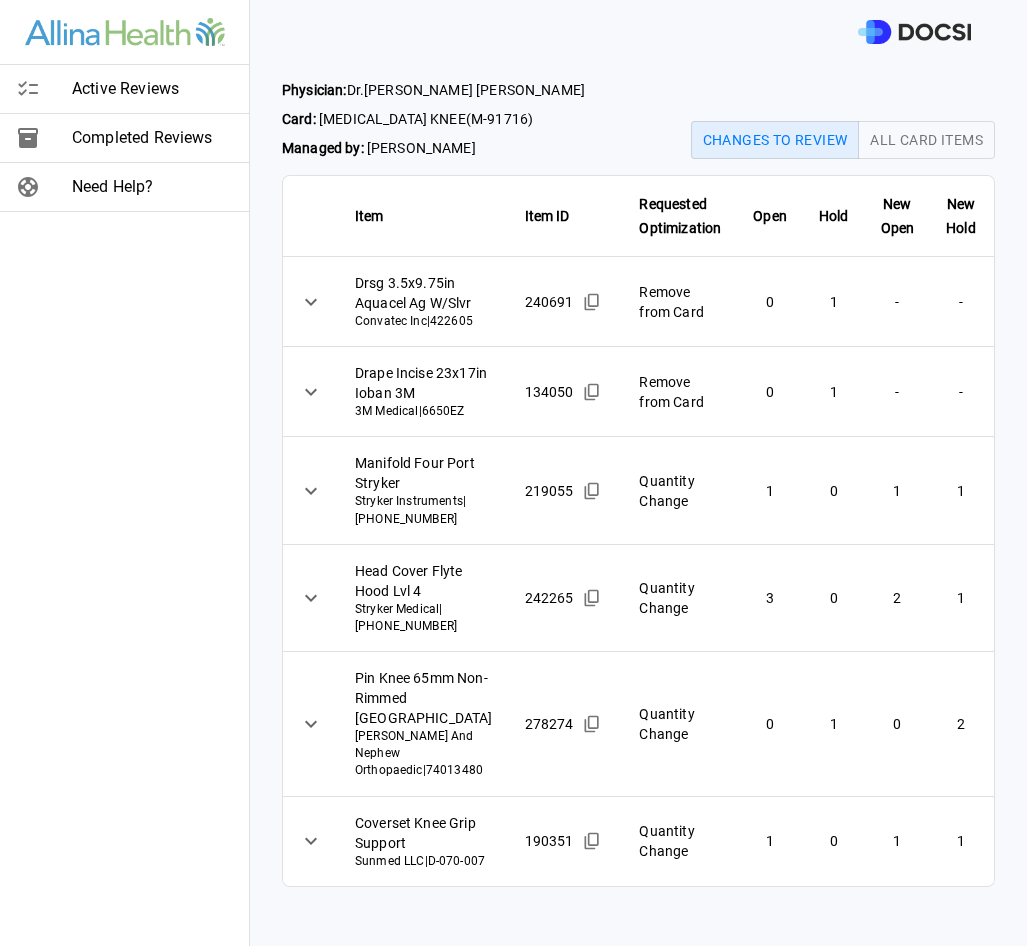 scroll, scrollTop: 343, scrollLeft: 0, axis: vertical 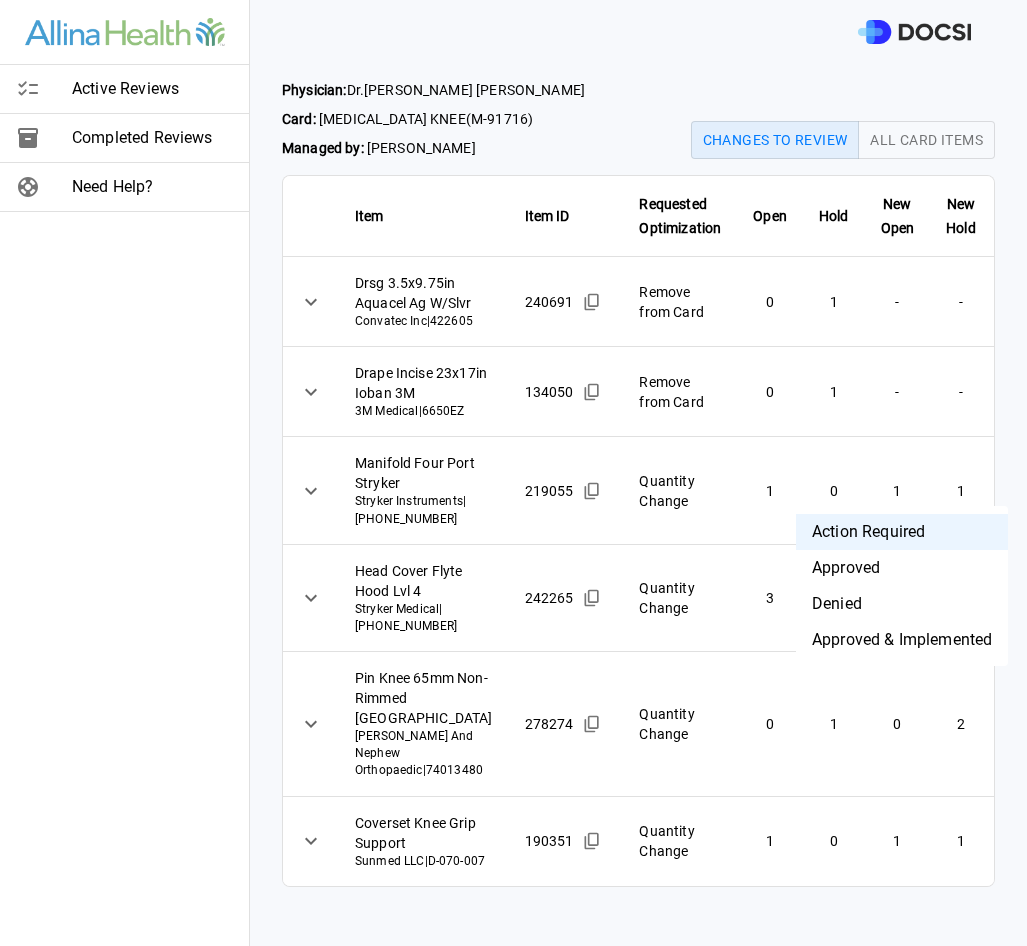 click on "Active Reviews Completed Reviews Need Help? Physician:   Dr.  [PERSON_NAME] Card:    [MEDICAL_DATA] KNEE  ( M-91716 ) Managed by:    [PERSON_NAME] Changes to Review All Card Items Item Item ID Requested Optimization Open Hold New Open New Hold Review Status Drsg 3.5x9.75in Aquacel Ag W/Slvr Convatec Inc  |  422605 240691 Remove from Card 0 1 - - Action Required **** ​ Drape Incise 23x17in Ioban 3M 3M Medical  |  6650EZ 134050 Remove from Card 0 1 - - Action Required **** ​ [GEOGRAPHIC_DATA] Stryker Instruments  |  [PHONE_NUMBER] 219055 Quantity Change 1 0 1 1 Action Required **** ​ Head Cover Flyte Hood Lvl 4 Stryker Medical  |  [PHONE_NUMBER] 242265 Quantity Change 3 0 2 1 Action Required **** ​ Pin Knee 65mm Non-Rimmed St-St Strl [PERSON_NAME] And Nephew Orthopaedic  |  74013480 278274 Quantity Change 0 1 0 2 Action Required **** ​ Coverset Knee Grip Support Sunmed LLC  |  D-070-007 190351 Quantity Change 1 0 1 1 Action Required **** ​
Active Reviews Completed Reviews" at bounding box center [513, 473] 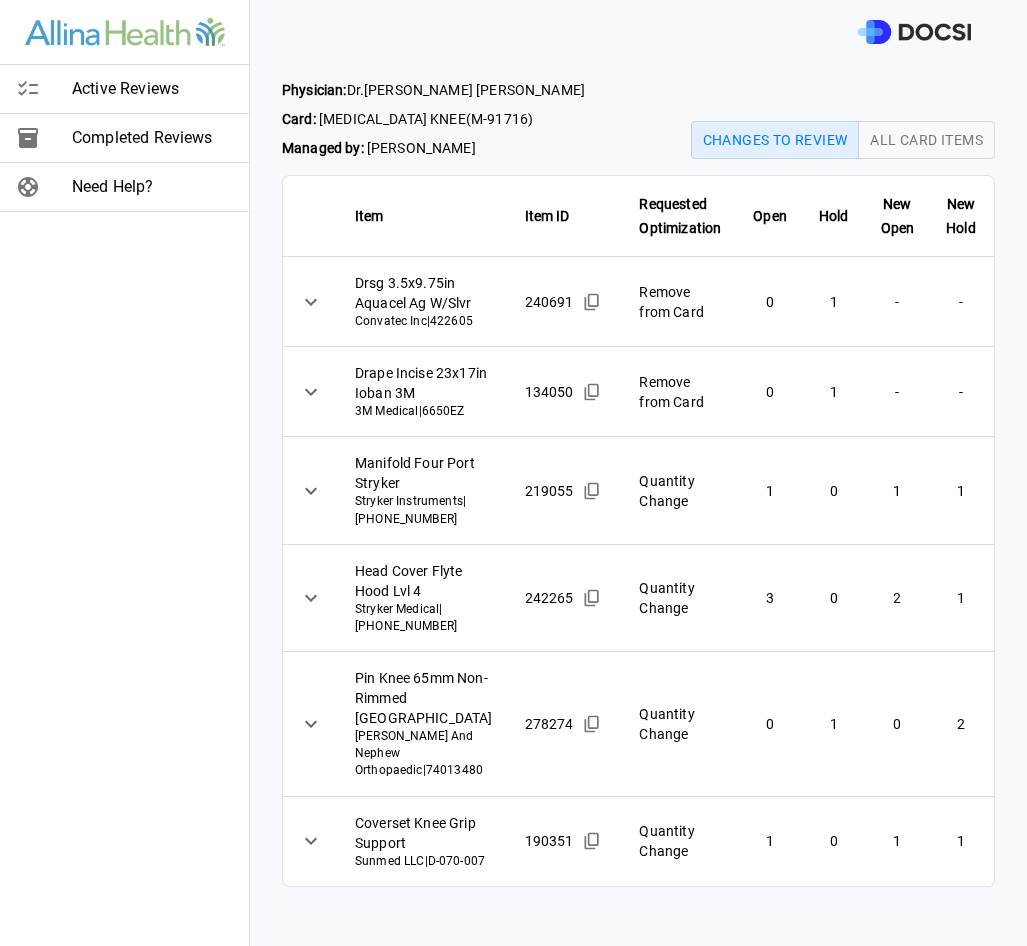 scroll, scrollTop: 343, scrollLeft: 0, axis: vertical 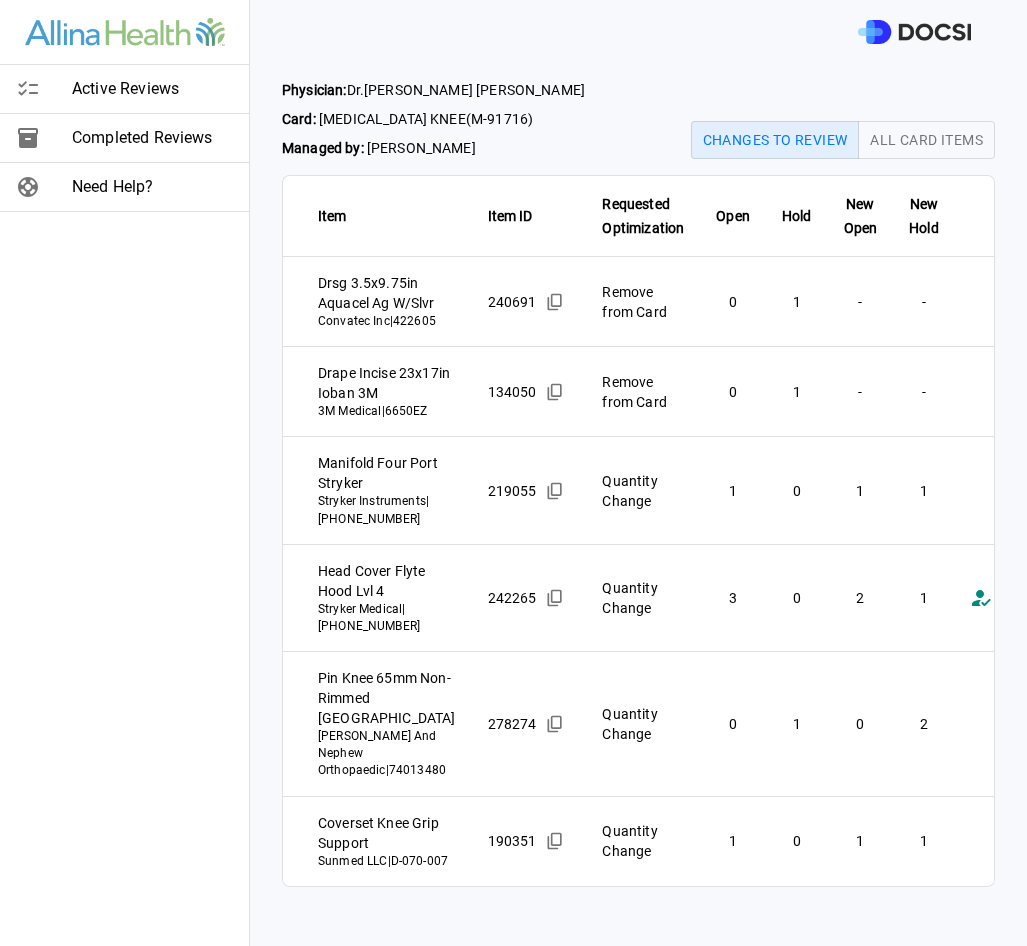 click on "Action Required **** ​" at bounding box center [1071, 491] 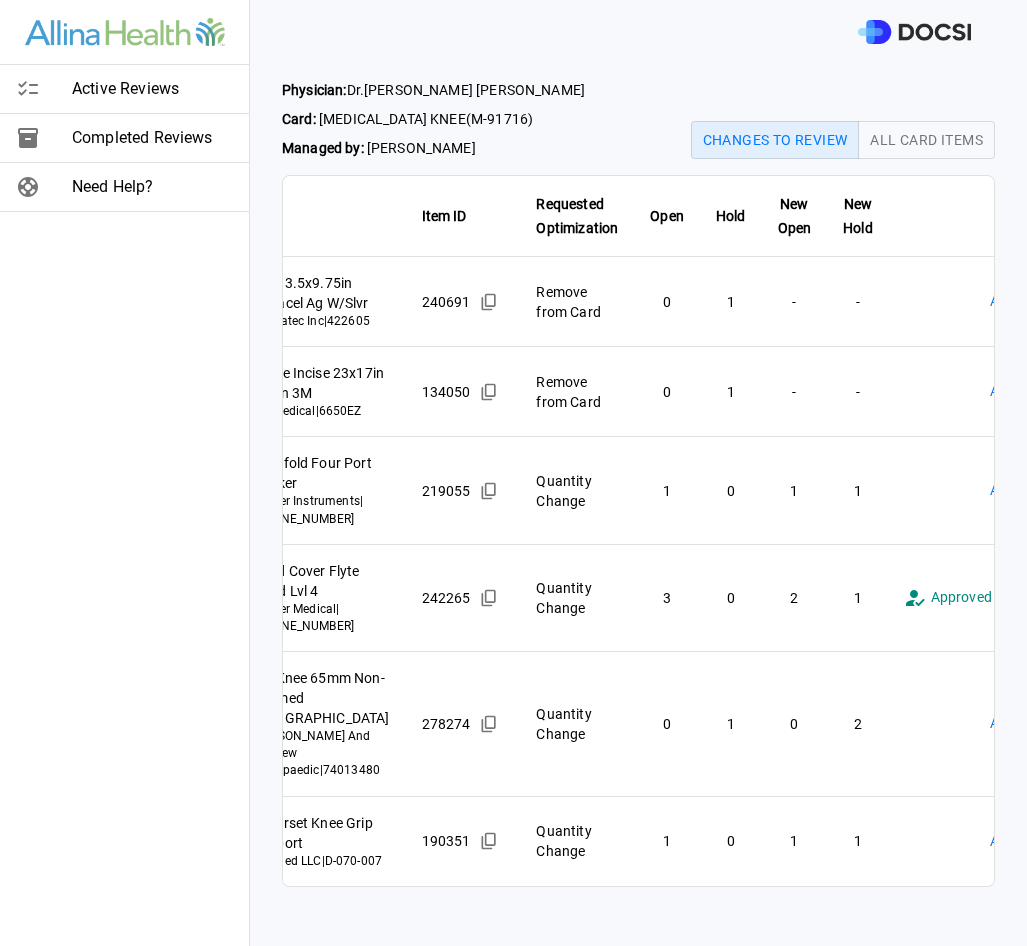 scroll, scrollTop: 0, scrollLeft: 95, axis: horizontal 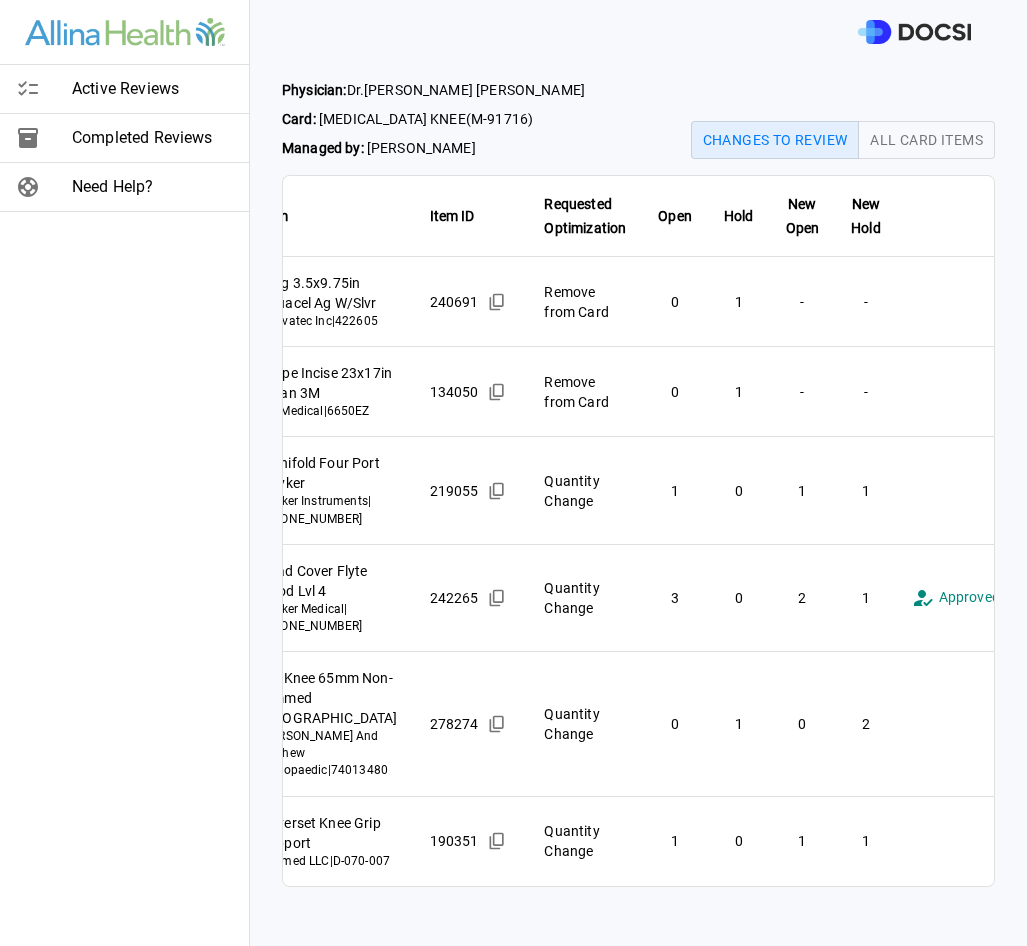 click on "**********" at bounding box center [513, 473] 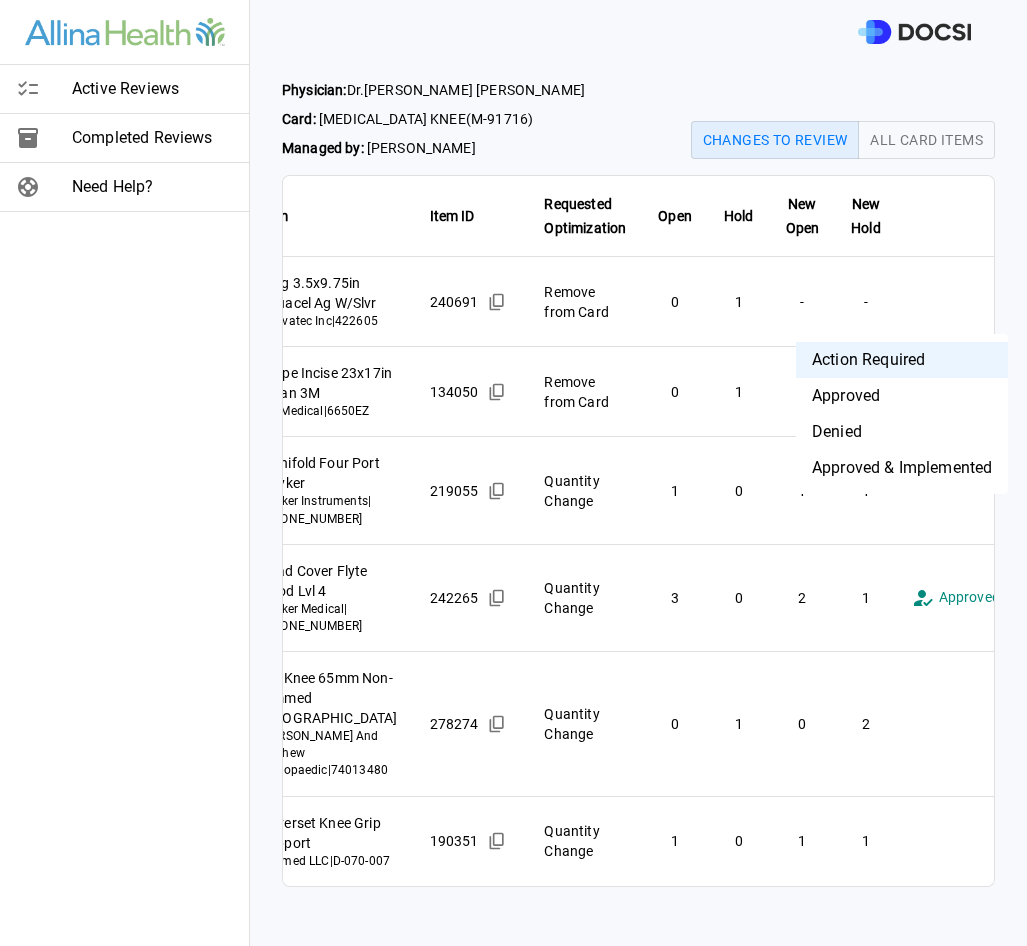 click on "Denied" at bounding box center (902, 432) 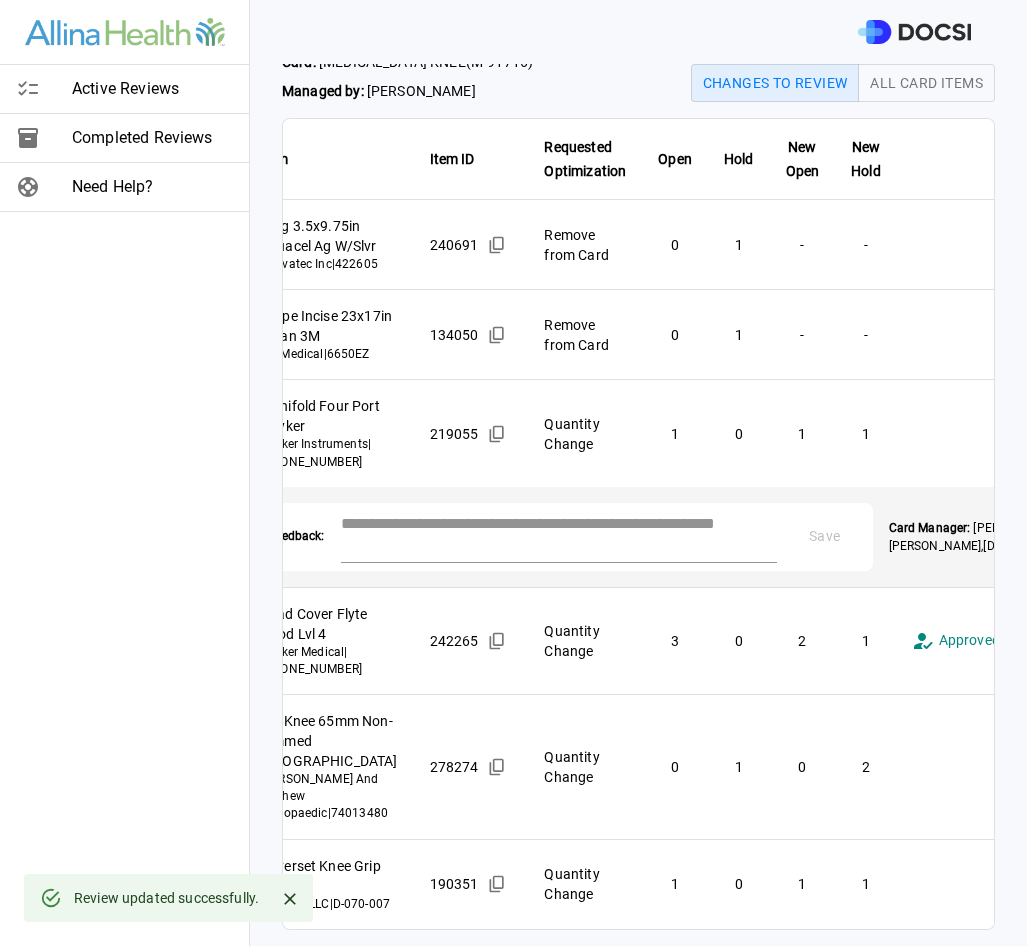 click at bounding box center [559, 535] 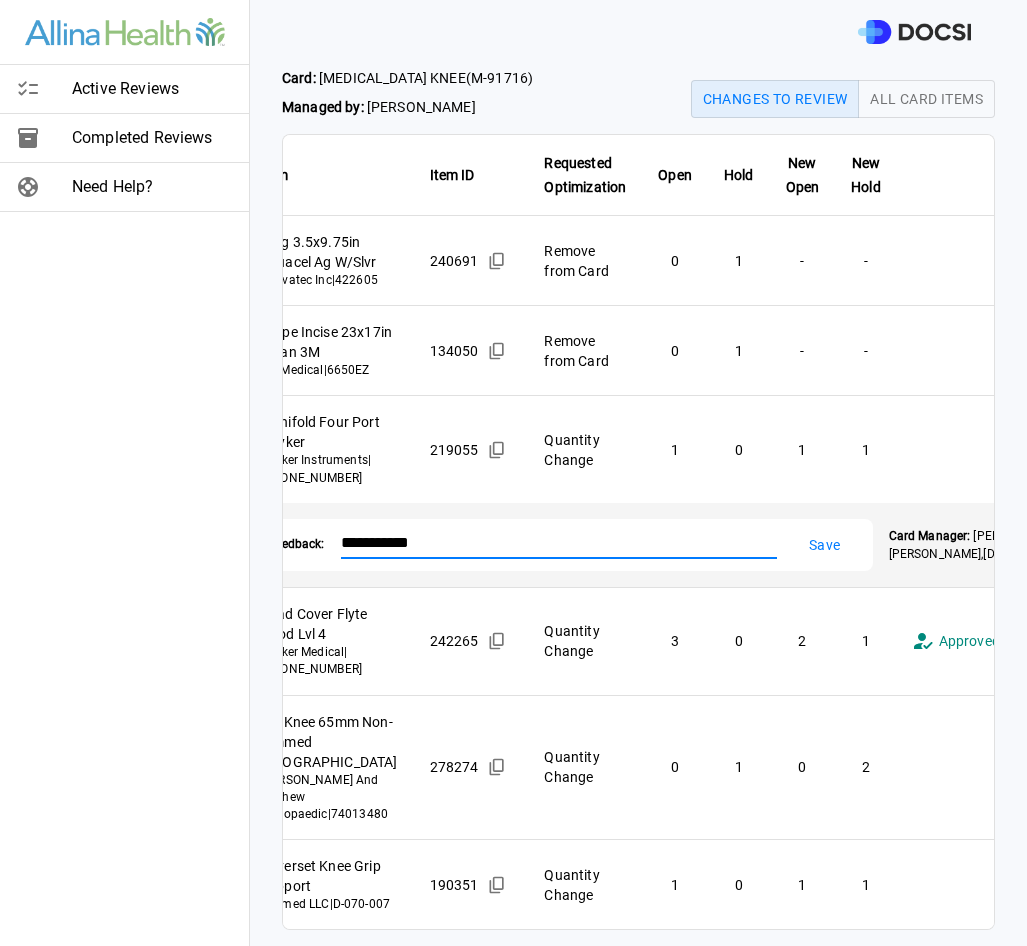 type on "**********" 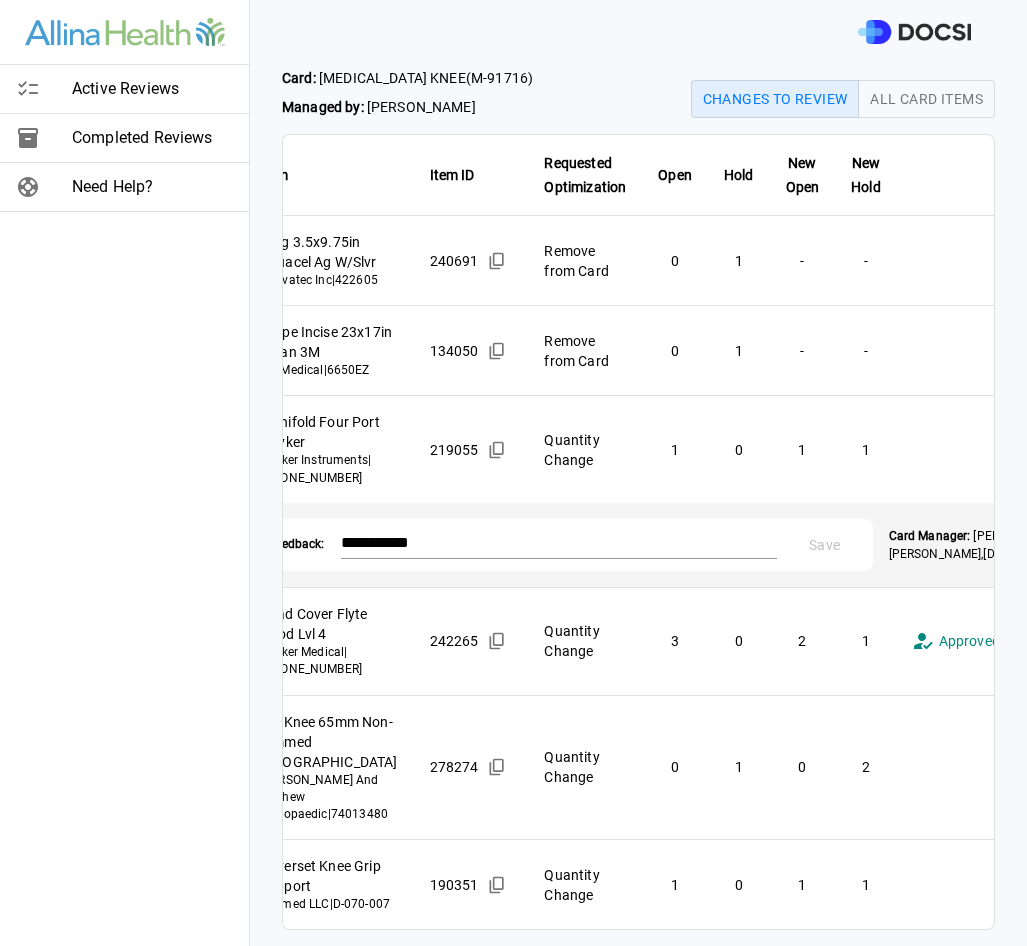 scroll, scrollTop: 428, scrollLeft: 0, axis: vertical 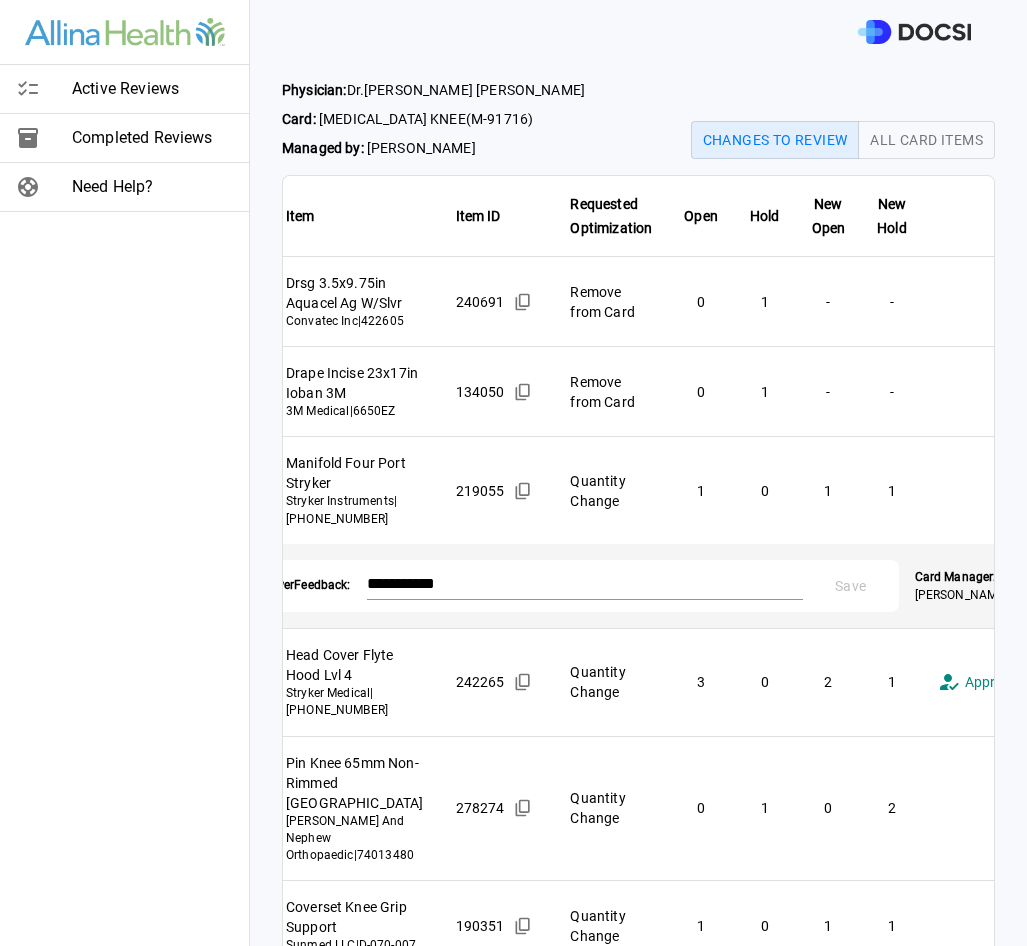 click on "**********" at bounding box center [513, 473] 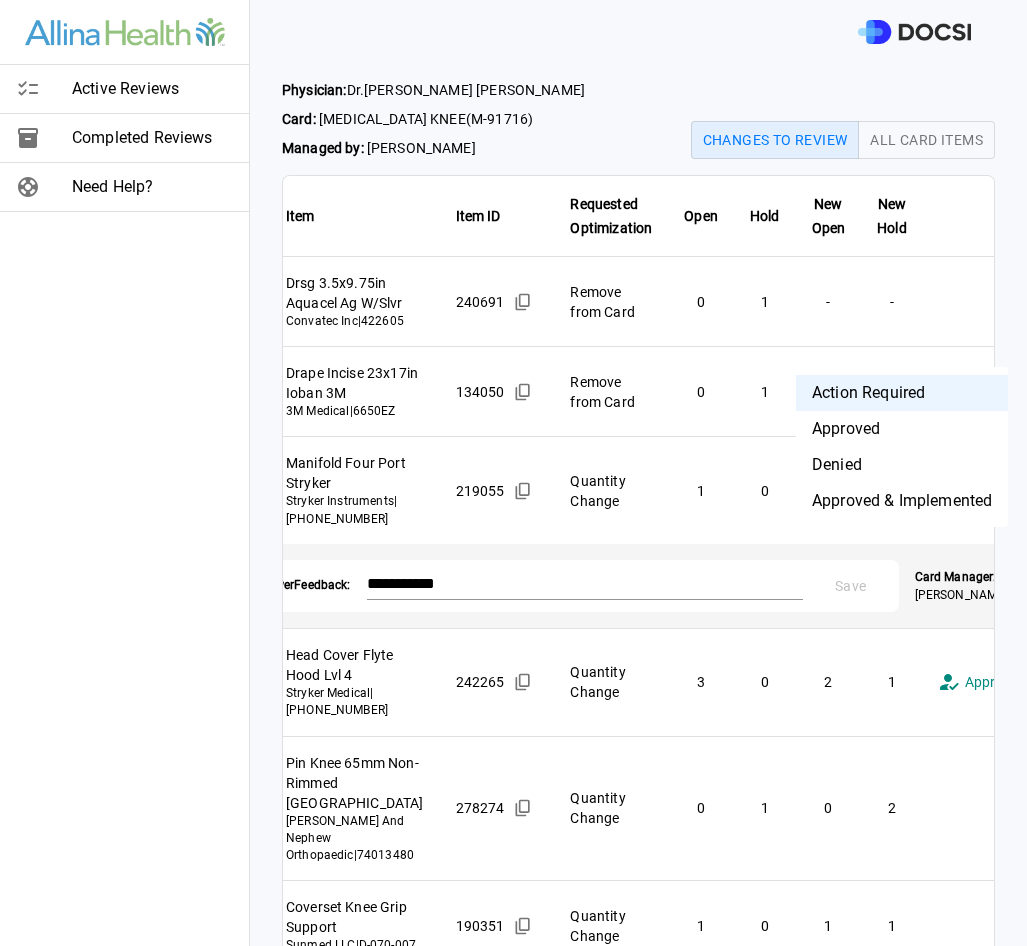 click on "Denied" at bounding box center (902, 465) 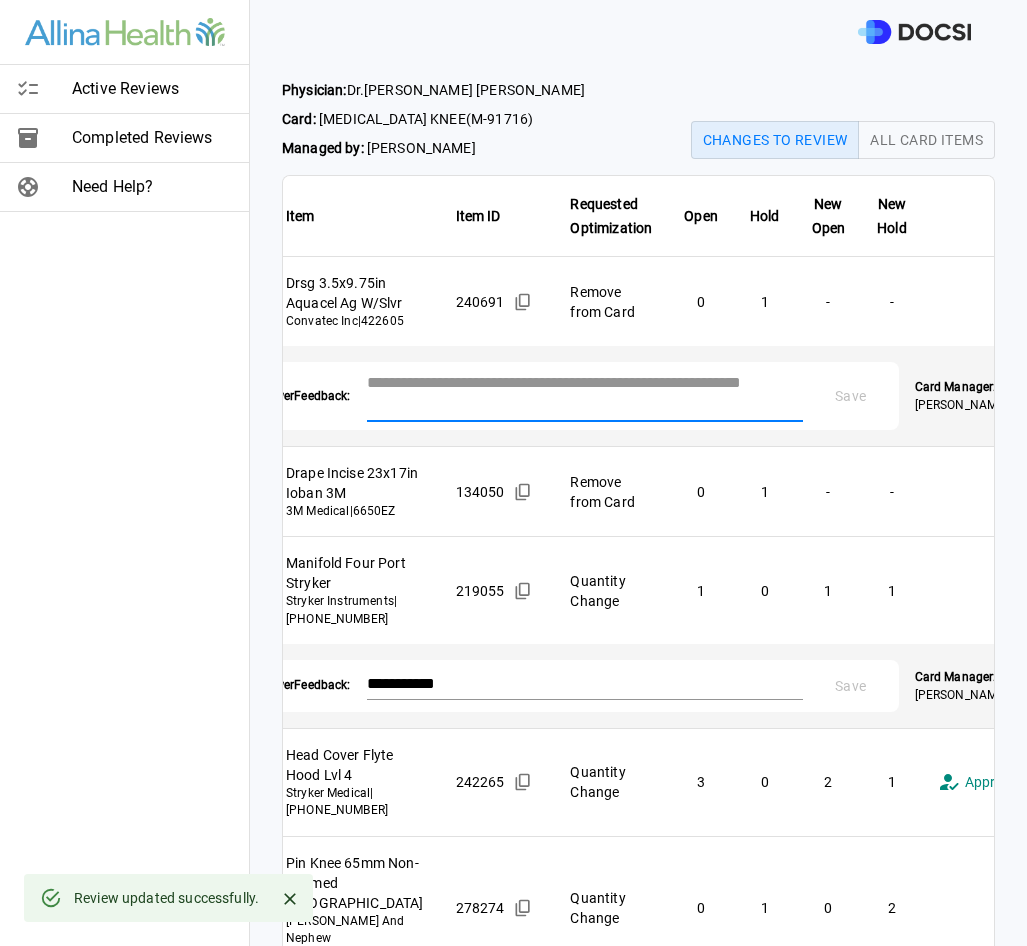click at bounding box center [585, 394] 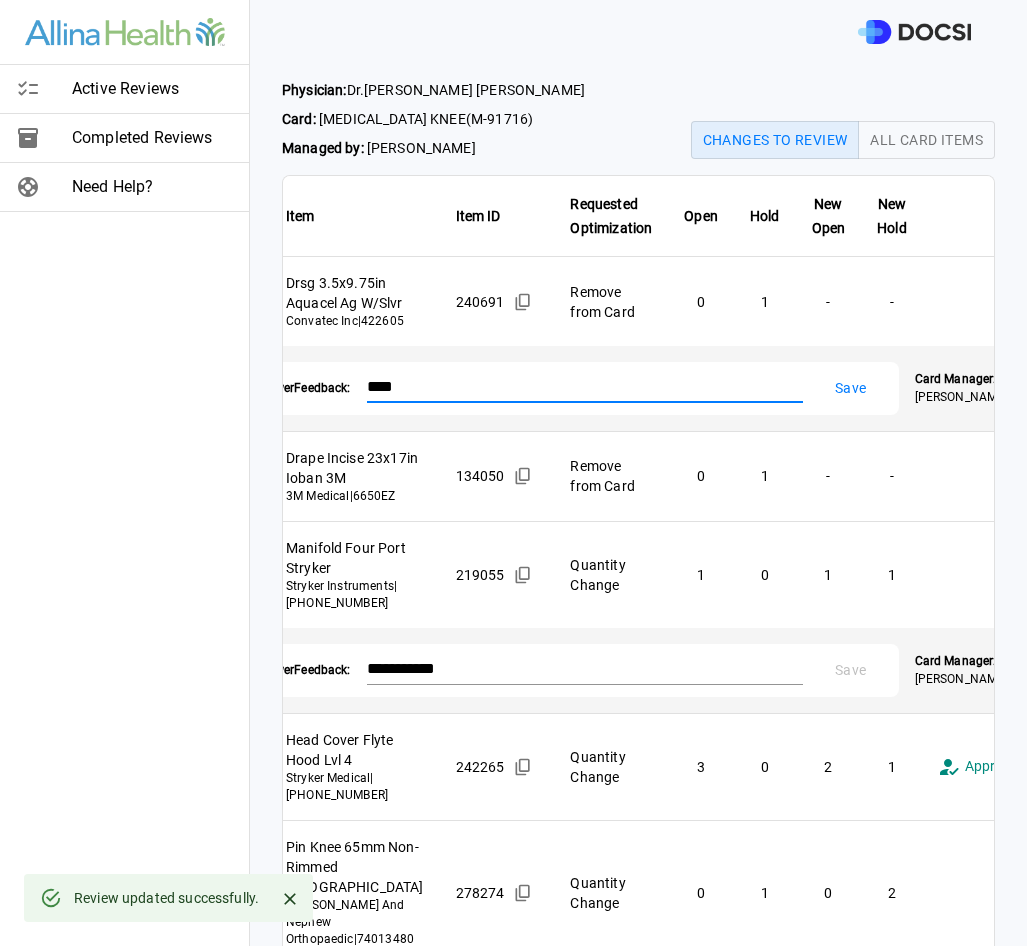 type on "****" 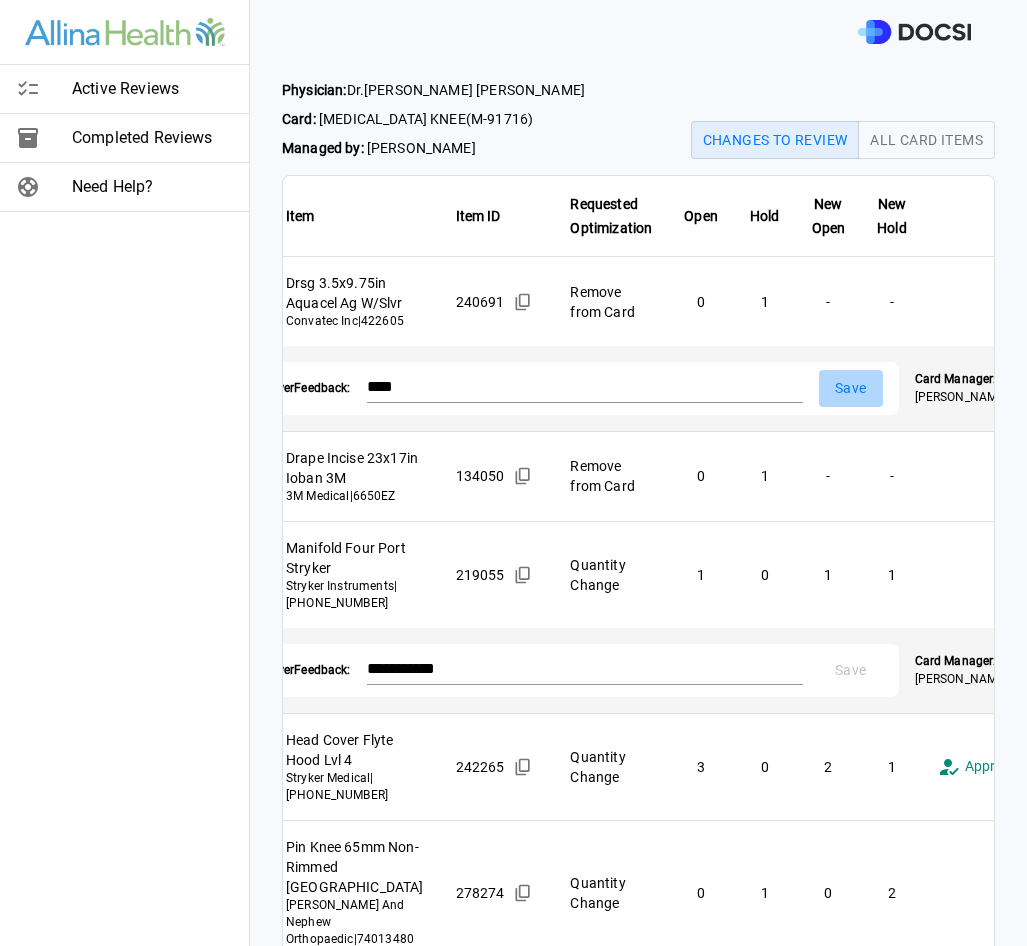 click on "Save" at bounding box center [851, 388] 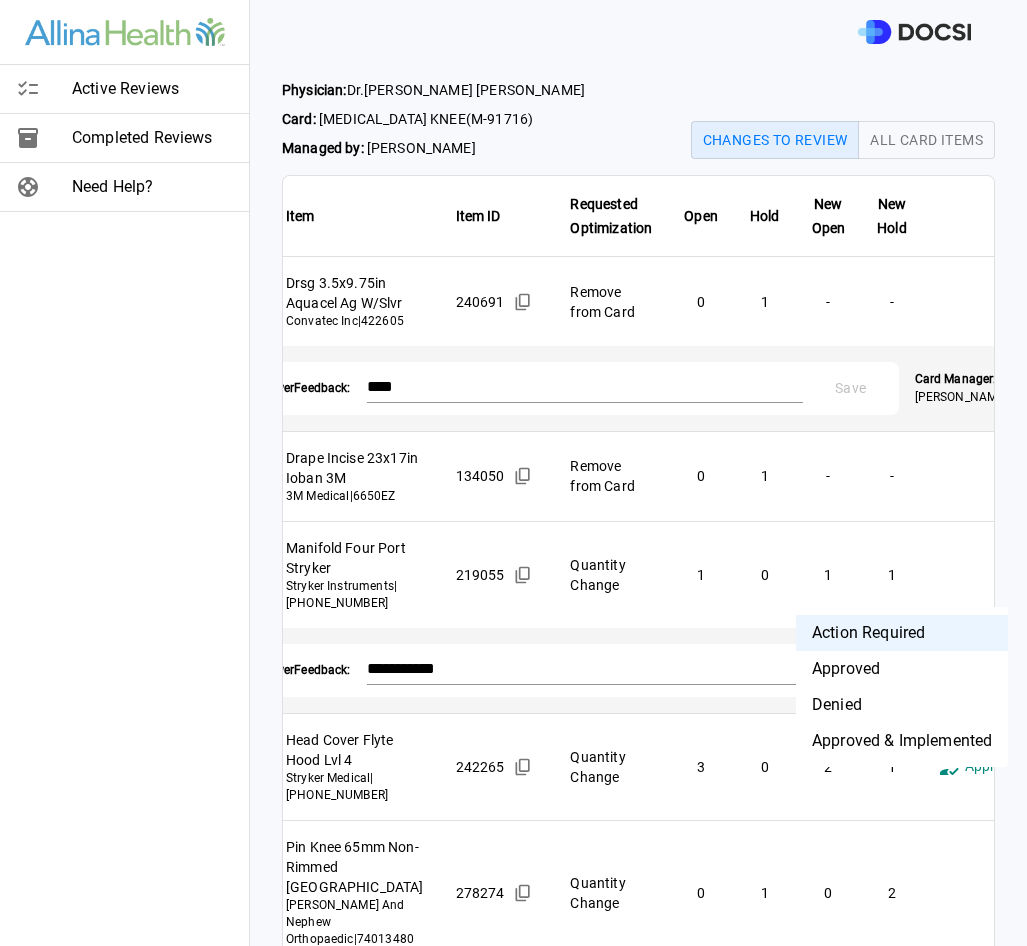 click on "**********" at bounding box center [513, 473] 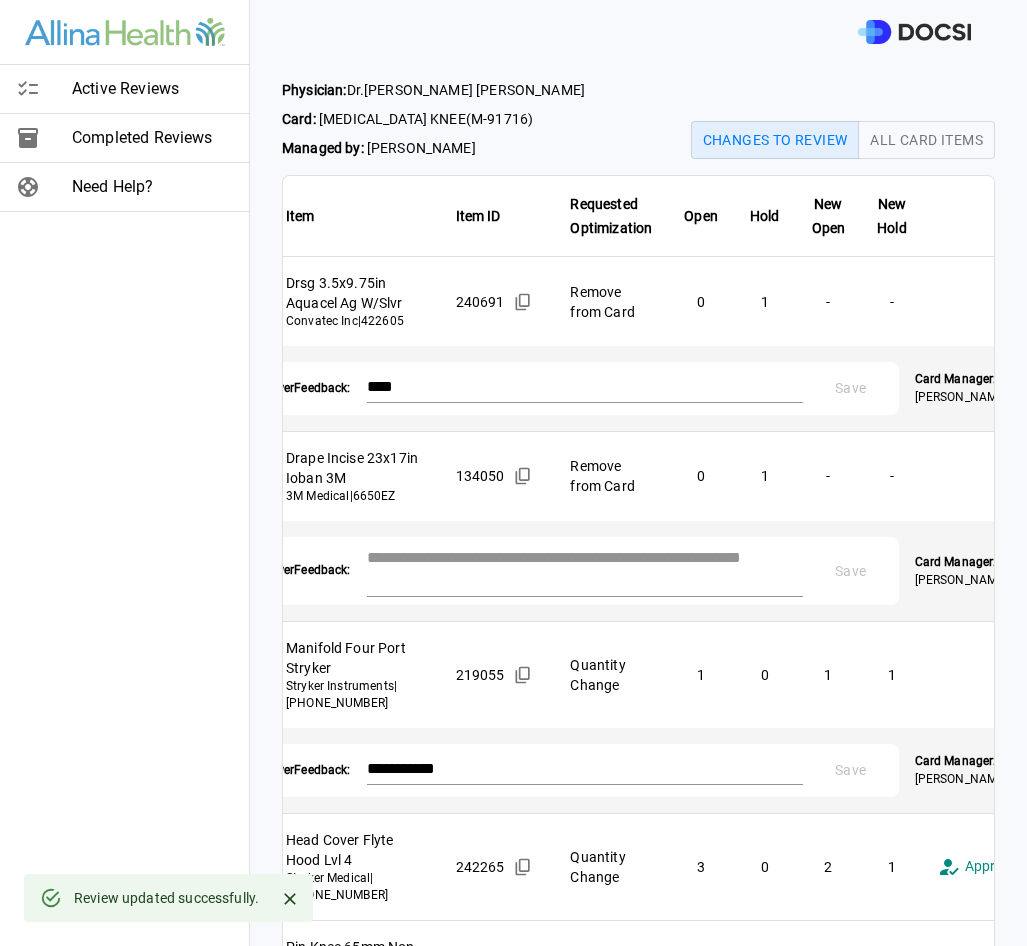 click at bounding box center (585, 569) 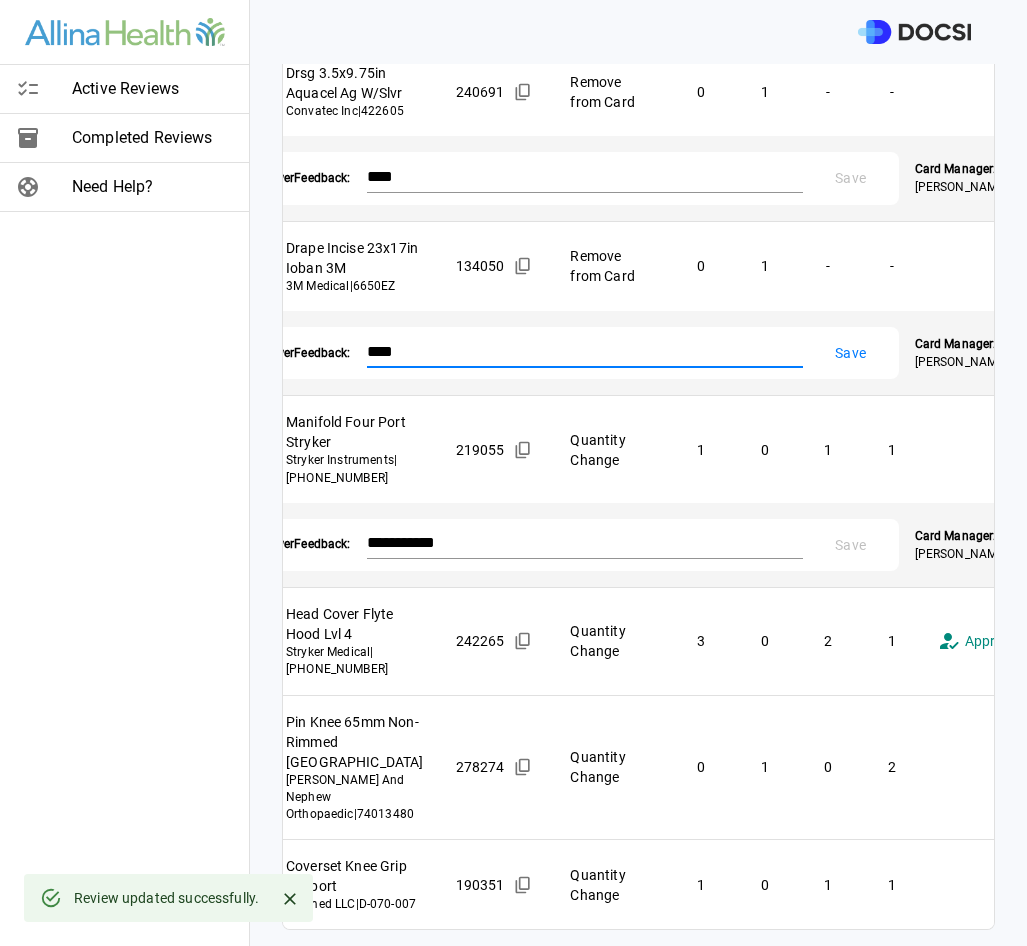scroll, scrollTop: 325, scrollLeft: 0, axis: vertical 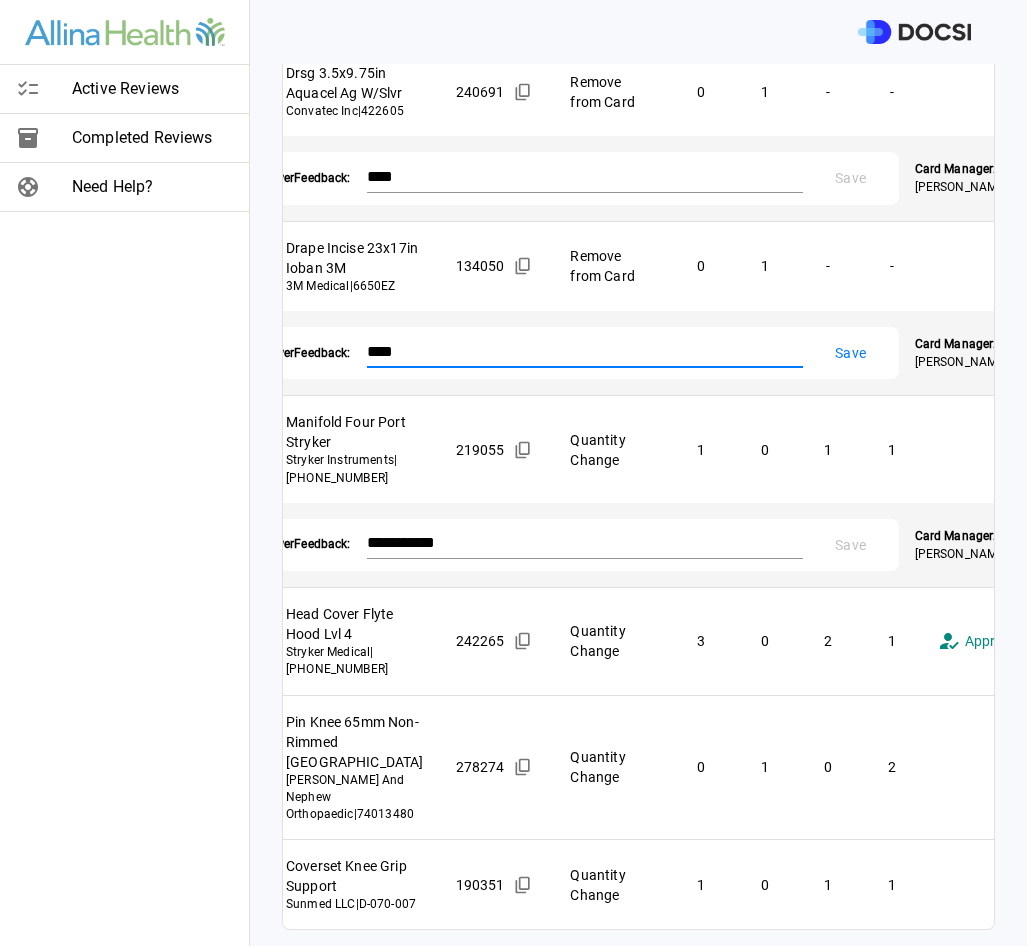 type on "****" 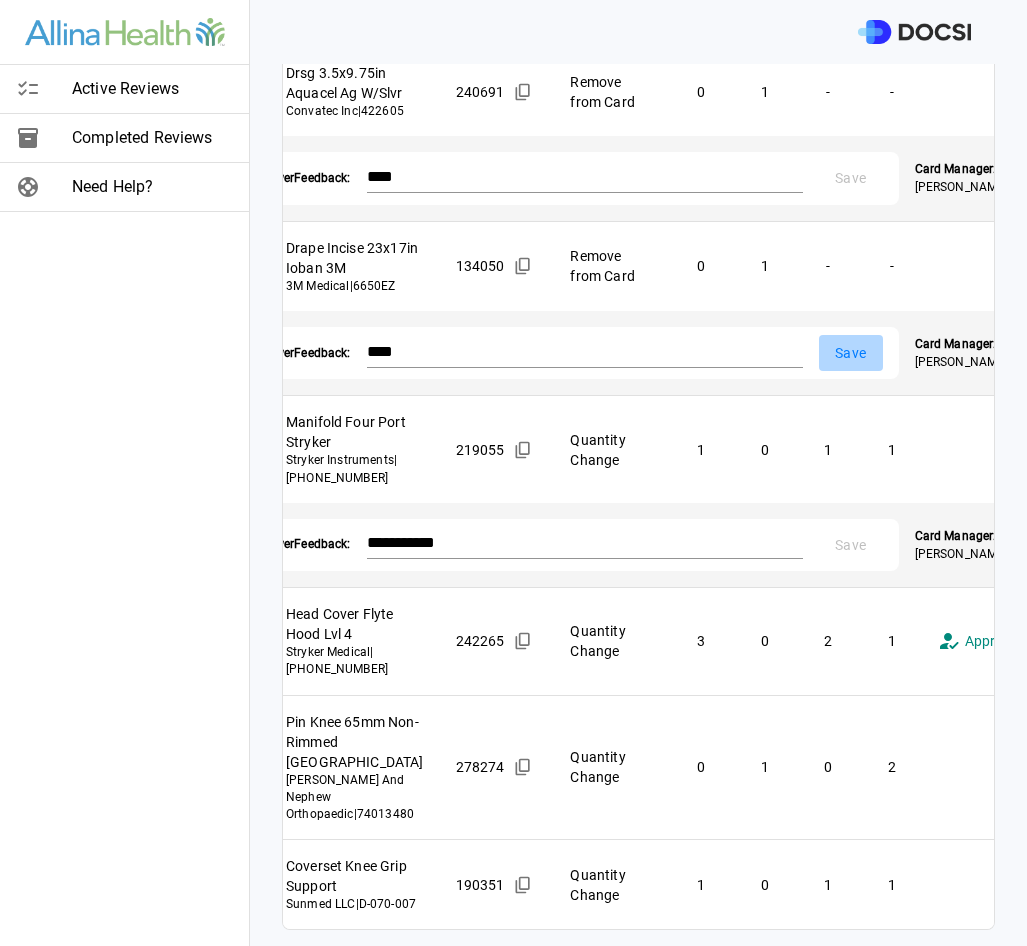 click on "Save" at bounding box center [851, 353] 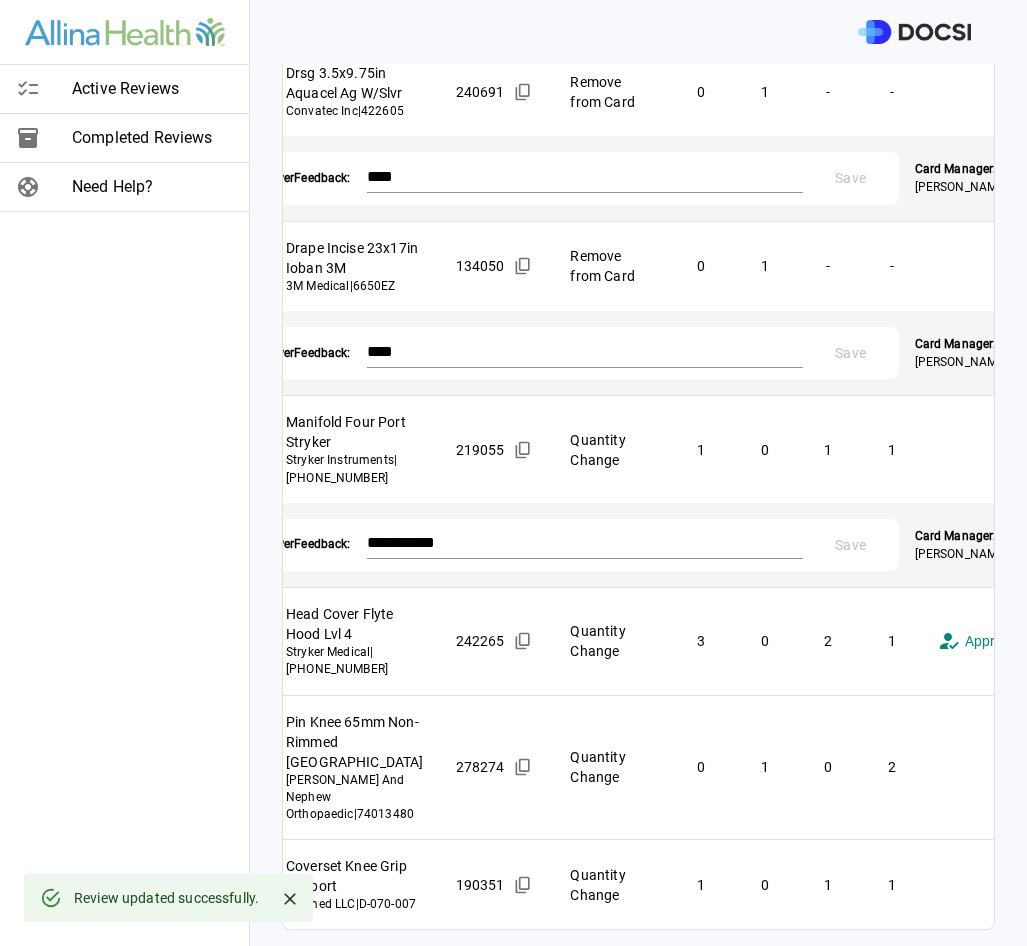 scroll, scrollTop: 597, scrollLeft: 0, axis: vertical 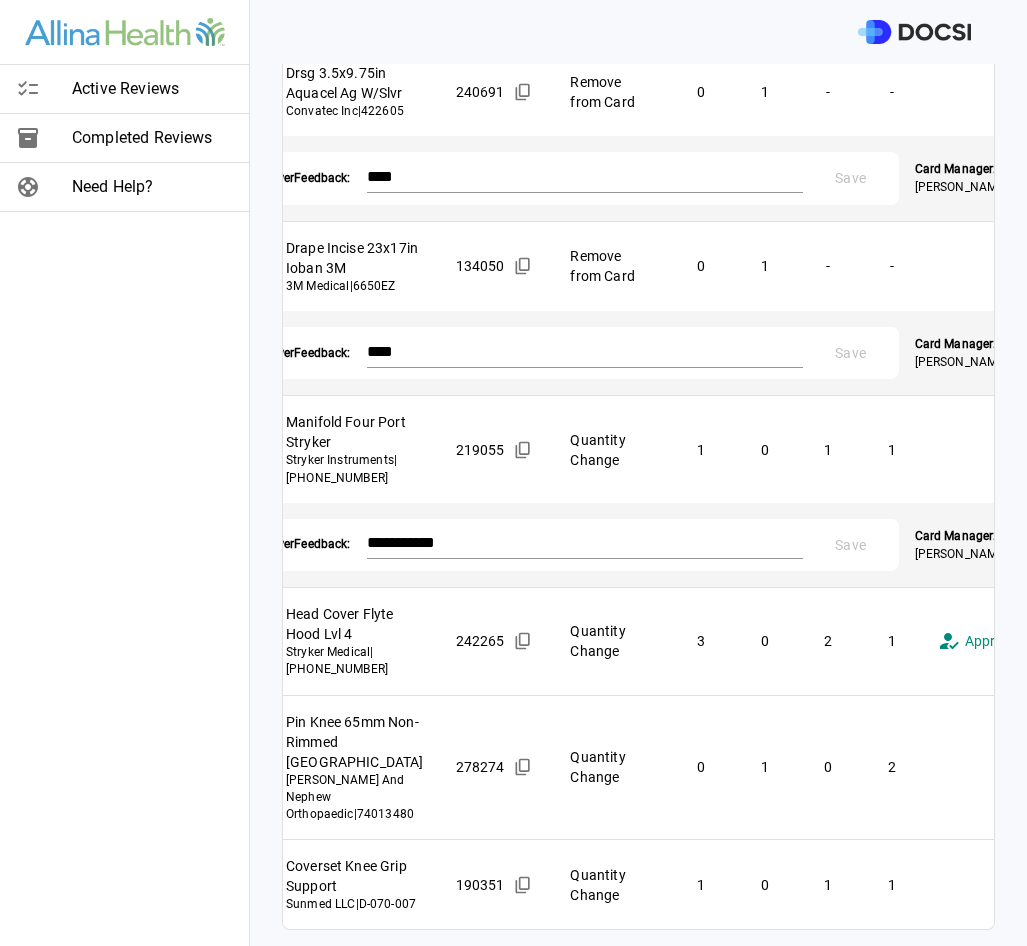 click on "**********" at bounding box center (513, 473) 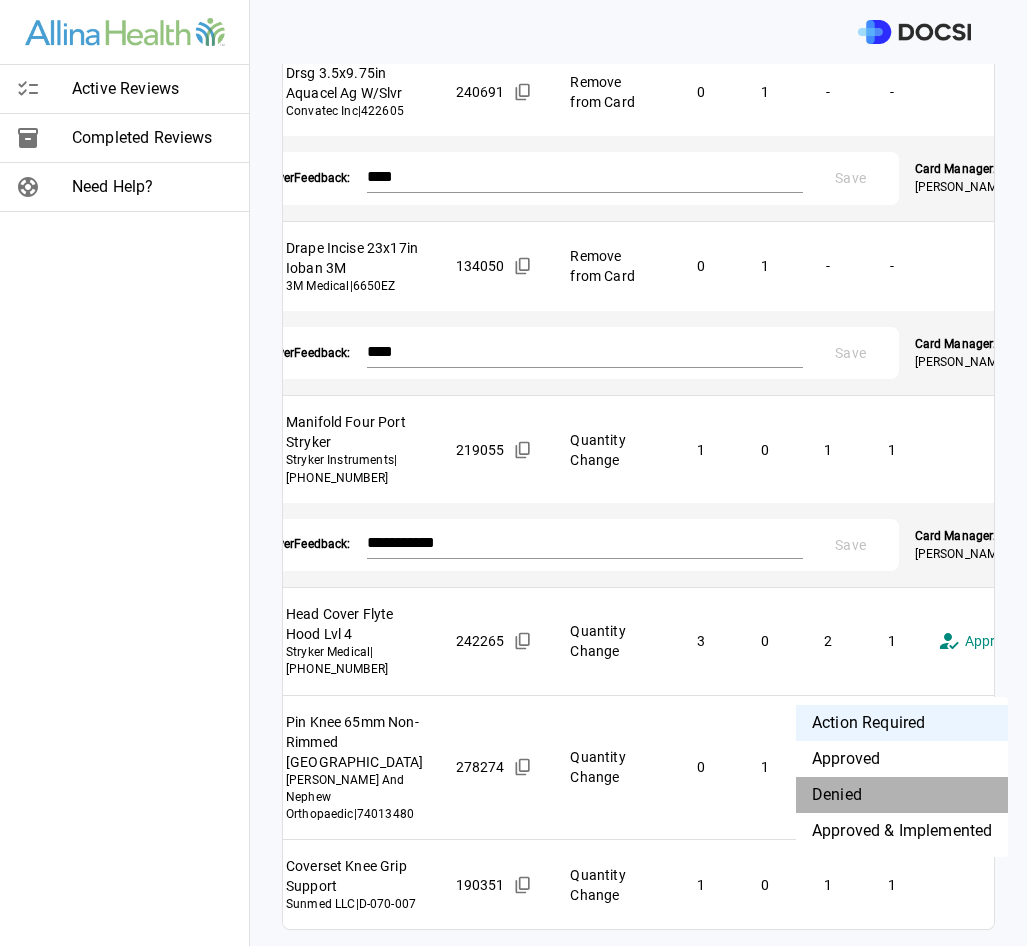 click on "Denied" at bounding box center (902, 795) 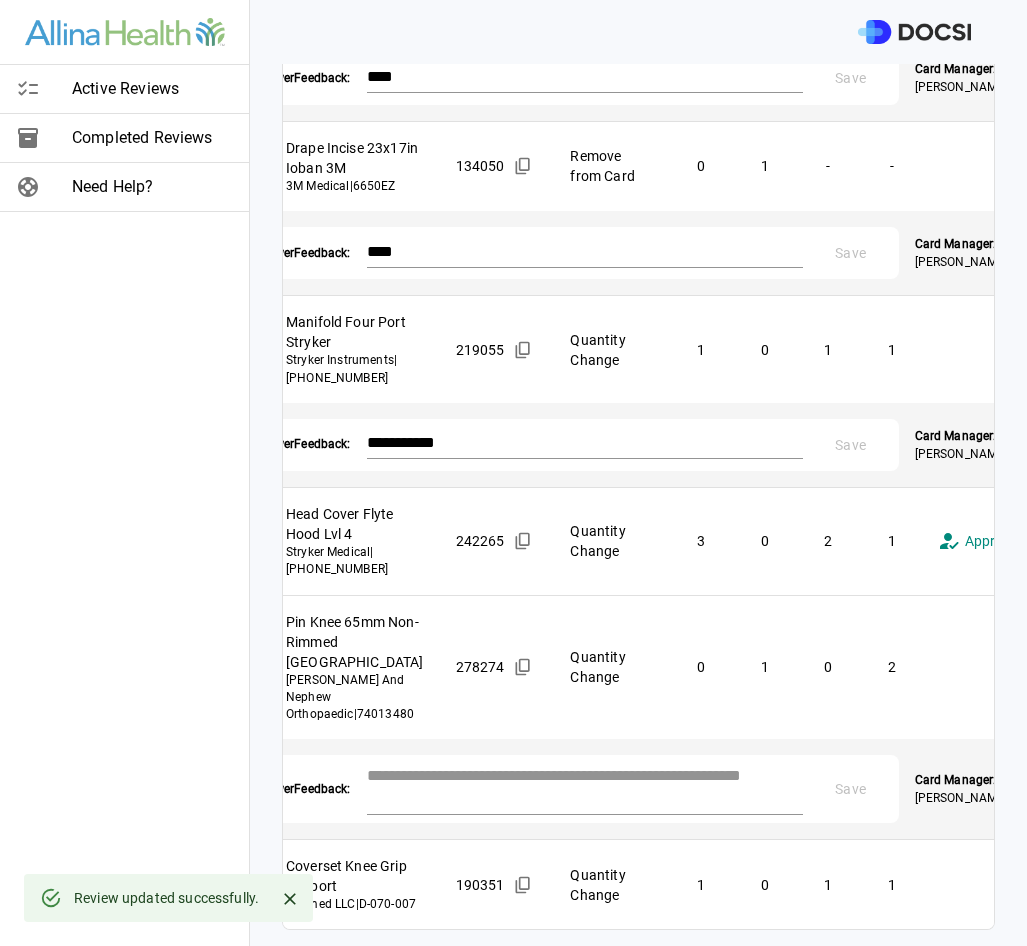 click at bounding box center [585, 787] 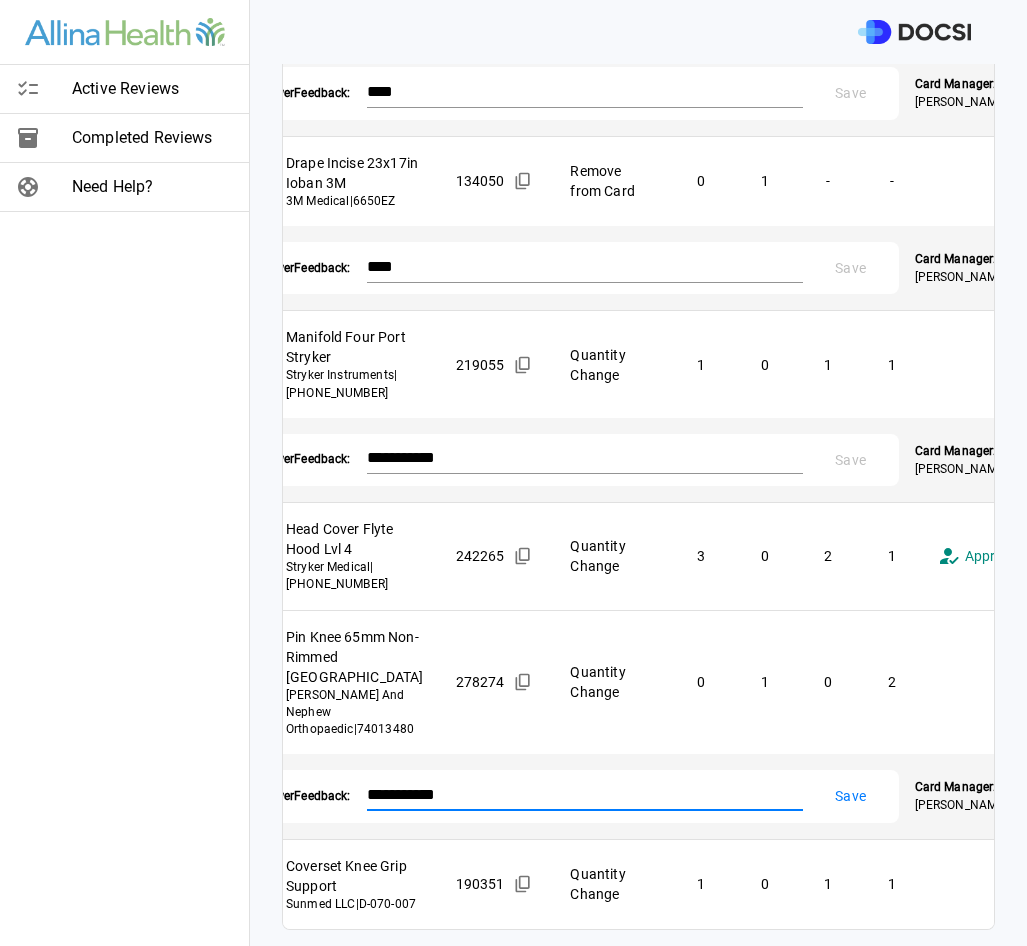 type on "**********" 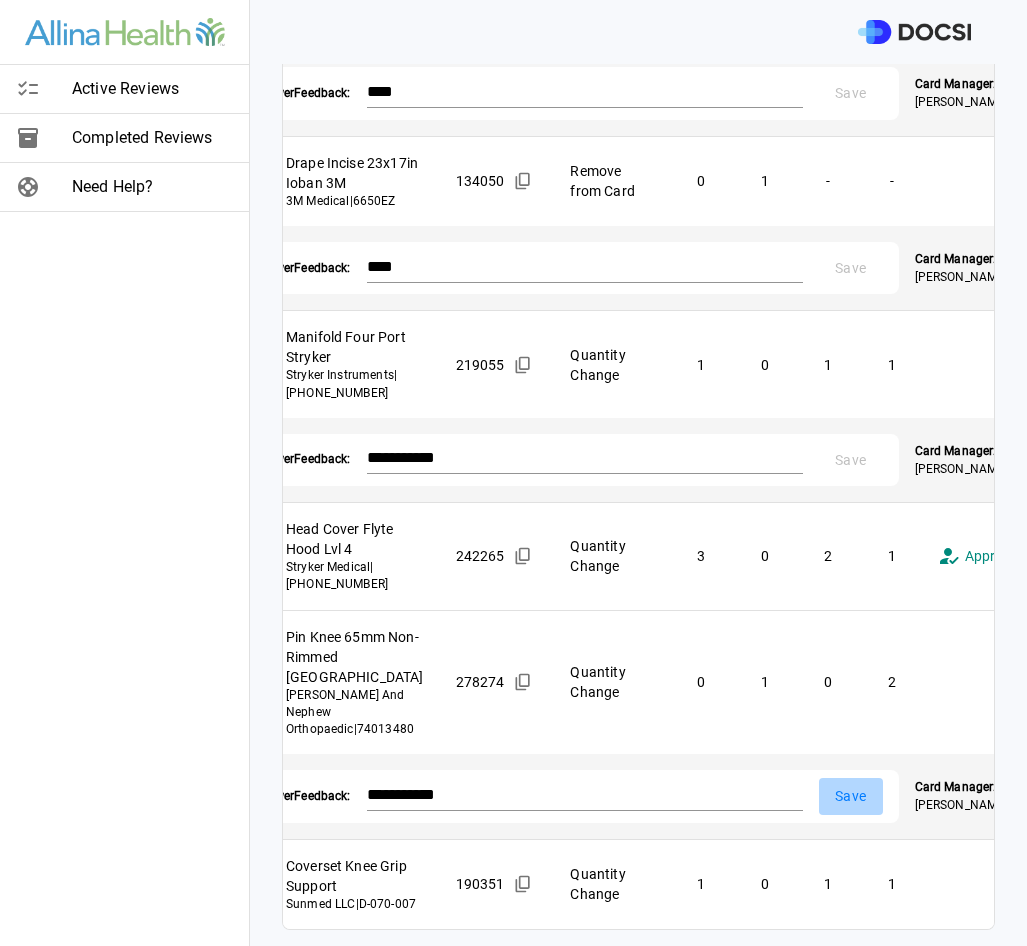 click on "Save" at bounding box center (851, 796) 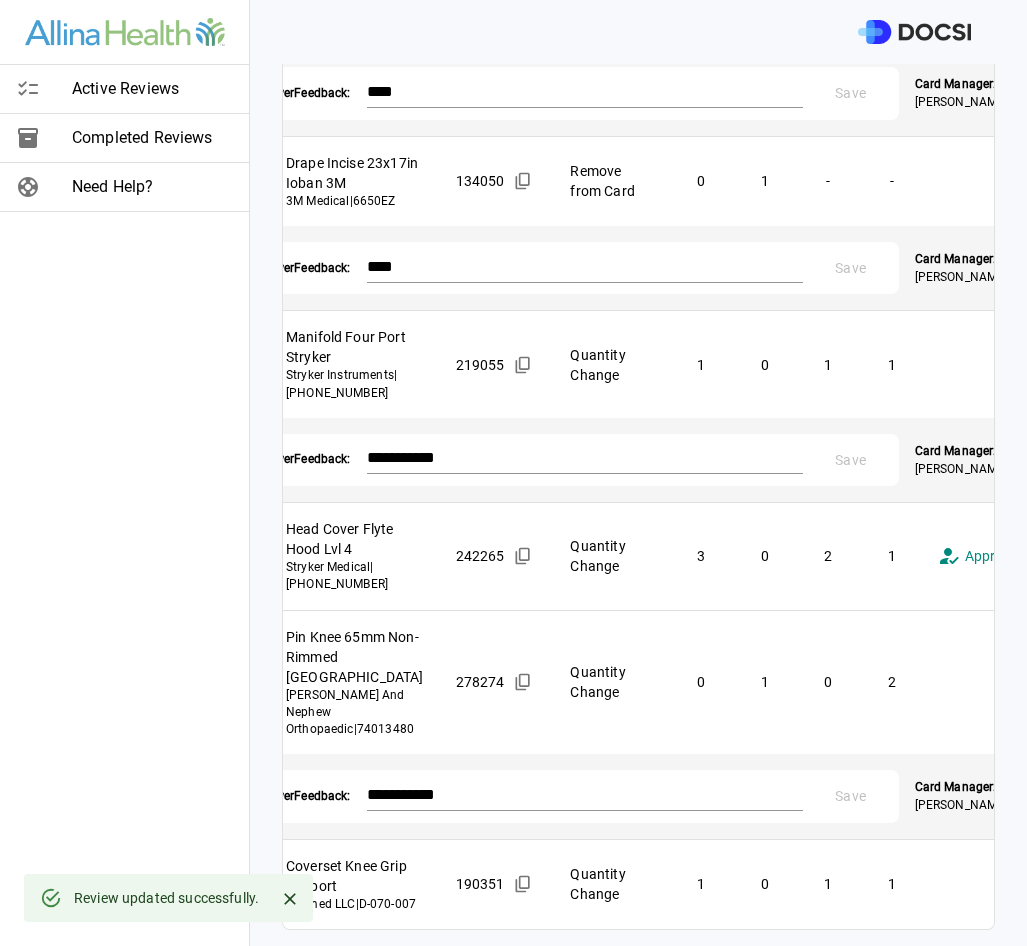 scroll, scrollTop: 681, scrollLeft: 0, axis: vertical 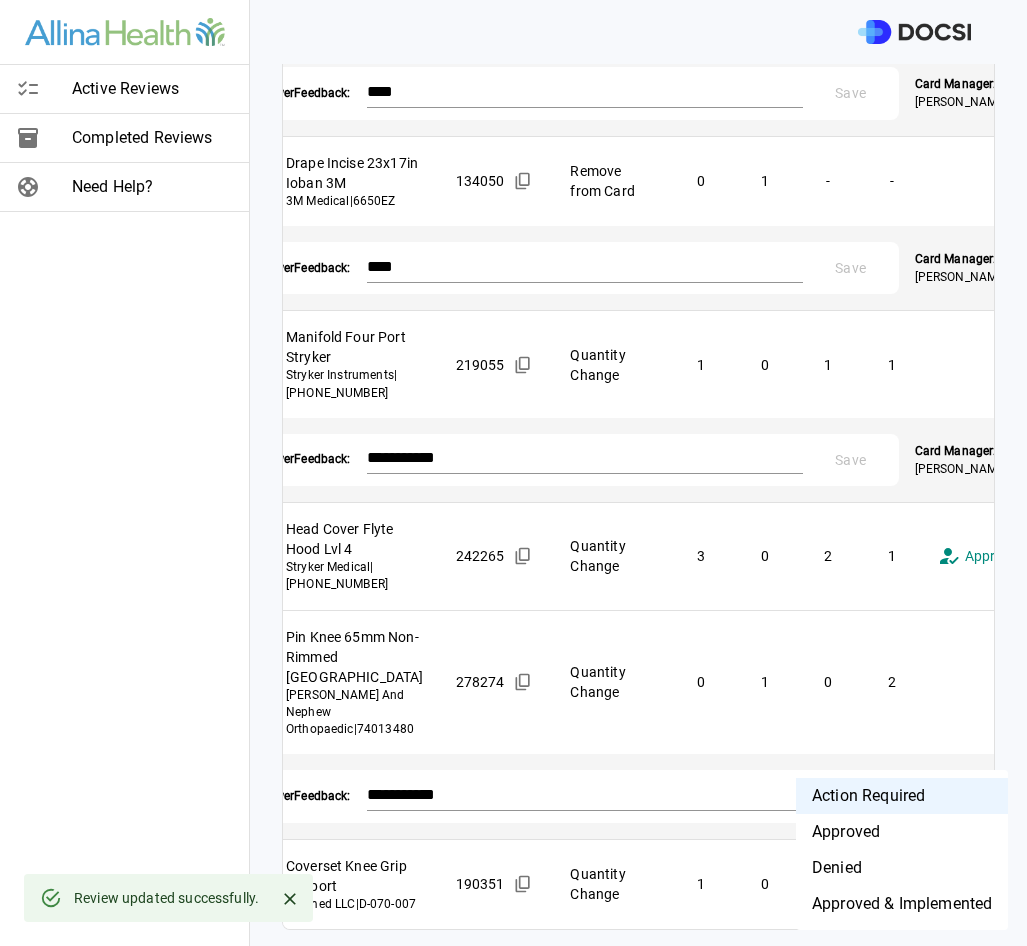 click on "**********" at bounding box center (513, 473) 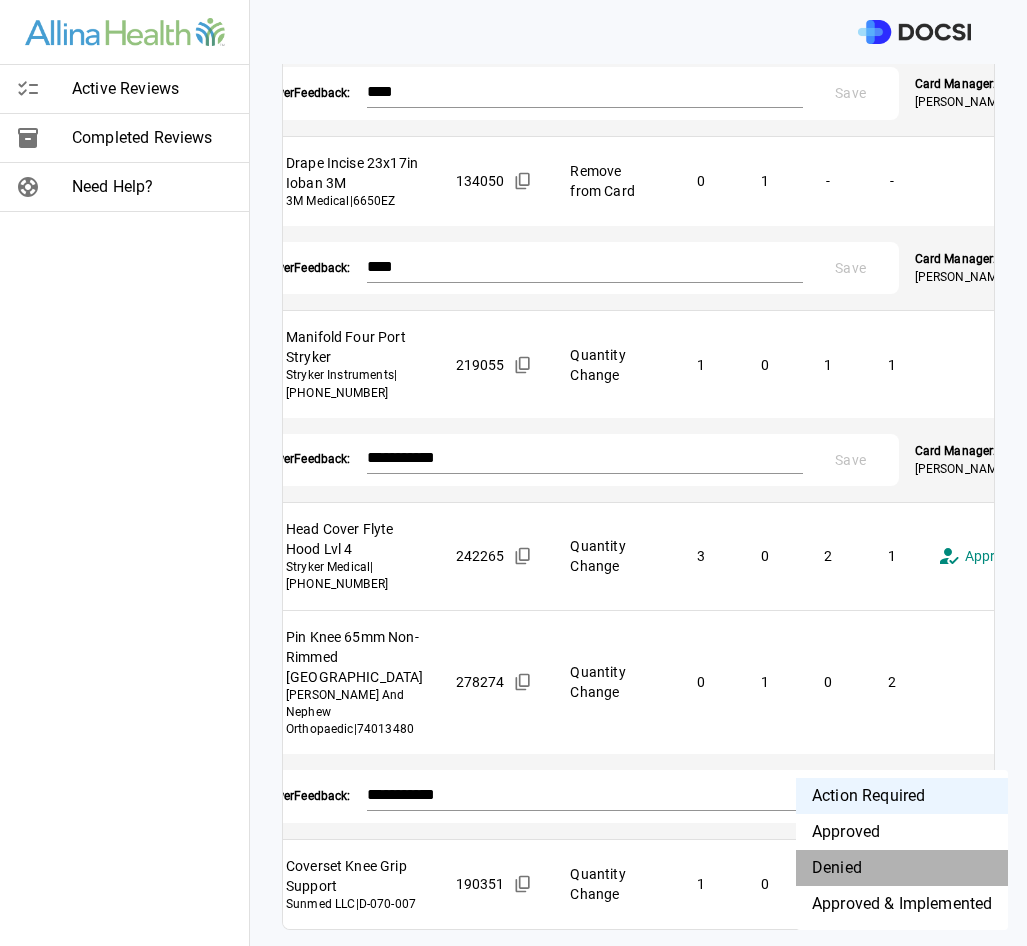 click on "Denied" at bounding box center [902, 868] 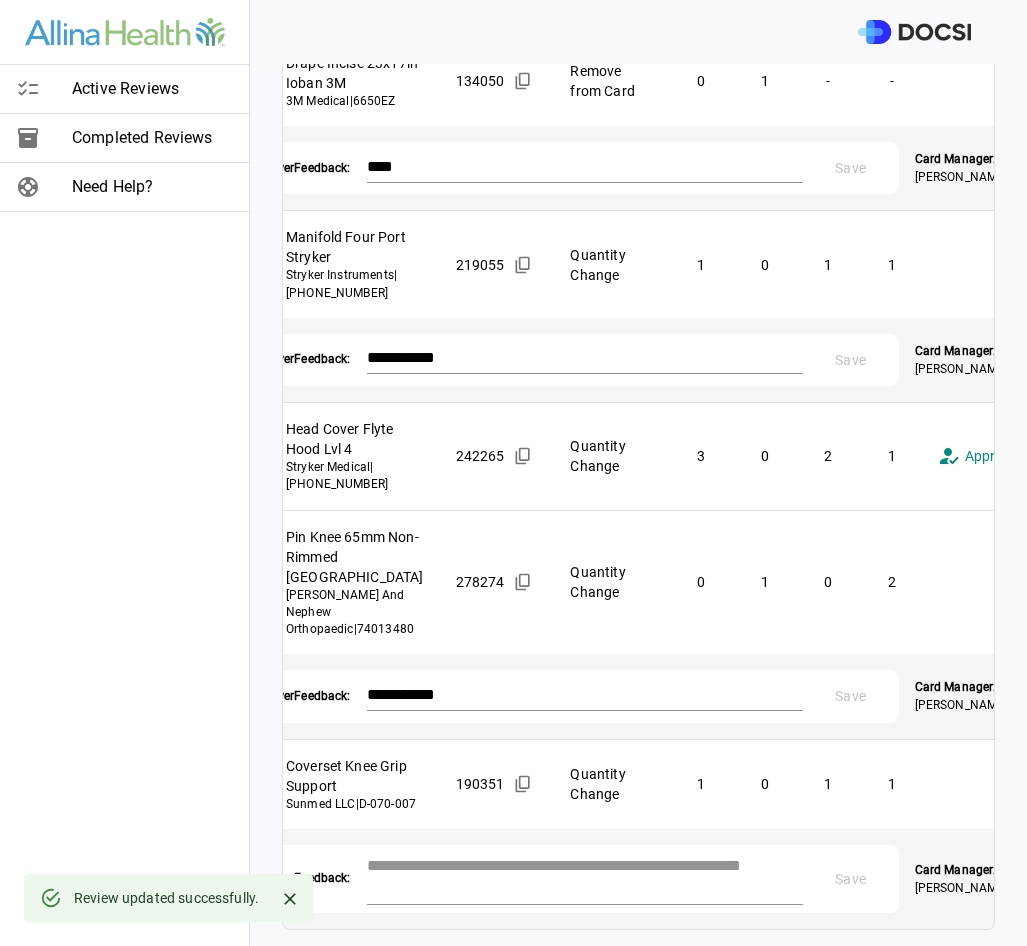 scroll, scrollTop: 781, scrollLeft: 0, axis: vertical 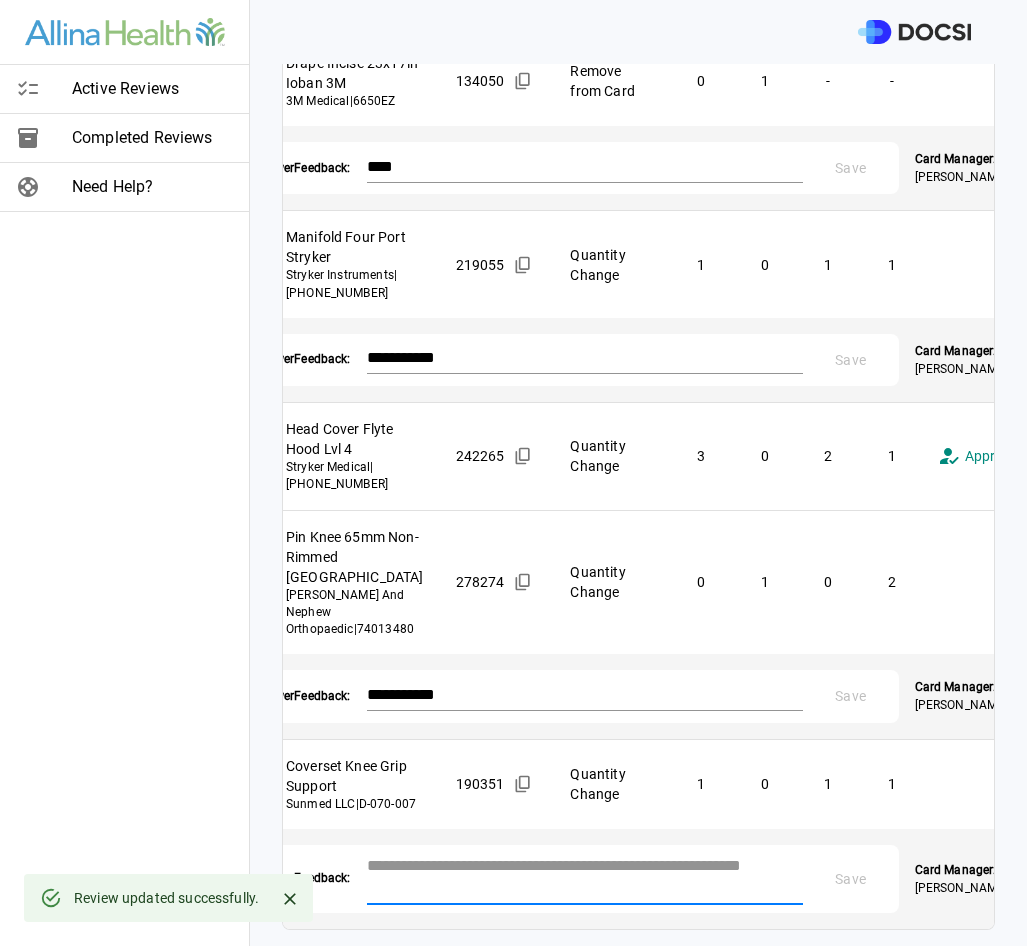 click at bounding box center [585, 877] 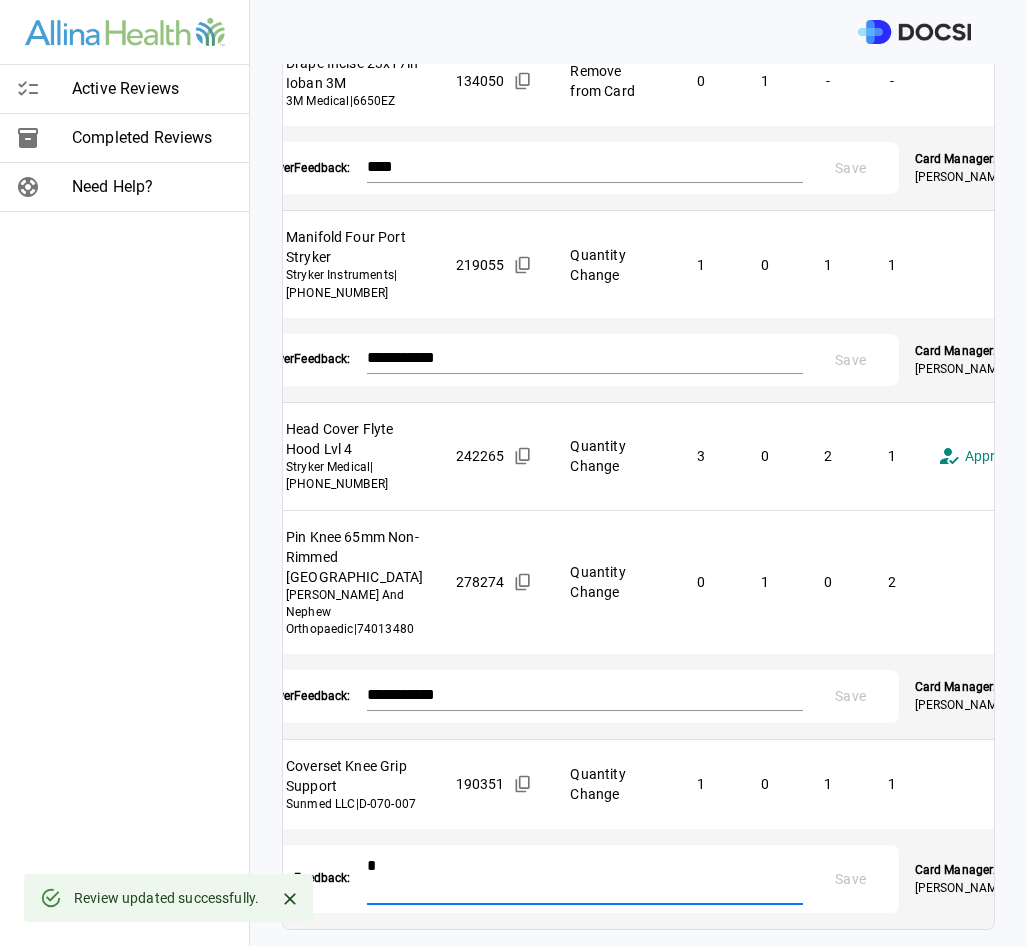 scroll, scrollTop: 766, scrollLeft: 0, axis: vertical 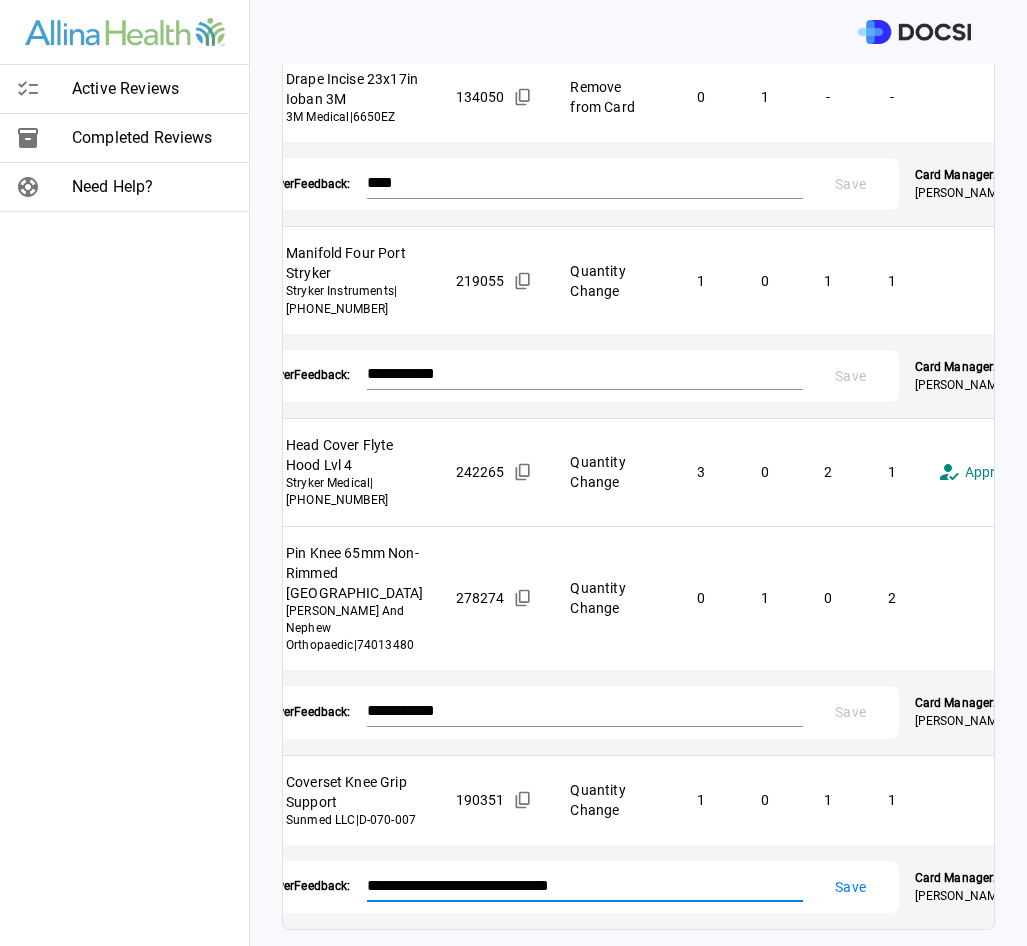 type on "**********" 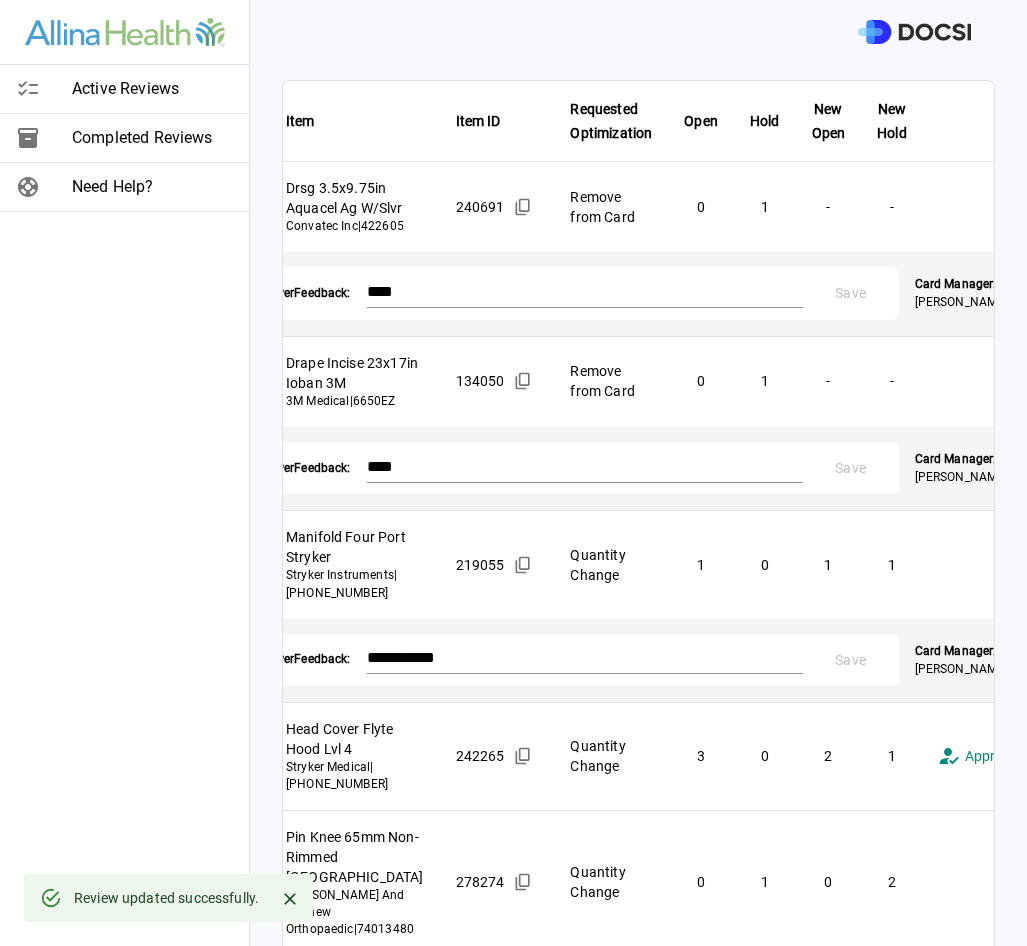 scroll, scrollTop: 0, scrollLeft: 0, axis: both 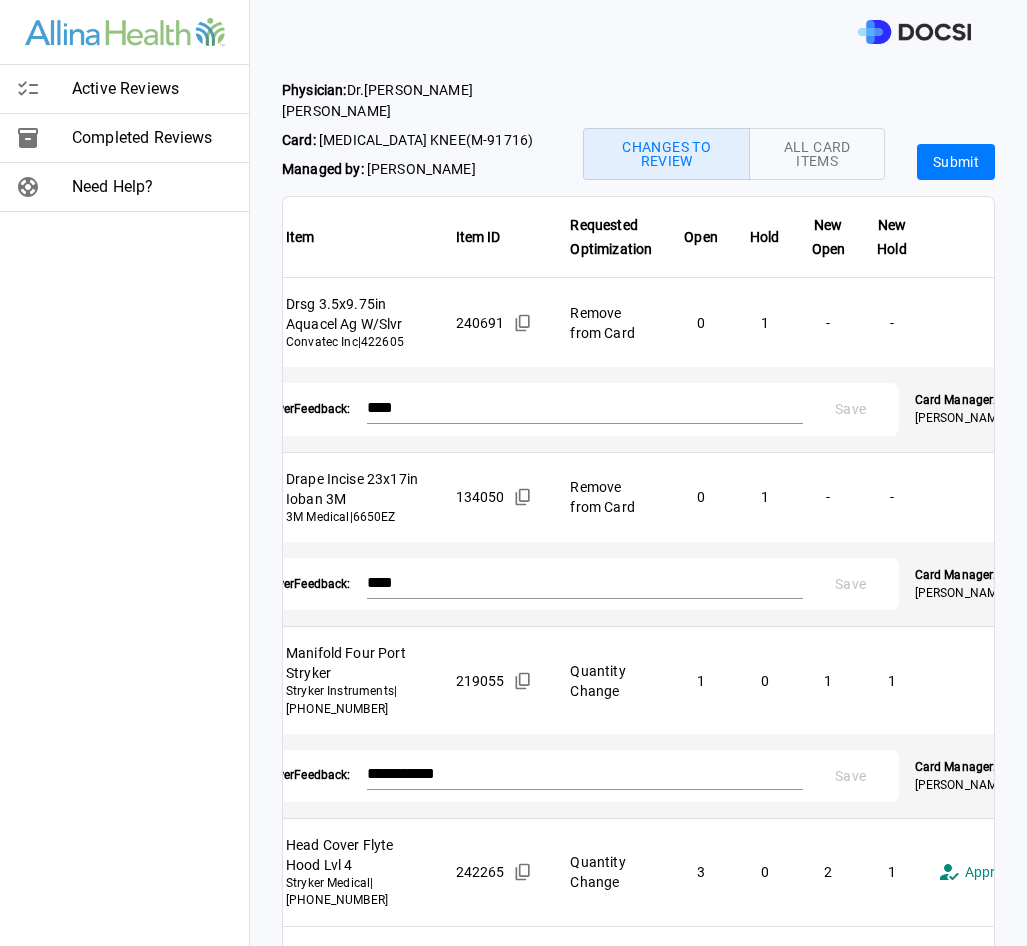 click on "Submit" at bounding box center (956, 162) 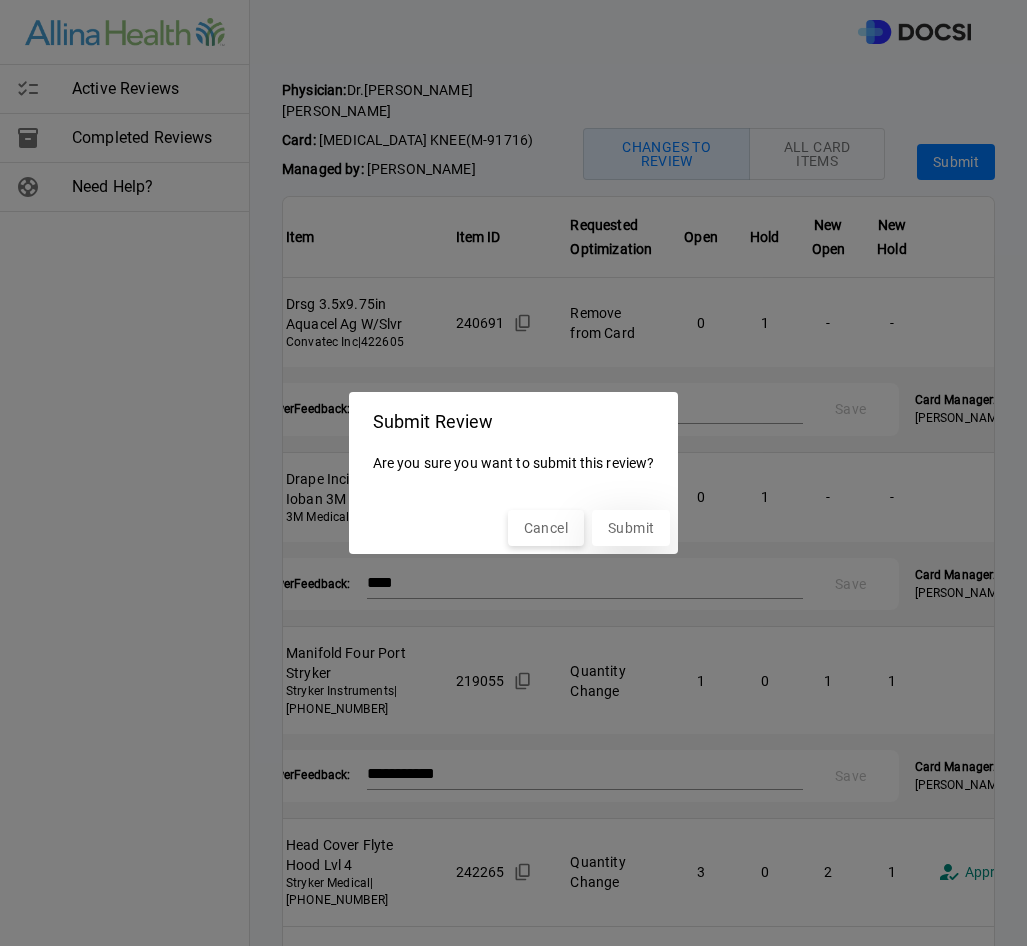 click on "Submit" at bounding box center (631, 528) 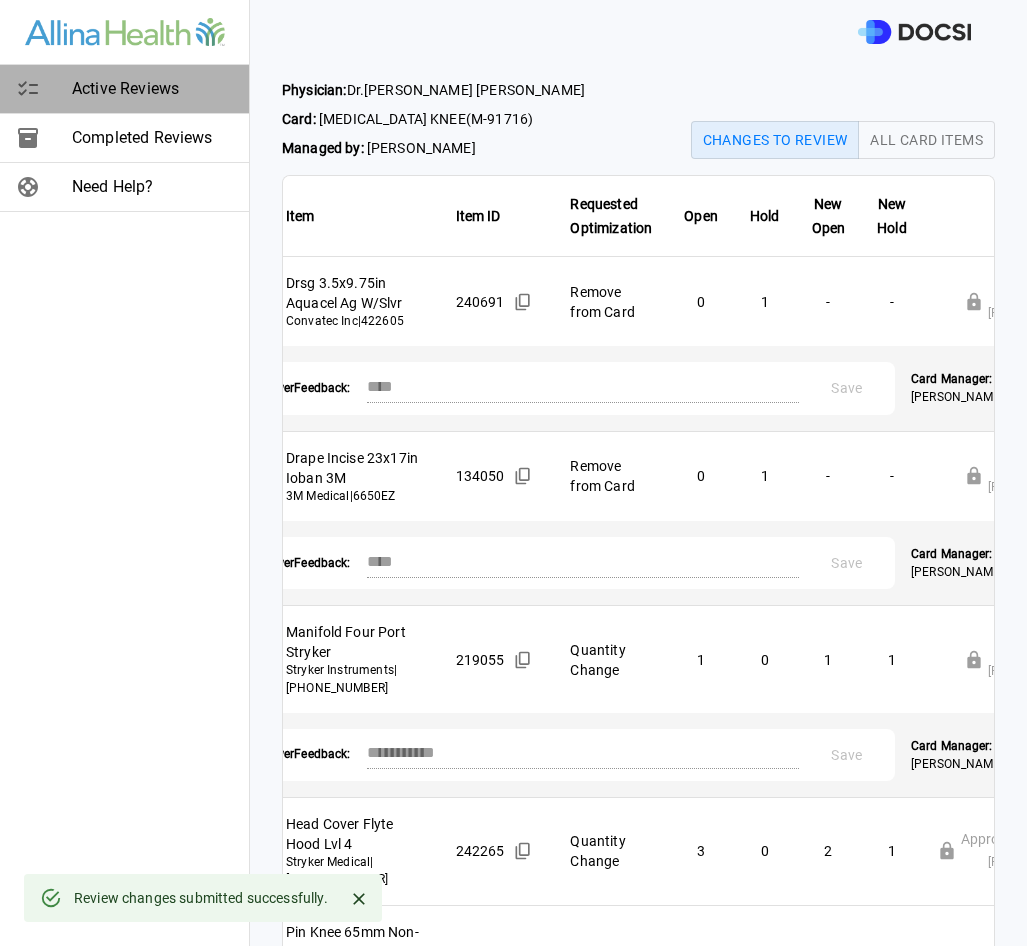 click on "Active Reviews" at bounding box center (152, 89) 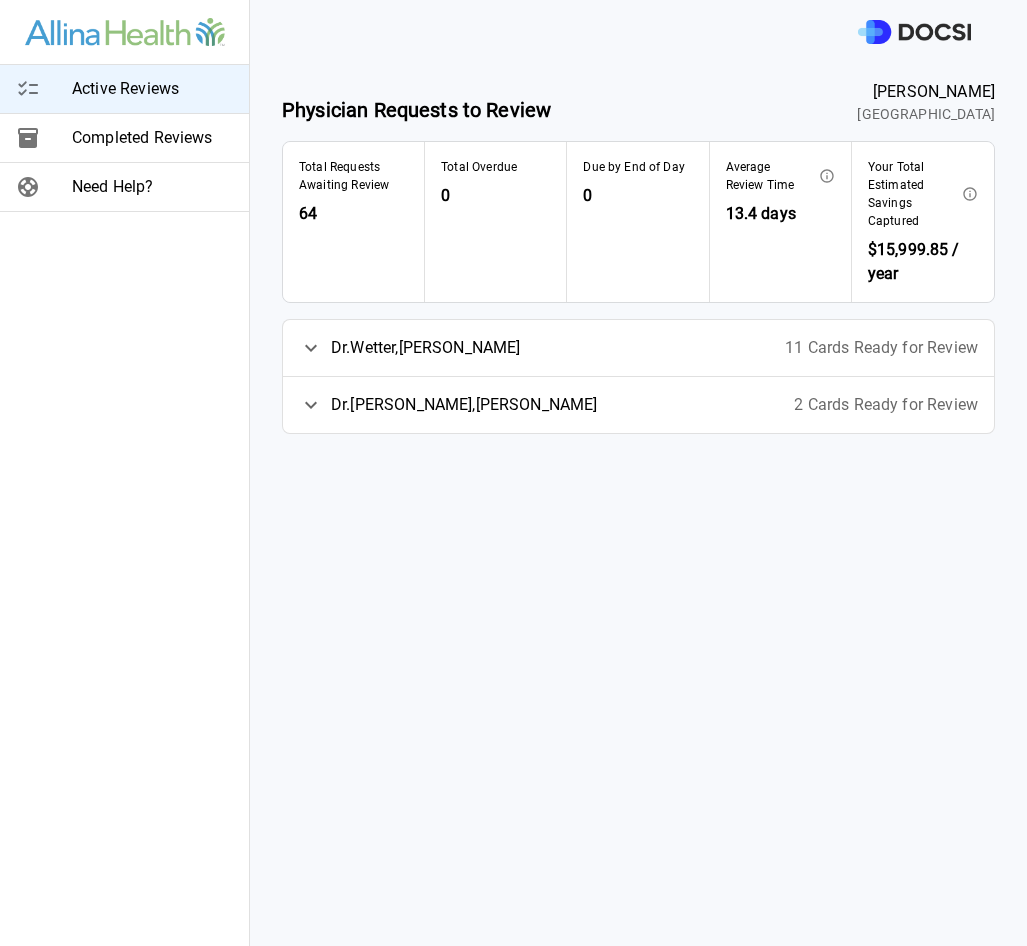 click on "11 Cards Ready for Review" at bounding box center [881, 348] 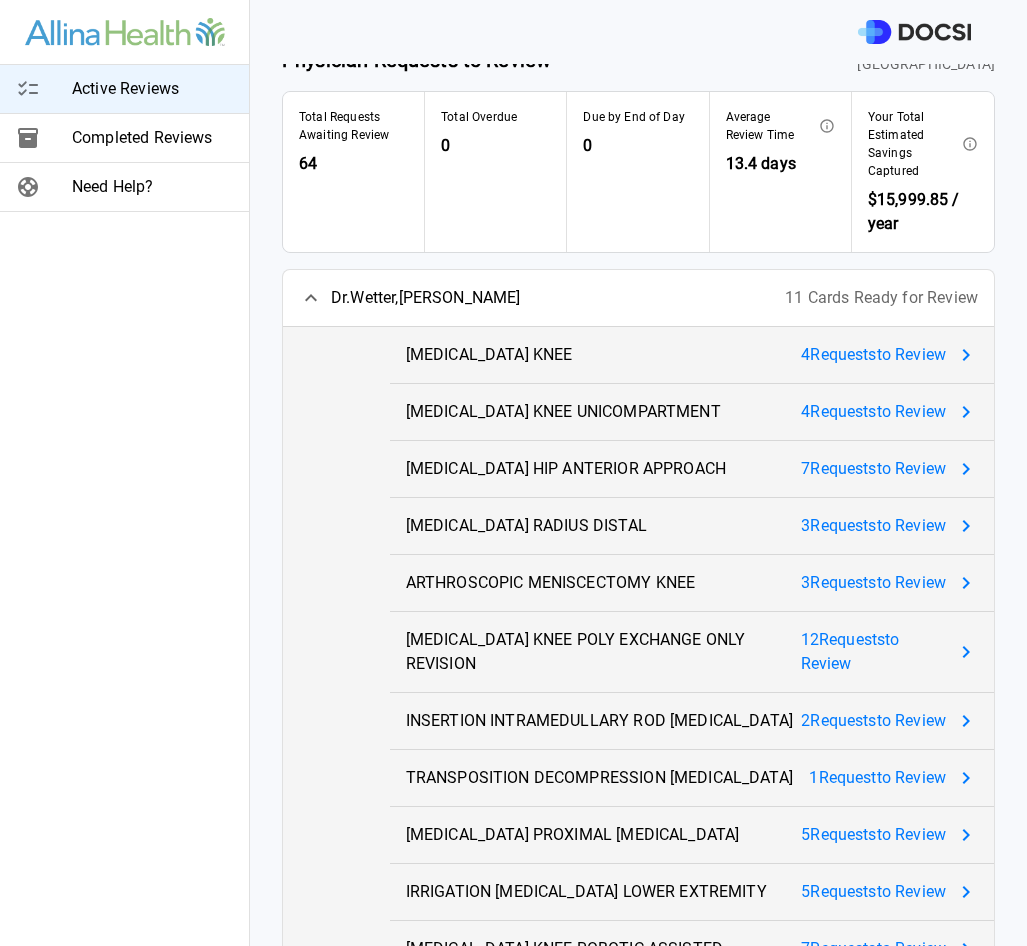 scroll, scrollTop: 0, scrollLeft: 0, axis: both 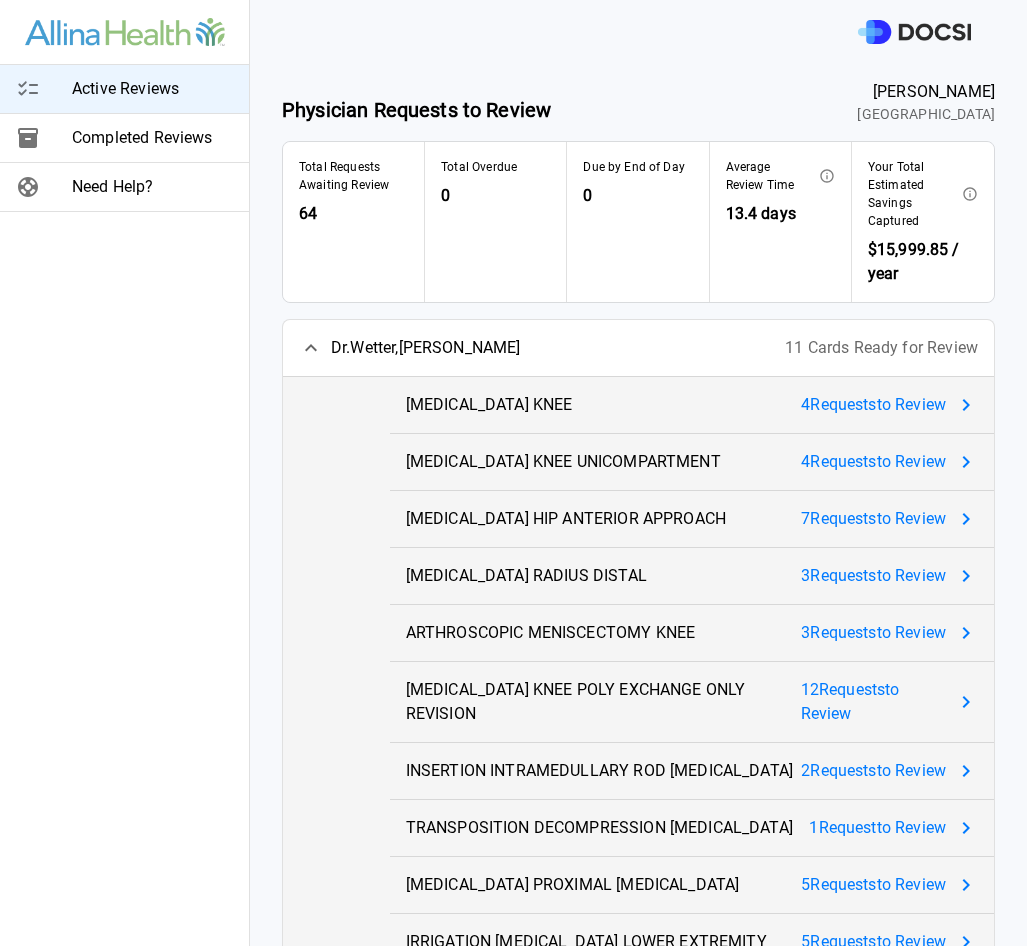 click on "4  Request s  to Review" at bounding box center [873, 405] 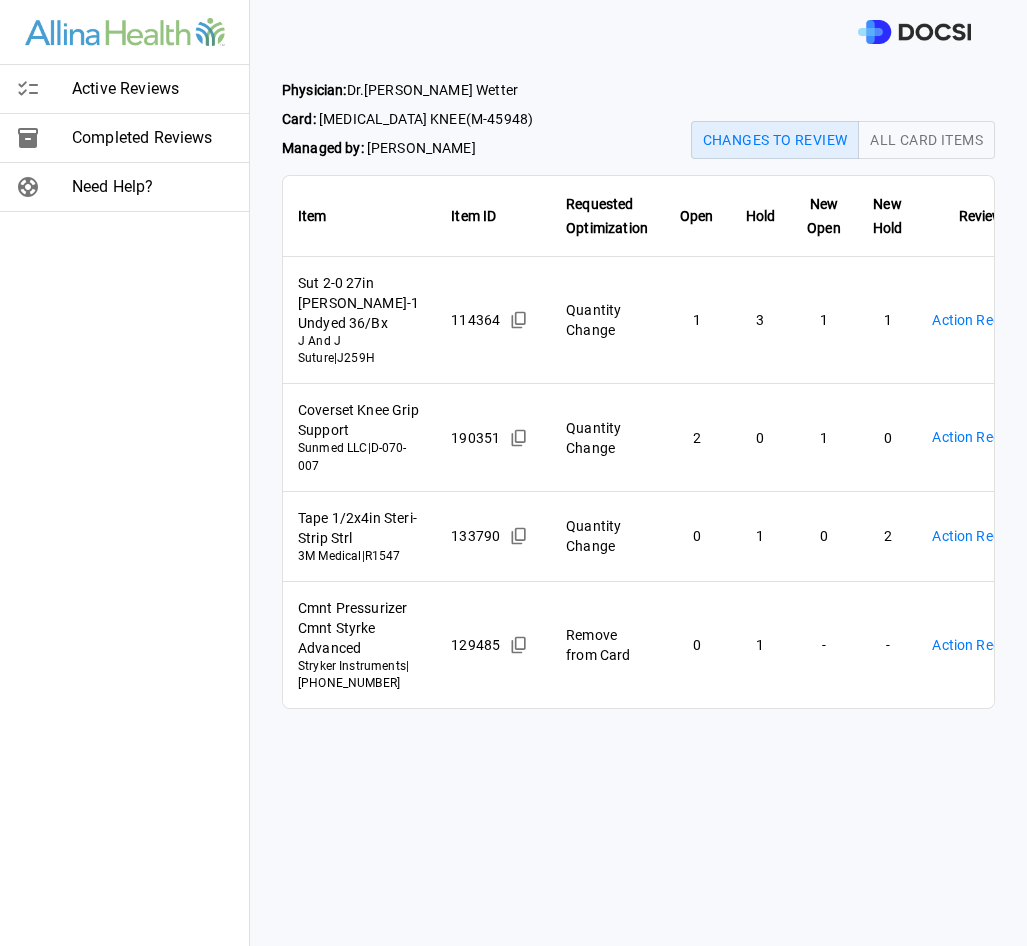scroll, scrollTop: 0, scrollLeft: 56, axis: horizontal 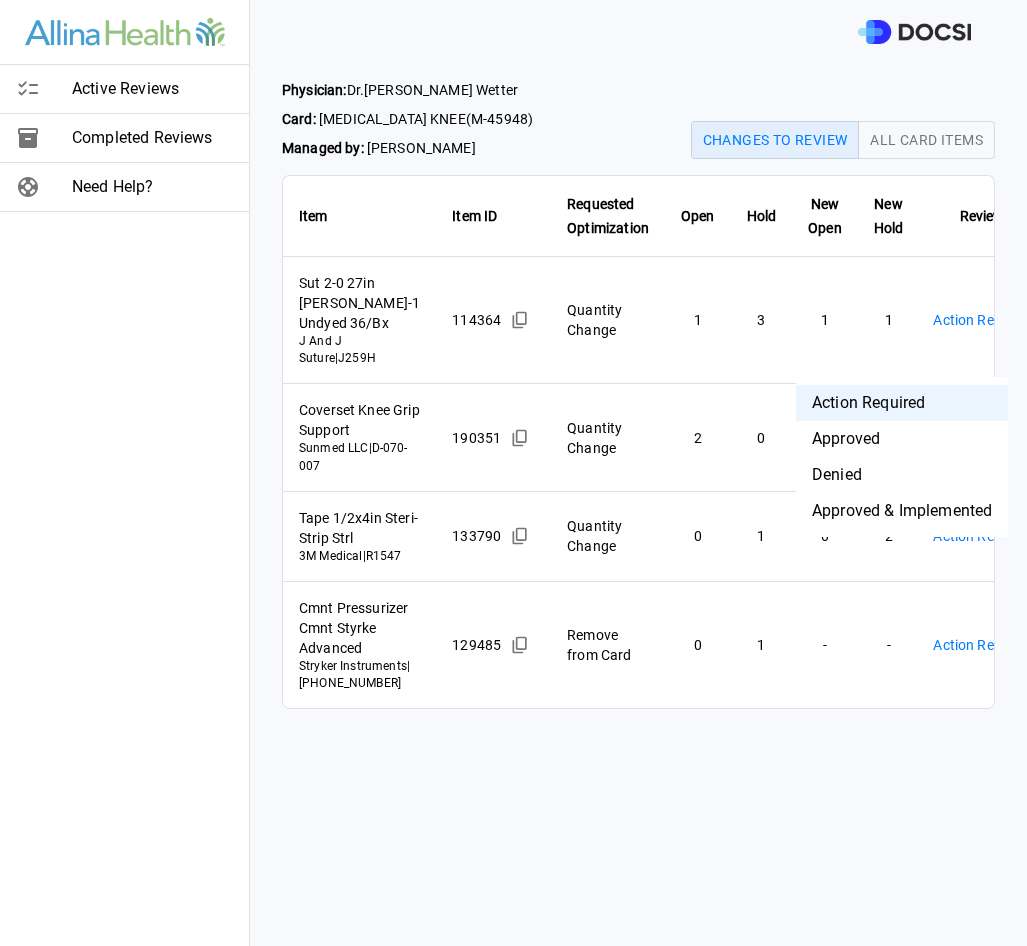 click on "Active Reviews Completed Reviews Need Help? Physician:   [PERSON_NAME] Card:    [MEDICAL_DATA] KNEE  ( M-45948 ) Managed by:    [PERSON_NAME] Changes to Review All Card Items Item Item ID Requested Optimization Open Hold New Open New Hold Review Status Sut 2-0 27in [PERSON_NAME]-1 Undyed 36/Bx J And J Suture  |  J259H 114364 Quantity Change 1 3 1 1 Action Required **** ​ Coverset Knee Grip Support Sunmed LLC  |  D-070-007 190351 Quantity Change 2 0 1 0 Action Required **** ​ Tape 1/2x4in Steri-Strip Strl 3M Medical  |  R1547 133790 Quantity Change 0 1 0 2 Action Required **** ​ Cmnt Pressurizer Cmnt Styrke Advanced Stryker Instruments  |  [PHONE_NUMBER] 129485 Remove from Card 0 1 - - Action Required **** ​
Active Reviews Completed Reviews Need Help? Action Required Approved Denied Approved & Implemented" at bounding box center [513, 473] 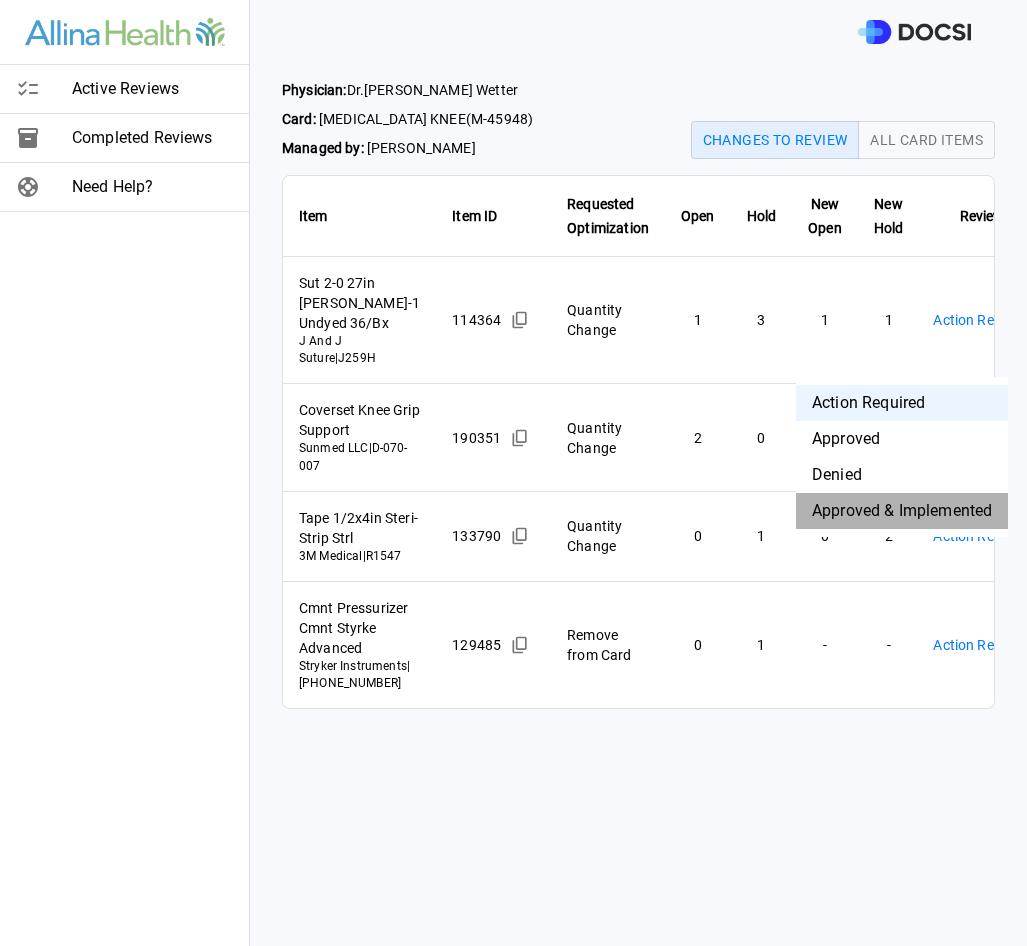 click on "Approved & Implemented" at bounding box center (902, 511) 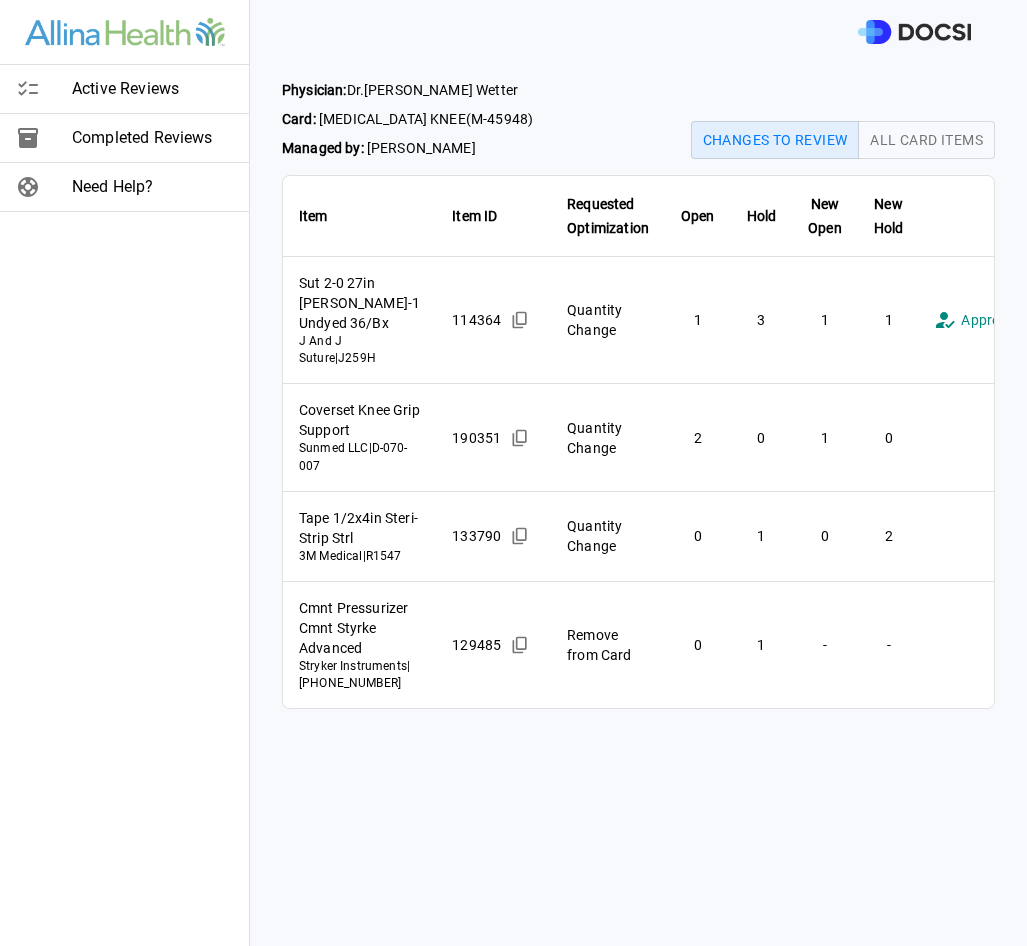click on "**********" at bounding box center [513, 473] 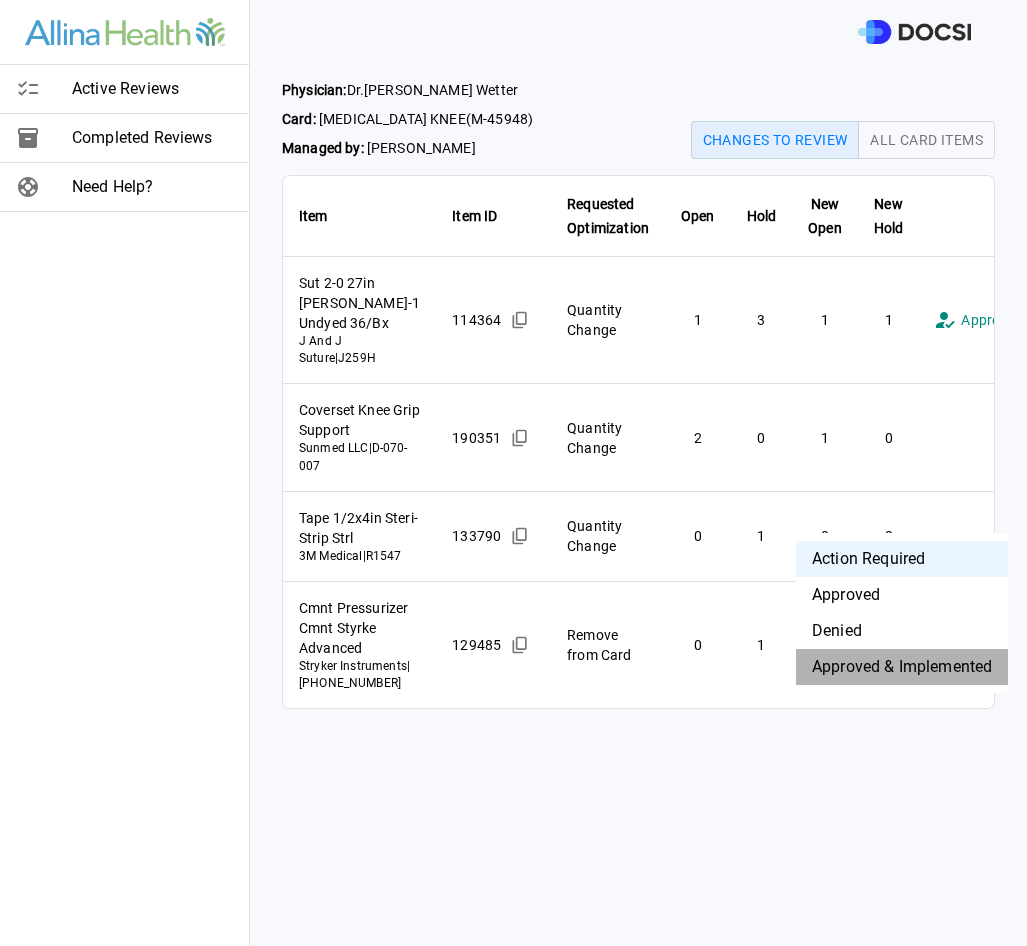 click on "Approved & Implemented" at bounding box center (902, 667) 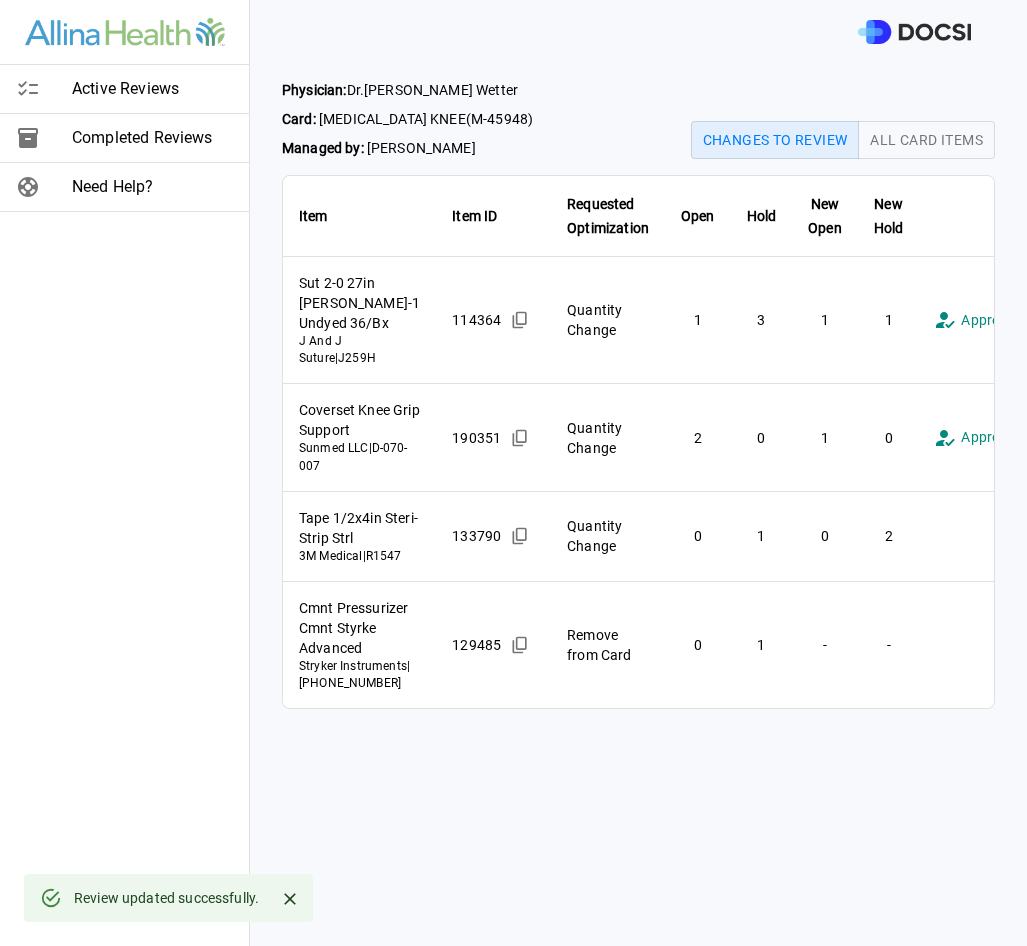 scroll, scrollTop: 3, scrollLeft: 0, axis: vertical 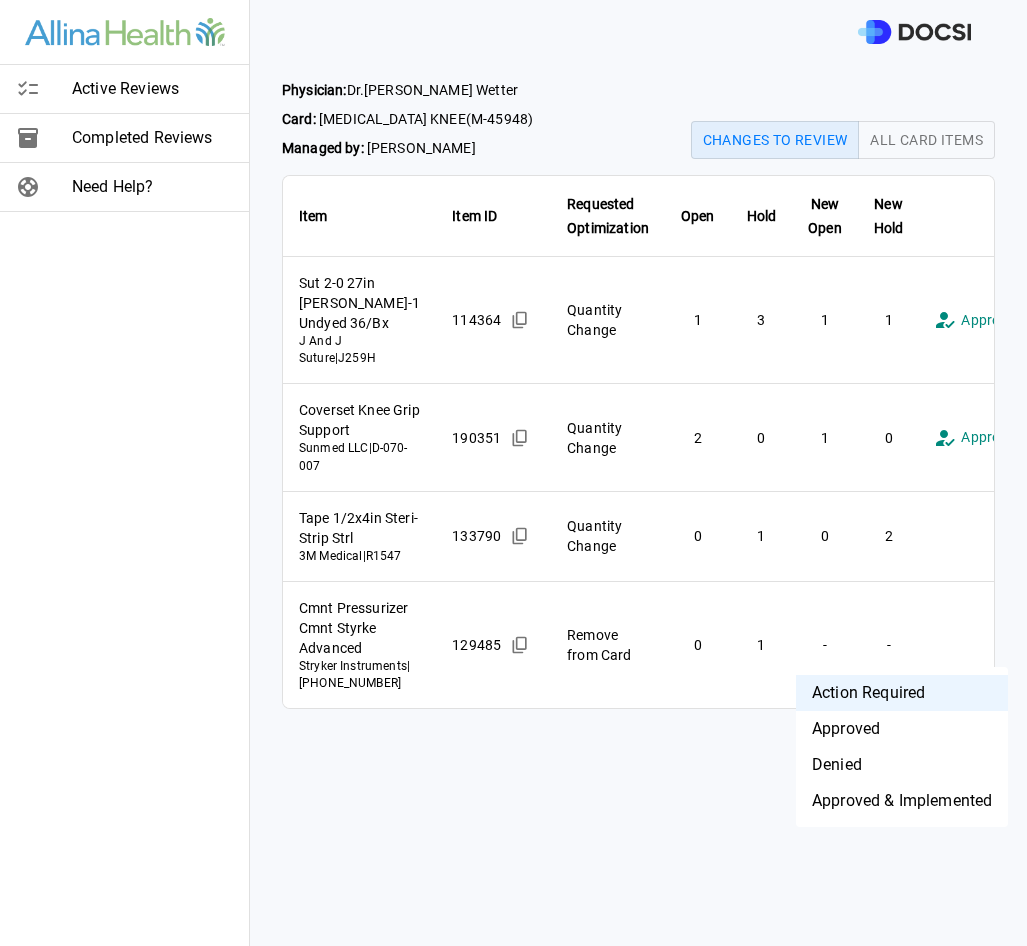 click on "**********" at bounding box center [513, 473] 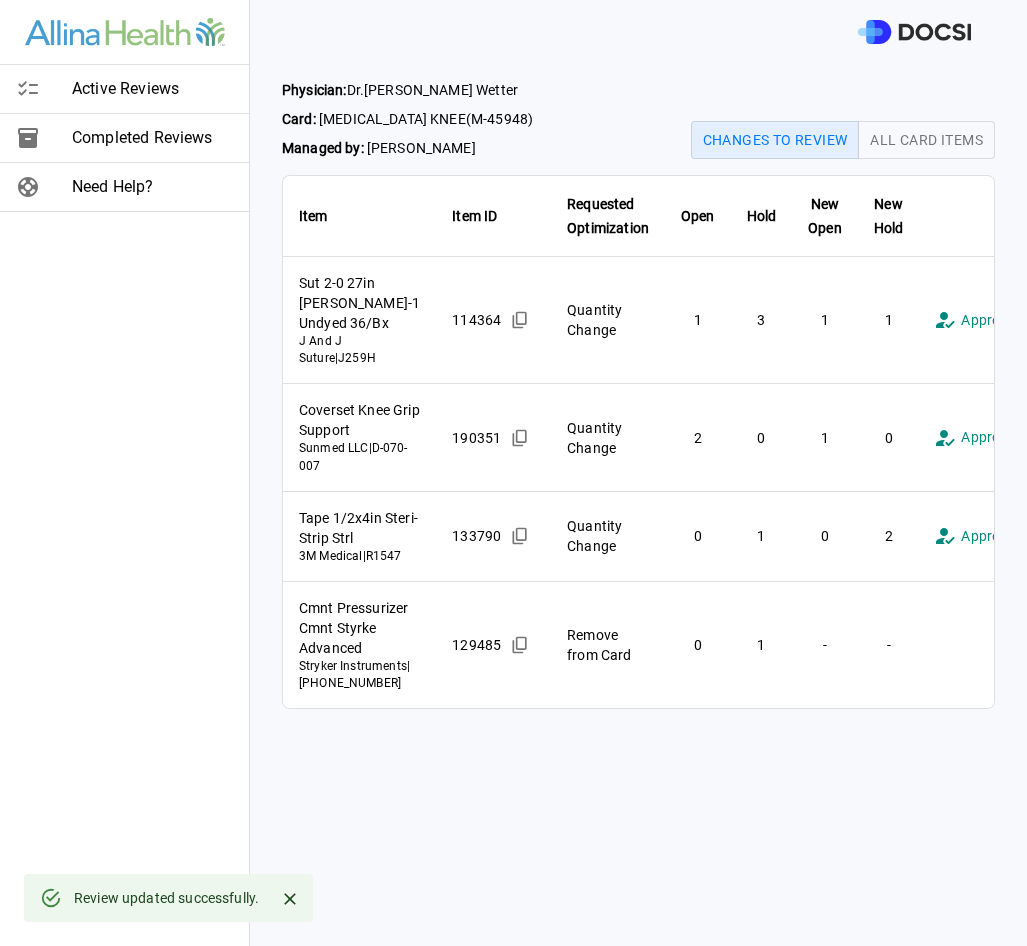scroll, scrollTop: 3, scrollLeft: 0, axis: vertical 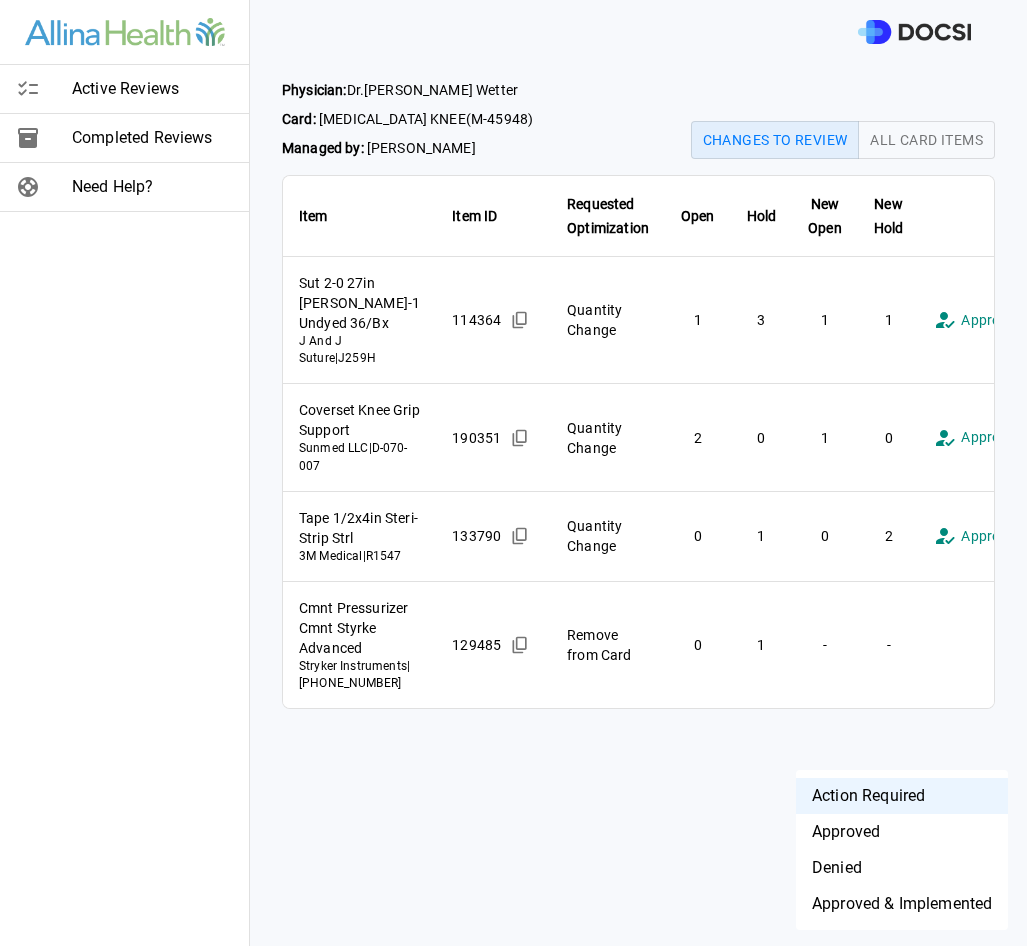 click on "**********" at bounding box center (513, 473) 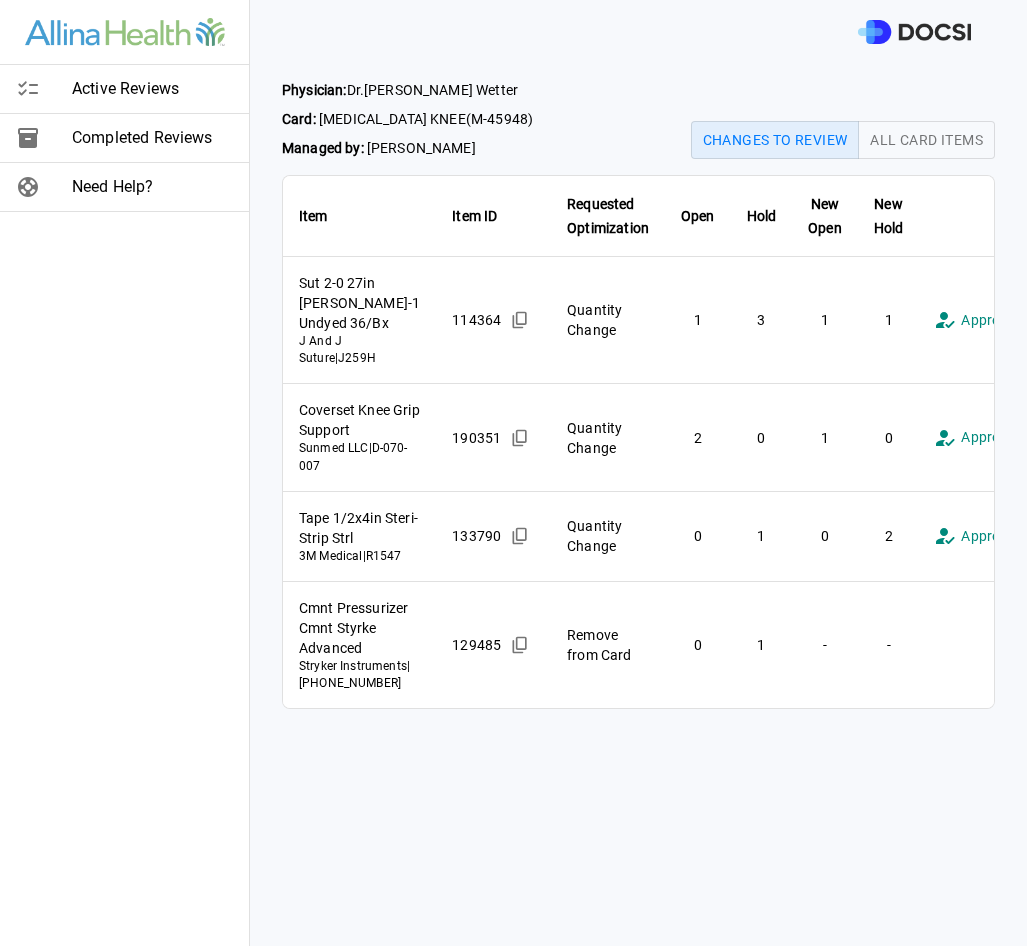 scroll, scrollTop: 0, scrollLeft: 180, axis: horizontal 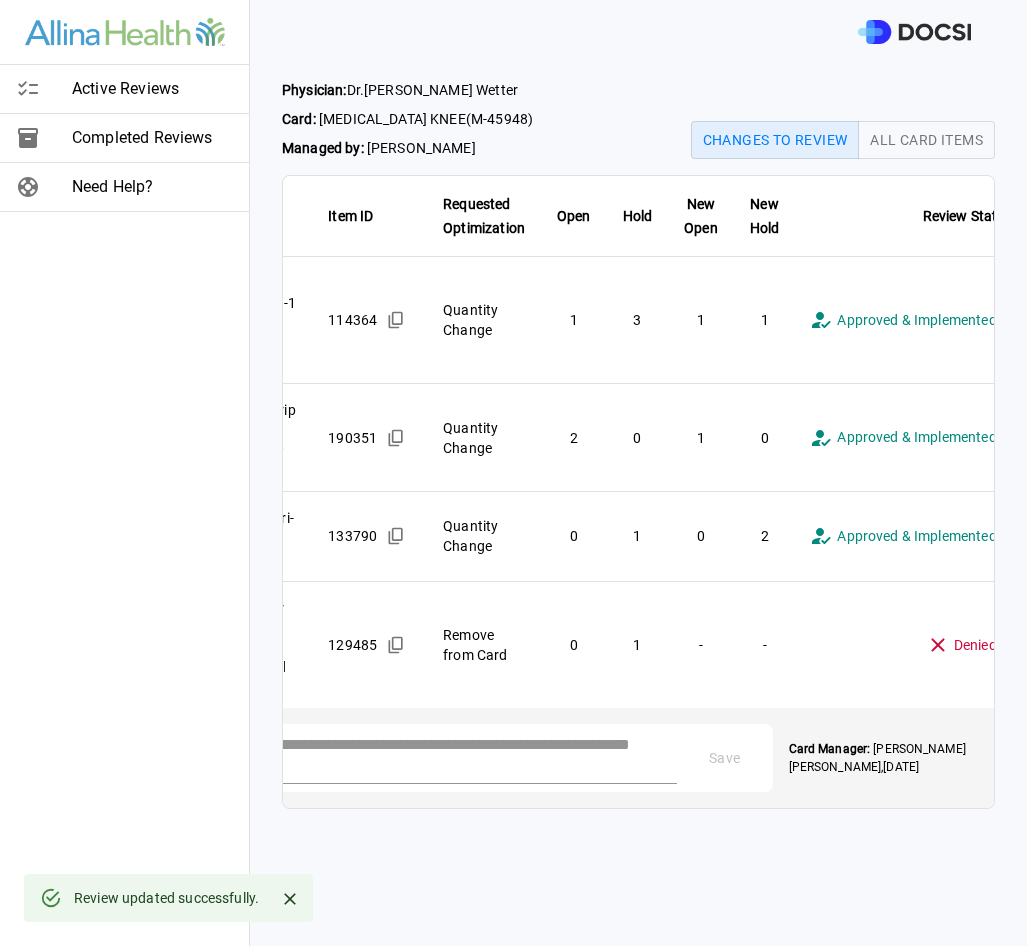 click at bounding box center [466, 756] 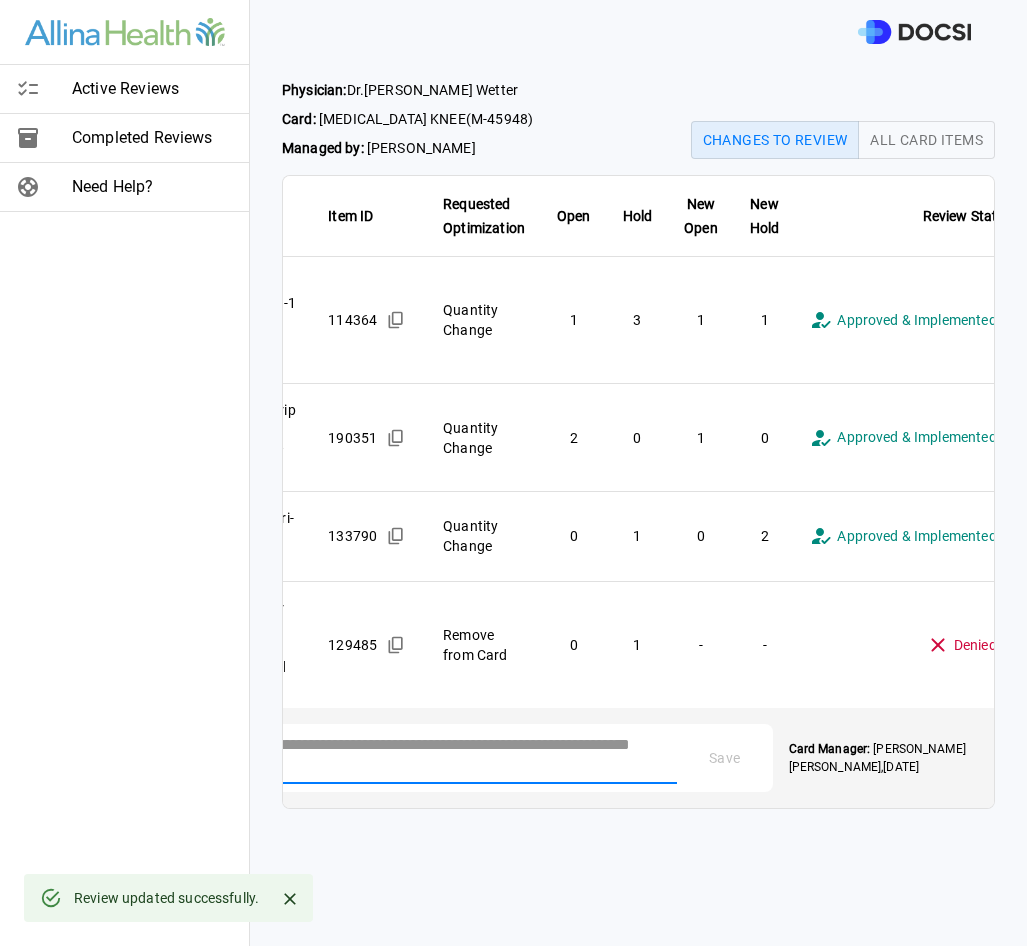 click at bounding box center (466, 756) 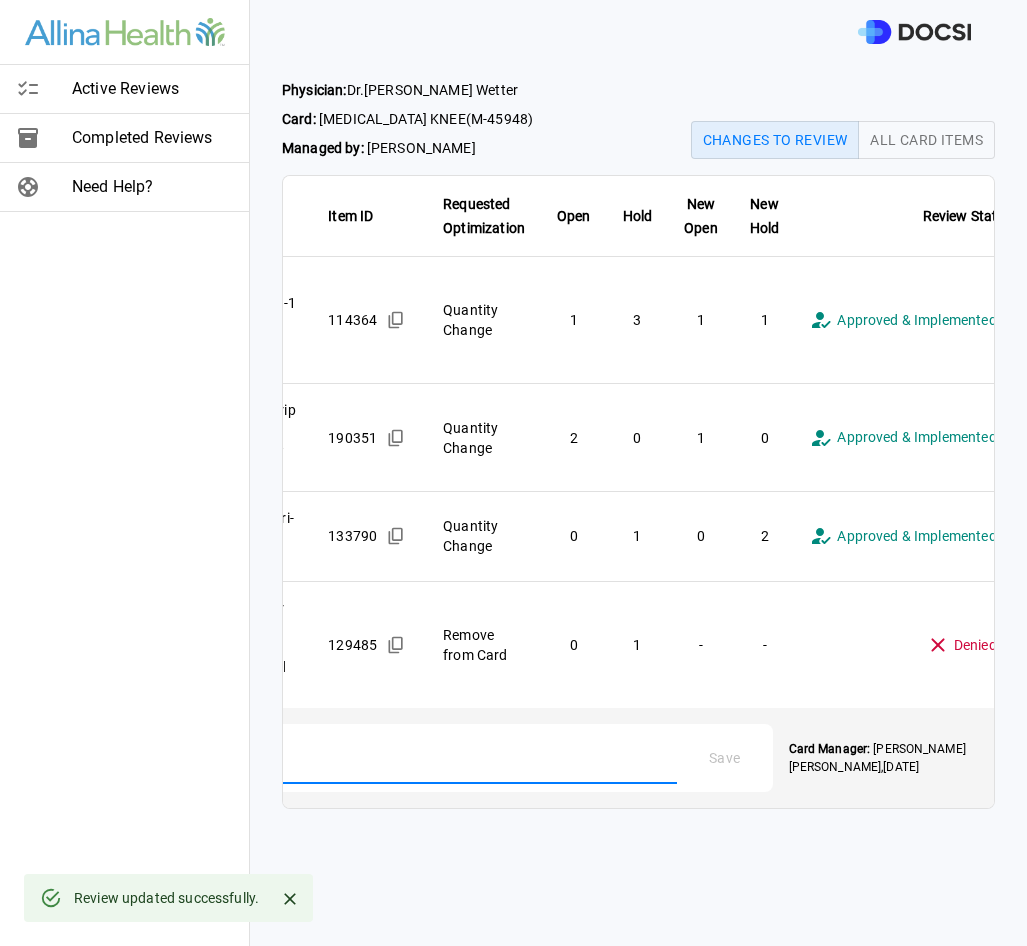 scroll, scrollTop: 0, scrollLeft: 164, axis: horizontal 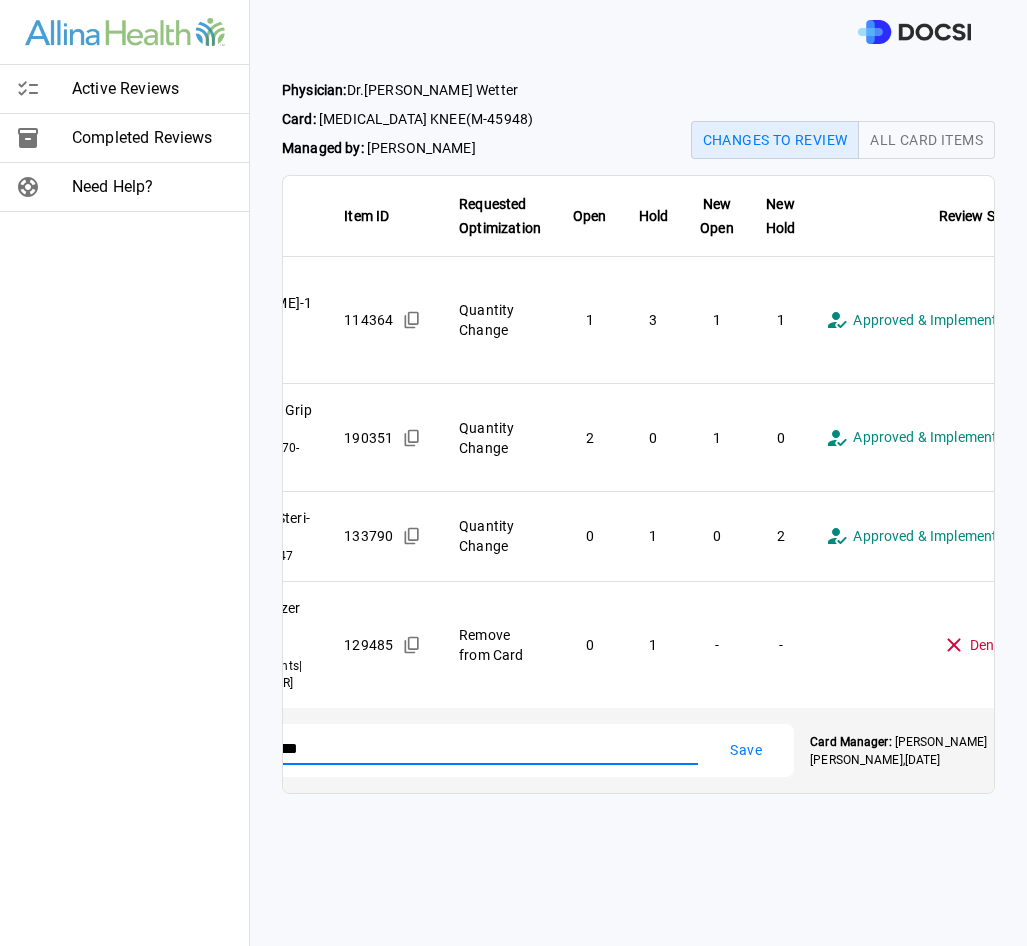 type on "****" 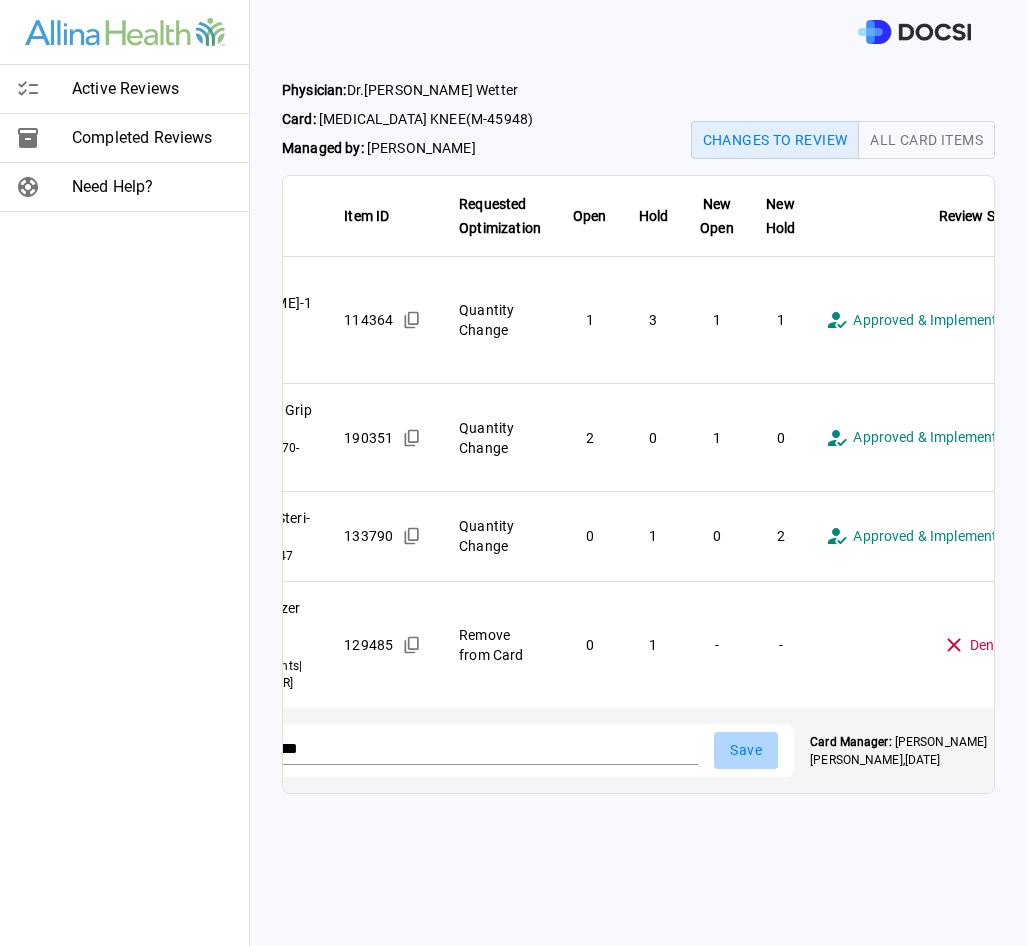 click on "Save" at bounding box center (746, 750) 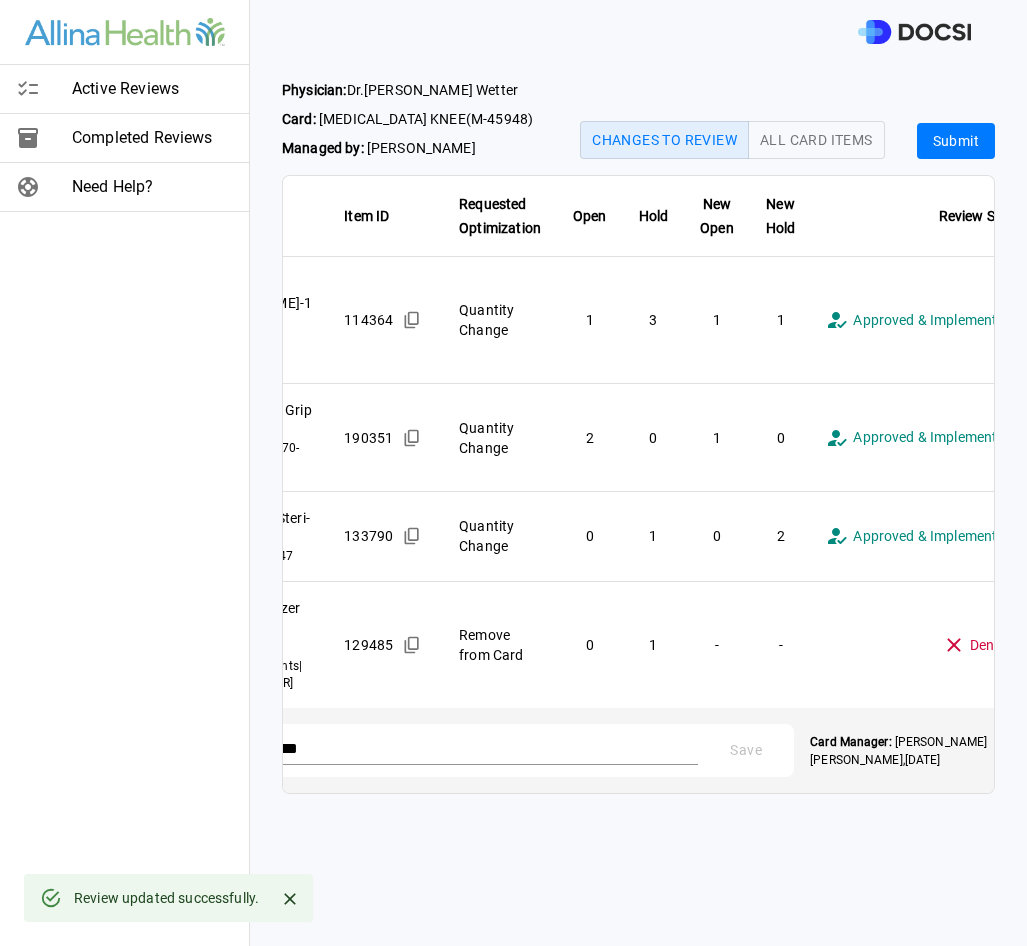 scroll, scrollTop: 0, scrollLeft: 0, axis: both 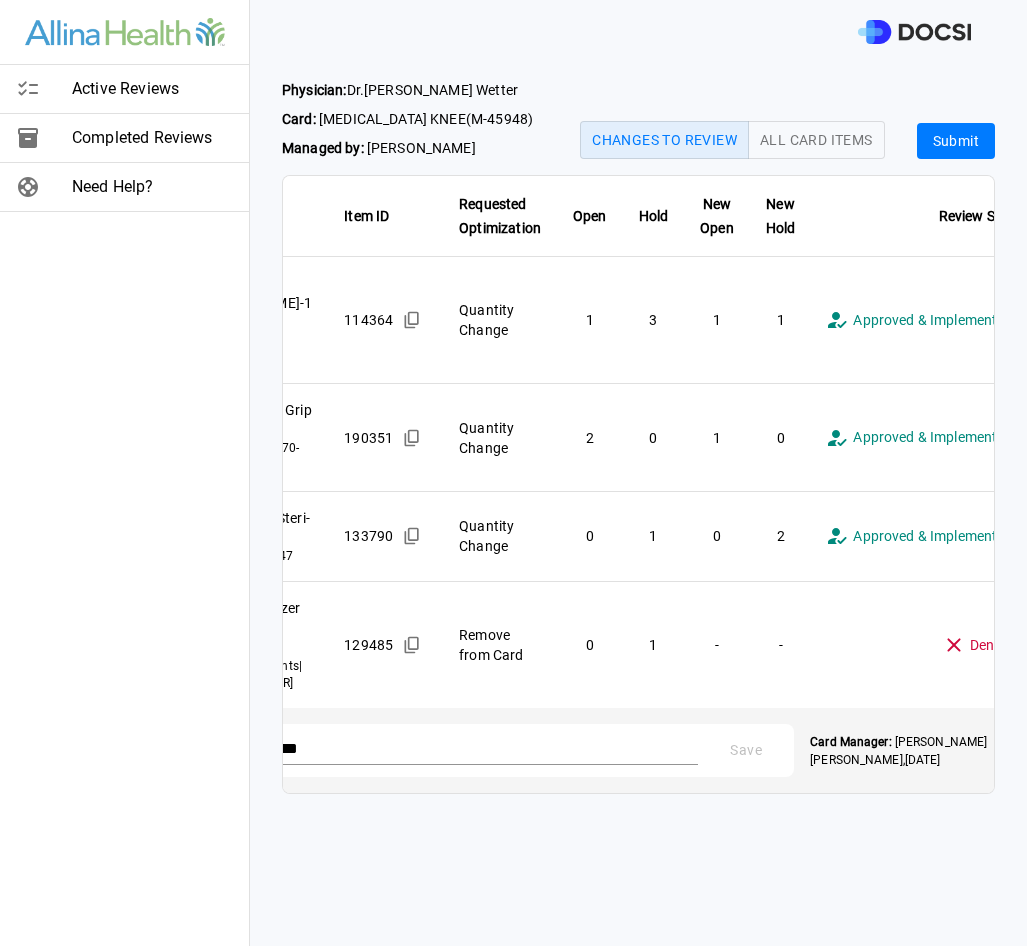 click on "Submit" at bounding box center (956, 141) 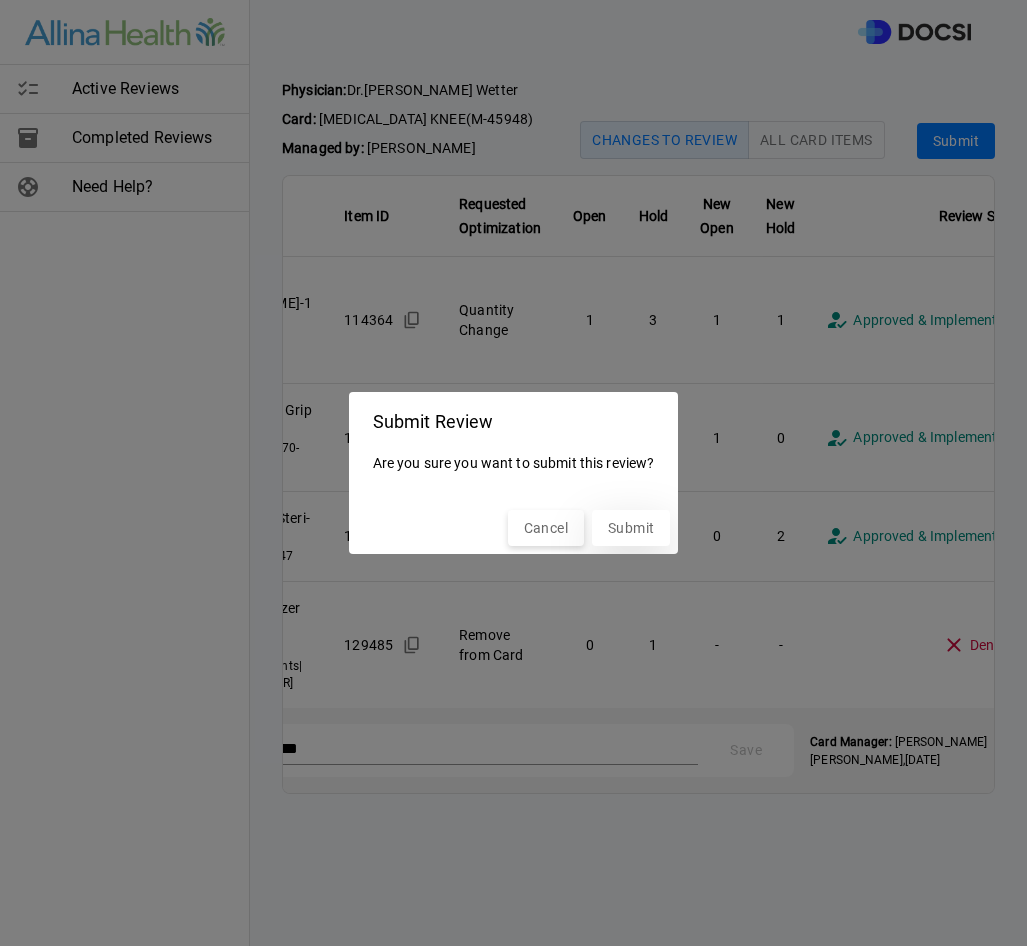 click on "Submit" at bounding box center [631, 528] 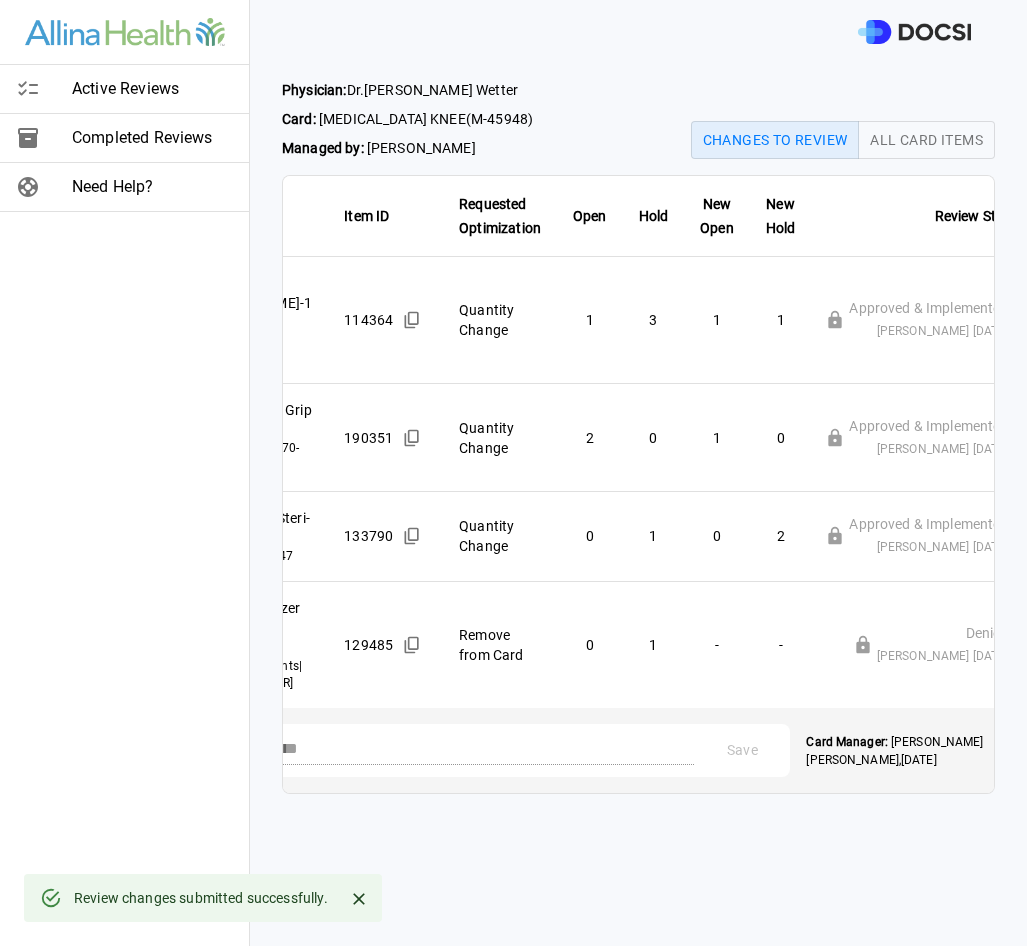 click on "Active Reviews" at bounding box center [152, 89] 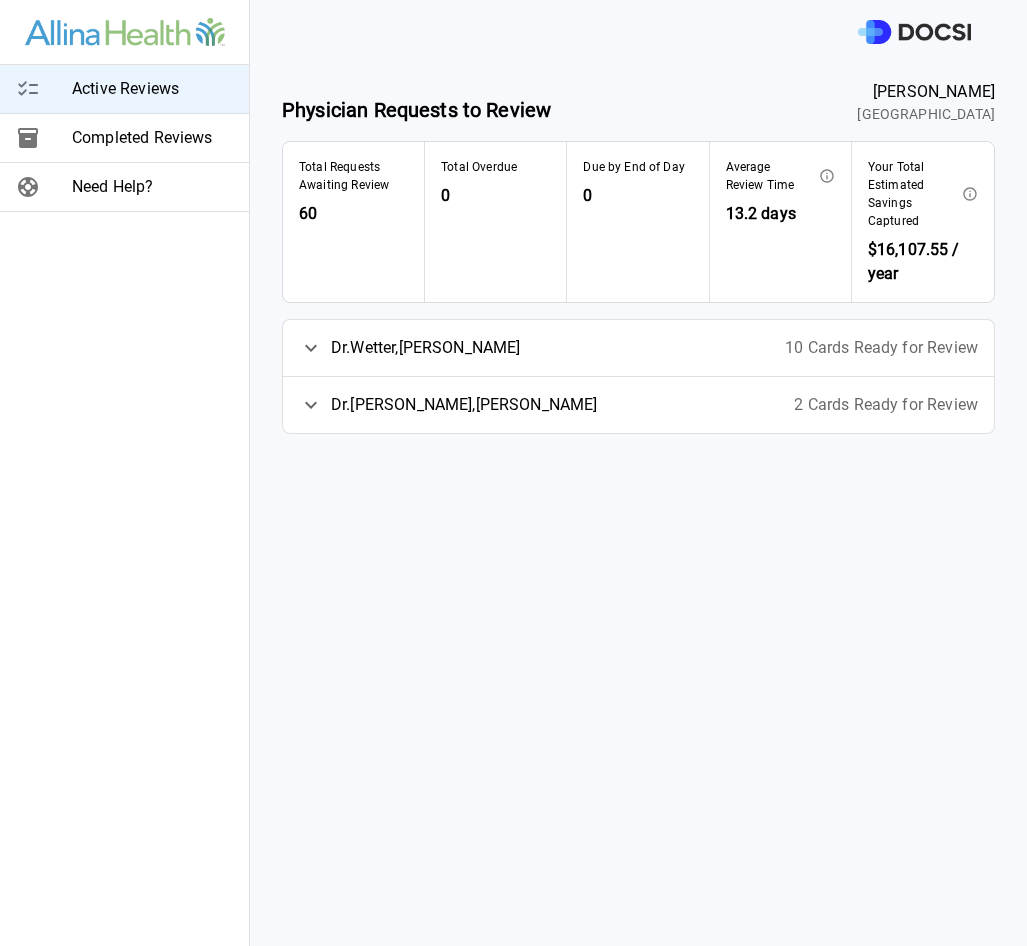 click on "10 Cards Ready for Review" at bounding box center (881, 348) 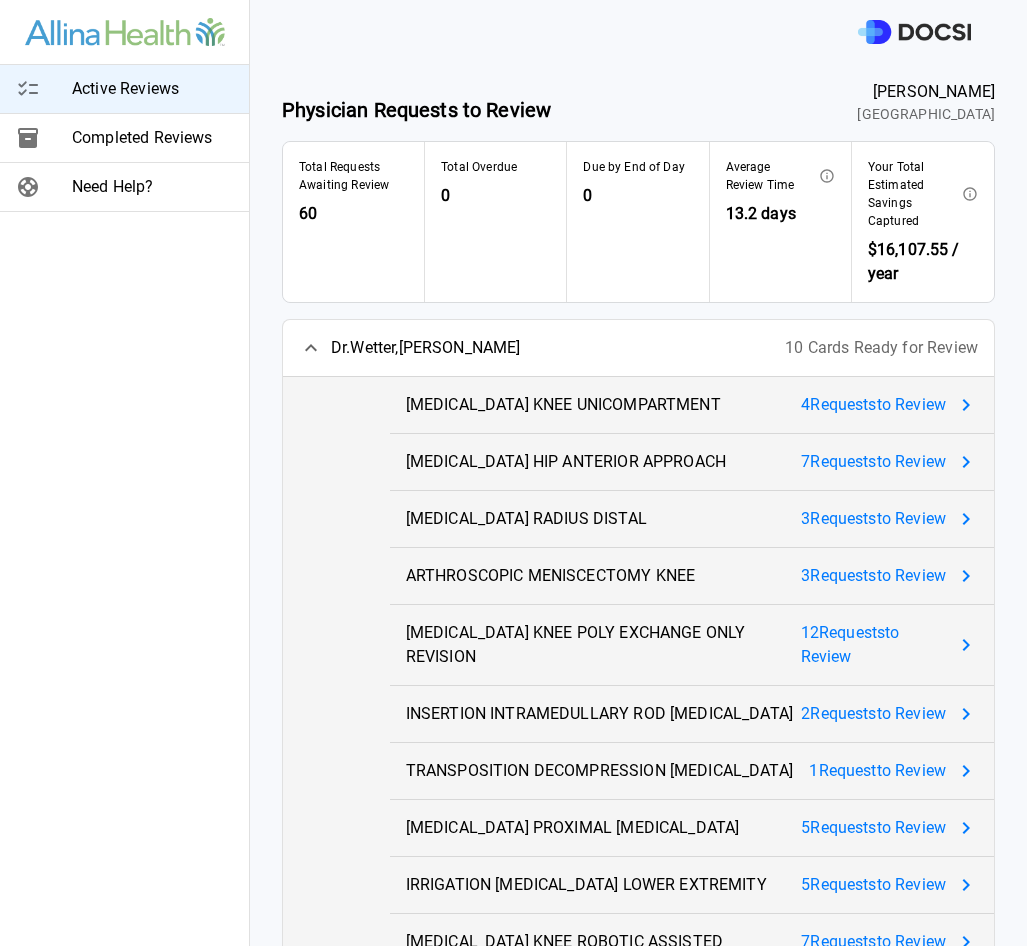 click on "4  Request s  to Review" at bounding box center [873, 405] 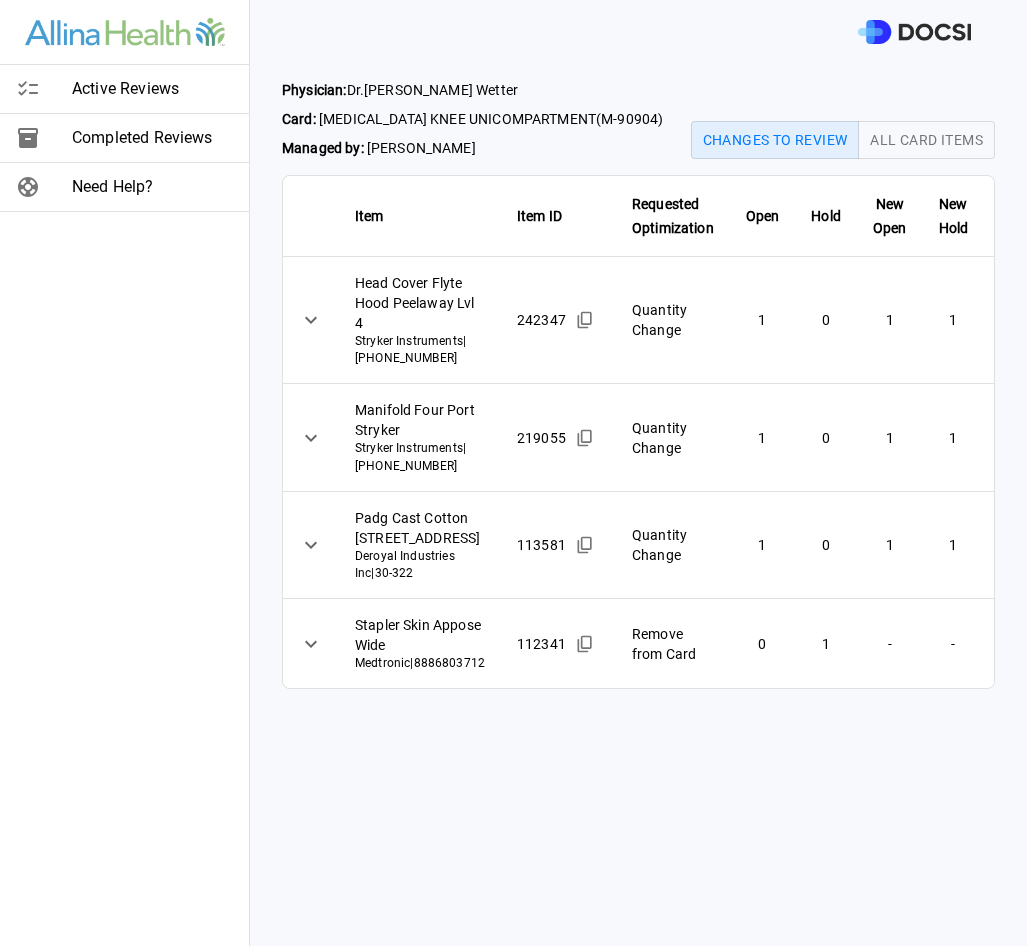 scroll, scrollTop: 37, scrollLeft: 0, axis: vertical 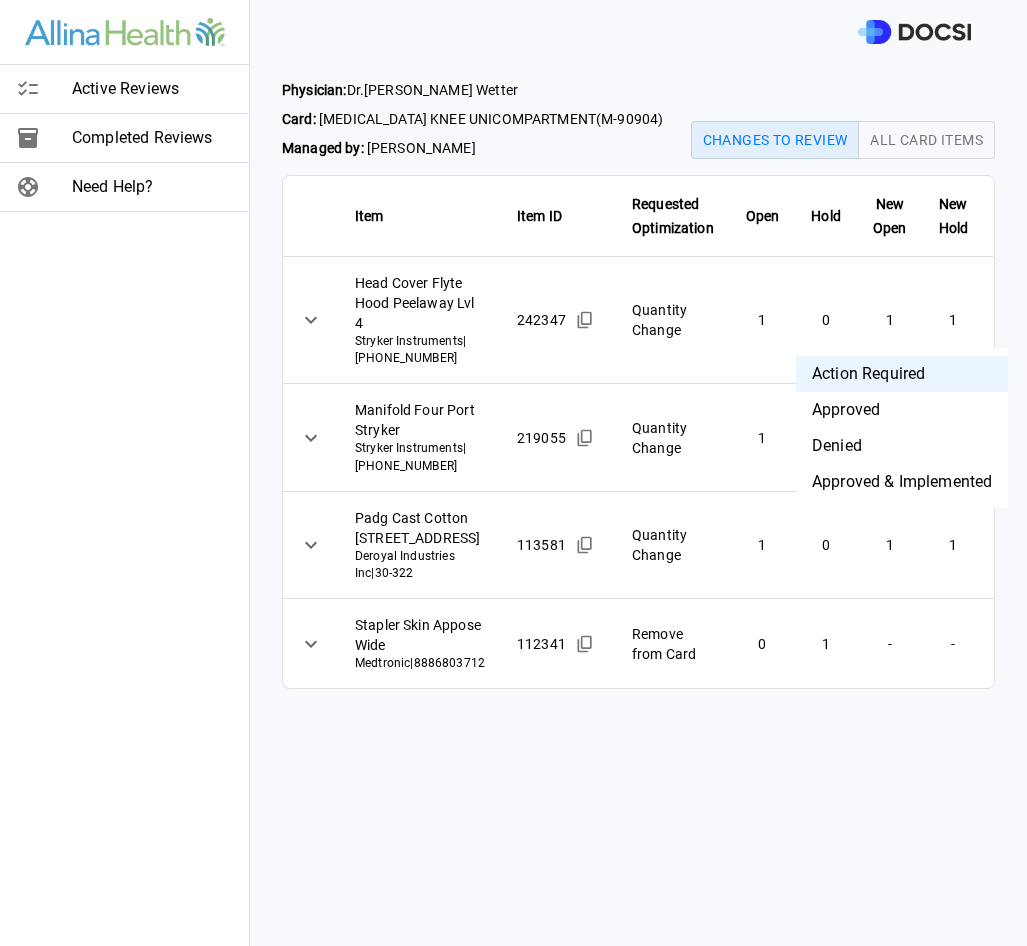 click on "Approved & Implemented" at bounding box center [902, 482] 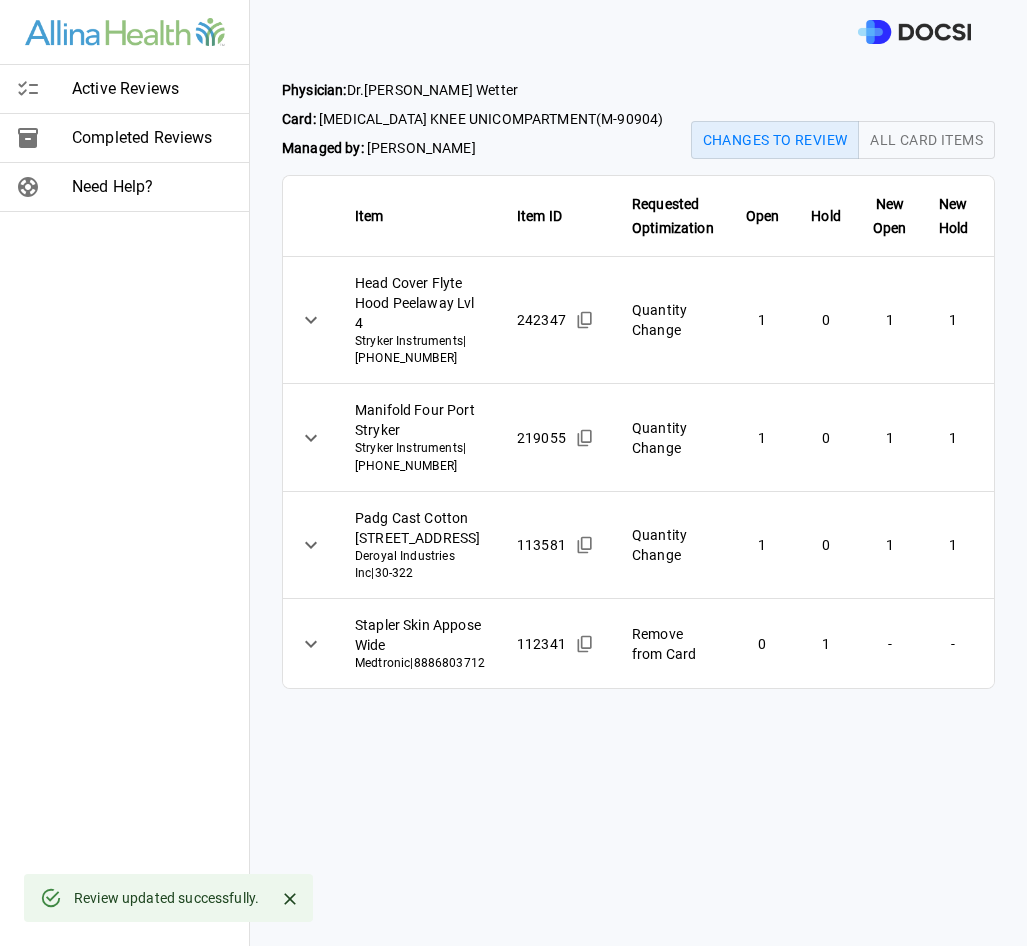 click on "Action Required **** ​" at bounding box center [1100, 438] 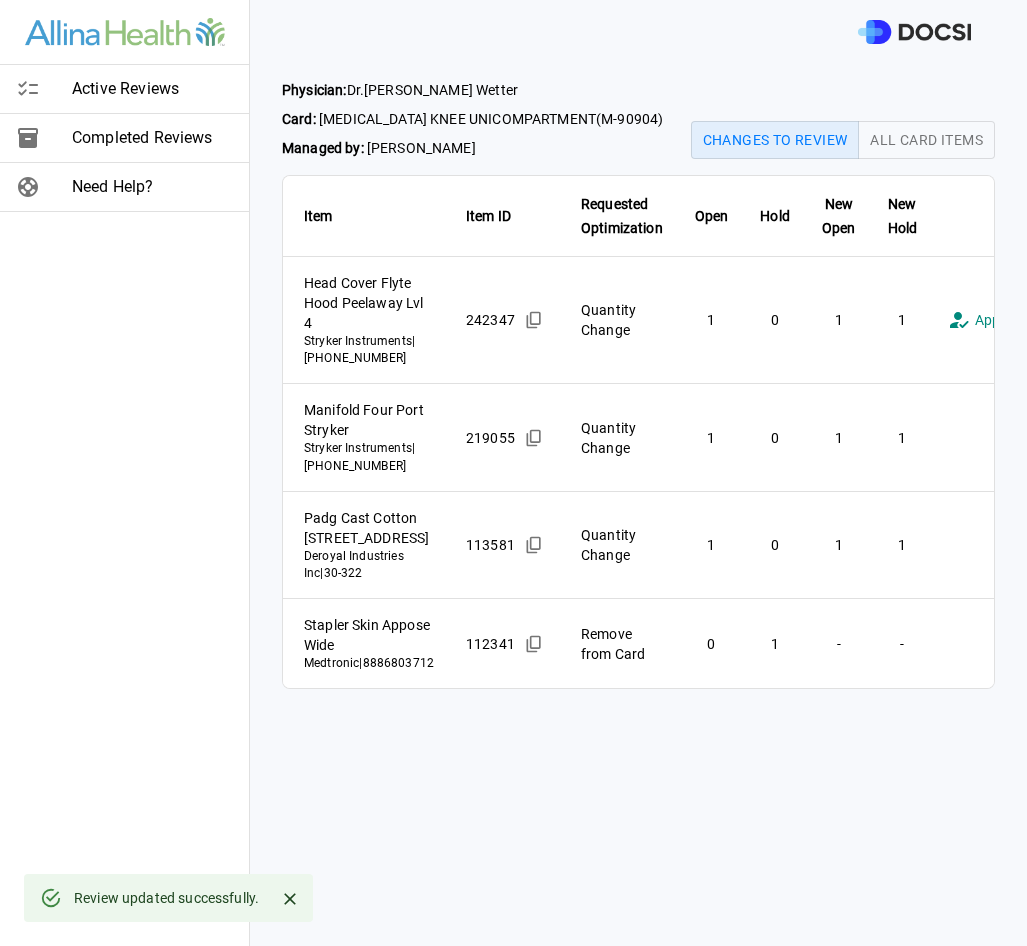 scroll, scrollTop: 0, scrollLeft: 72, axis: horizontal 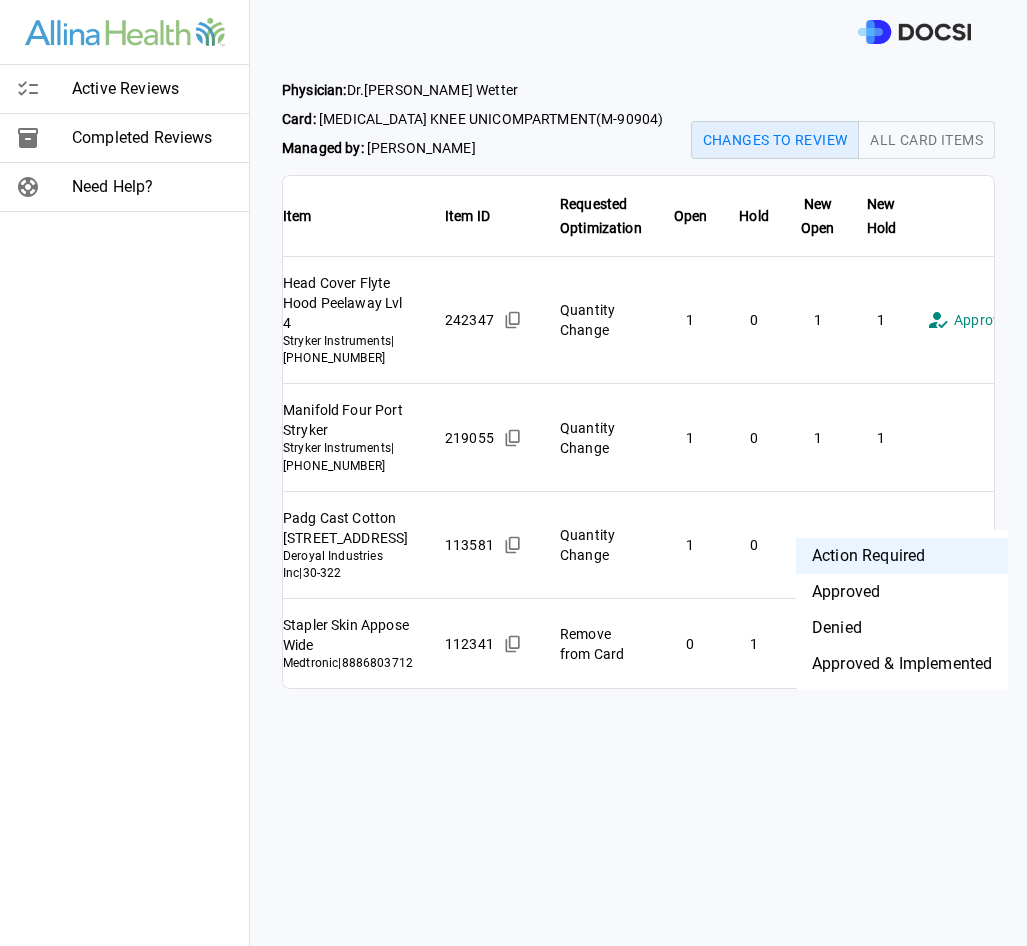click on "**********" at bounding box center [513, 473] 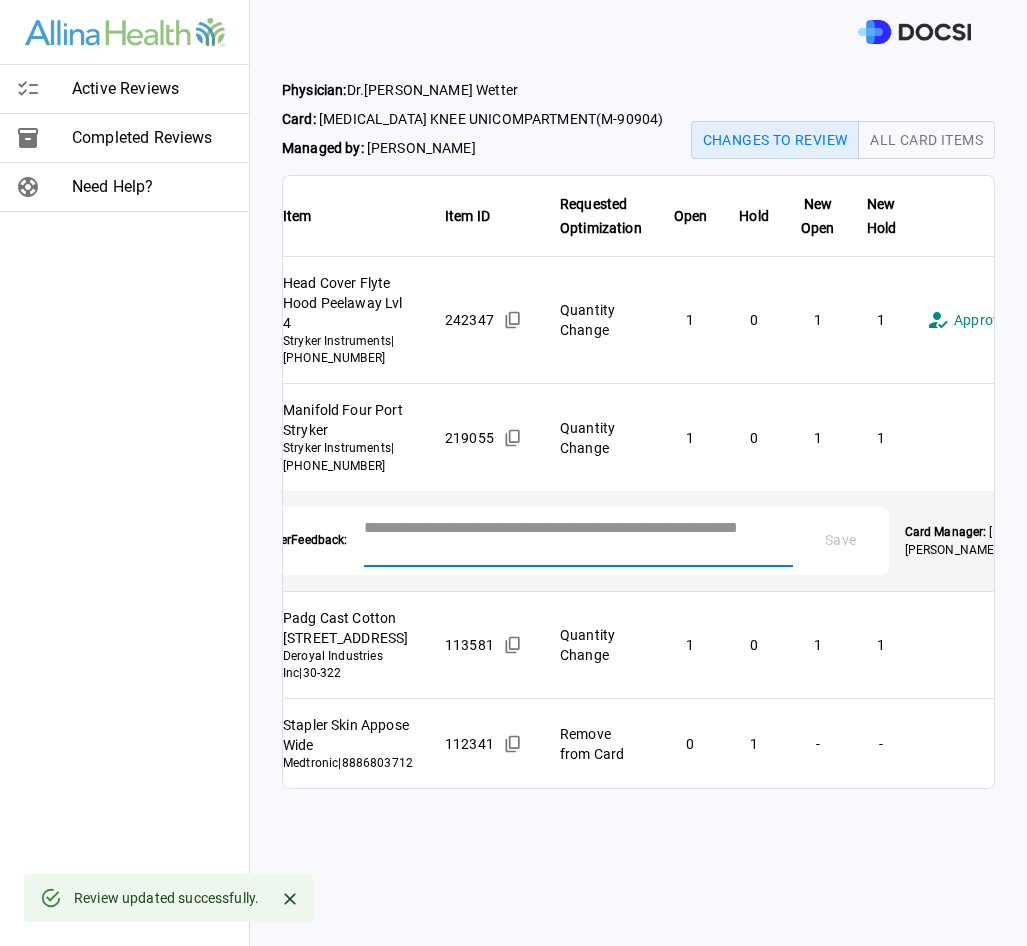 click at bounding box center (578, 539) 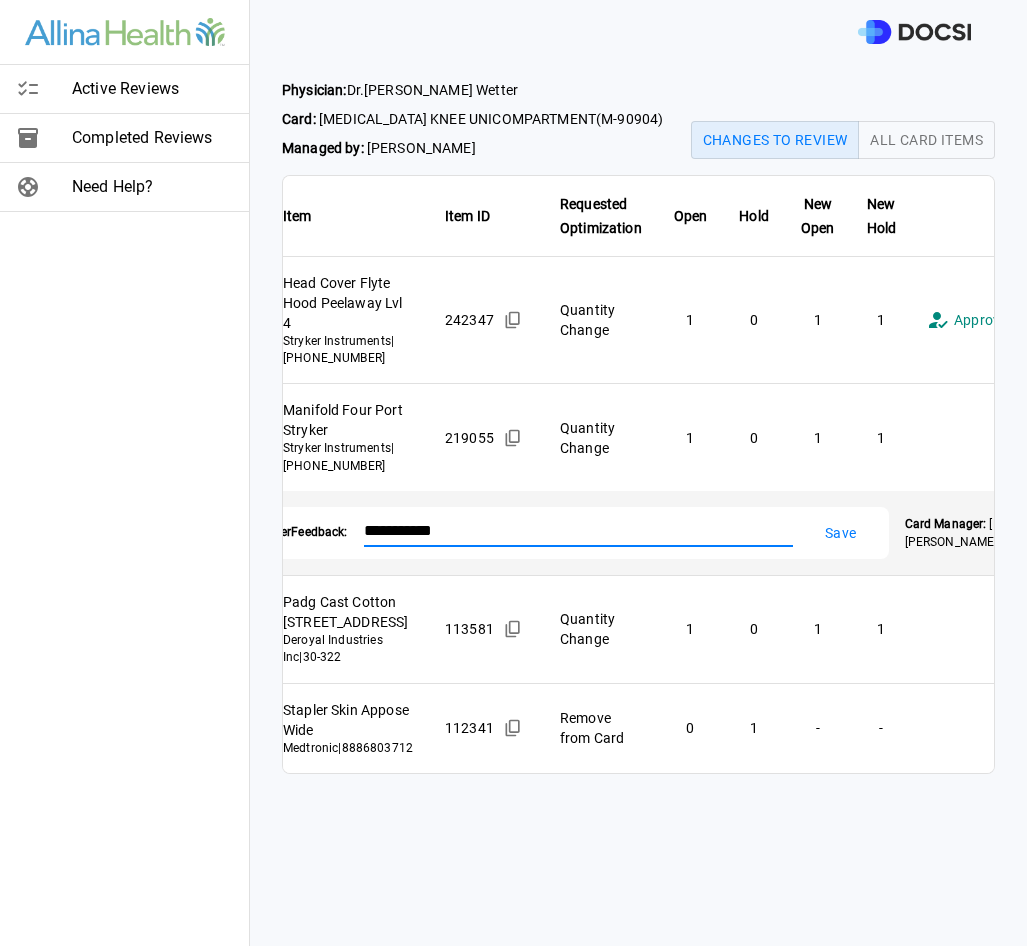 type on "**********" 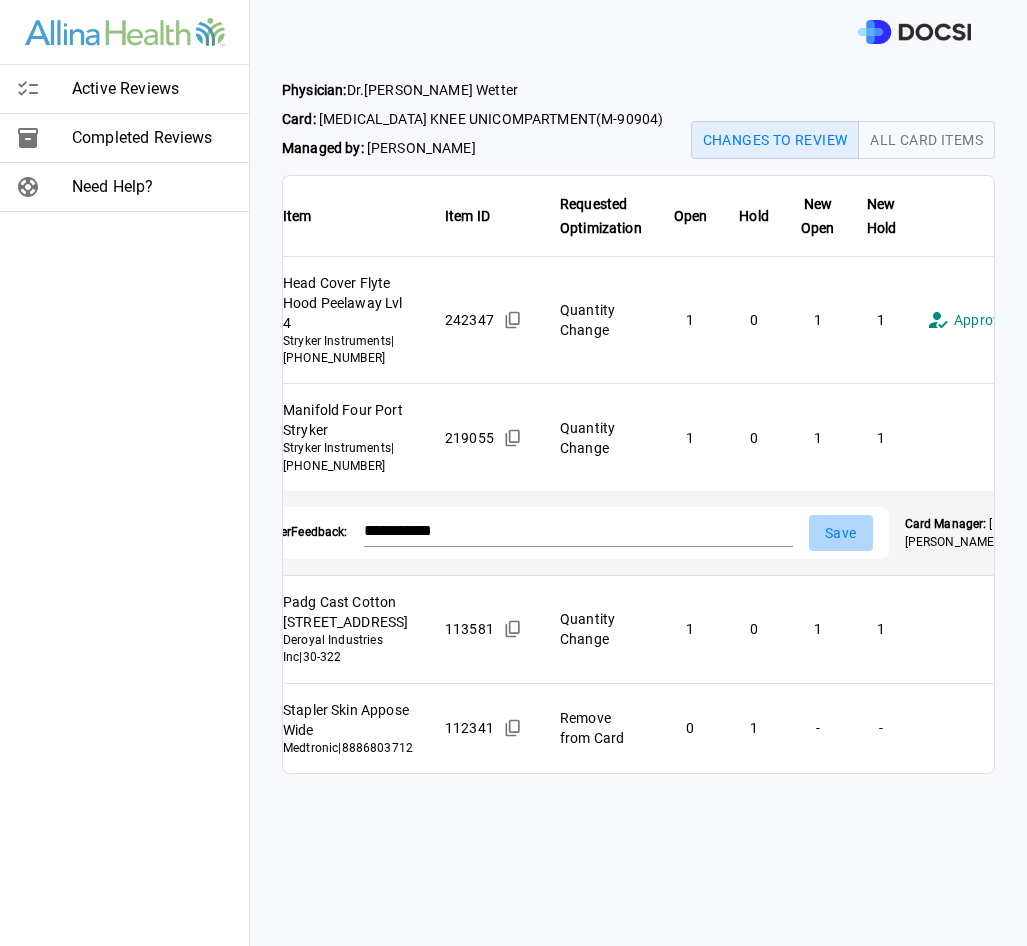 click on "Save" at bounding box center (841, 533) 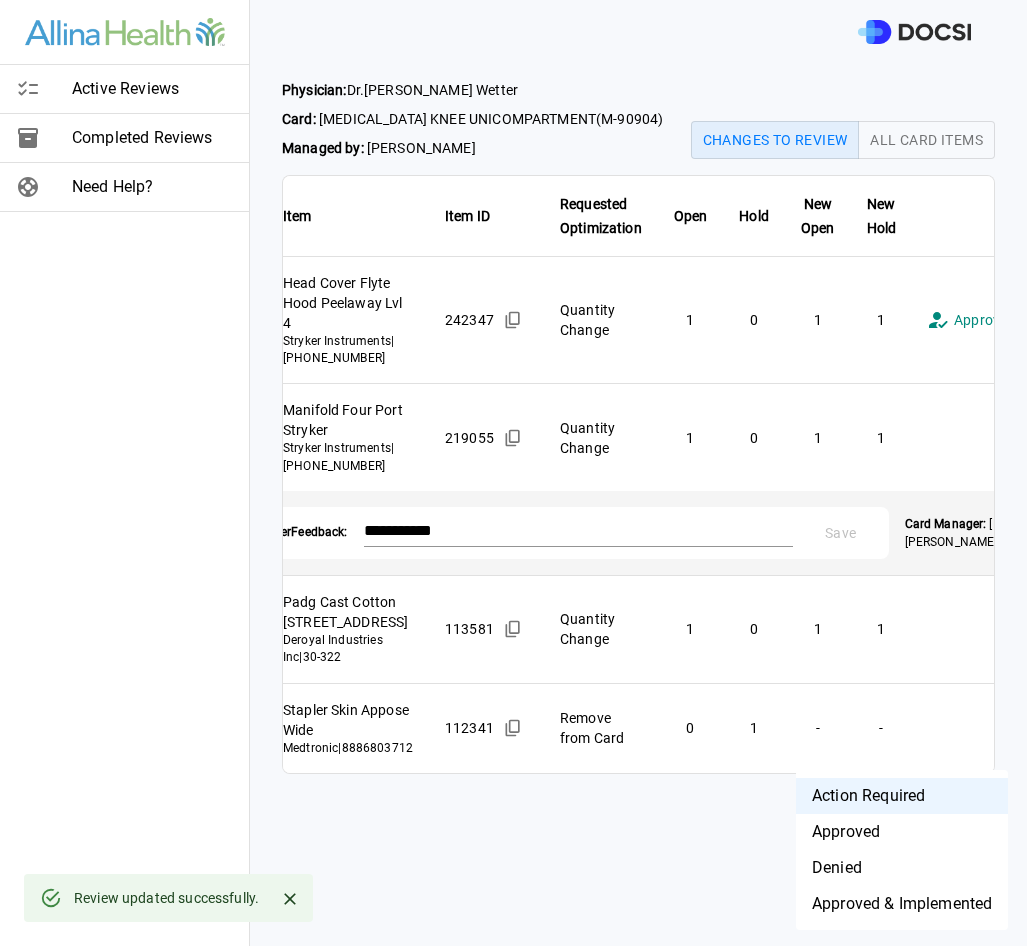 click on "**********" at bounding box center (513, 473) 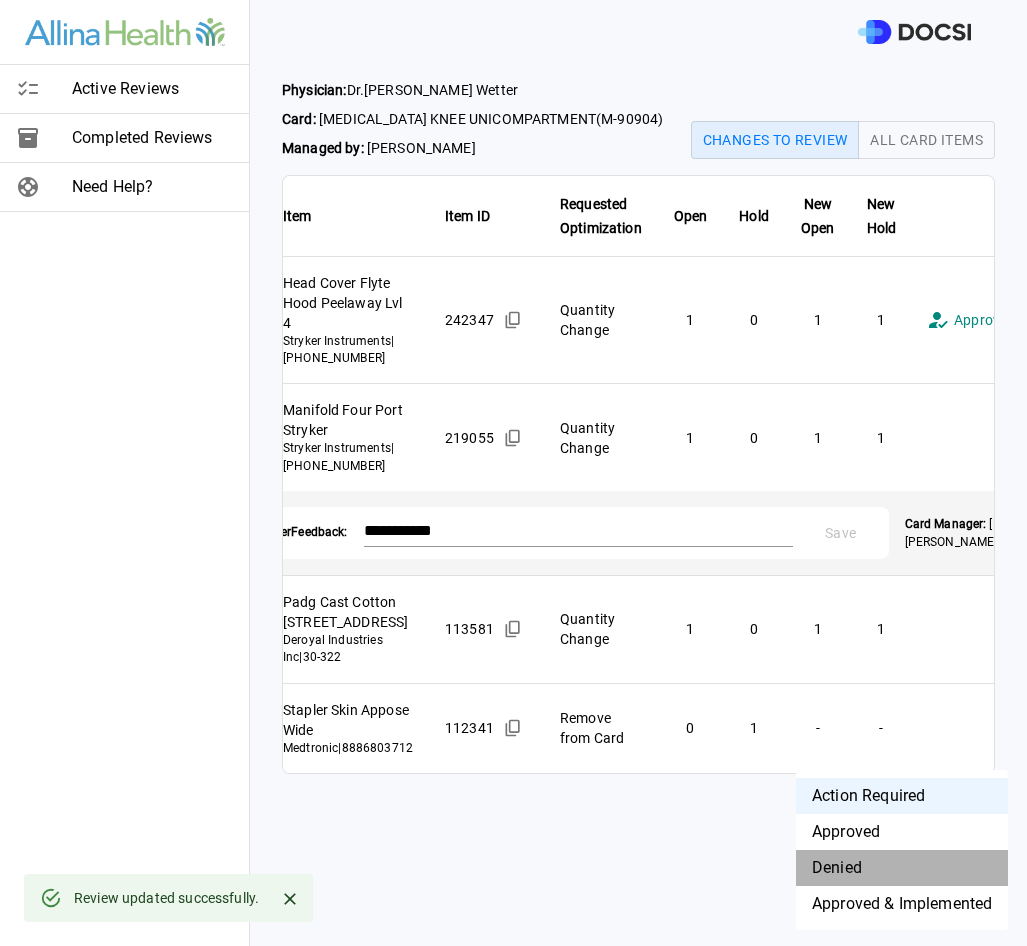 click on "Denied" at bounding box center (902, 868) 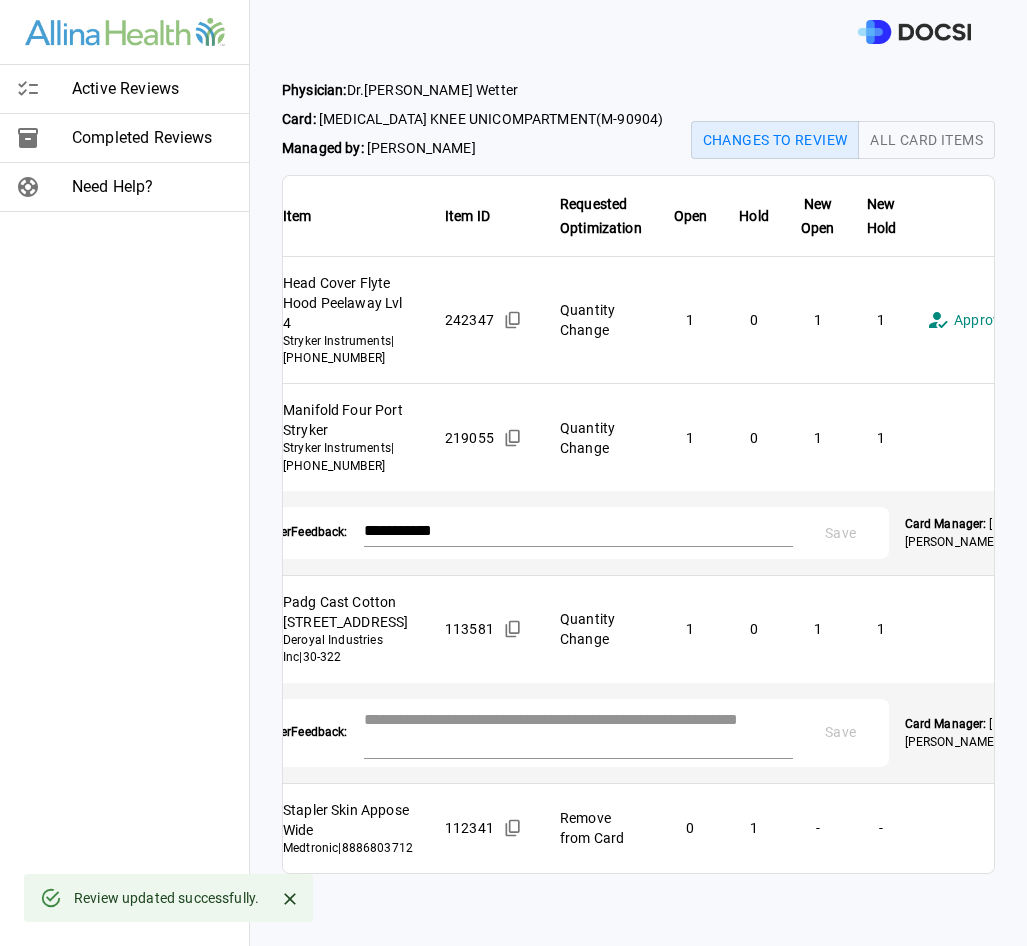 scroll, scrollTop: 222, scrollLeft: 0, axis: vertical 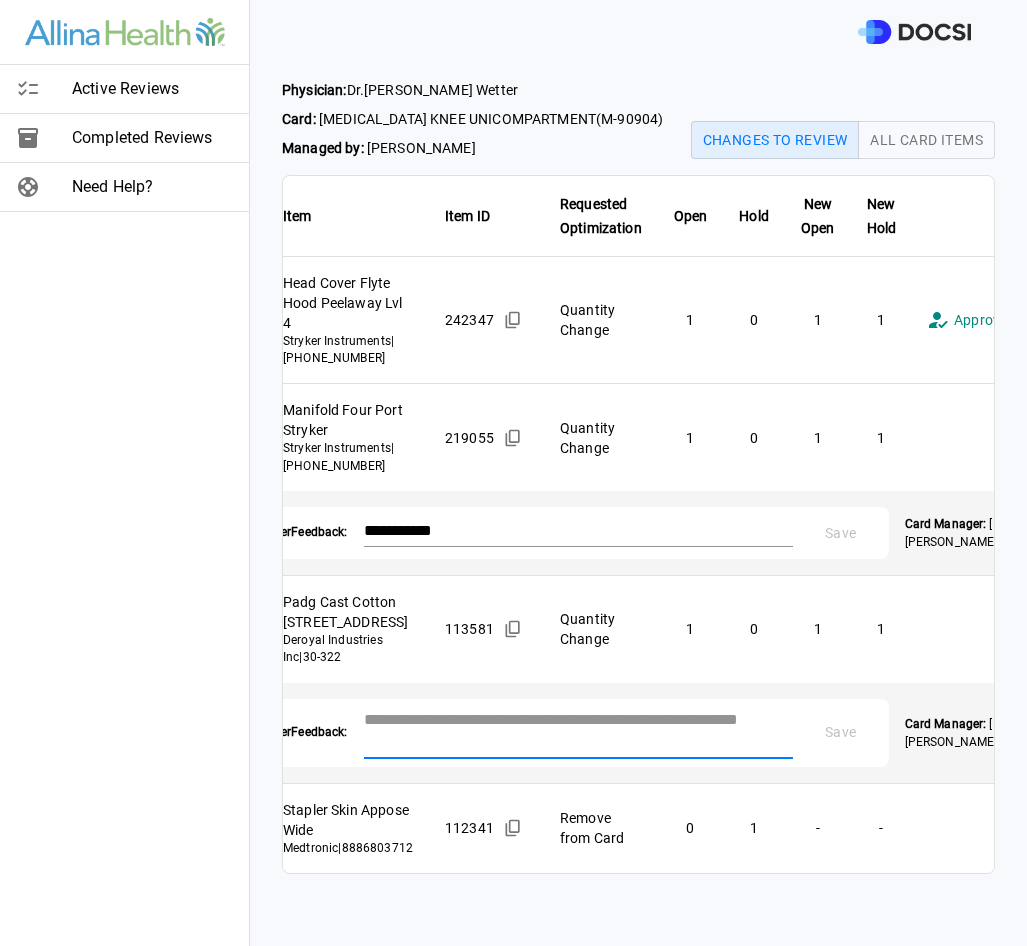 click at bounding box center (578, 731) 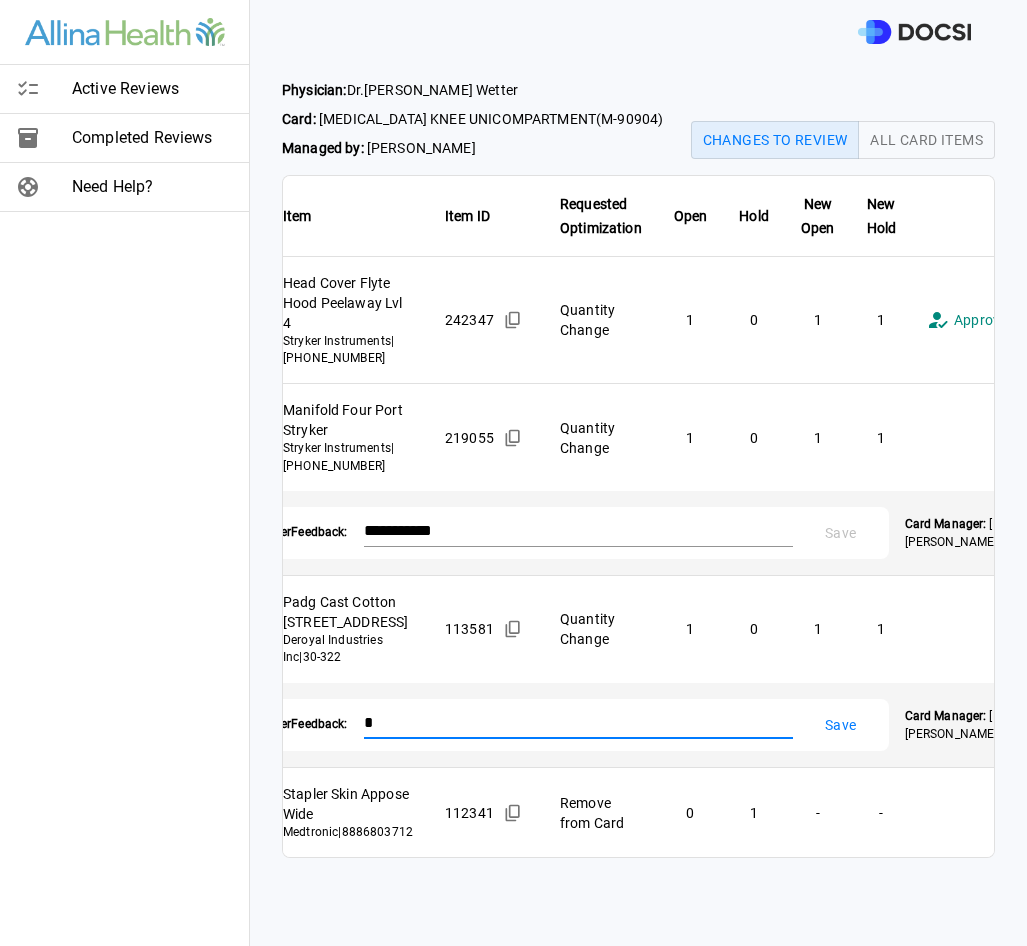 scroll, scrollTop: 206, scrollLeft: 0, axis: vertical 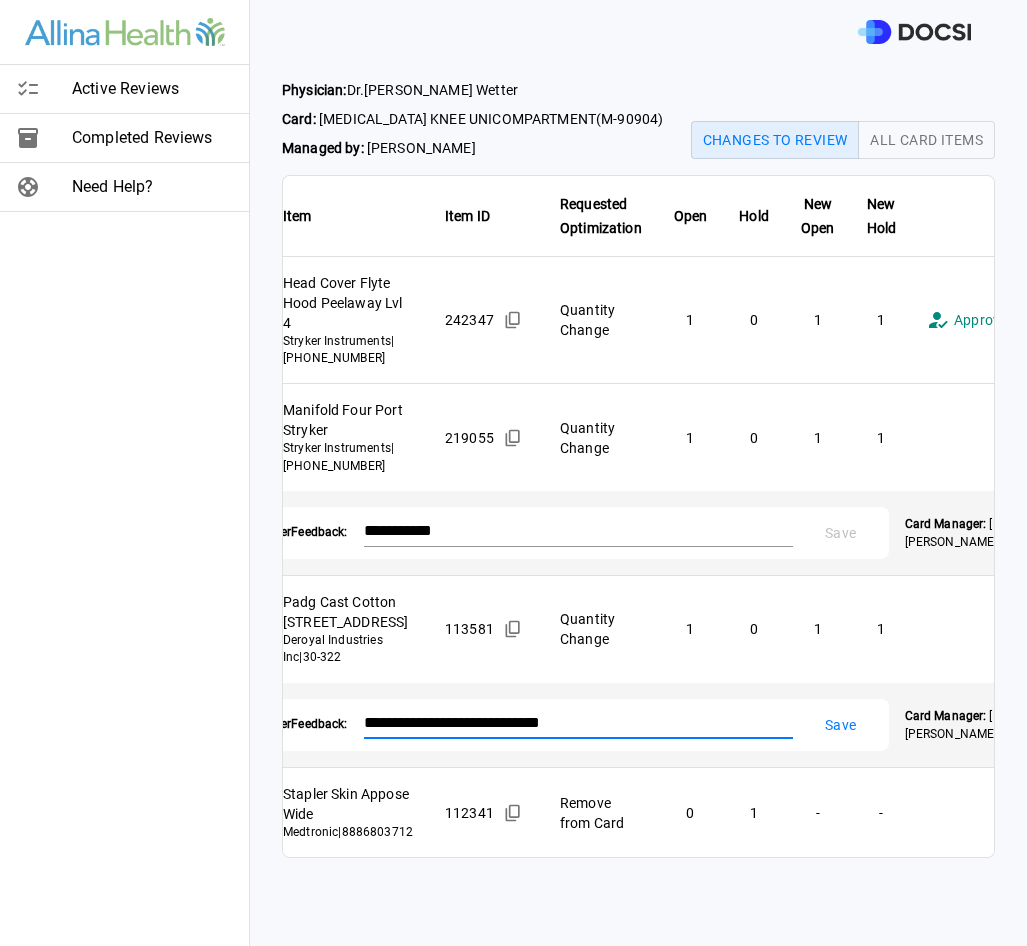 type on "**********" 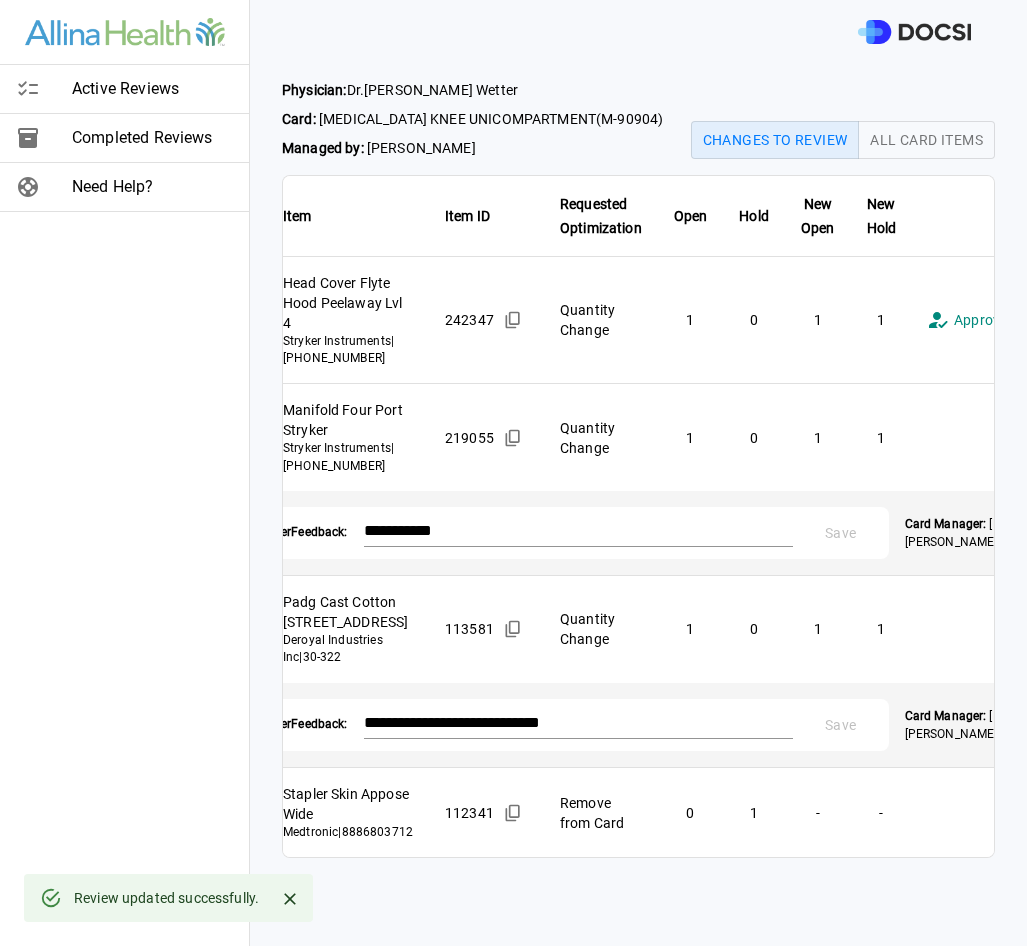 click on "**********" at bounding box center [513, 473] 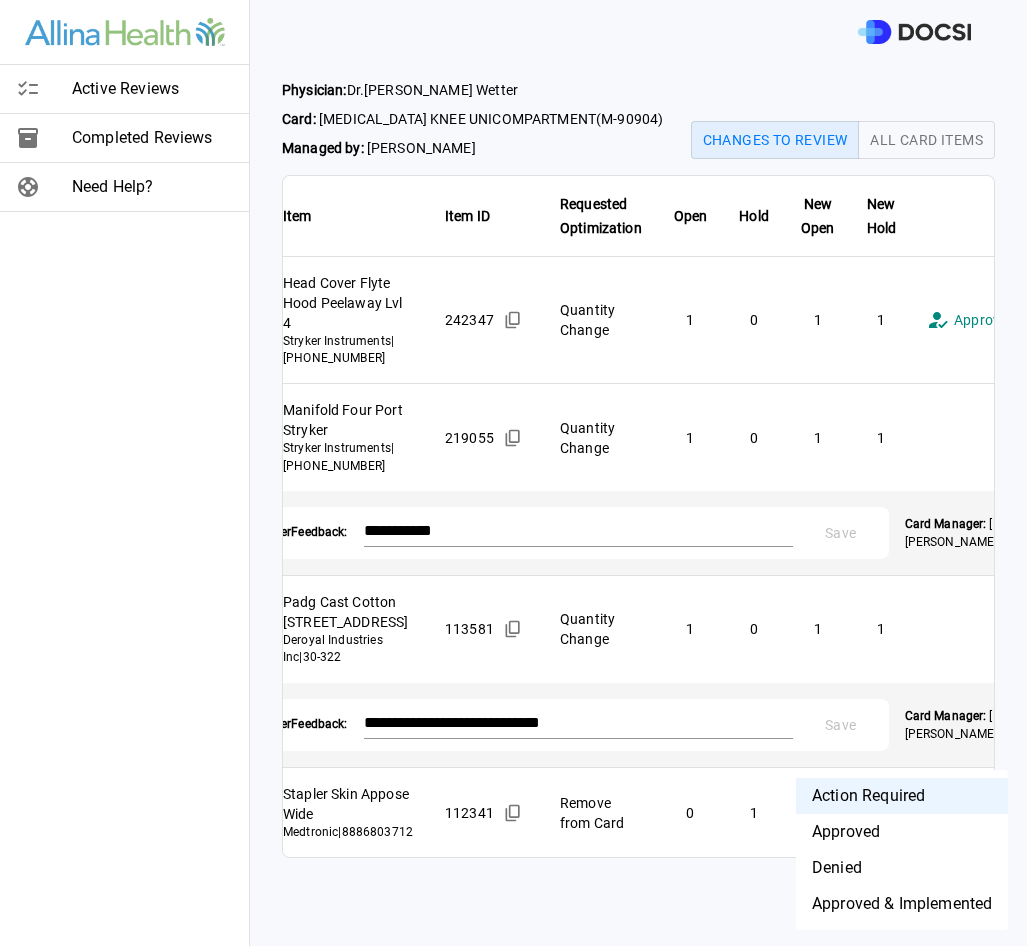 click on "Denied" at bounding box center [902, 868] 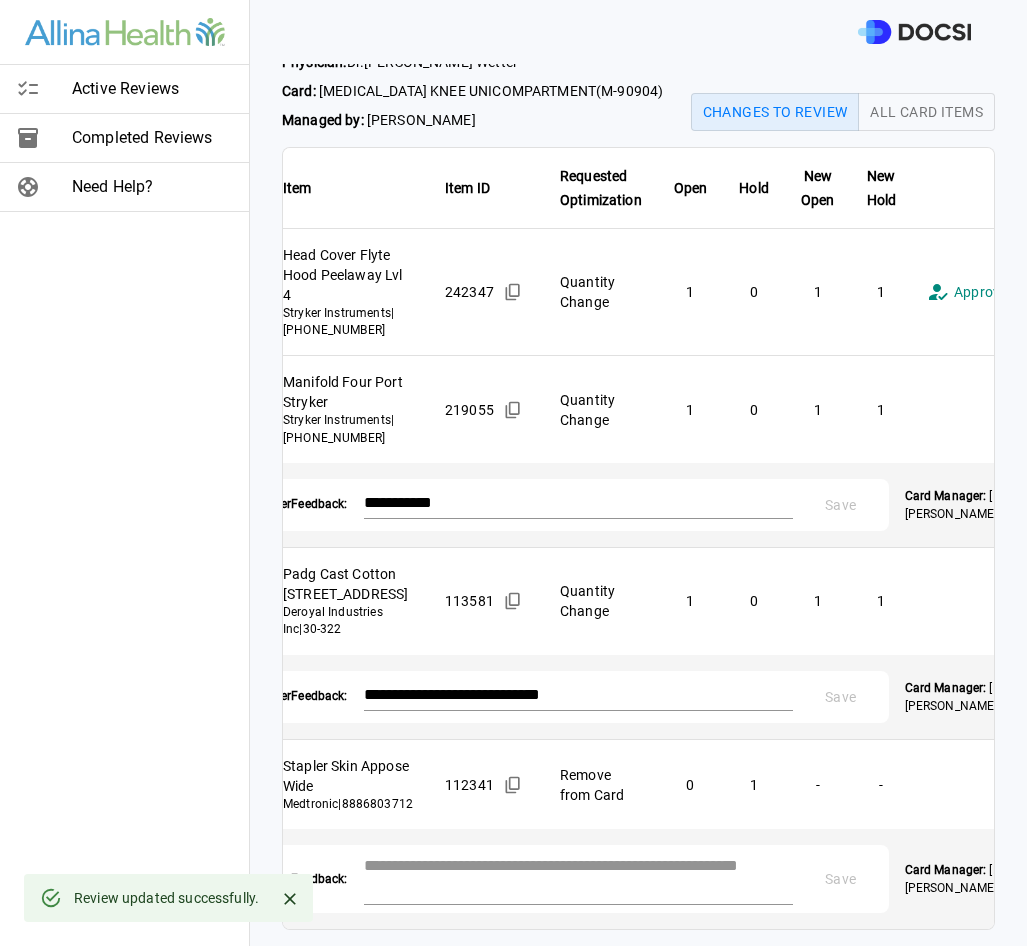 scroll, scrollTop: 306, scrollLeft: 0, axis: vertical 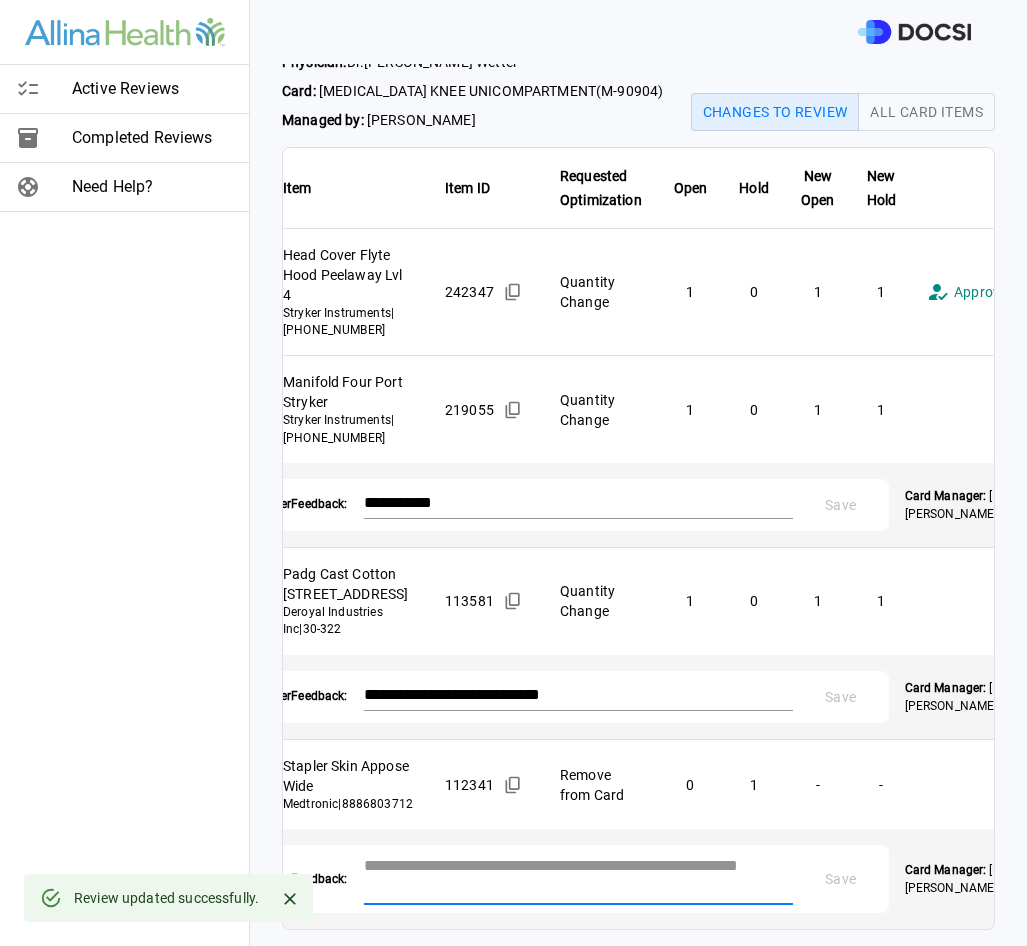 click at bounding box center [578, 877] 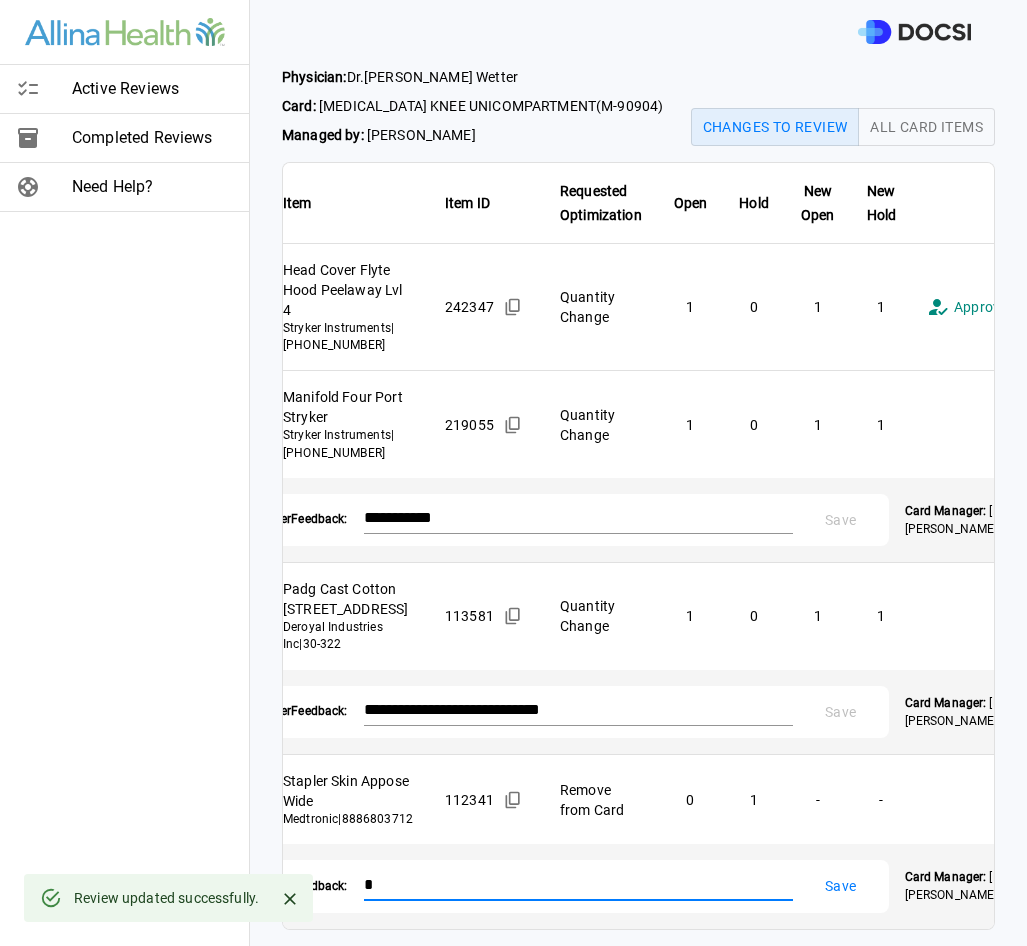 scroll, scrollTop: 291, scrollLeft: 0, axis: vertical 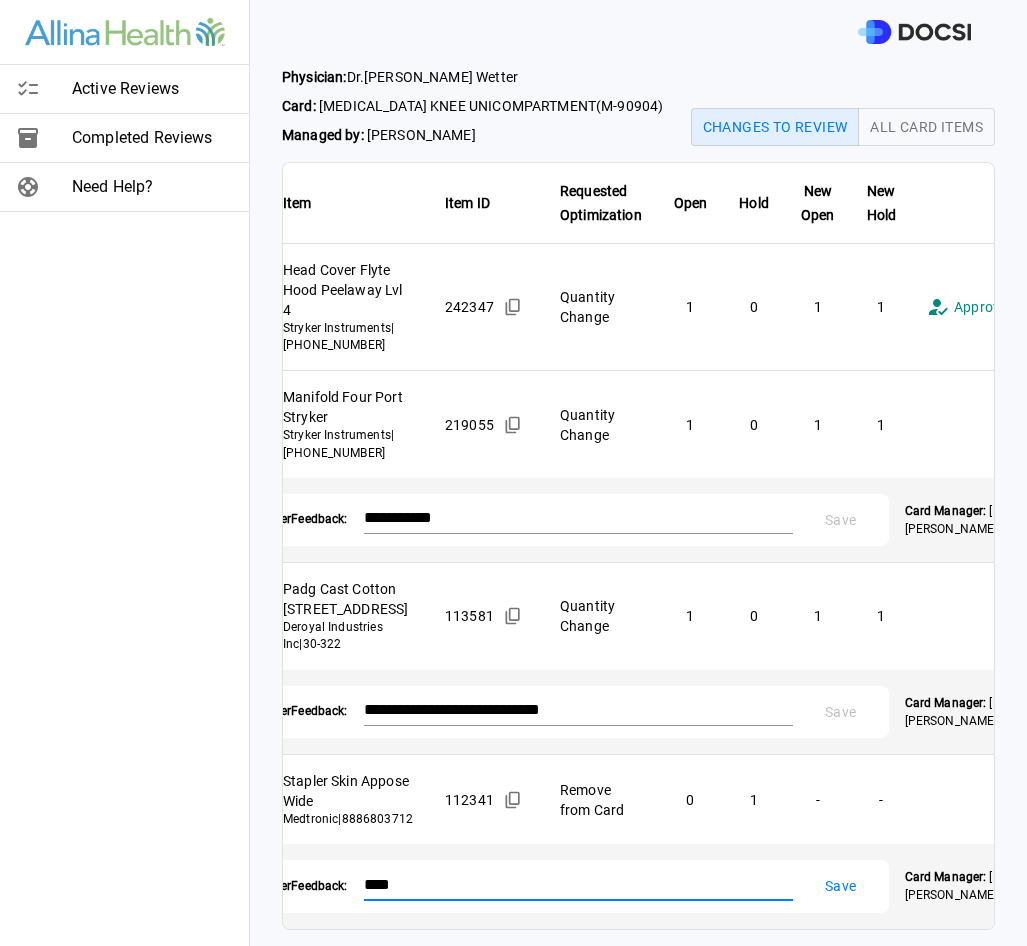 type on "****" 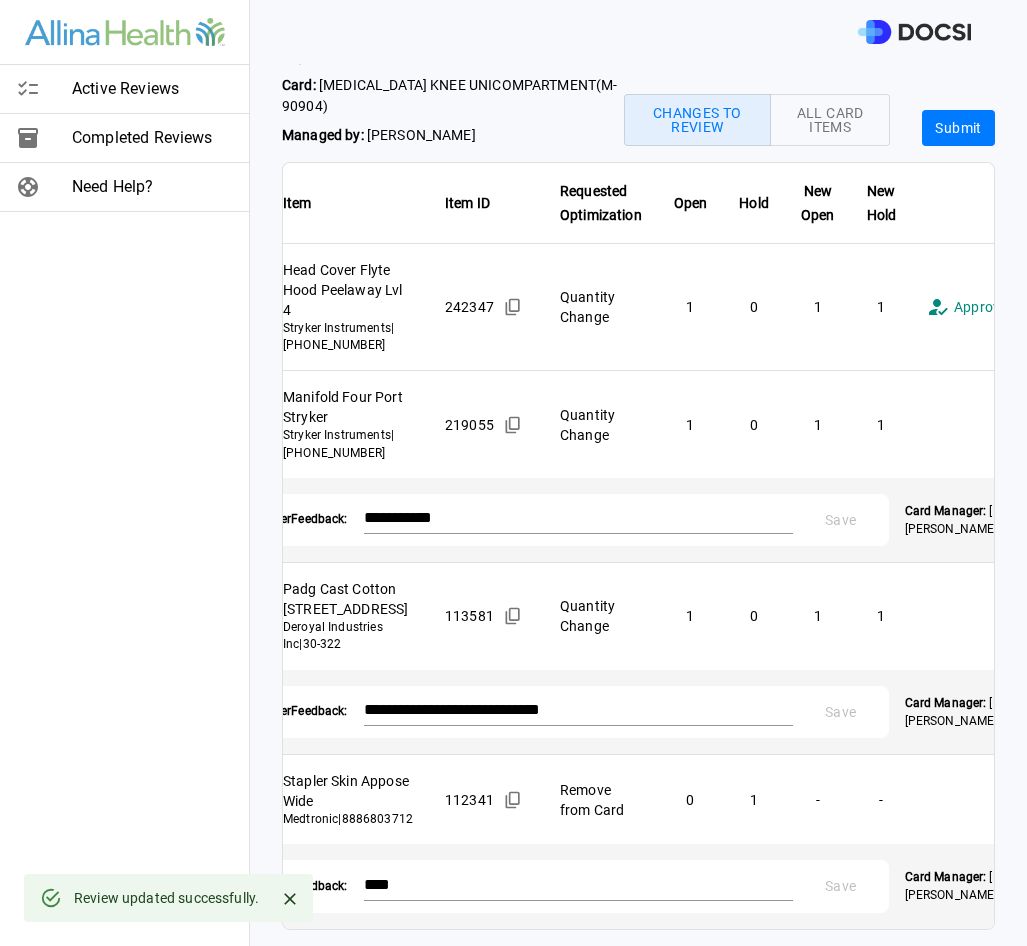 scroll, scrollTop: 0, scrollLeft: 0, axis: both 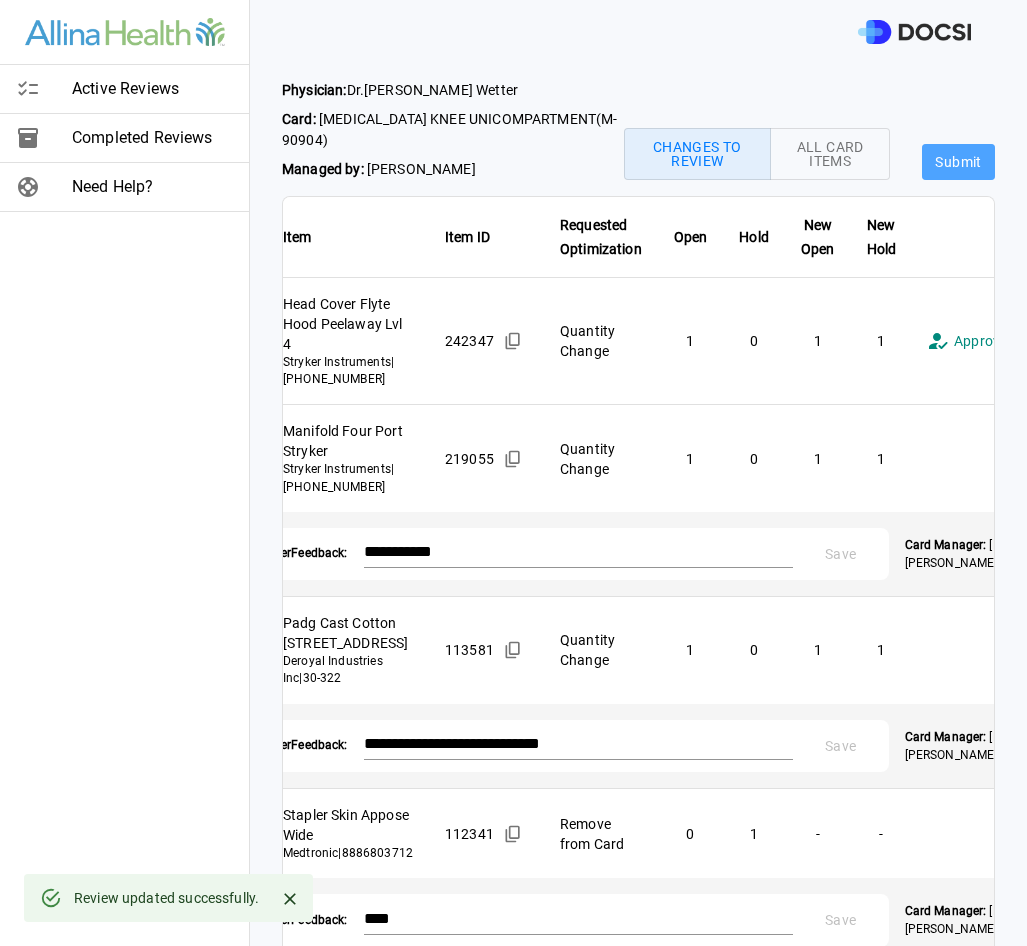 click on "Submit" at bounding box center (958, 162) 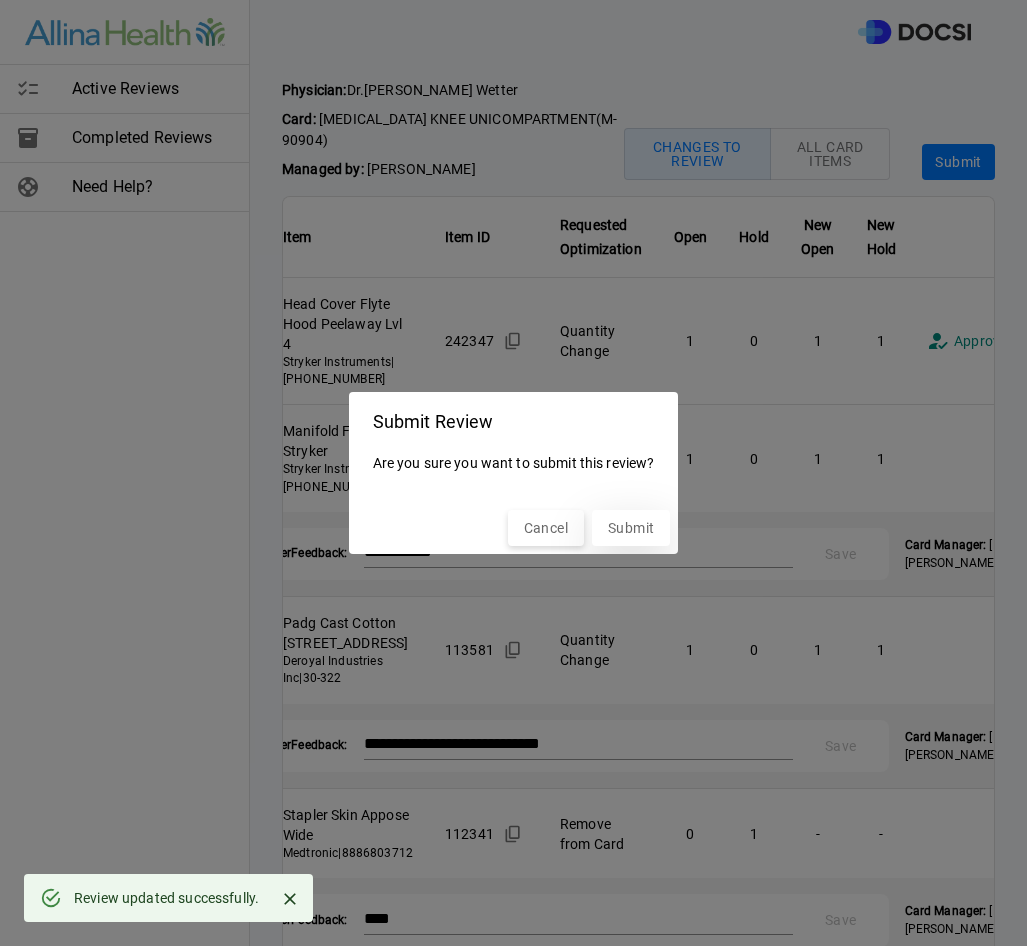 click on "Submit" at bounding box center (631, 528) 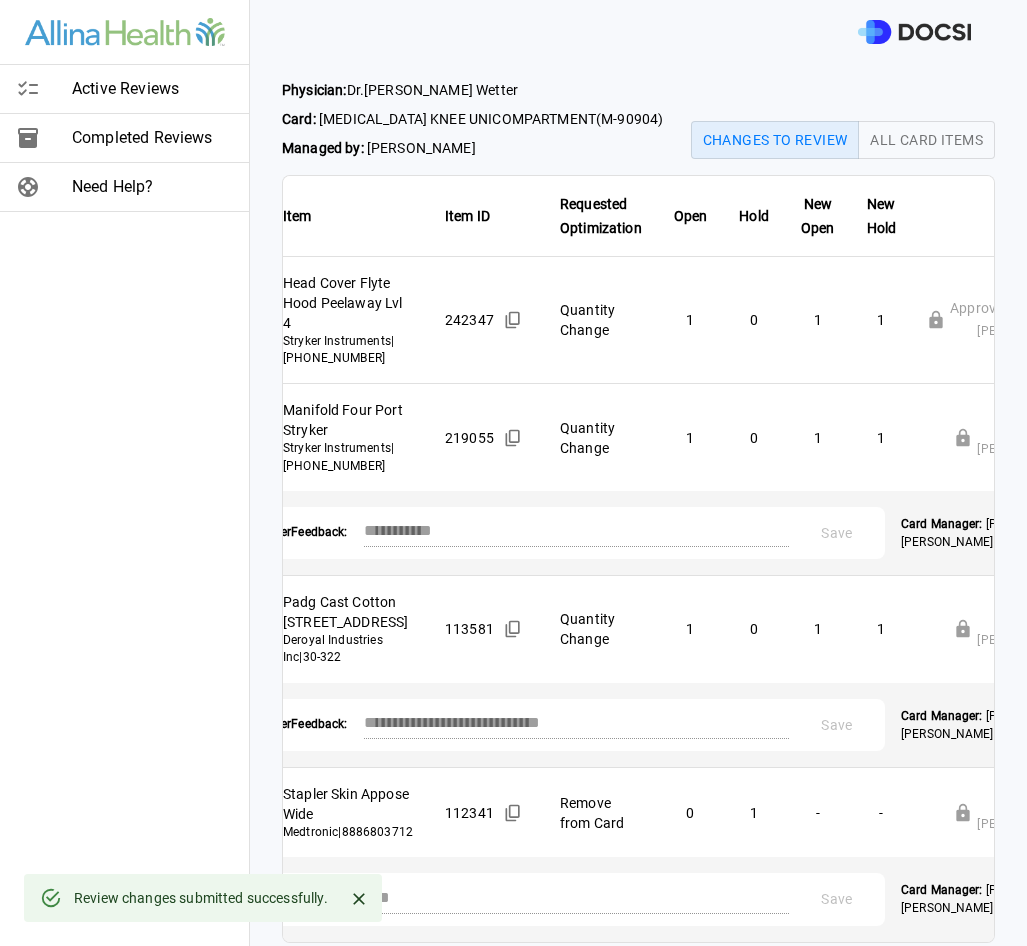 click on "Active Reviews" at bounding box center (152, 89) 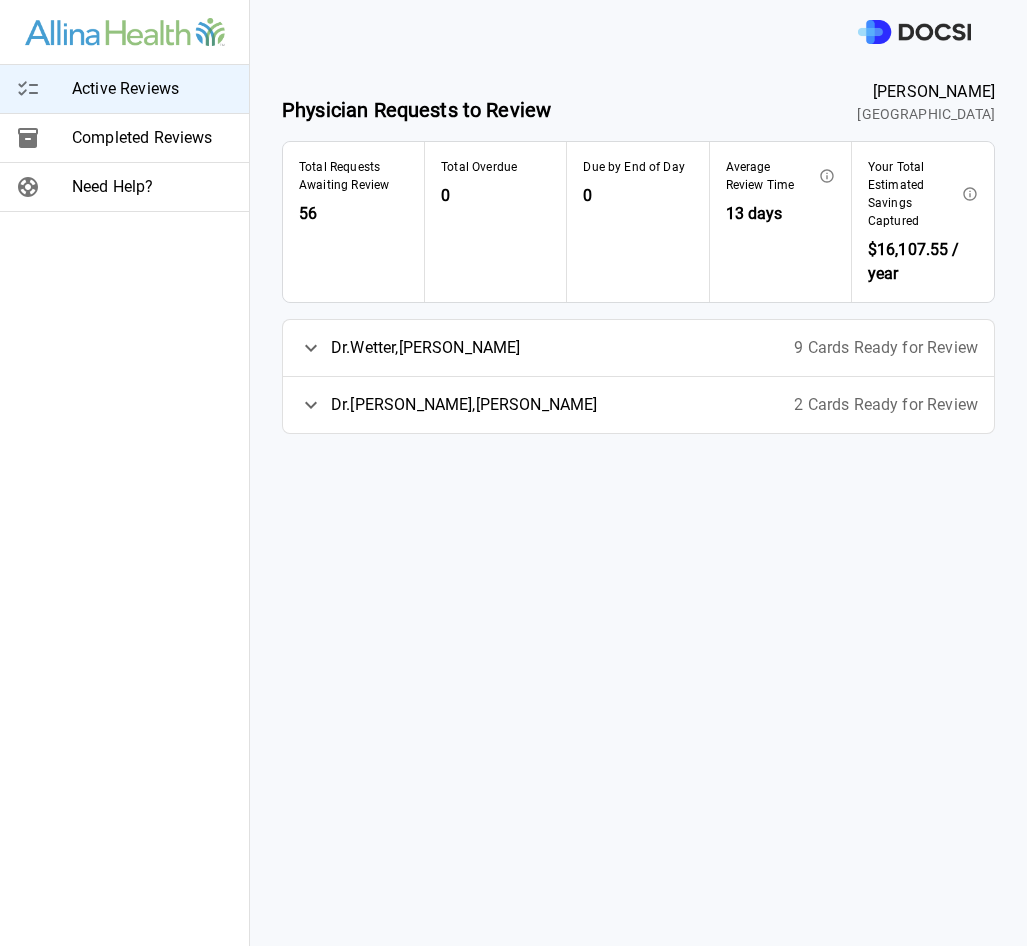click on "9 Cards Ready for Review" at bounding box center (886, 348) 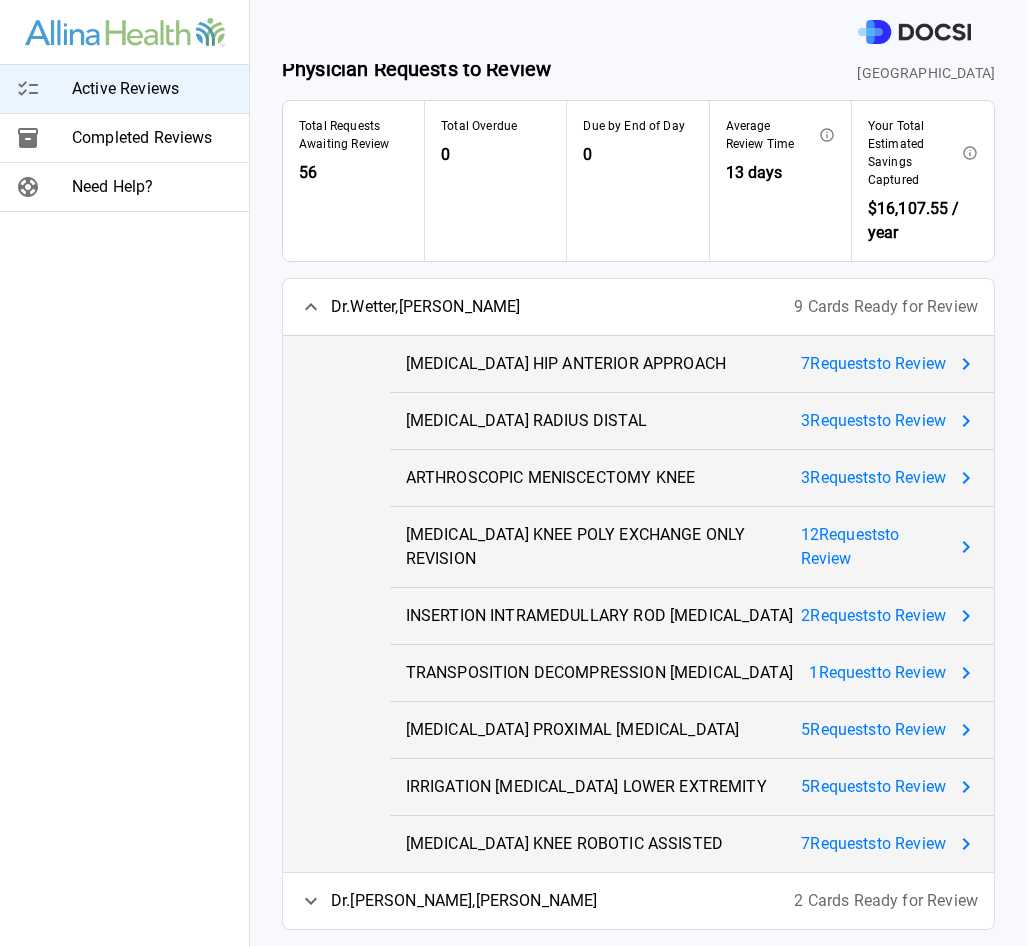 scroll, scrollTop: 89, scrollLeft: 0, axis: vertical 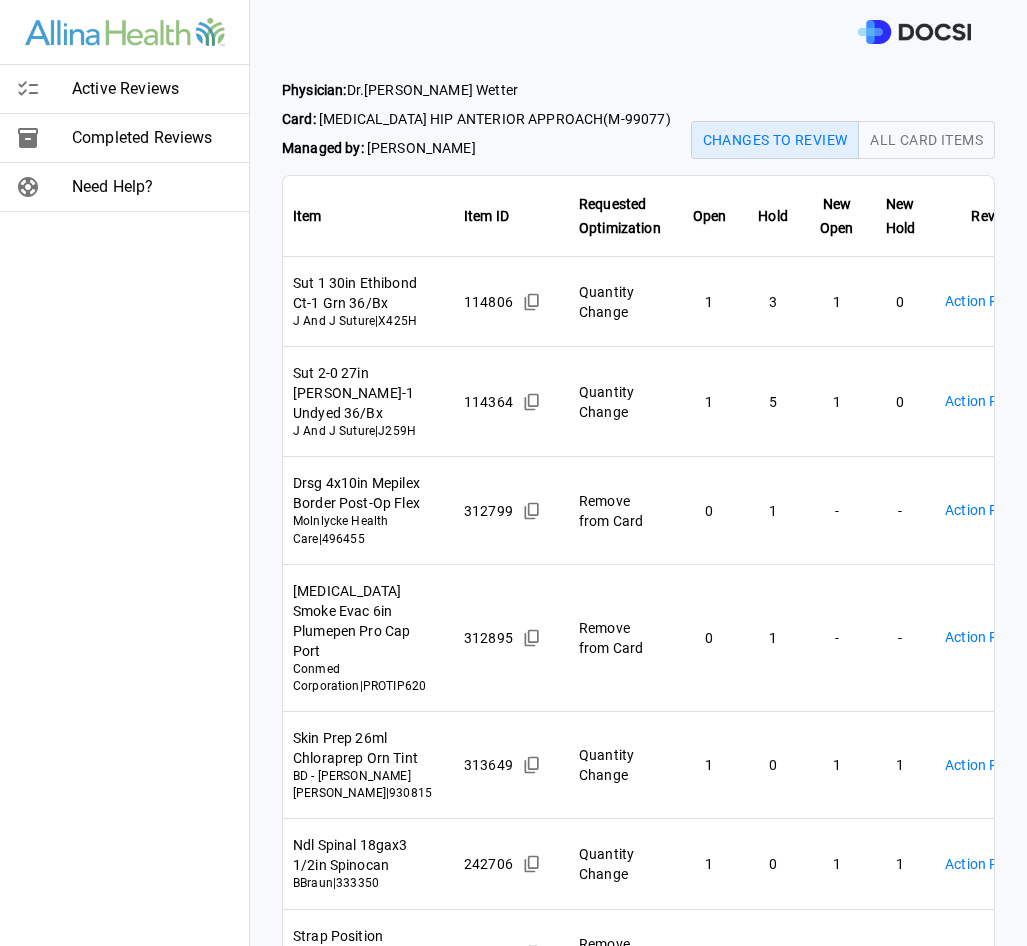 click on "Active Reviews Completed Reviews Need Help? Physician:   [PERSON_NAME] Card:    [MEDICAL_DATA] HIP ANTERIOR APPROACH  ( M-99077 ) Managed by:    [PERSON_NAME] Changes to Review All Card Items Item Item ID Requested Optimization Open Hold New Open New Hold Review Status Sut 1 30in Ethibond Ct-1 Grn 36/Bx J And J Suture  |  X425H 114806 Quantity Change 1 3 1 0 Action Required **** ​ Sut 2-0 27in [PERSON_NAME]-1 Undyed 36/Bx J And J Suture  |  J259H 114364 Quantity Change 1 5 1 0 Action Required **** ​ Drsg 4x10in Mepilex Border Post-Op Flex Molnlycke Health Care  |  496455 312799 Remove from Card 0 1 - - Action Required **** ​ [MEDICAL_DATA] Smoke Evac 6in Plumepen Pro Cap Port Conmed Corporation  |  PROTIP620 312895 Remove from Card 0 1 - - Action Required **** ​ Skin Prep 26ml Chloraprep Orn Tint BD - Becton [PERSON_NAME]  |  930815 313649 Quantity Change 1 0 1 1 Action Required **** ​ Ndl Spinal 18gax3 1/2in Spinocan BBraun  |  333350 242706 Quantity Change 1 0 1 1 Action Required **** ​  |  30220" at bounding box center [513, 473] 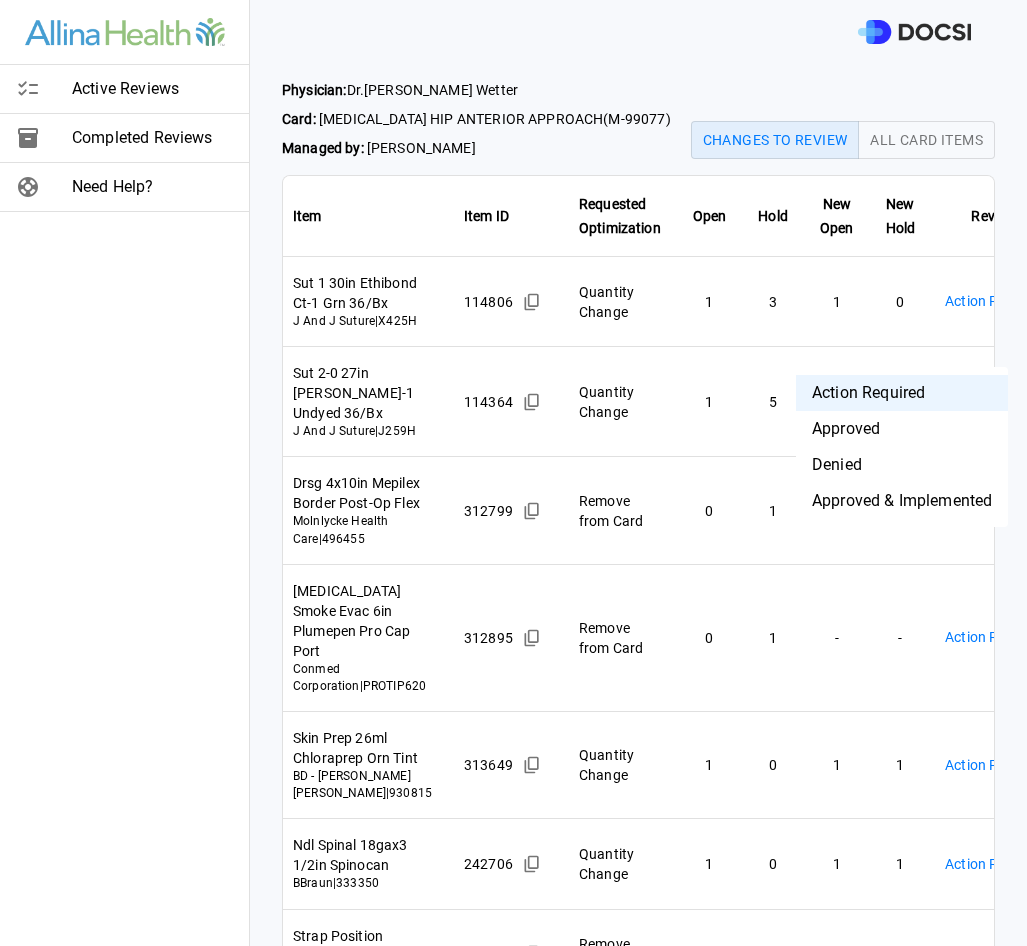 click on "Approved & Implemented" at bounding box center (902, 501) 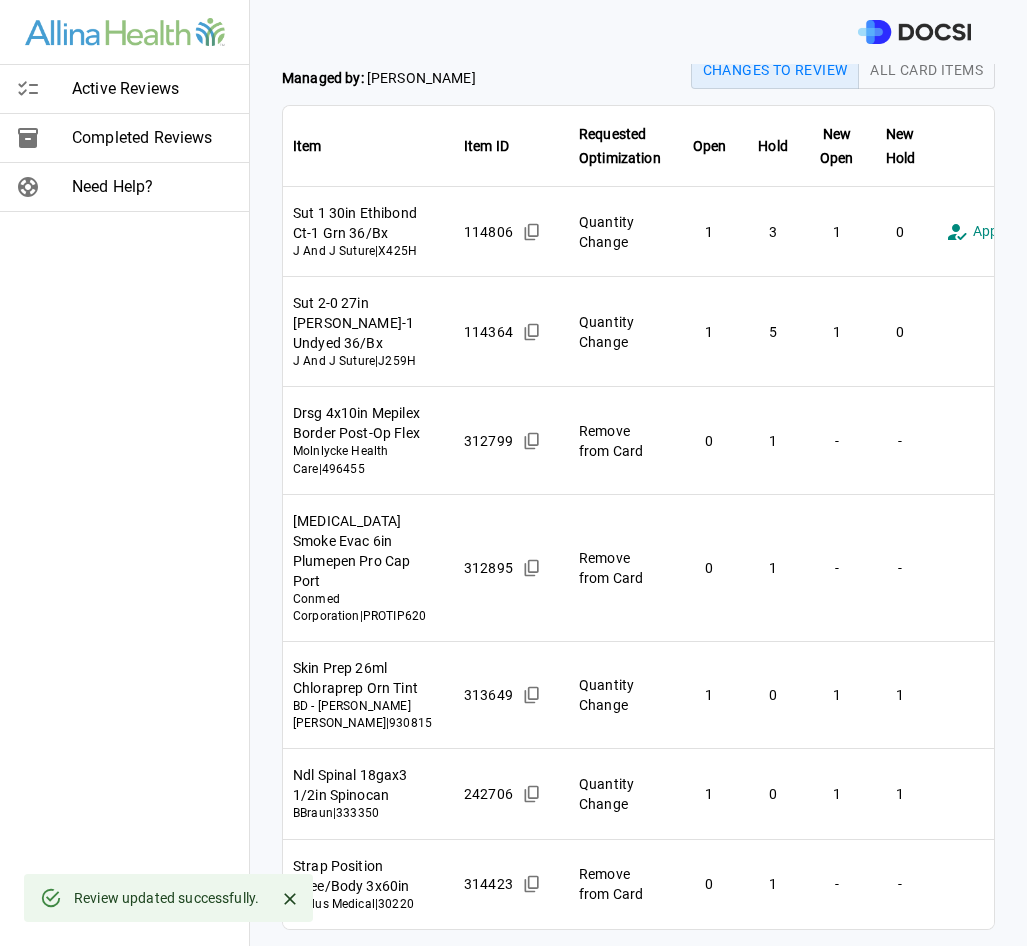 scroll, scrollTop: 100, scrollLeft: 0, axis: vertical 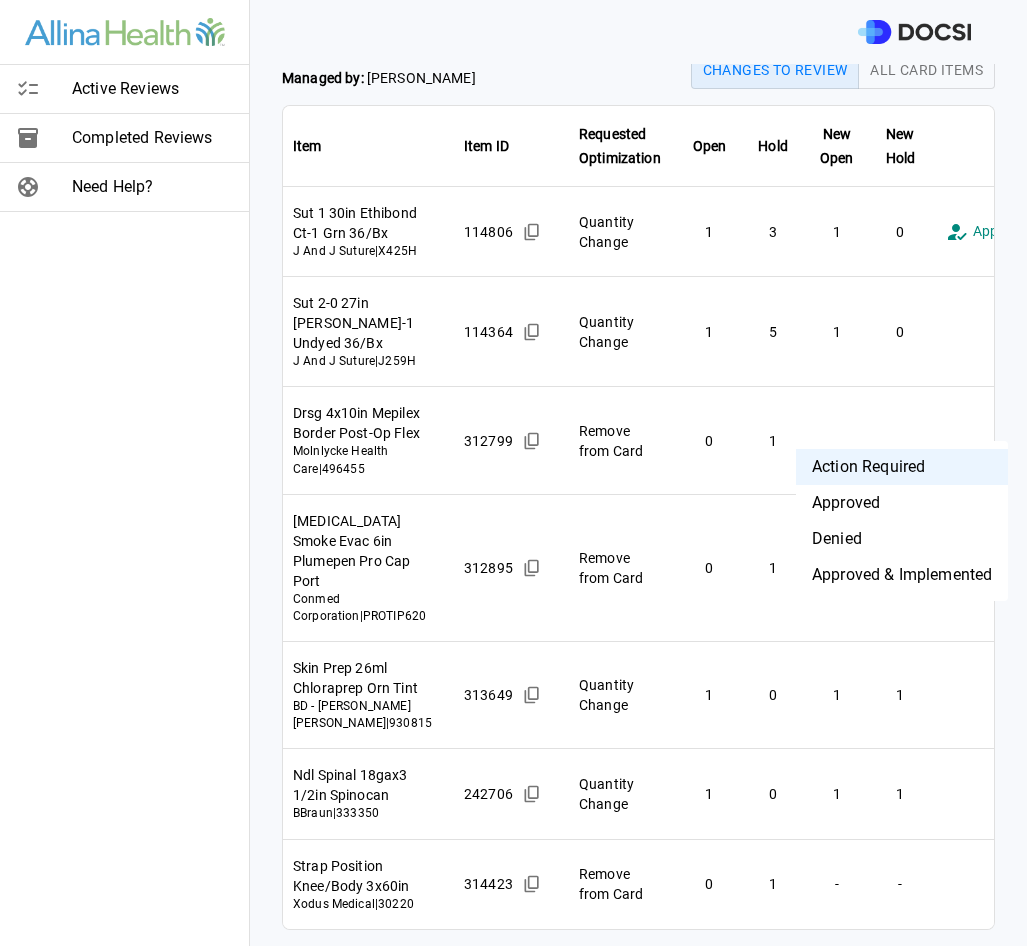click on "**********" at bounding box center [513, 473] 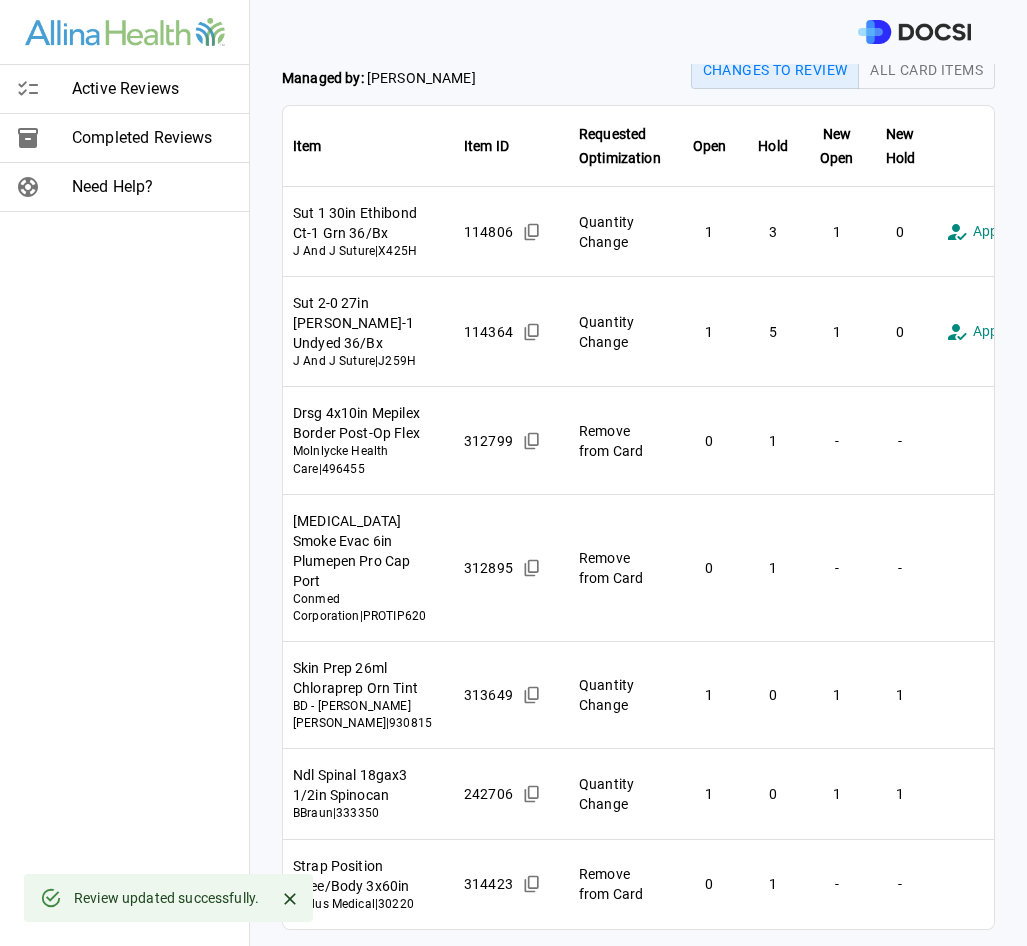 scroll, scrollTop: 250, scrollLeft: 0, axis: vertical 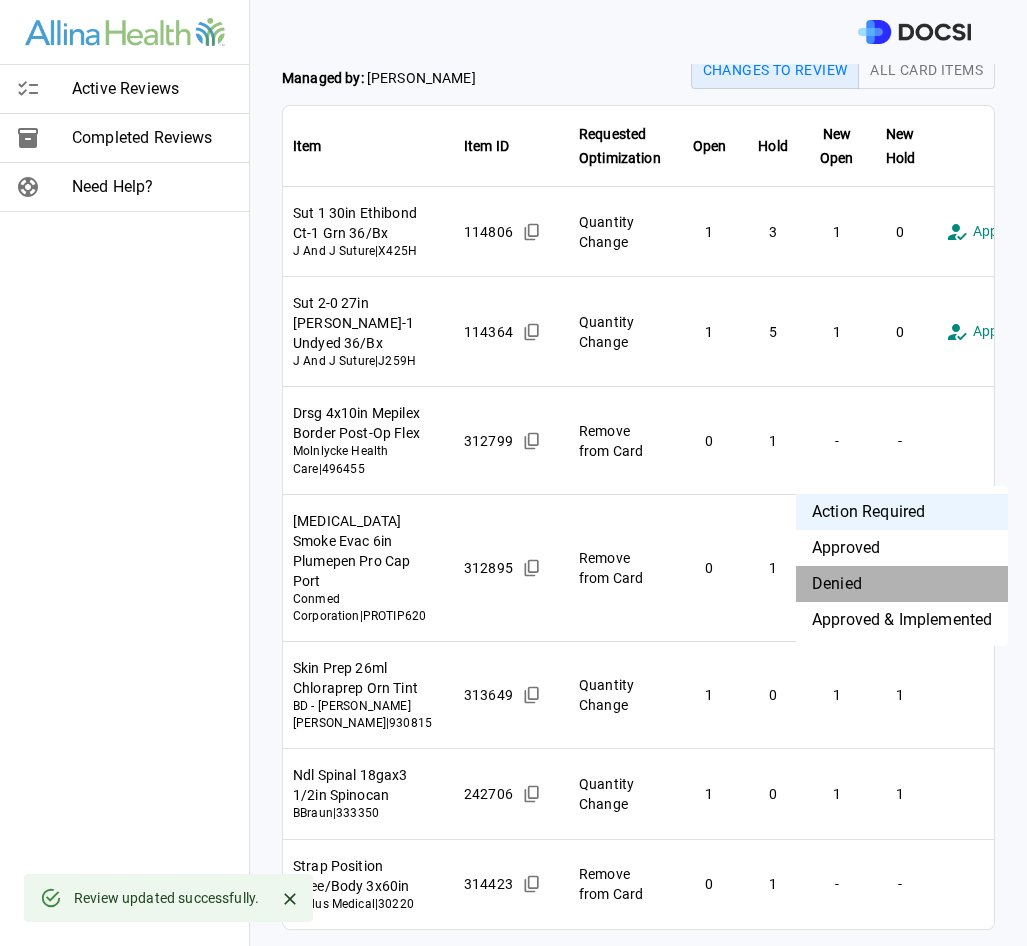 click on "Denied" at bounding box center [902, 584] 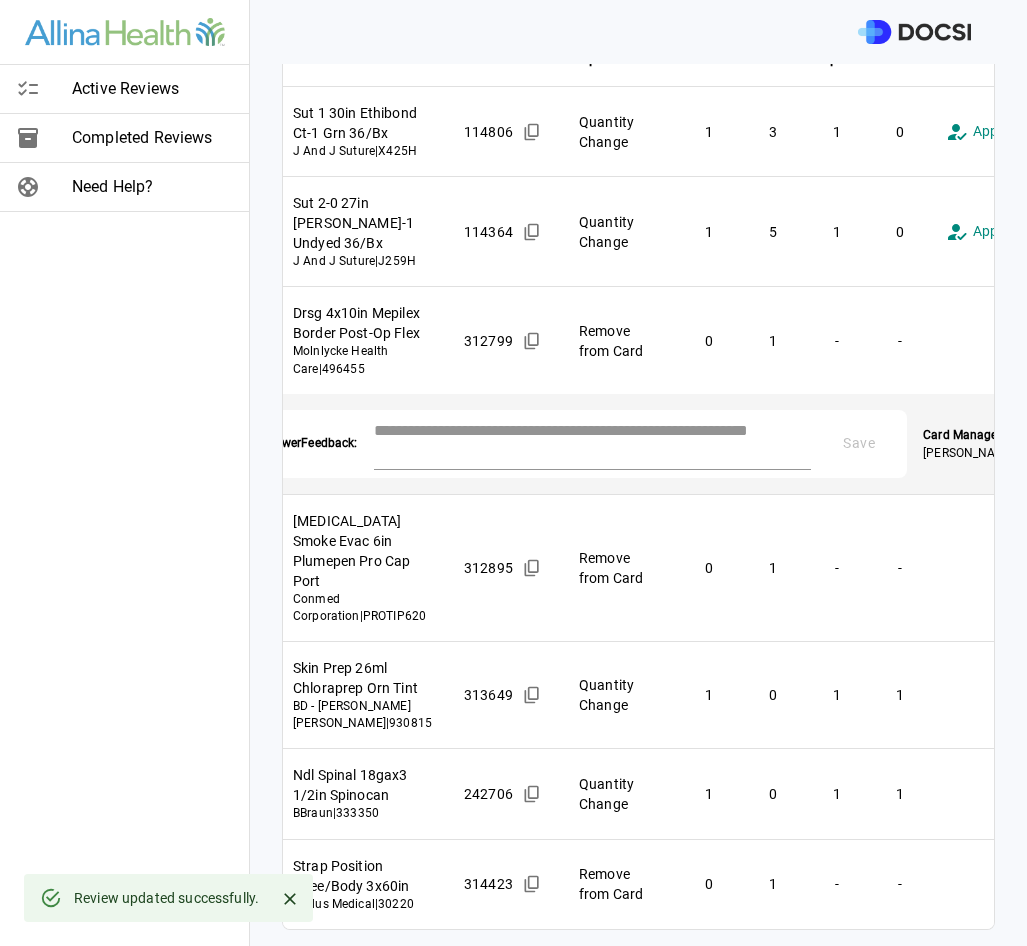 click at bounding box center [593, 442] 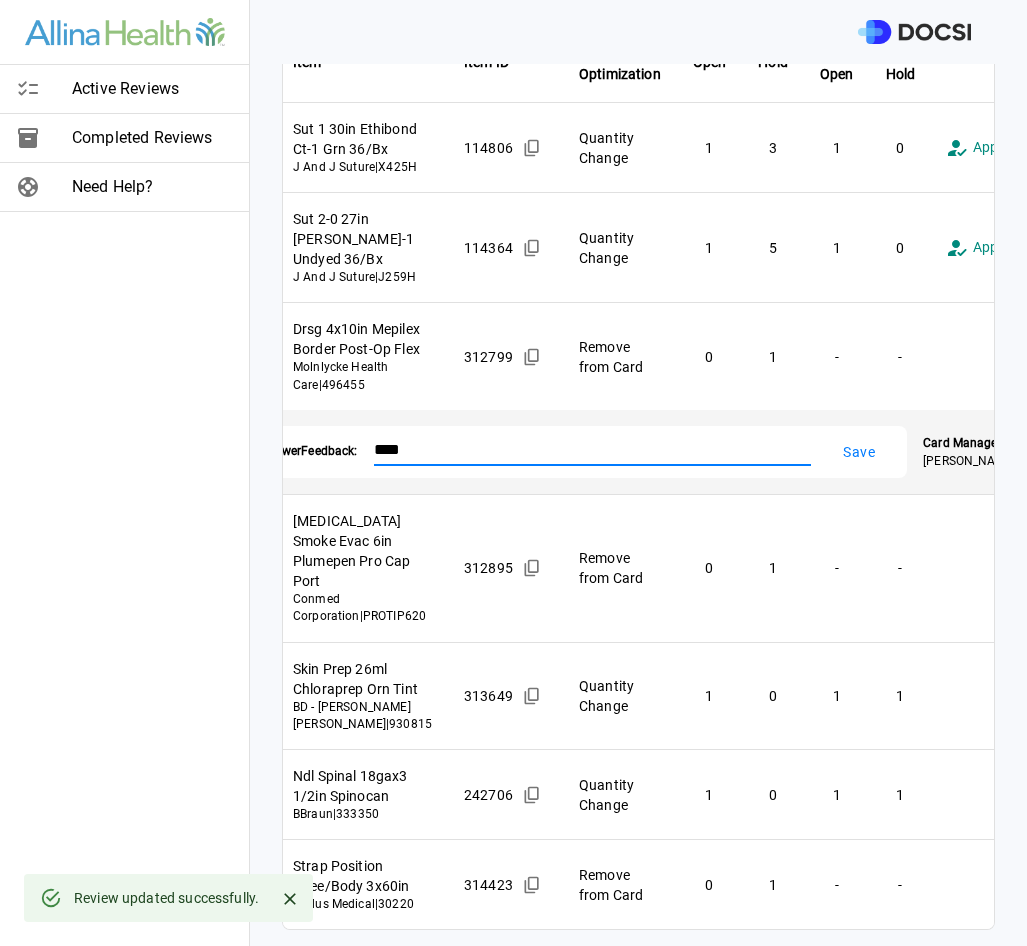 type on "****" 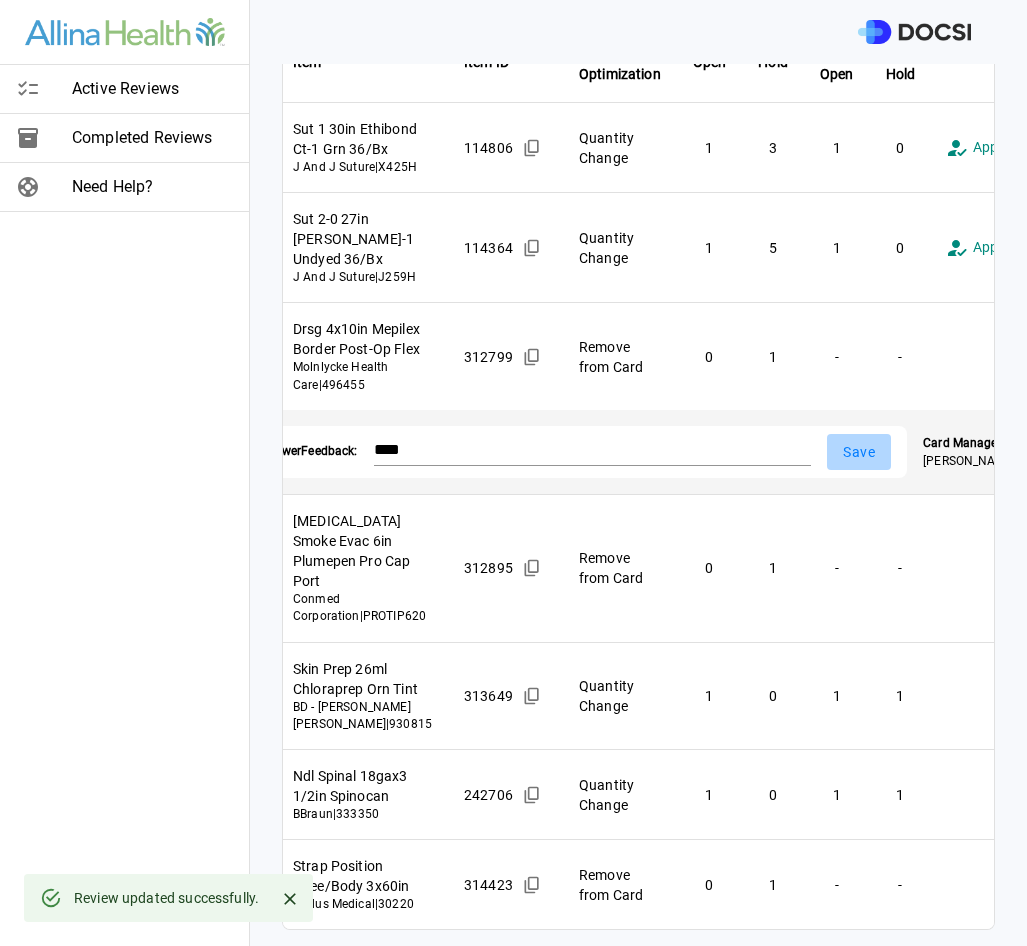 click on "Save" at bounding box center (859, 452) 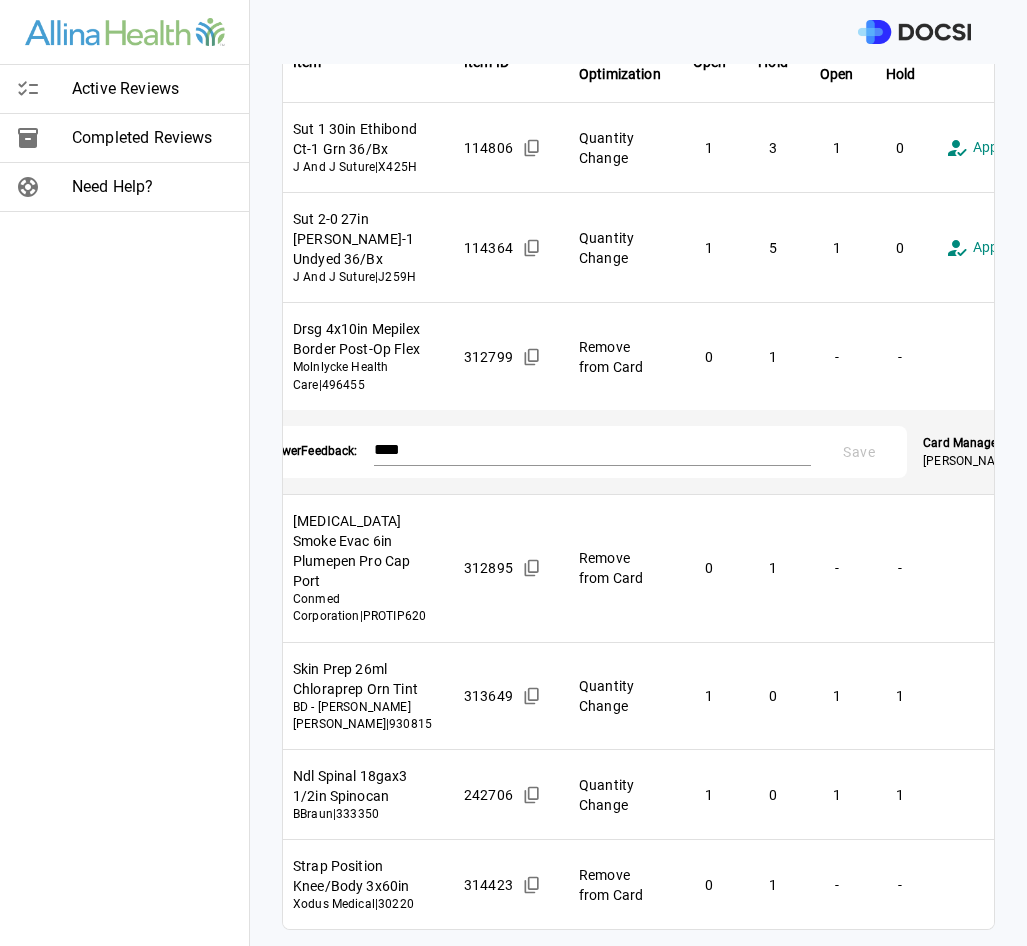scroll, scrollTop: 525, scrollLeft: 0, axis: vertical 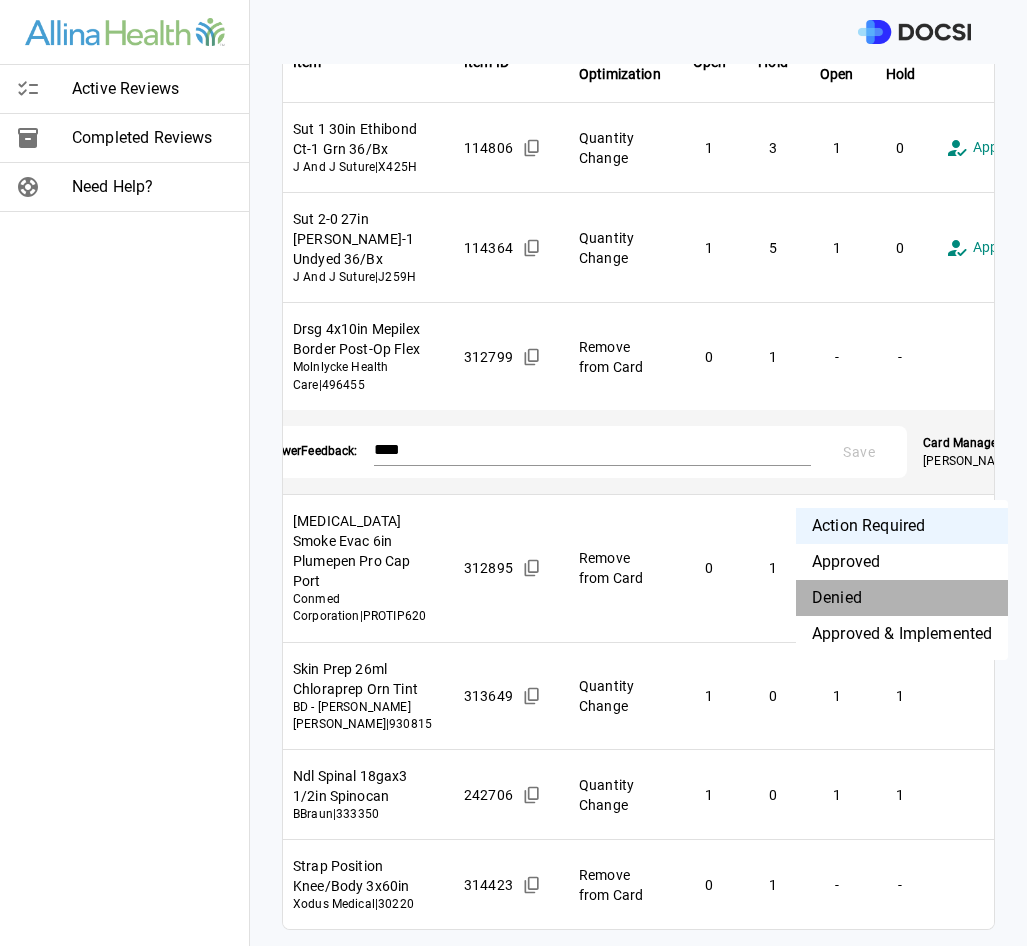 click on "Denied" at bounding box center (902, 598) 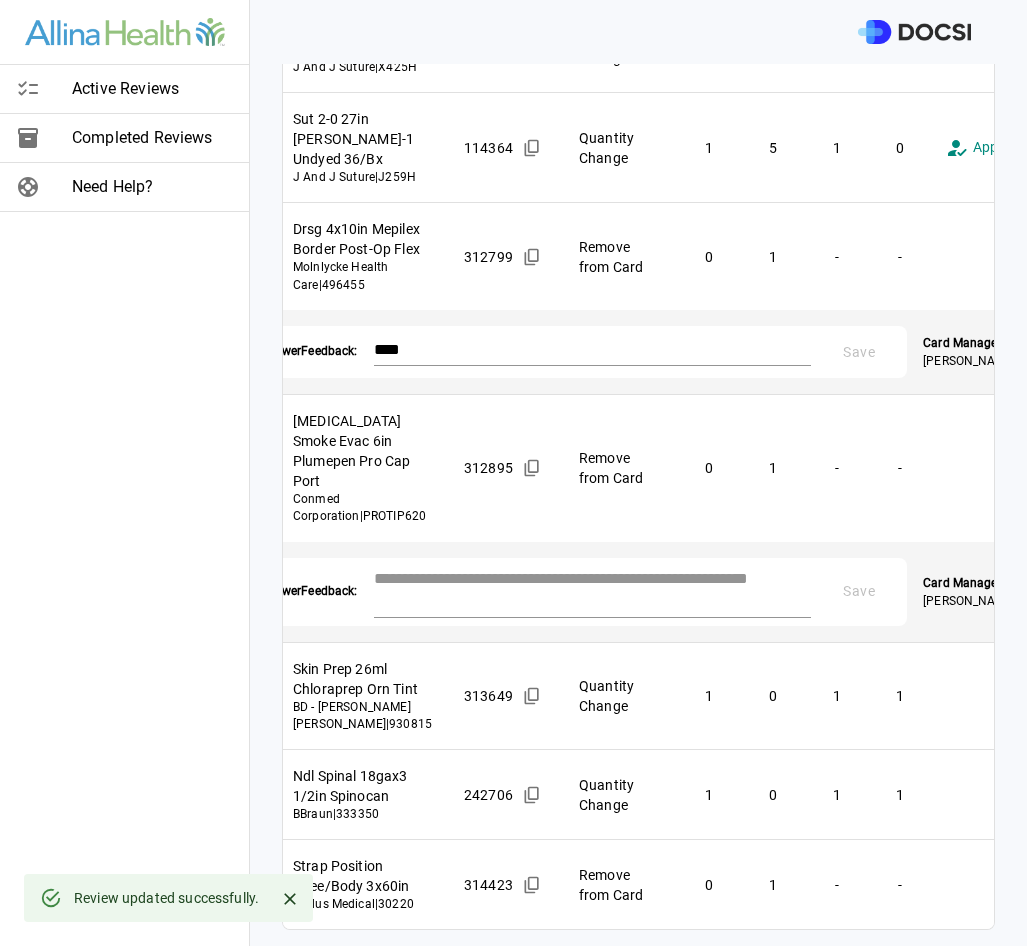 click at bounding box center (593, 590) 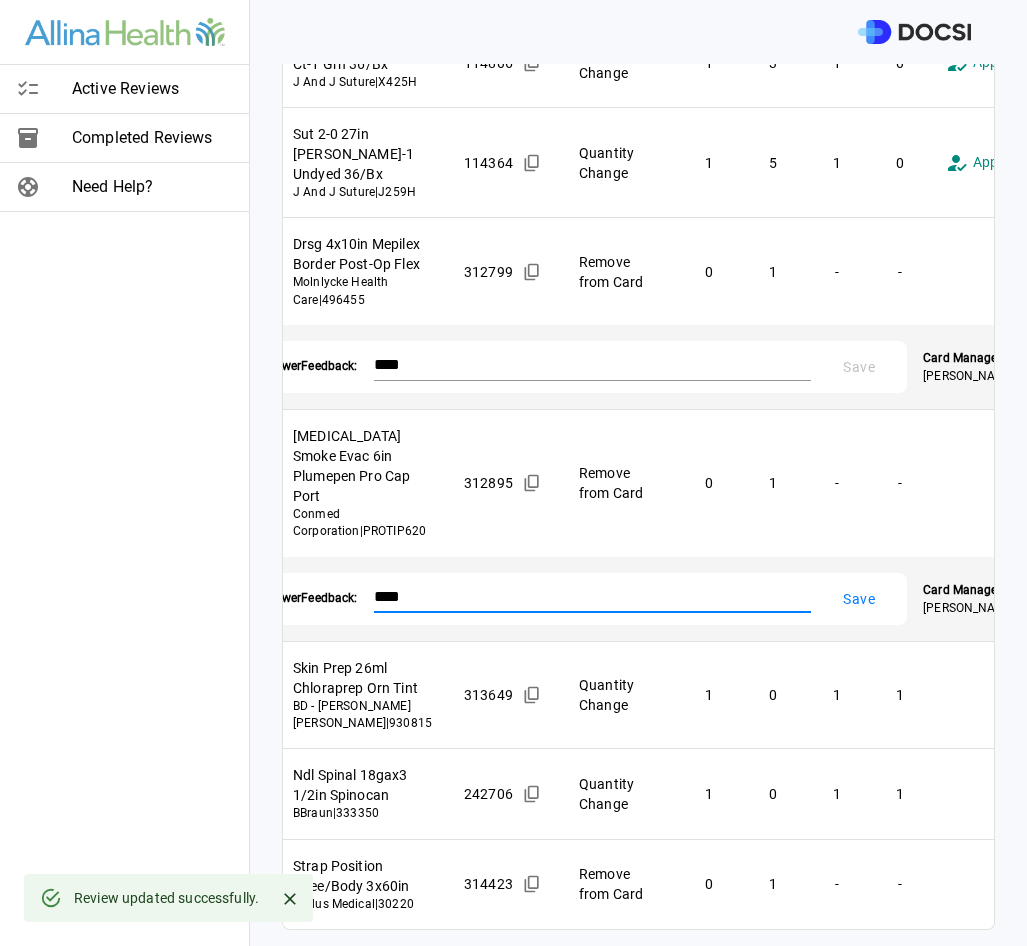 type on "****" 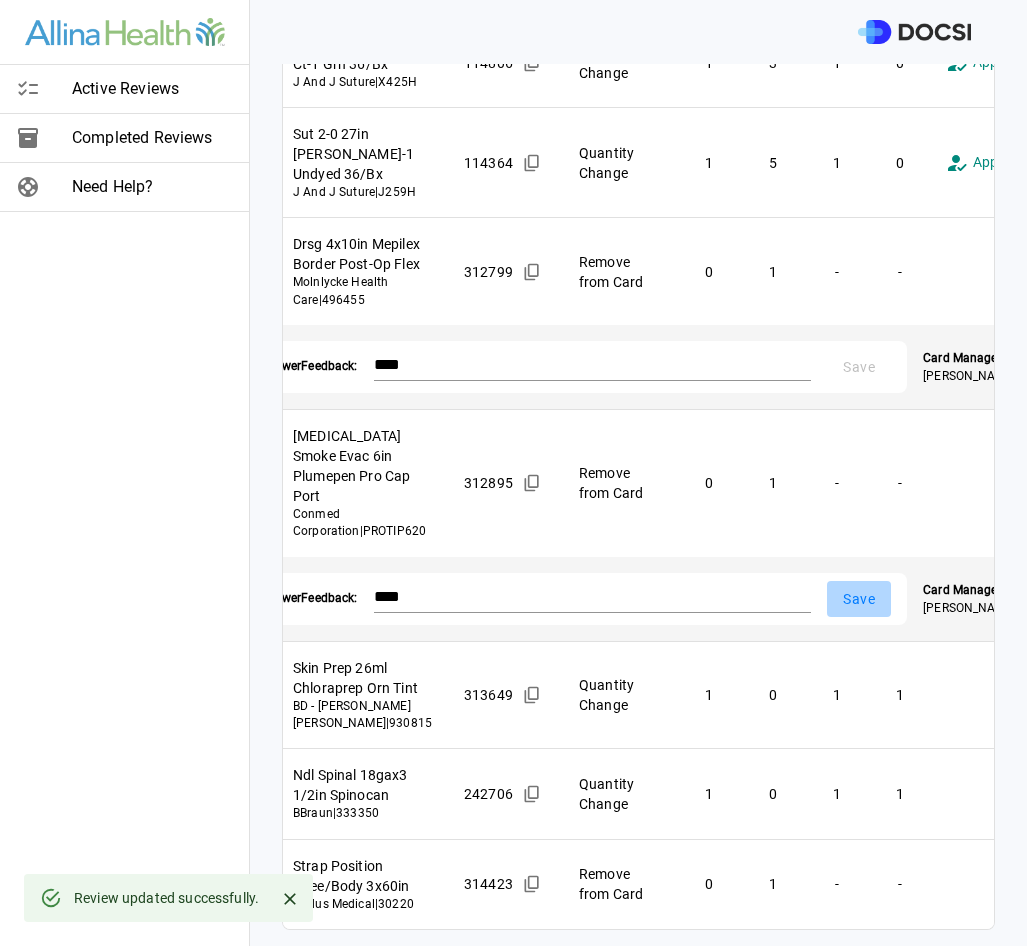 click on "Save" at bounding box center [859, 599] 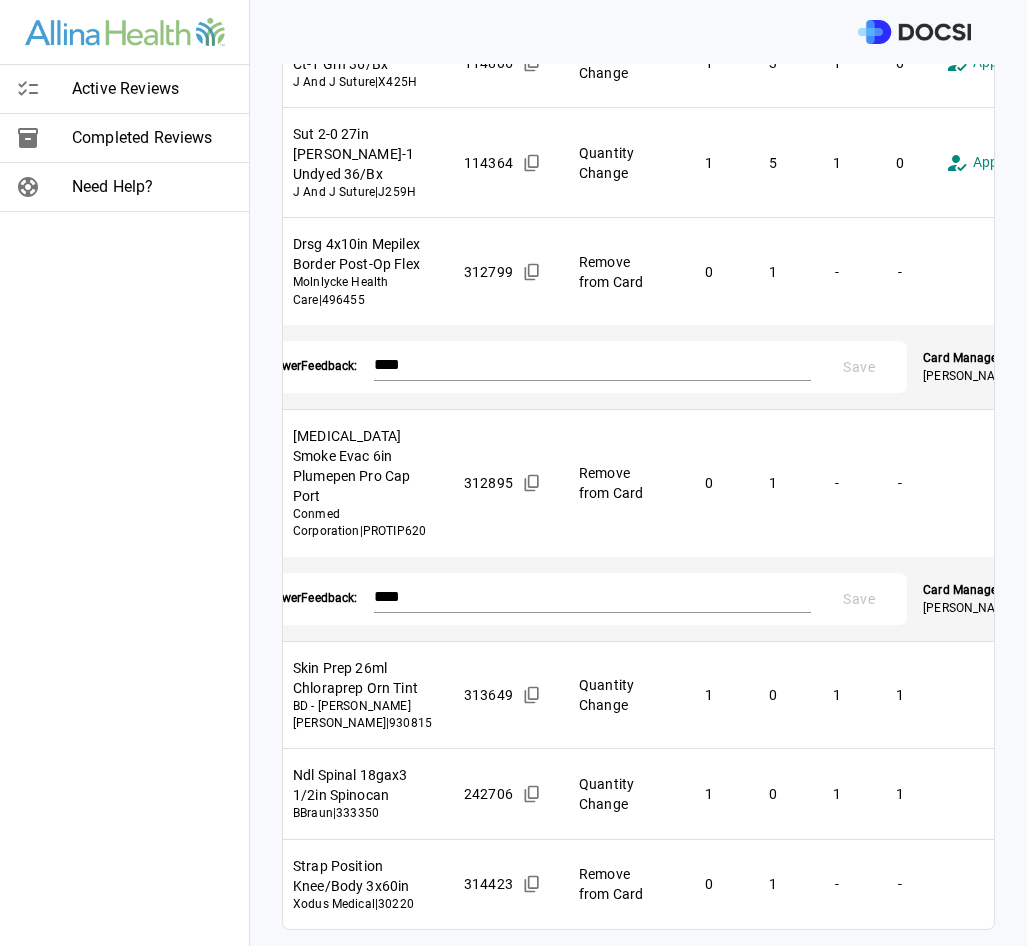 scroll, scrollTop: 746, scrollLeft: 0, axis: vertical 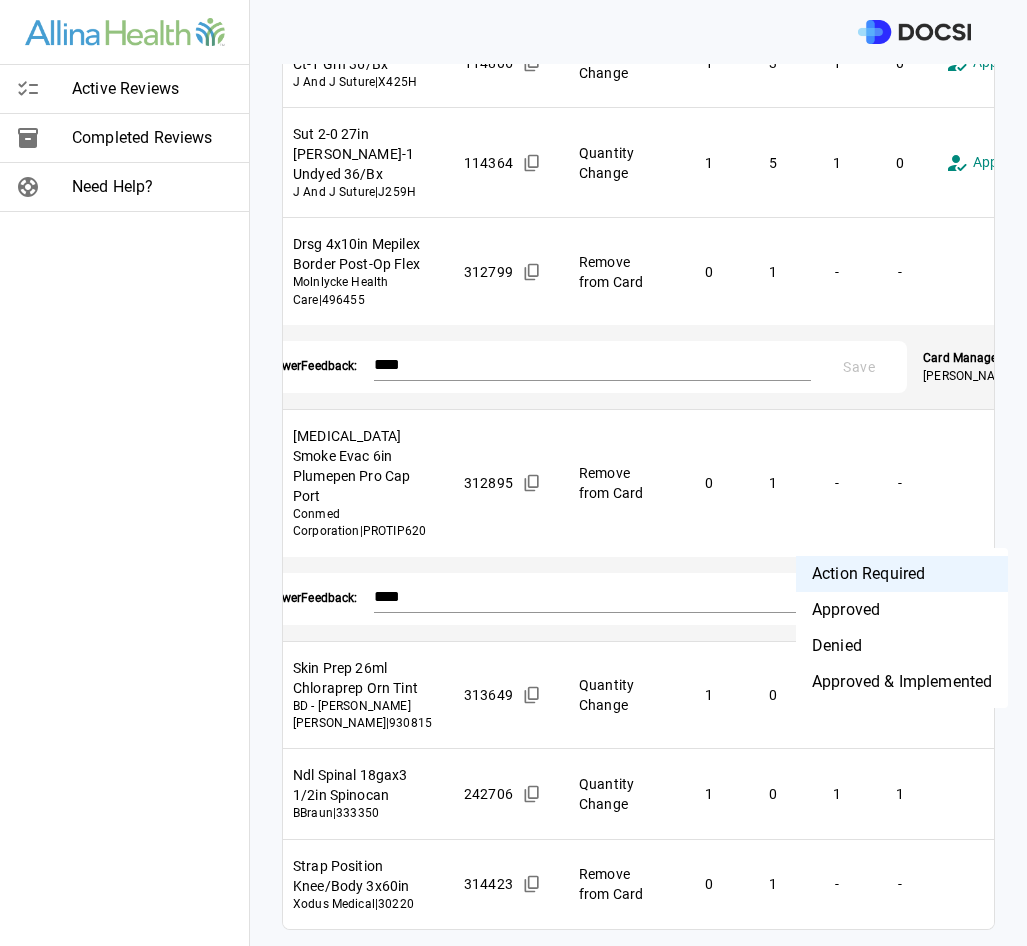 click on "**********" at bounding box center [513, 473] 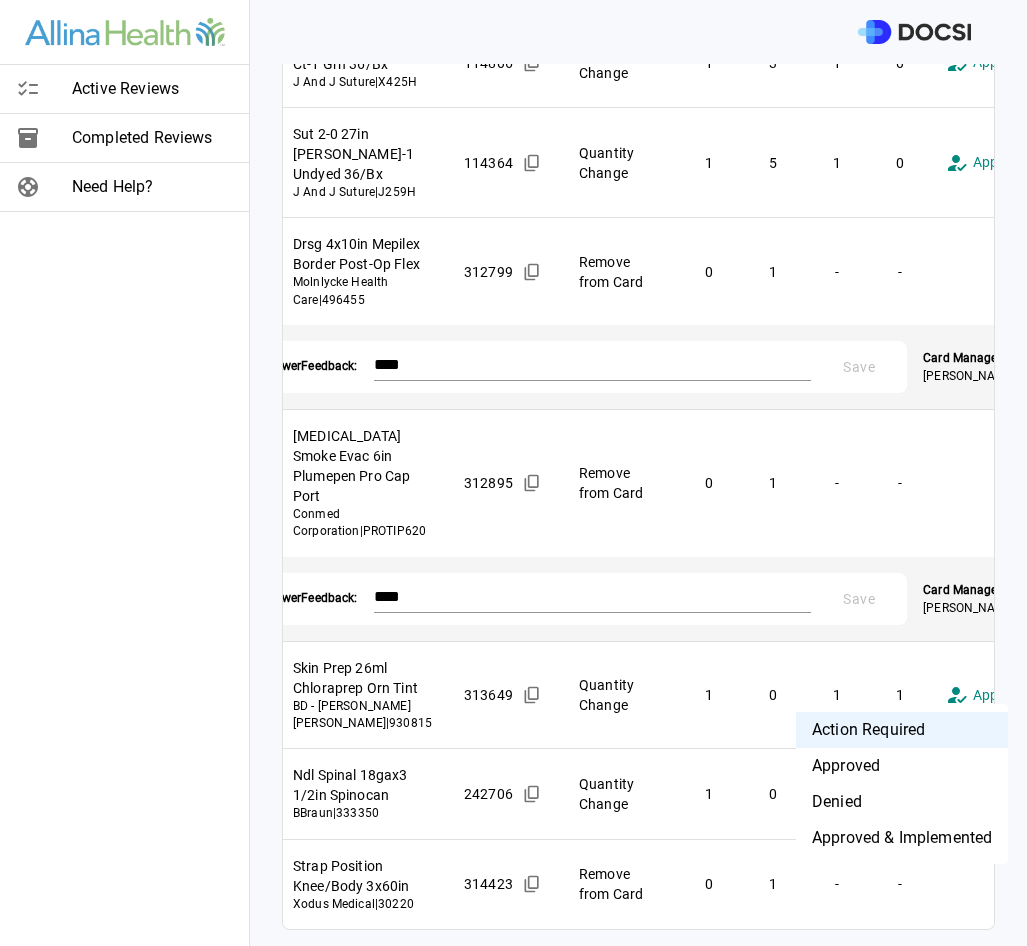 click on "**********" at bounding box center [513, 473] 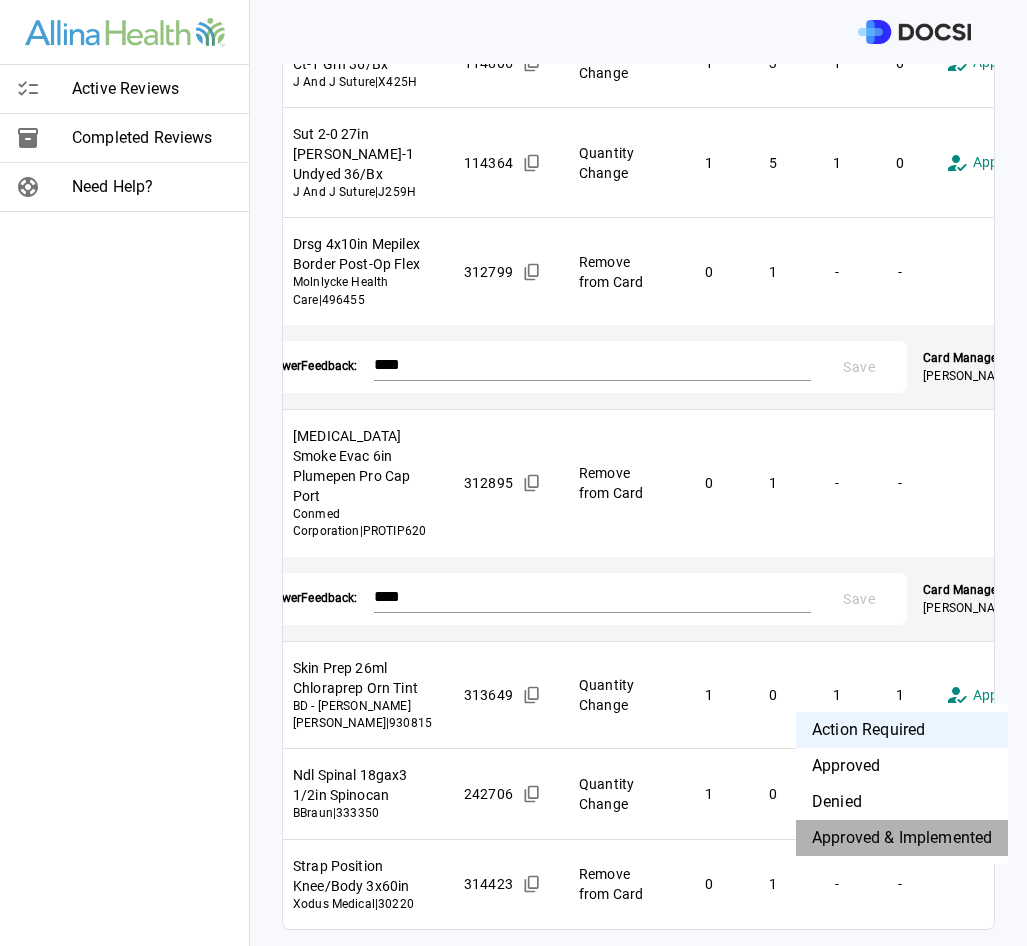 click on "Approved & Implemented" at bounding box center [902, 838] 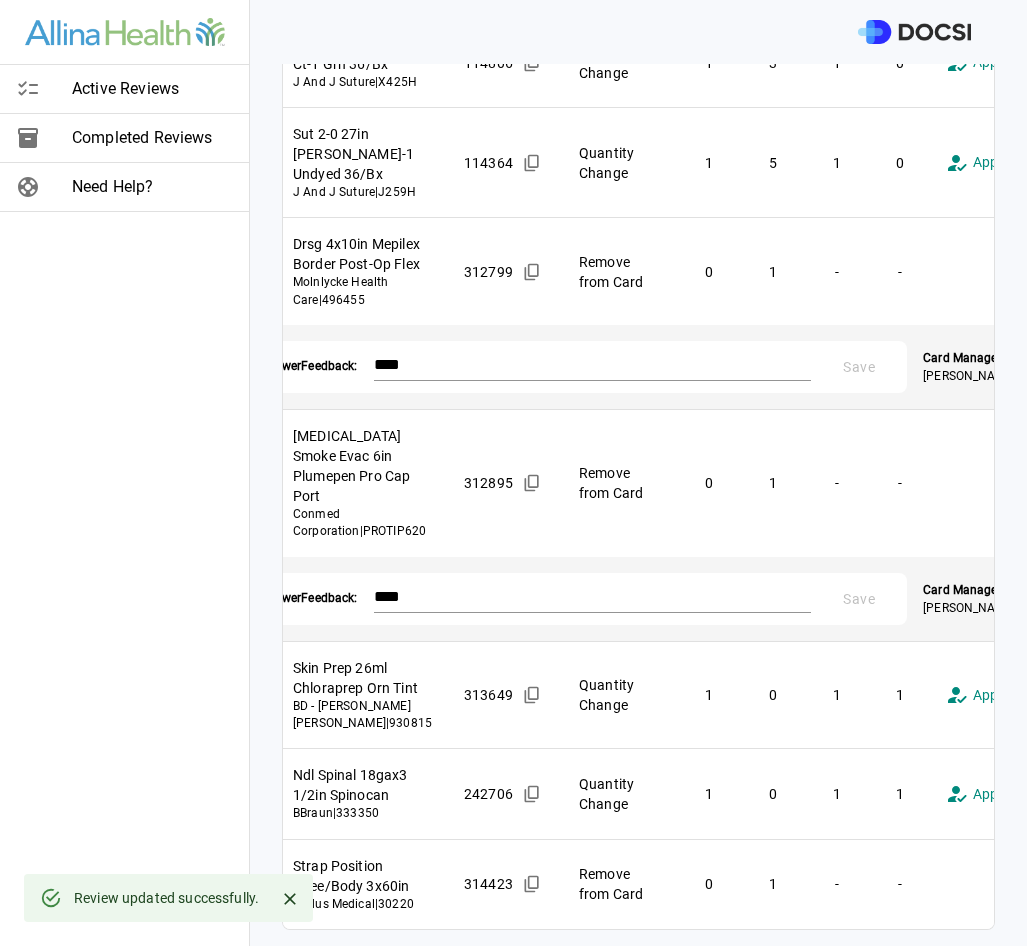 click on "**********" at bounding box center [513, 473] 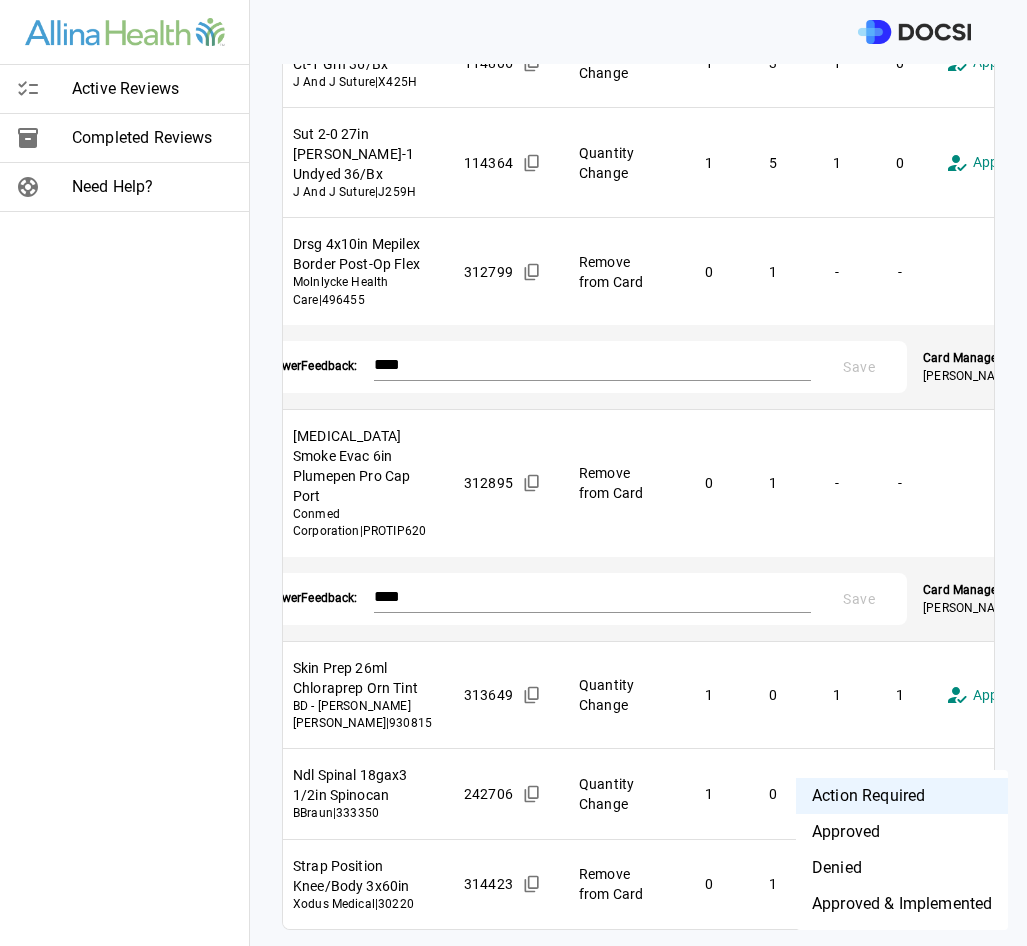 click on "Denied" at bounding box center (902, 868) 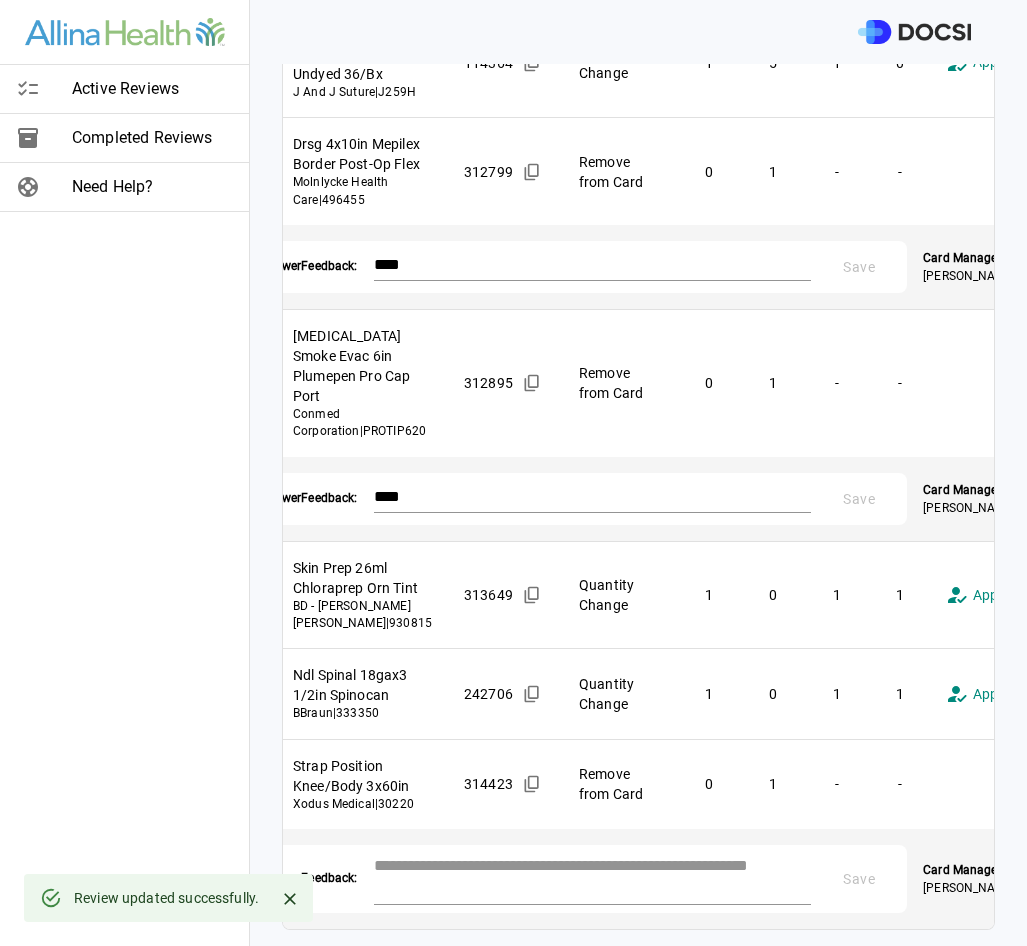 scroll, scrollTop: 846, scrollLeft: 0, axis: vertical 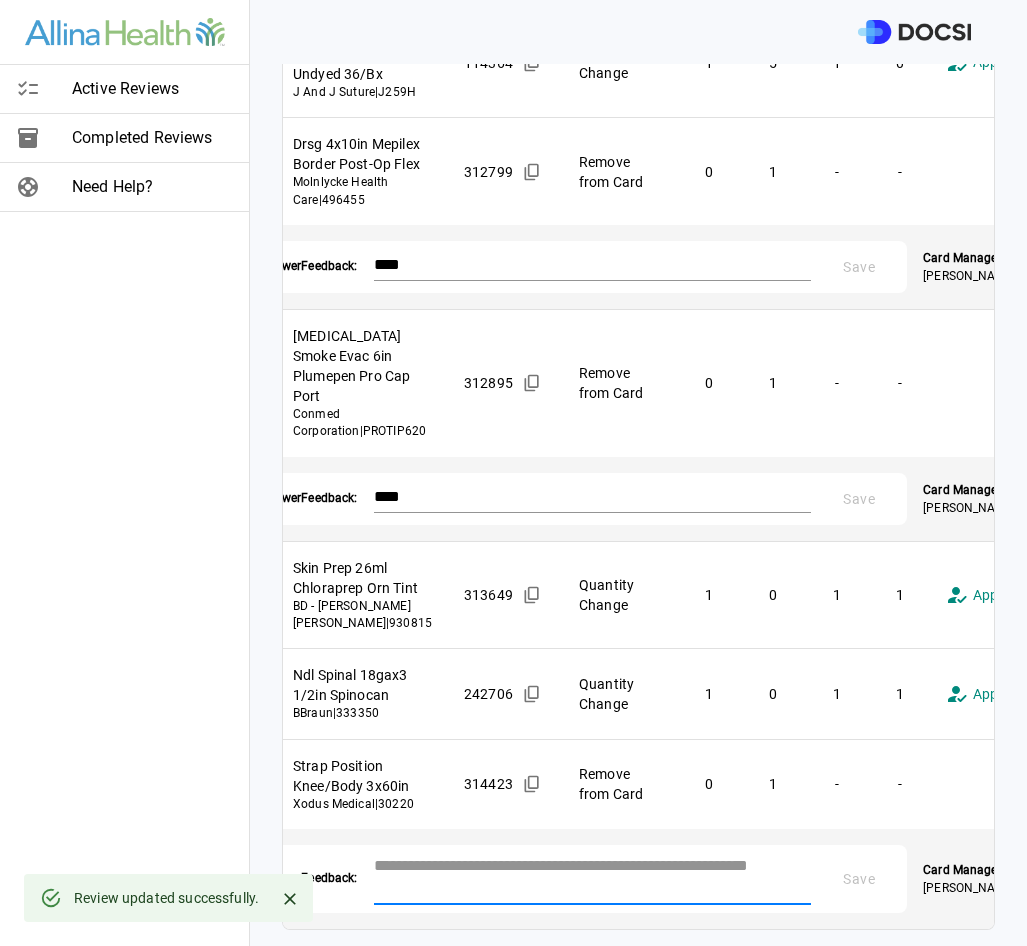 click at bounding box center [593, 877] 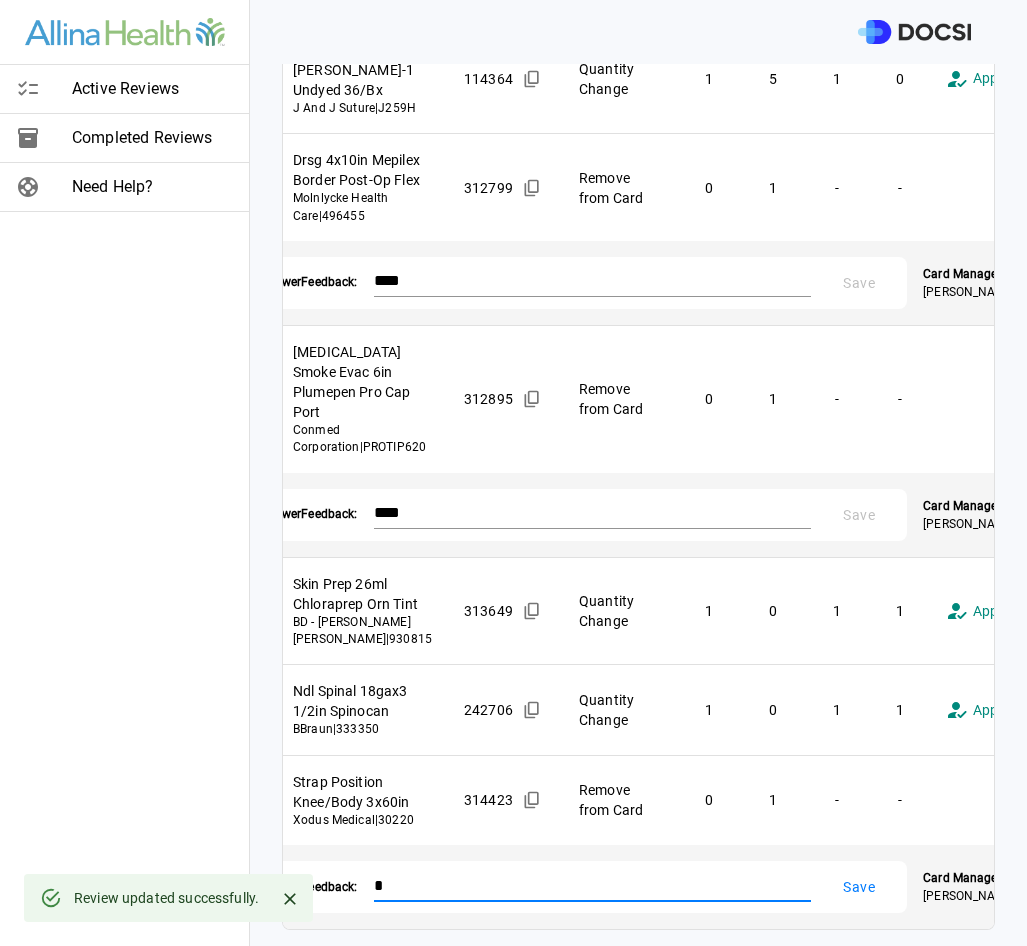 scroll, scrollTop: 830, scrollLeft: 0, axis: vertical 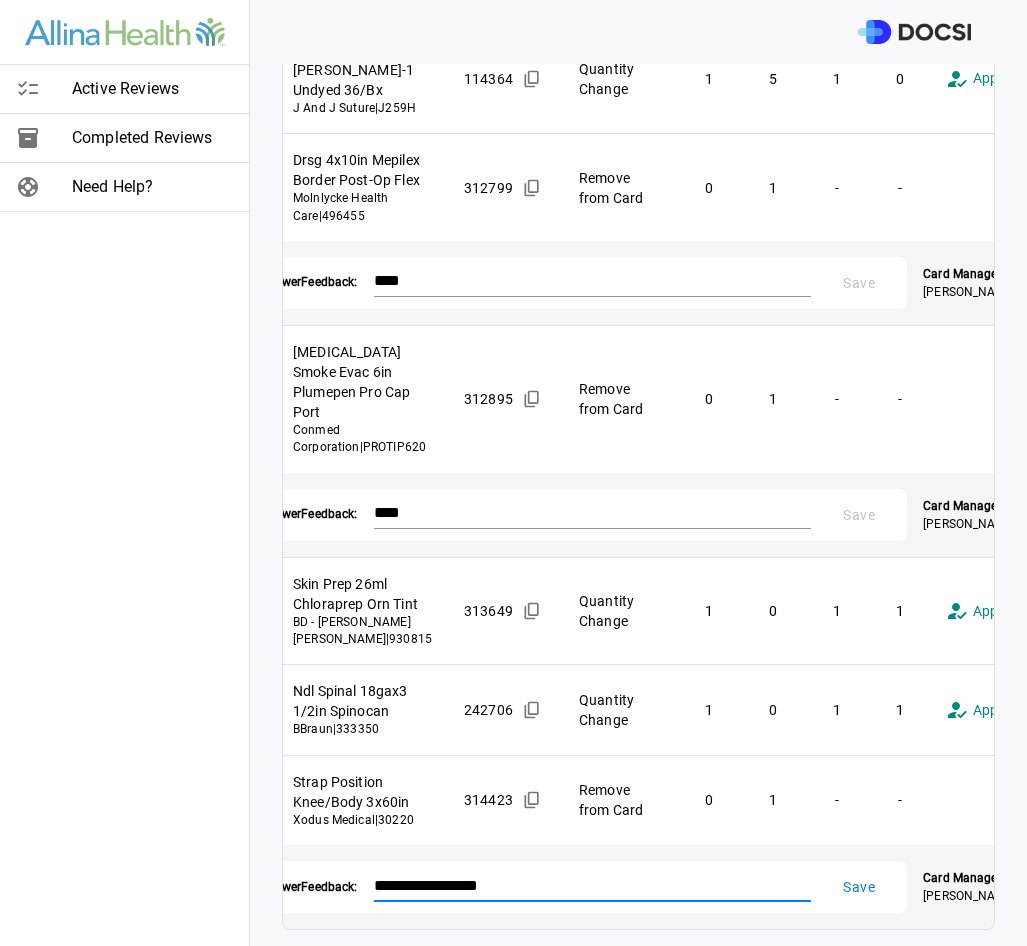 type on "**********" 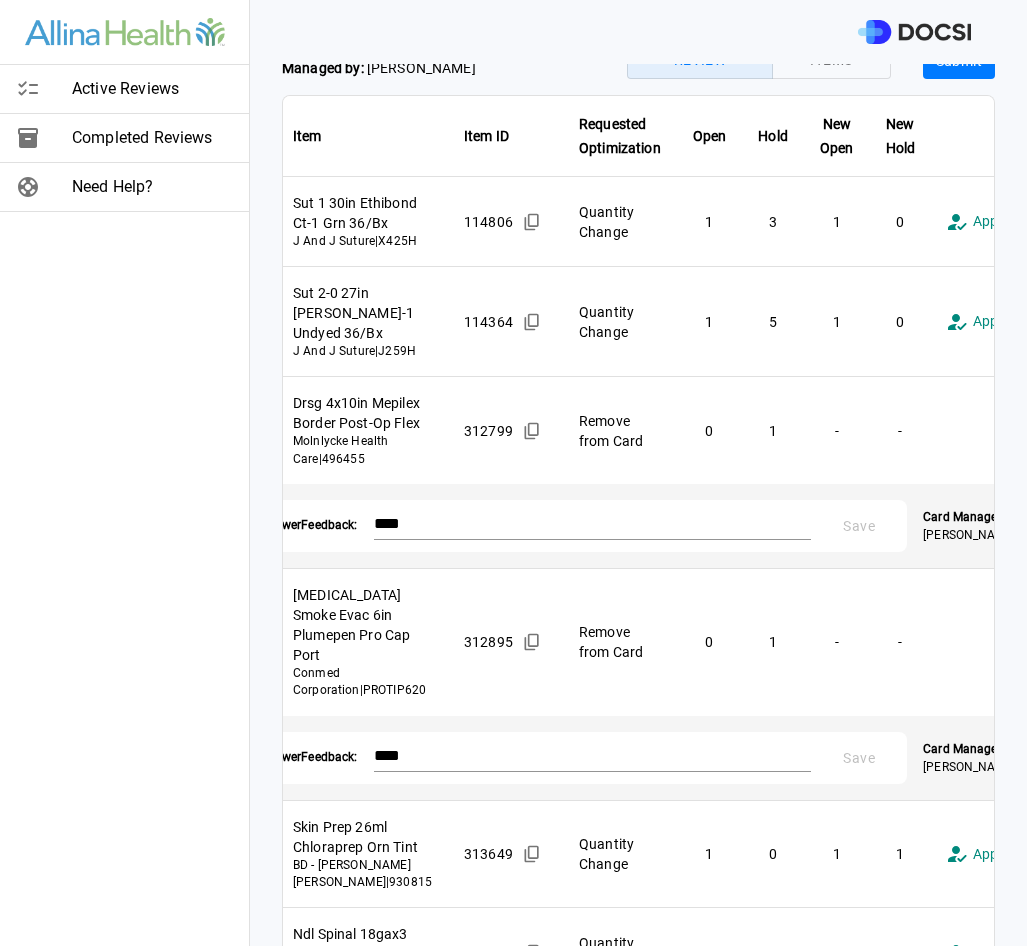 scroll, scrollTop: 0, scrollLeft: 0, axis: both 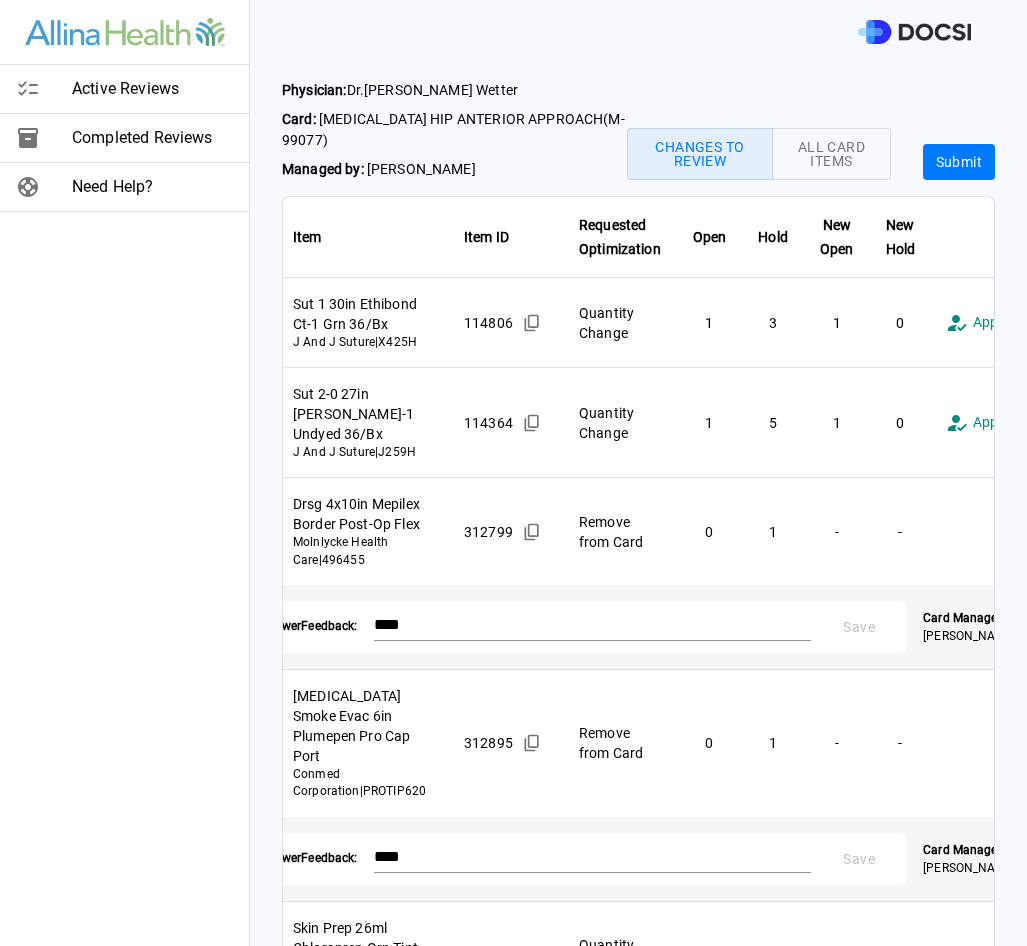 click on "Submit" at bounding box center [959, 162] 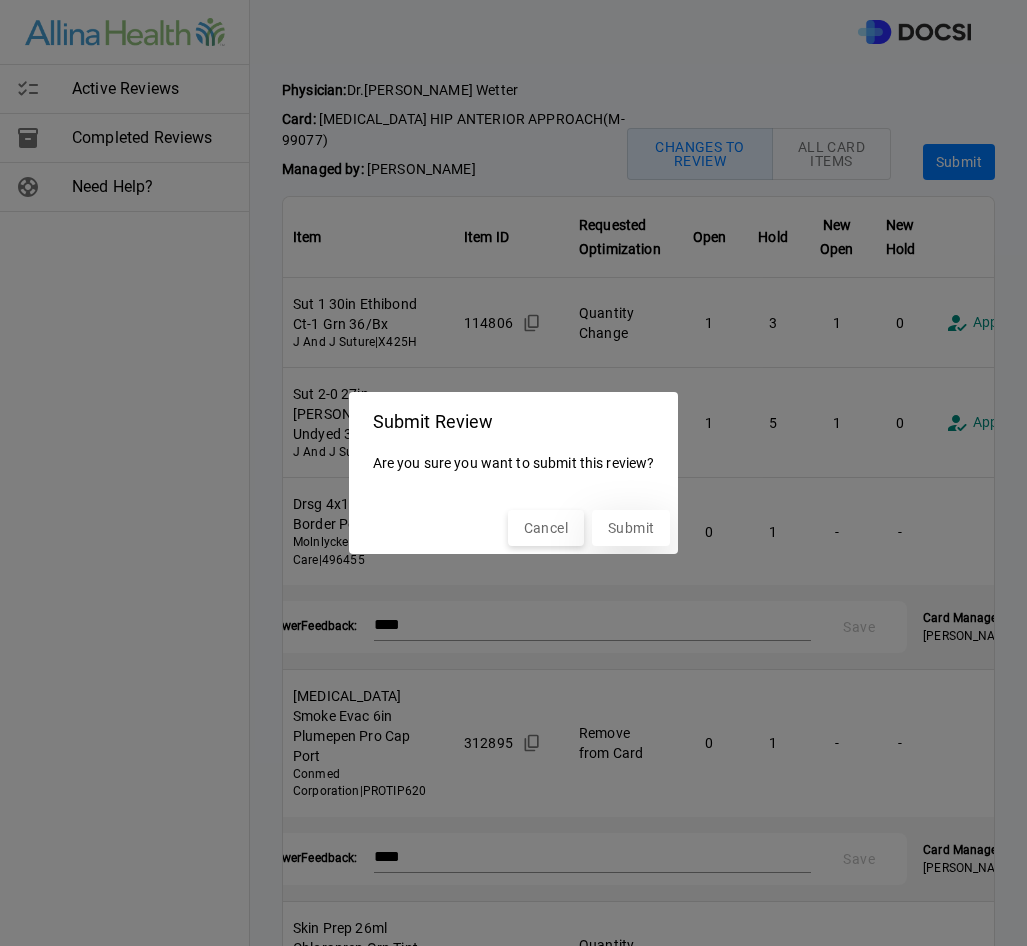 click on "Submit" at bounding box center (631, 528) 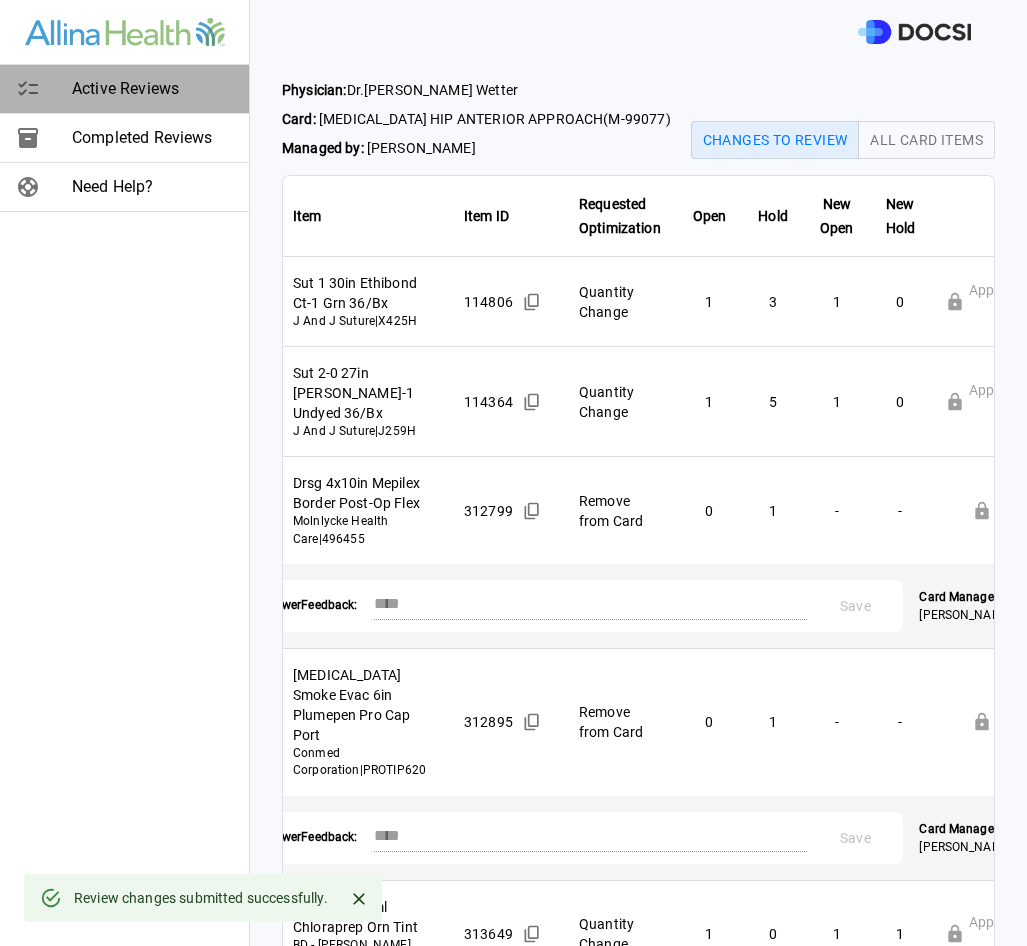 click on "Active Reviews" at bounding box center (152, 89) 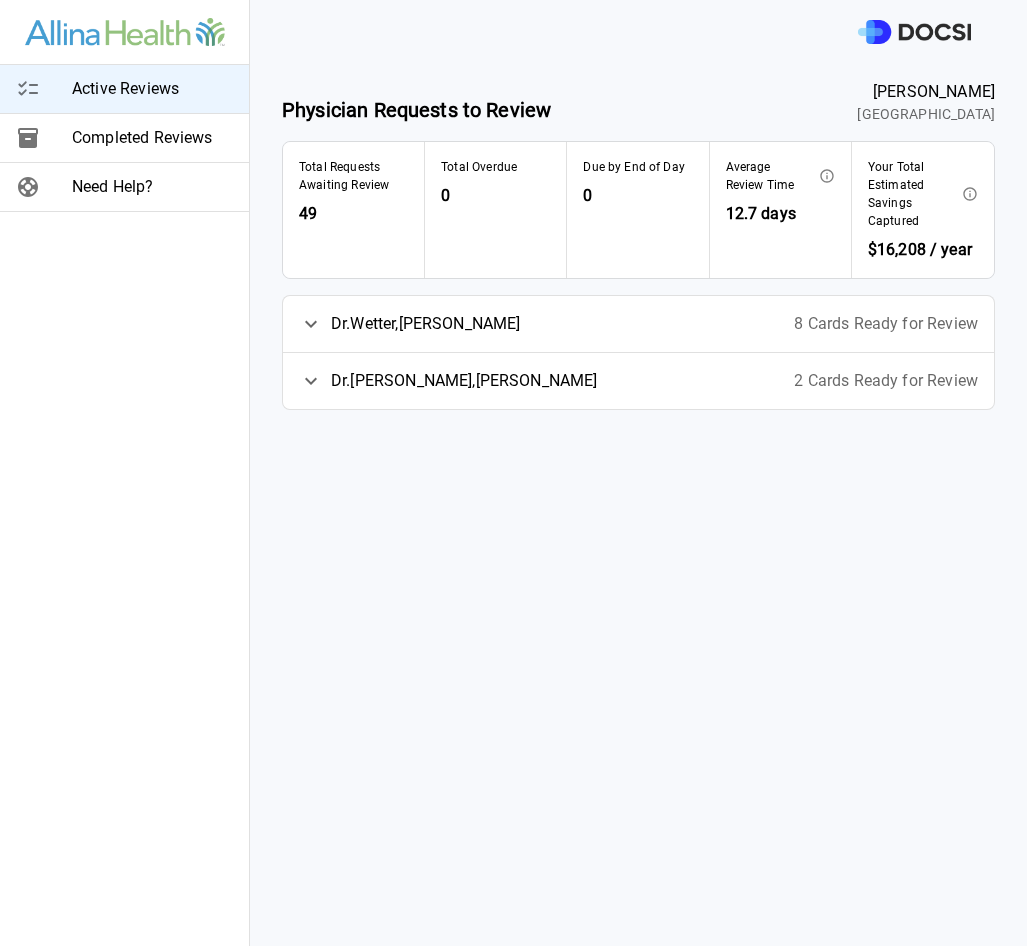 click on "8 Cards Ready for Review" at bounding box center [886, 324] 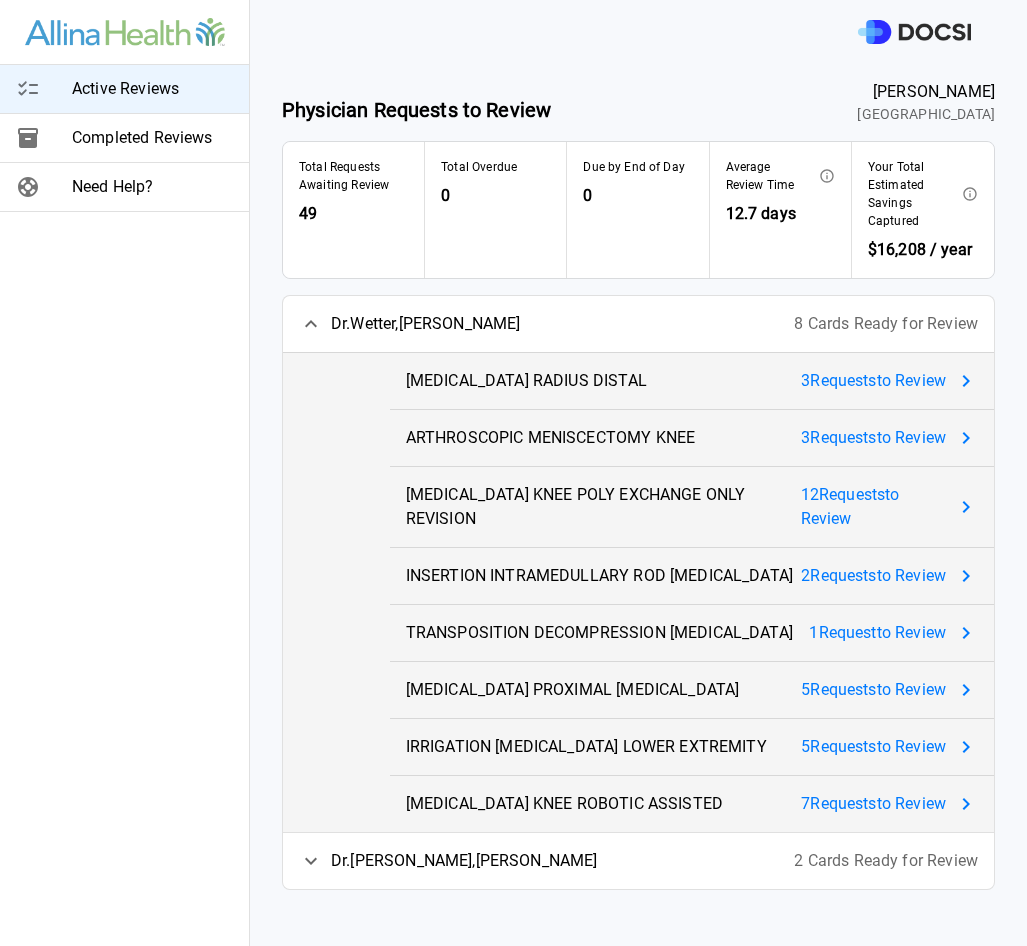 click on "3  Request s  to Review" at bounding box center (873, 381) 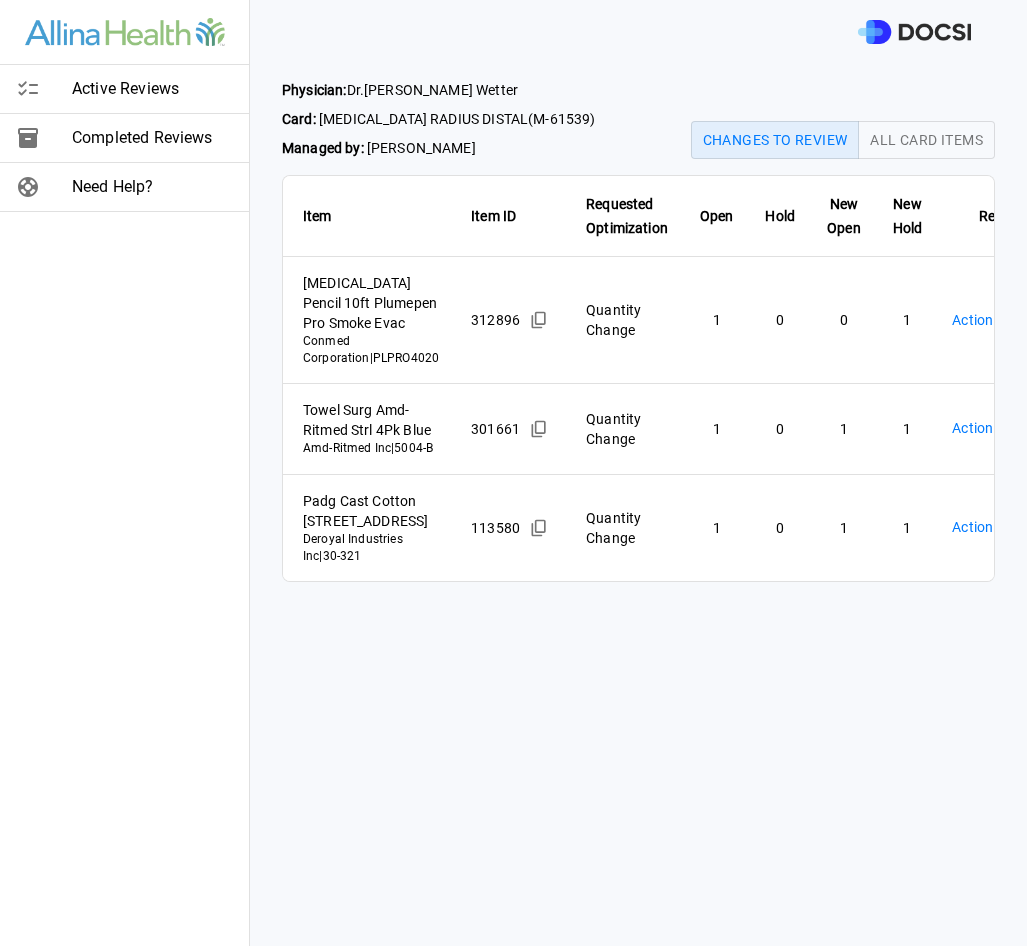 scroll, scrollTop: 0, scrollLeft: 55, axis: horizontal 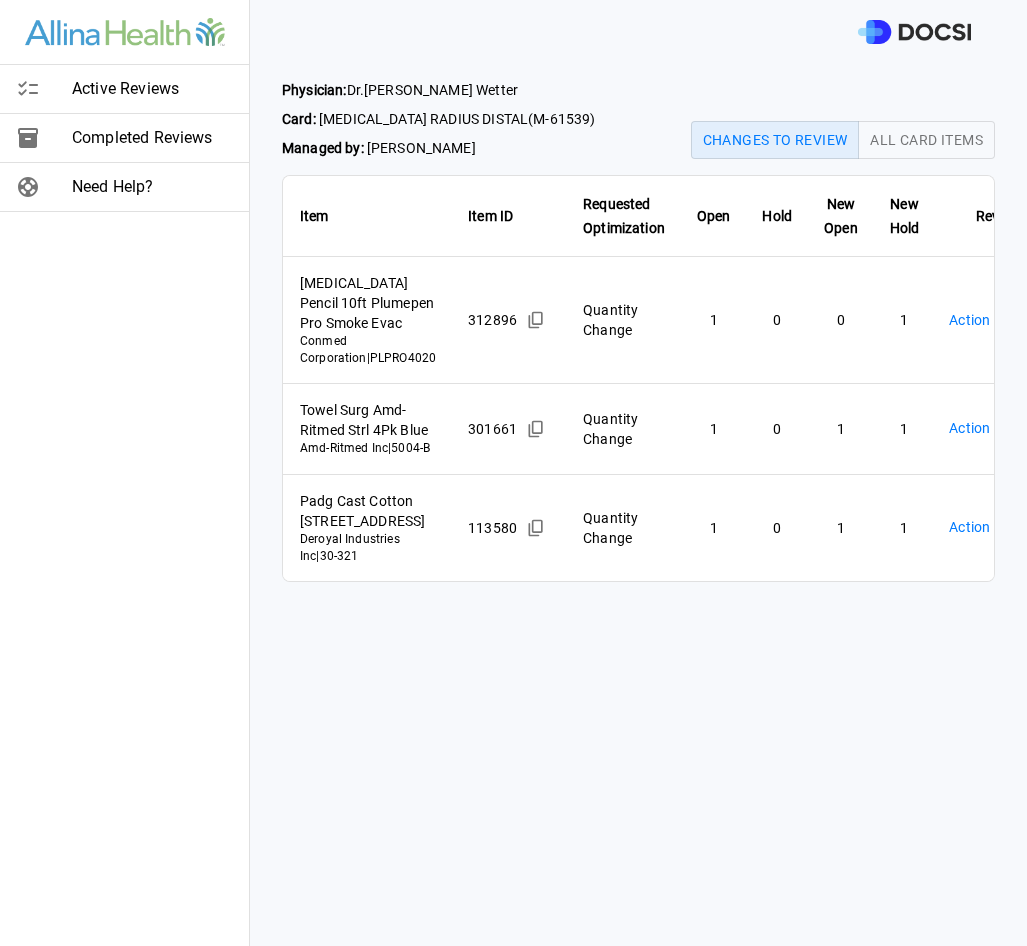 click on "Active Reviews Completed Reviews Need Help? Physician:   [PERSON_NAME] Card:    [MEDICAL_DATA] RADIUS DISTAL  ( M-61539 ) Managed by:    [PERSON_NAME] Changes to Review All Card Items Item Item ID Requested Optimization Open Hold New Open New Hold Review Status [MEDICAL_DATA] Pencil 10ft Plumepen Pro Smoke Evac Conmed Corporation  |  PLPRO4020 312896 Quantity Change 1 0 0 1 Action Required **** ​ Towel Surg Amd-Ritmed Strl 4Pk Blue Amd-Ritmed Inc  |  5004-B 301661 Quantity Change 1 0 1 1 Action Required **** ​ Padg Cast Cotton [STREET_ADDRESS] Deroyal Industries Inc  |  30-321 113580 Quantity Change 1 0 1 1 Action Required **** ​
Active Reviews Completed Reviews Need Help?" at bounding box center [513, 473] 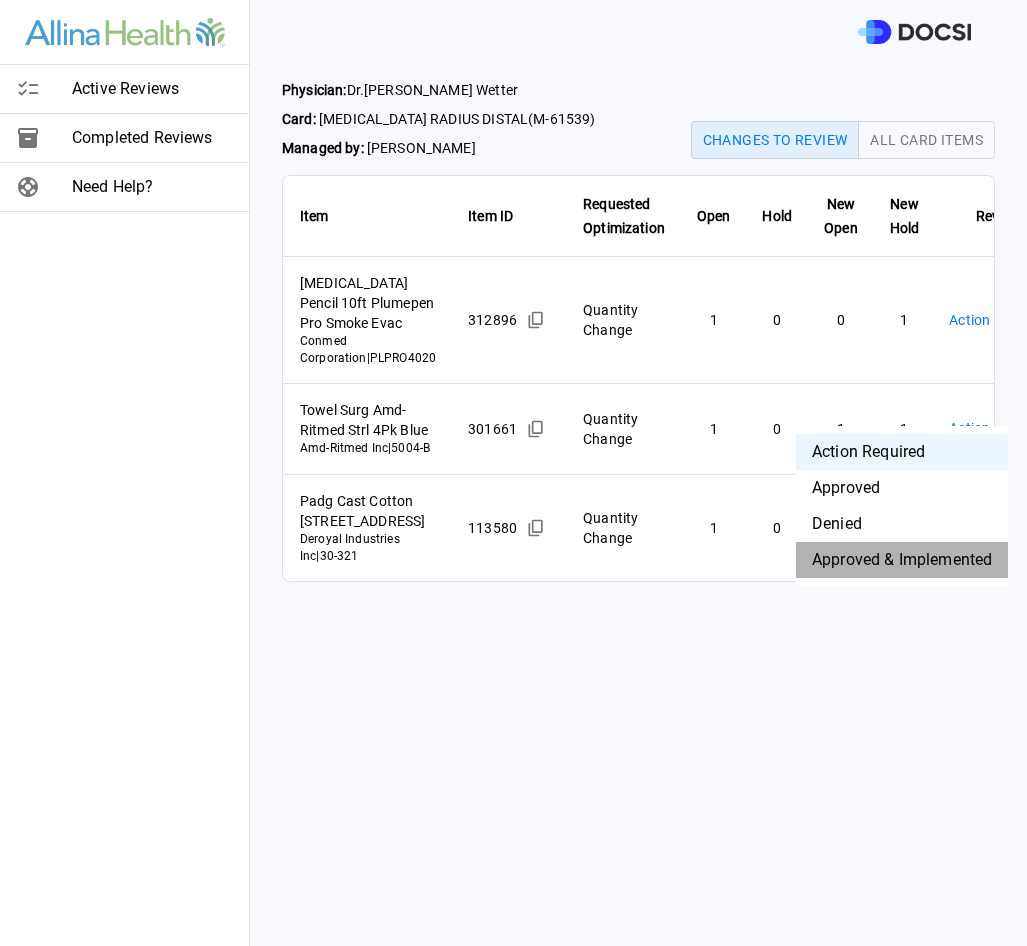 click on "Approved & Implemented" at bounding box center (902, 560) 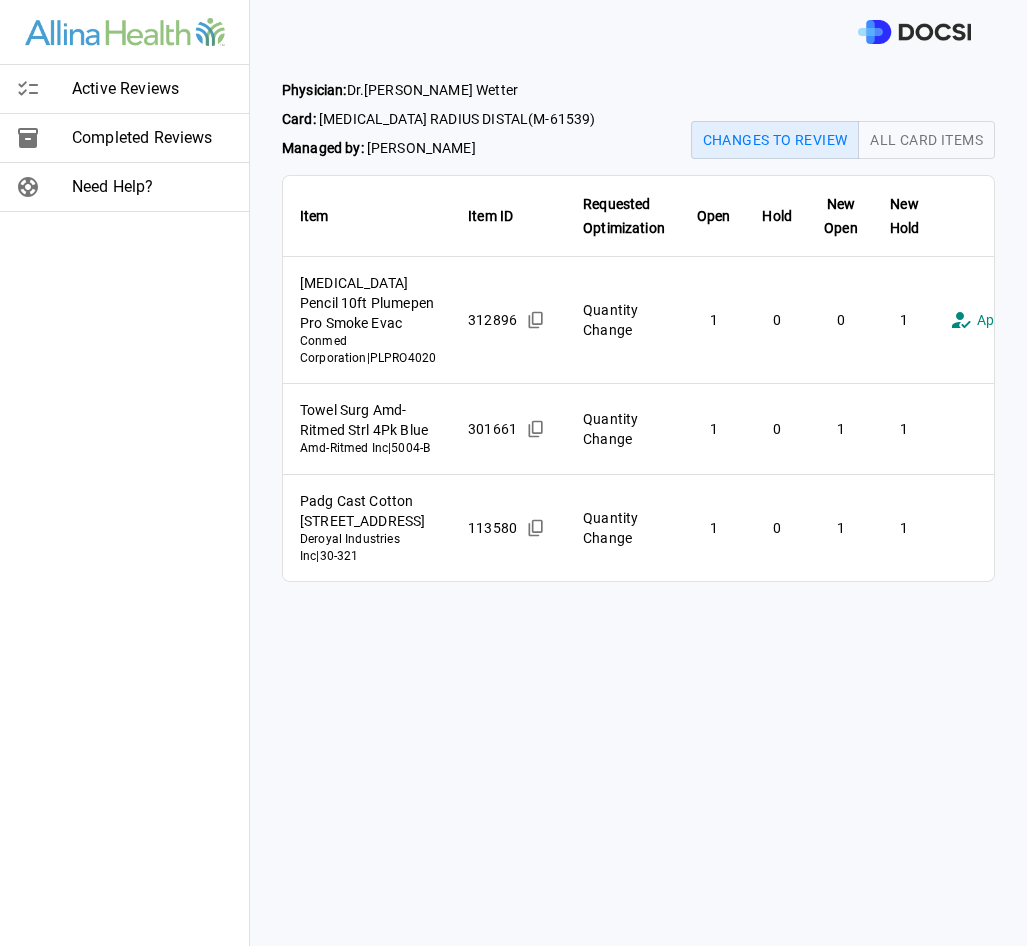 click on "**********" at bounding box center (513, 473) 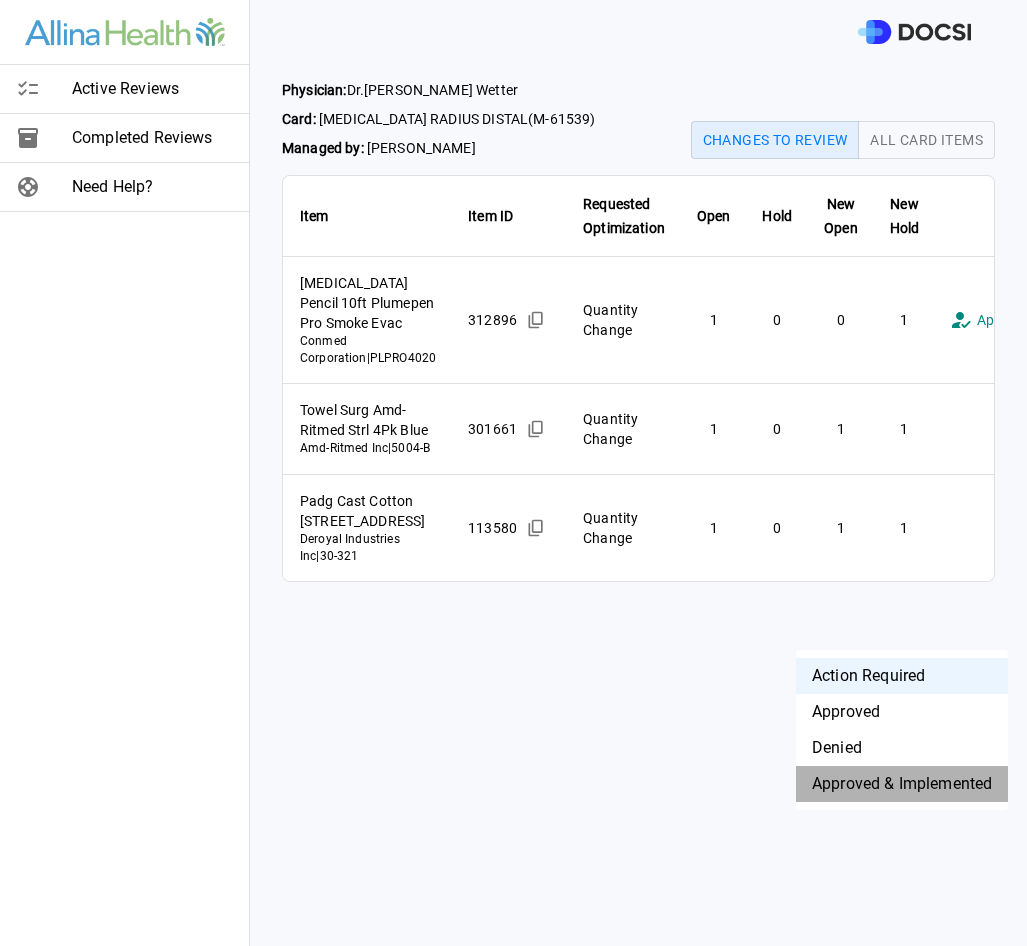 click on "Approved & Implemented" at bounding box center [902, 784] 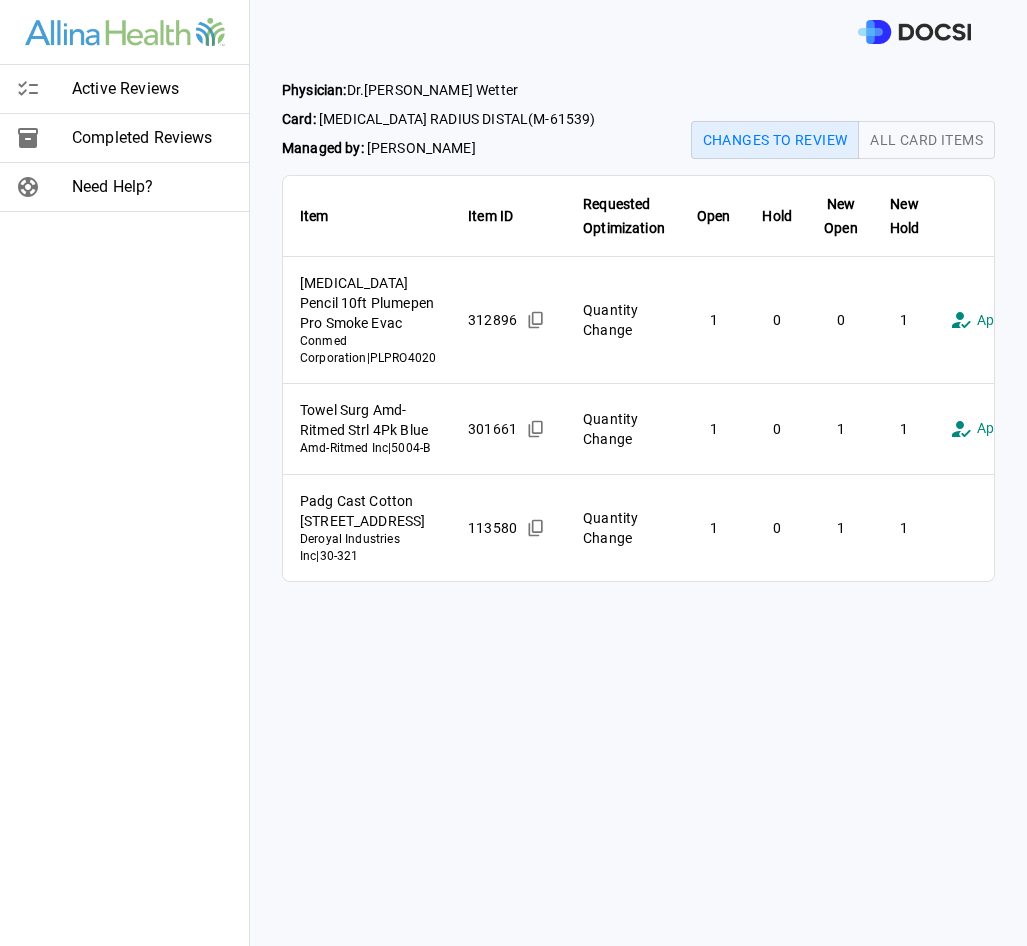 click on "**********" at bounding box center [513, 473] 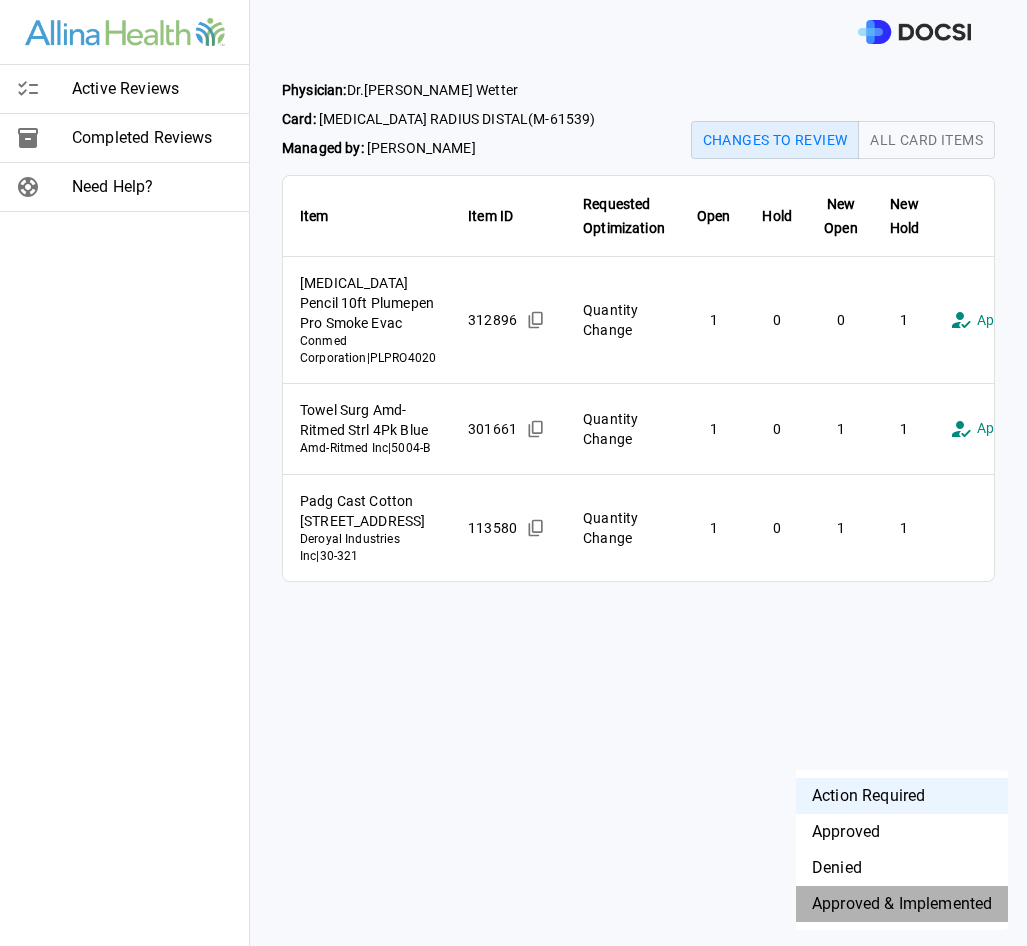 click on "Approved & Implemented" at bounding box center (902, 904) 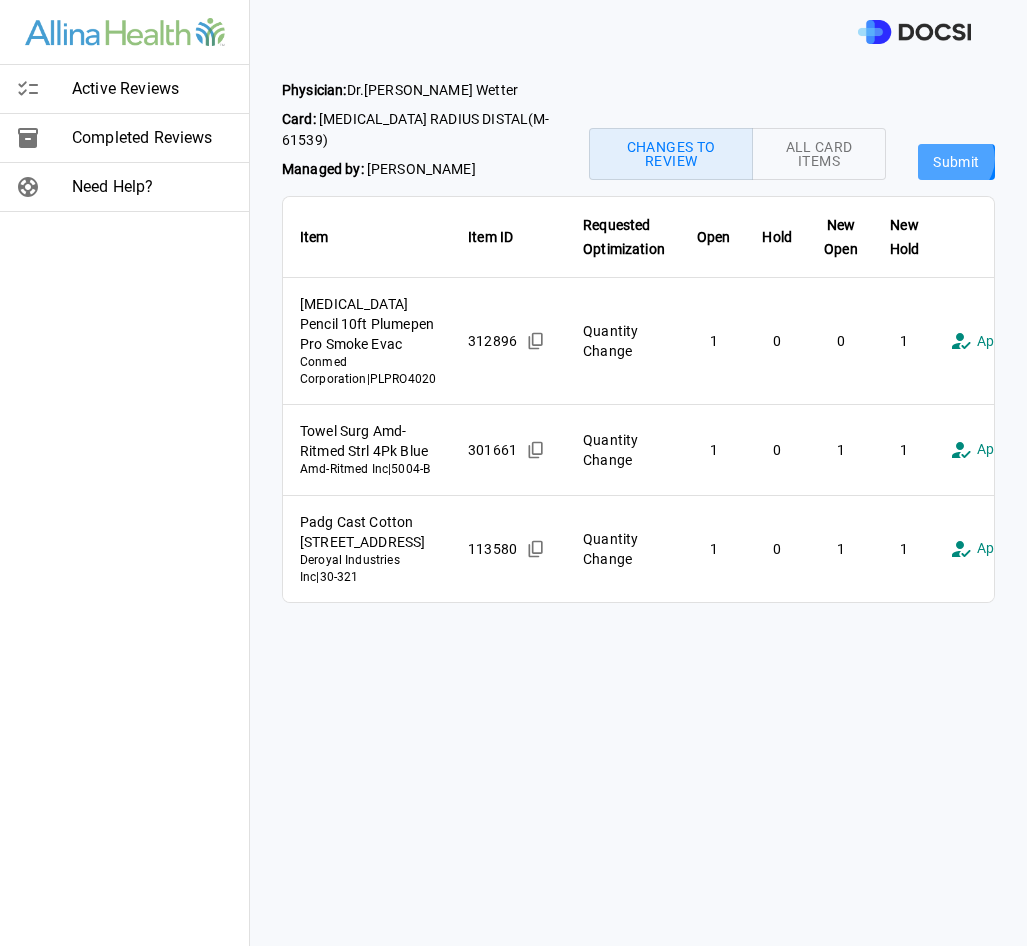 click on "Submit" at bounding box center (956, 162) 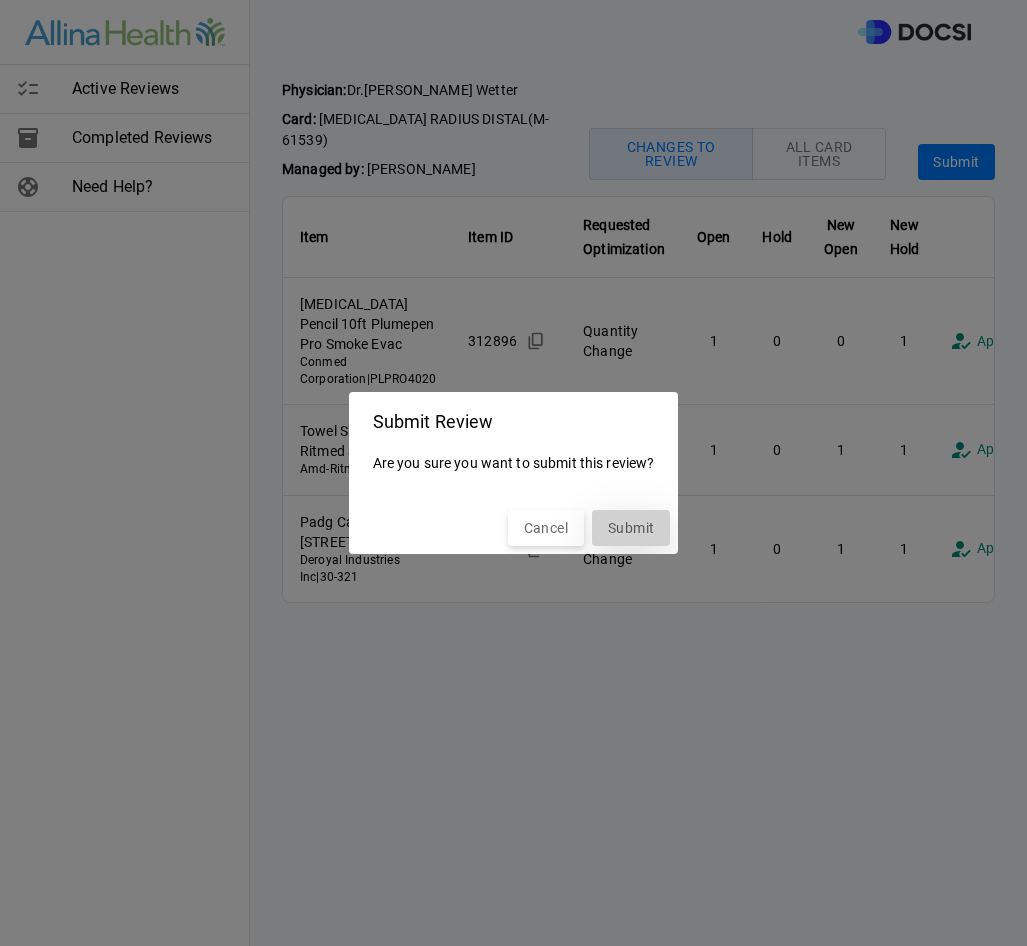 click on "Submit" at bounding box center (631, 528) 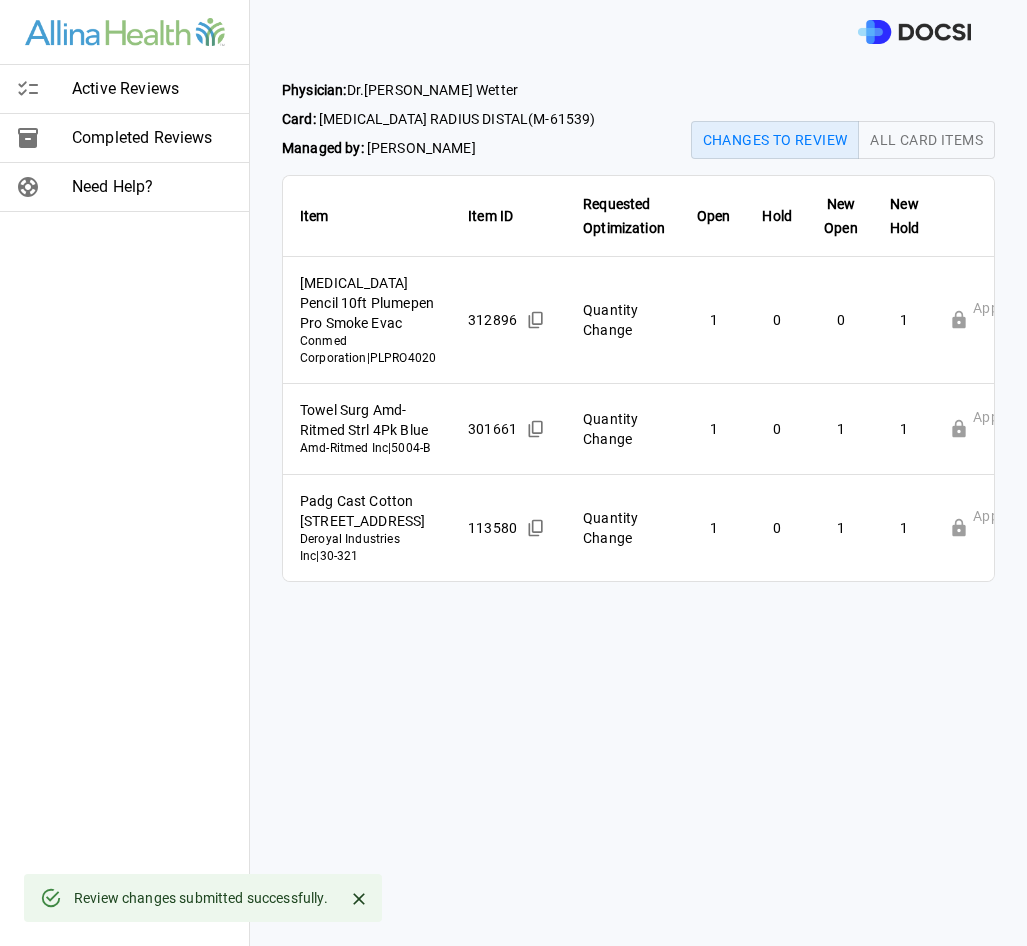 click on "Active Reviews" at bounding box center (152, 89) 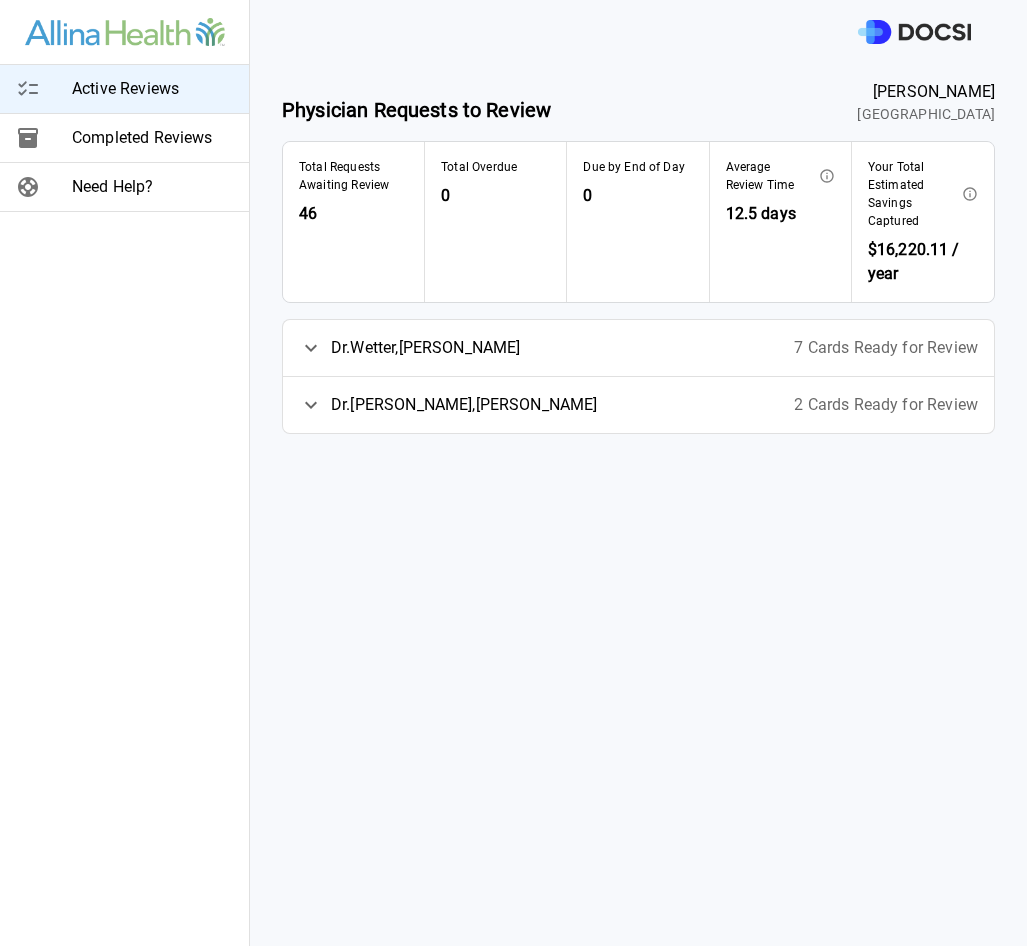 click on "7 Cards Ready for Review" at bounding box center [886, 348] 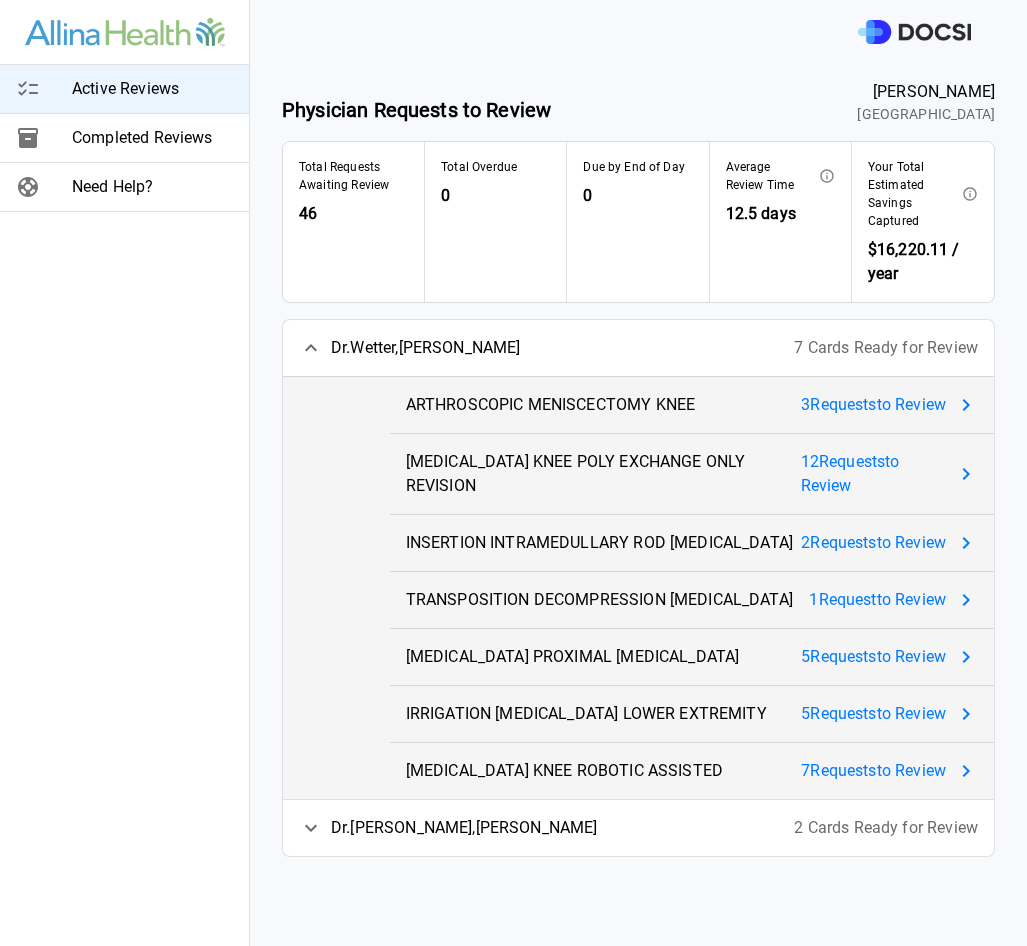 click on "3  Request s  to Review" at bounding box center (873, 405) 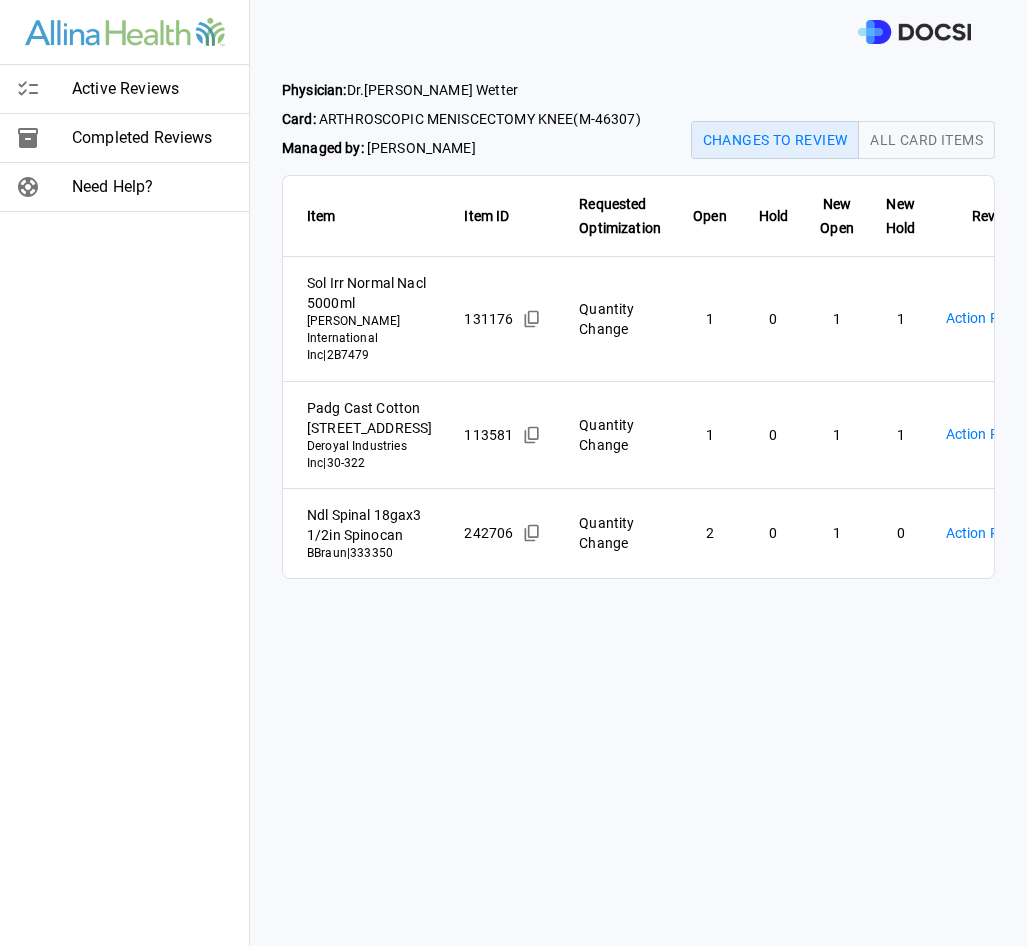 scroll, scrollTop: 0, scrollLeft: 52, axis: horizontal 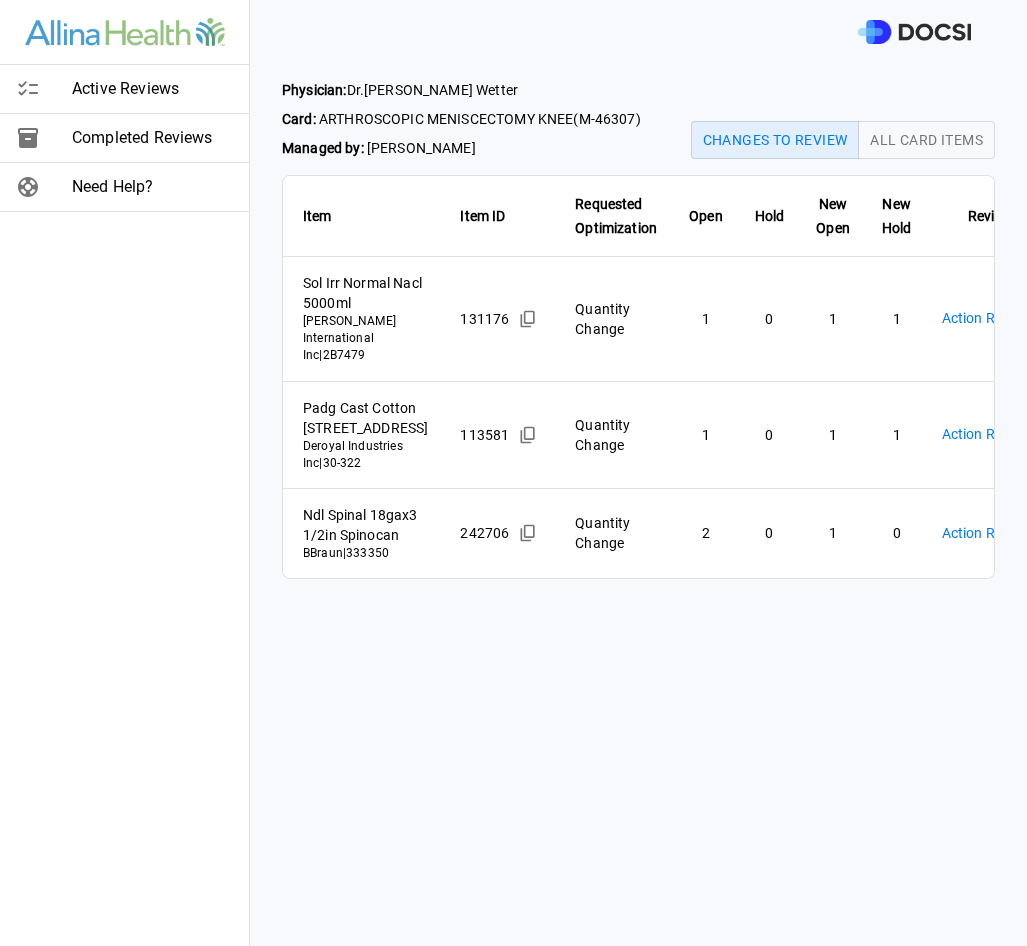 click on "Active Reviews Completed Reviews Need Help? Physician:   [PERSON_NAME] Card:    ARTHROSCOPIC MENISCECTOMY KNEE  ( M-46307 ) Managed by:    [PERSON_NAME] Changes to Review All Card Items Item Item ID Requested Optimization Open Hold New Open New Hold Review Status Sol Irr Normal Nacl 5000ml [PERSON_NAME] International Inc  |  2B7479 131176 Quantity Change 1 0 1 1 Action Required **** ​ Padg Cast Cotton 6in Strl 30D322 Deroyal Deroyal Industries Inc  |  30-322 113581 Quantity Change 1 0 1 1 Action Required **** ​ Ndl Spinal 18gax3 1/2in Spinocan BBraun  |  333350 242706 Quantity Change 2 0 1 0 Action Required **** ​
Active Reviews Completed Reviews Need Help?" at bounding box center [513, 473] 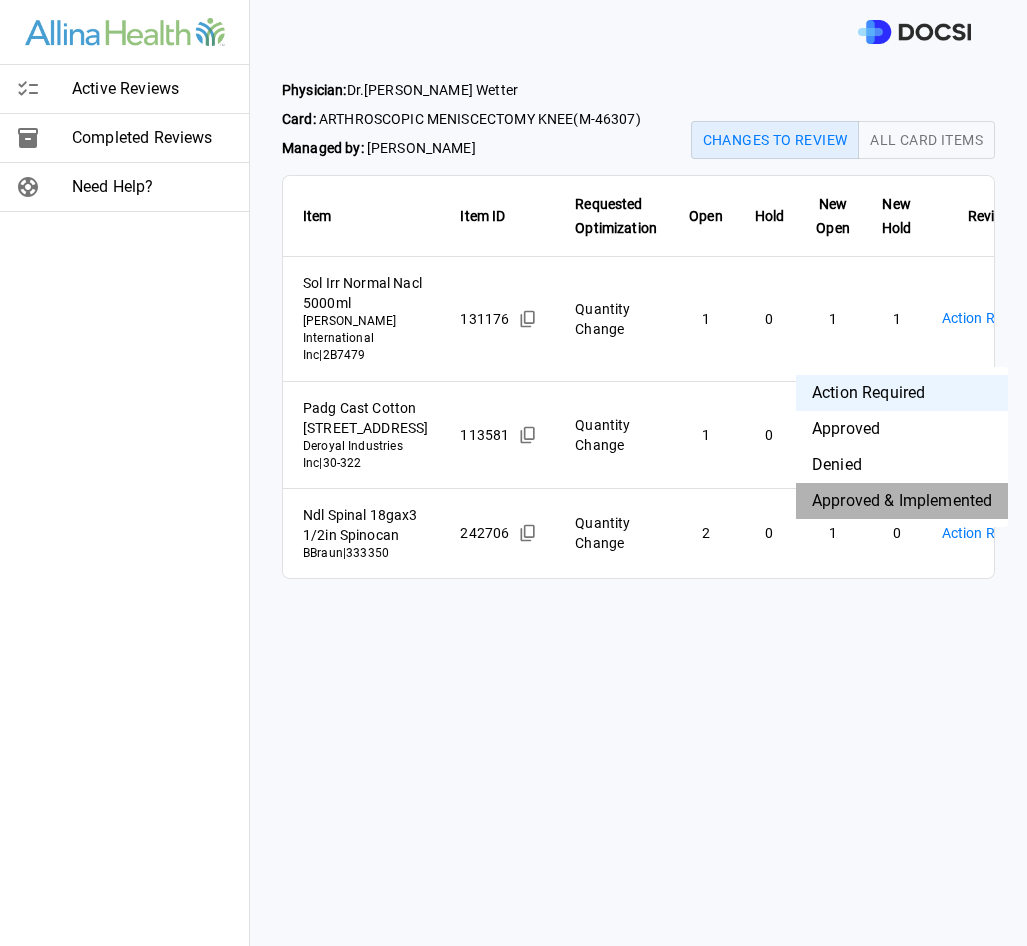 click on "Approved & Implemented" at bounding box center (902, 501) 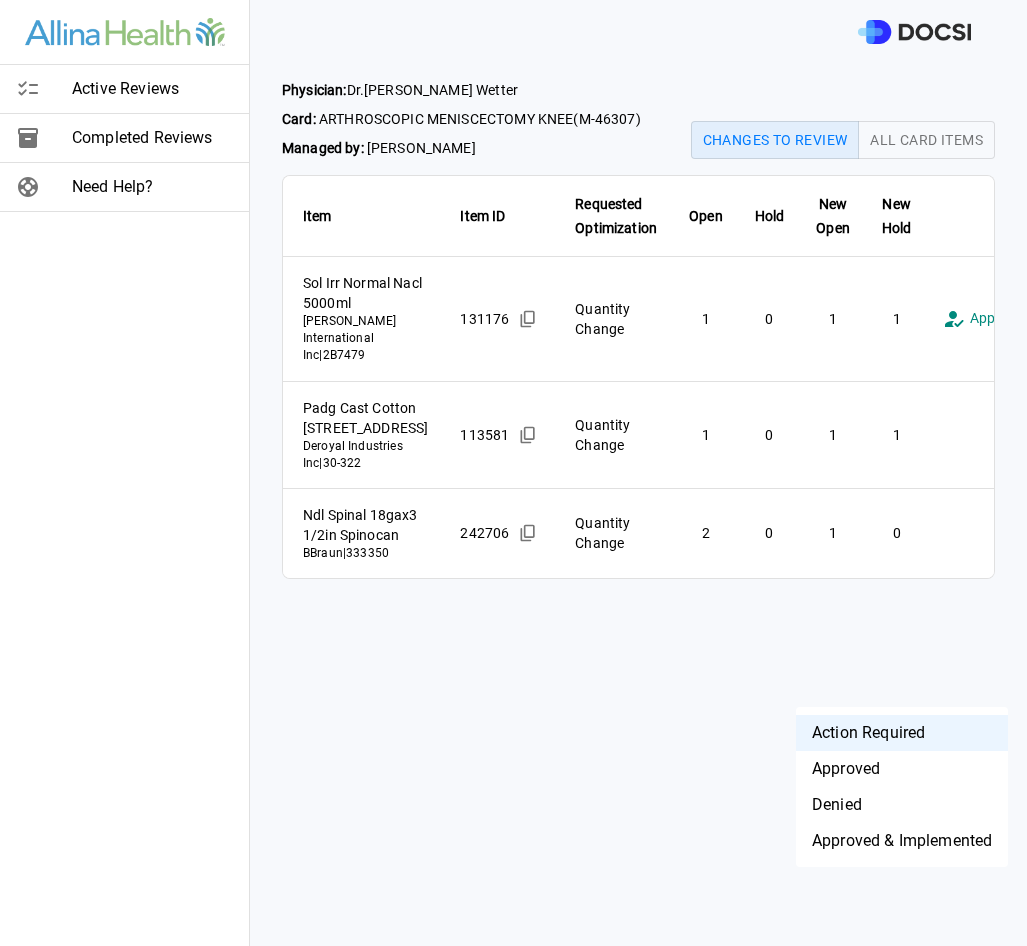 click on "**********" at bounding box center [513, 473] 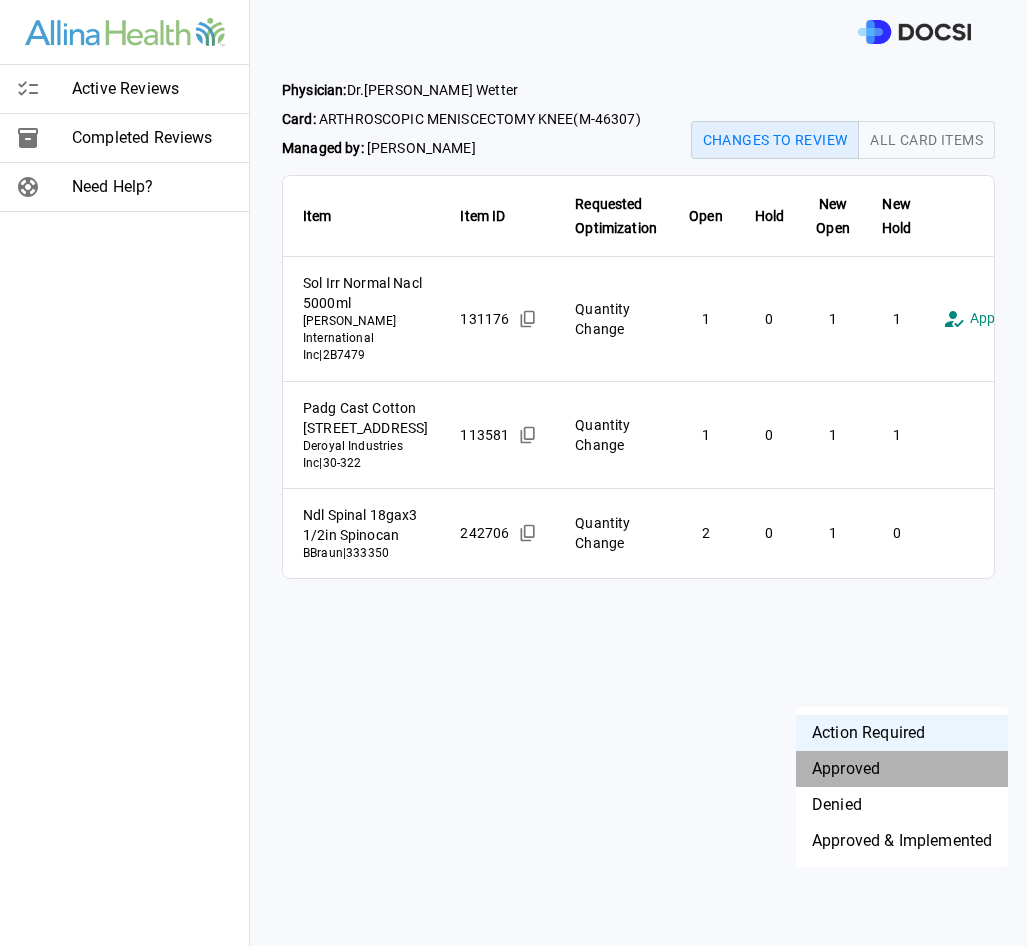 click on "Approved" at bounding box center (902, 769) 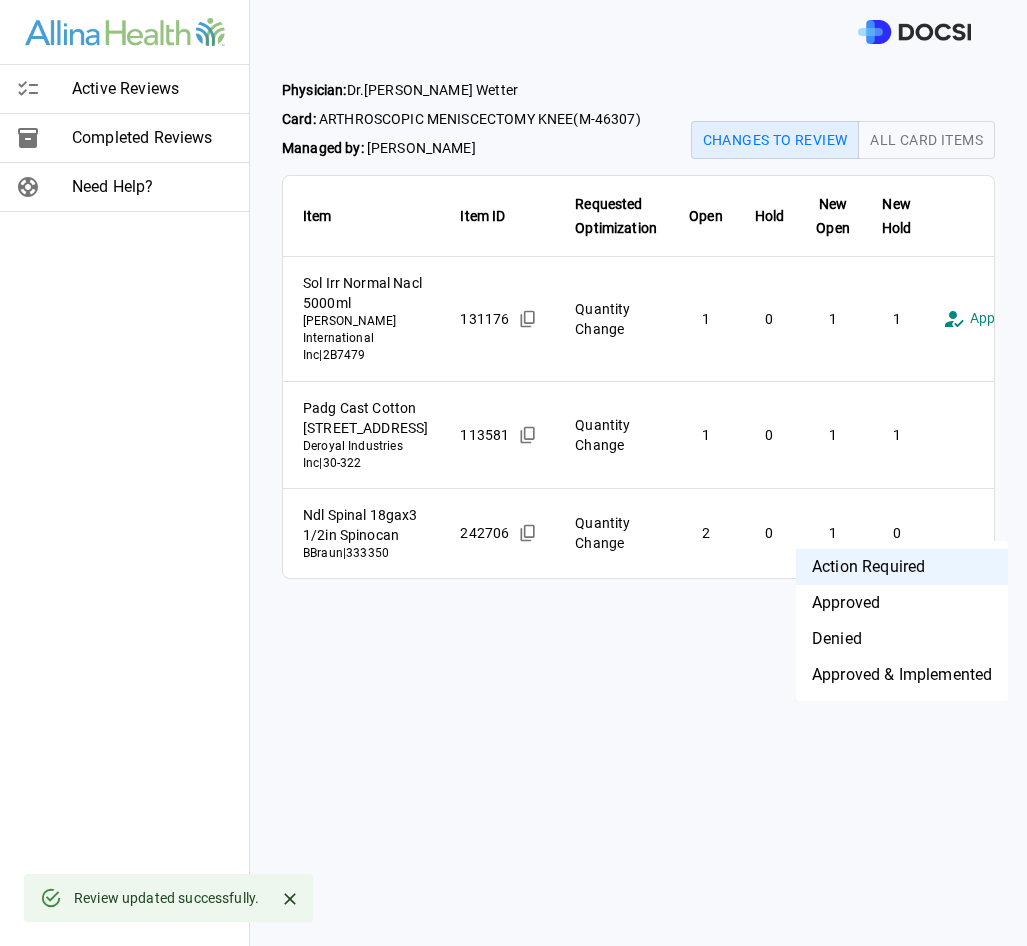 click on "**********" at bounding box center [513, 473] 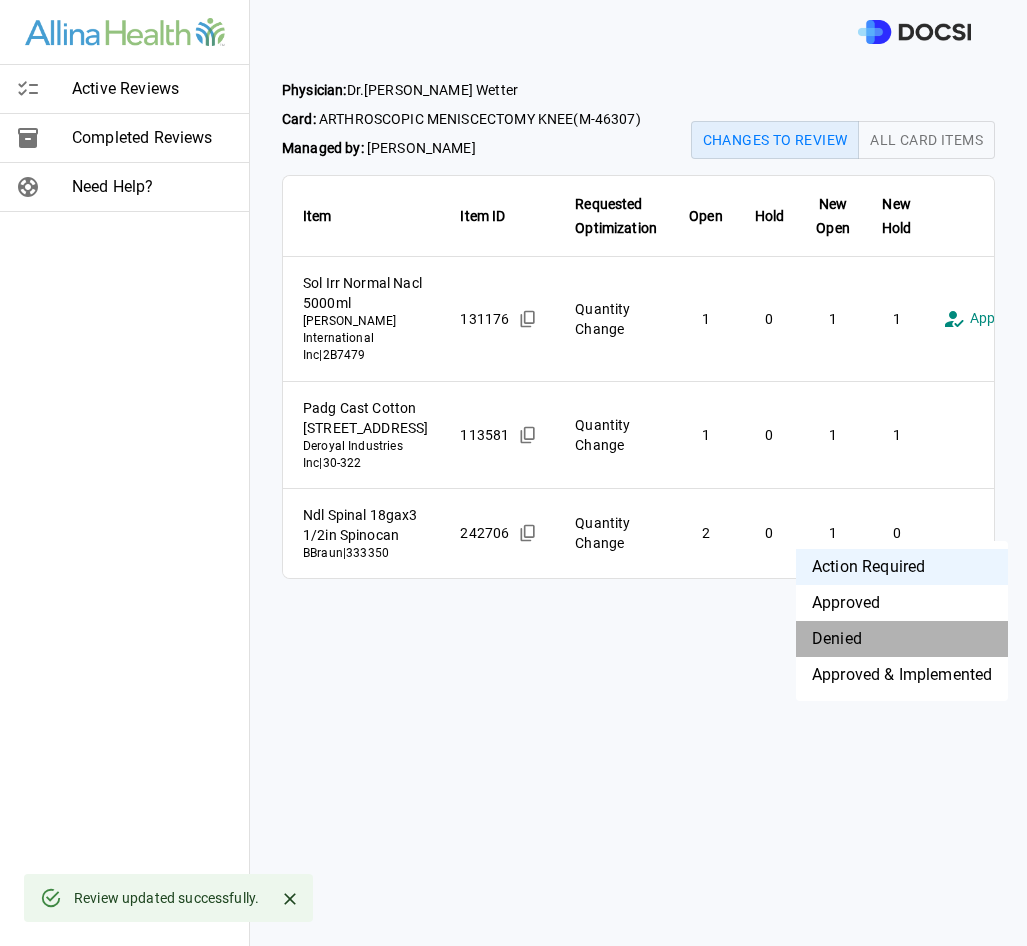 click on "Denied" at bounding box center [902, 639] 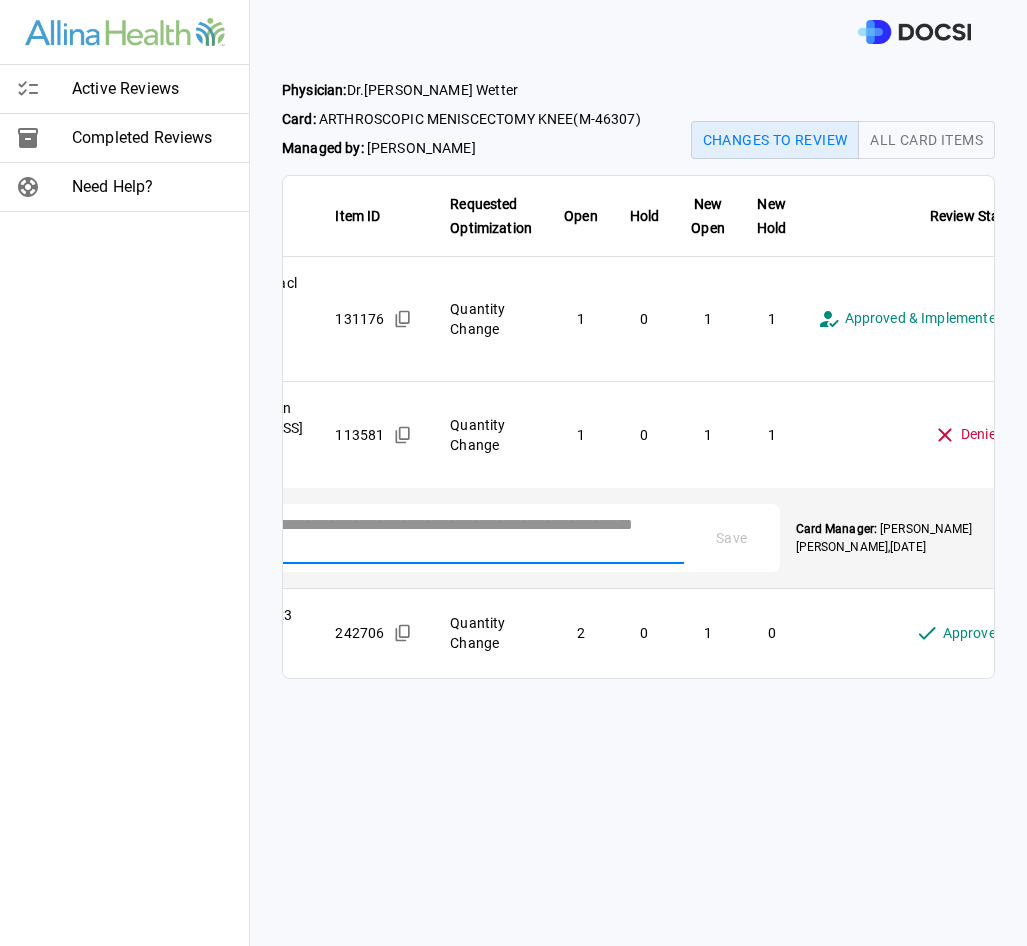 click at bounding box center (471, 536) 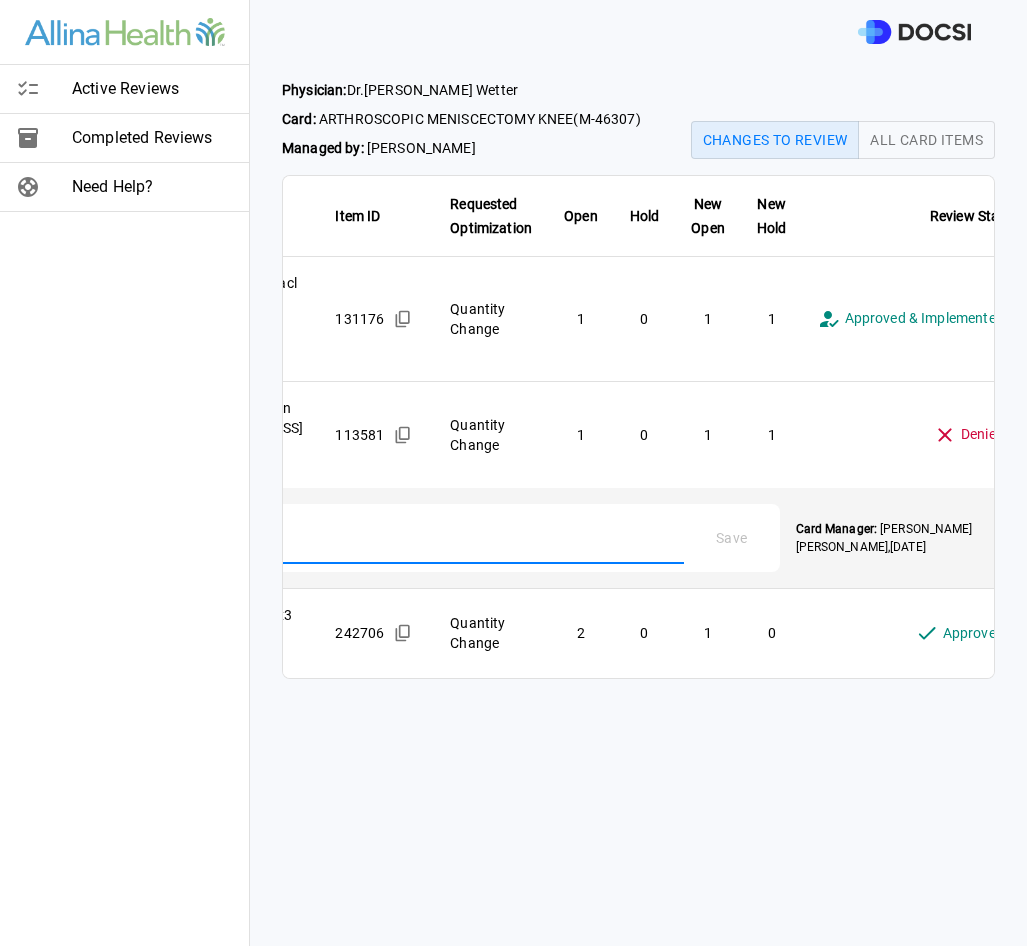 scroll, scrollTop: 0, scrollLeft: 165, axis: horizontal 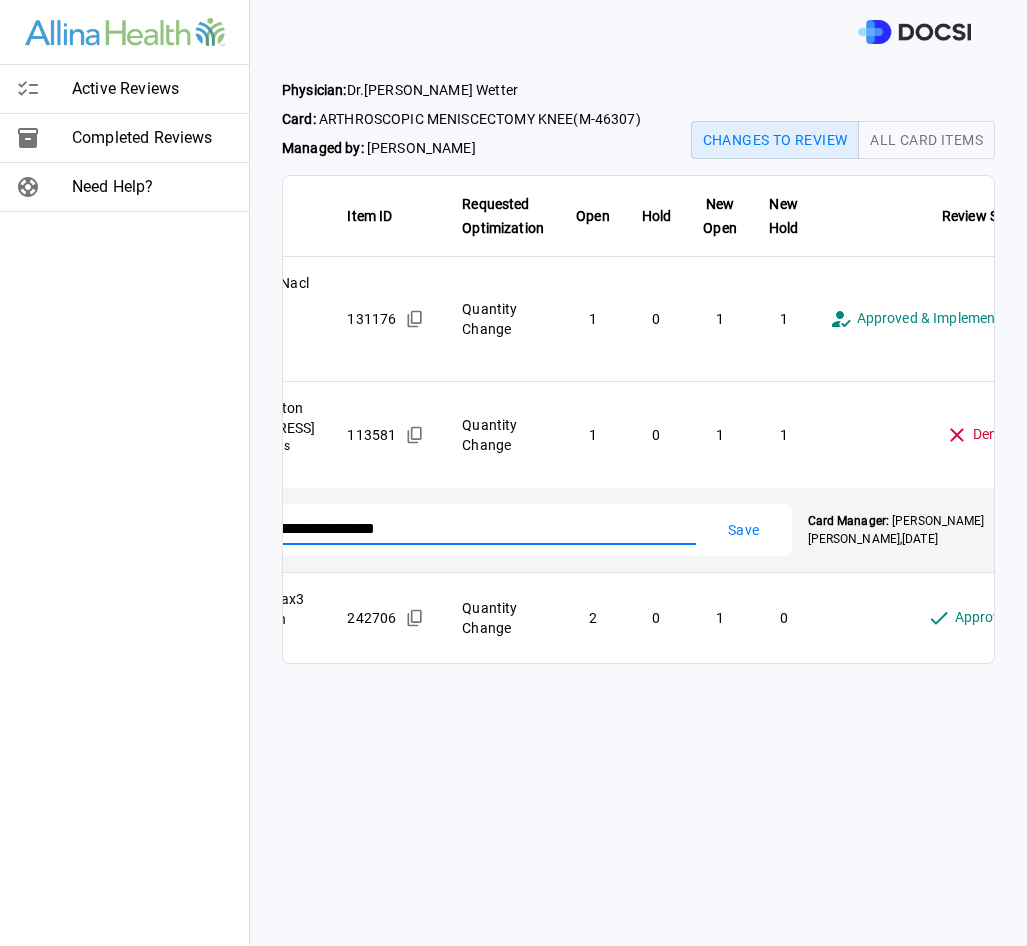type on "**********" 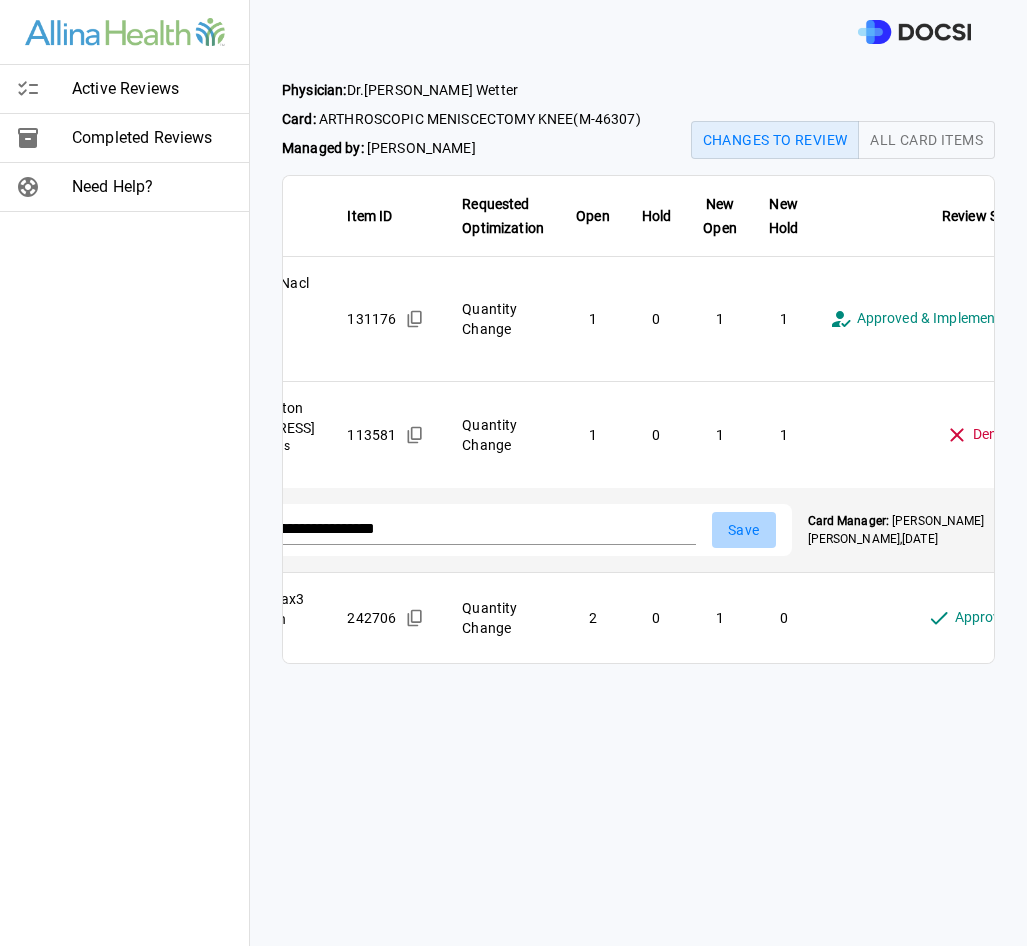 click on "Save" at bounding box center [744, 530] 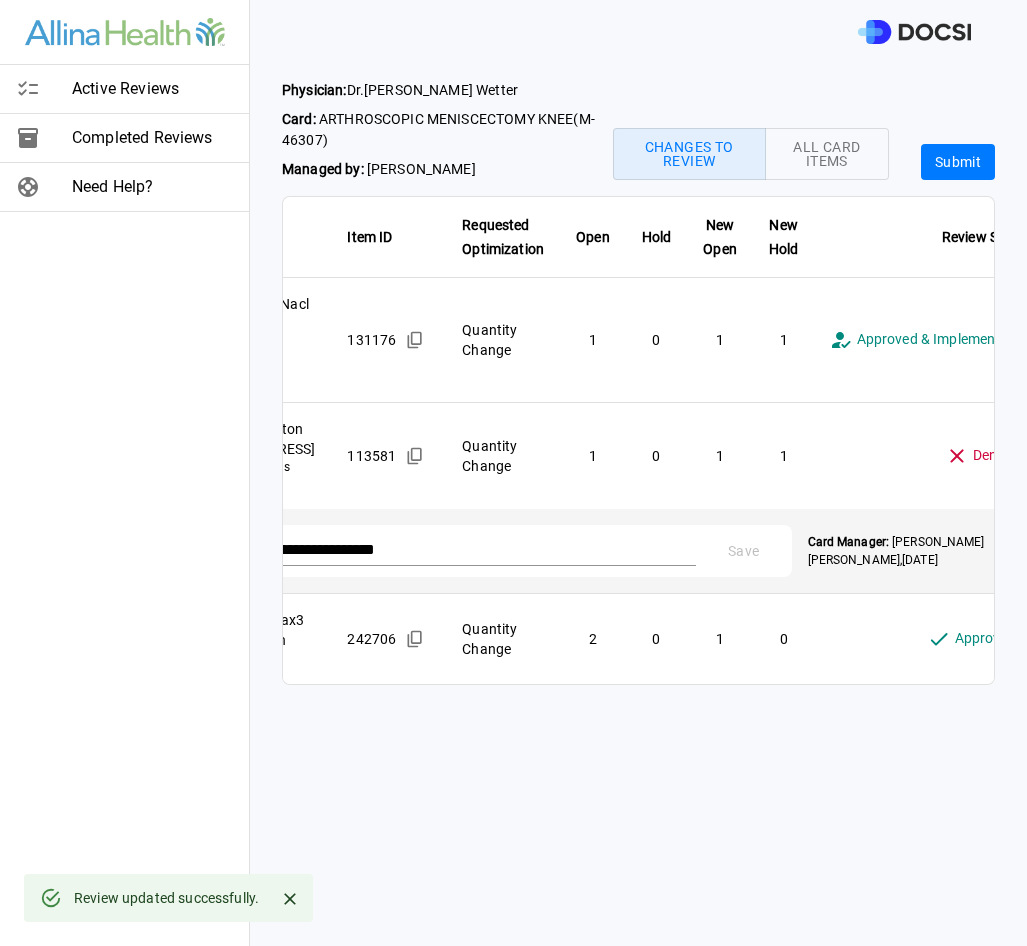 click on "Submit" at bounding box center (958, 162) 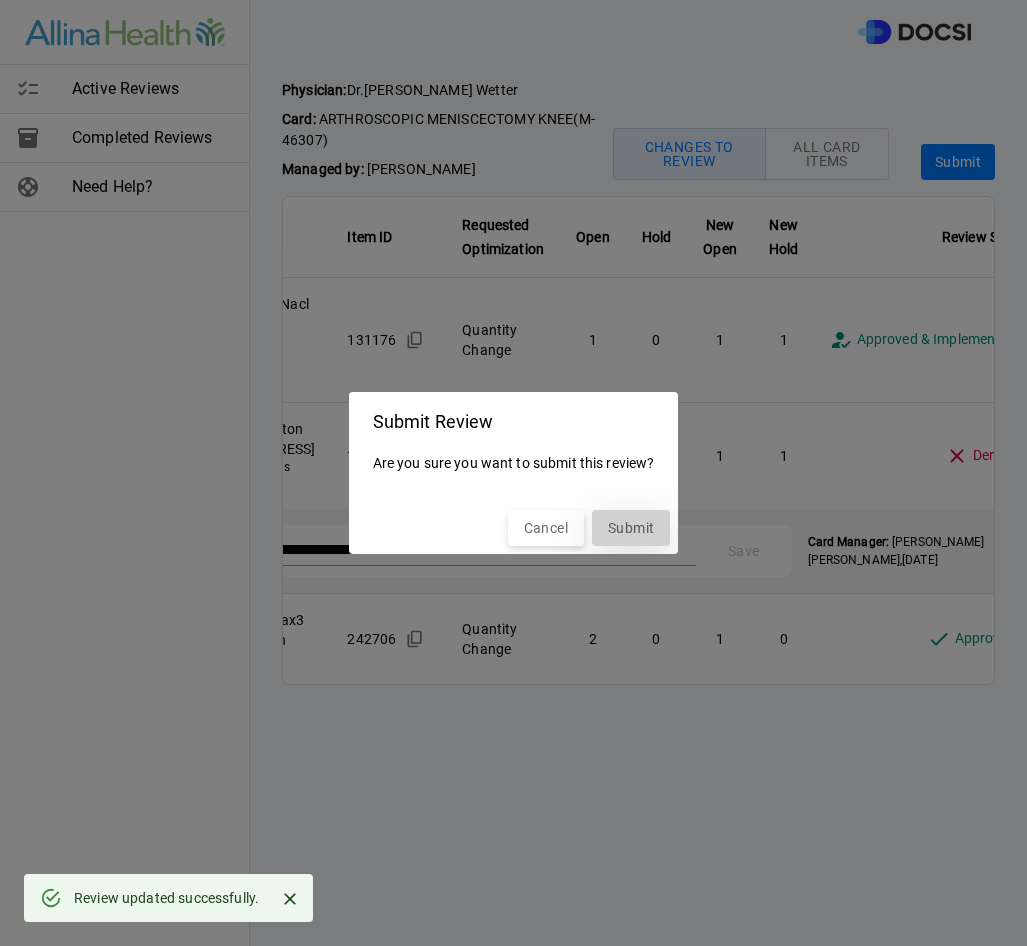click on "Submit" at bounding box center (631, 528) 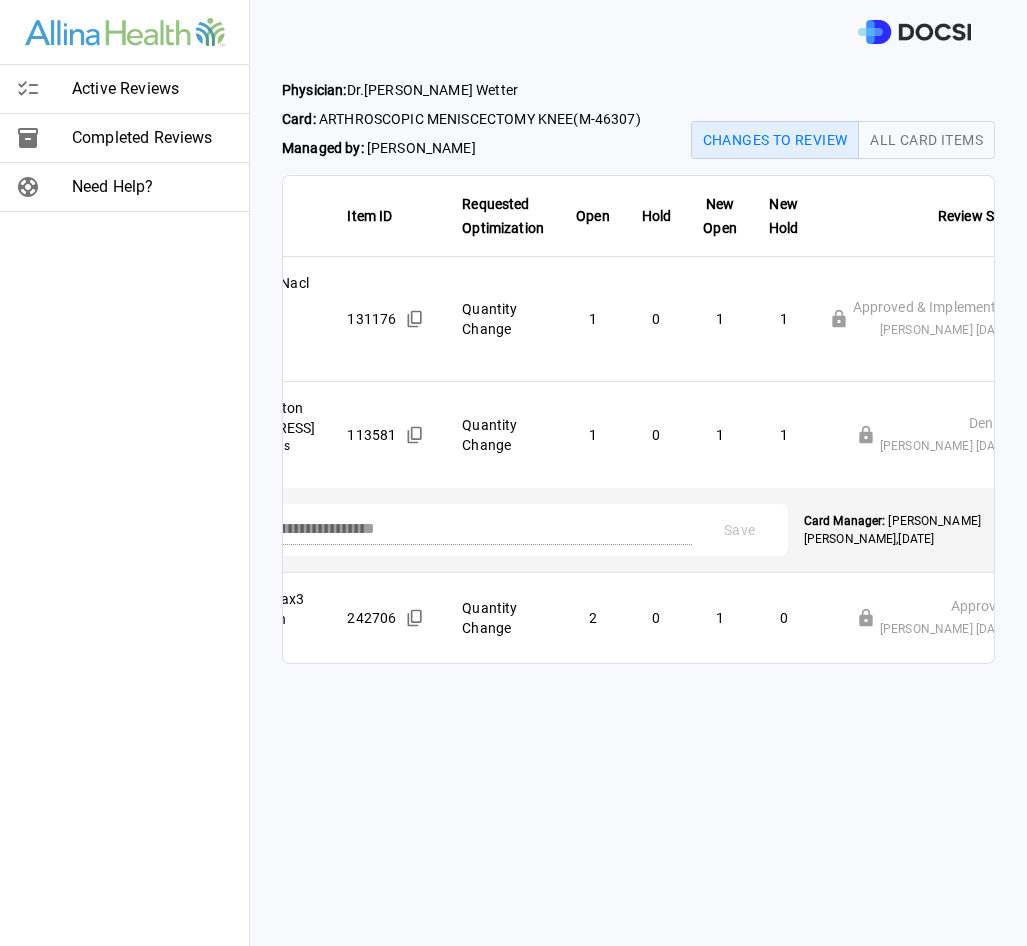 click on "Active Reviews" at bounding box center (152, 89) 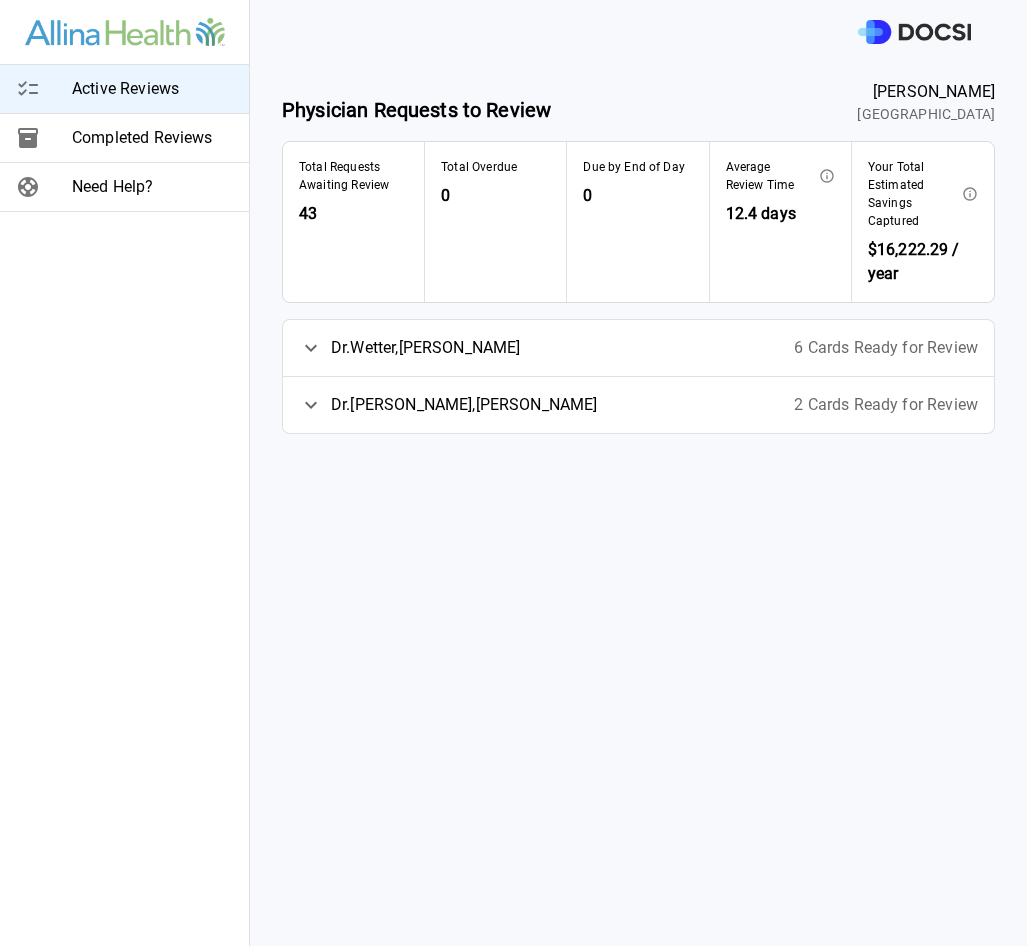 click on "6 Cards Ready for Review" at bounding box center [886, 348] 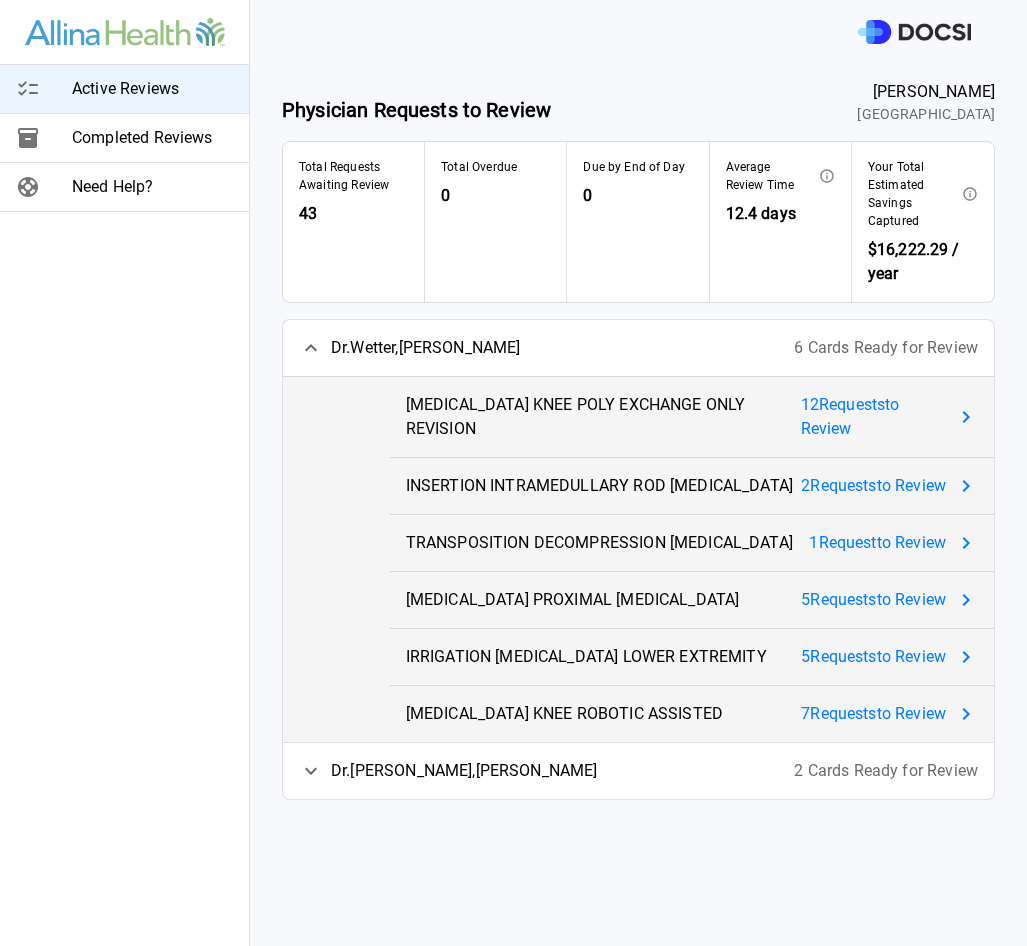 click on "12  Request s  to Review" at bounding box center (873, 417) 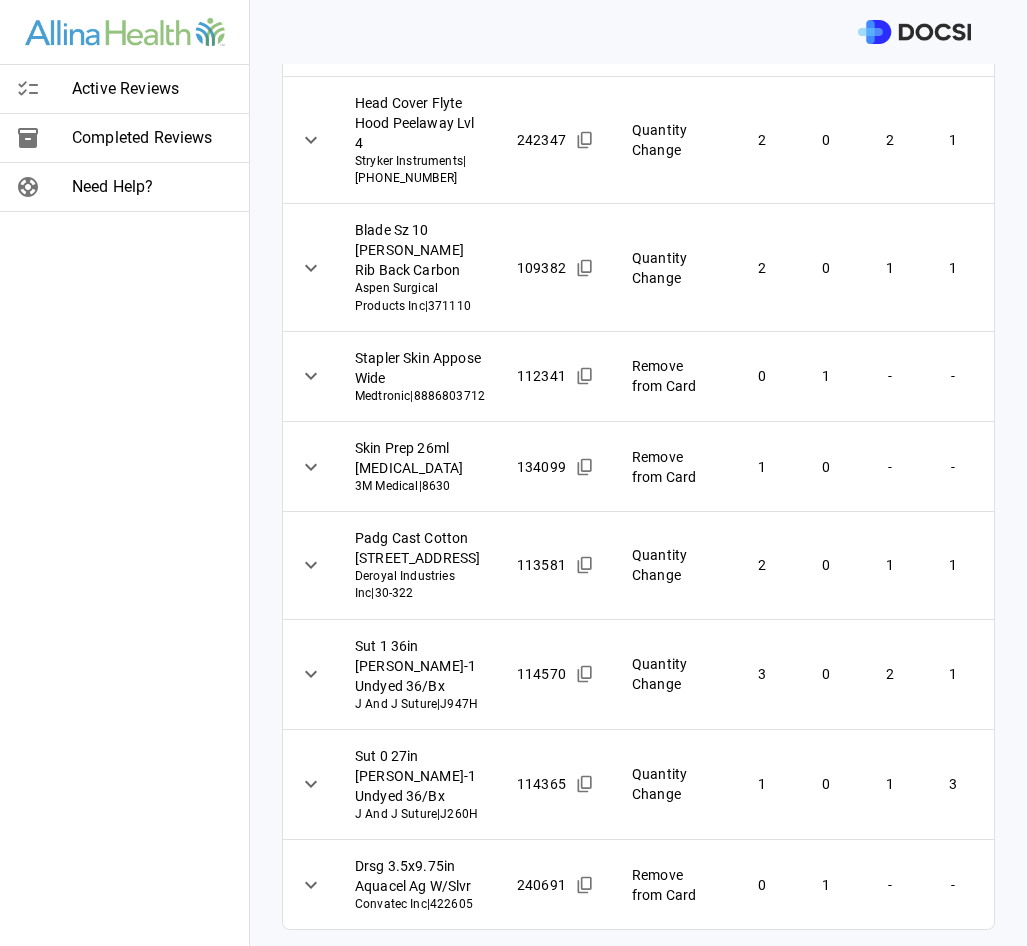 scroll, scrollTop: 1360, scrollLeft: 0, axis: vertical 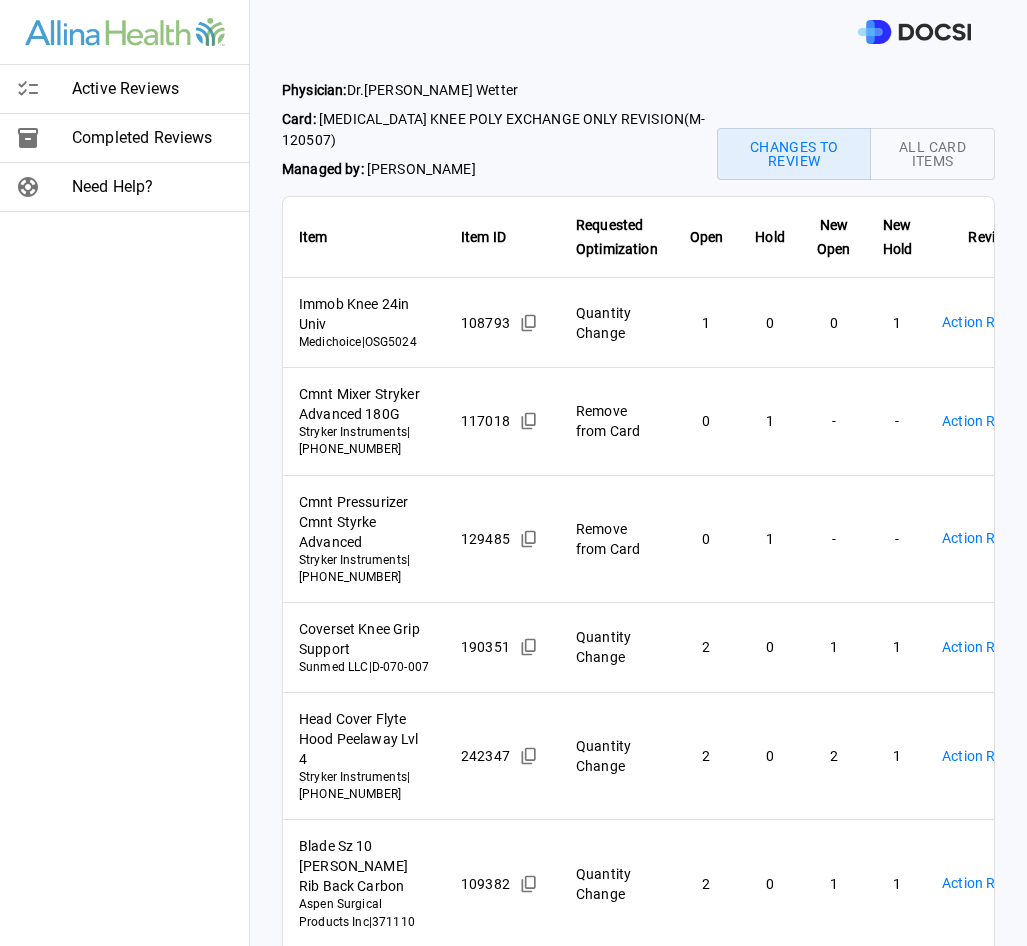 click on "Active Reviews Completed Reviews Need Help? Physician:   [PERSON_NAME] Card:    [MEDICAL_DATA] KNEE POLY EXCHANGE ONLY REVISION  ( M-120507 ) Managed by:    [PERSON_NAME] Changes to Review All Card Items Item Item ID Requested Optimization Open Hold New Open New Hold Review Status Immob Knee 24in Univ Medichoice  |  OSG5024 108793 Quantity Change 1 0 0 1 Action Required **** ​ Cmnt Mixer Stryker Advanced 180G Stryker Instruments  |  [PHONE_NUMBER] 117018 Remove from Card 0 1 - - Action Required **** ​ Cmnt Pressurizer Cmnt Styrke Advanced Stryker Instruments  |  [PHONE_NUMBER] 129485 Remove from Card 0 1 - - Action Required **** ​ Coverset Knee Grip Support Sunmed LLC  |  D-070-007 190351 Quantity Change 2 0 1 1 Action Required **** ​ Head Cover Flyte Hood Peelaway Lvl 4 Stryker Instruments  |  [PHONE_NUMBER] 242347 Quantity Change 2 0 2 1 Action Required **** ​ Blade Sz 10 [PERSON_NAME] Rib Back Carbon Aspen Surgical Products Inc  |  371110 109382 Quantity Change 2 0 1 1 Action Required ****" at bounding box center (513, 473) 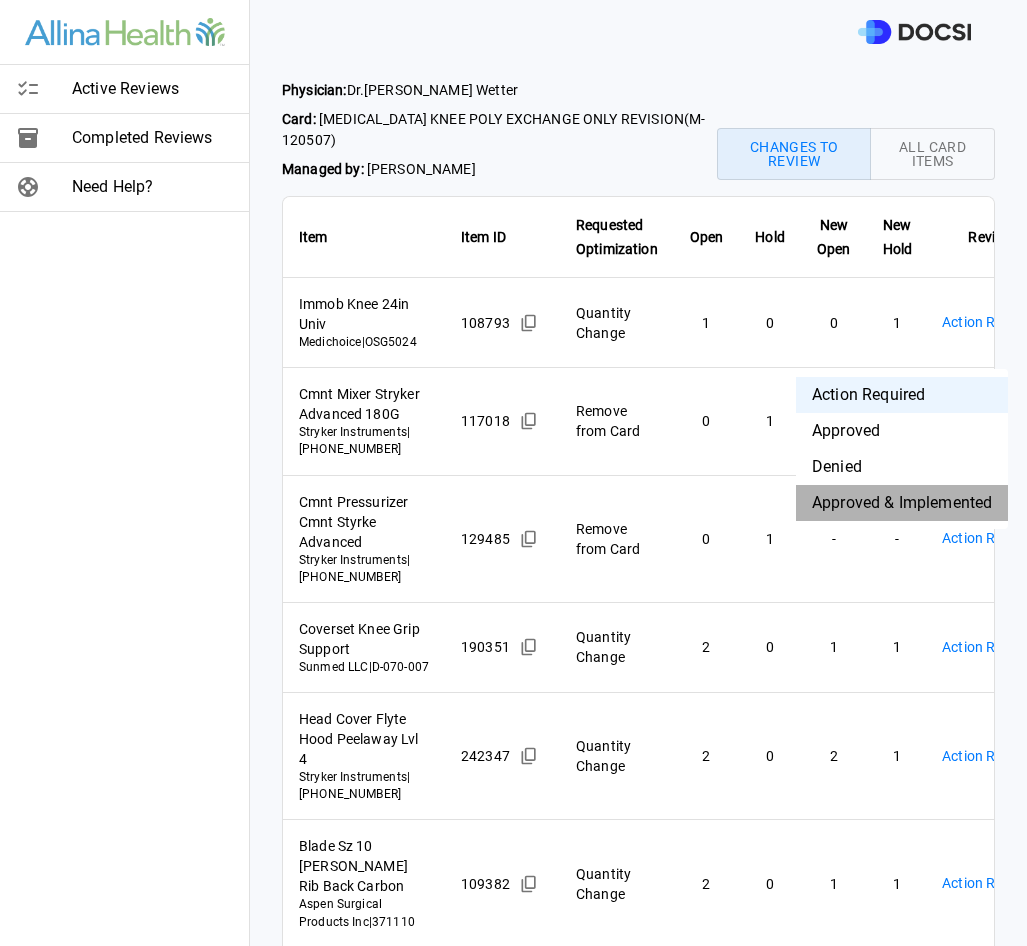 click on "Approved & Implemented" at bounding box center [902, 503] 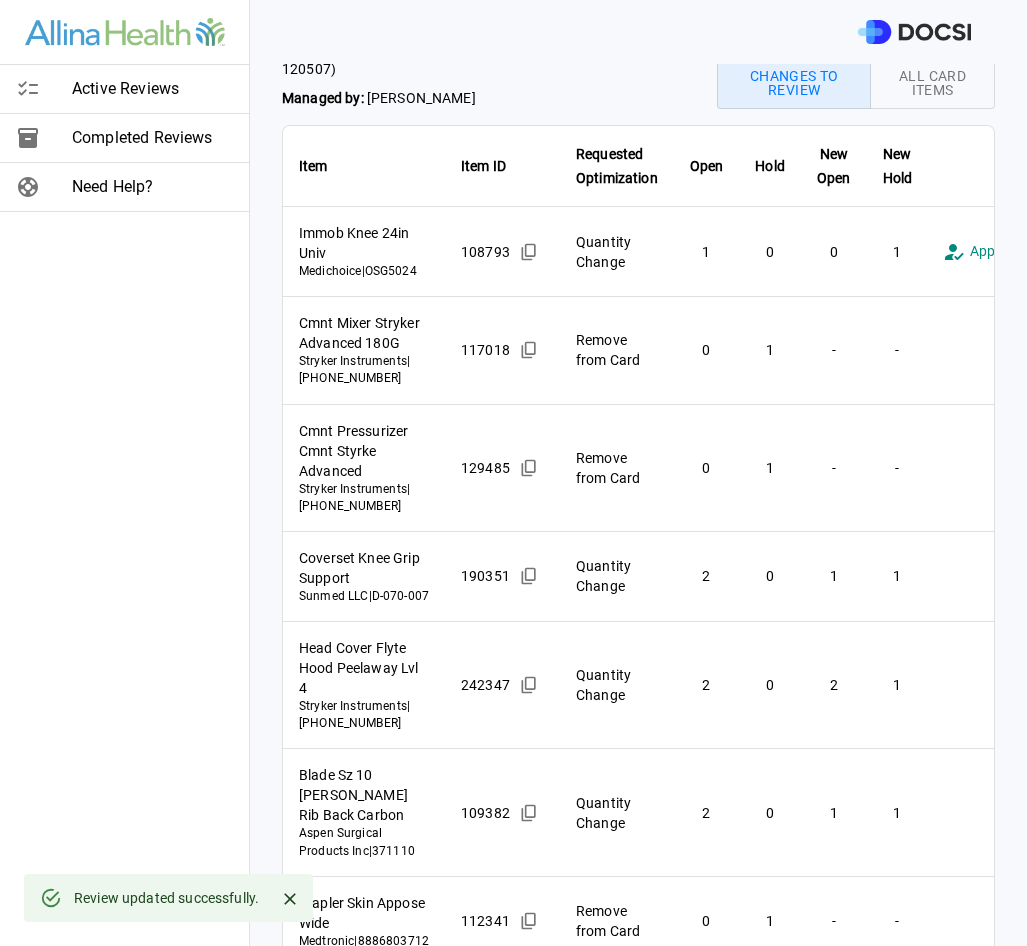scroll, scrollTop: 75, scrollLeft: 0, axis: vertical 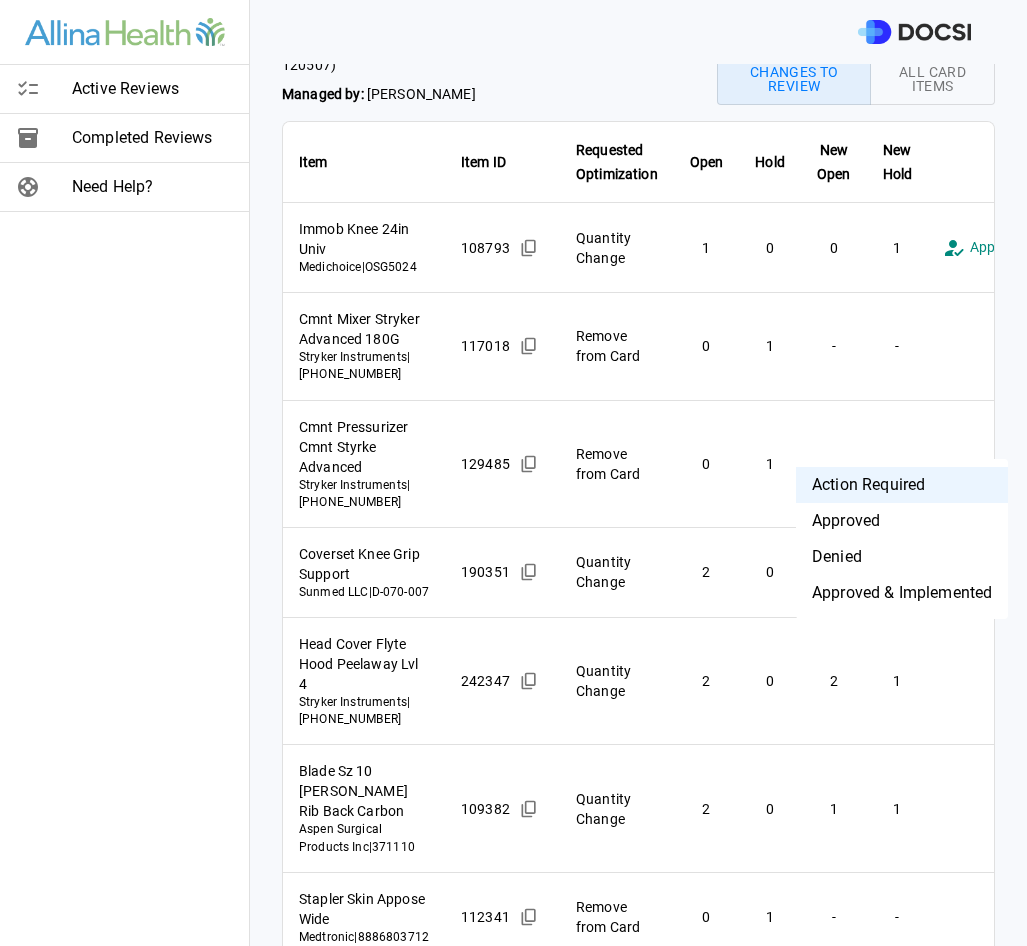 click on "**********" at bounding box center (513, 473) 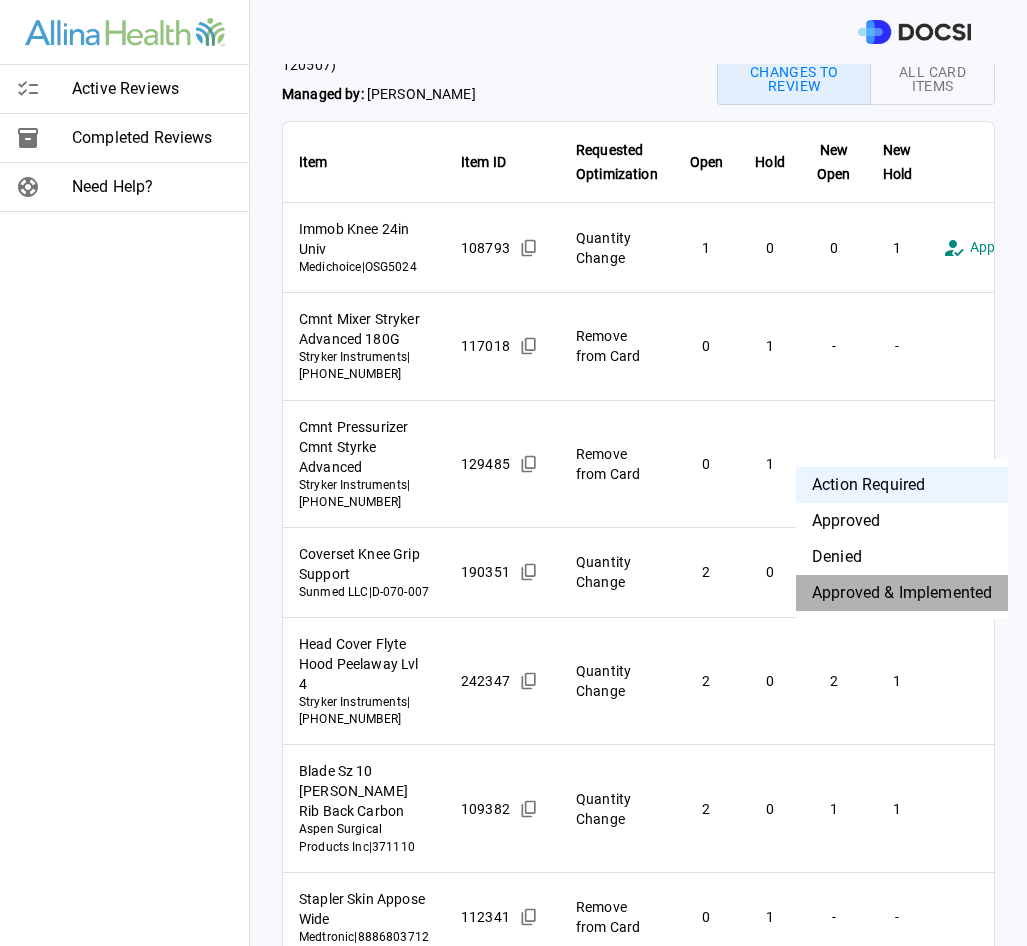 click on "Approved & Implemented" at bounding box center (902, 593) 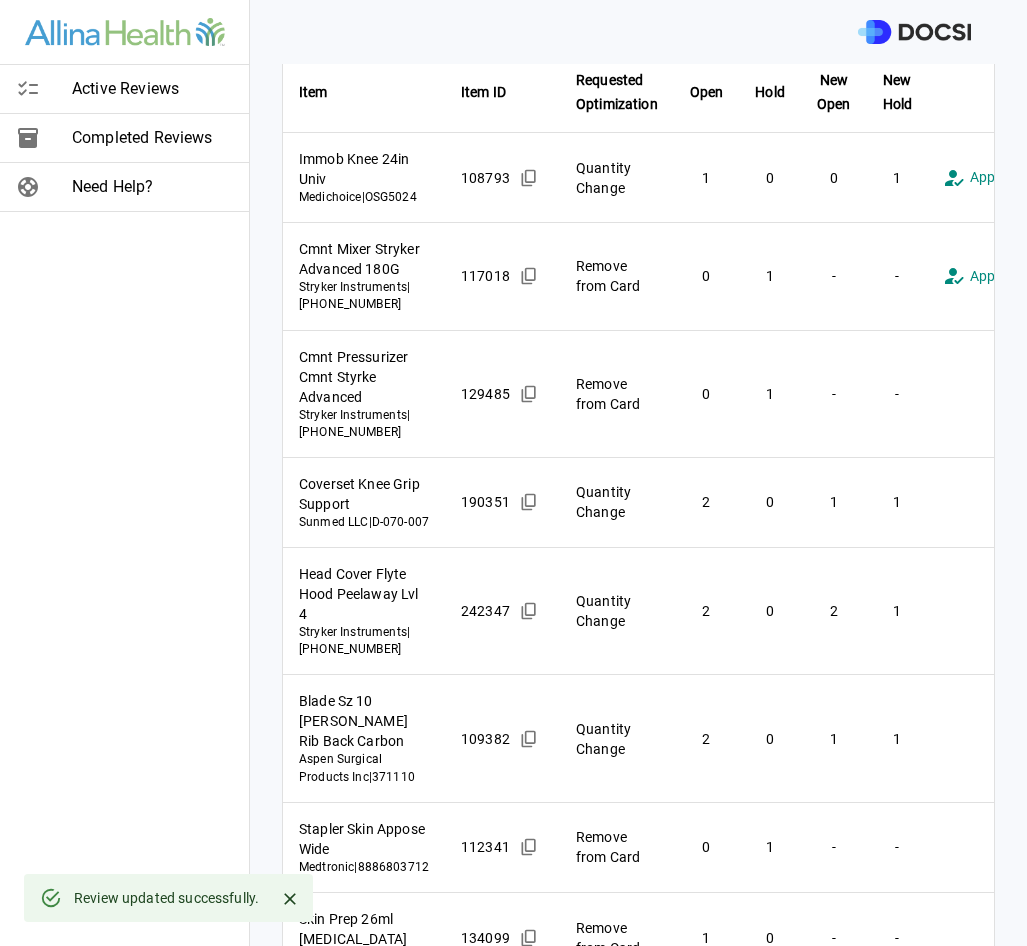 scroll, scrollTop: 275, scrollLeft: 0, axis: vertical 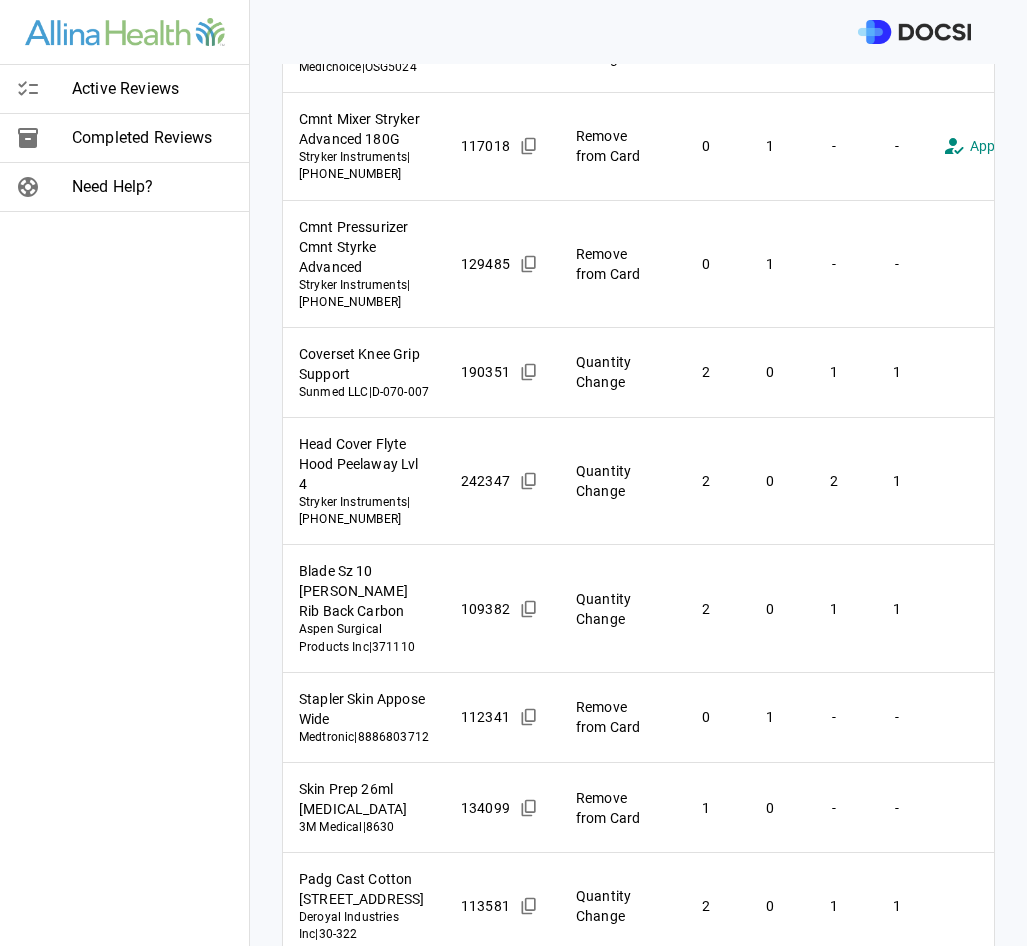 click on "**********" at bounding box center (513, 473) 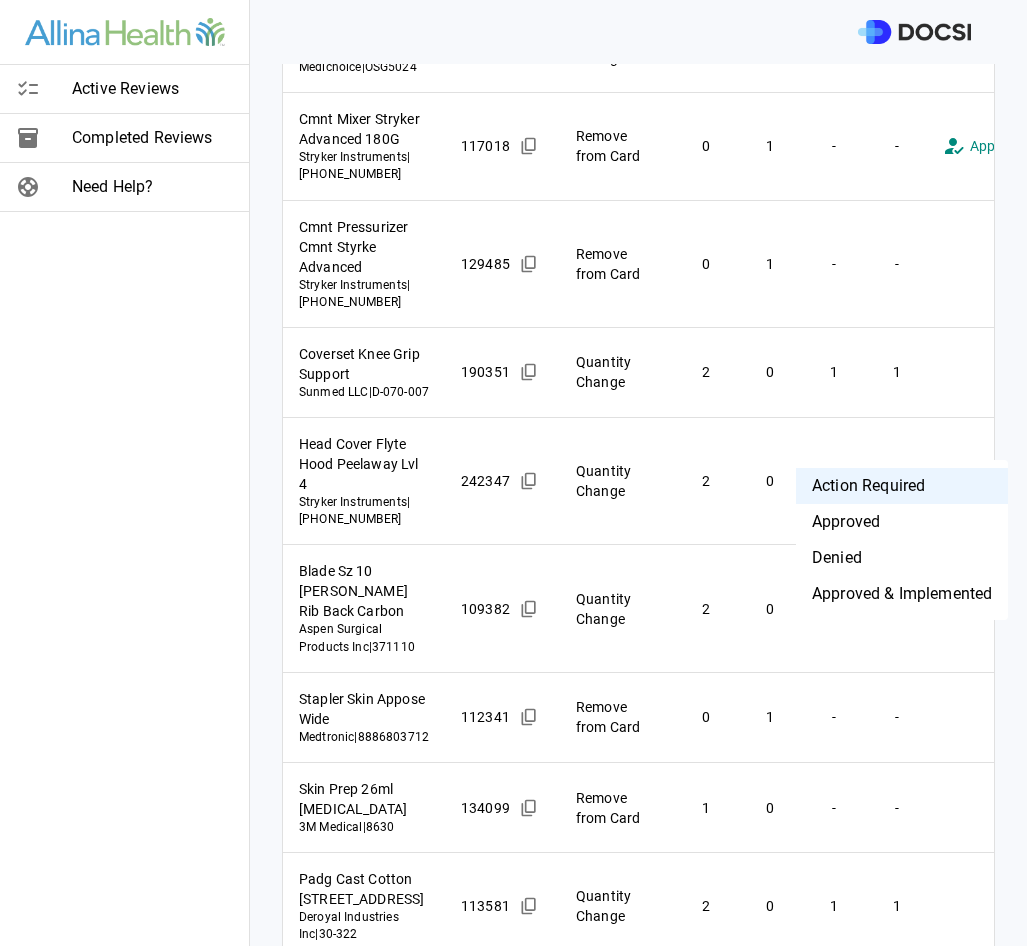 click on "Approved & Implemented" at bounding box center (902, 594) 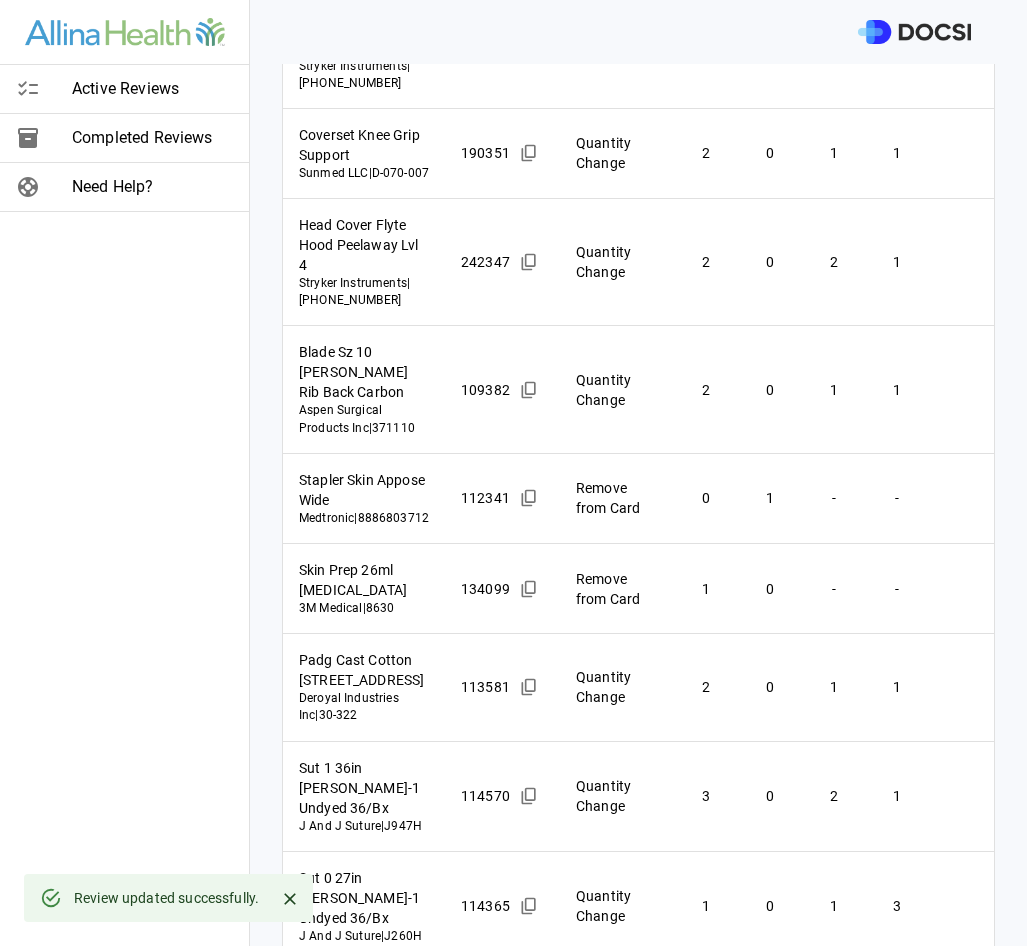 scroll, scrollTop: 500, scrollLeft: 0, axis: vertical 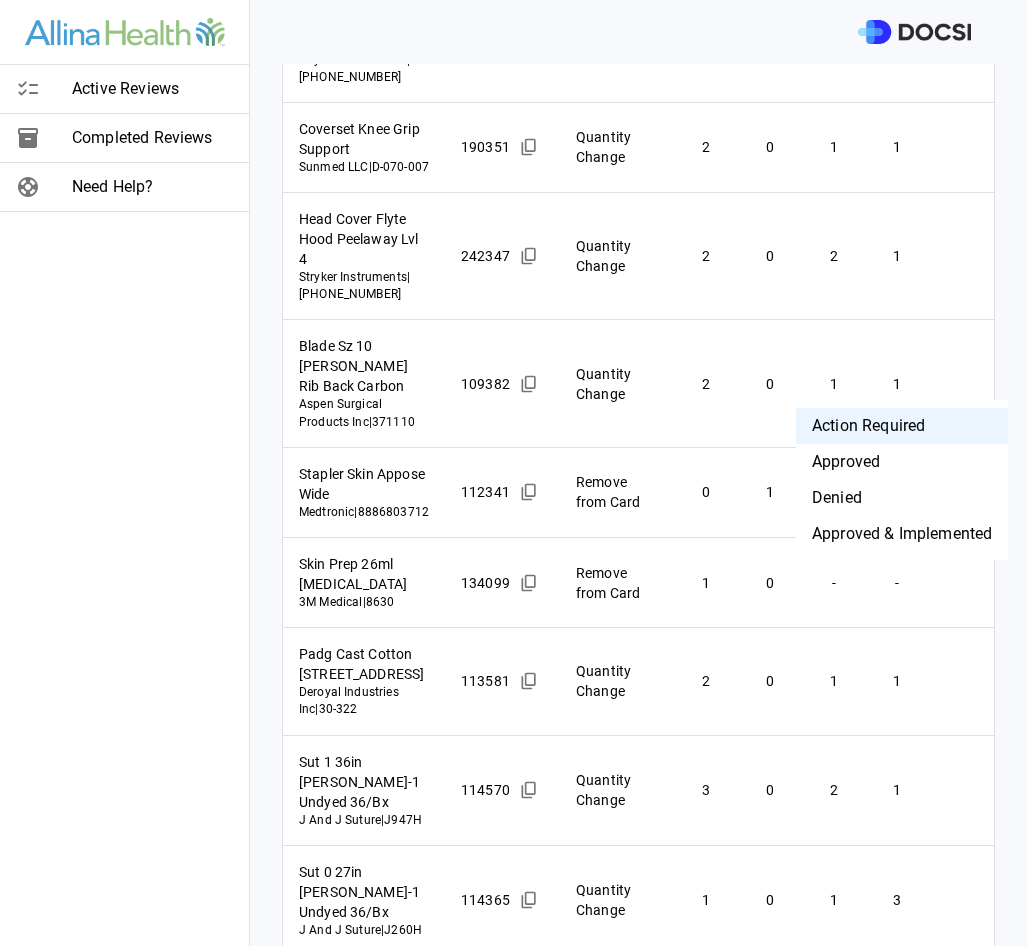 click on "**********" at bounding box center [513, 473] 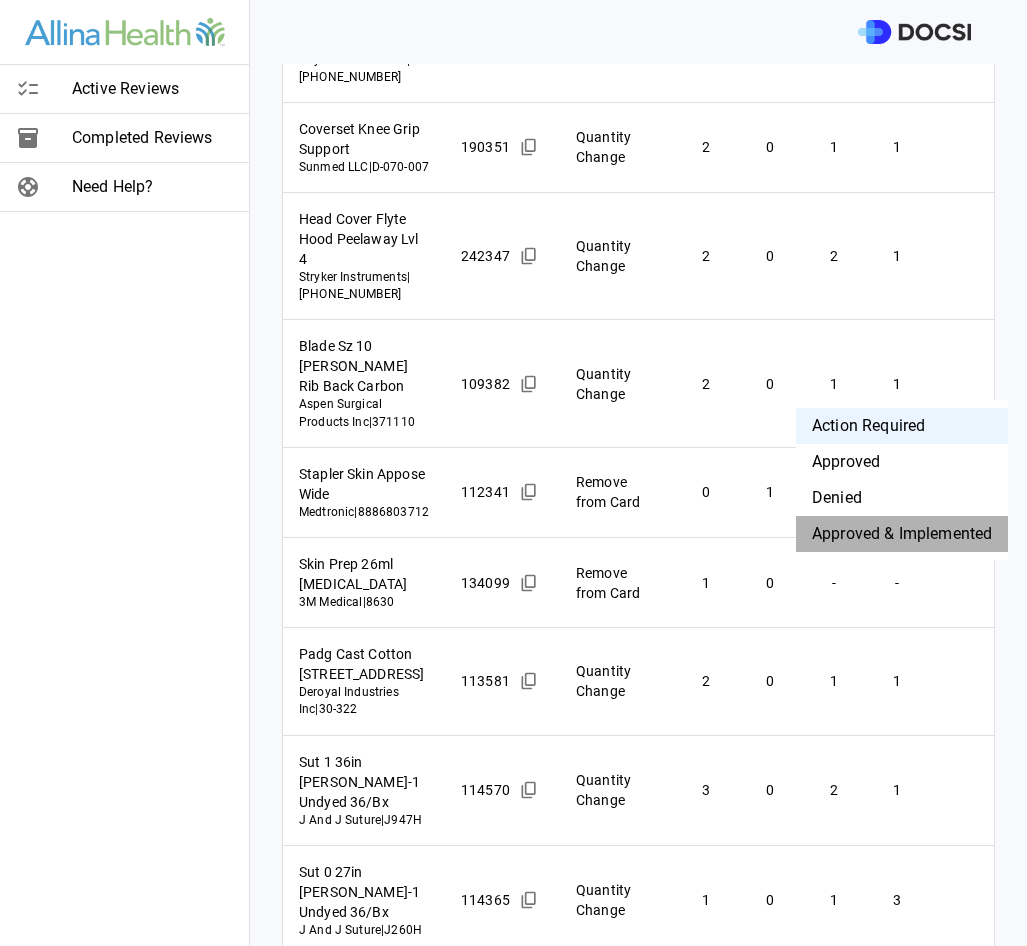 click on "Approved & Implemented" at bounding box center [902, 534] 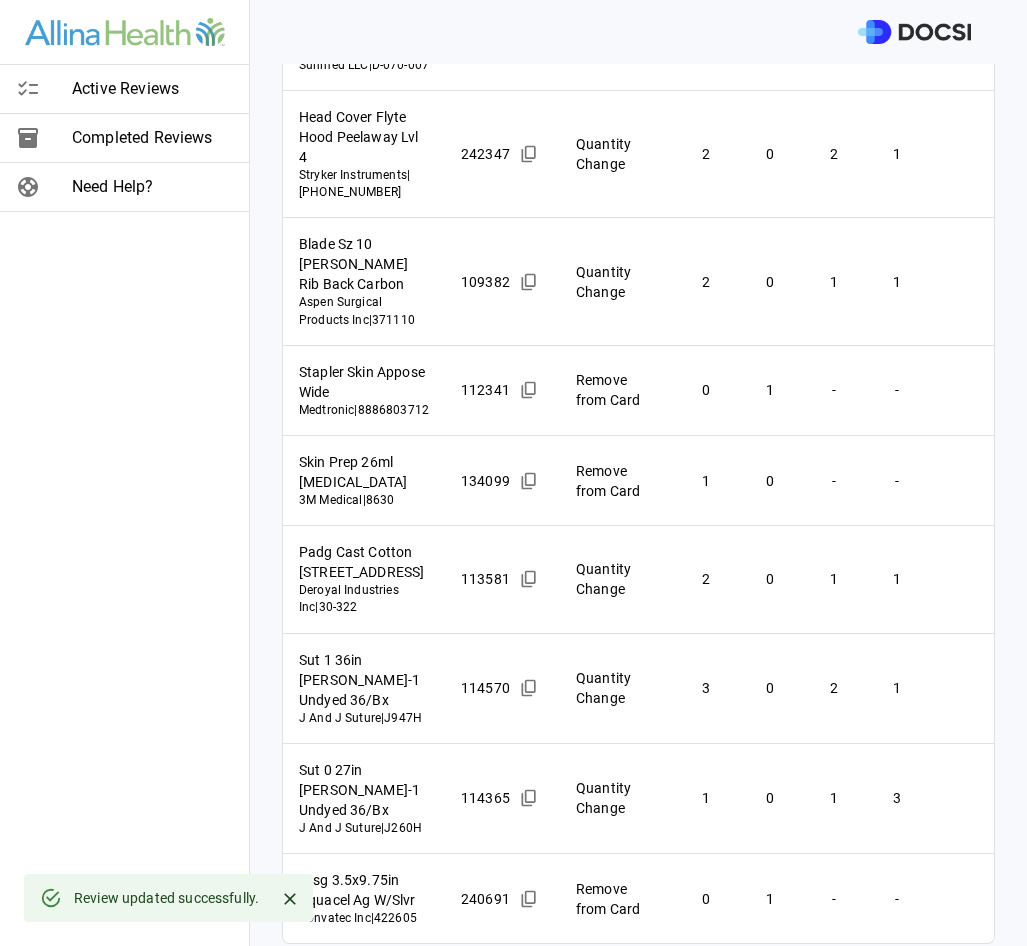 scroll, scrollTop: 625, scrollLeft: 0, axis: vertical 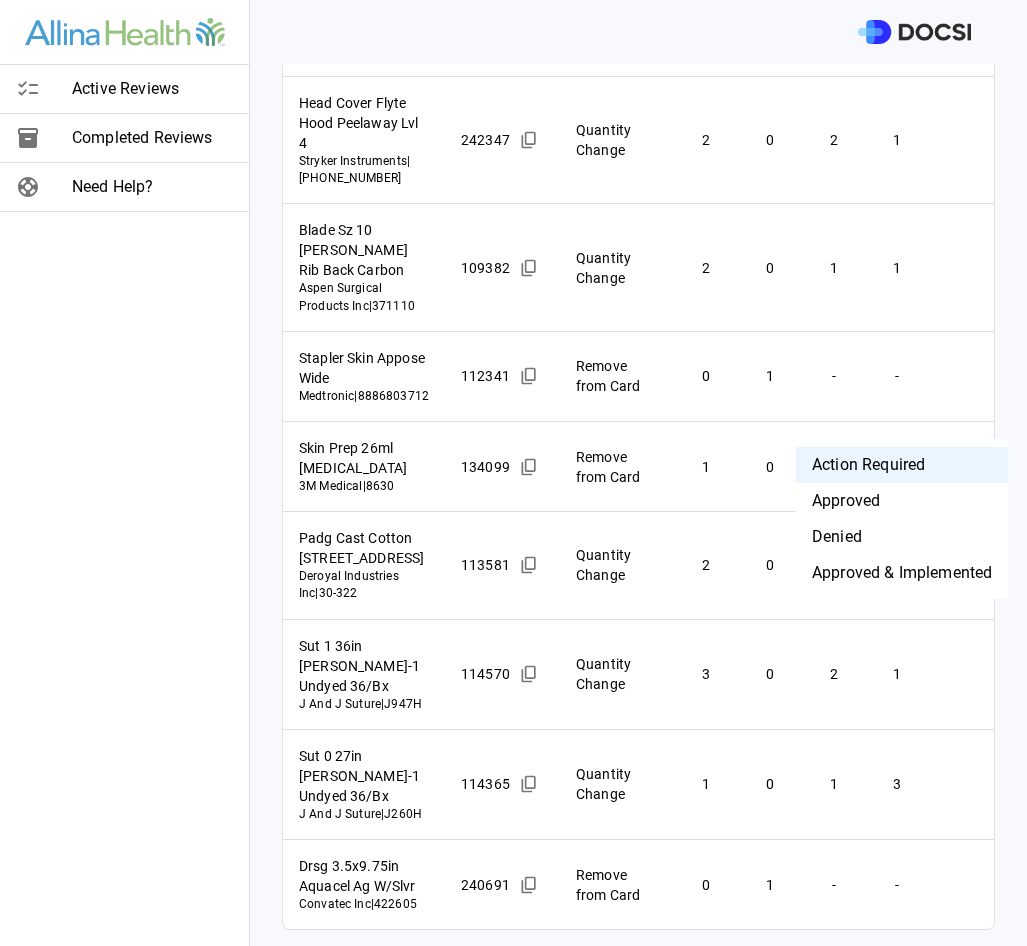 click on "**********" at bounding box center (513, 473) 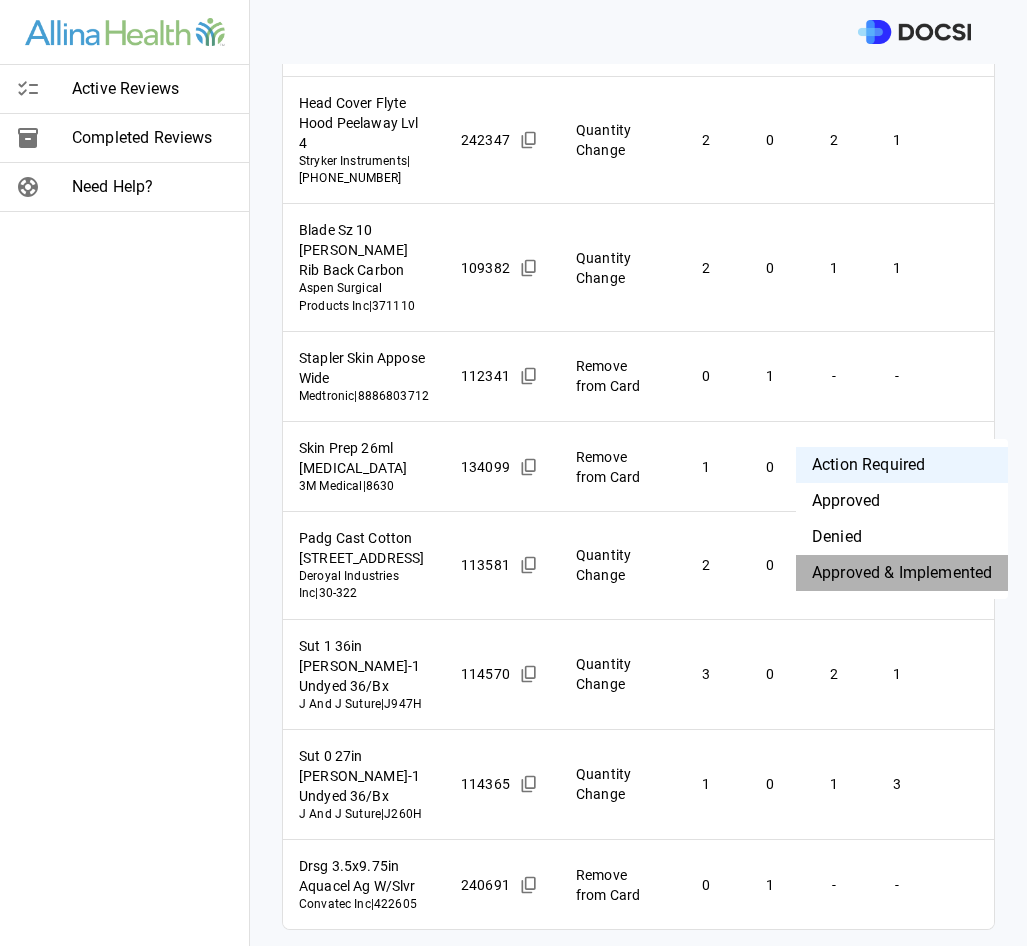 click on "Approved & Implemented" at bounding box center [902, 573] 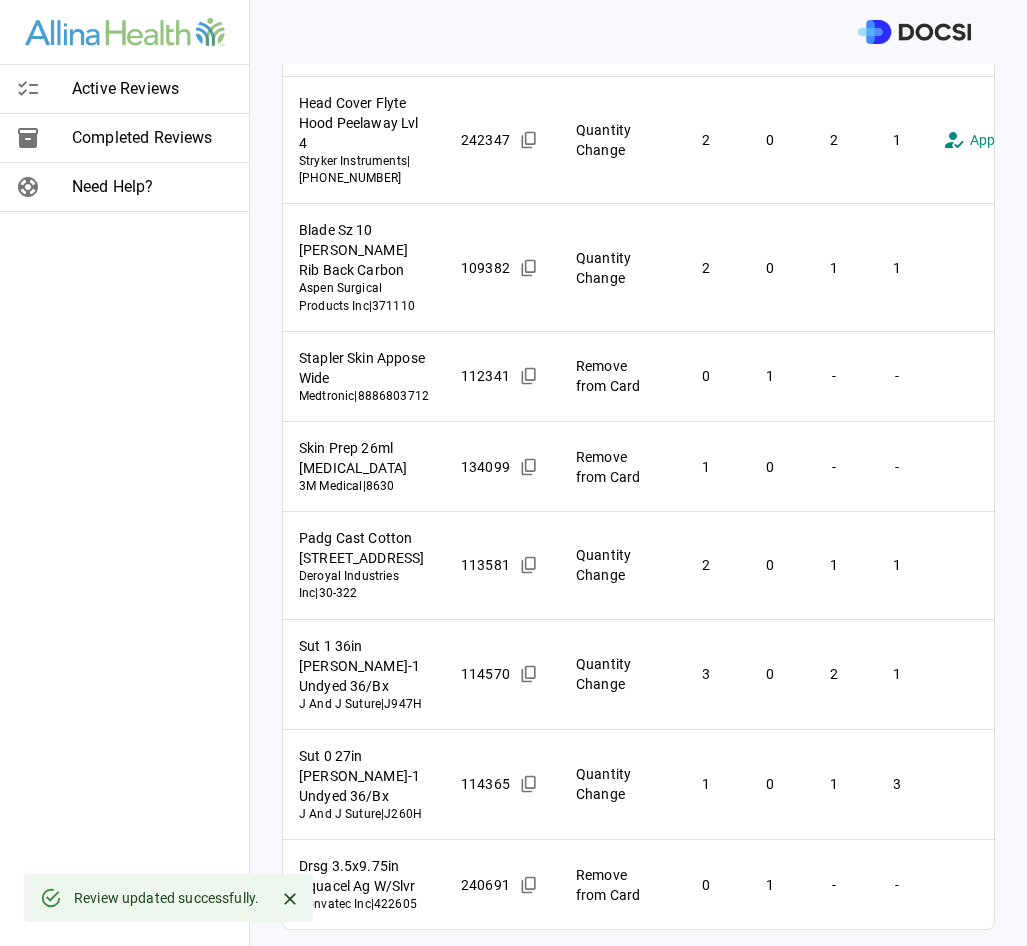 scroll, scrollTop: 750, scrollLeft: 0, axis: vertical 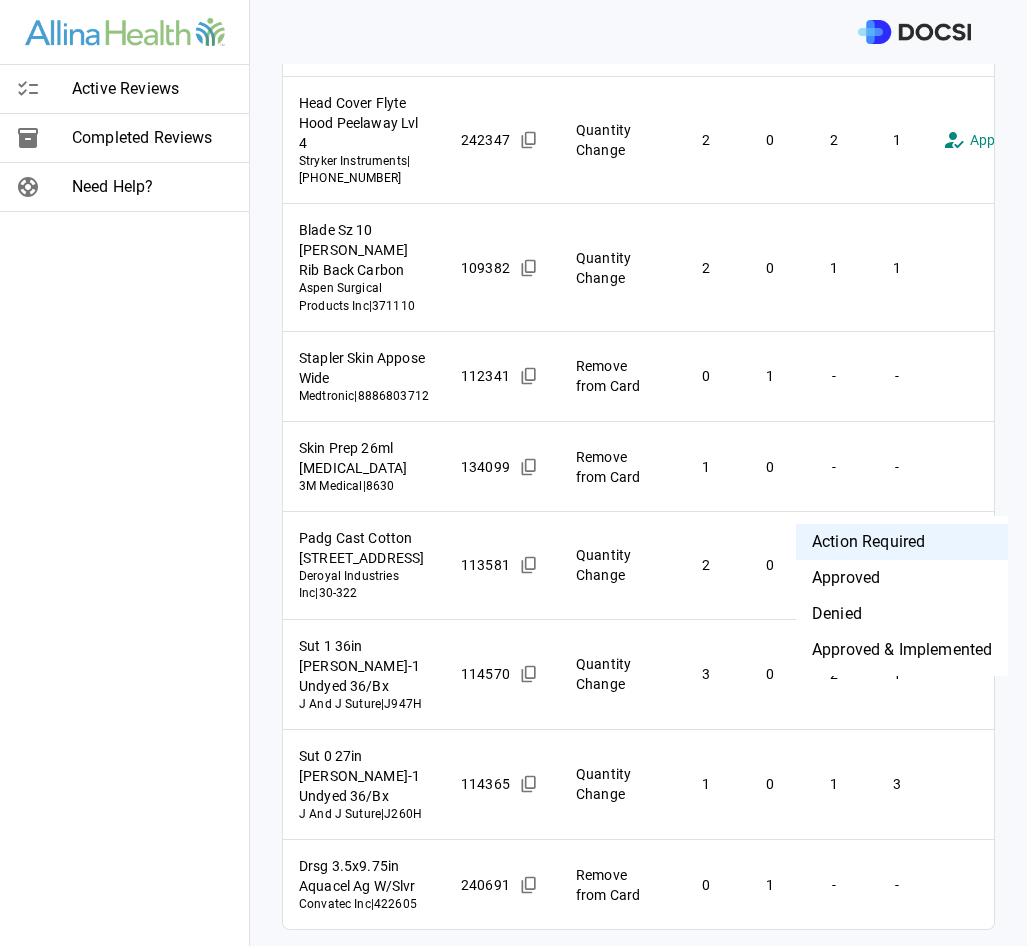 click on "**********" at bounding box center [513, 473] 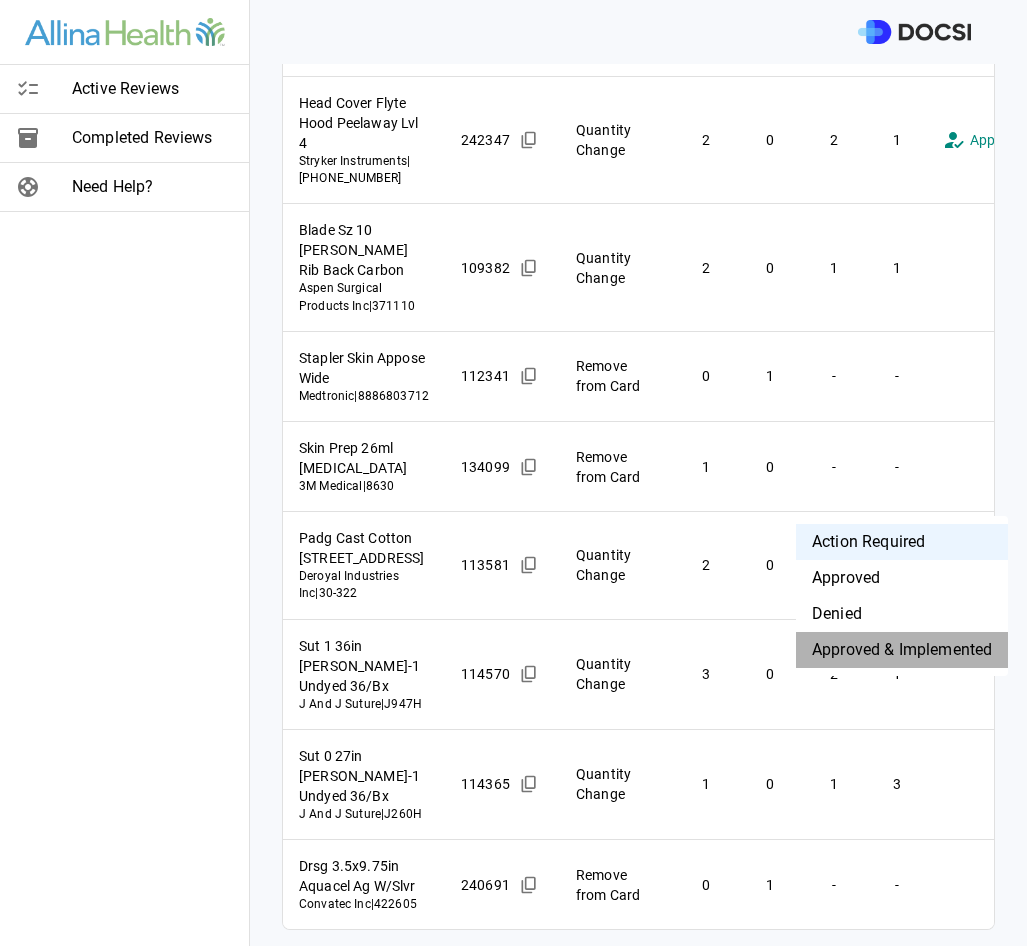 click on "Approved & Implemented" at bounding box center [902, 650] 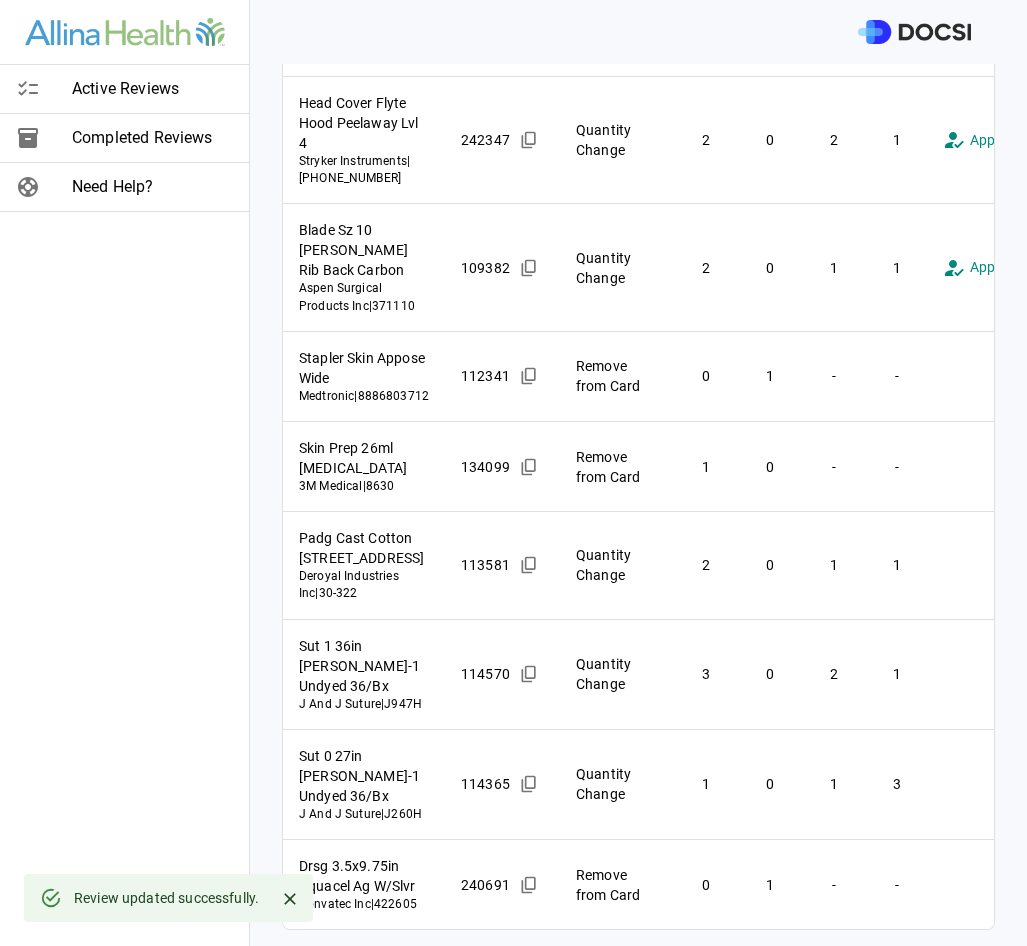 scroll, scrollTop: 975, scrollLeft: 0, axis: vertical 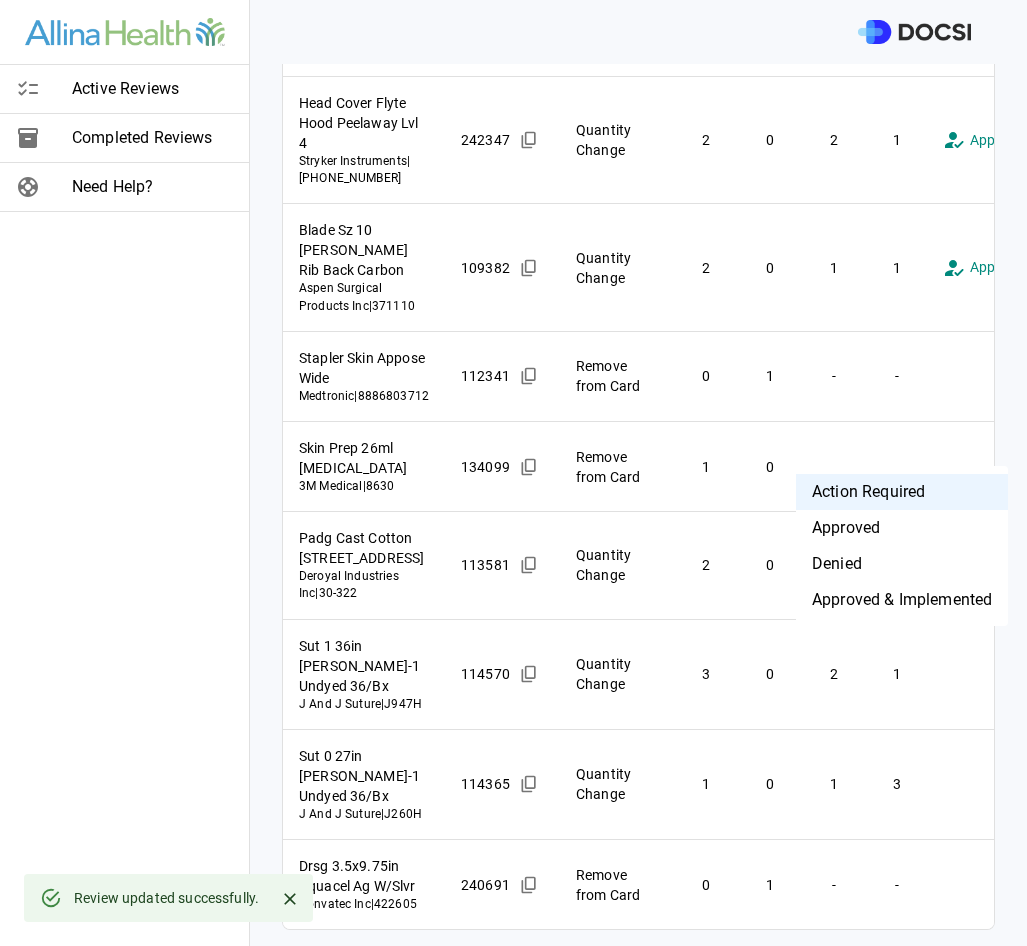 click on "**********" at bounding box center [513, 473] 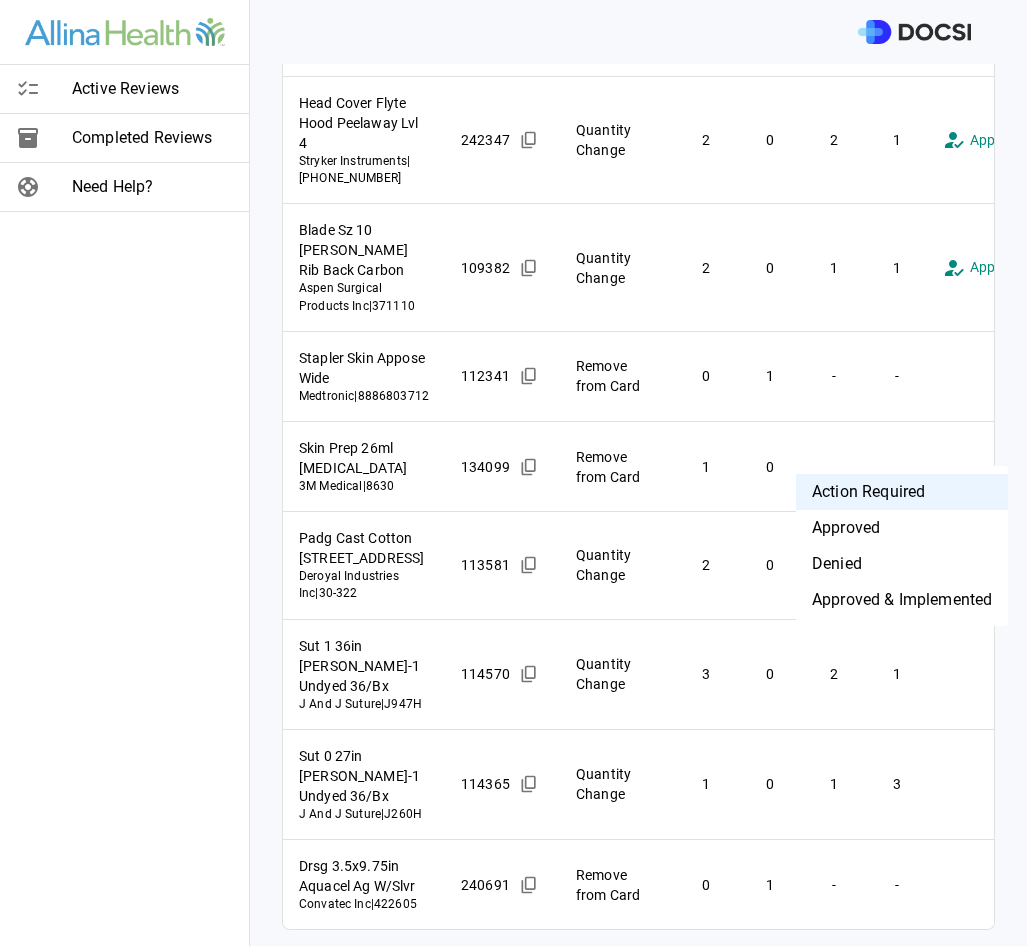click on "Denied" at bounding box center (902, 564) 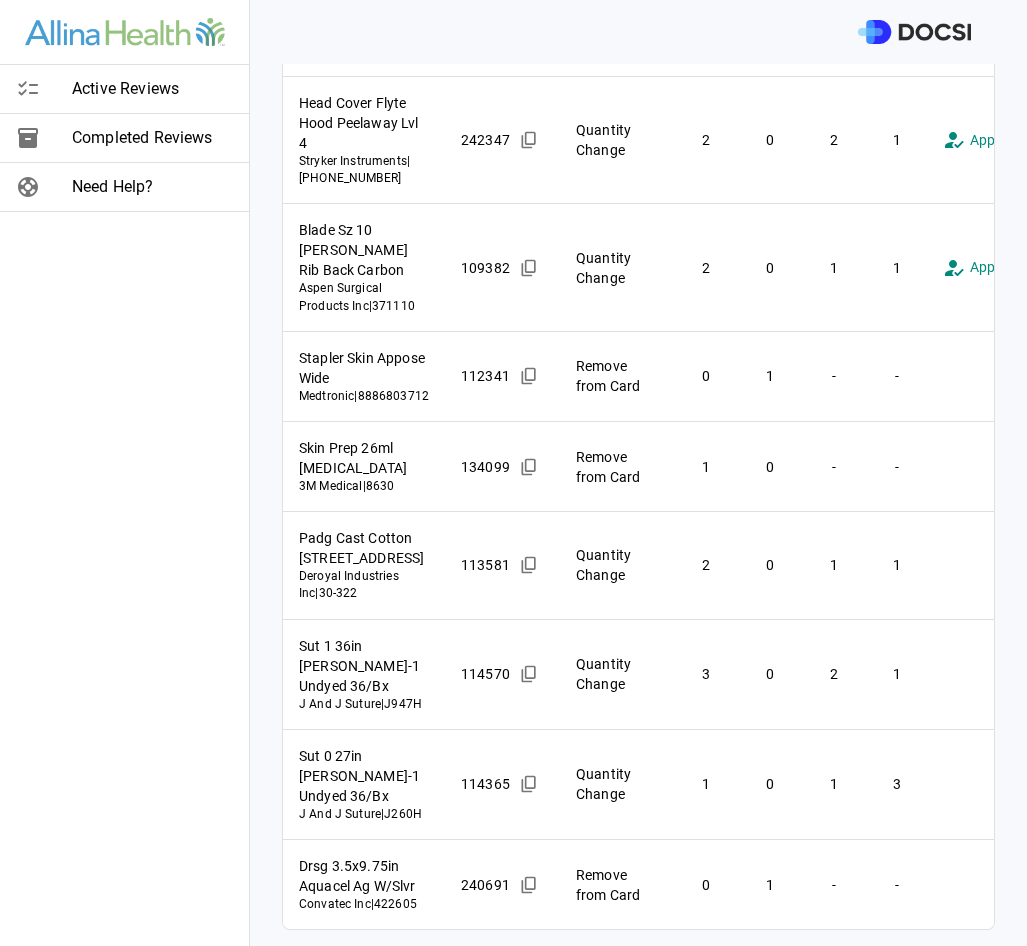 scroll, scrollTop: 0, scrollLeft: 180, axis: horizontal 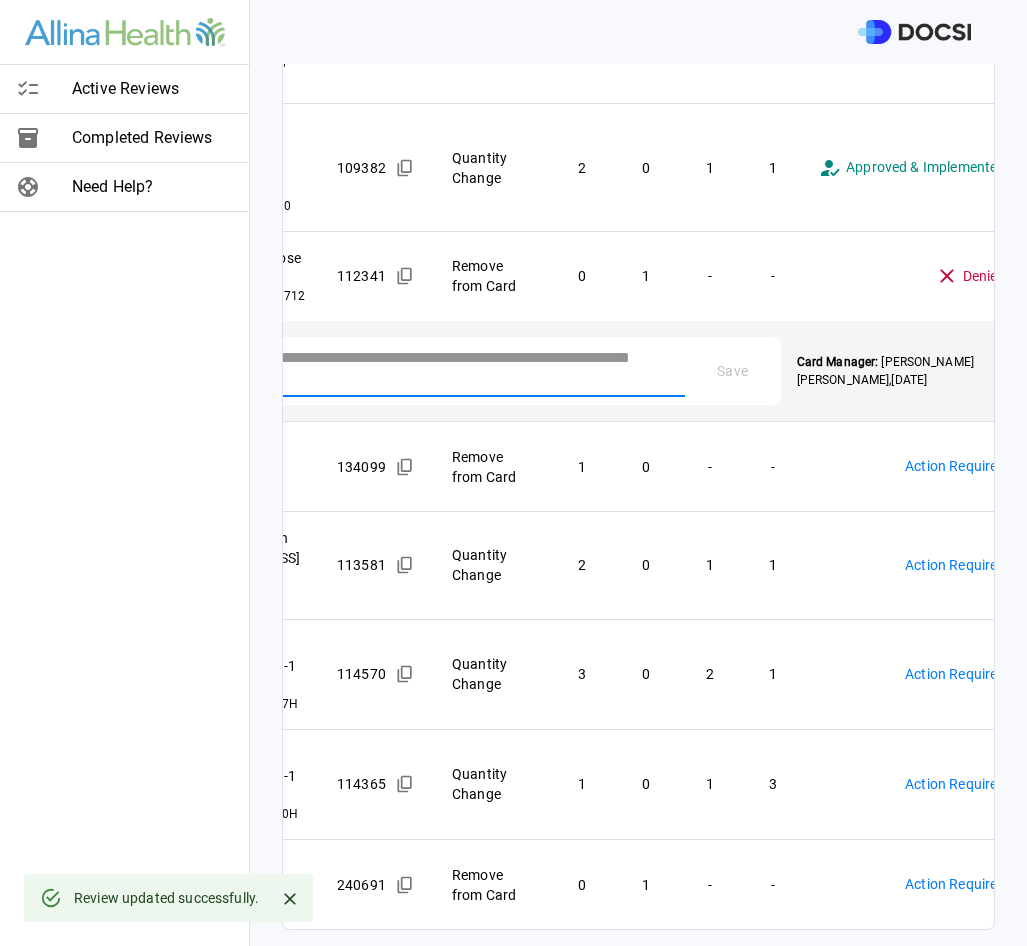 click at bounding box center [470, 369] 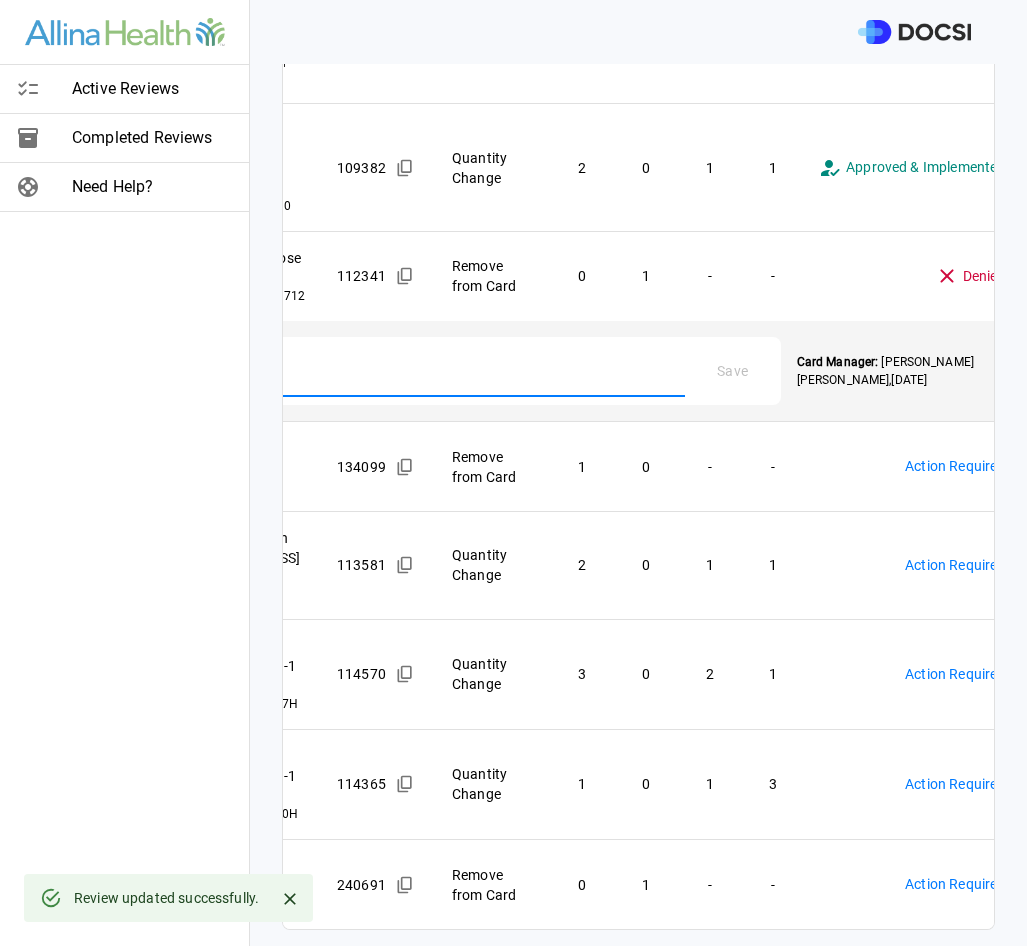 scroll, scrollTop: 0, scrollLeft: 164, axis: horizontal 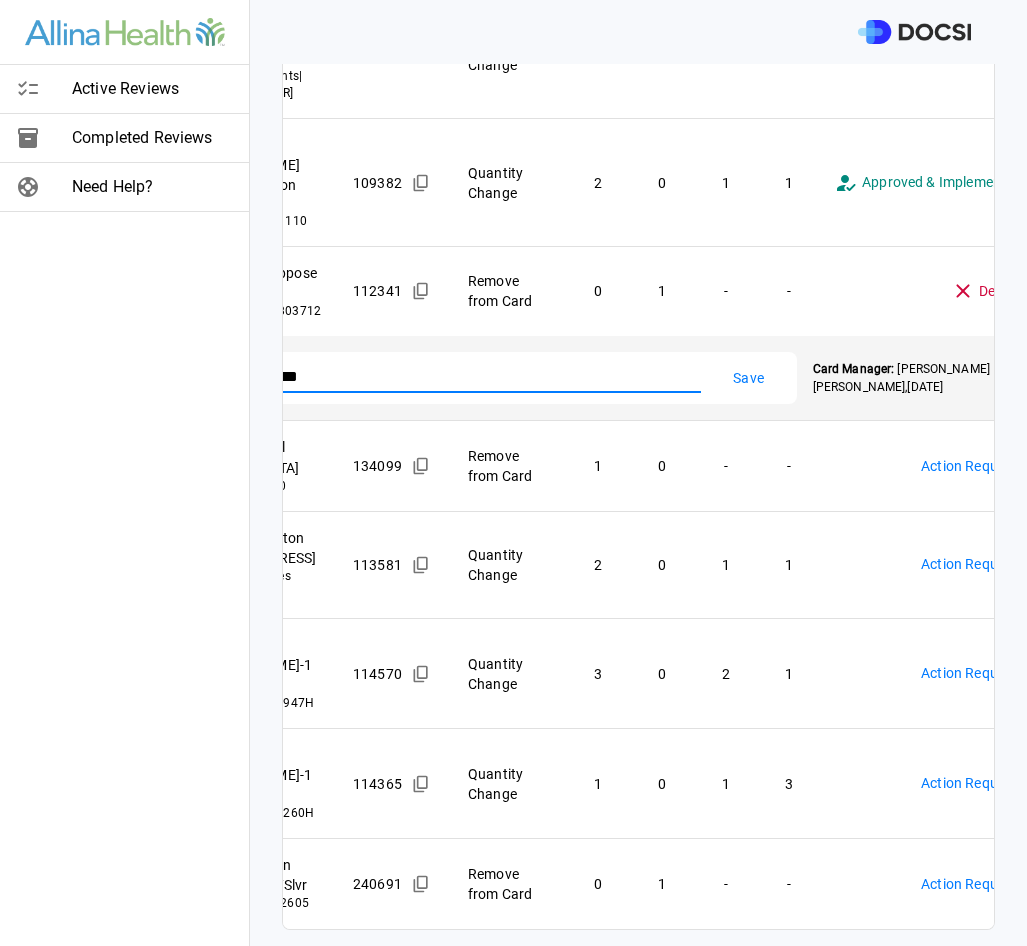type on "****" 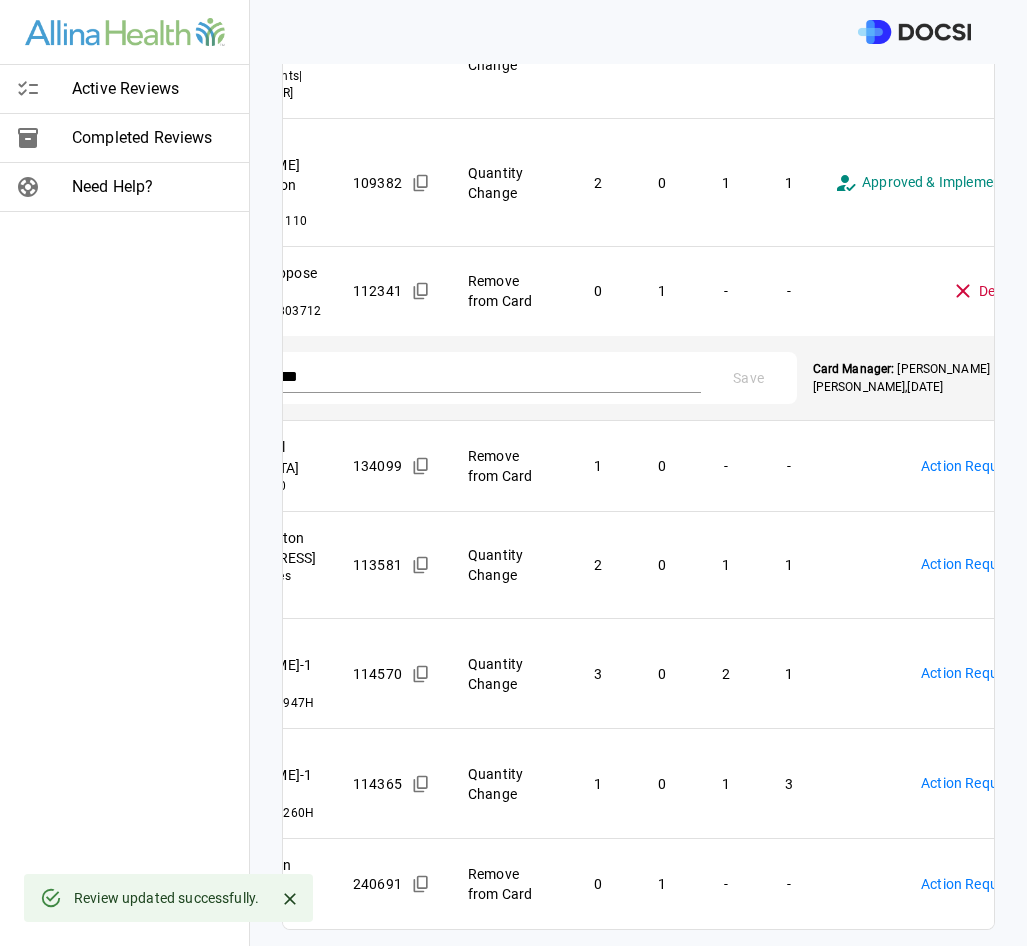 scroll, scrollTop: 1445, scrollLeft: 0, axis: vertical 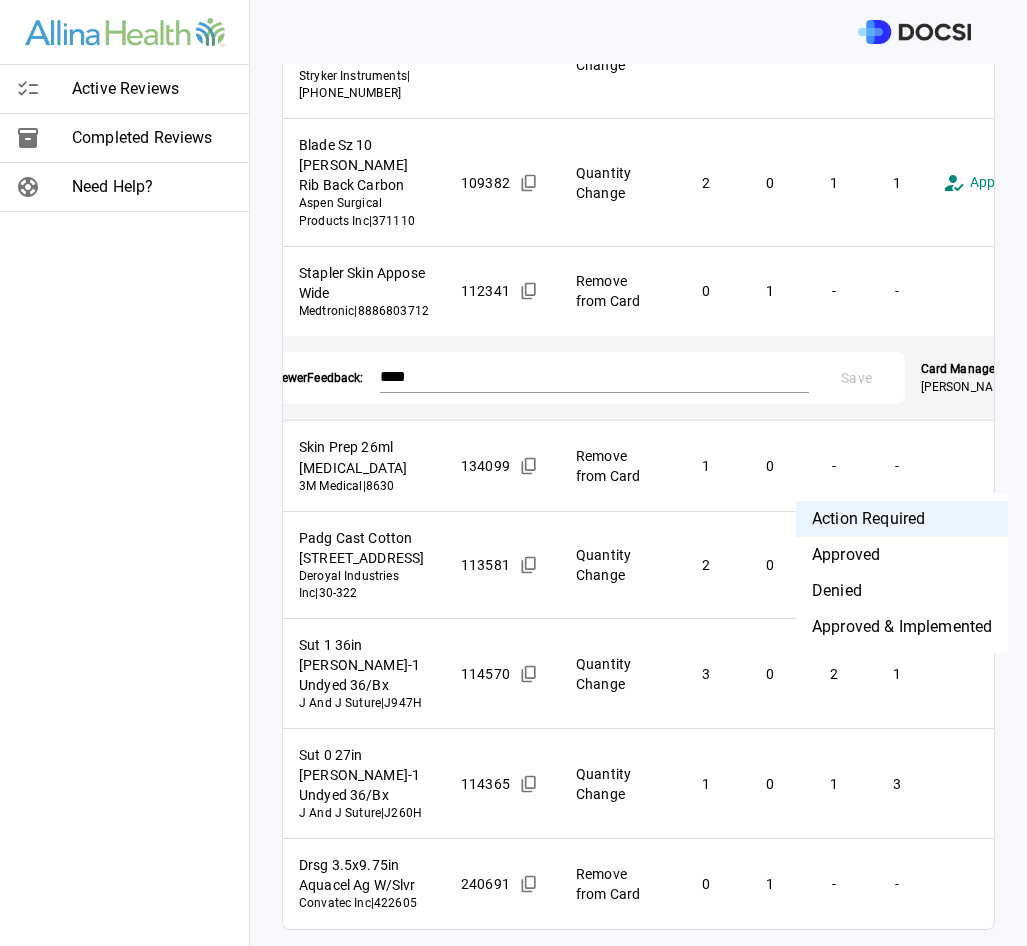 click on "**********" at bounding box center (513, 473) 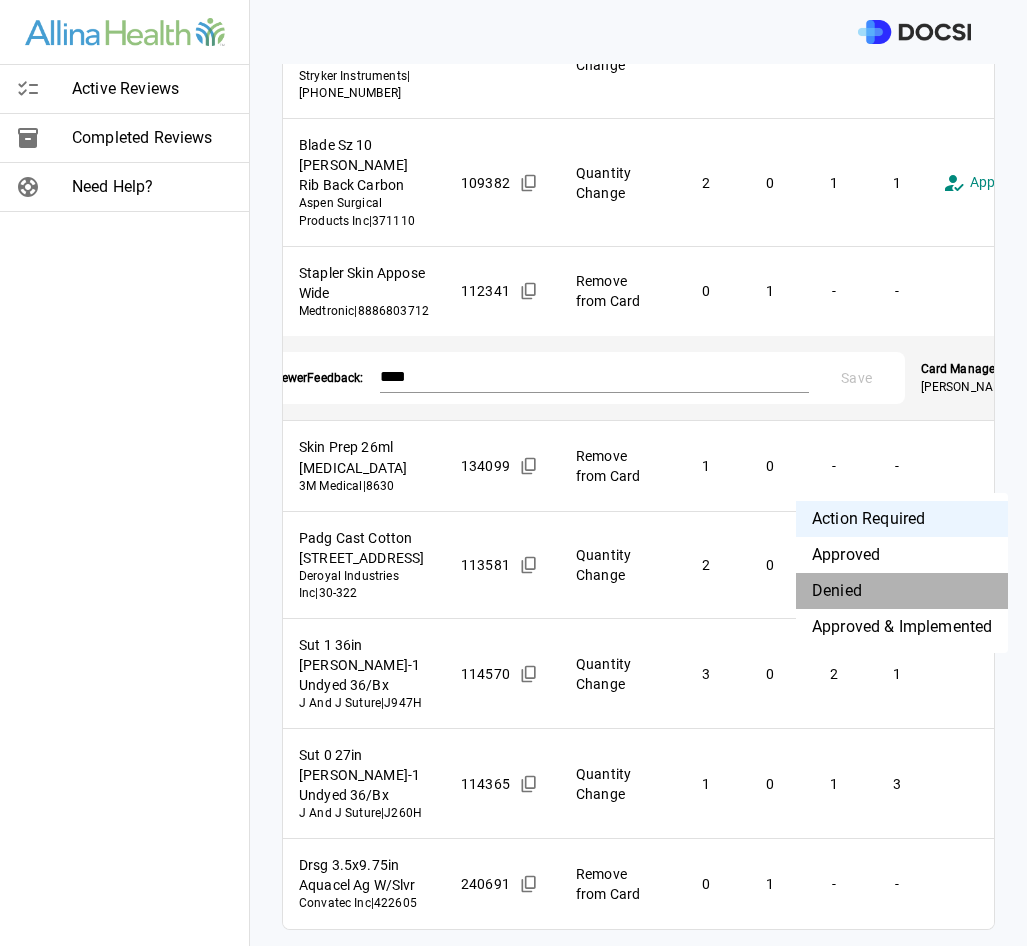 click on "Denied" at bounding box center (902, 591) 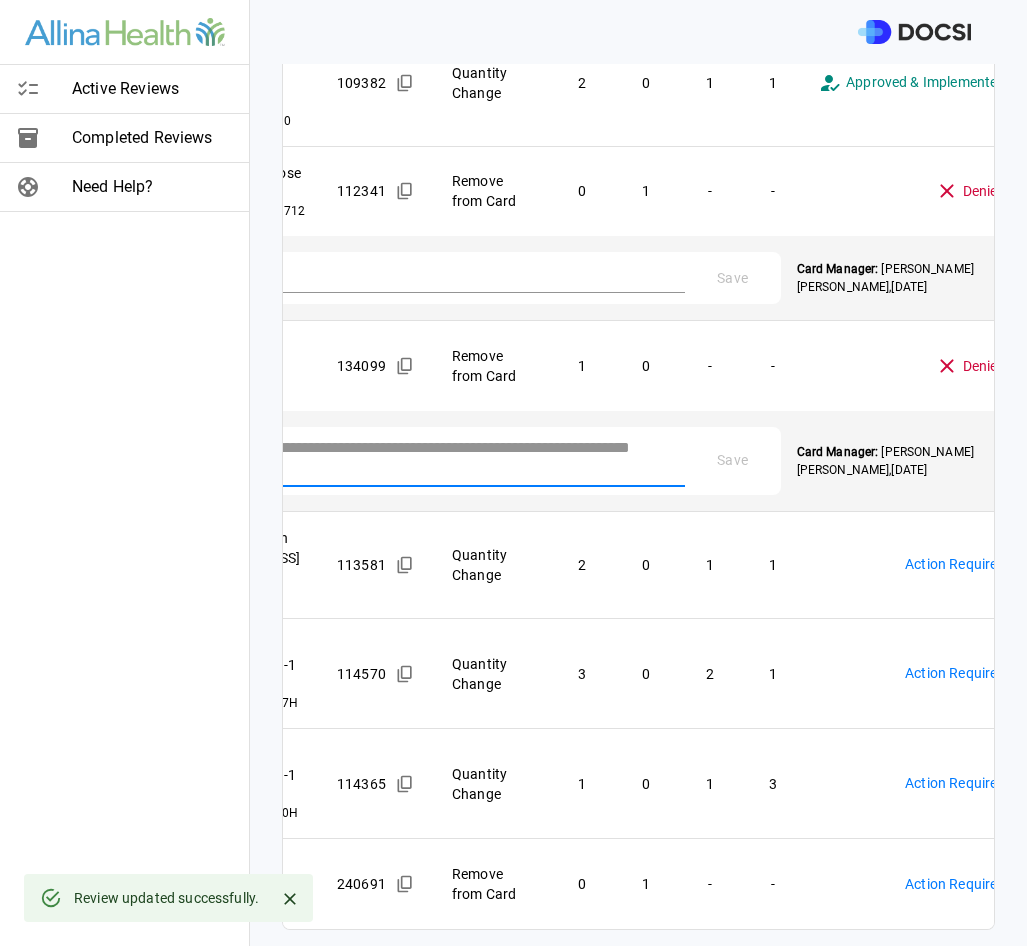 click at bounding box center [470, 459] 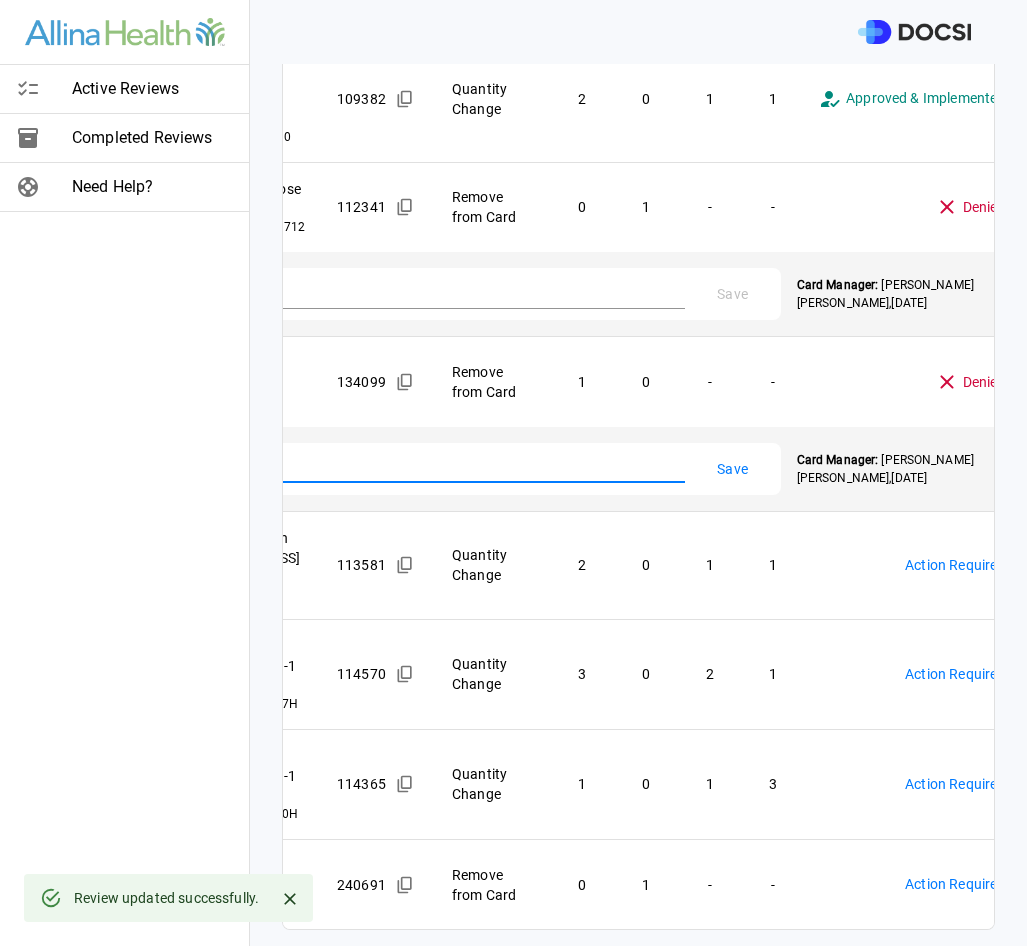 scroll, scrollTop: 0, scrollLeft: 164, axis: horizontal 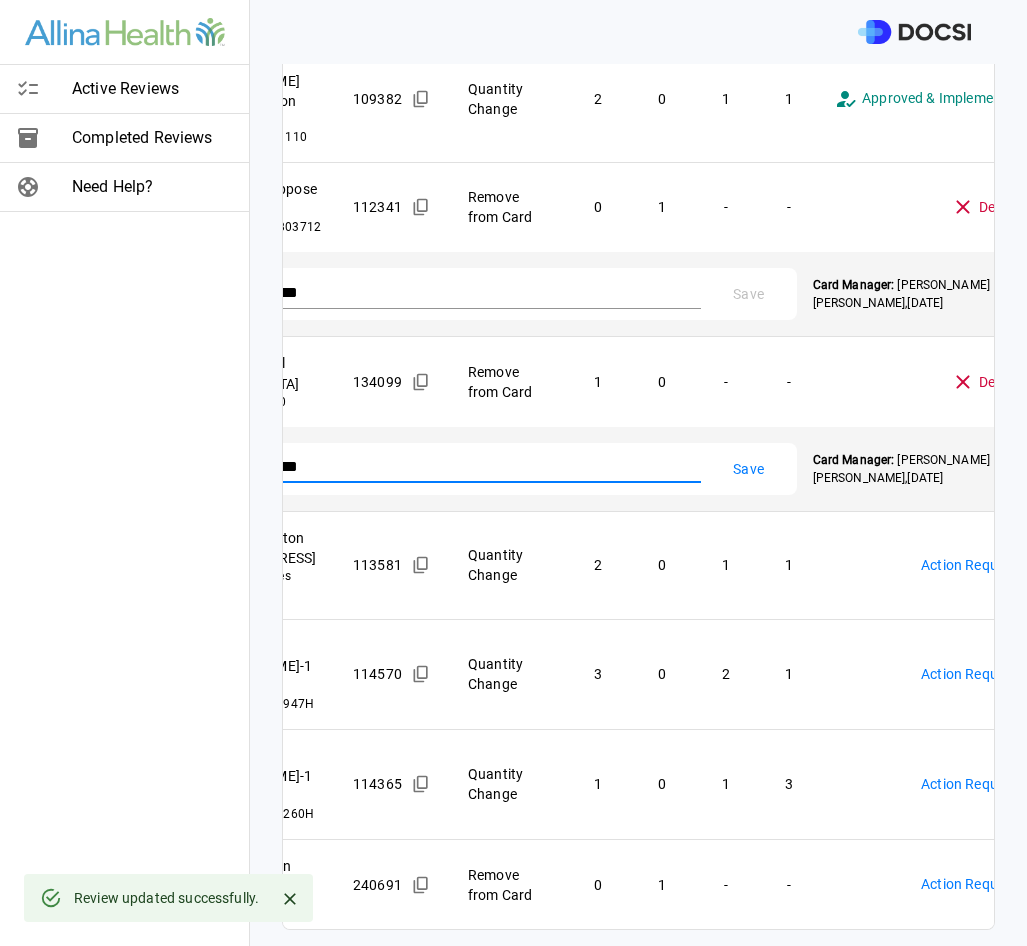 type on "****" 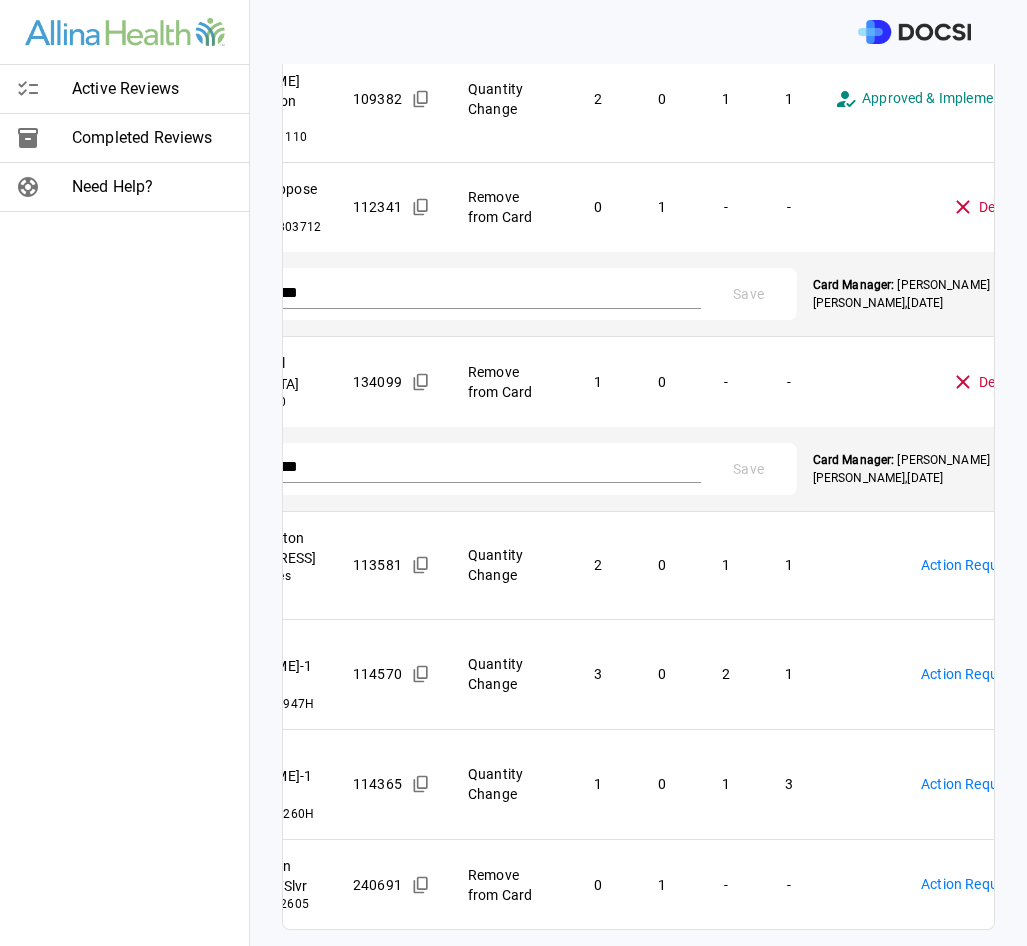 scroll, scrollTop: 1529, scrollLeft: 0, axis: vertical 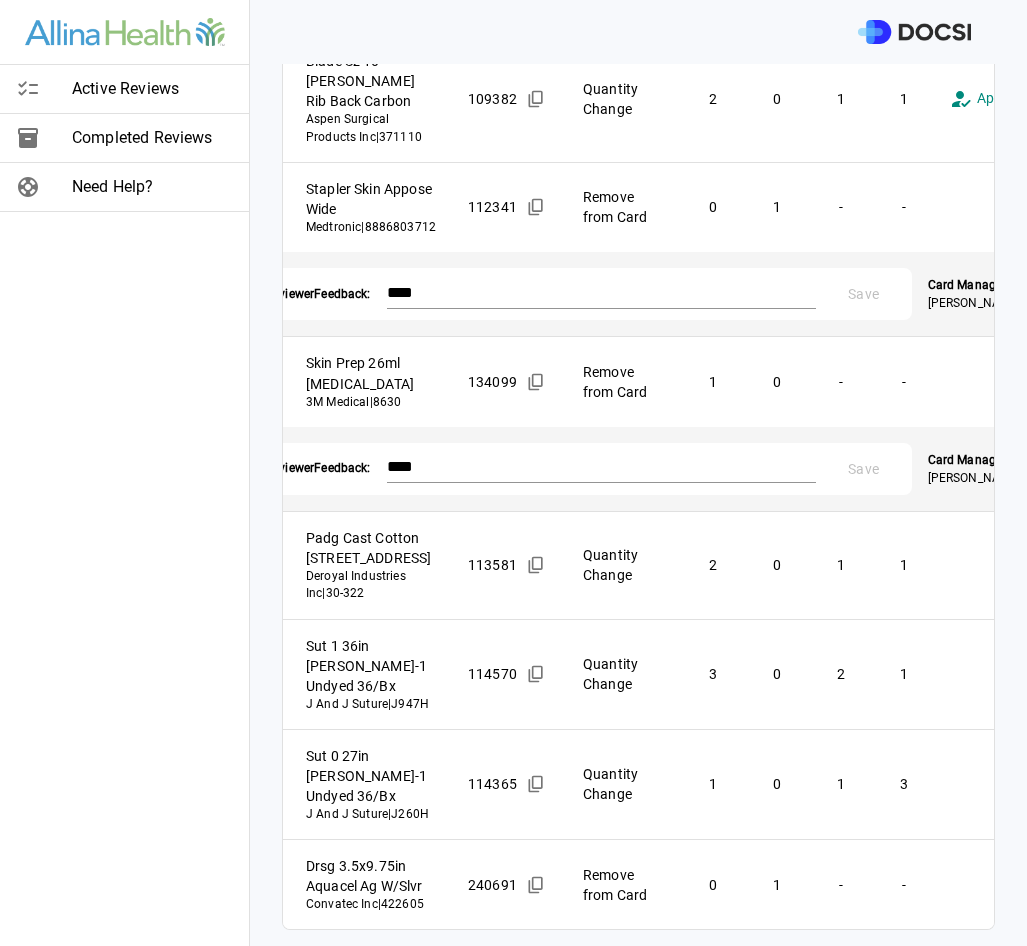 click on "**********" at bounding box center (513, 473) 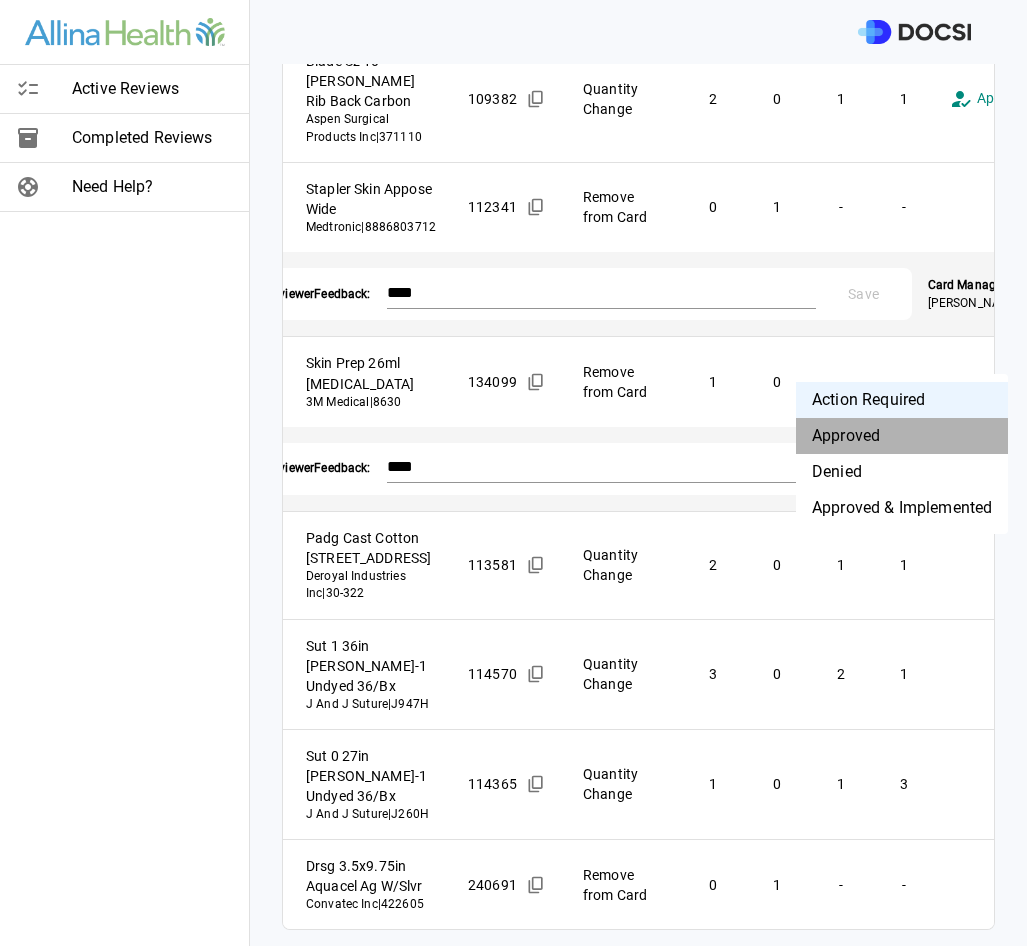 click on "Approved" at bounding box center [902, 436] 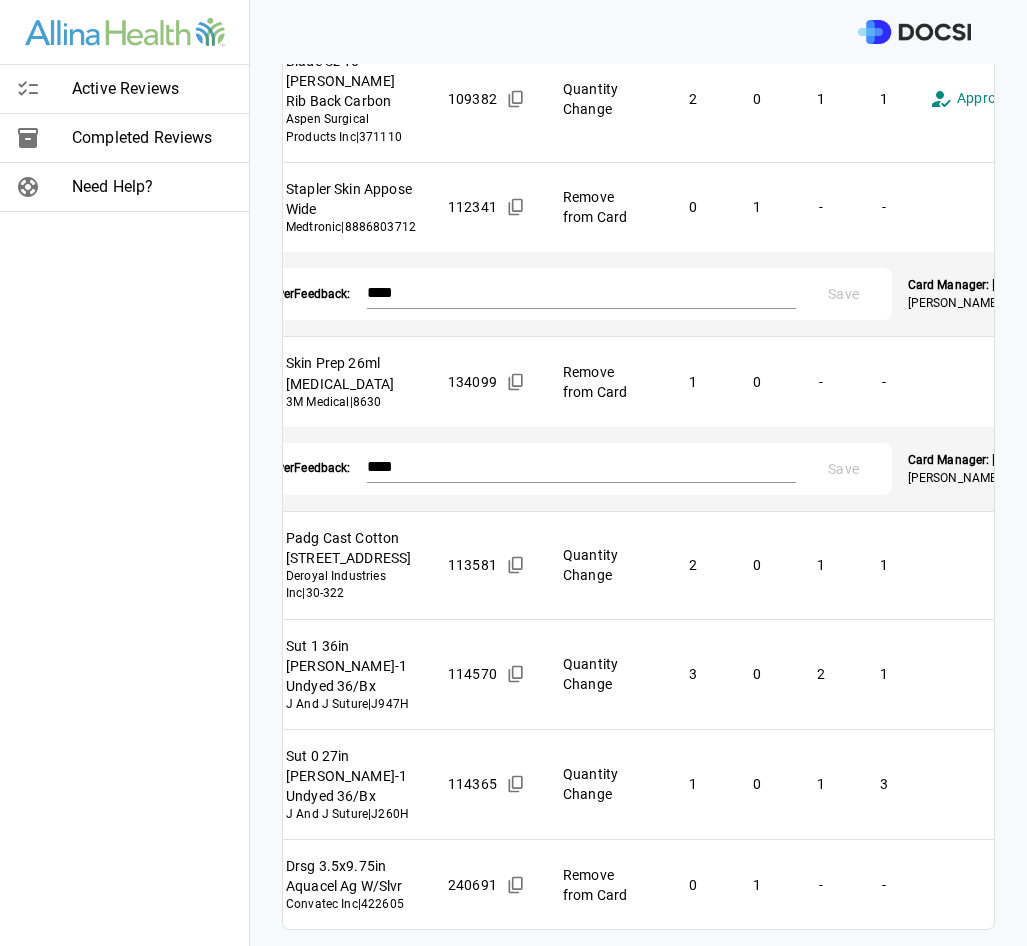 scroll, scrollTop: 0, scrollLeft: 68, axis: horizontal 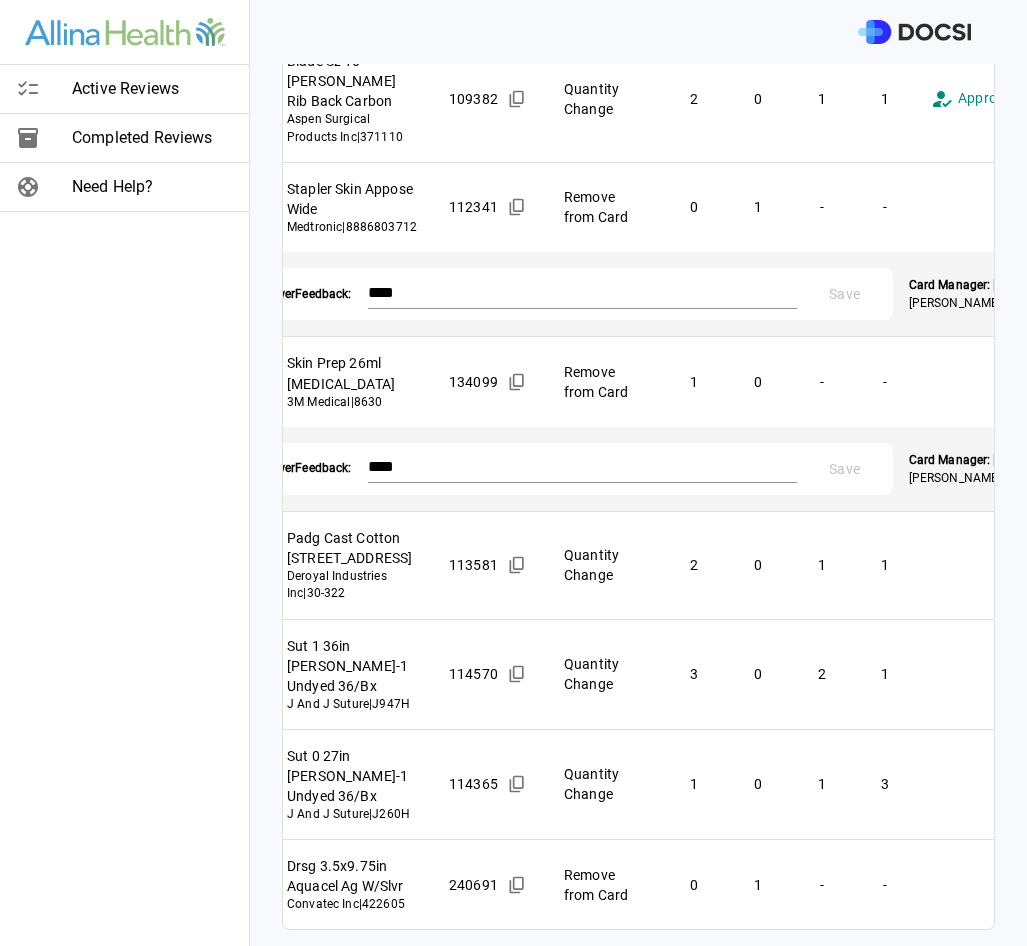 click on "**********" at bounding box center [513, 473] 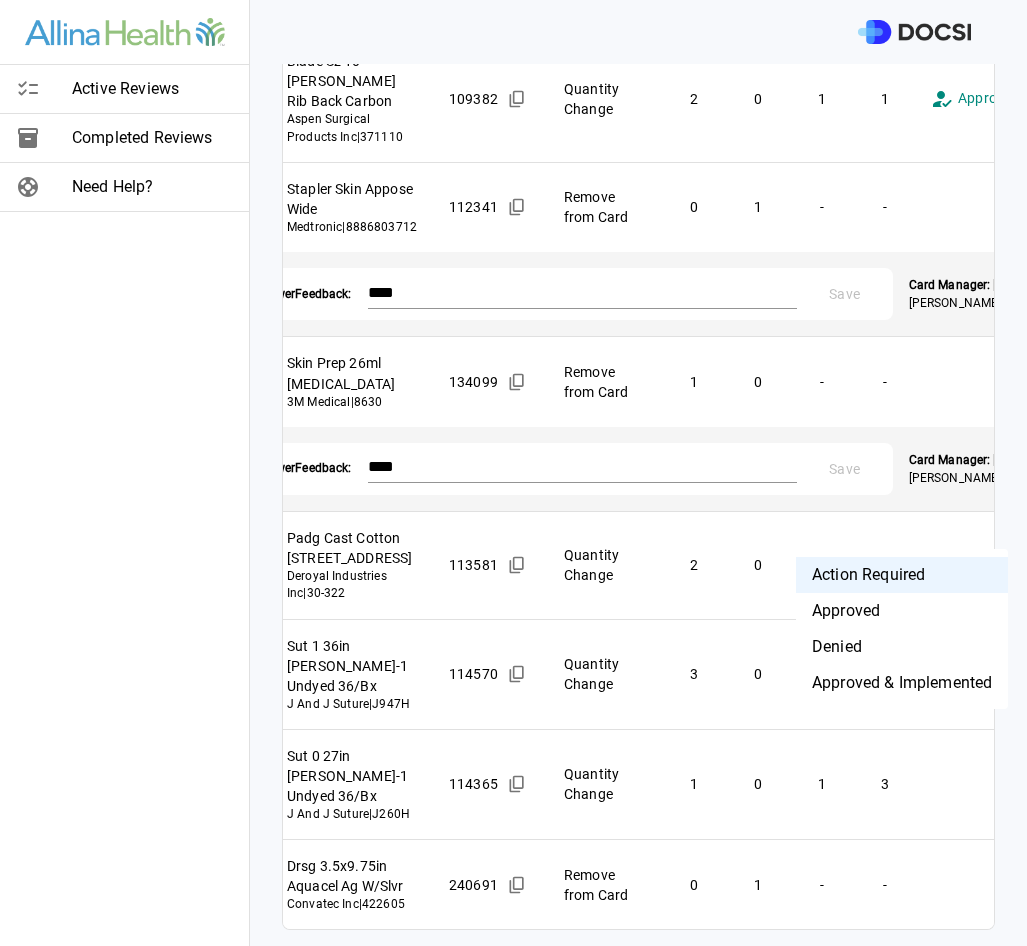 click on "Approved & Implemented" at bounding box center [902, 683] 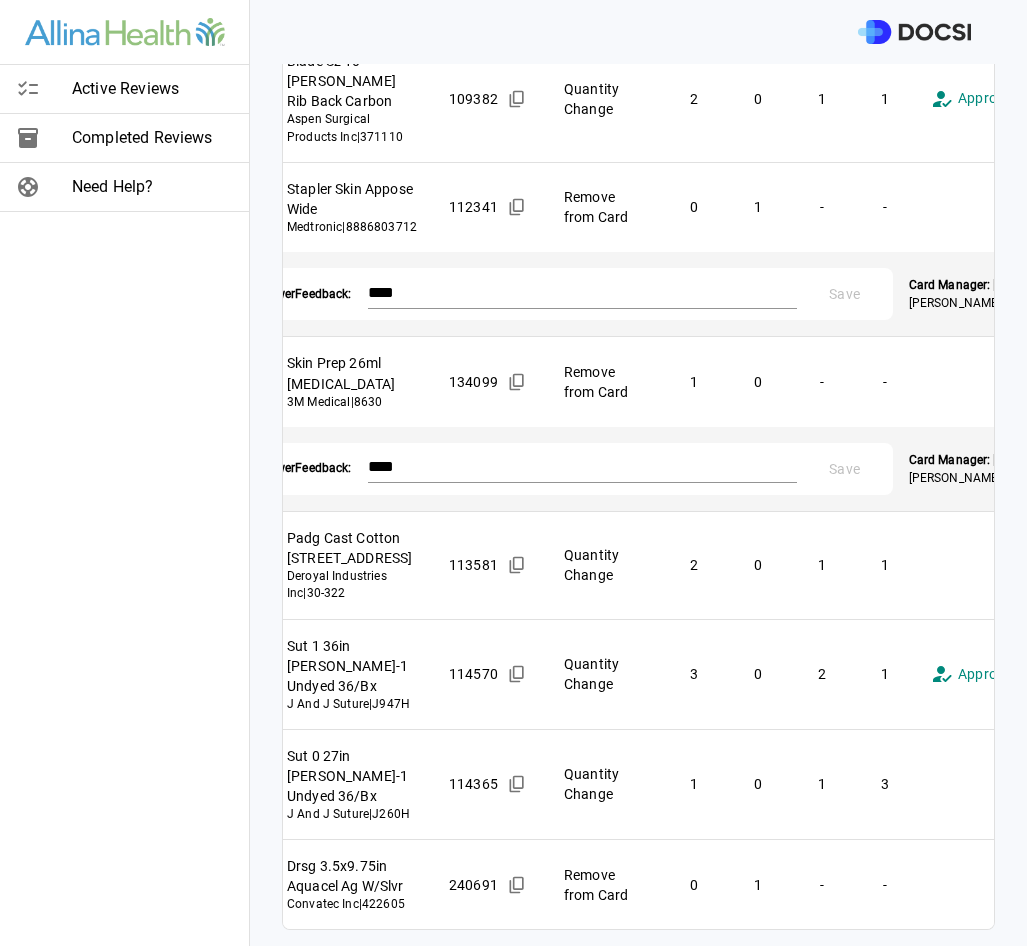 click on "**********" at bounding box center (513, 473) 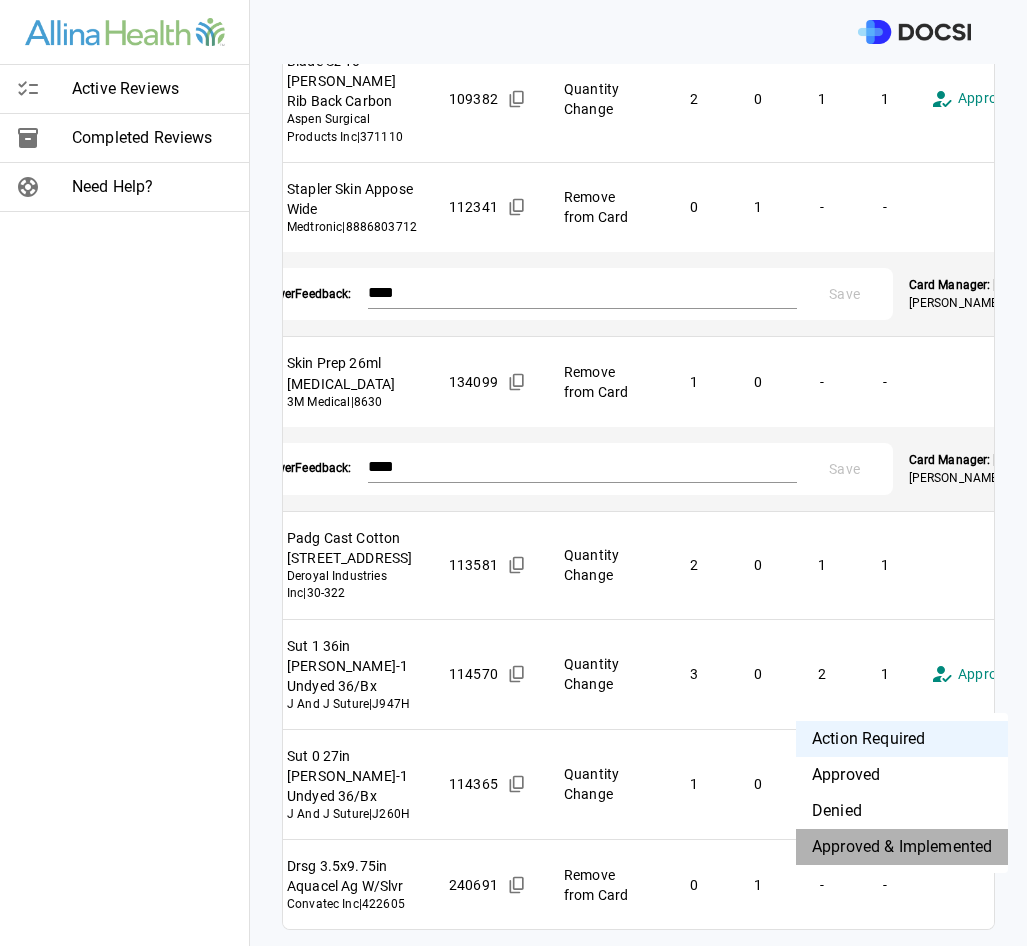 click on "Approved & Implemented" at bounding box center [902, 847] 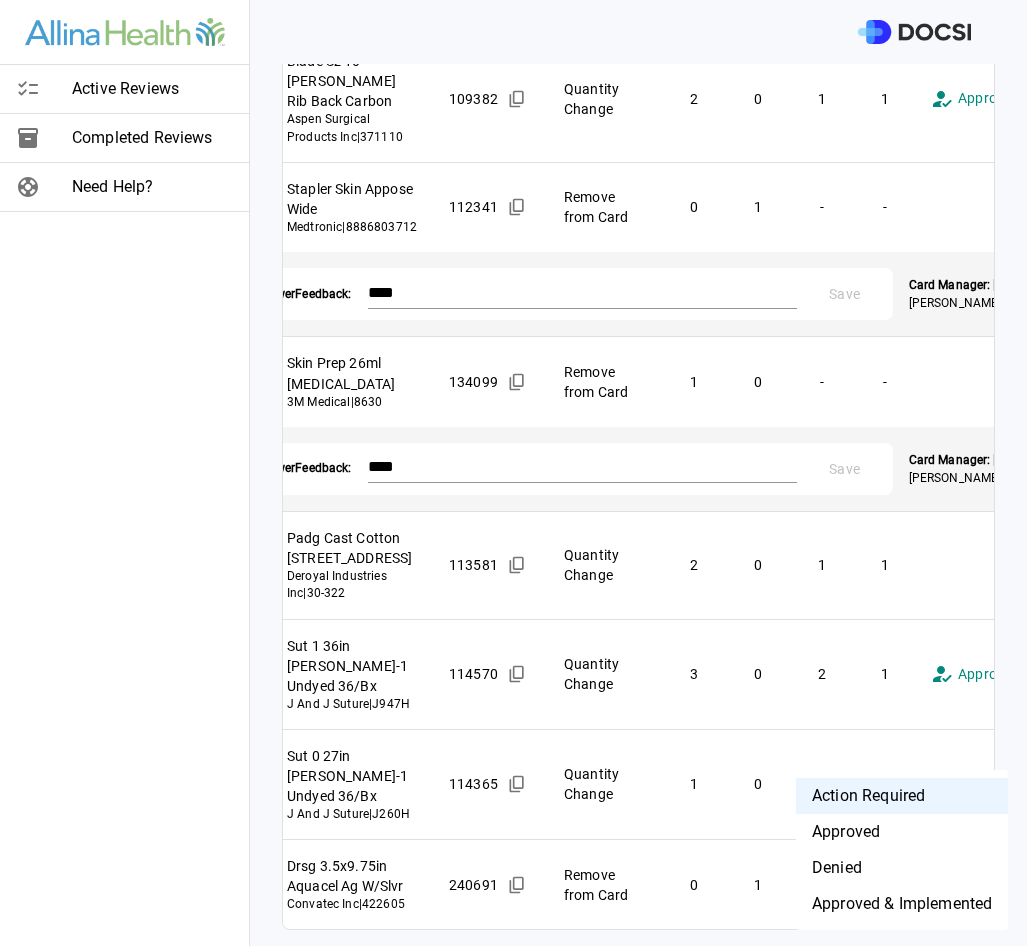 click on "**********" at bounding box center (513, 473) 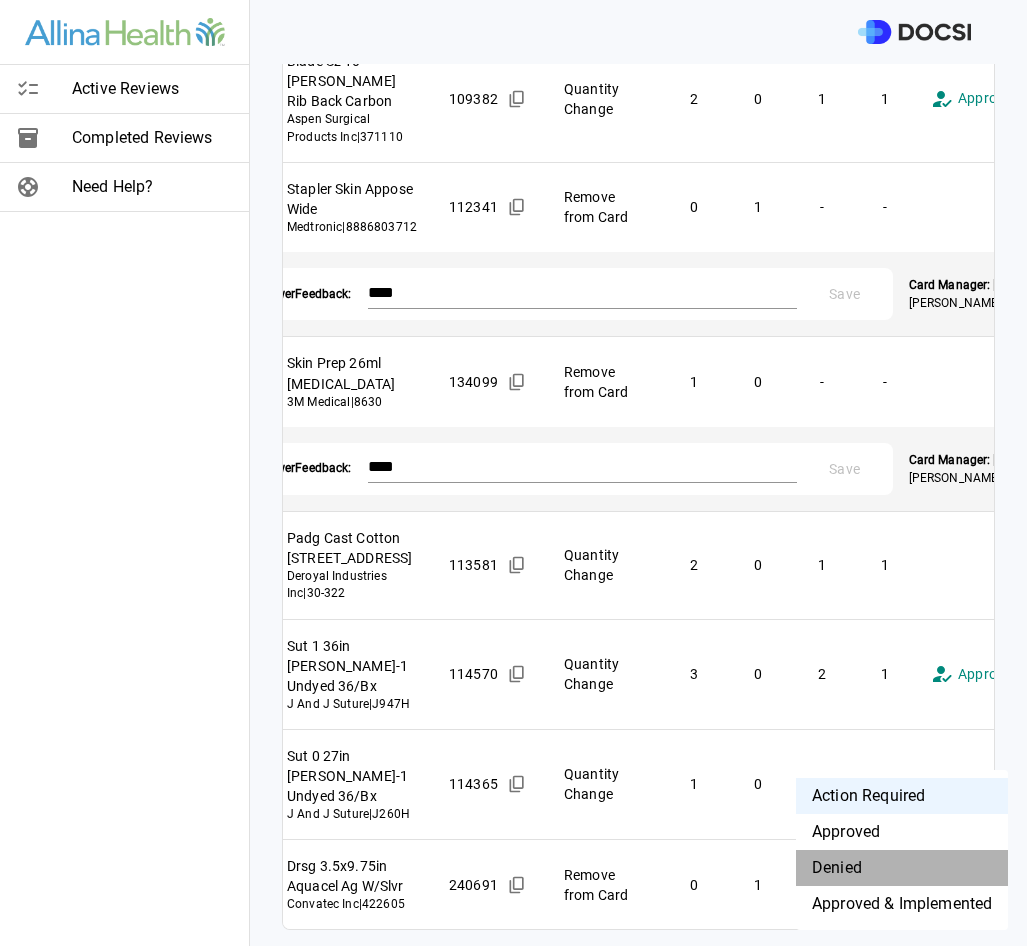 click on "Denied" at bounding box center (902, 868) 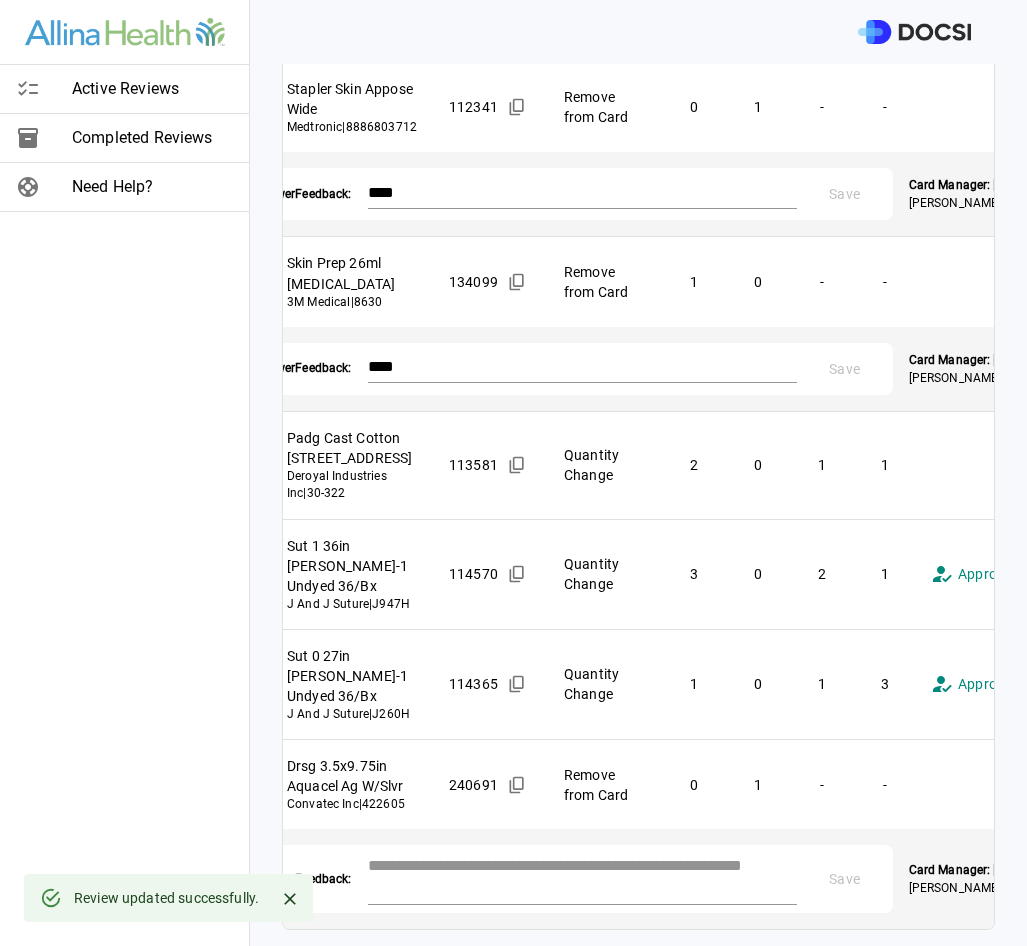 scroll, scrollTop: 1629, scrollLeft: 0, axis: vertical 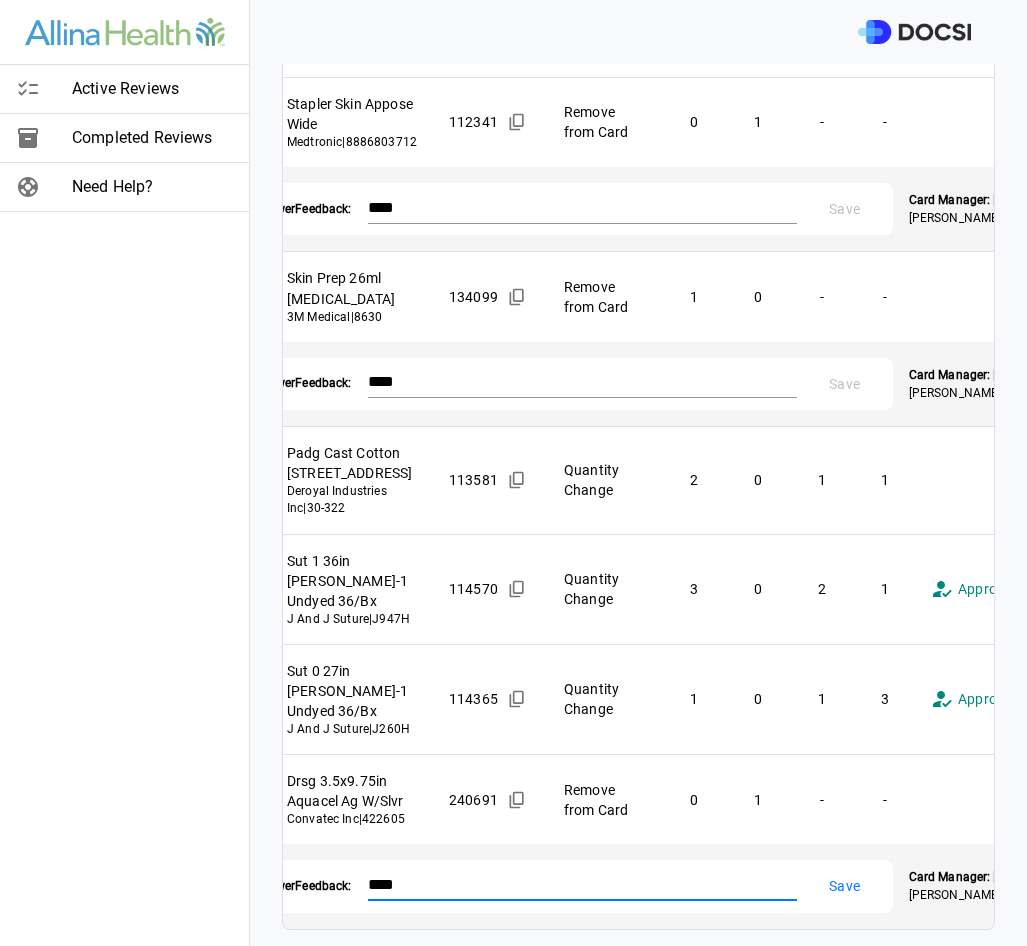type on "****" 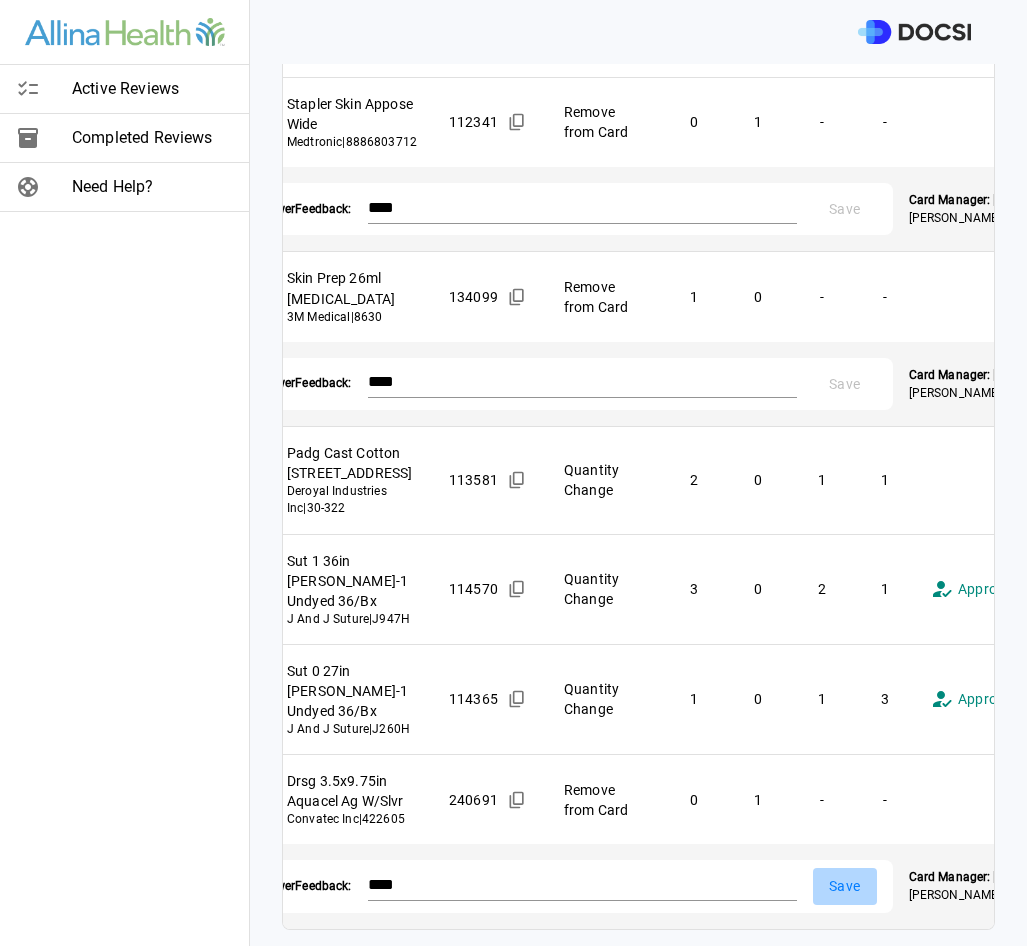 click on "Save" at bounding box center [845, 886] 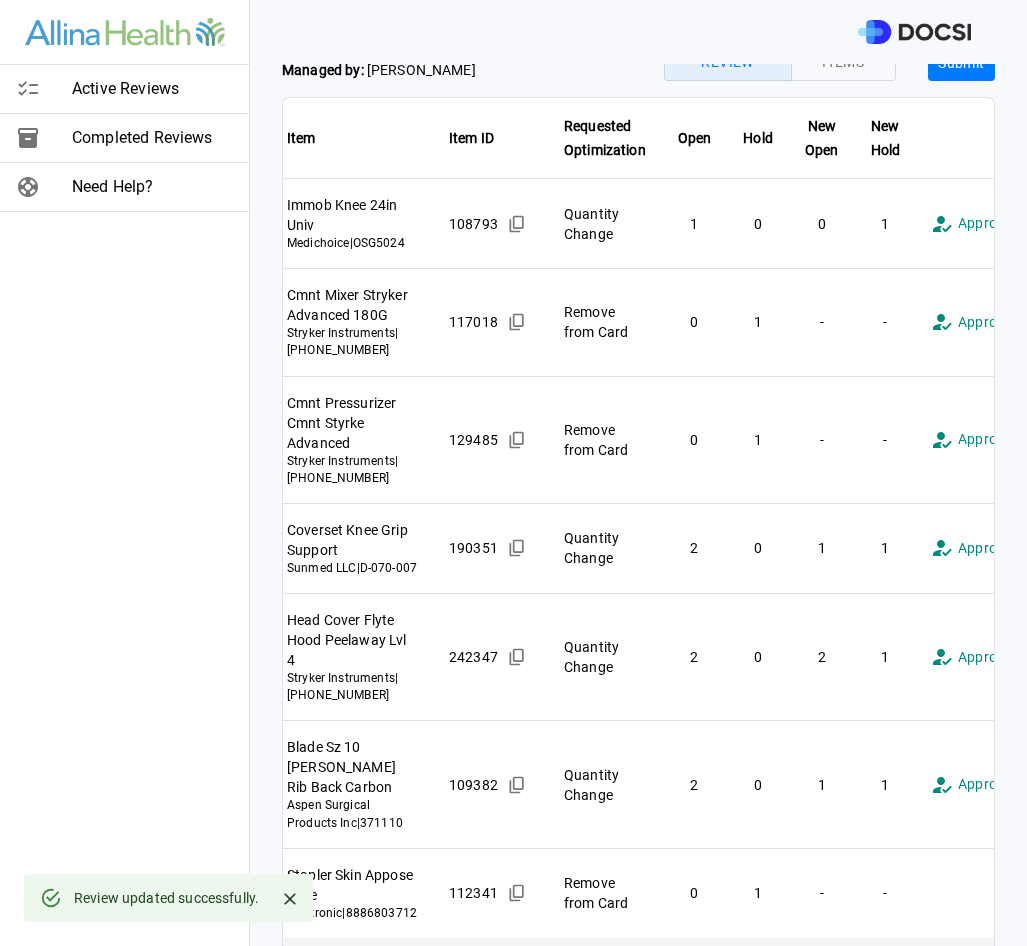scroll, scrollTop: 0, scrollLeft: 0, axis: both 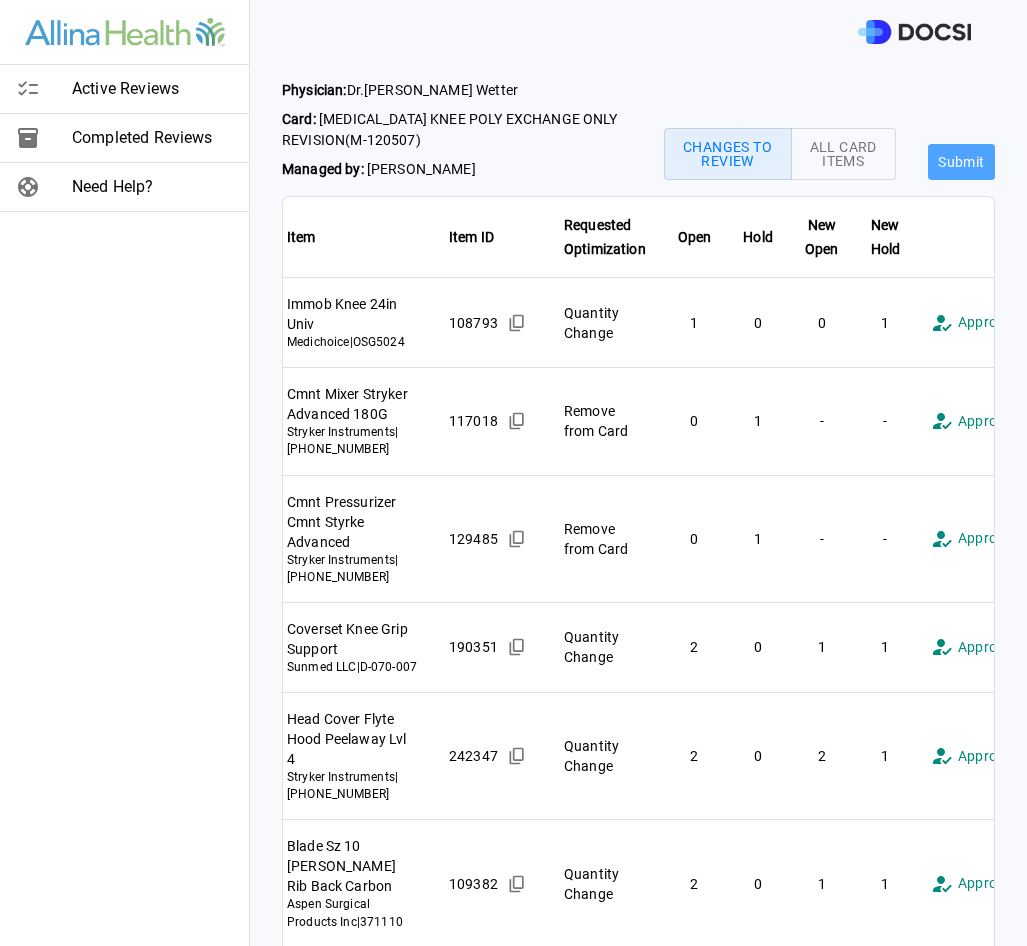 click on "Submit" at bounding box center (961, 162) 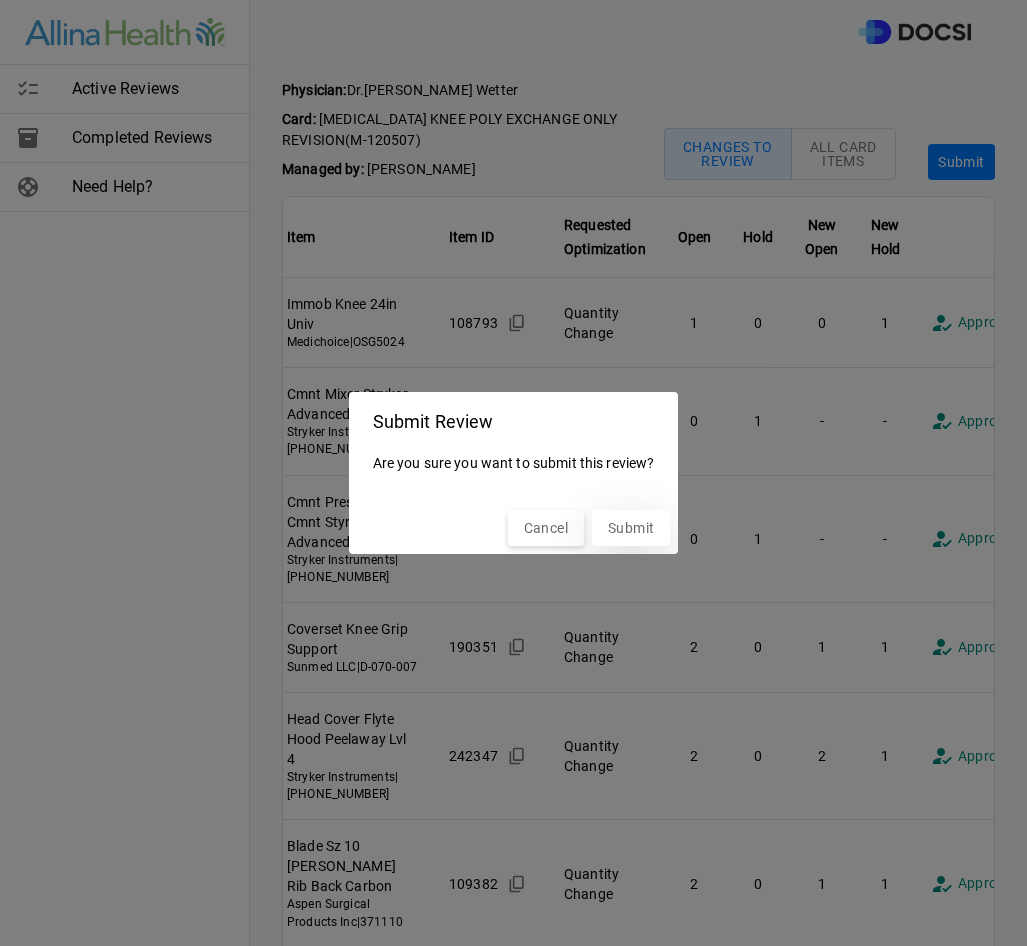 click on "Submit" at bounding box center [631, 528] 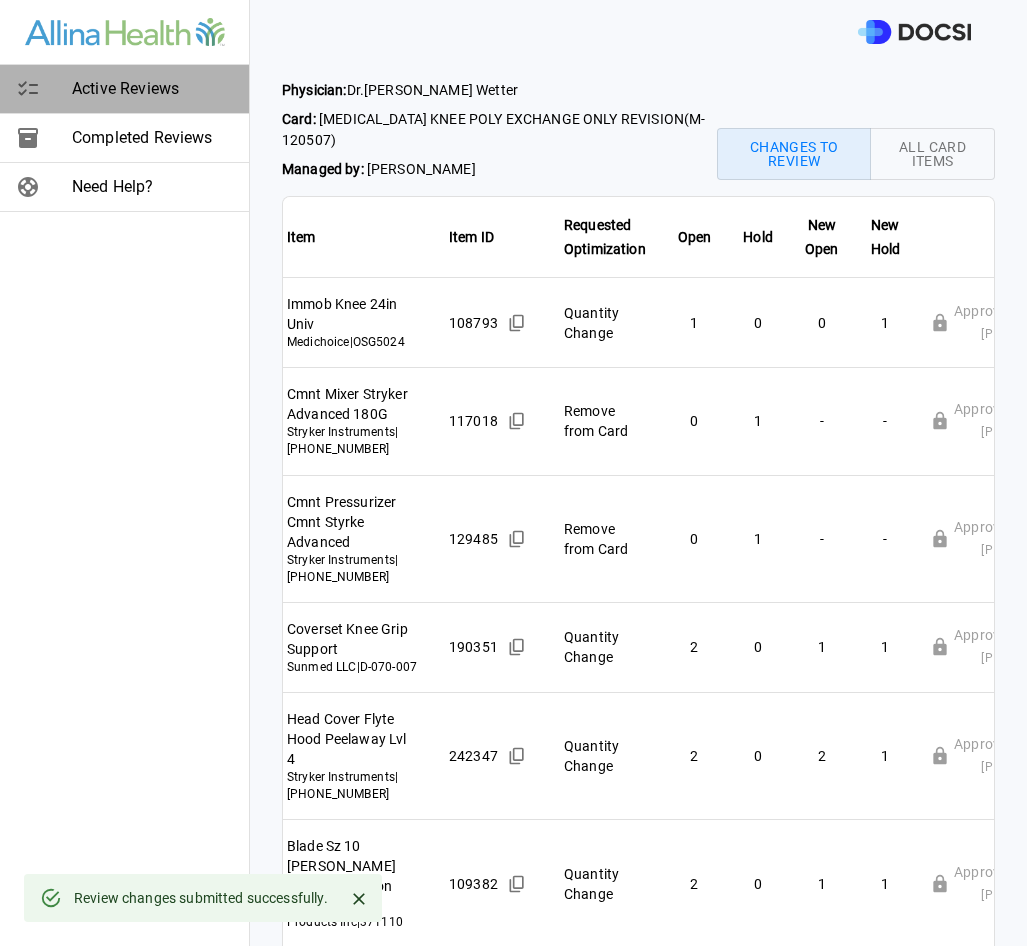 click on "Active Reviews" at bounding box center (152, 89) 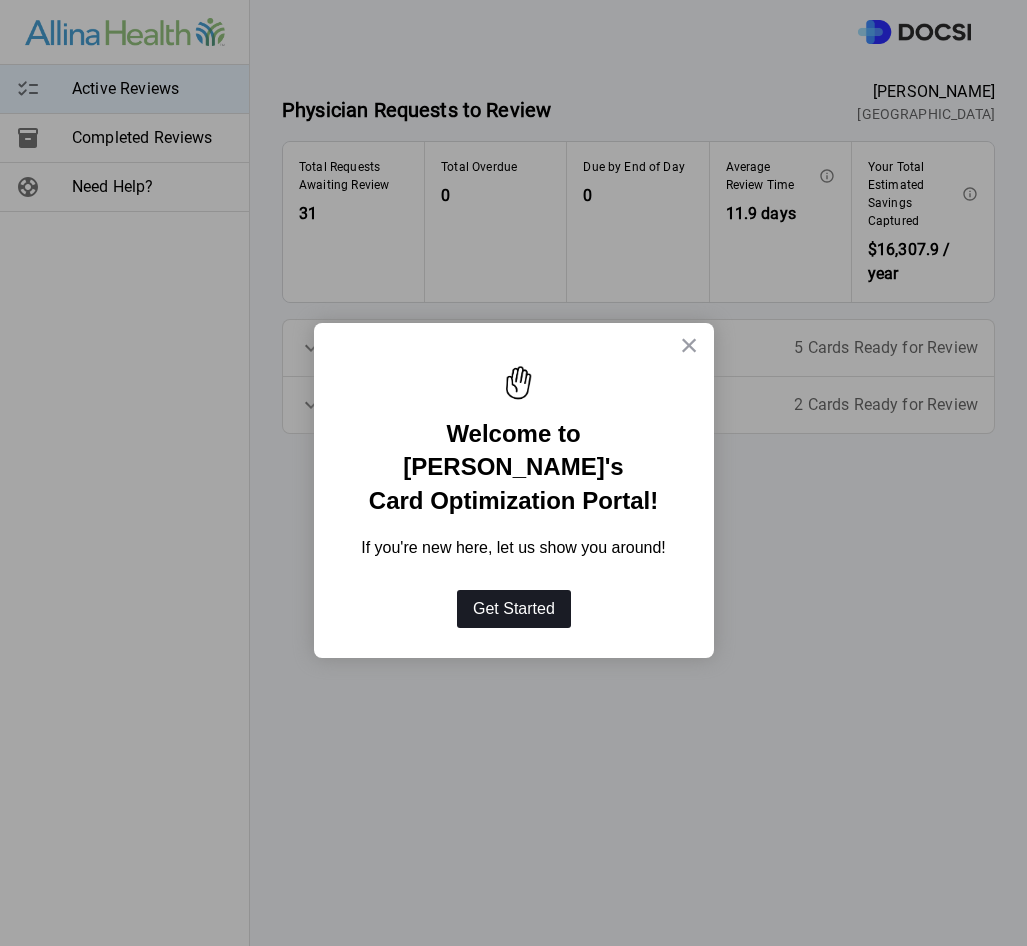 click on "Get Started" at bounding box center [514, 609] 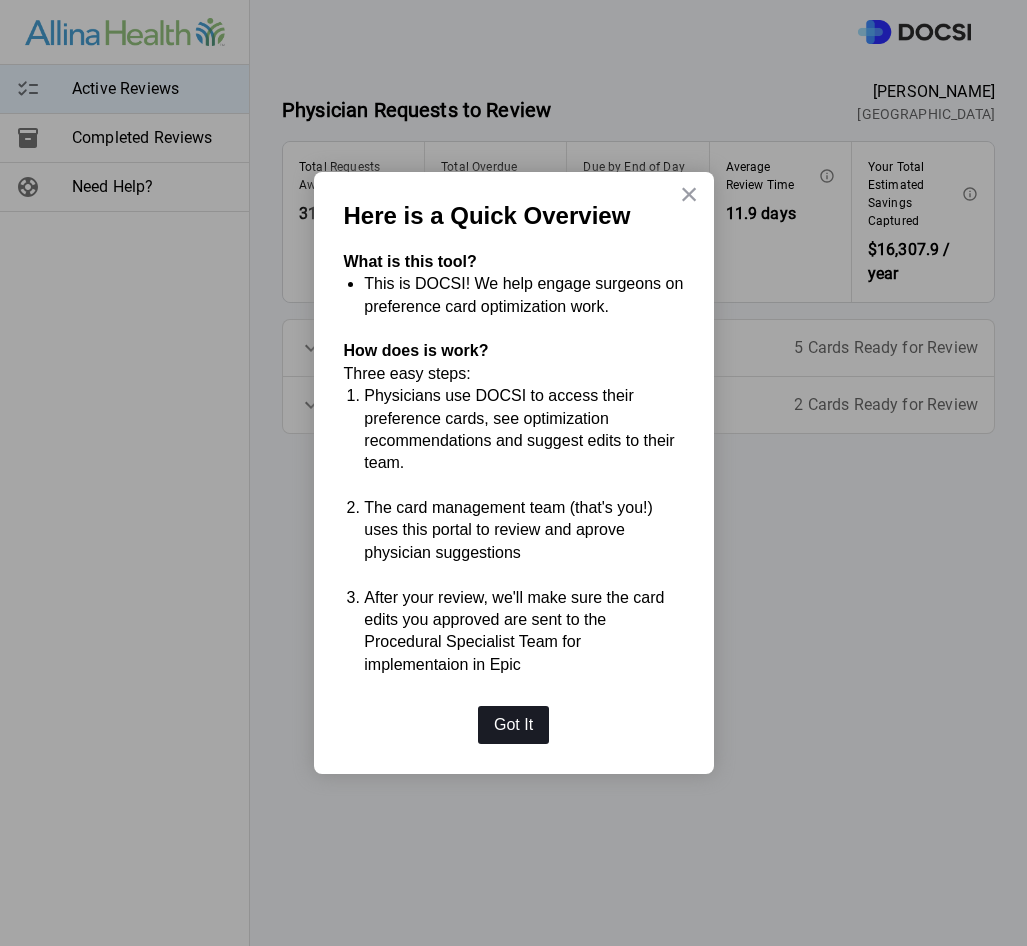 click on "Got It" at bounding box center (513, 725) 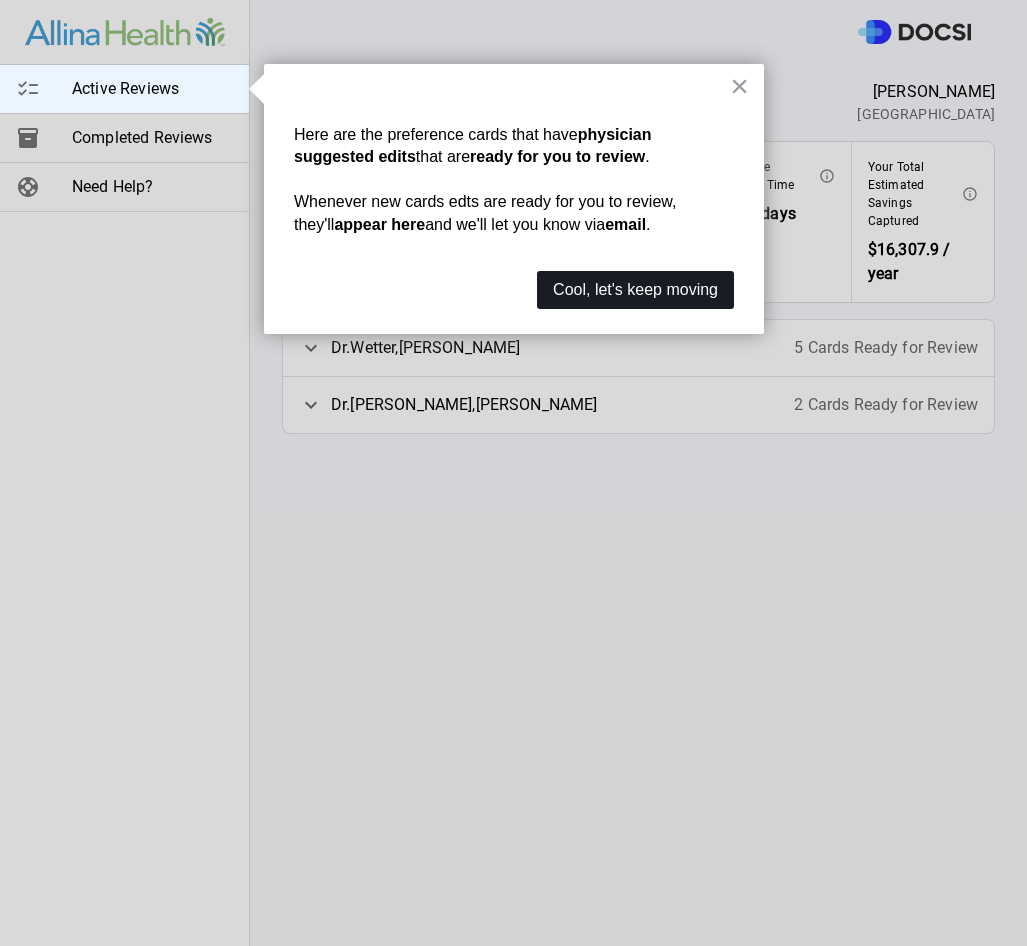 click on "Cool, let's keep moving" at bounding box center [635, 290] 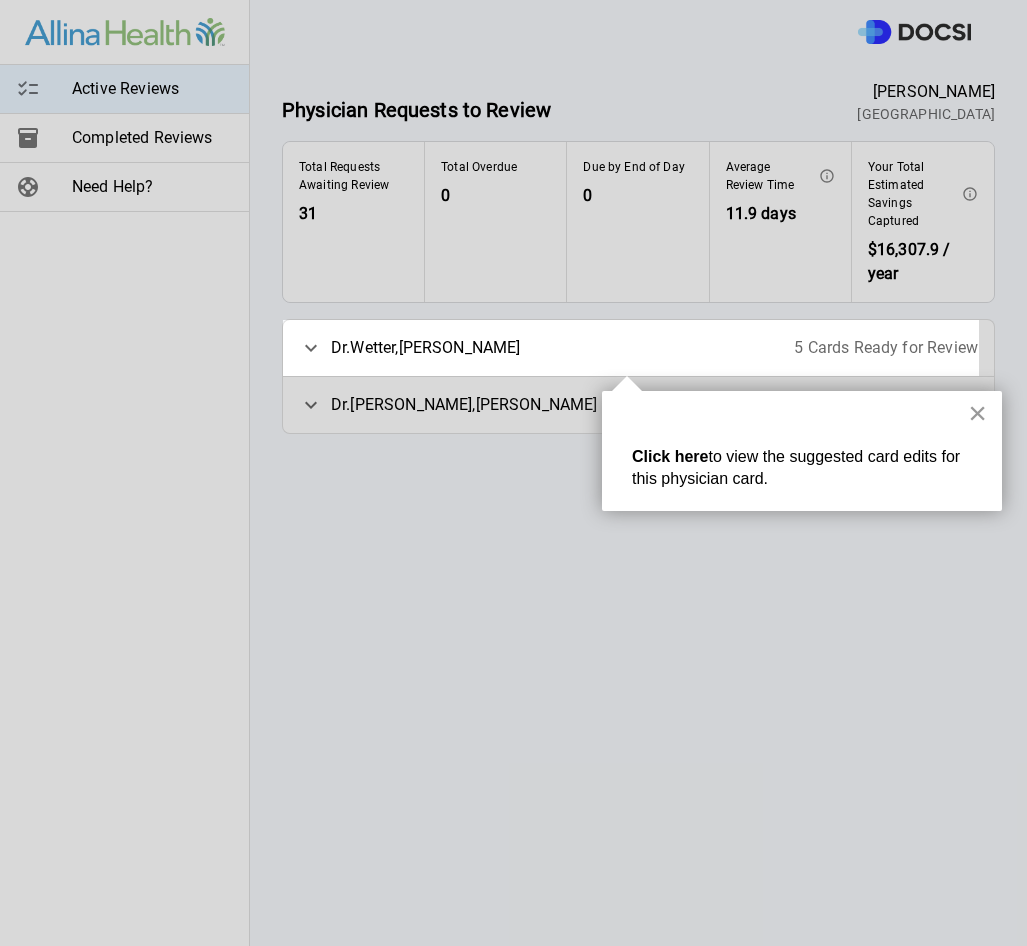 click on "×" at bounding box center (977, 413) 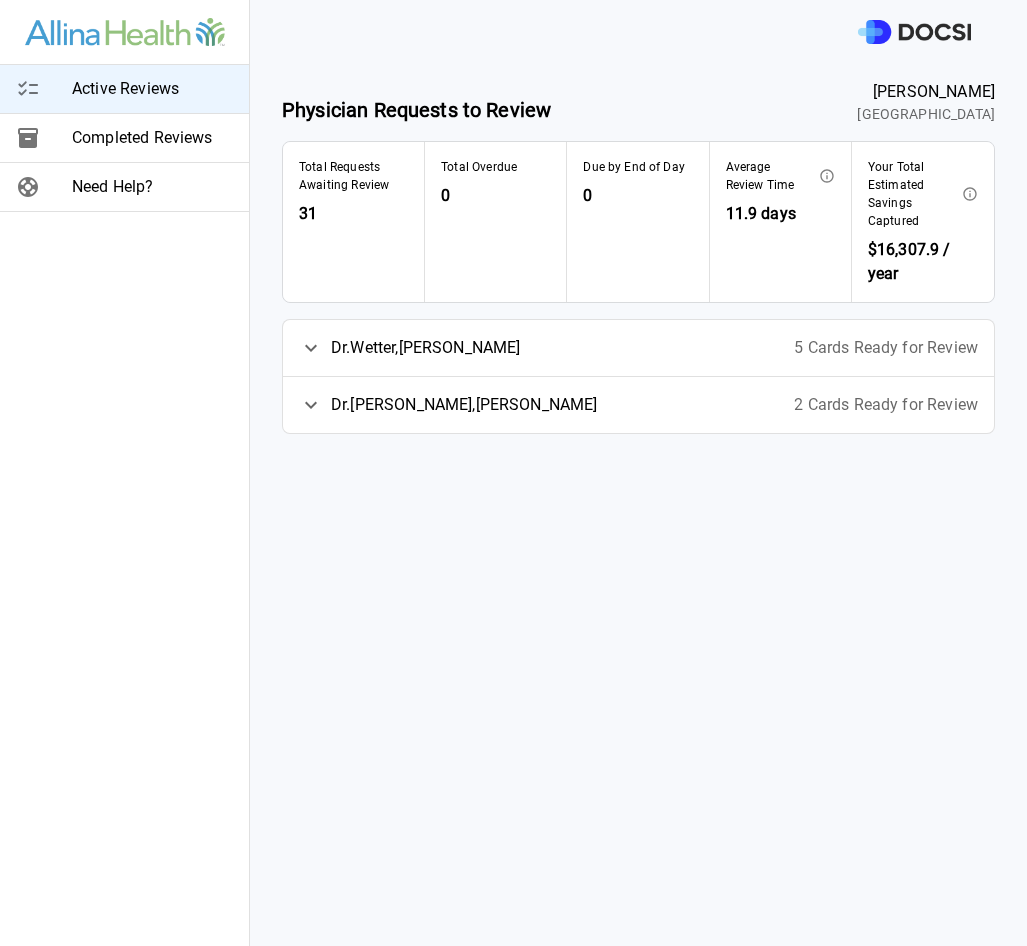 click on "5 Cards Ready for Review" at bounding box center (886, 348) 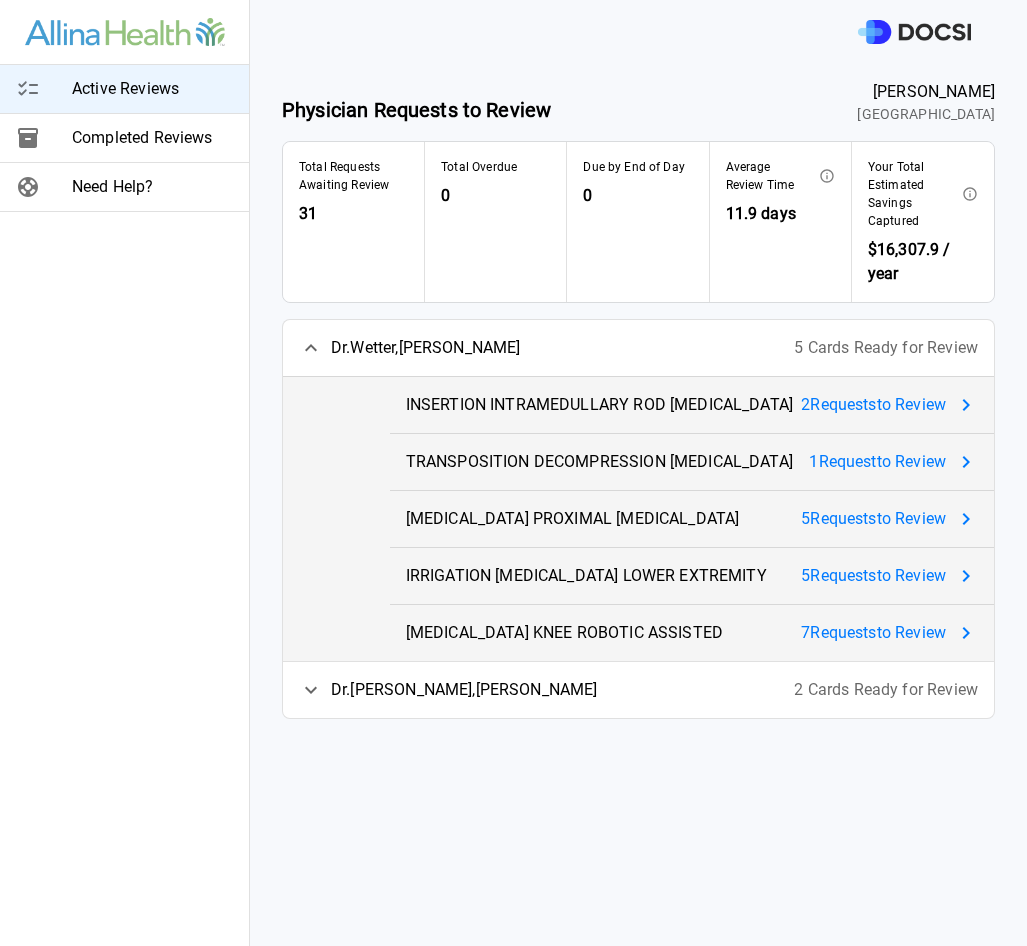 click on "2  Request s  to Review" at bounding box center [873, 405] 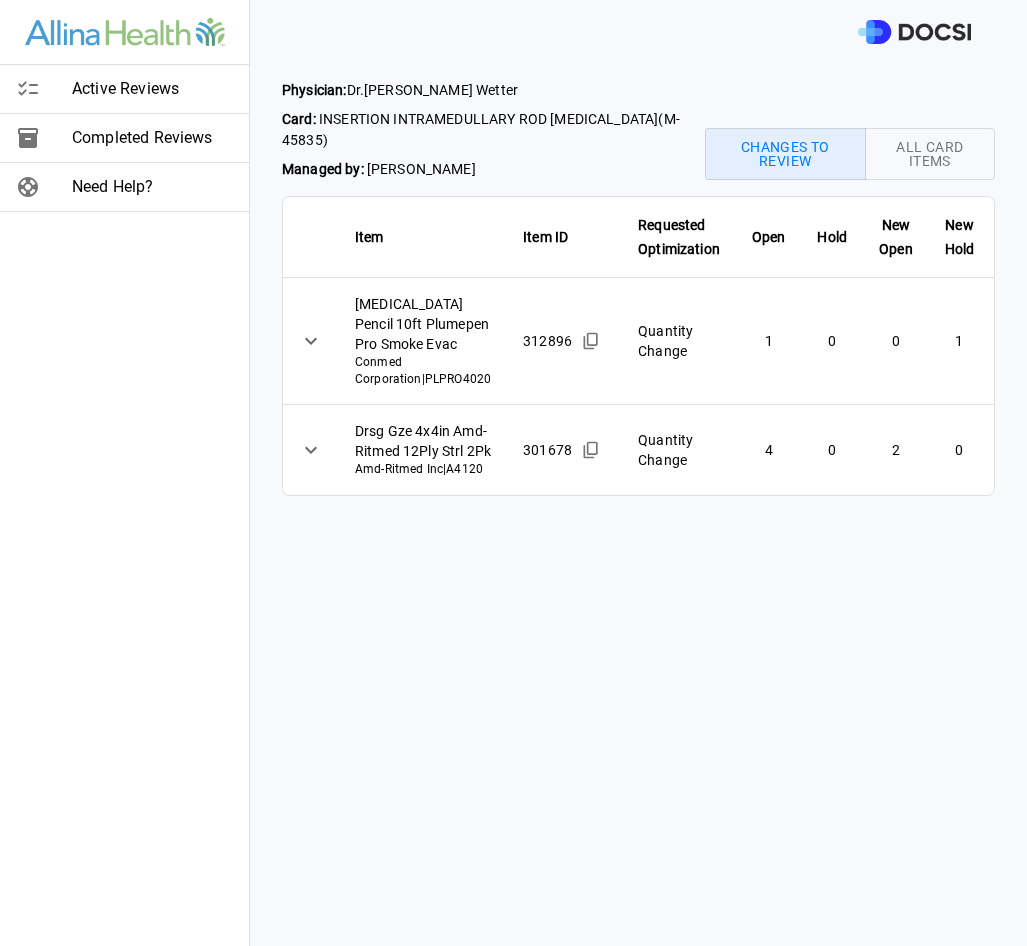 click on "Active Reviews Completed Reviews Need Help? Physician:   [PERSON_NAME] Card:    INSERTION INTRAMEDULLARY ROD [MEDICAL_DATA]  ( M-45835 ) Managed by:    [PERSON_NAME] Changes to Review All Card Items Item Item ID Requested Optimization Open Hold New Open New Hold Review Status [MEDICAL_DATA] Pencil 10ft Plumepen Pro Smoke Evac Conmed Corporation  |  PLPRO4020 312896 Quantity Change 1 0 0 1 Action Required **** ​ Drsg Gze 4x4in Amd-Ritmed 12Ply Strl 2Pk Amd-Ritmed Inc  |  A4120 301678 Quantity Change 4 0 2 0 Action Required **** ​
Active Reviews Completed Reviews Need Help?" at bounding box center (513, 473) 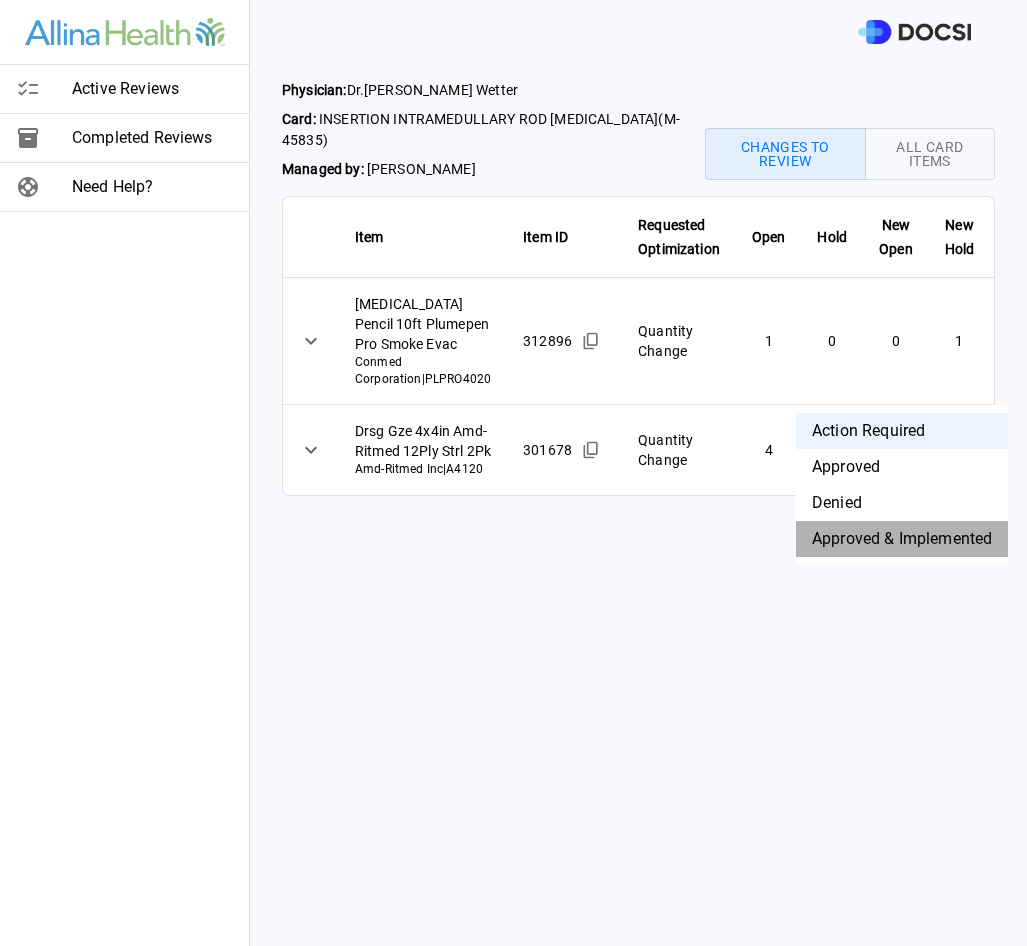 click on "Approved & Implemented" at bounding box center [902, 539] 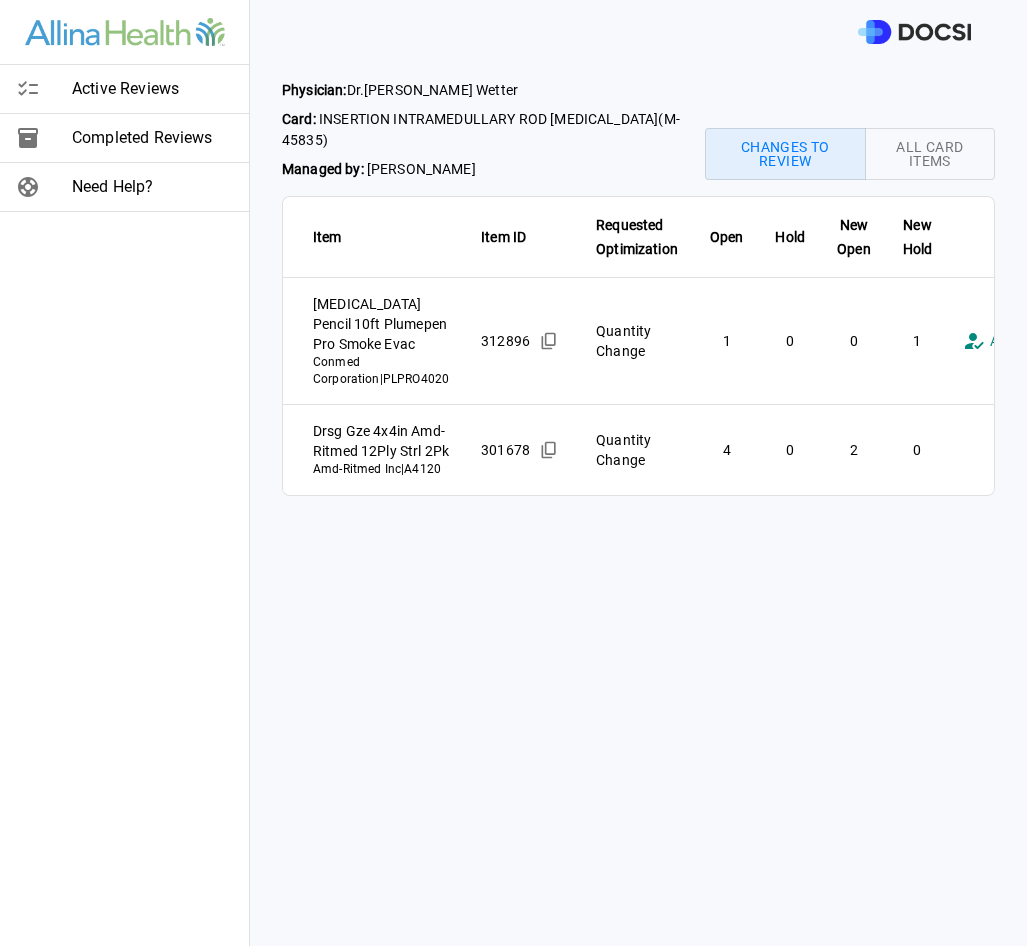 scroll, scrollTop: 0, scrollLeft: 58, axis: horizontal 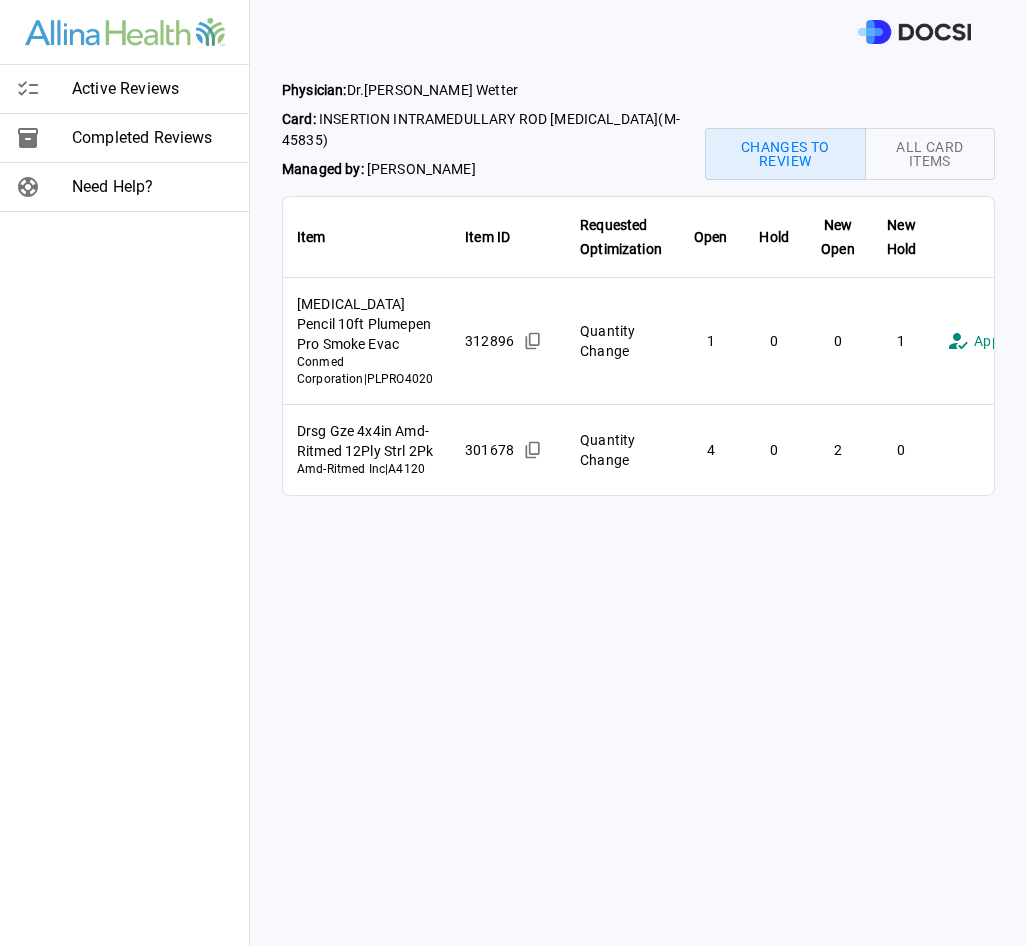 click on "**********" at bounding box center (513, 473) 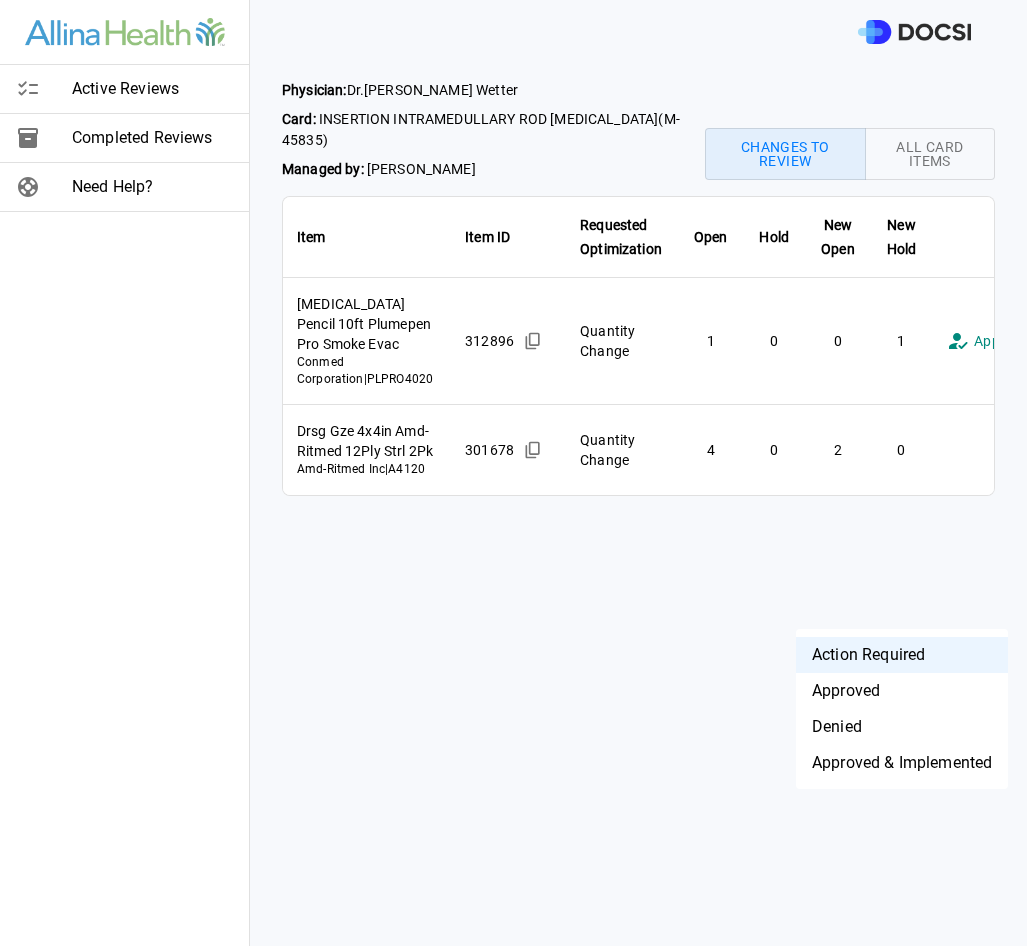 click on "Approved" at bounding box center [902, 691] 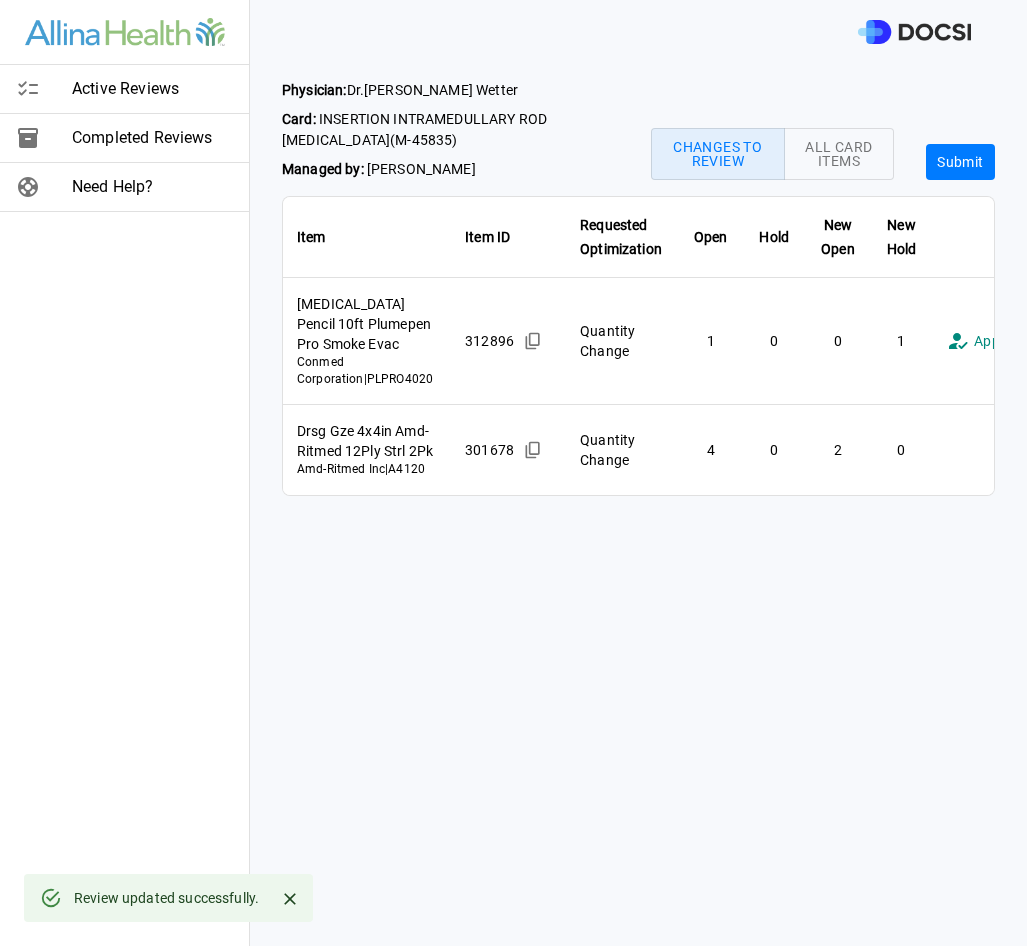 click on "Submit" at bounding box center [960, 162] 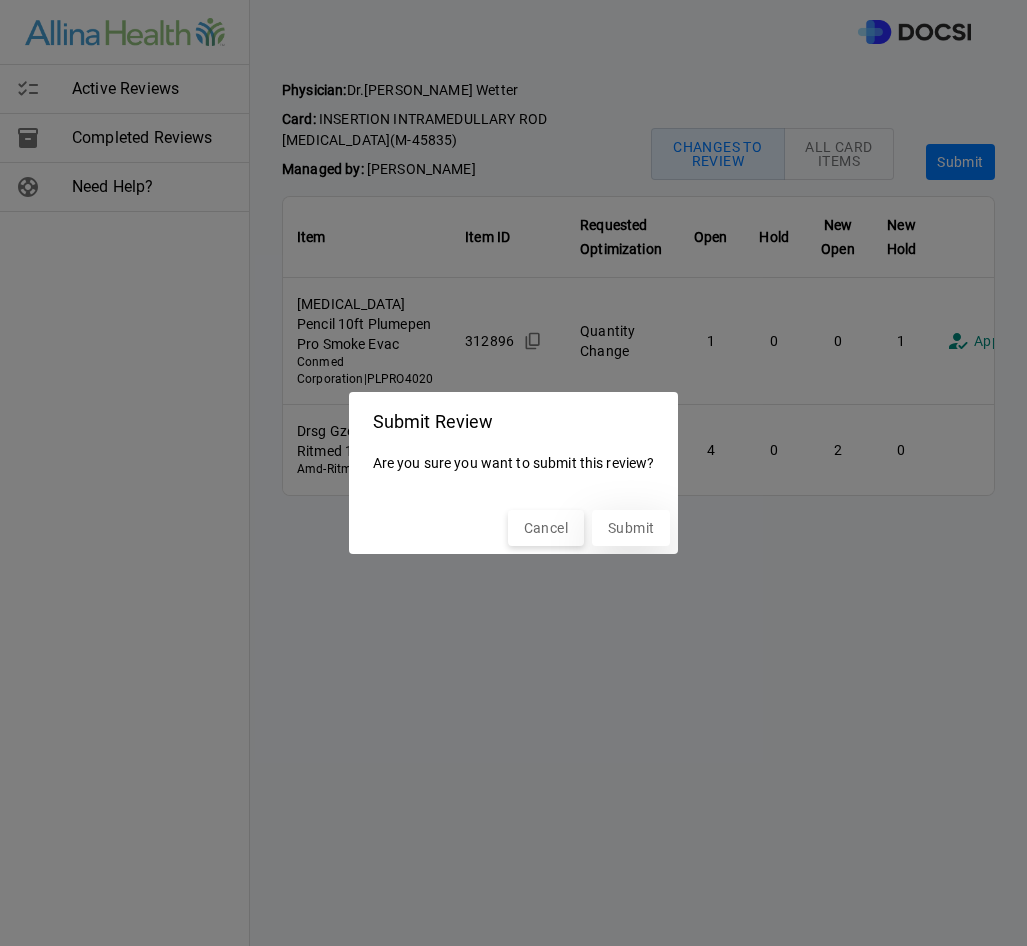 click on "Submit" at bounding box center [631, 528] 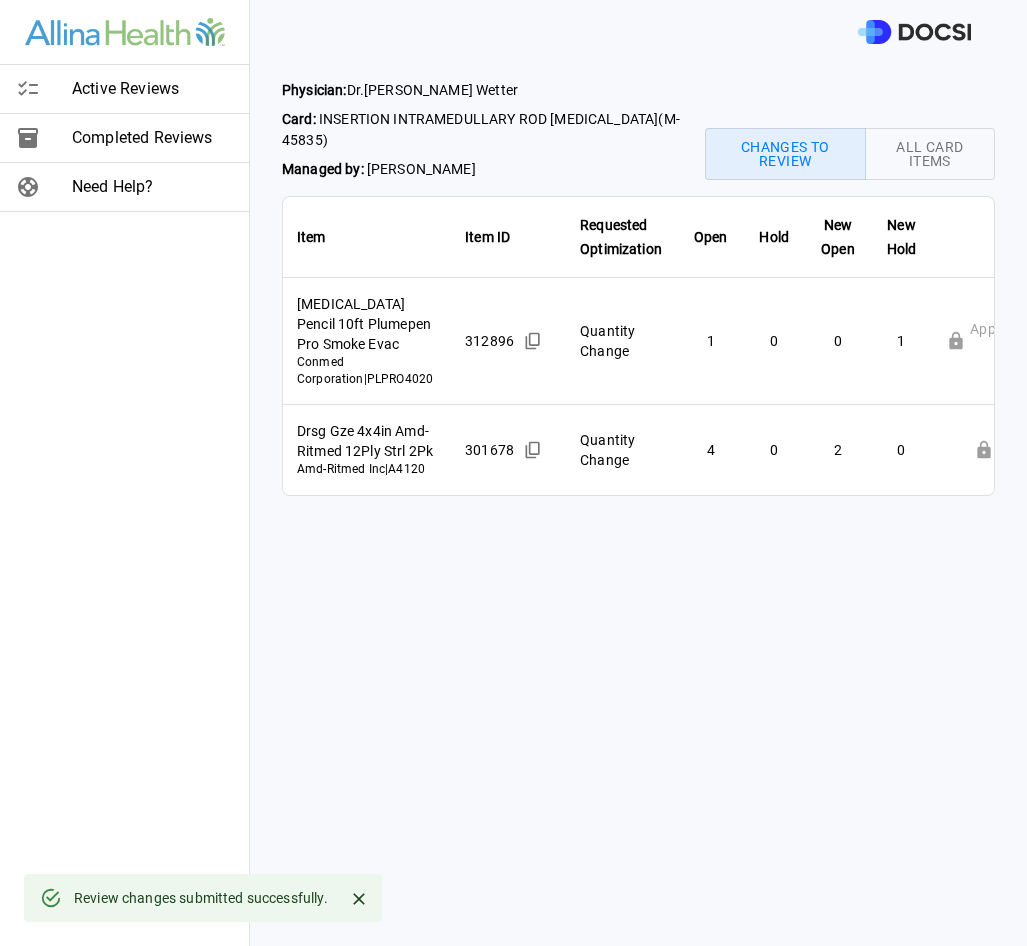 click on "Active Reviews" at bounding box center [152, 89] 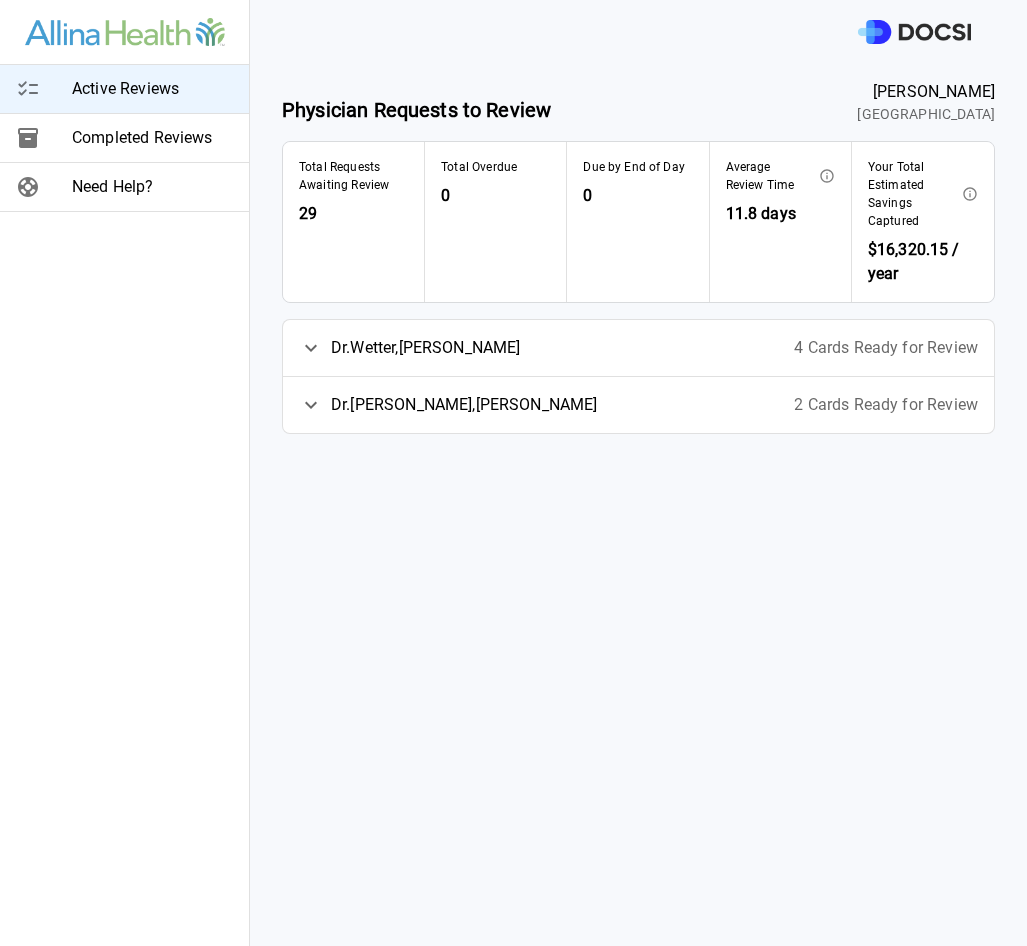 click on "4 Cards Ready for Review" at bounding box center (886, 348) 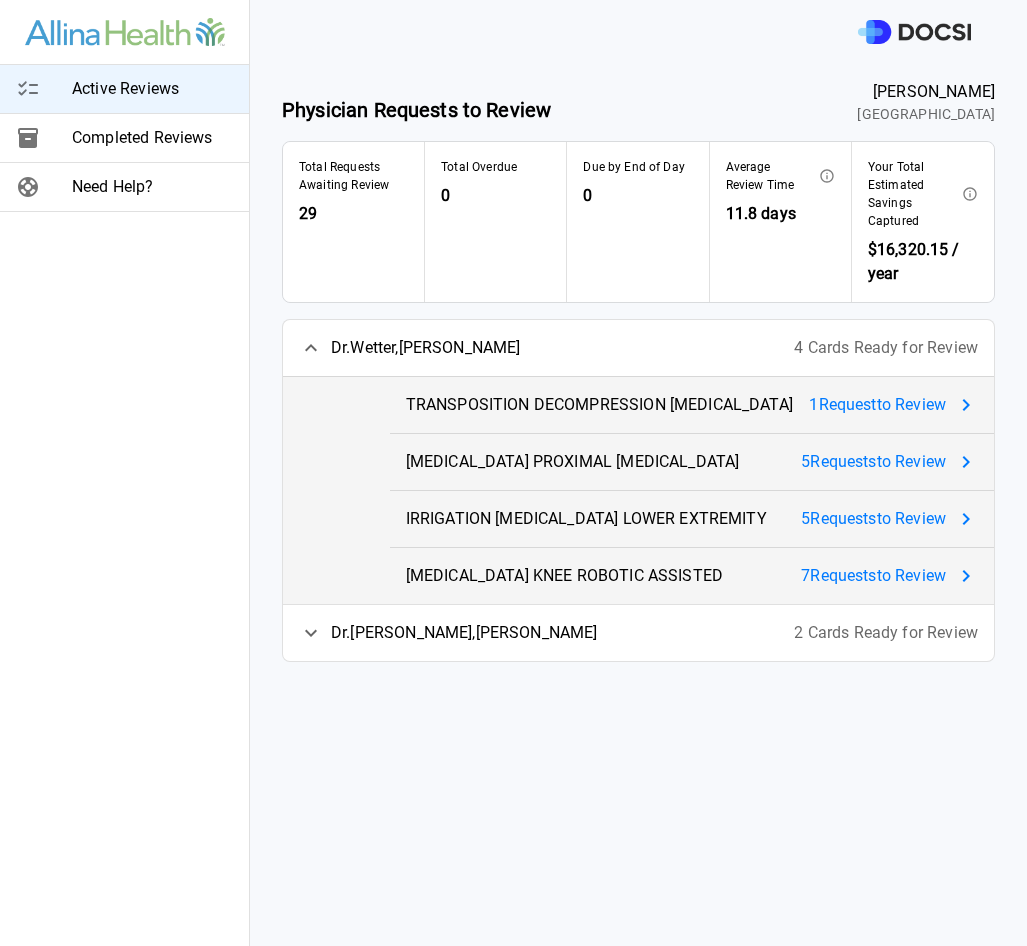 click on "1  Request  to Review" at bounding box center [877, 405] 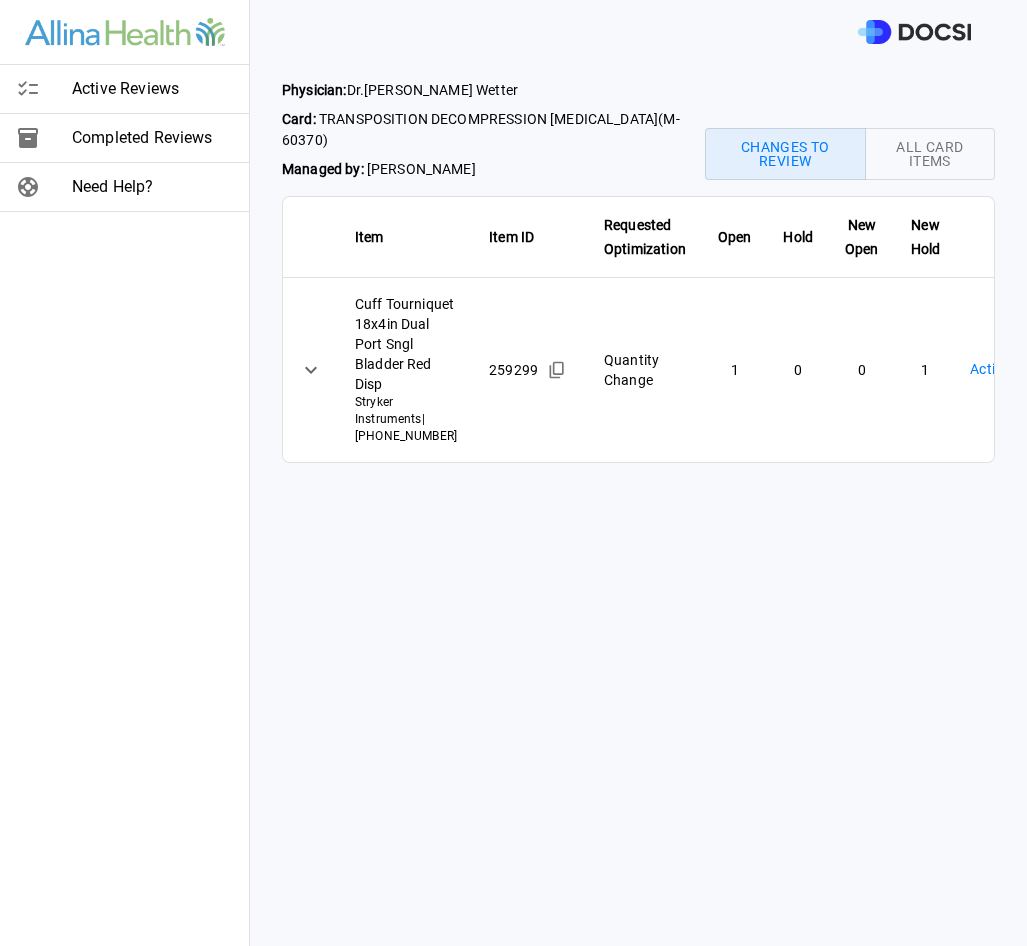 click on "Active Reviews Completed Reviews Need Help? Physician:   [PERSON_NAME] Card:    TRANSPOSITION DECOMPRESSION [MEDICAL_DATA]  ( M-60370 ) Managed by:    [PERSON_NAME] Changes to Review All Card Items Item Item ID Requested Optimization Open Hold New Open New Hold Review Status Cuff Tourniquet 18x4in Dual Port Sngl Bladder Red Disp Stryker Instruments  |  [PHONE_NUMBER] 259299 Quantity Change 1 0 0 1 Action Required **** ​
Active Reviews Completed Reviews Need Help?" at bounding box center [513, 473] 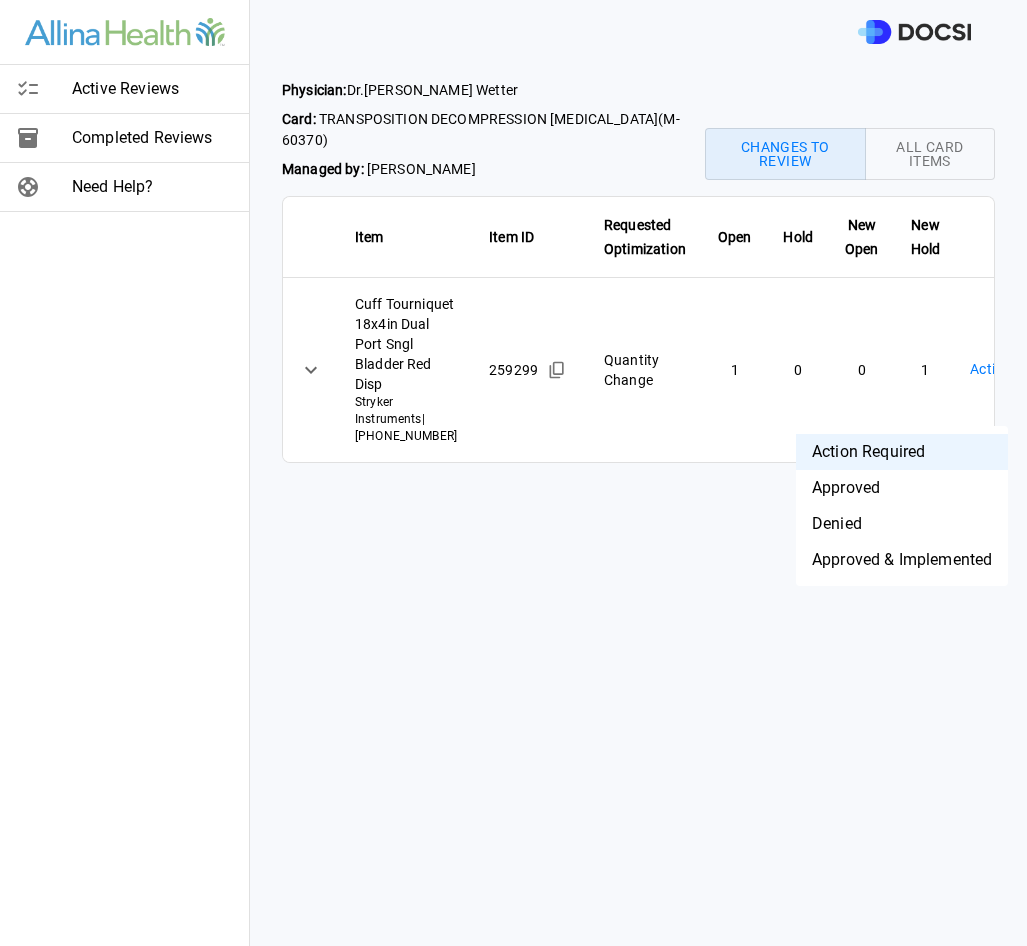 click on "Denied" at bounding box center (902, 524) 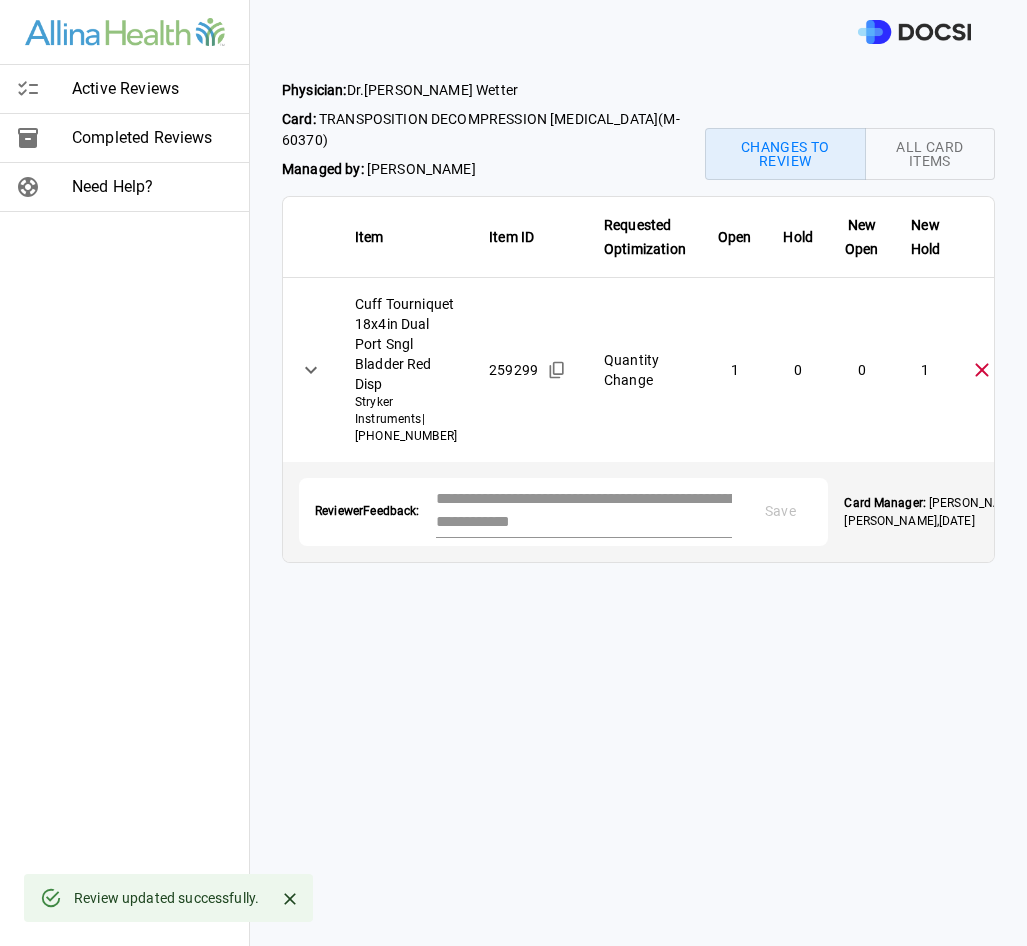 click at bounding box center (584, 510) 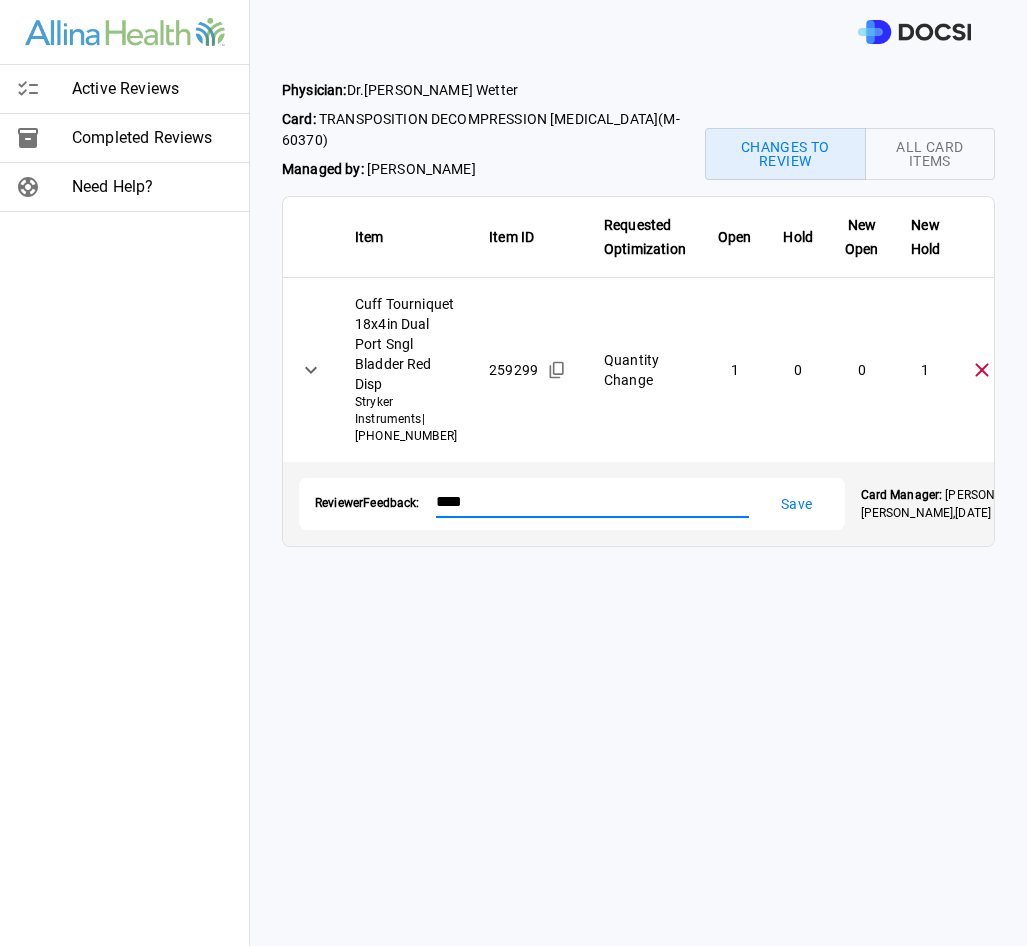 type on "****" 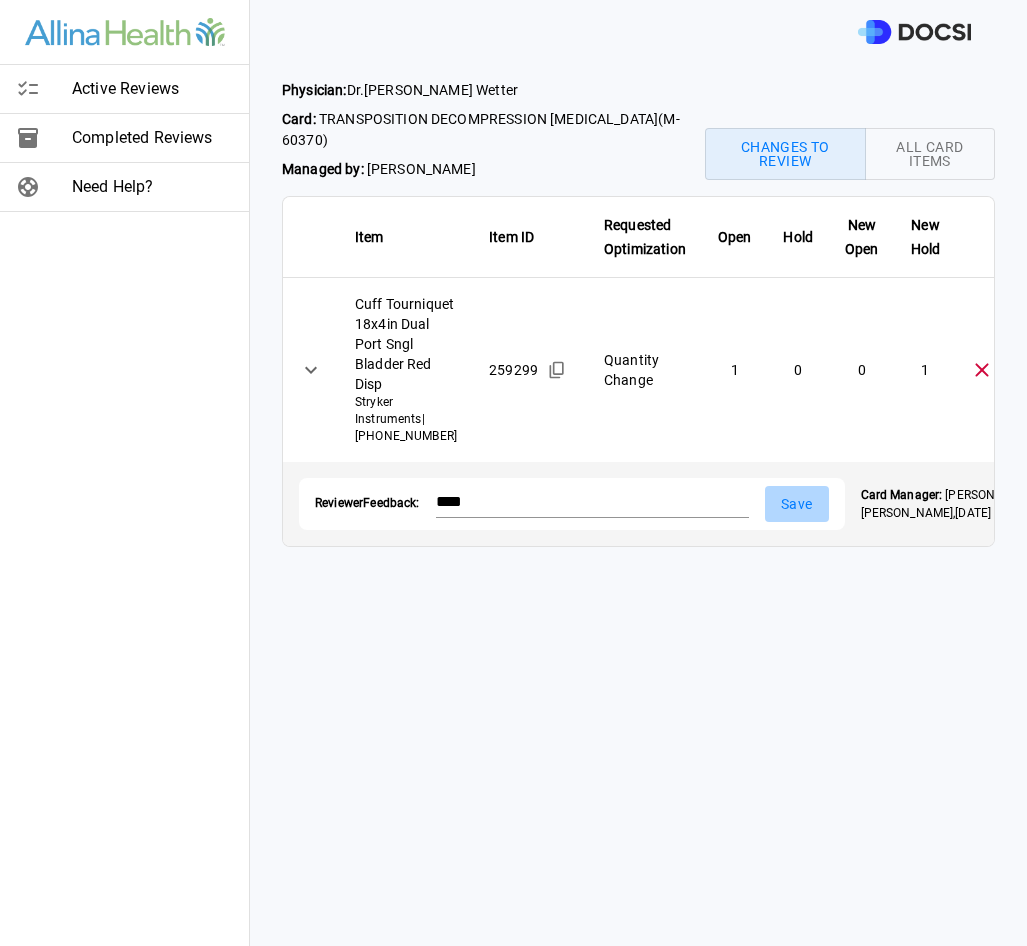 click on "Save" at bounding box center (797, 504) 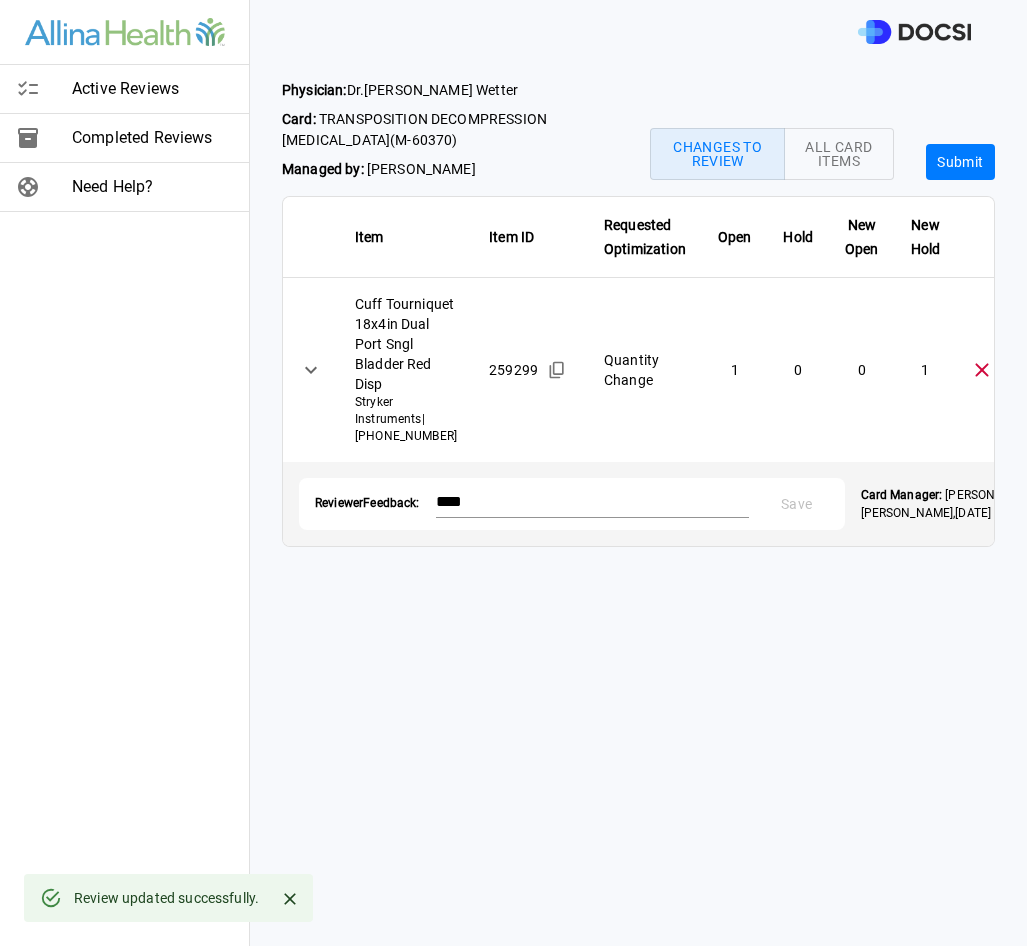 click on "Submit" at bounding box center [960, 162] 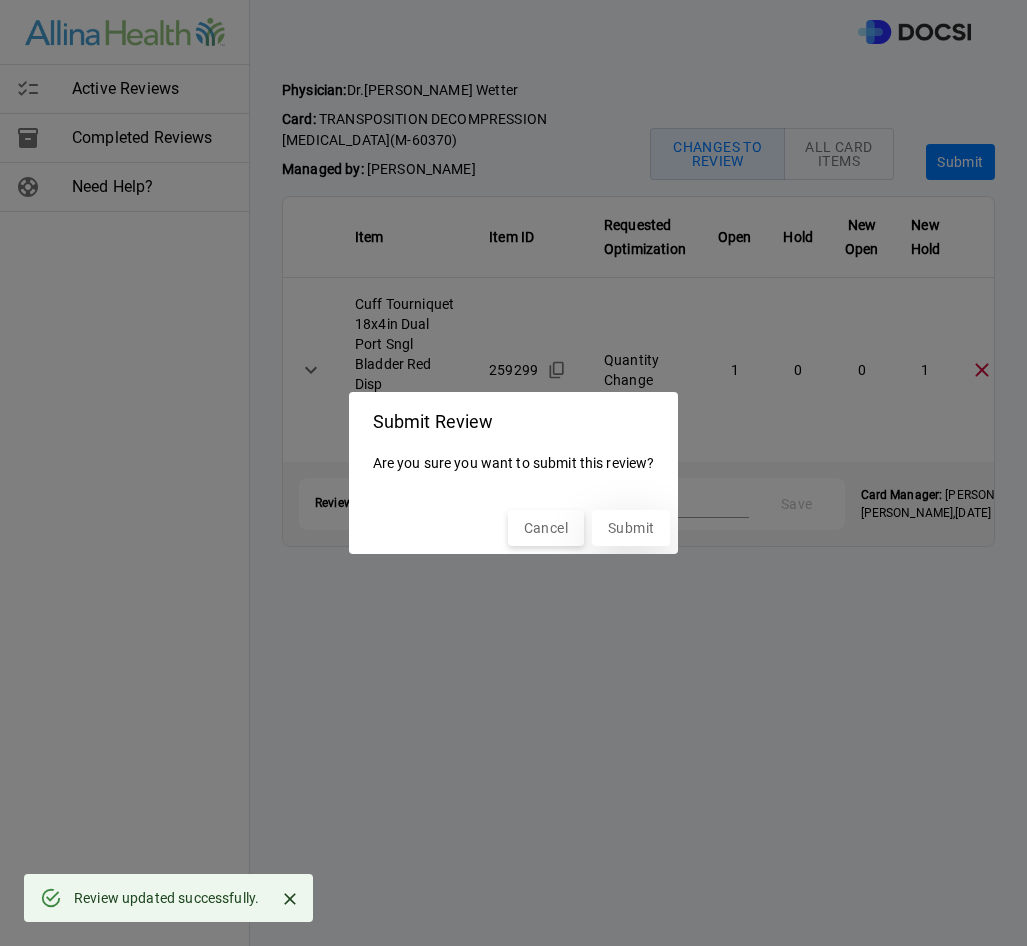 click on "Submit" at bounding box center (631, 528) 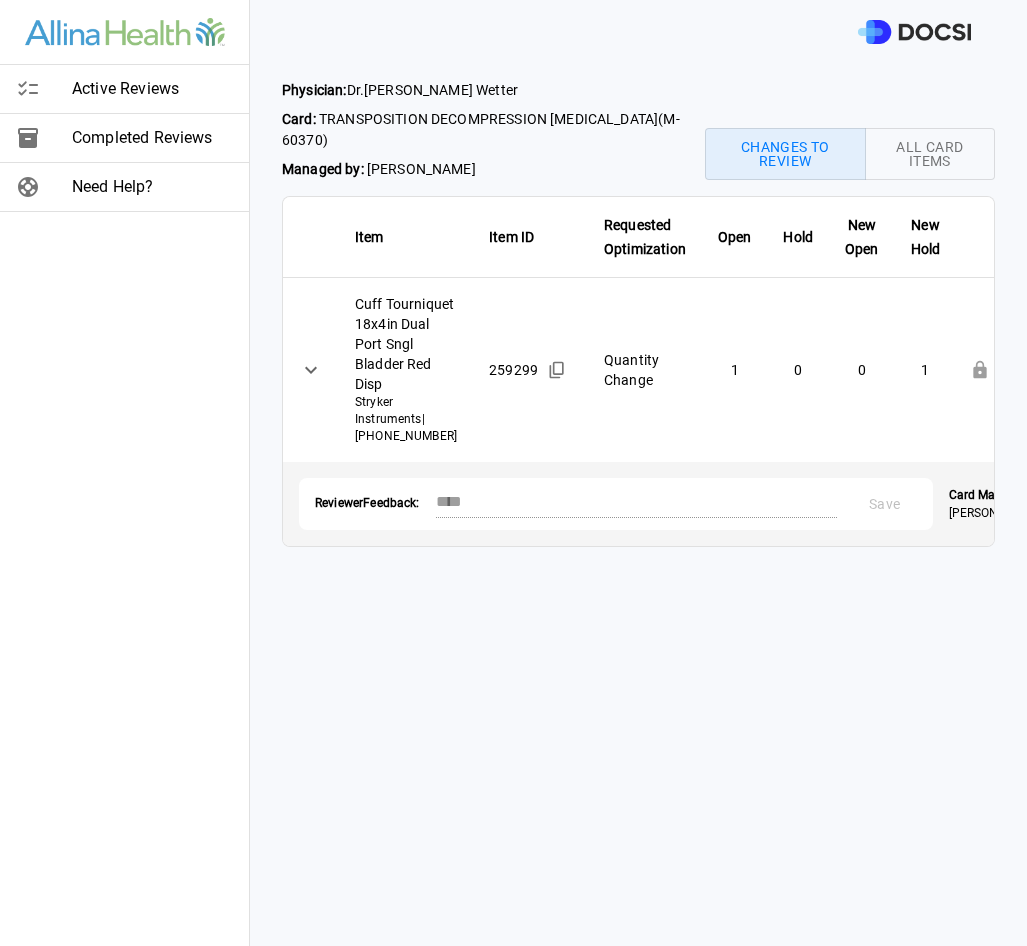 click on "Active Reviews" at bounding box center (152, 89) 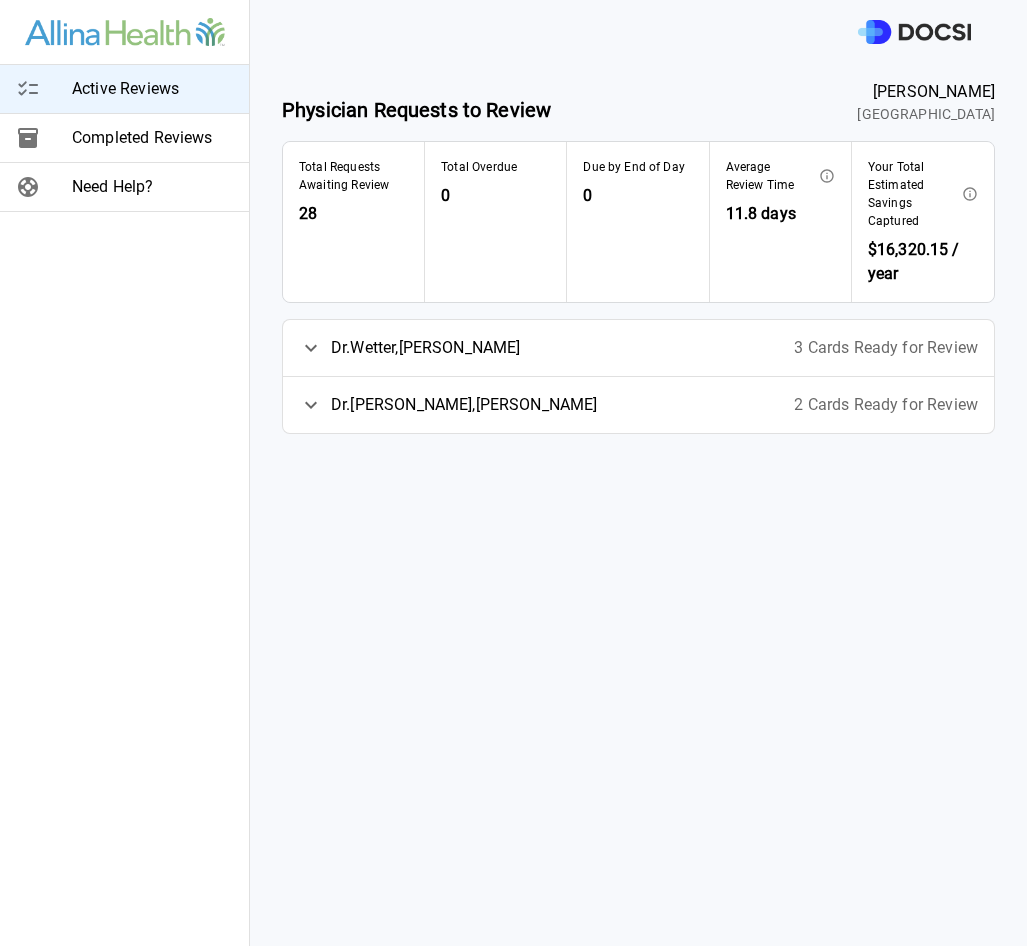 click on "3 Cards Ready for Review" at bounding box center [886, 348] 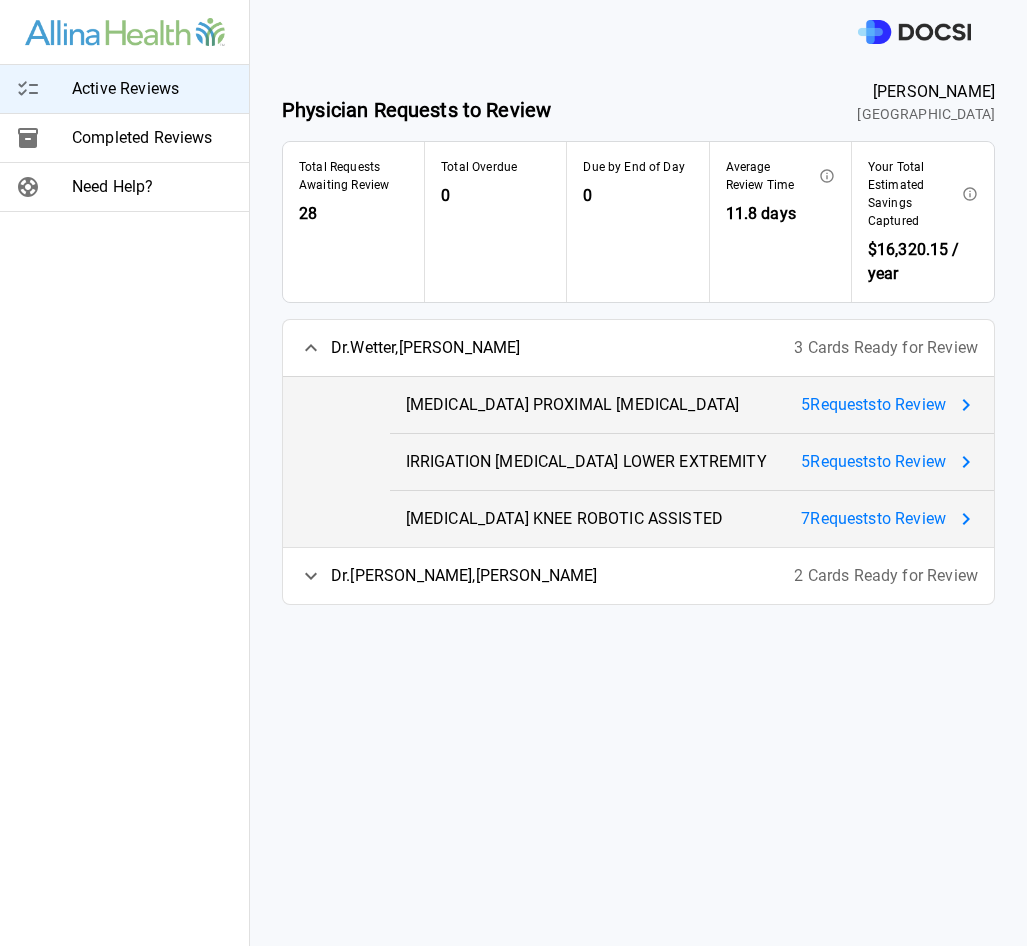 click on "5  Request s  to Review" at bounding box center (873, 405) 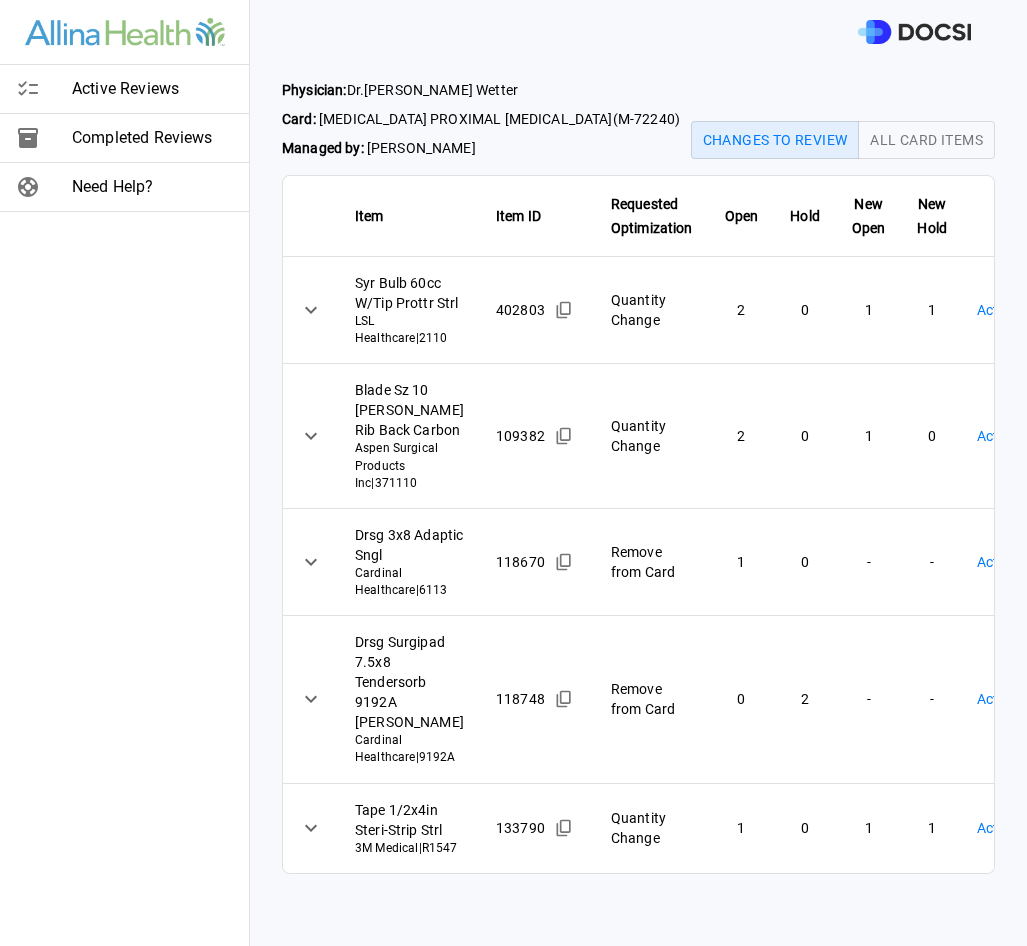 scroll, scrollTop: 226, scrollLeft: 0, axis: vertical 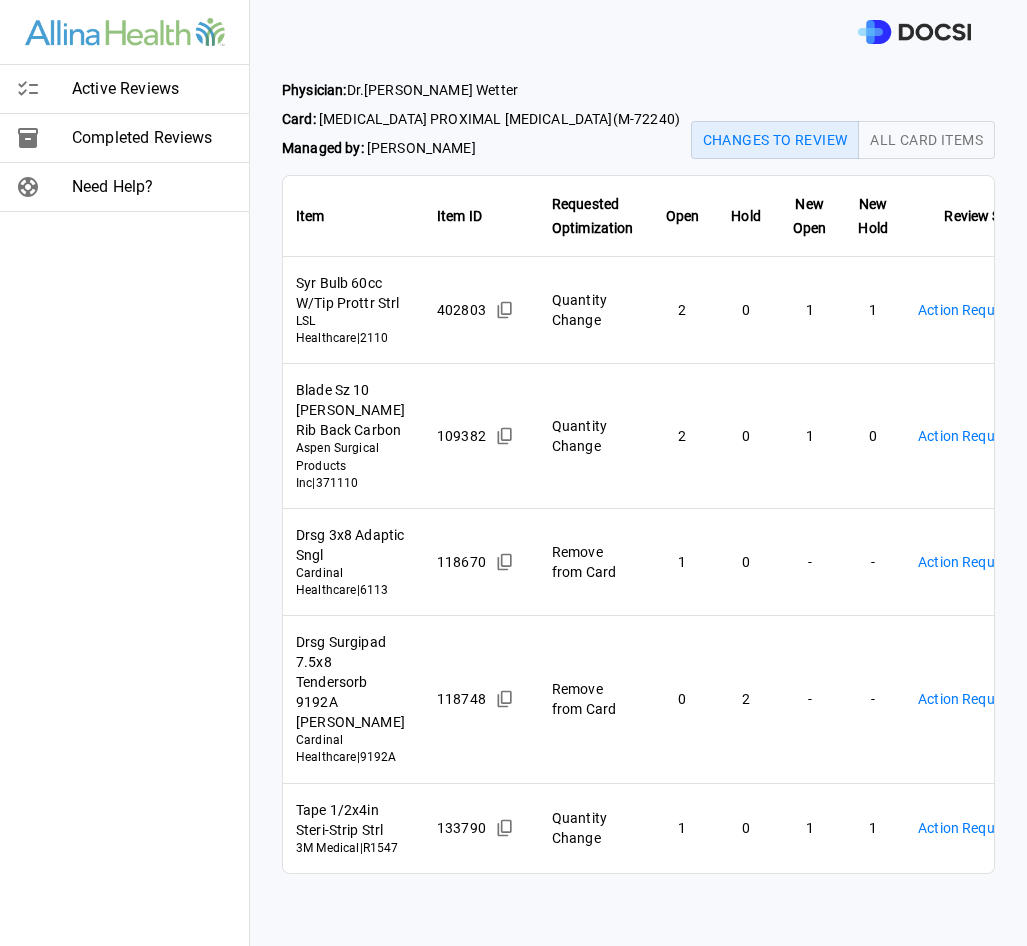 click on "Active Reviews Completed Reviews Need Help? Physician:   [PERSON_NAME] Card:    [MEDICAL_DATA] PROXIMAL [MEDICAL_DATA]  ( M-72240 ) Managed by:    [PERSON_NAME] Changes to Review All Card Items Item Item ID Requested Optimization Open Hold New Open New Hold Review Status Syr Bulb 60cc W/Tip Prottr Strl LSL Healthcare  |  2110 402803 Quantity Change 2 0 1 1 Action Required **** ​ Blade Sz 10 [PERSON_NAME] Rib Back Carbon Aspen Surgical Products Inc  |  371110 109382 Quantity Change 2 0 1 0 Action Required **** ​ Drsg 3x8 Adaptic Sngl Cardinal Healthcare  |  [MEDICAL_ID] Remove from Card 1 0 - - Action Required **** ​ Drsg Surgipad 7.5x8 Tendersorb 9192A [PERSON_NAME] Healthcare  |  9192A 118748 Remove from Card 0 2 - - Action Required **** ​ Tape 1/2x4in Steri-Strip Strl 3M Medical  |  R1547 133790 Quantity Change 1 0 1 1 Action Required **** ​
Active Reviews Completed Reviews Need Help?" at bounding box center (513, 473) 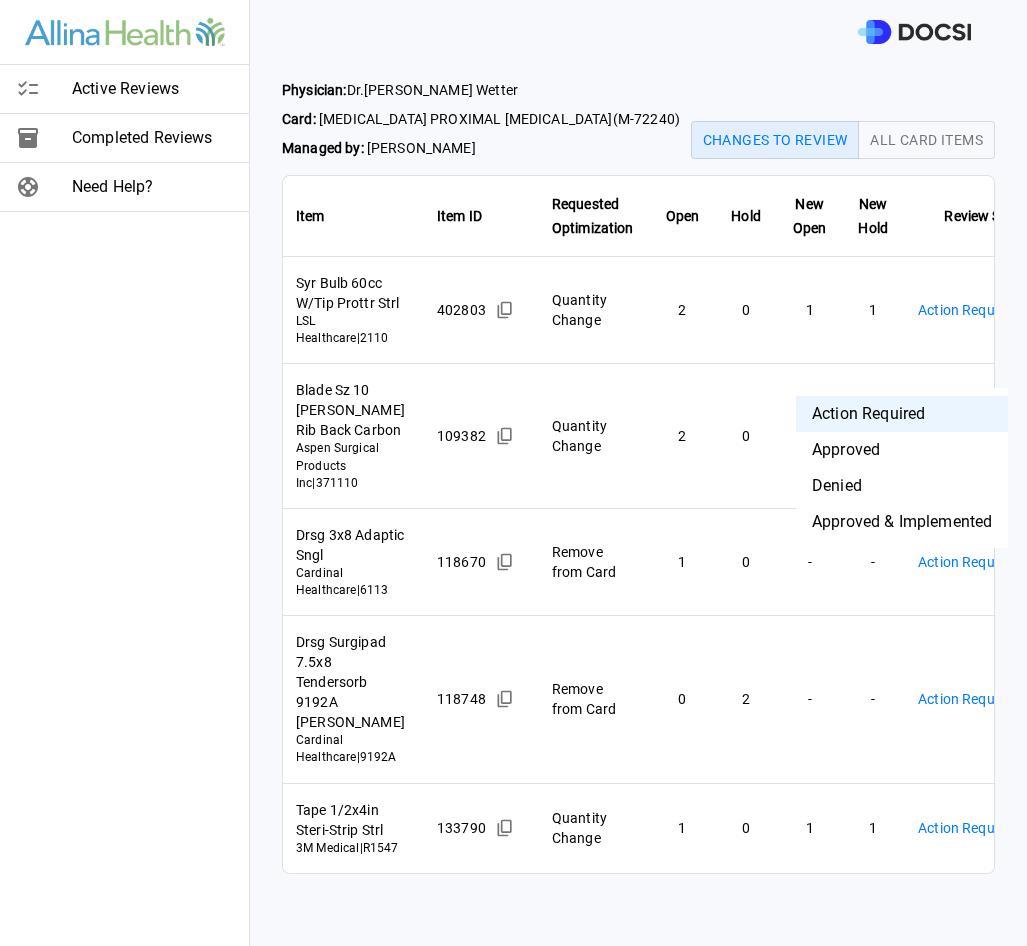 click on "Approved & Implemented" at bounding box center (902, 522) 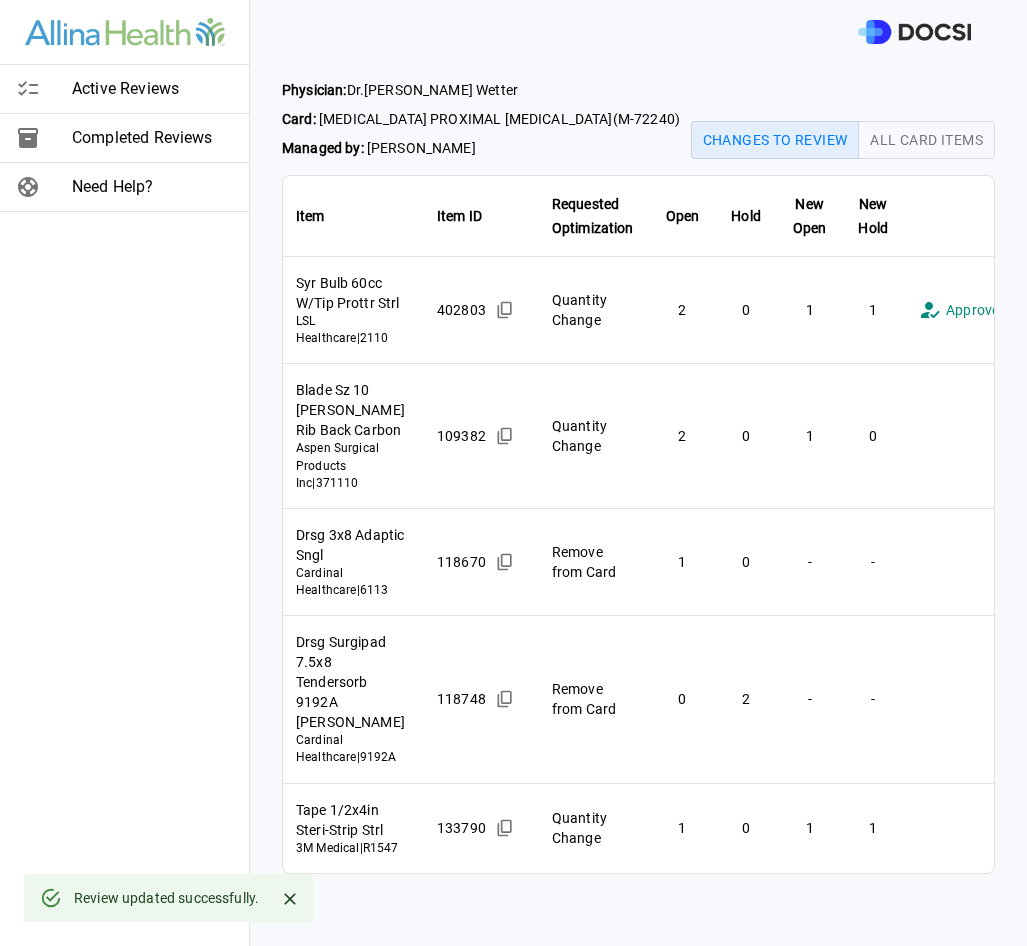 scroll, scrollTop: 150, scrollLeft: 0, axis: vertical 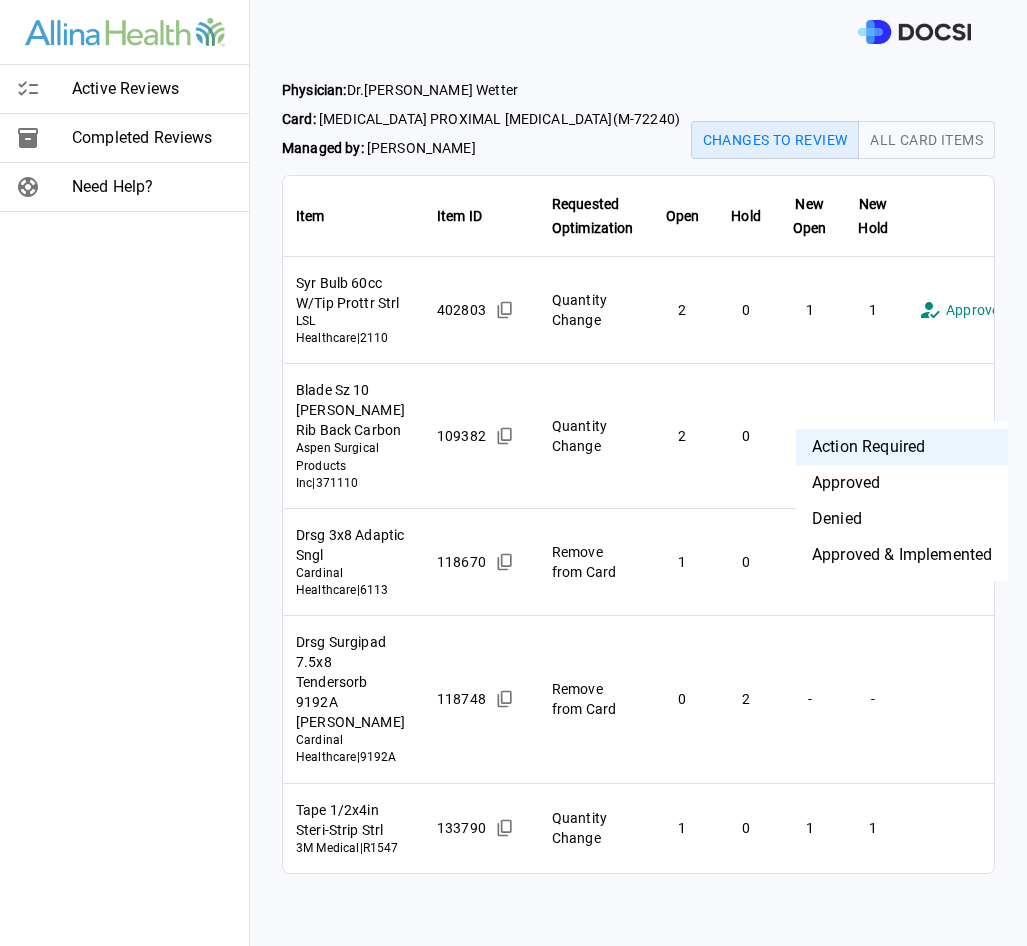 click on "**********" at bounding box center [513, 473] 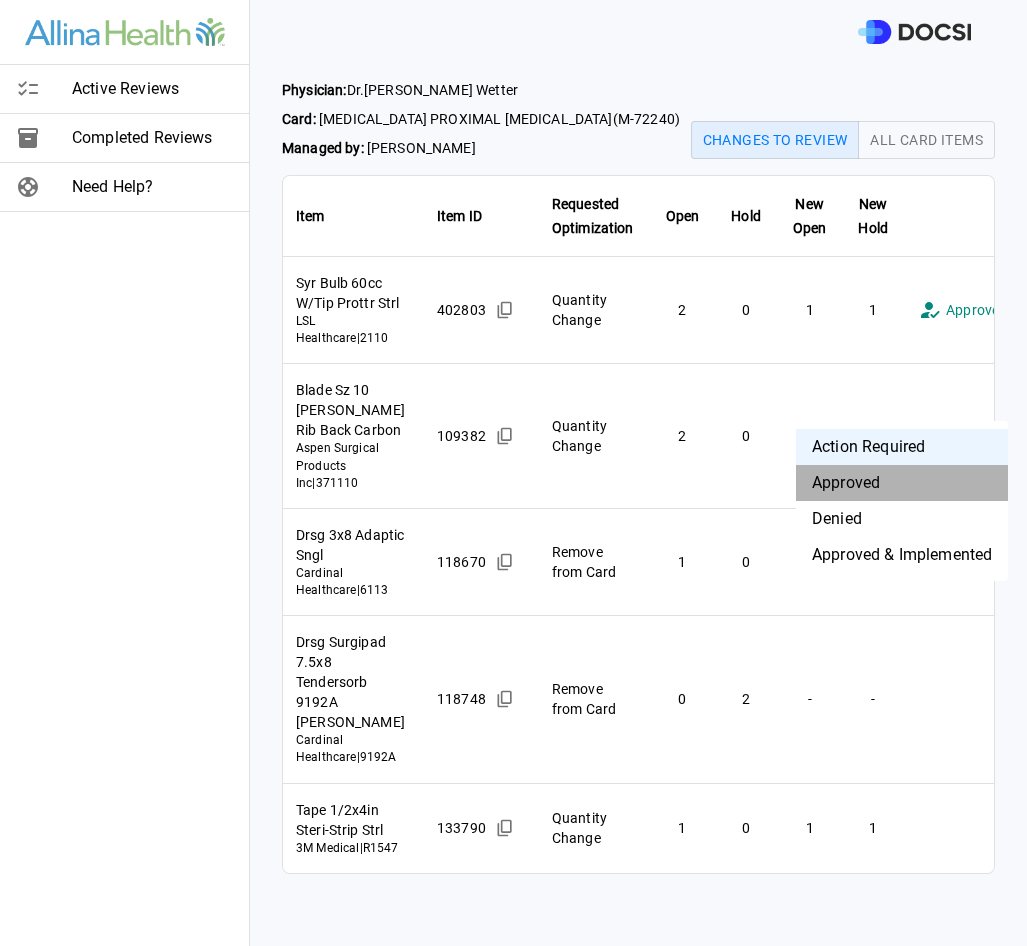 click on "Approved" at bounding box center (902, 483) 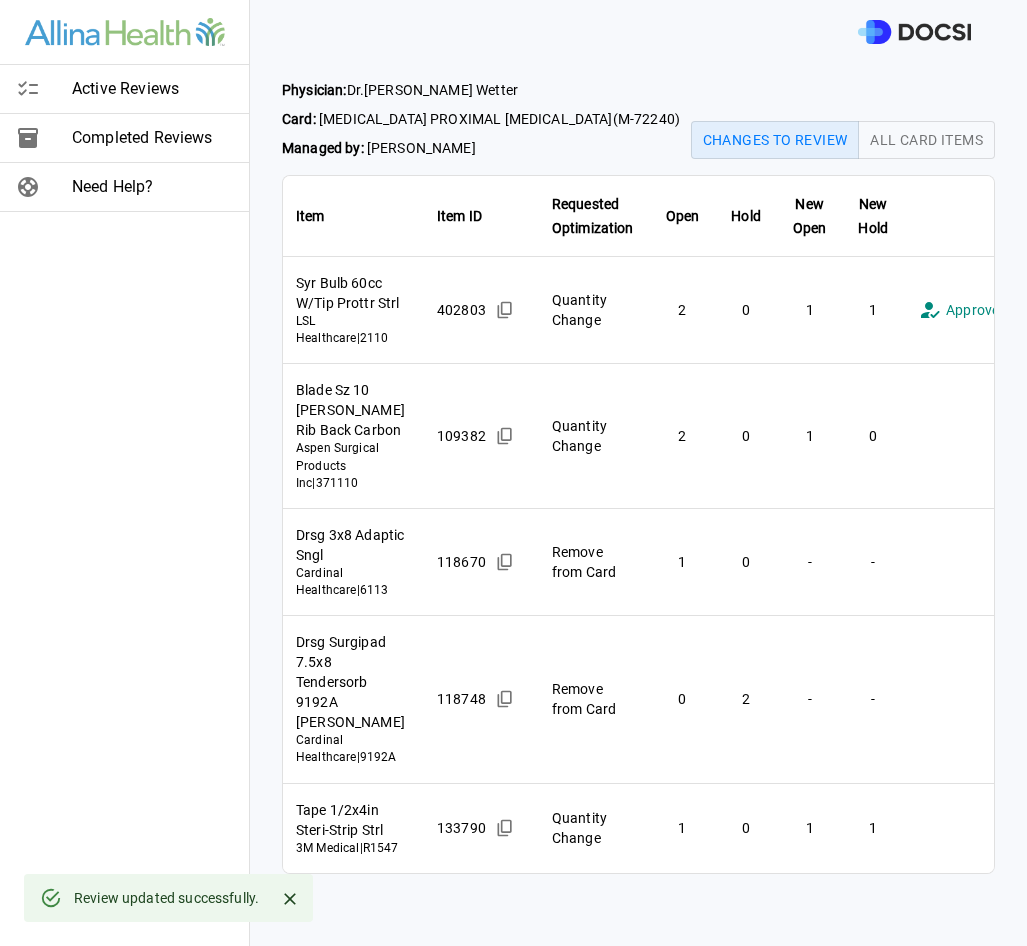 scroll, scrollTop: 226, scrollLeft: 0, axis: vertical 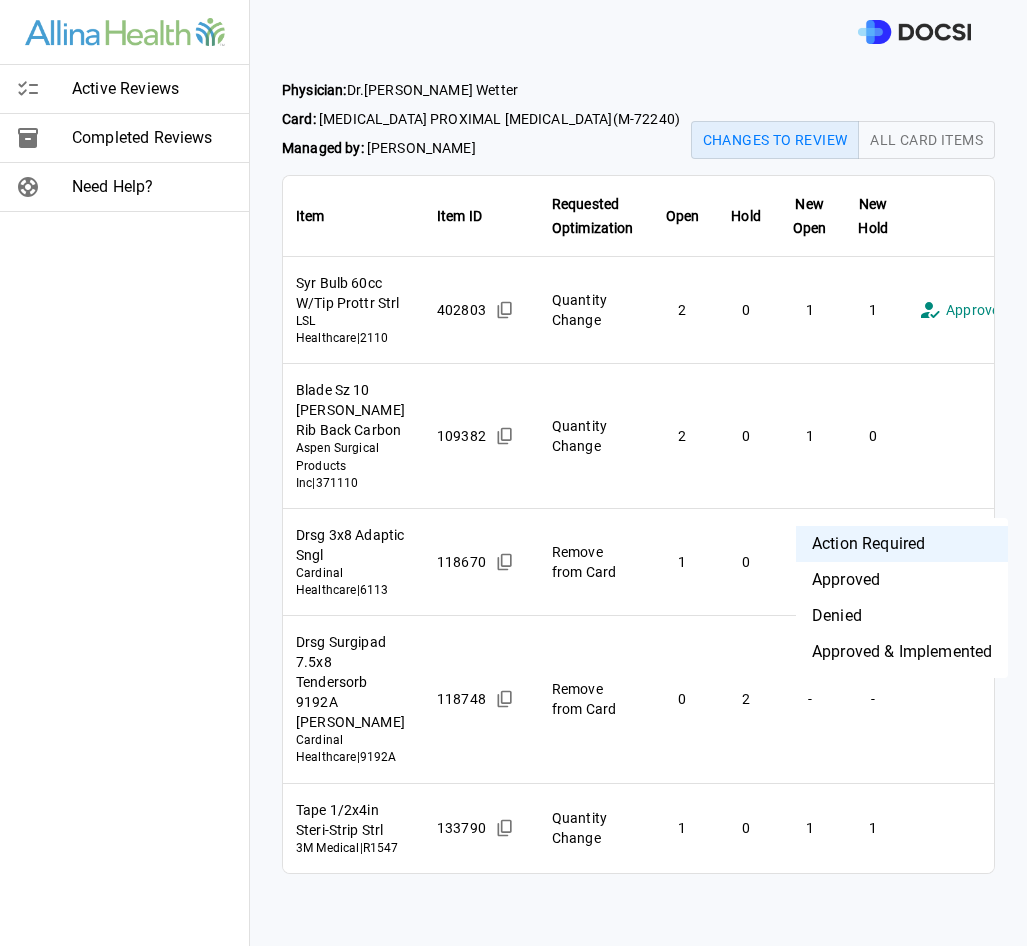 click on "**********" at bounding box center (513, 473) 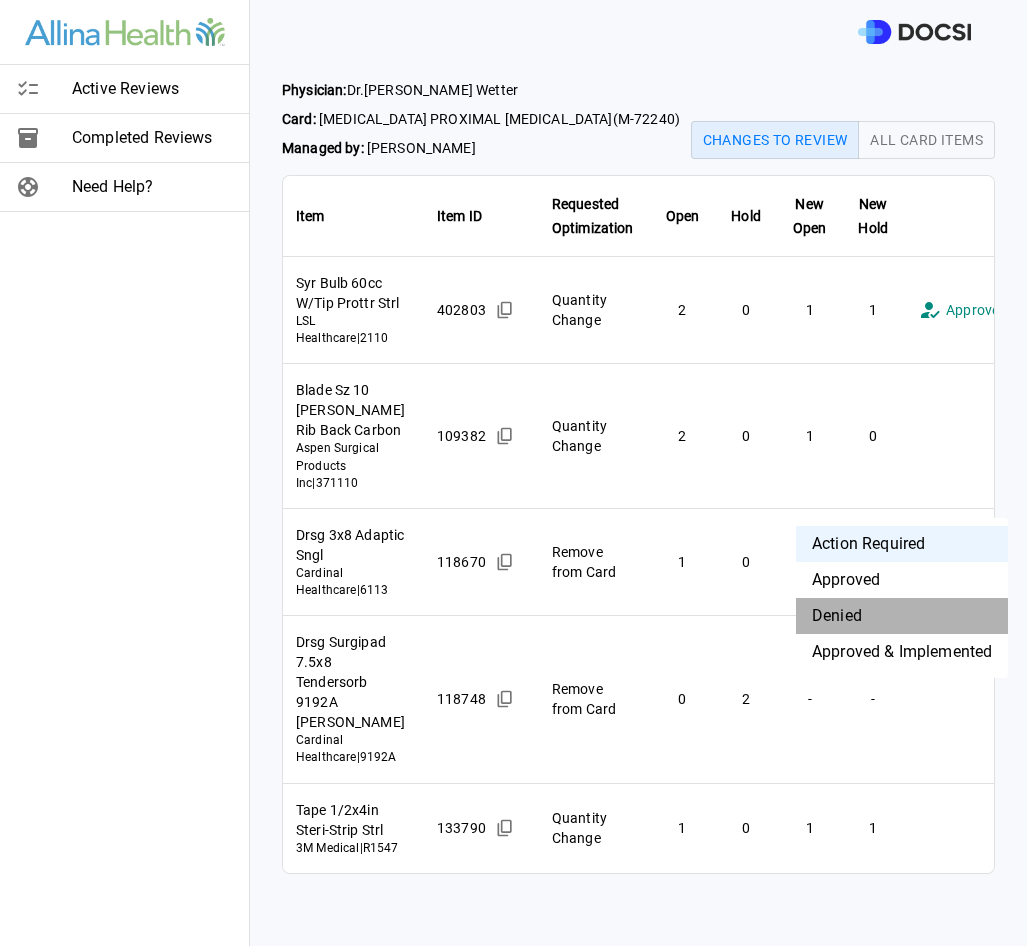 click on "Denied" at bounding box center (902, 616) 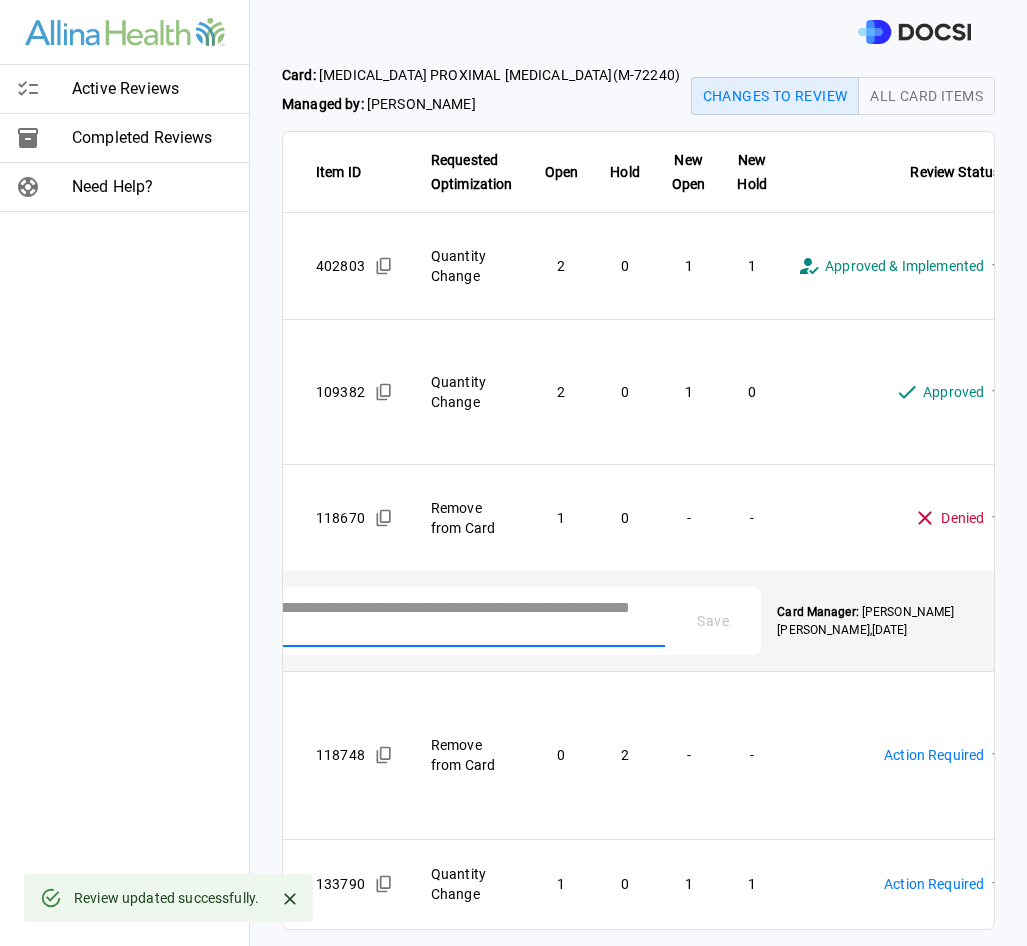 click at bounding box center (461, 619) 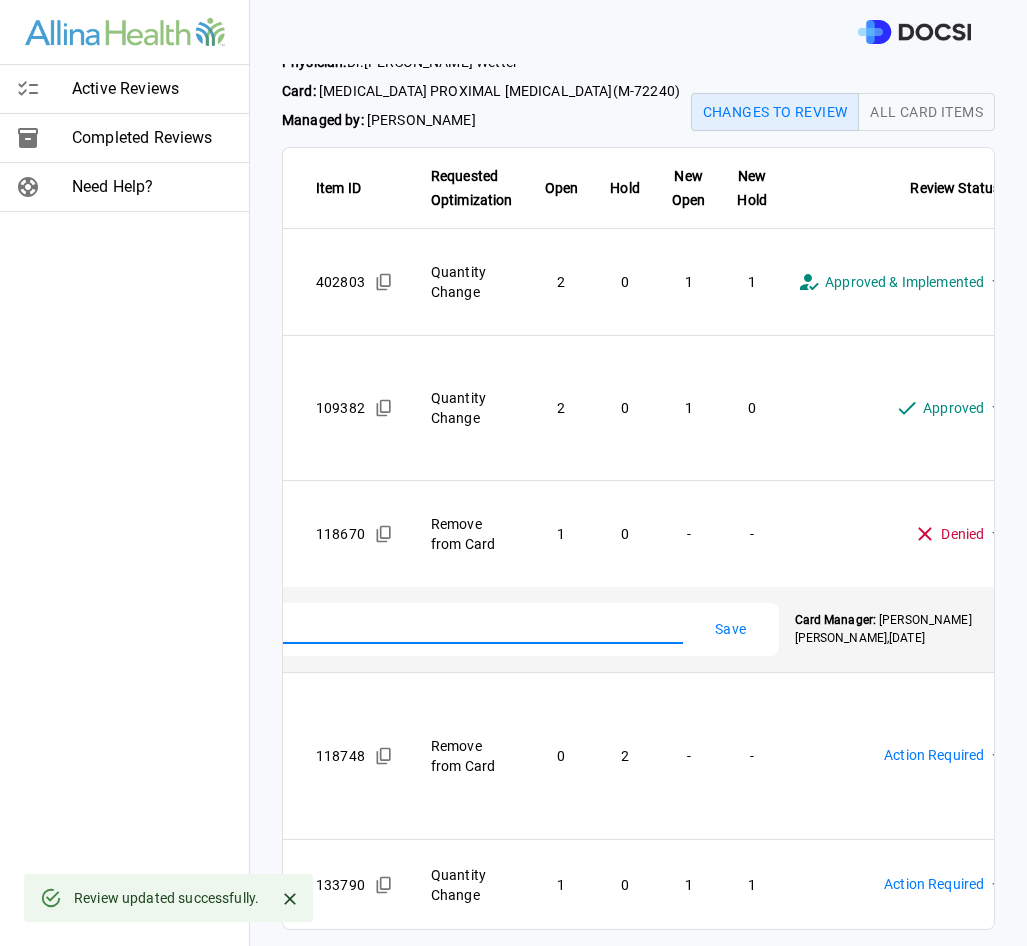 scroll, scrollTop: 0, scrollLeft: 164, axis: horizontal 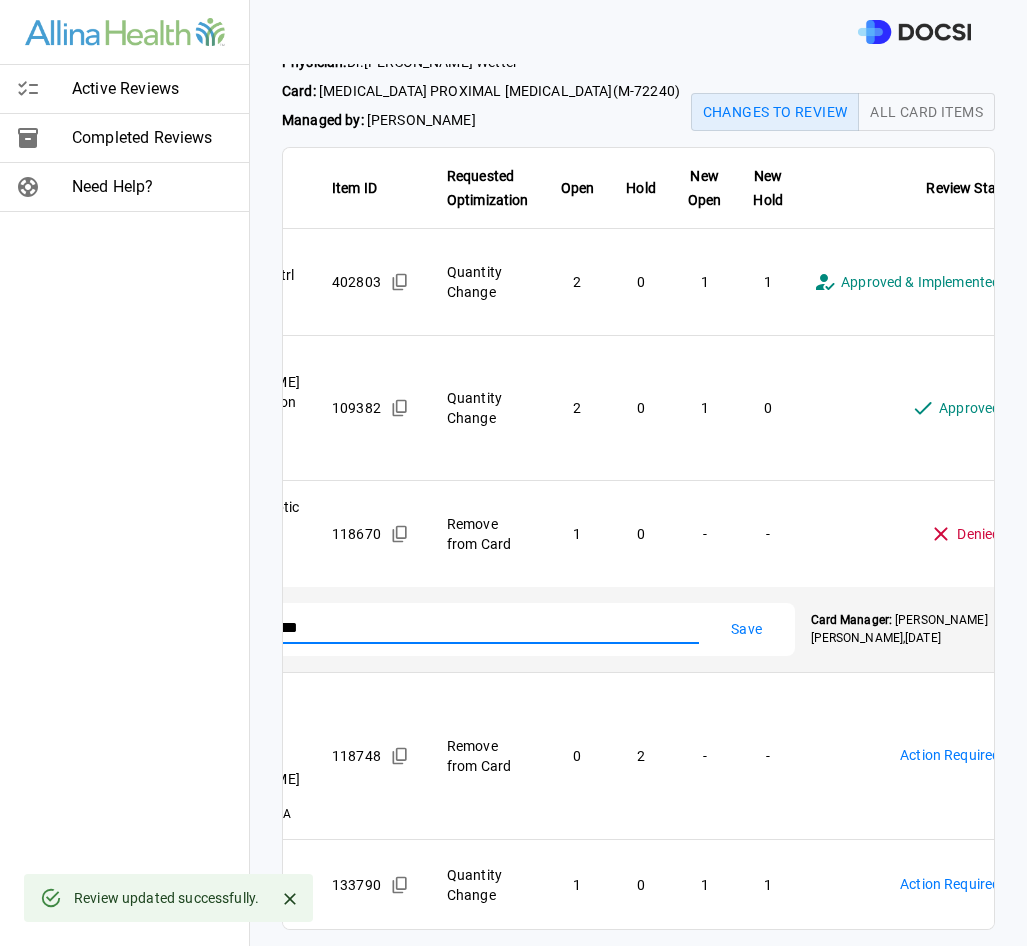 type on "****" 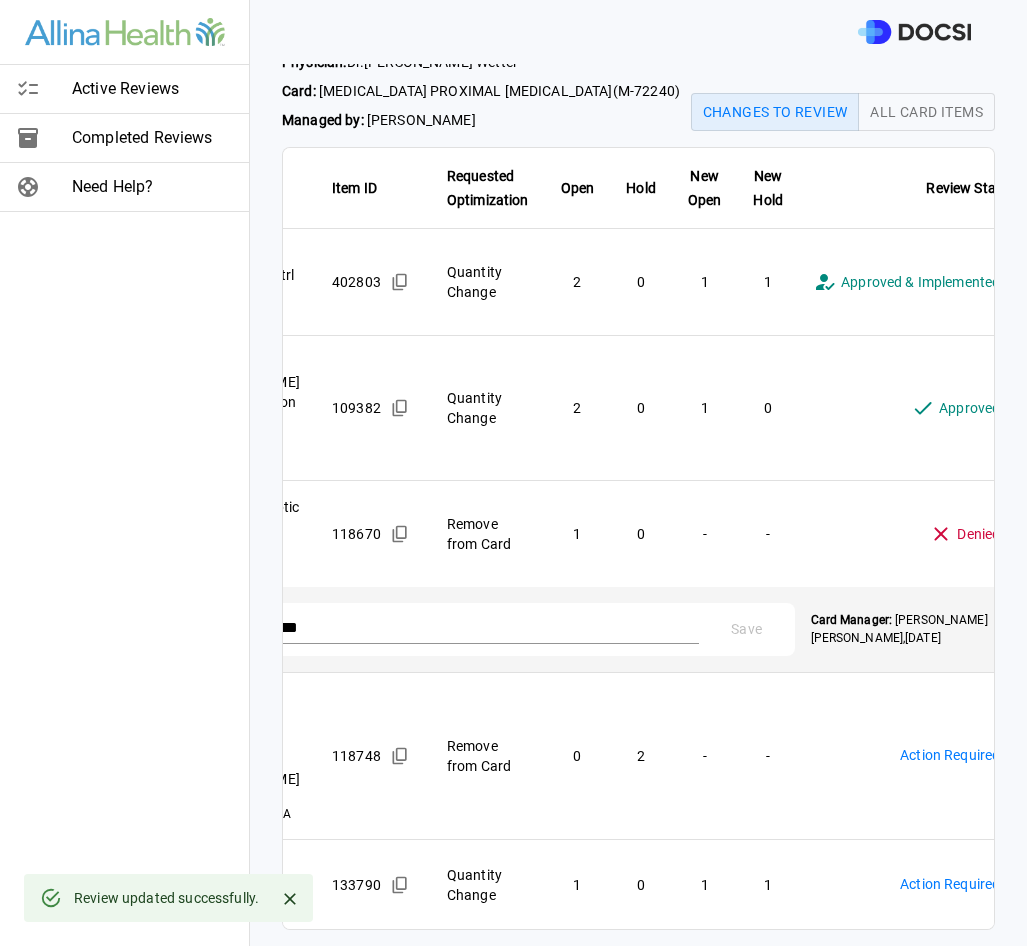 scroll, scrollTop: 310, scrollLeft: 0, axis: vertical 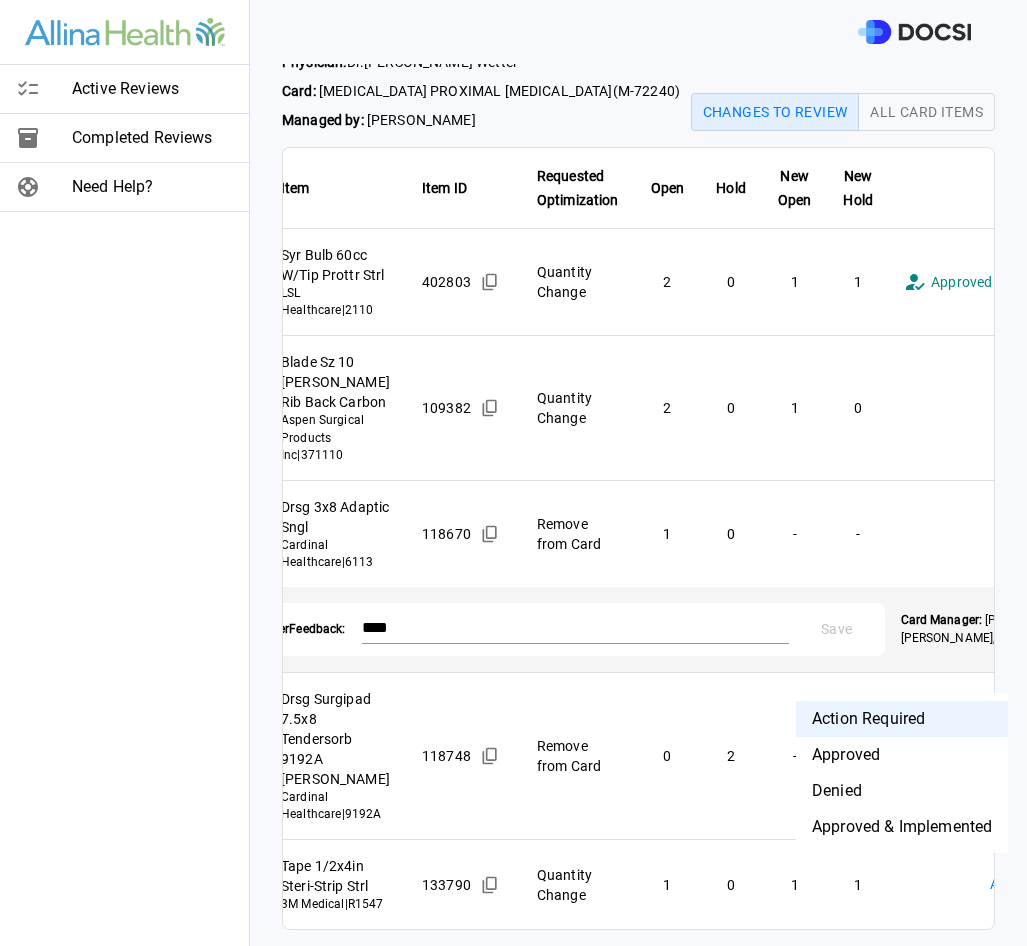 click on "**********" at bounding box center [513, 473] 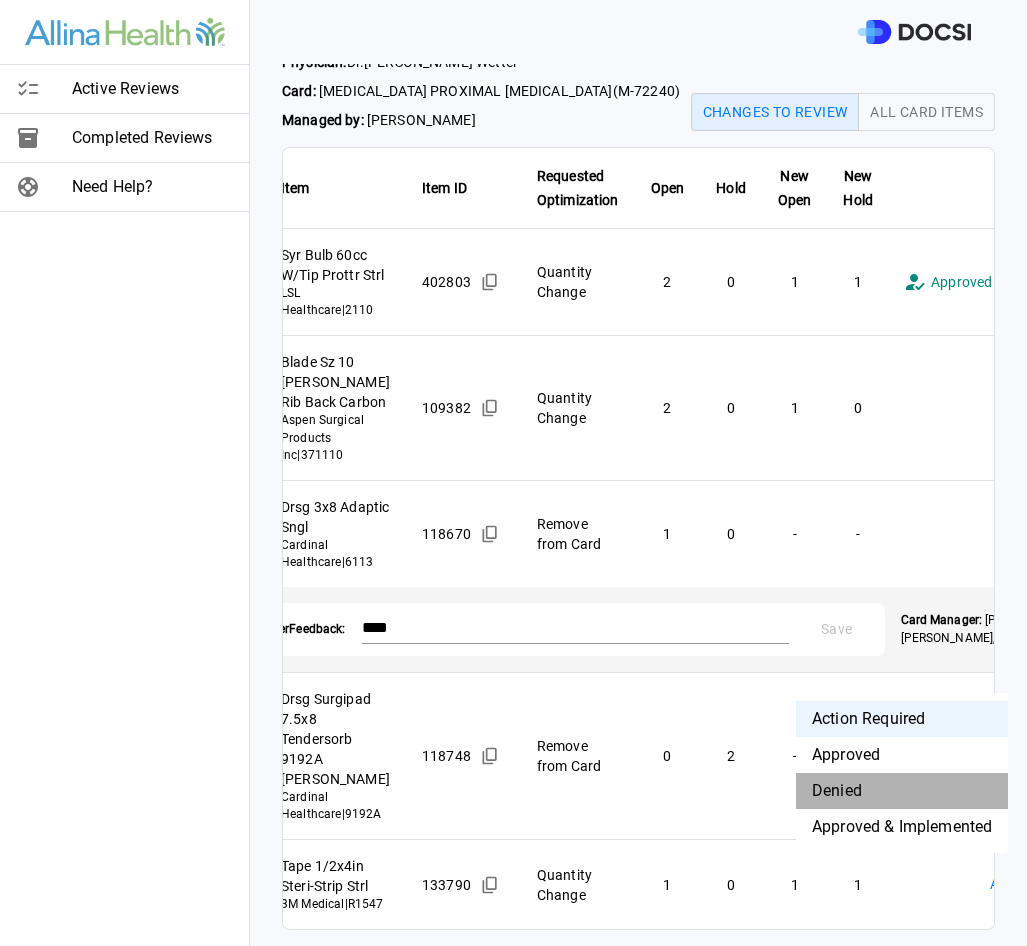 click on "Denied" at bounding box center (902, 791) 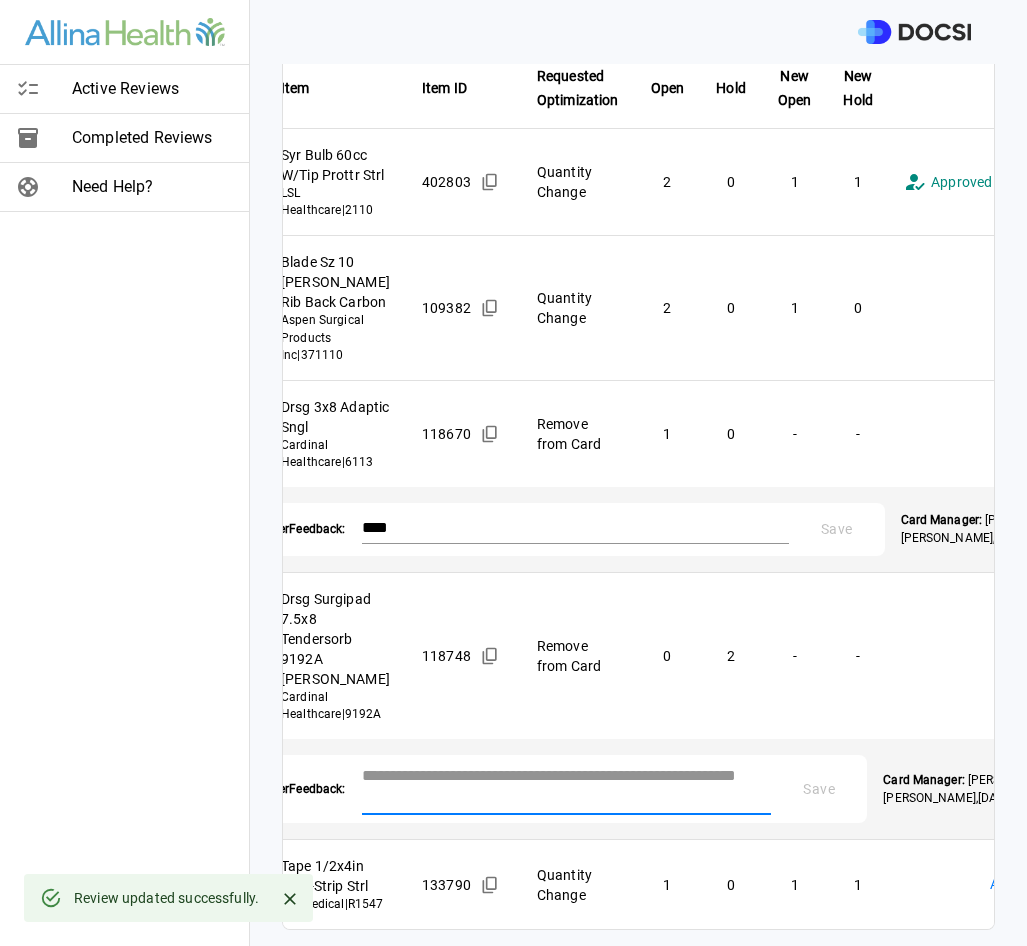 click at bounding box center [567, 787] 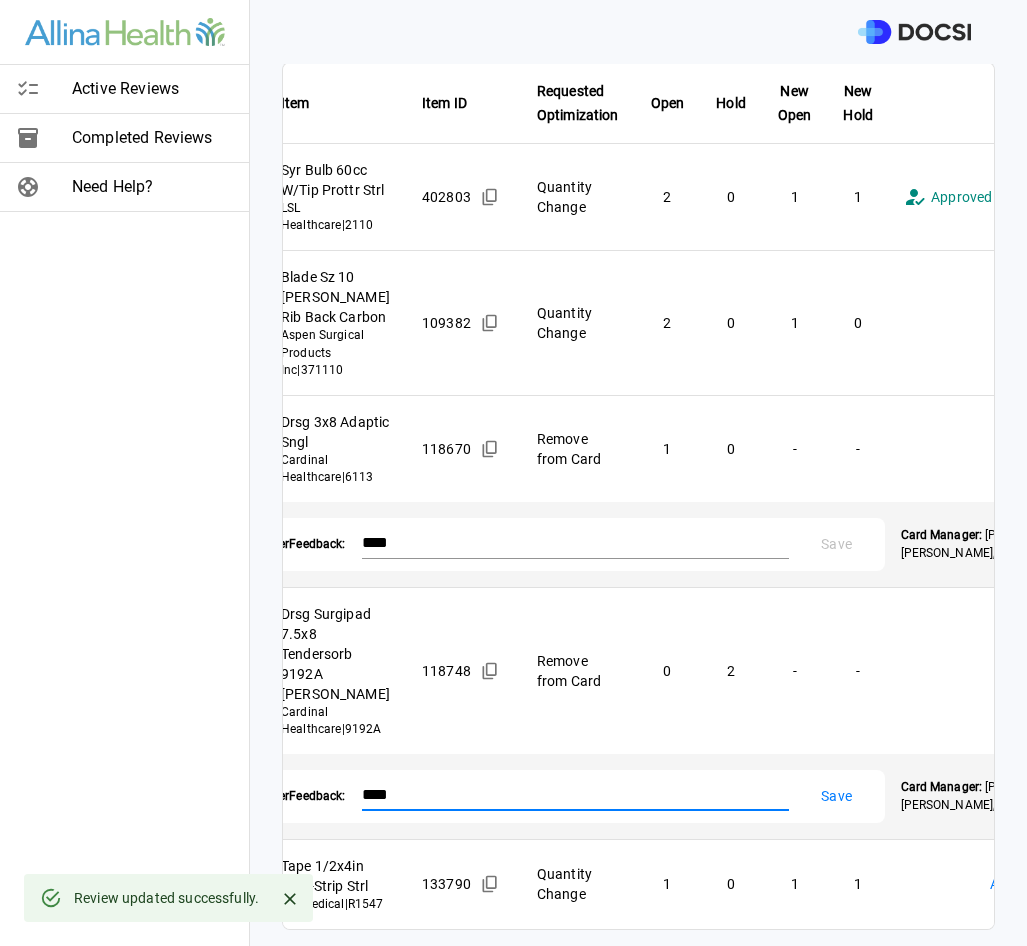 type on "****" 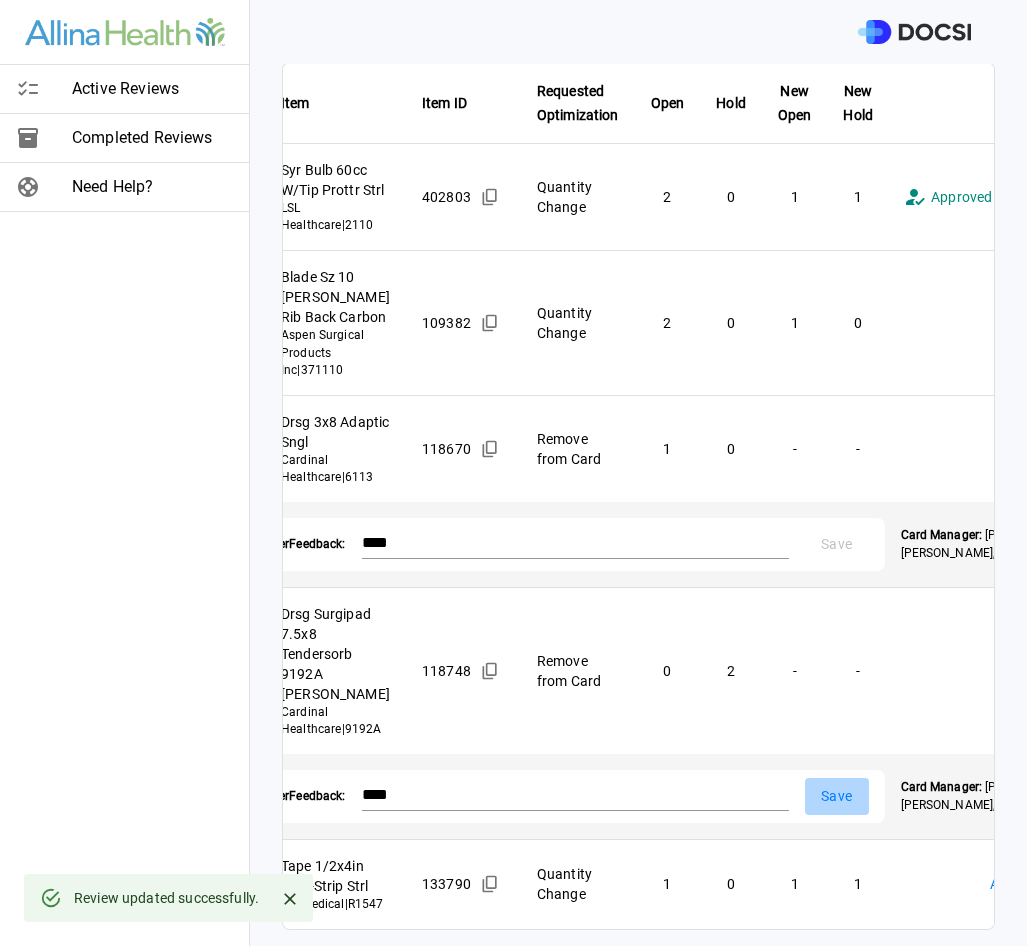click on "Save" at bounding box center (837, 796) 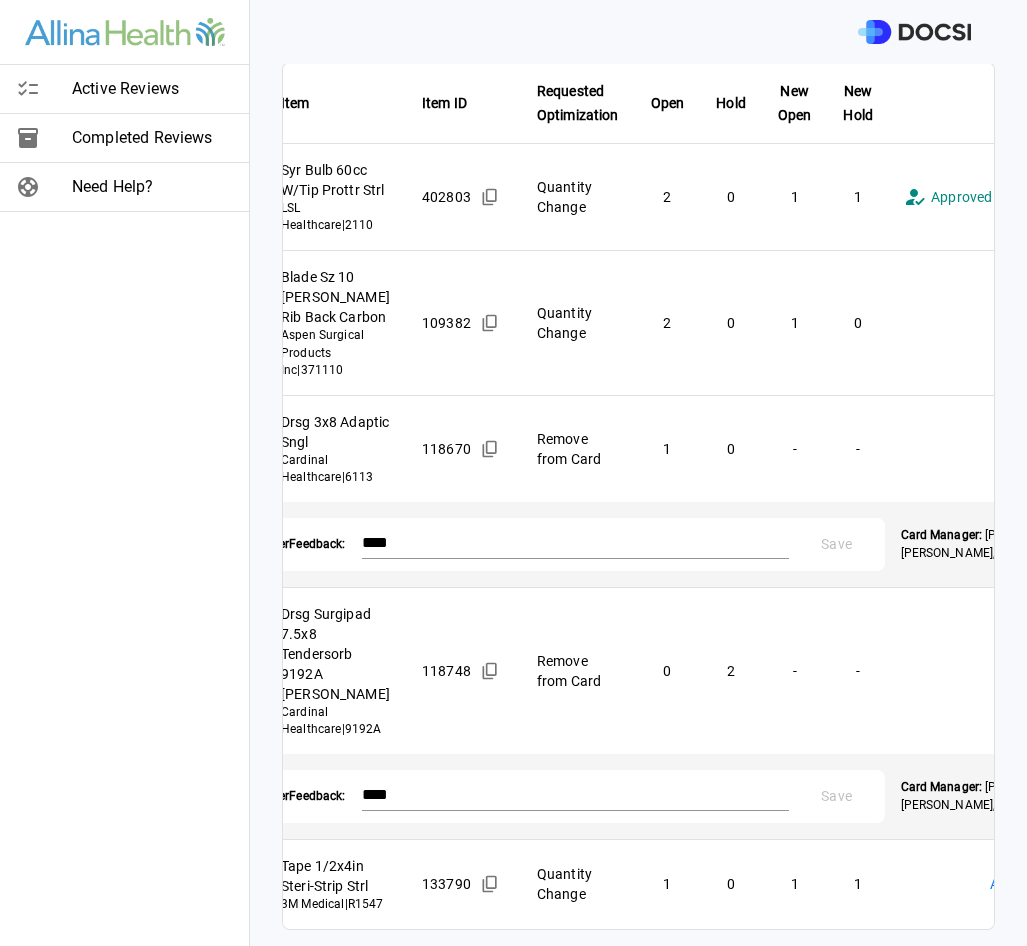scroll, scrollTop: 395, scrollLeft: 0, axis: vertical 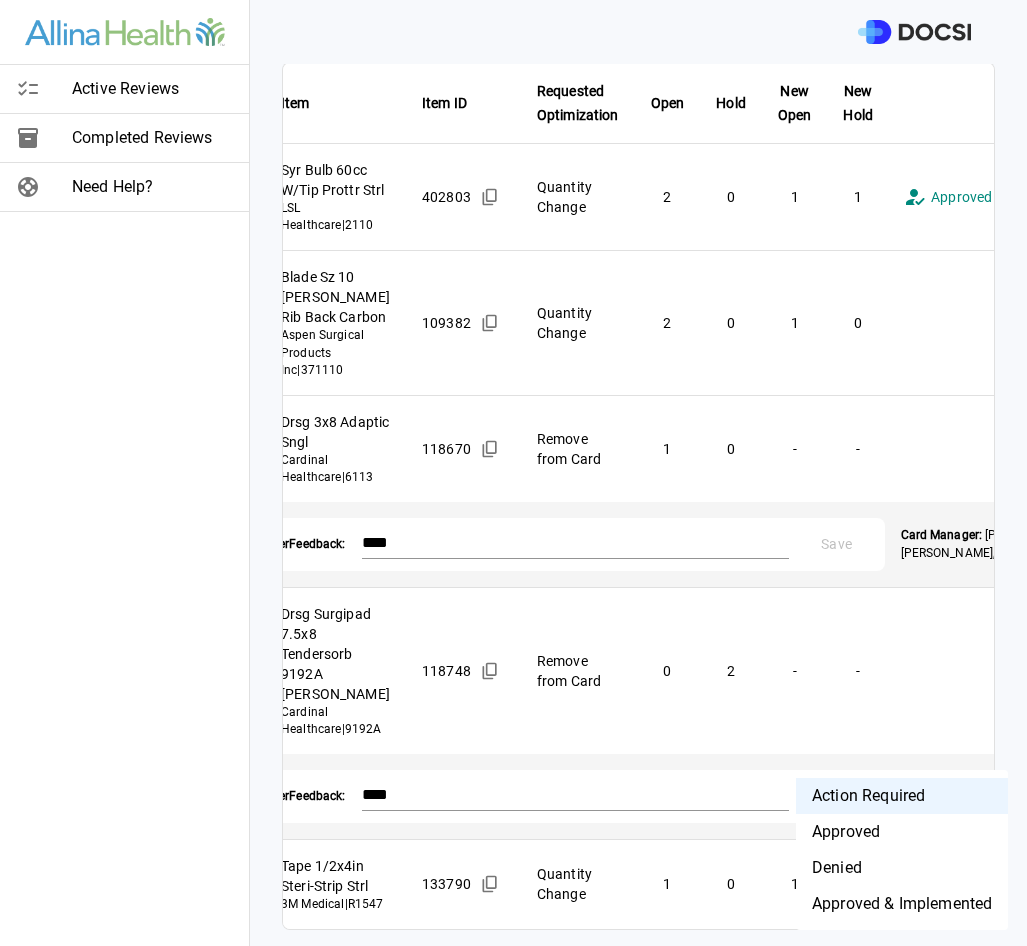 click on "Approved" at bounding box center [902, 832] 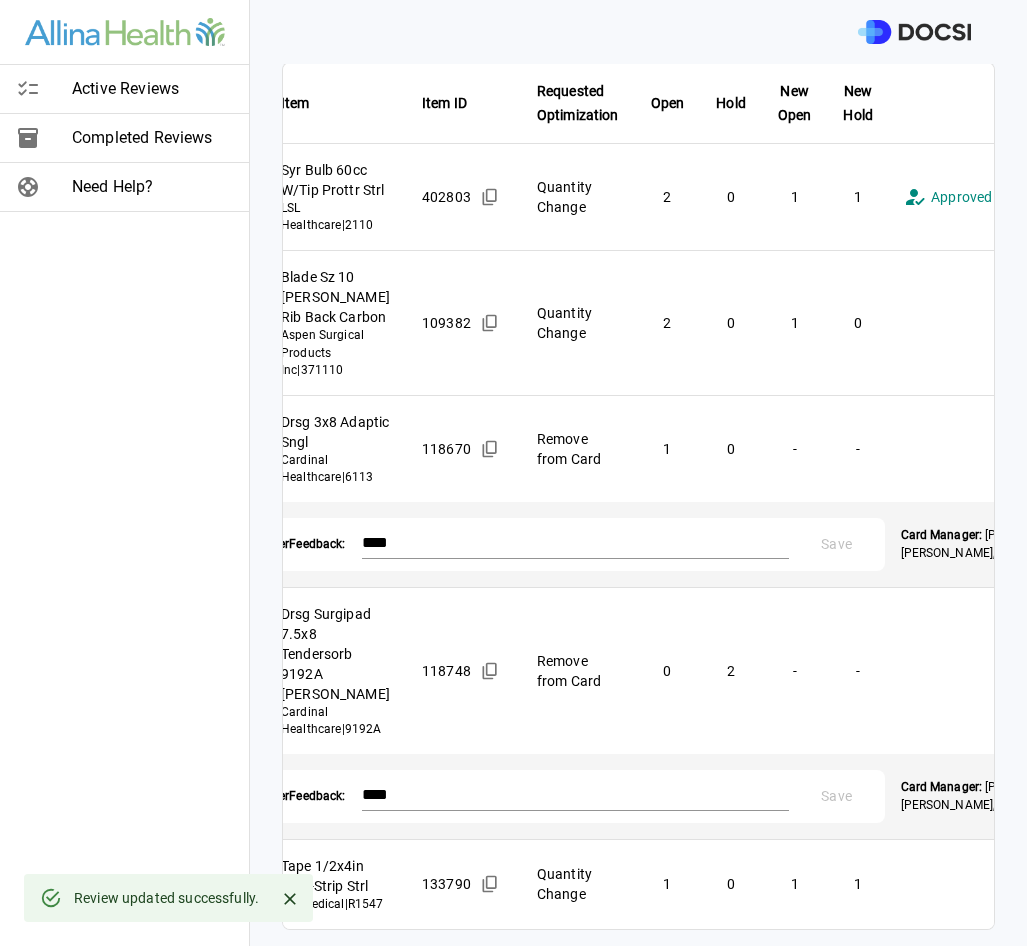 scroll, scrollTop: 0, scrollLeft: 0, axis: both 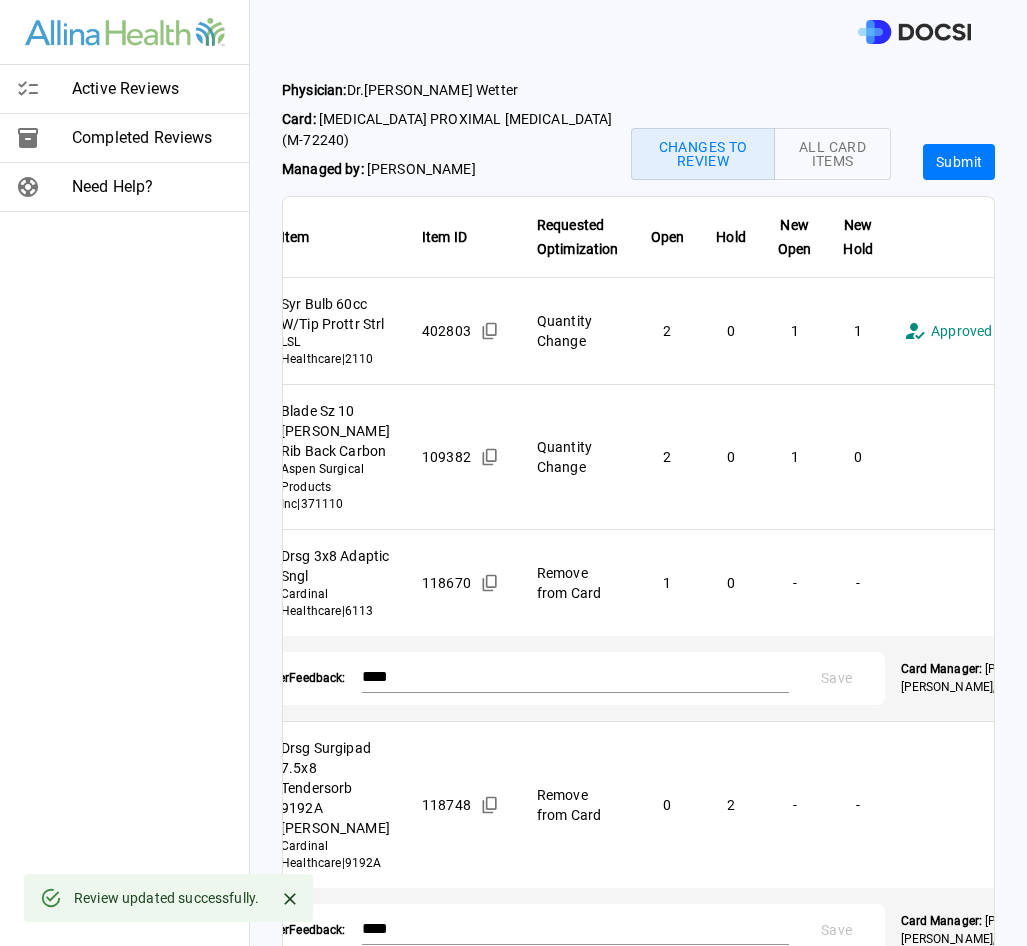 click on "Submit" at bounding box center [959, 162] 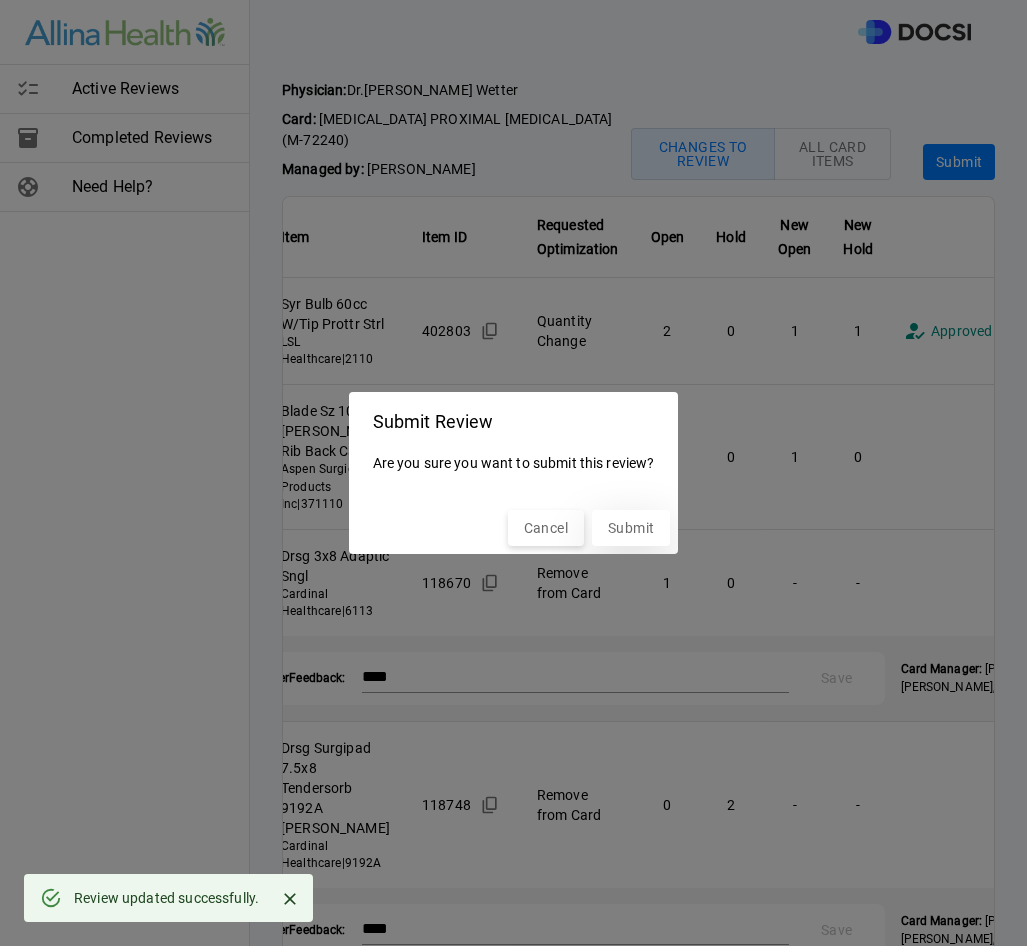 click on "Submit" at bounding box center [631, 528] 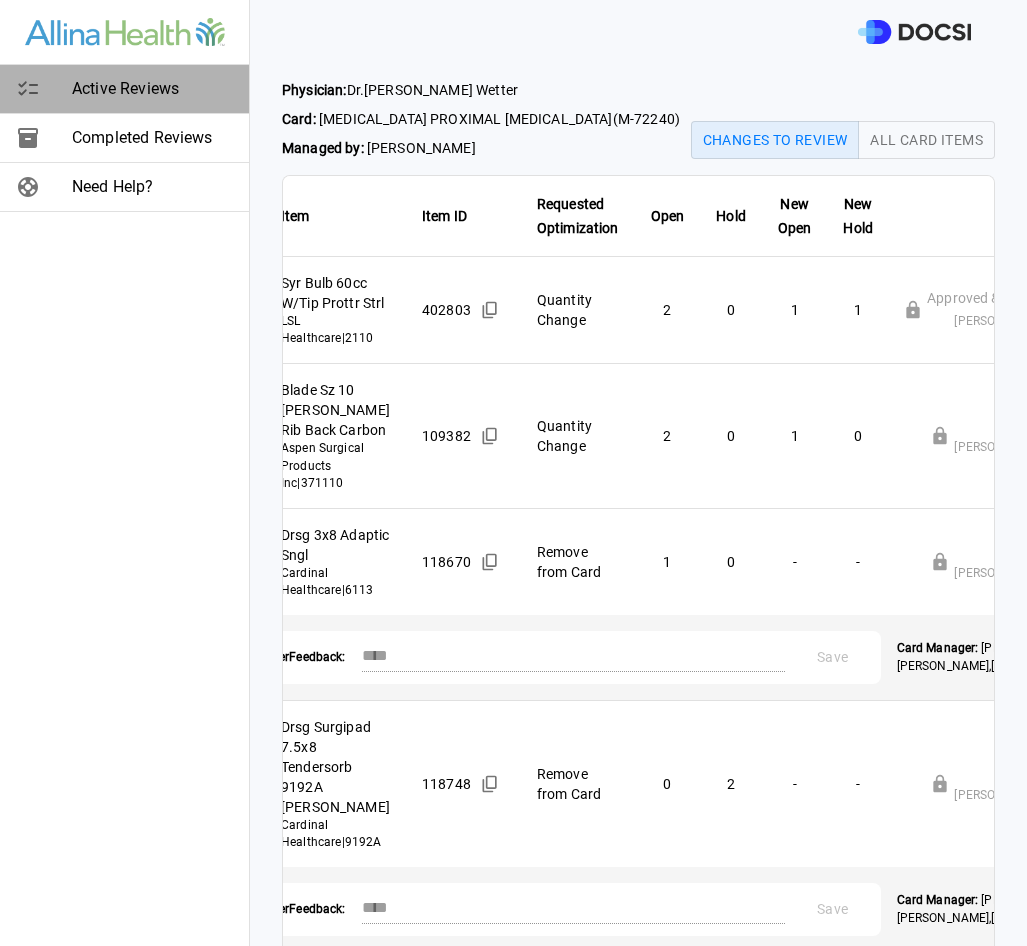 click on "Active Reviews" at bounding box center (152, 89) 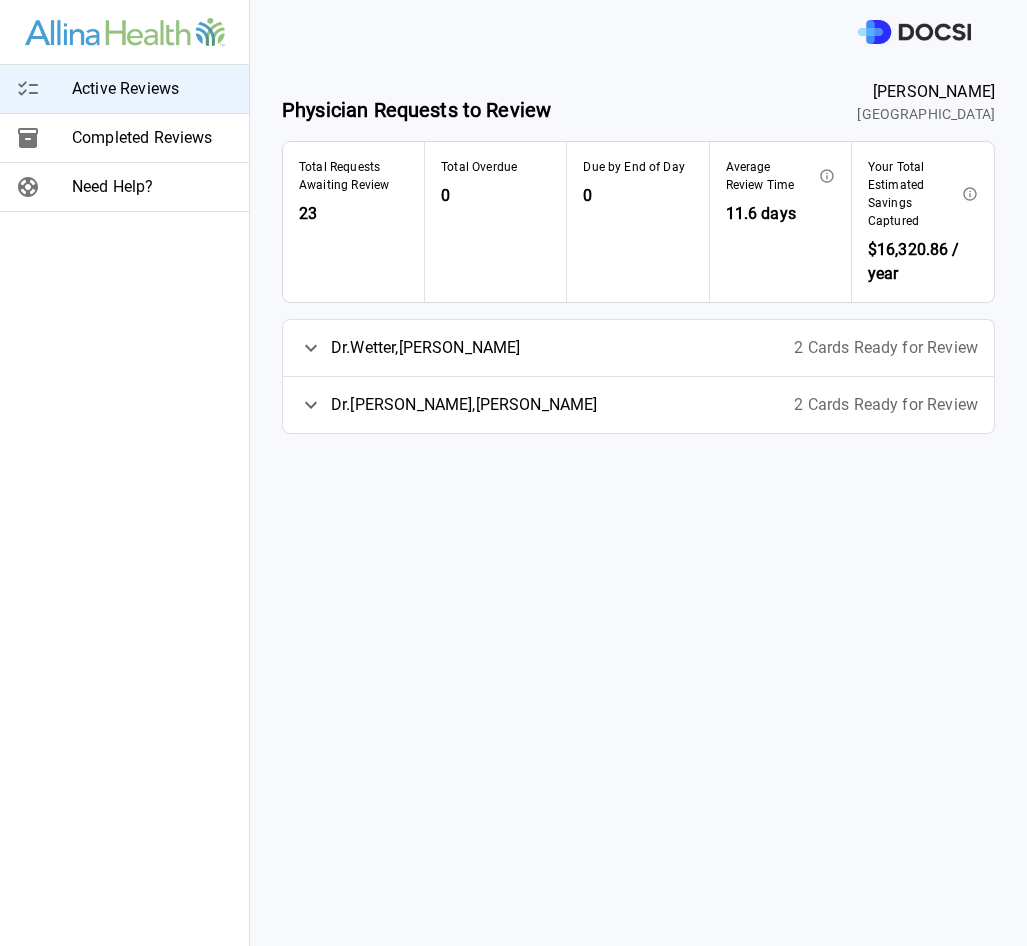 click on "2 Cards Ready for Review" at bounding box center (886, 348) 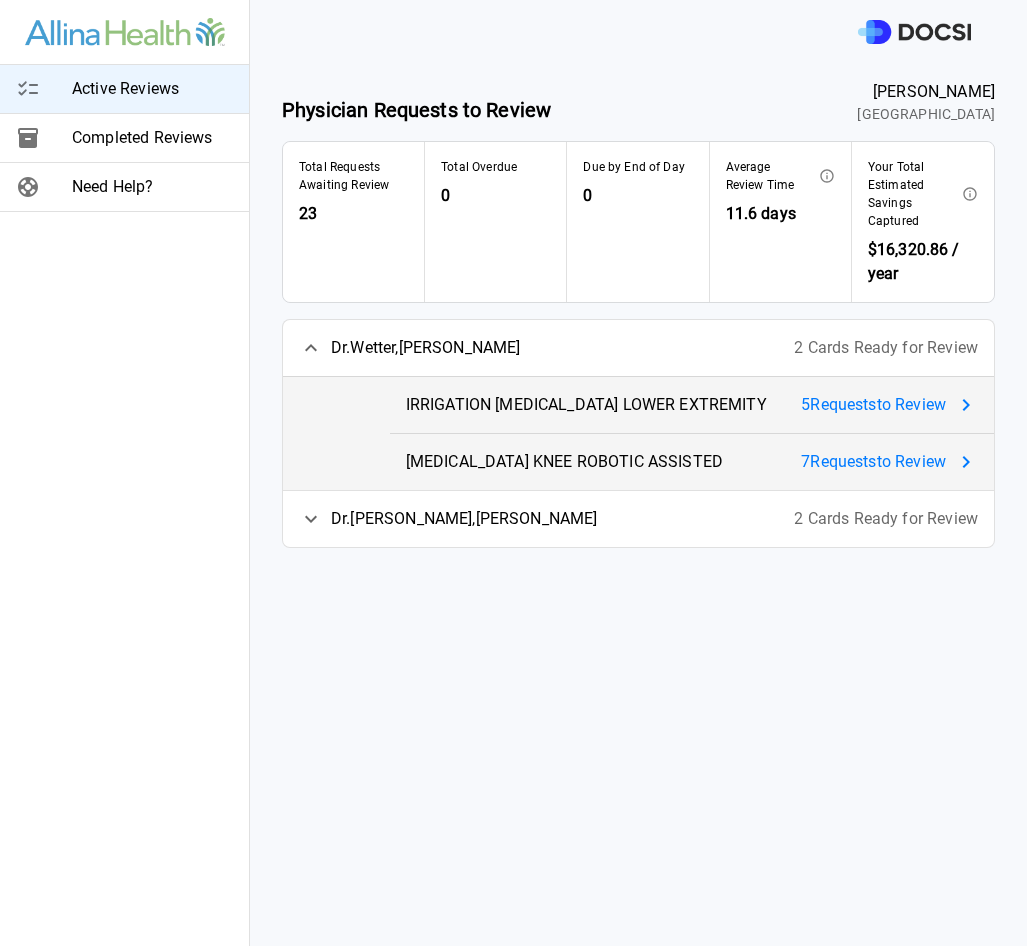 click on "5  Request s  to Review" at bounding box center (873, 405) 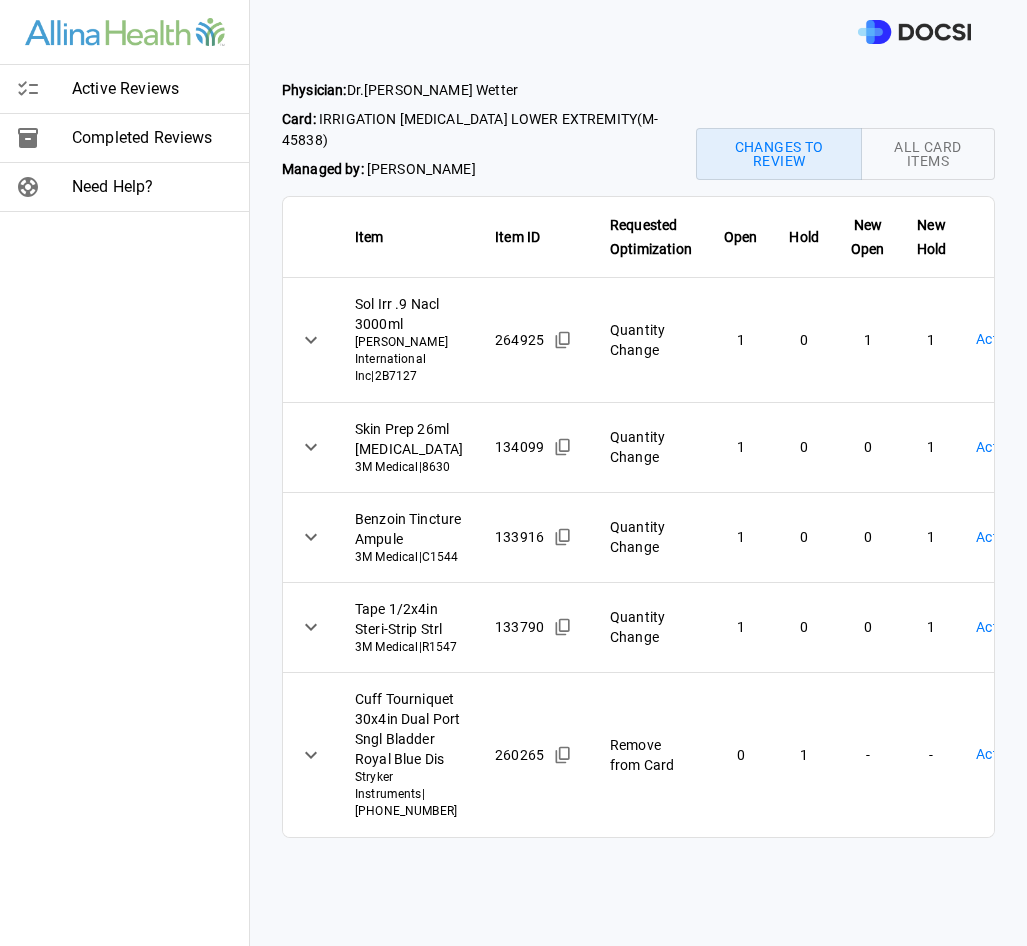scroll, scrollTop: 171, scrollLeft: 0, axis: vertical 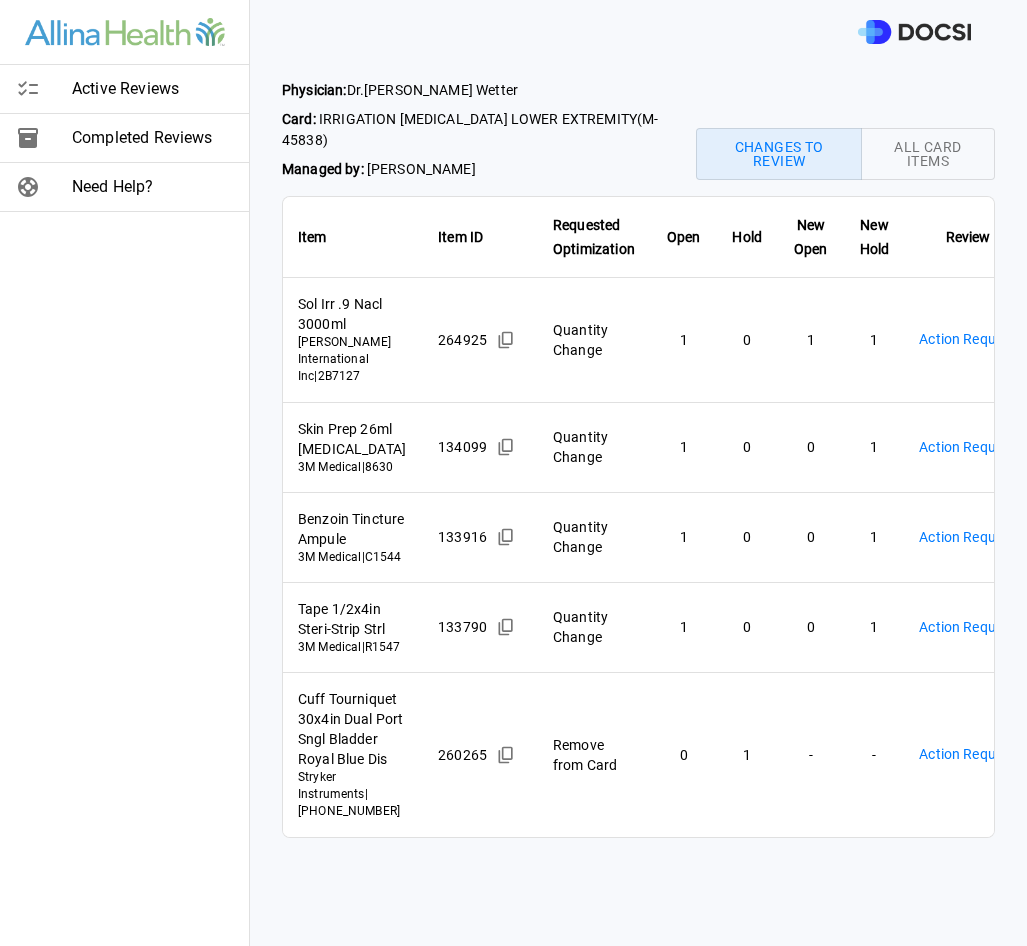 click on "Active Reviews Completed Reviews Need Help? Physician:   [PERSON_NAME] Card:    IRRIGATION [MEDICAL_DATA] LOWER EXTREMITY  ( M-45838 ) Managed by:    [PERSON_NAME] Changes to Review All Card Items Item Item ID Requested Optimization Open Hold New Open New Hold Review Status [PERSON_NAME] .9 Nacl 3000ml [PERSON_NAME] International Inc  |  2B7127 264925 Quantity Change 1 0 1 1 Action Required **** ​ Skin Prep 26ml [MEDICAL_DATA] 3M Medical  |  8630 134099 Quantity Change 1 0 0 1 Action Required **** ​ Benzoin Tincture Ampule 3M Medical  |  C1544 133916 Quantity Change 1 0 0 1 Action Required **** ​ Tape 1/2x4in Steri-Strip Strl 3M Medical  |  R1547 133790 Quantity Change 1 0 0 1 Action Required **** ​ Cuff Tourniquet 30x4in Dual Port Sngl Bladder Royal Blue Dis Stryker Instruments  |  [PHONE_NUMBER] 260265 Remove from Card 0 1 - - Action Required **** ​
Active Reviews Completed Reviews Need Help?" at bounding box center (513, 473) 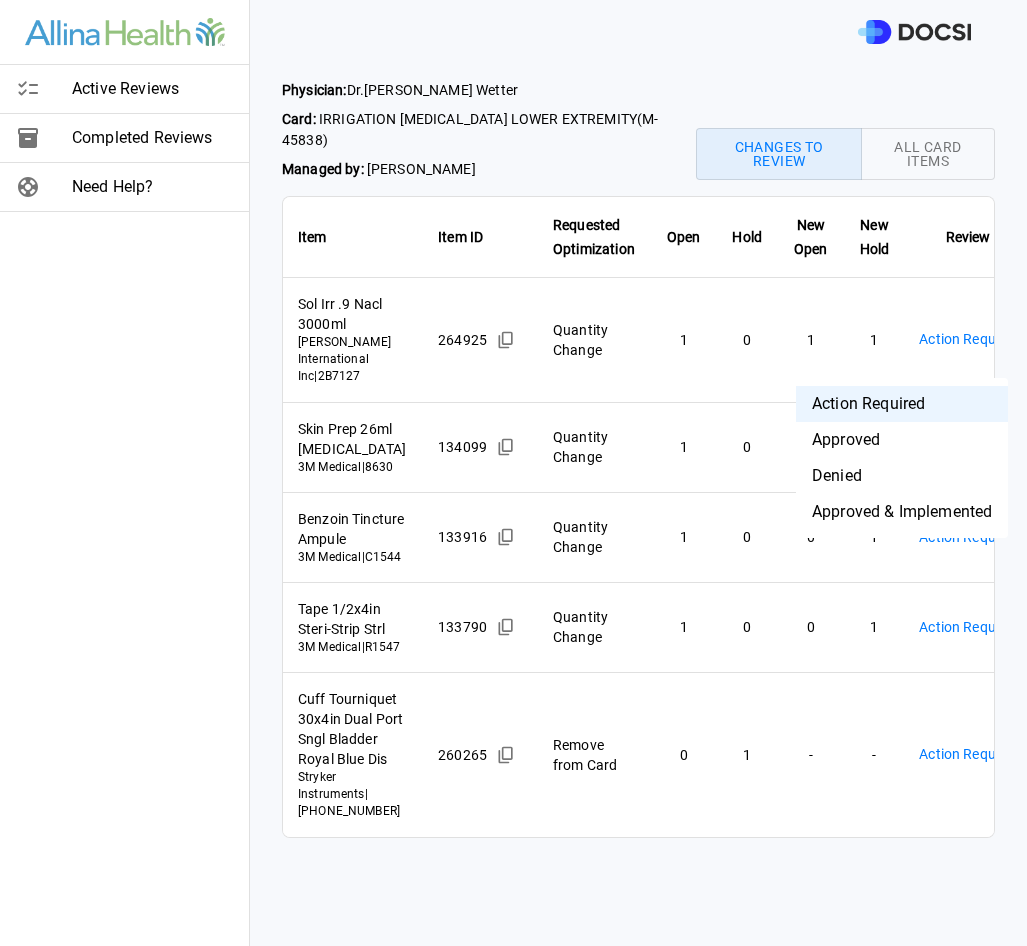 click on "Approved & Implemented" at bounding box center (902, 512) 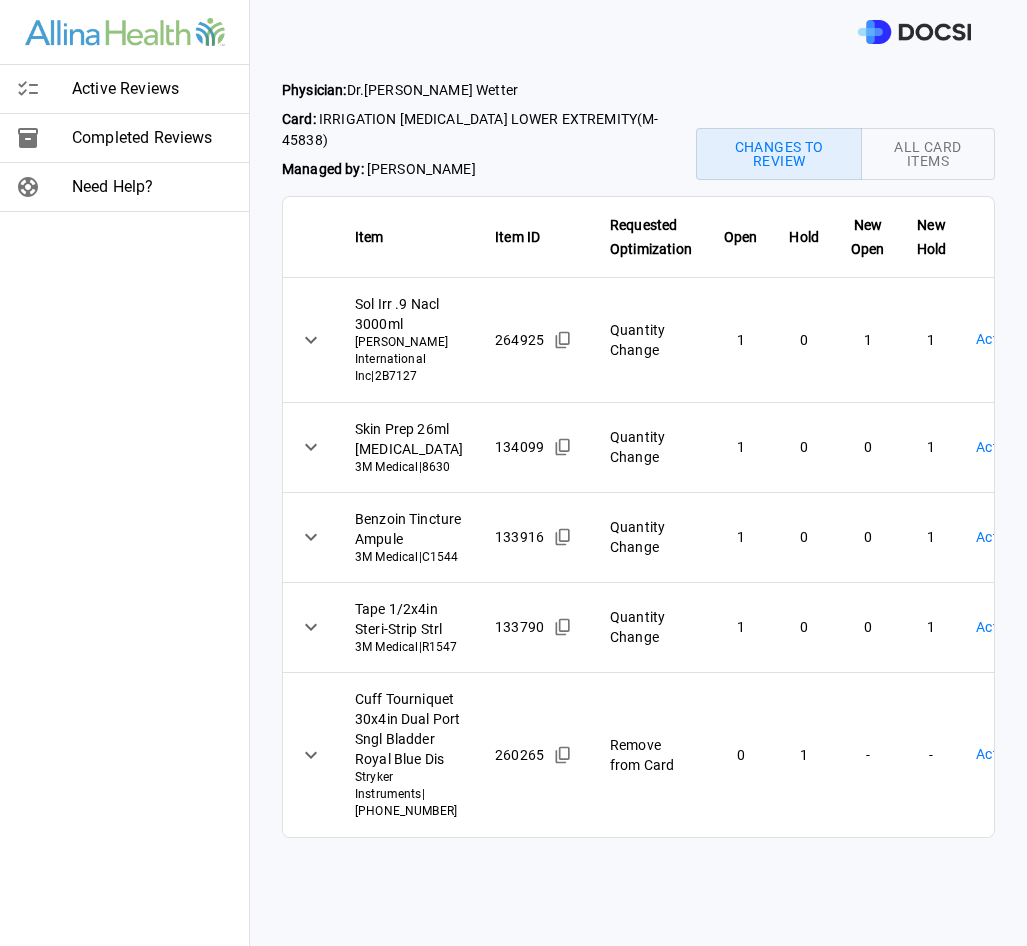 scroll, scrollTop: 0, scrollLeft: 0, axis: both 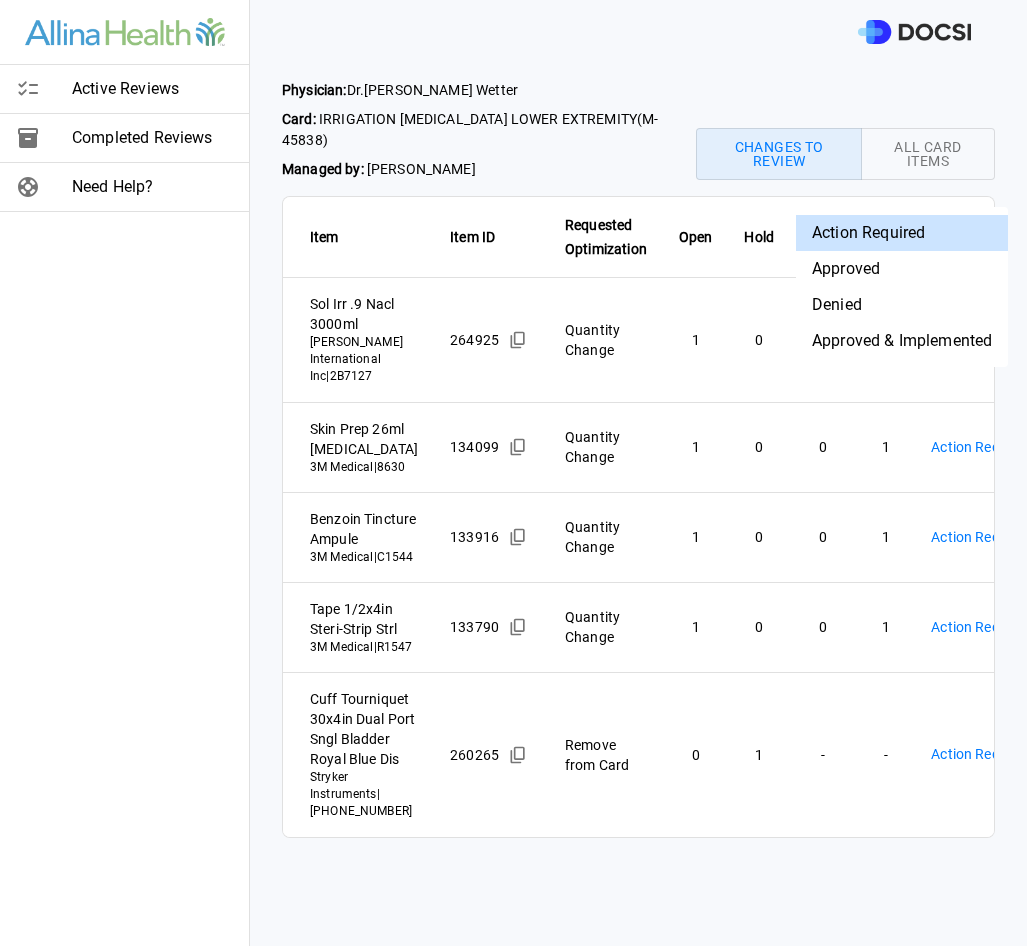 click on "Active Reviews Completed Reviews Need Help? Physician:   Dr.  Erik   Wetter Card:    IRRIGATION DEBRIDEMENT LOWER EXTREMITY  ( M-45838 ) Managed by:    Kristin Benson Changes to Review All Card Items Item Item ID Requested Optimization Open Hold New Open New Hold Review Status Sol Irr .9 Nacl 3000ml Baxter International Inc  |  2B7127 264925 Quantity Change 1 0 1 1 Action Required **** ​ Skin Prep 26ml Duraprep 3M Medical  |  8630 134099 Quantity Change 1 0 0 1 Action Required **** ​ Benzoin Tincture Ampule 3M Medical  |  C1544 133916 Quantity Change 1 0 0 1 Action Required **** ​ Tape 1/2x4in Steri-Strip Strl 3M Medical  |  R1547 133790 Quantity Change 1 0 0 1 Action Required **** ​ Cuff Tourniquet 30x4in Dual Port Sngl Bladder Royal Blue Dis Stryker Instruments  |  5921-030-235 260265 Remove from Card 0 1 - - Action Required **** ​
Active Reviews Completed Reviews Need Help? Action Required Approved Denied Approved & Implemented" at bounding box center [513, 473] 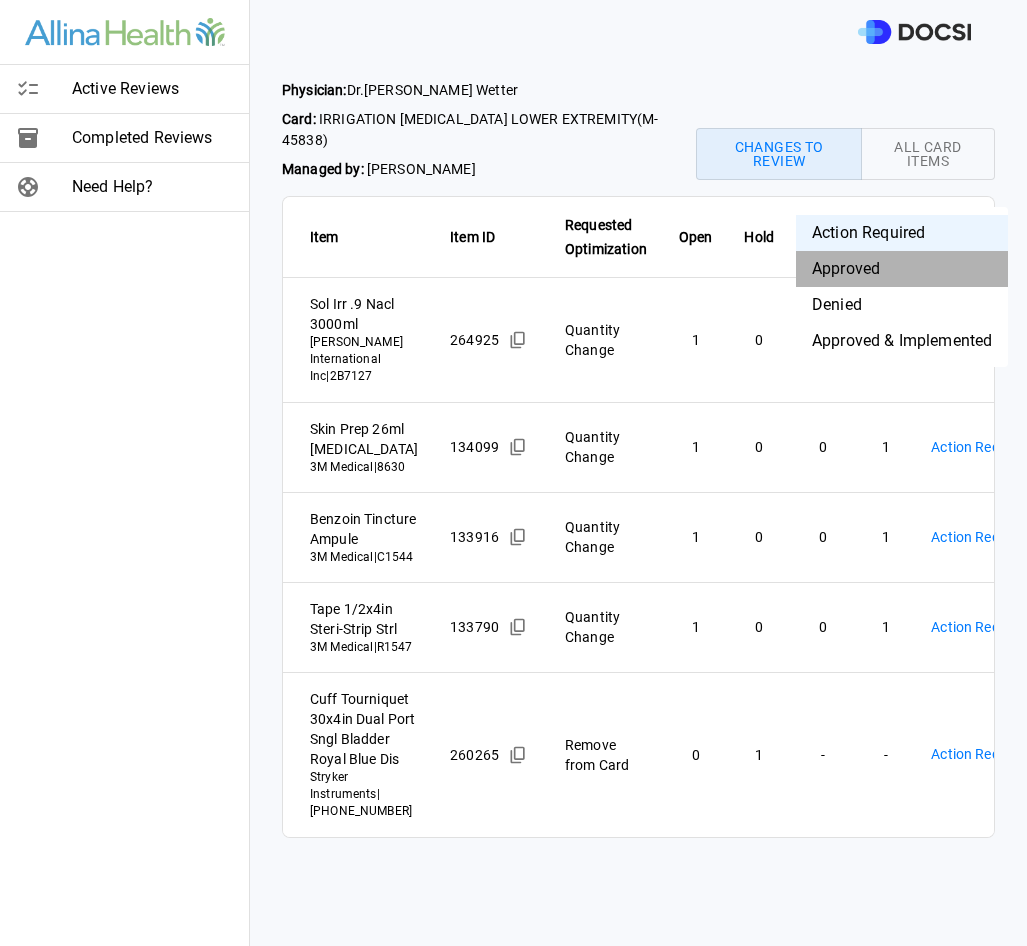 click on "Approved" at bounding box center [902, 269] 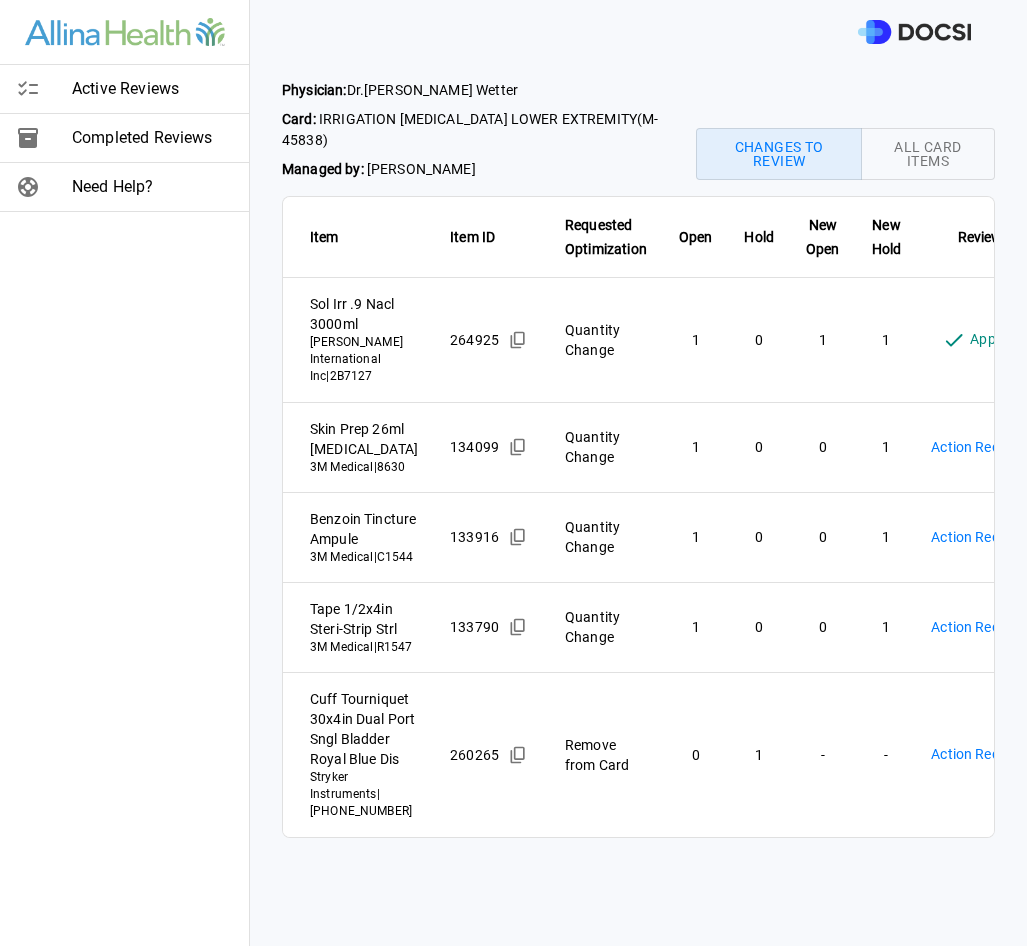 click on "Active Reviews Completed Reviews Need Help? Physician:   Dr.  Erik   Wetter Card:    IRRIGATION DEBRIDEMENT LOWER EXTREMITY  ( M-45838 ) Managed by:    Kristin Benson Changes to Review All Card Items Item Item ID Requested Optimization Open Hold New Open New Hold Review Status Sol Irr .9 Nacl 3000ml Baxter International Inc  |  2B7127 264925 Quantity Change 1 0 1 1 Approved ******** ​ Skin Prep 26ml Duraprep 3M Medical  |  8630 134099 Quantity Change 1 0 0 1 Action Required **** ​ Benzoin Tincture Ampule 3M Medical  |  C1544 133916 Quantity Change 1 0 0 1 Action Required **** ​ Tape 1/2x4in Steri-Strip Strl 3M Medical  |  R1547 133790 Quantity Change 1 0 0 1 Action Required **** ​ Cuff Tourniquet 30x4in Dual Port Sngl Bladder Royal Blue Dis Stryker Instruments  |  5921-030-235 260265 Remove from Card 0 1 - - Action Required **** ​
Active Reviews Completed Reviews Need Help?" at bounding box center [513, 473] 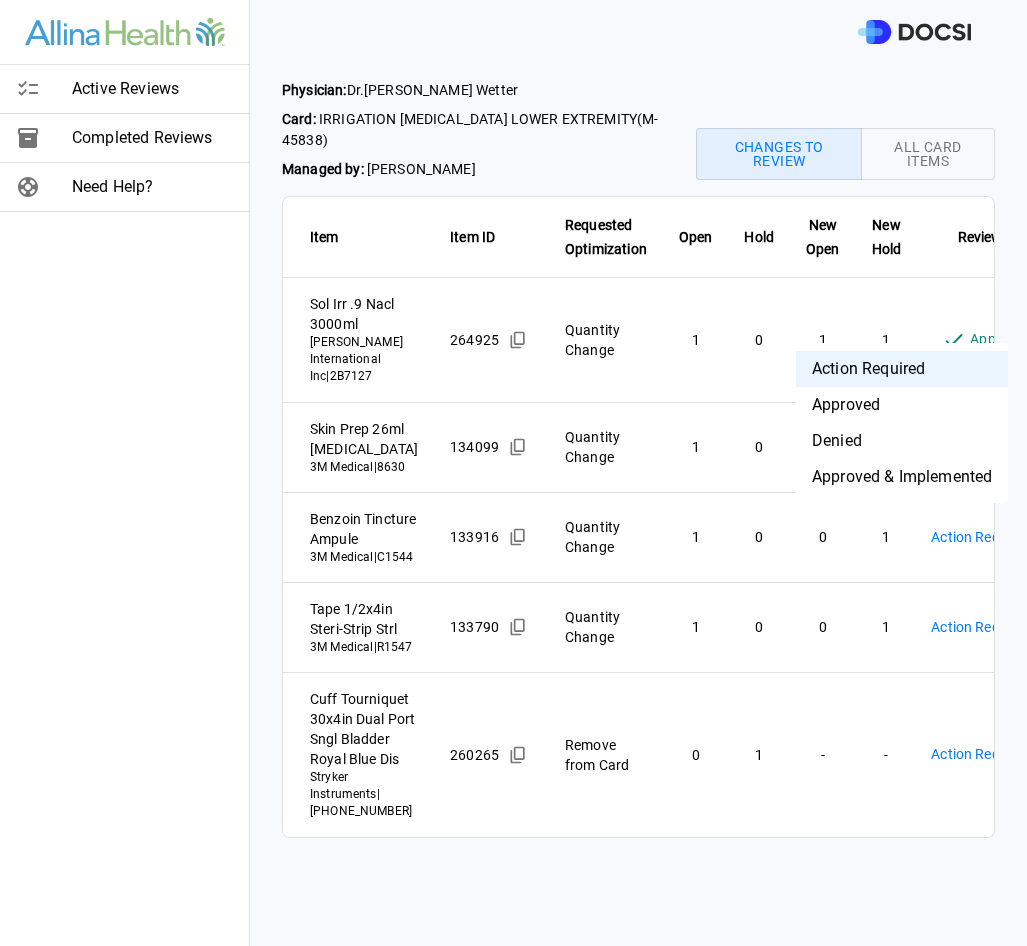 click on "Approved & Implemented" at bounding box center (902, 477) 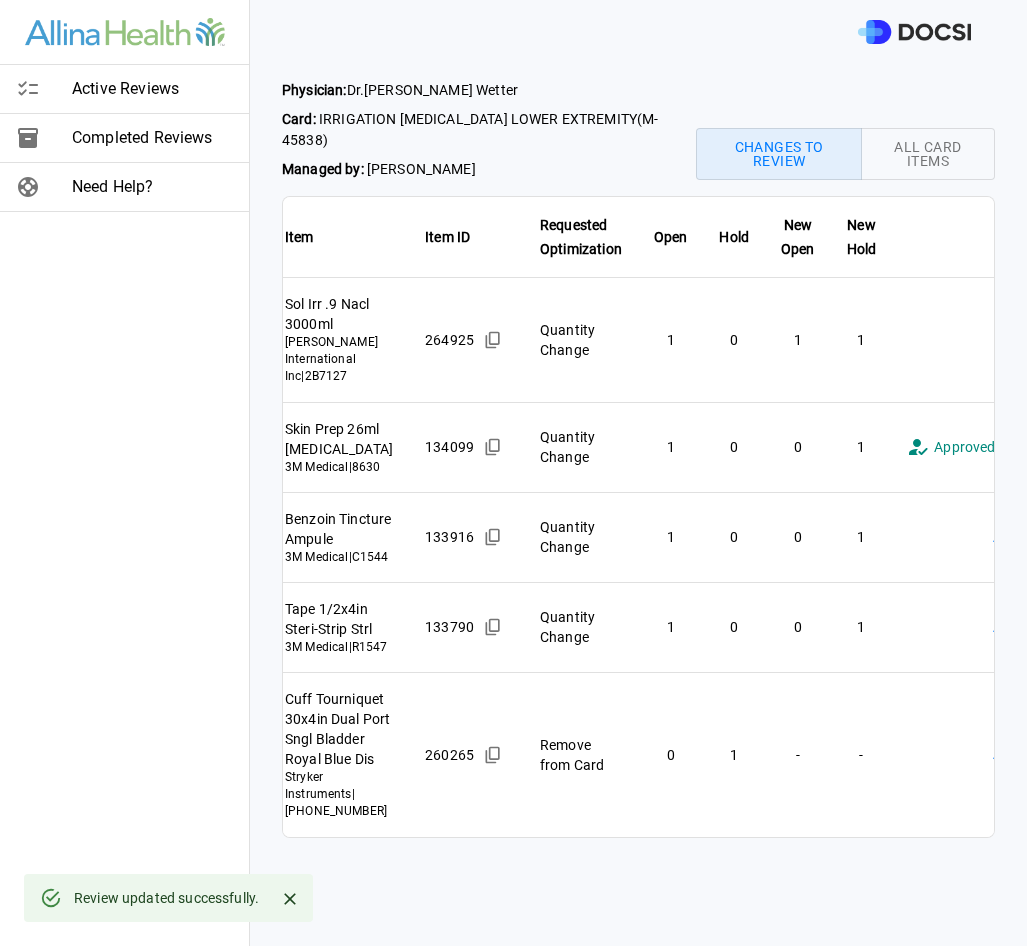scroll, scrollTop: 0, scrollLeft: 77, axis: horizontal 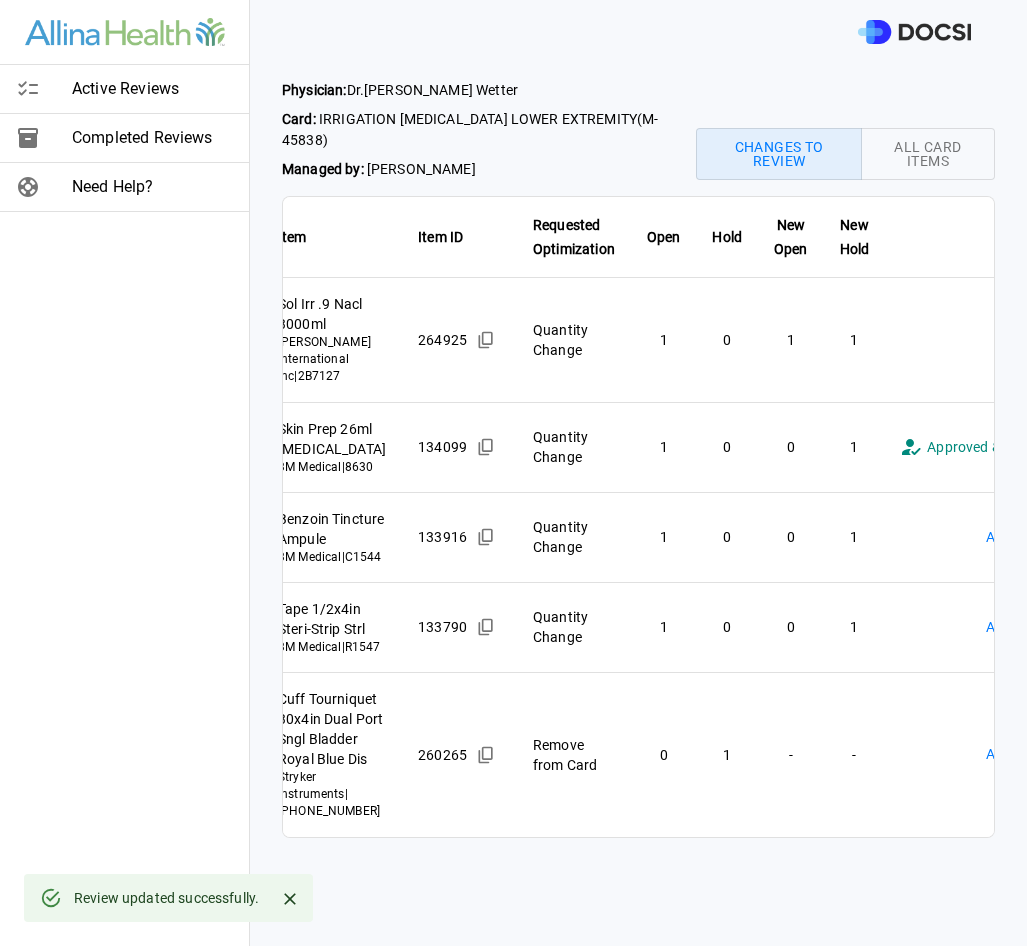 click on "**********" at bounding box center [513, 473] 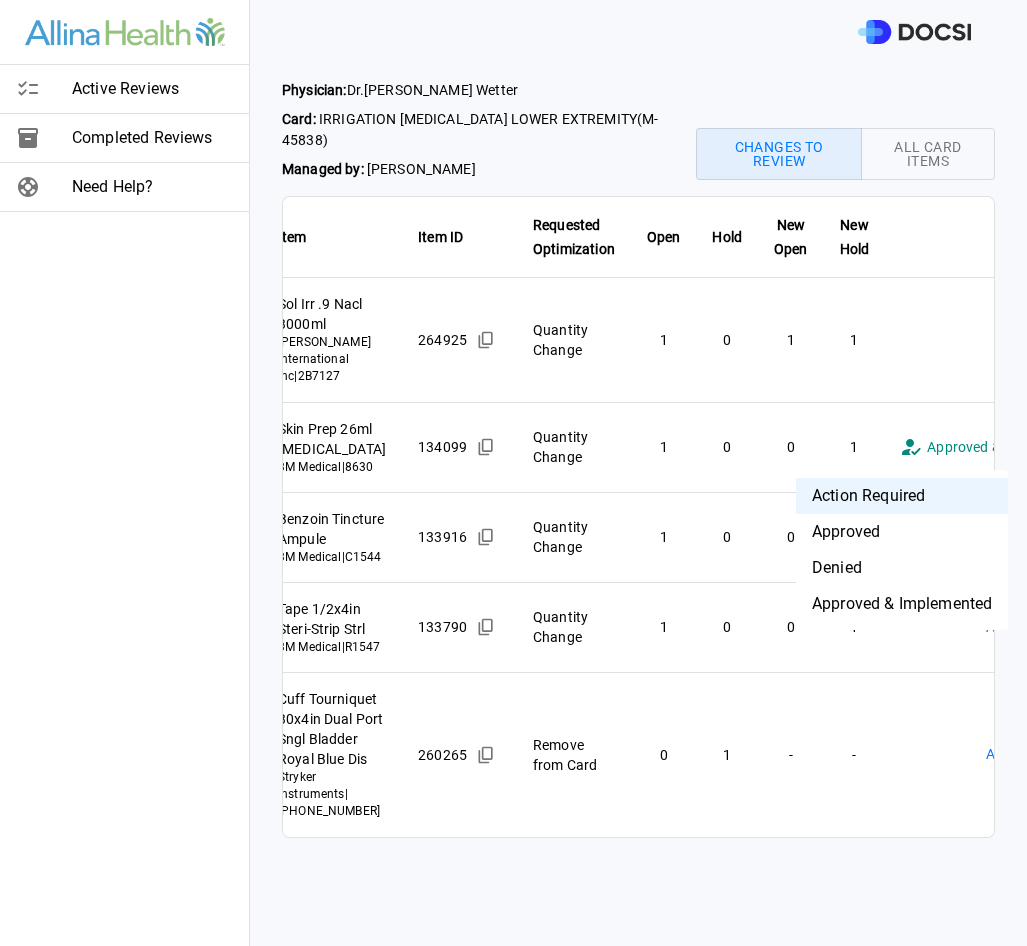 click on "Approved & Implemented" at bounding box center [902, 604] 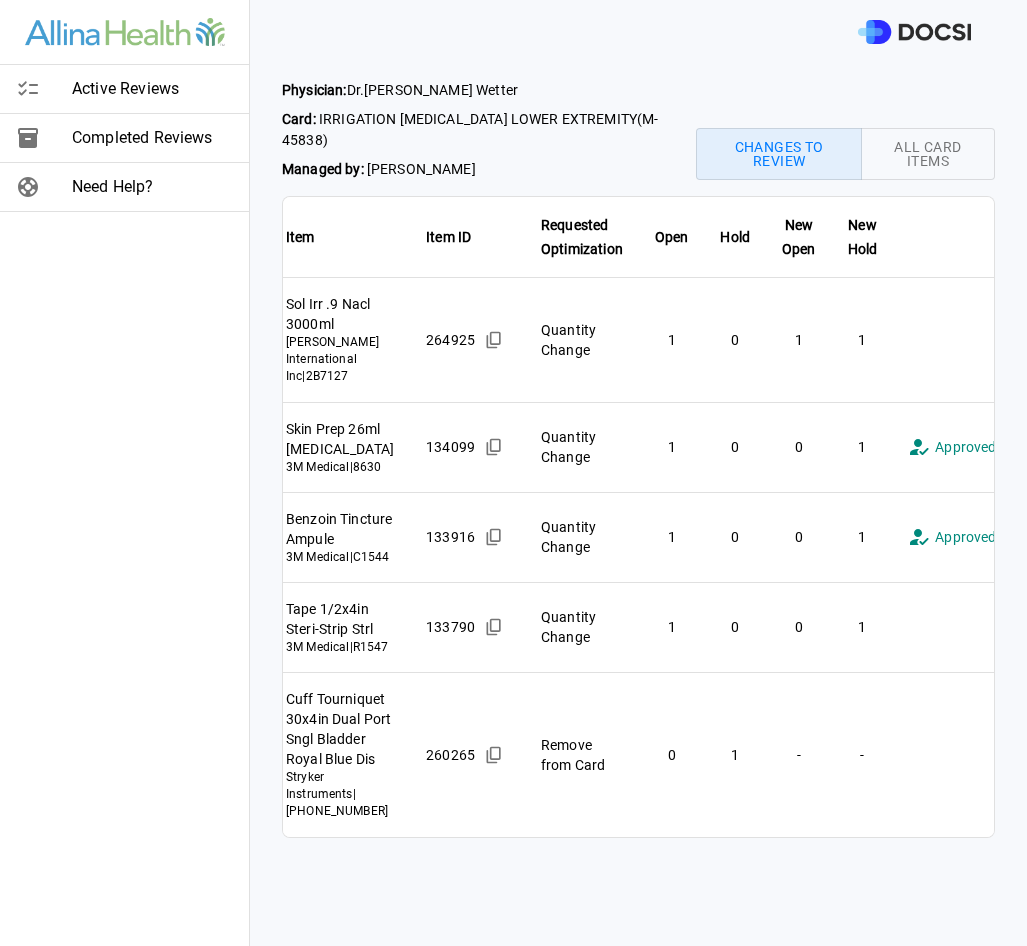 scroll, scrollTop: 0, scrollLeft: 67, axis: horizontal 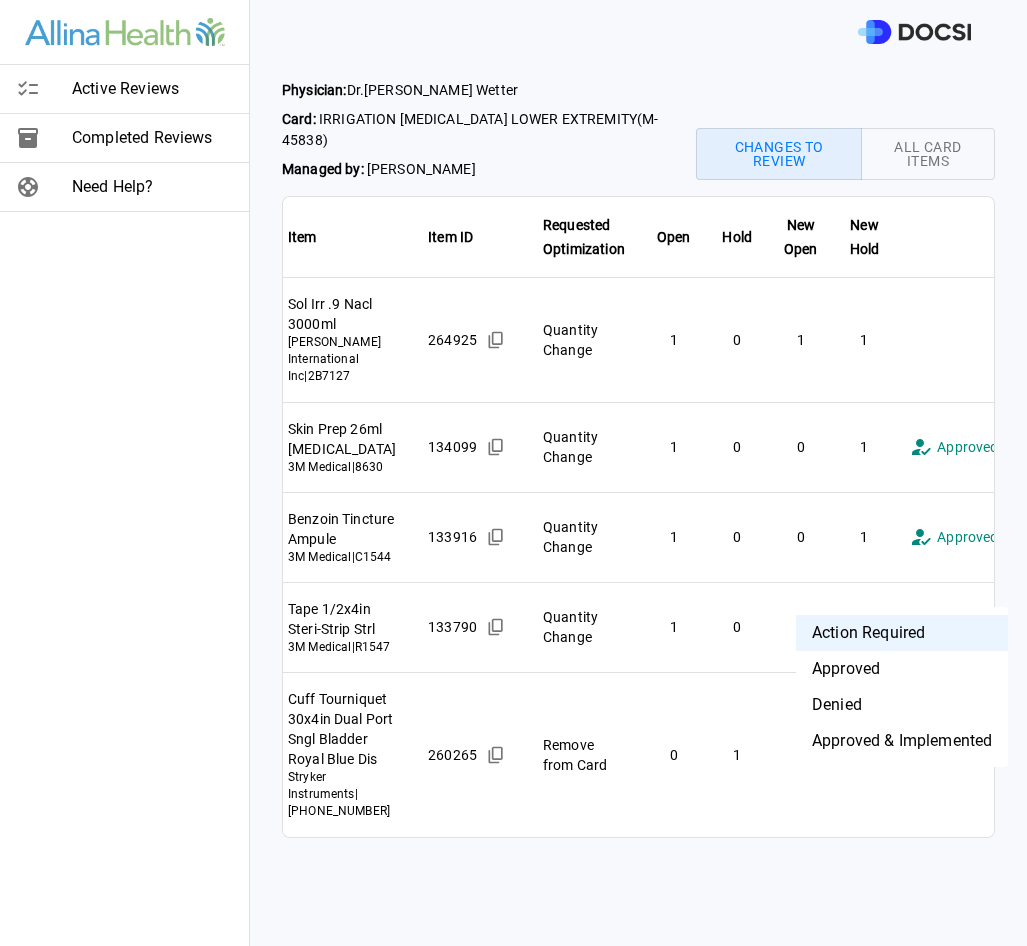 click on "**********" at bounding box center (513, 473) 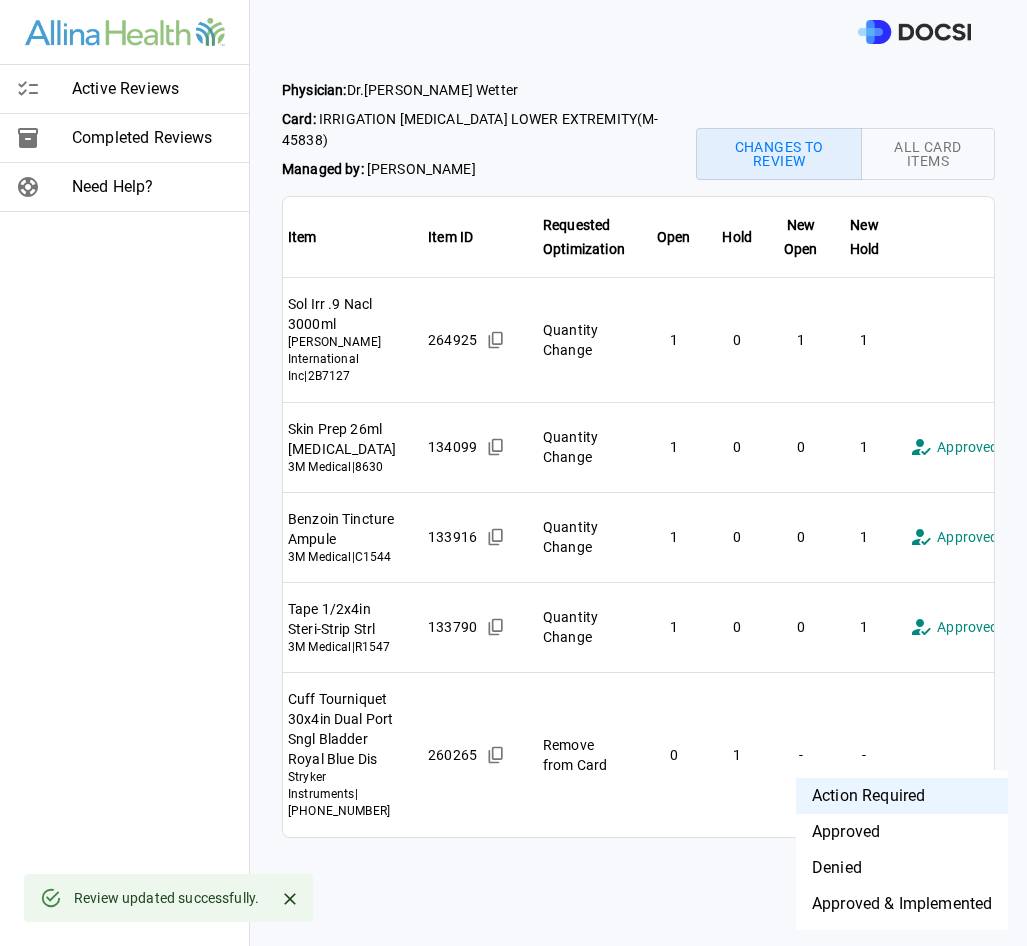 click on "**********" at bounding box center (513, 473) 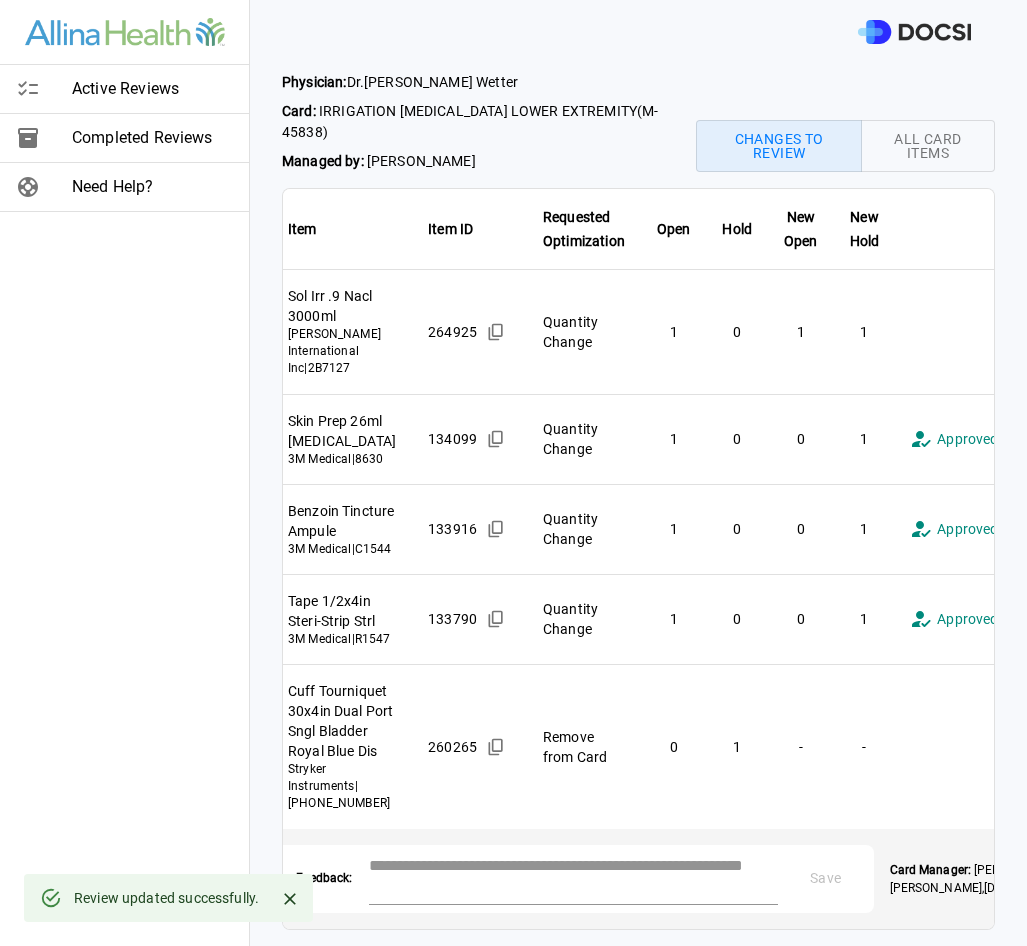 scroll, scrollTop: 271, scrollLeft: 0, axis: vertical 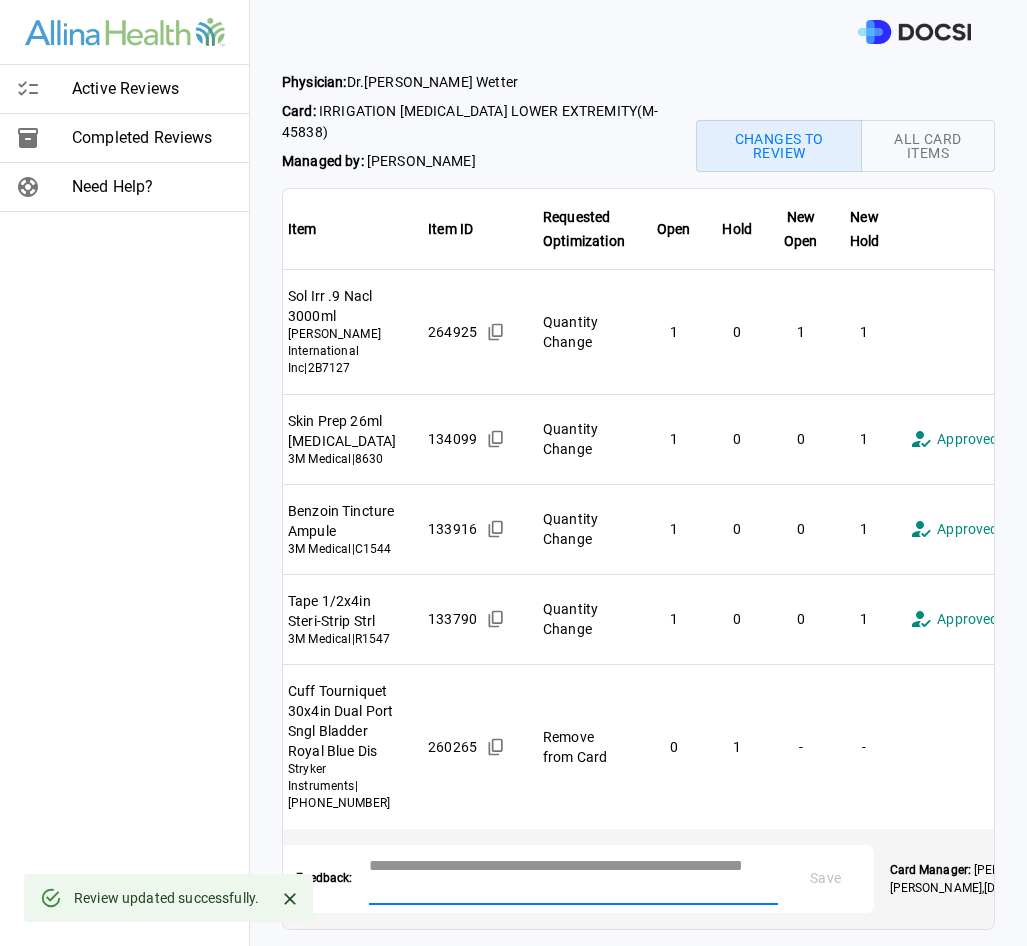 click at bounding box center [573, 877] 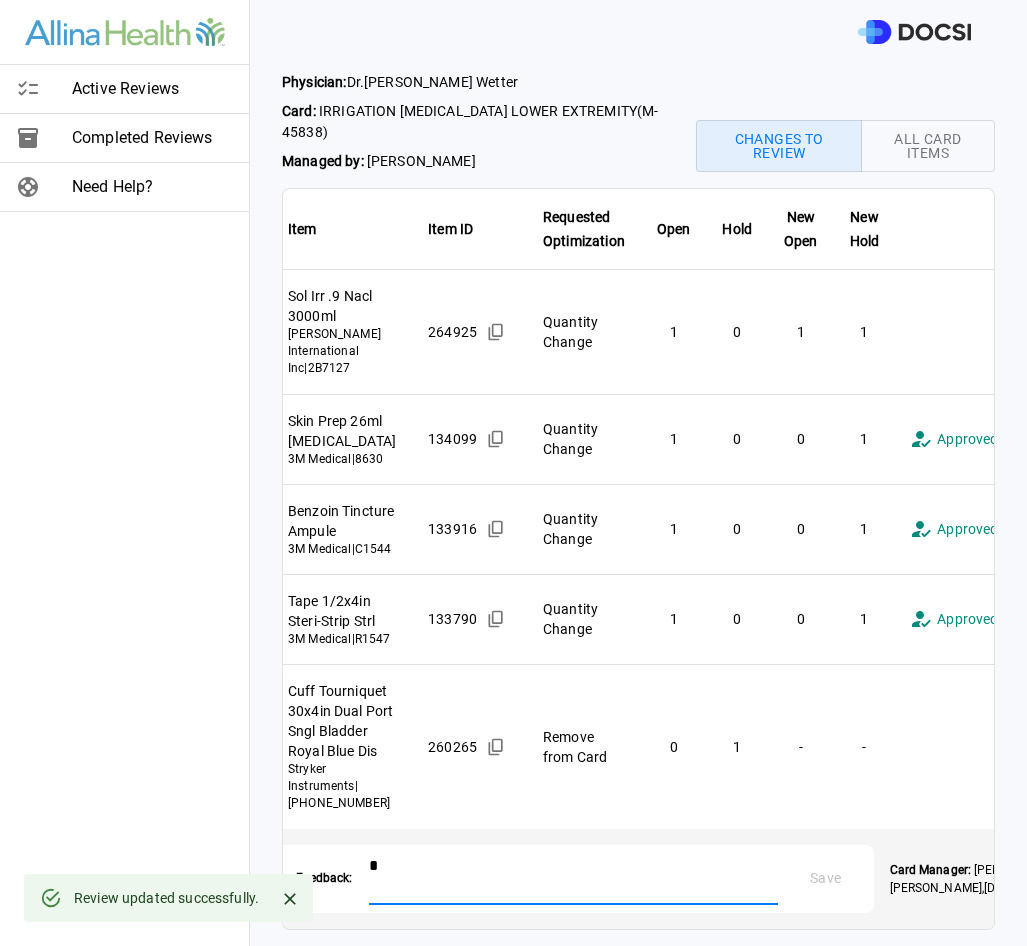scroll, scrollTop: 256, scrollLeft: 0, axis: vertical 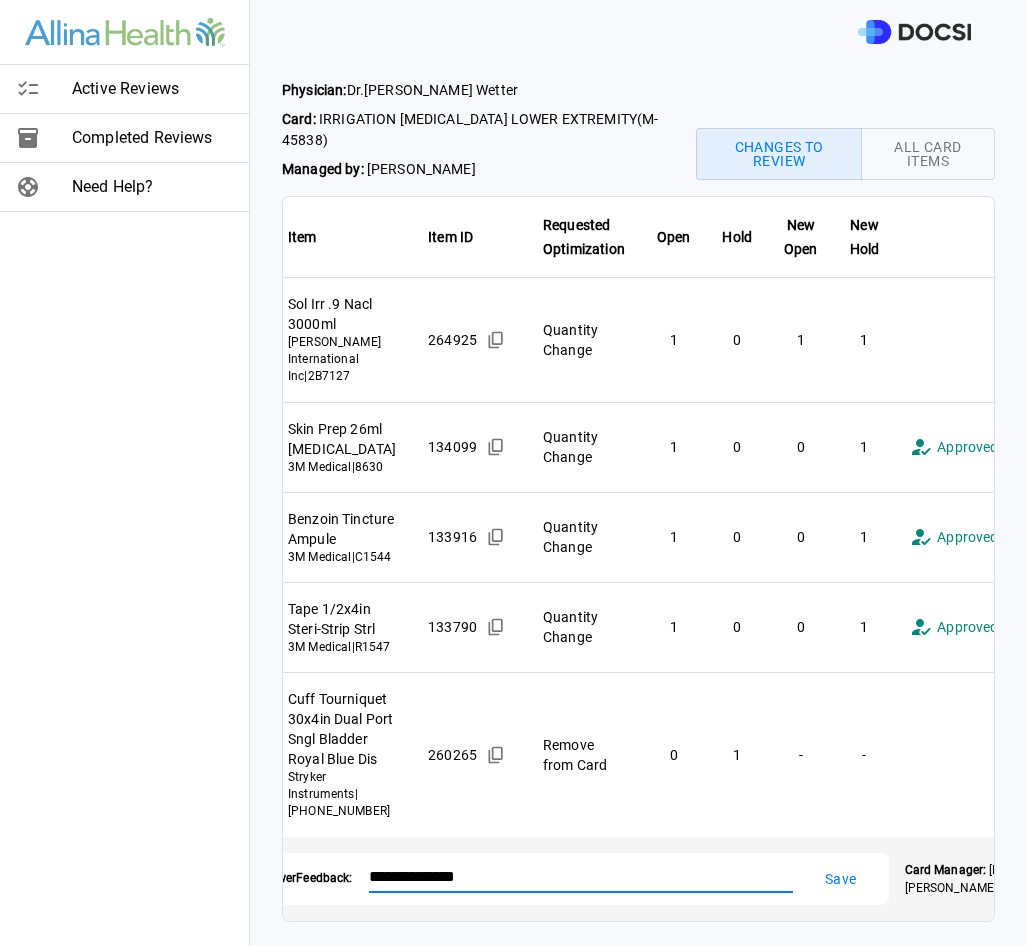 type on "**********" 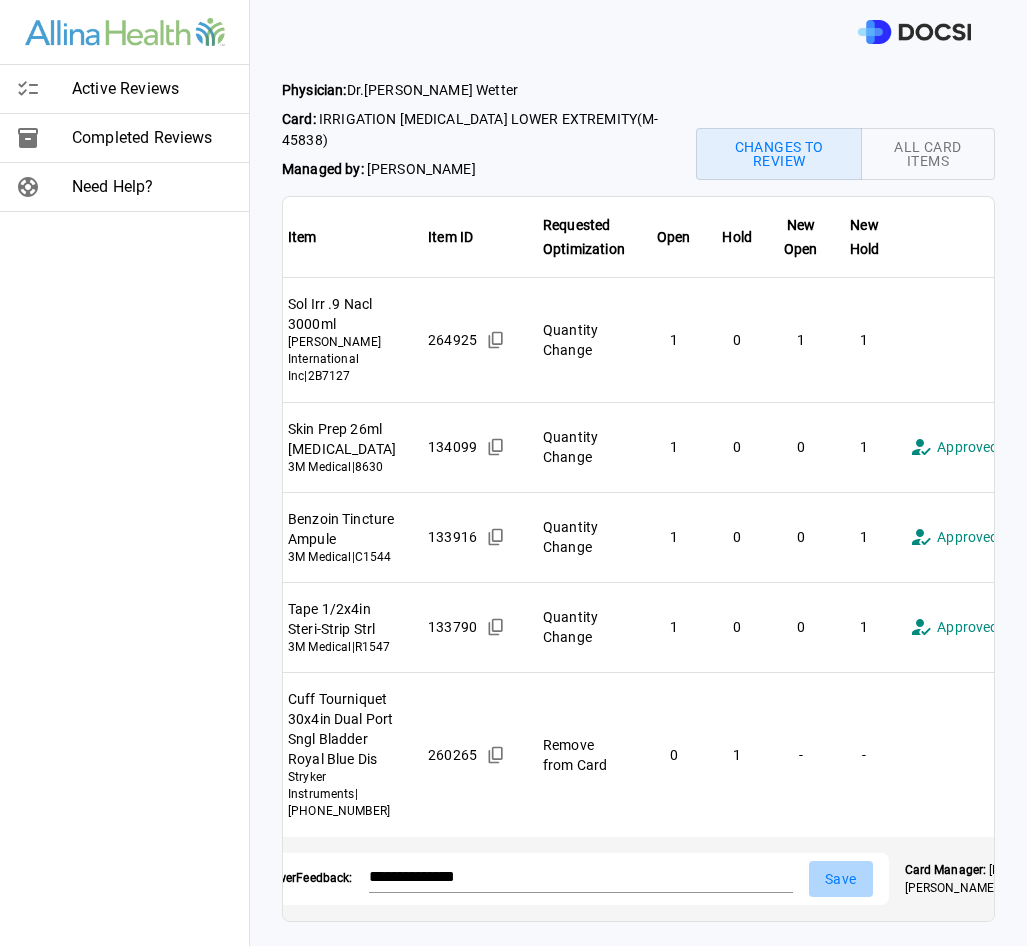 click on "Save" at bounding box center [841, 879] 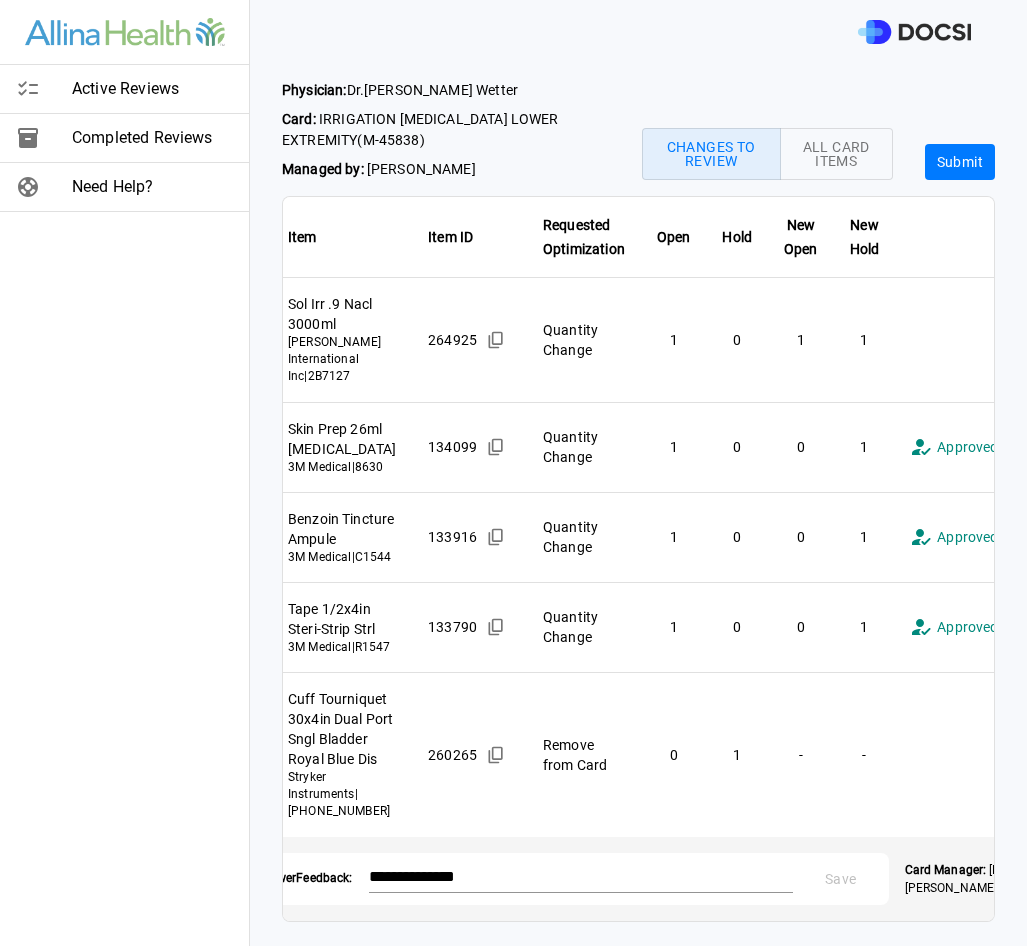 scroll, scrollTop: 0, scrollLeft: 0, axis: both 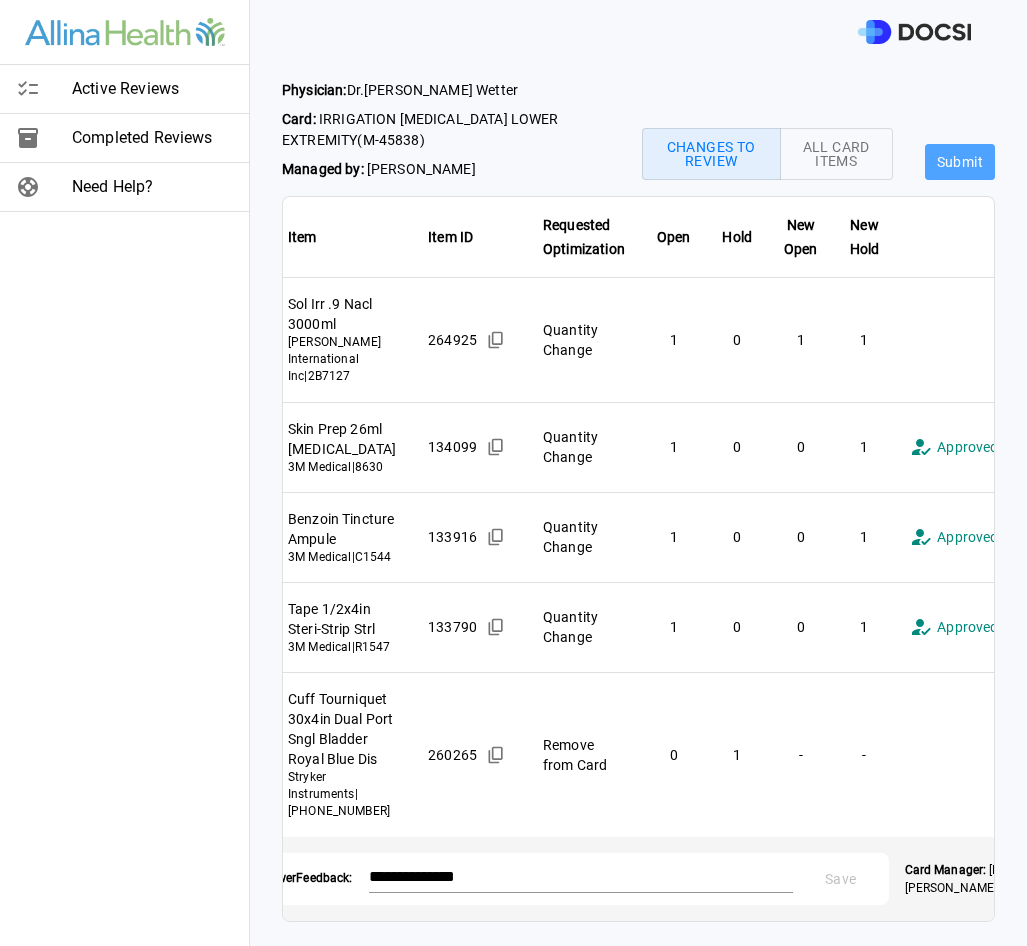 click on "Submit" at bounding box center [960, 162] 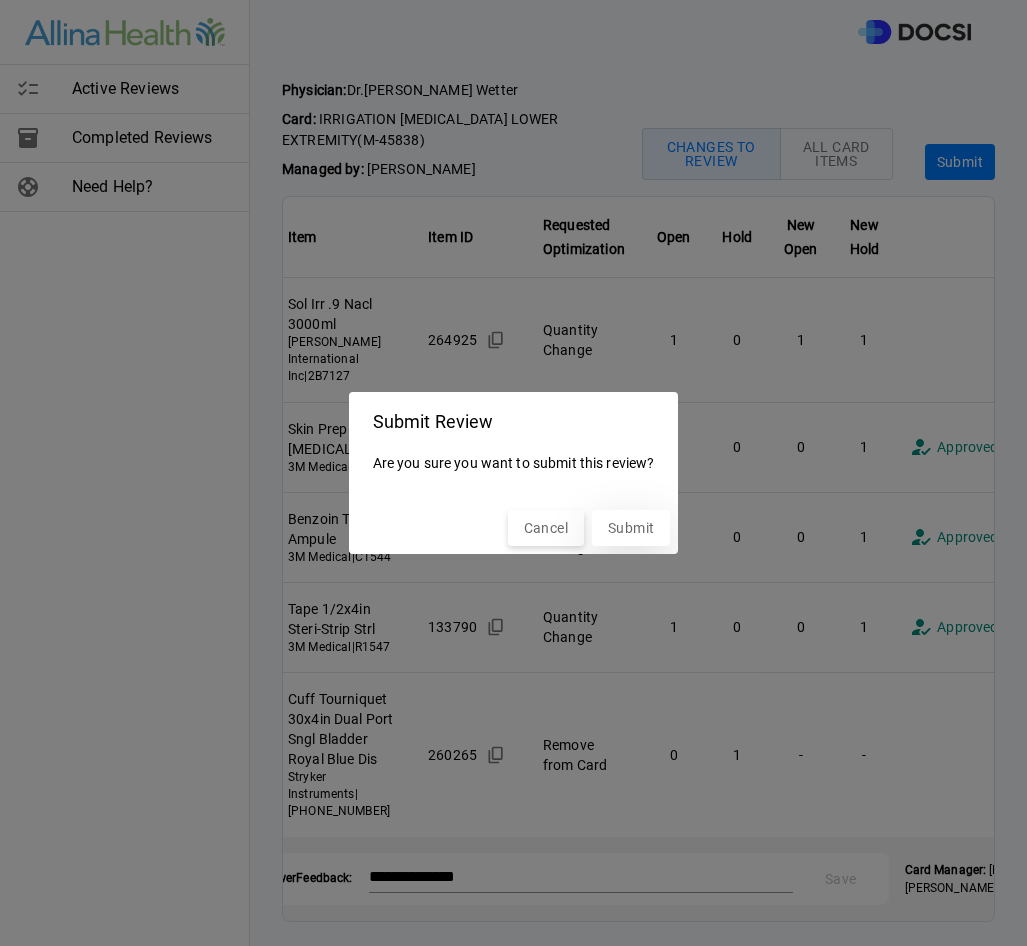 click on "Submit" at bounding box center (631, 528) 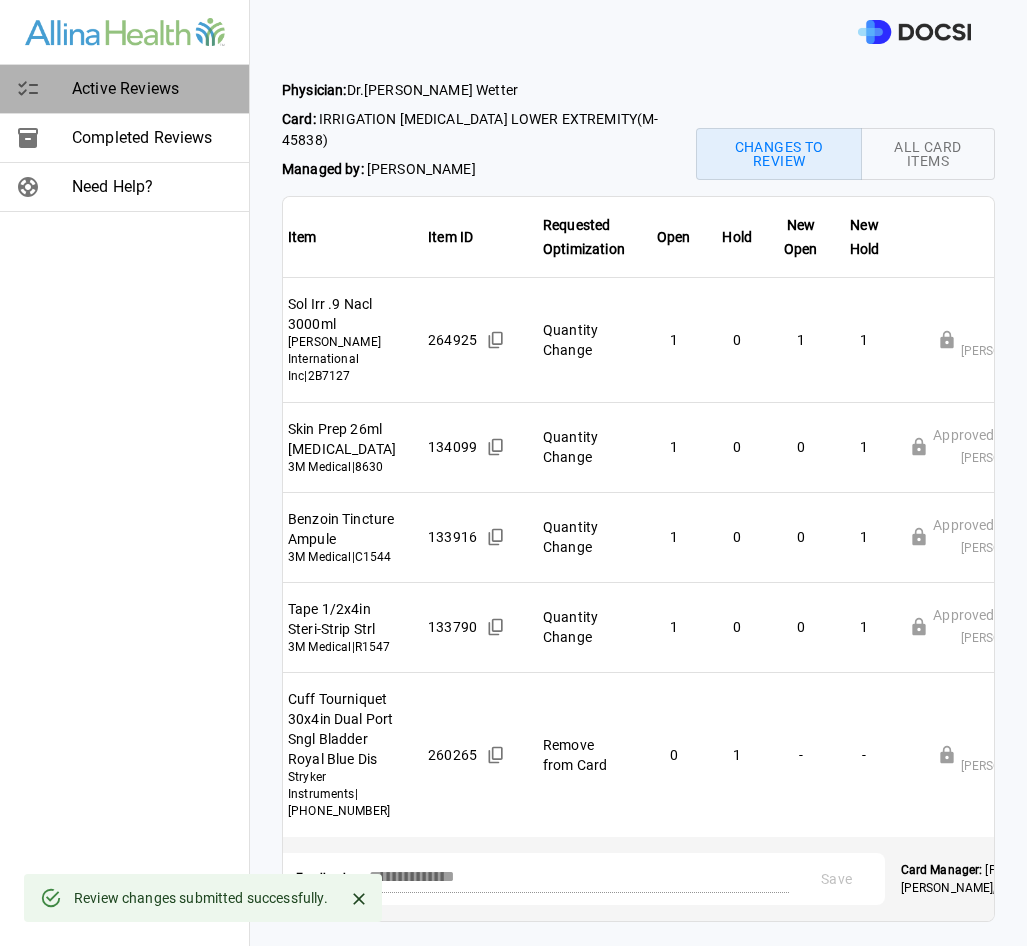 click on "Active Reviews" at bounding box center [152, 89] 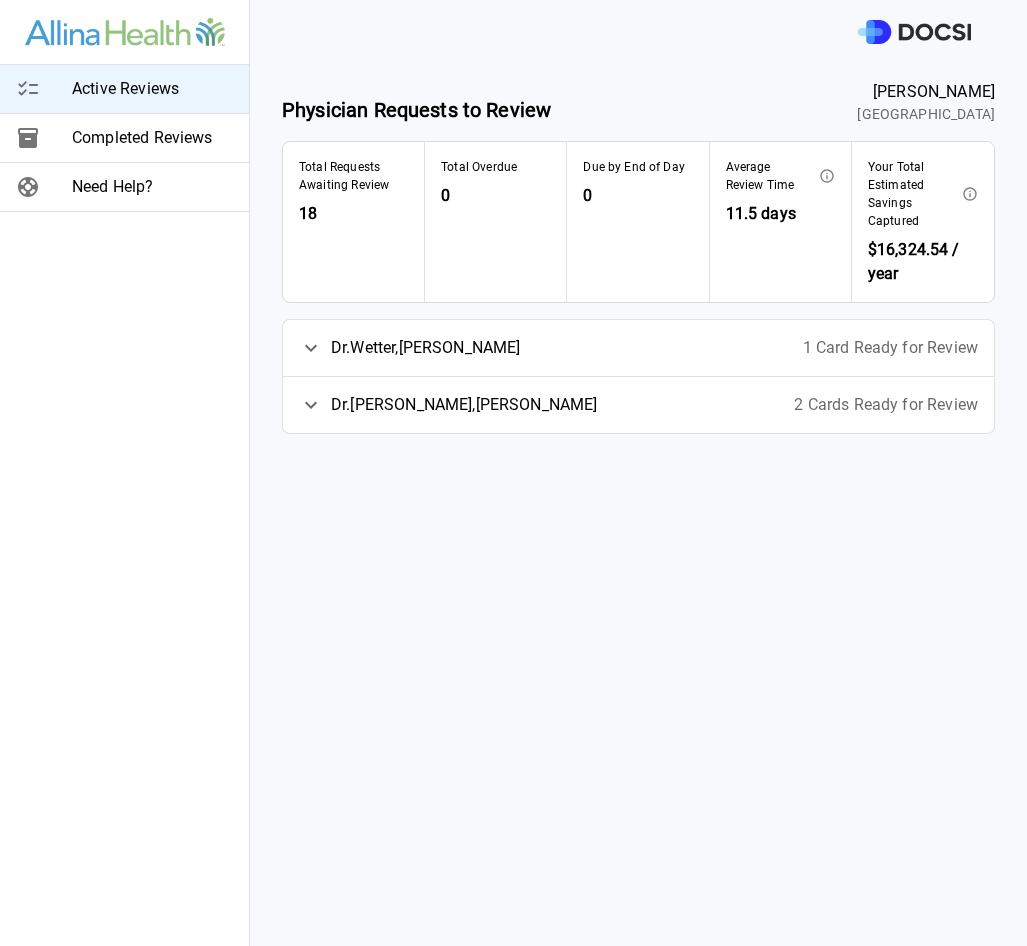 click on "2 Cards Ready for Review" at bounding box center [886, 405] 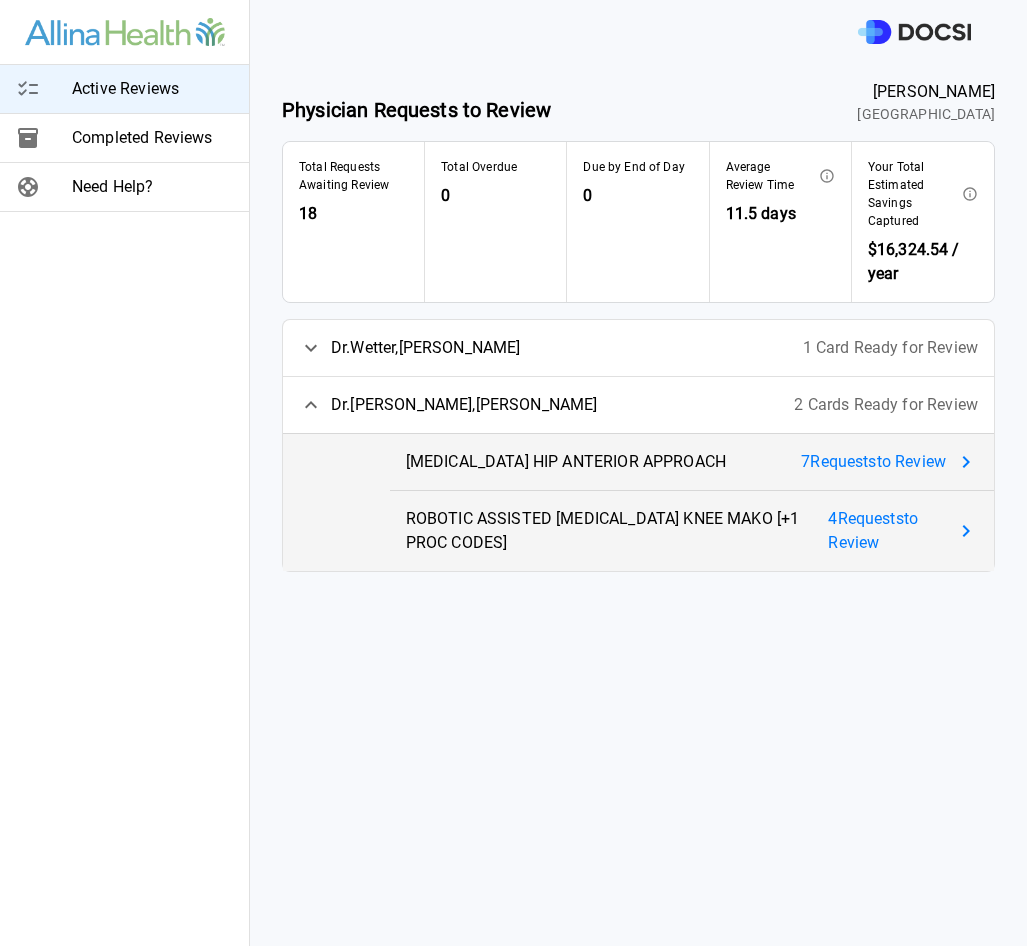 click on "1 Card Ready for Review" at bounding box center [890, 348] 